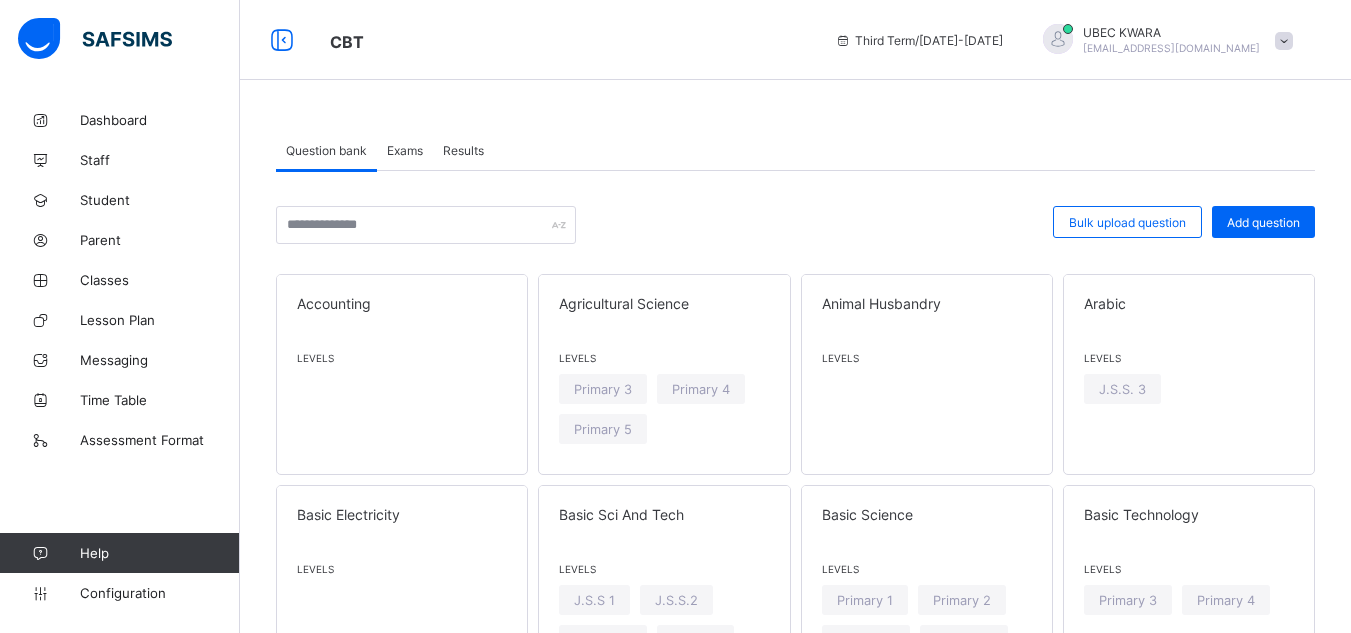 scroll, scrollTop: 0, scrollLeft: 0, axis: both 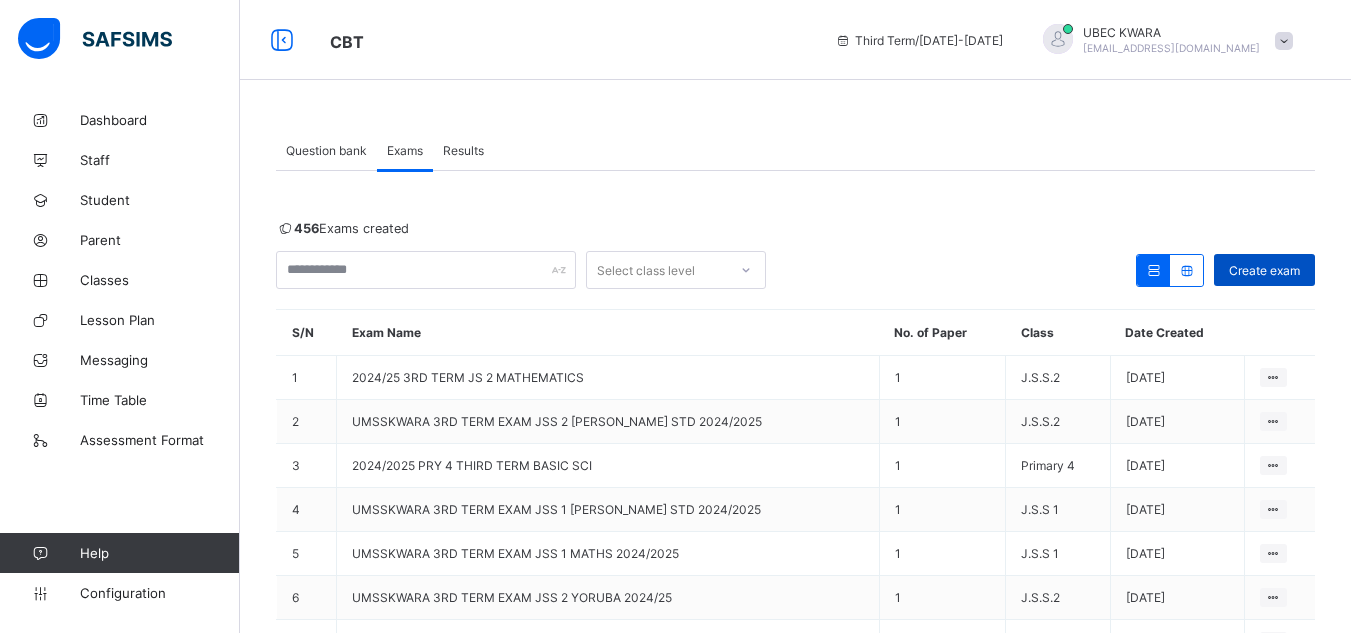 click on "Create exam" at bounding box center (1264, 270) 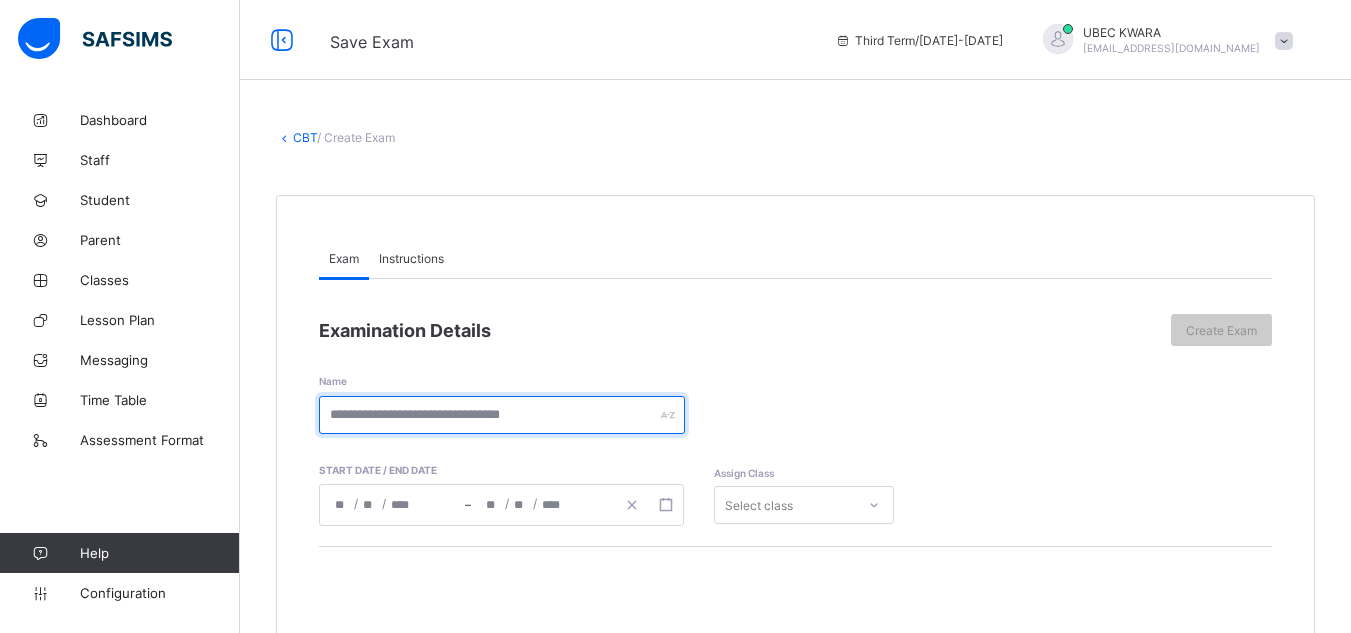 click at bounding box center (502, 415) 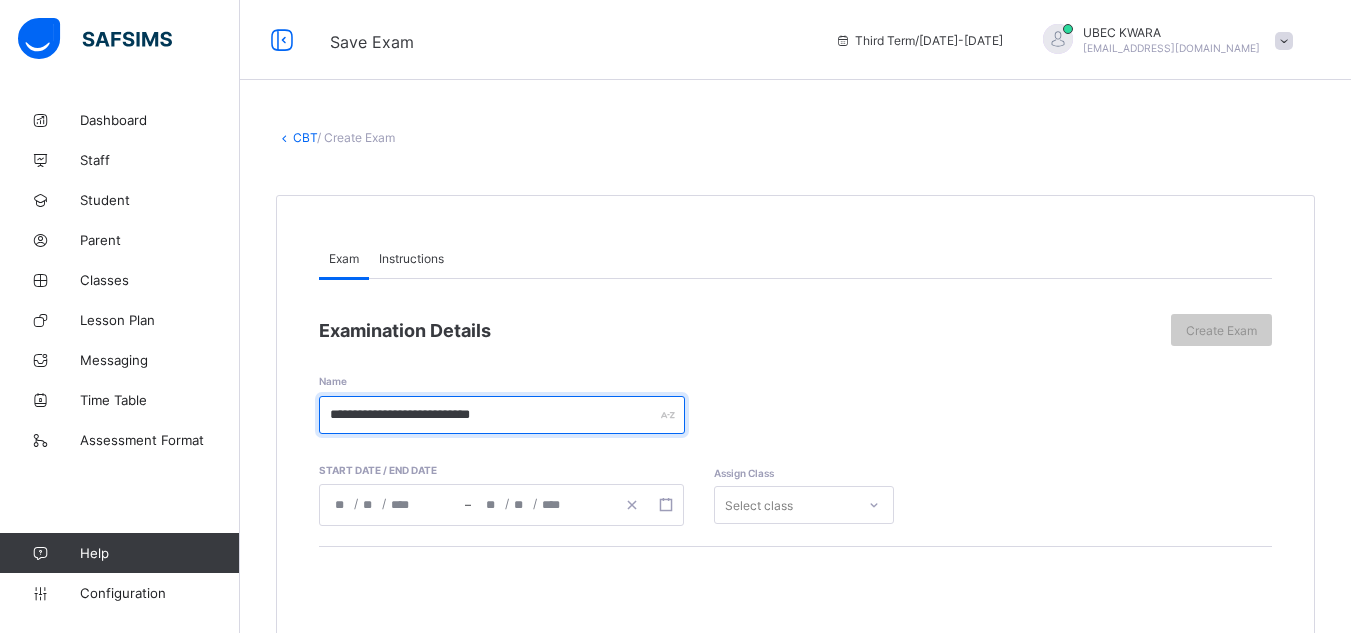 type on "**********" 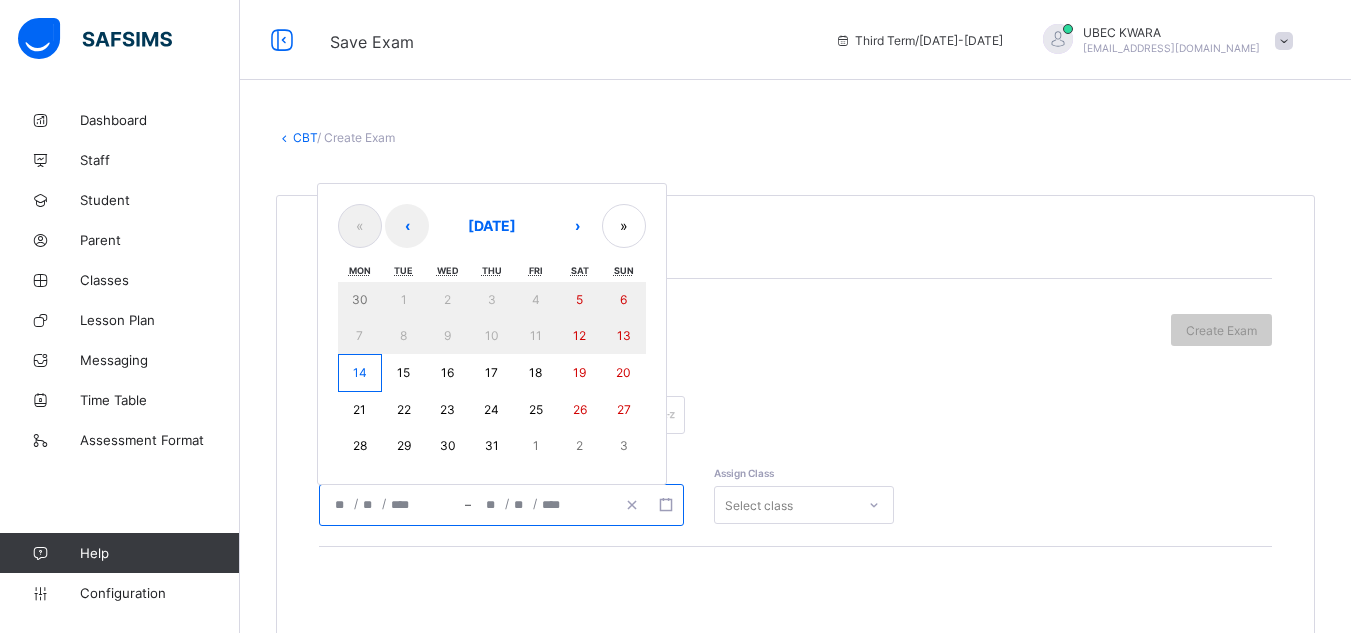 click 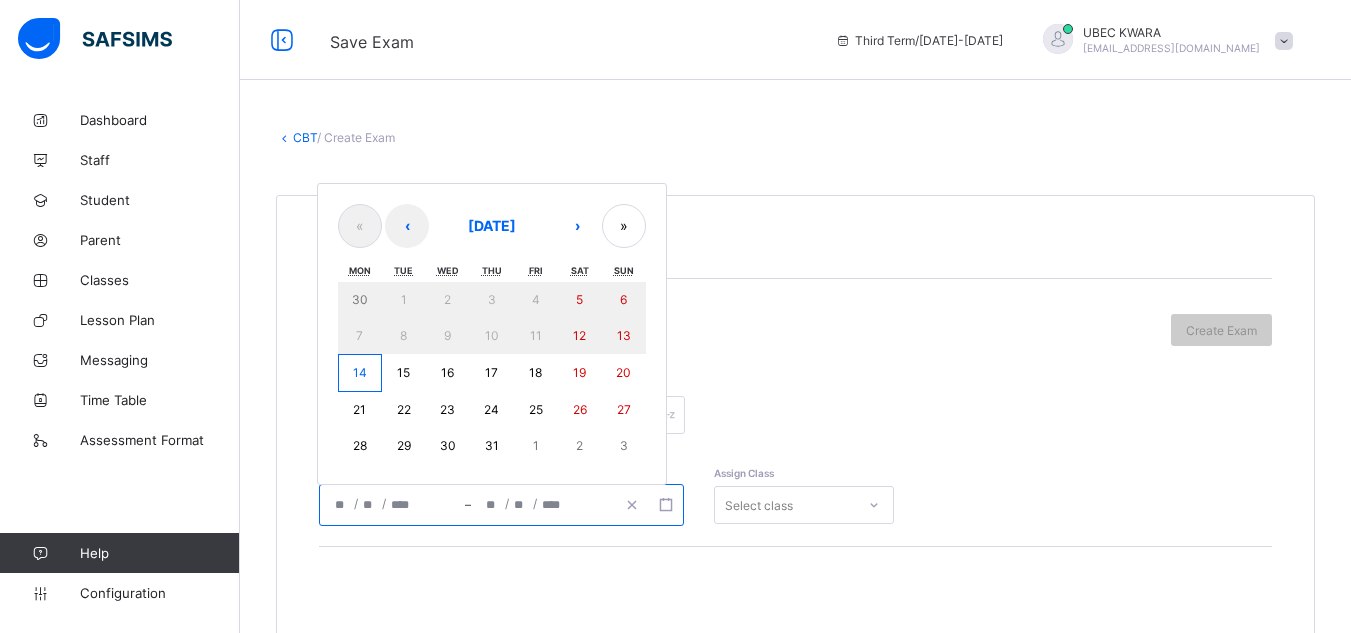 click on "14" at bounding box center (360, 373) 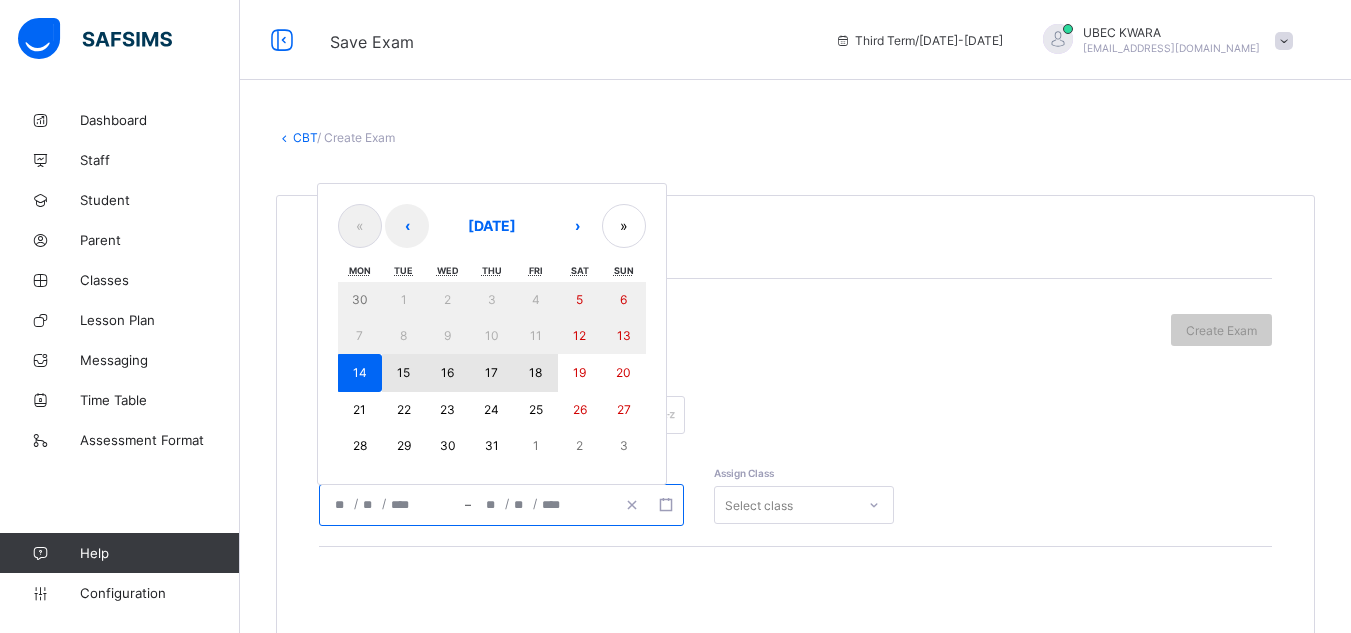 drag, startPoint x: 369, startPoint y: 379, endPoint x: 525, endPoint y: 373, distance: 156.11534 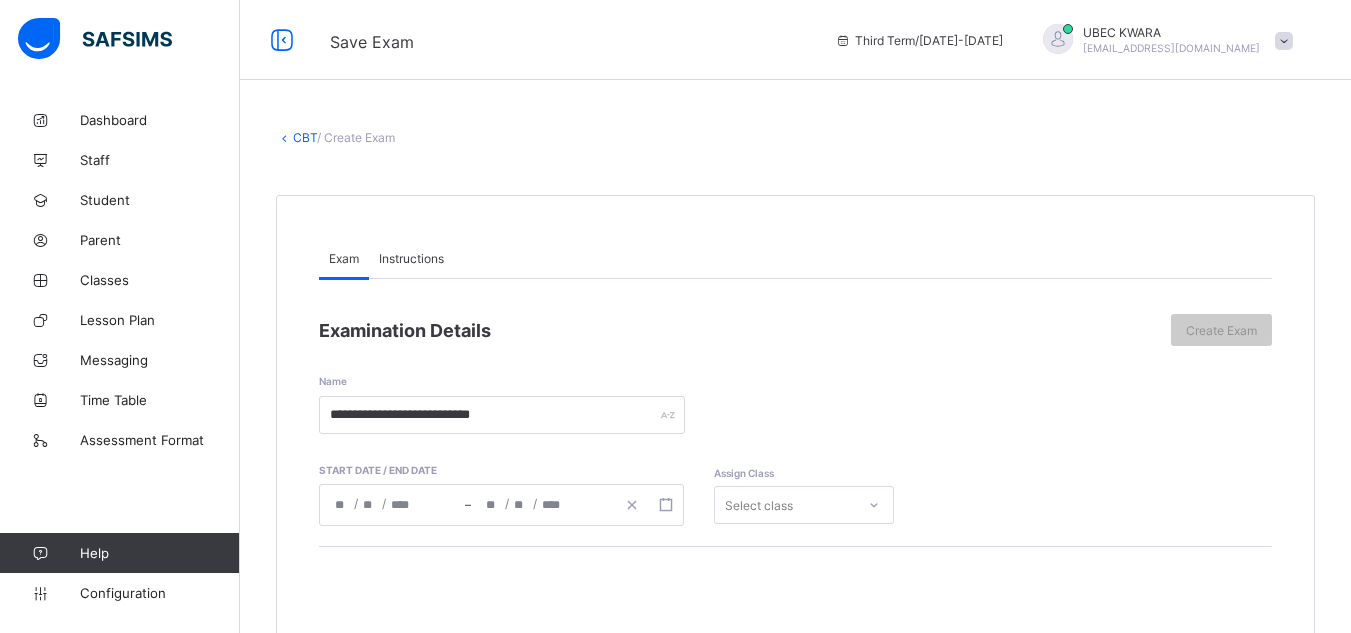click on "Select class" at bounding box center (804, 505) 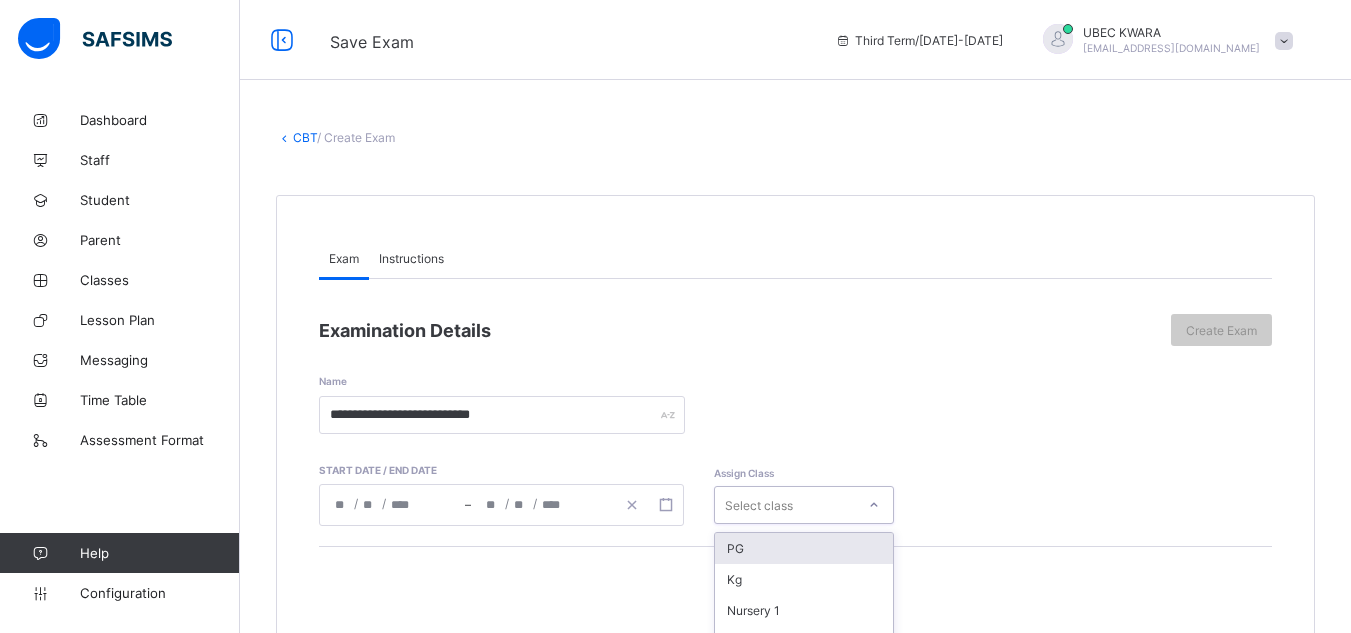 scroll, scrollTop: 209, scrollLeft: 0, axis: vertical 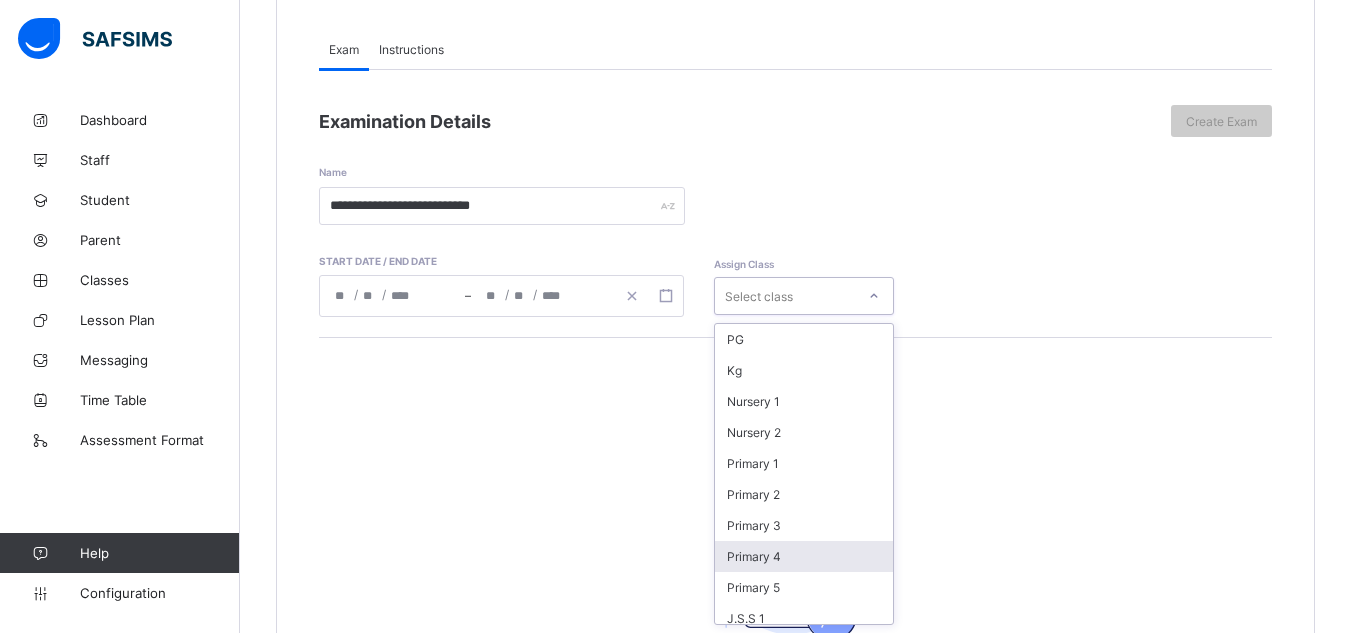 click on "Primary 4" at bounding box center [804, 556] 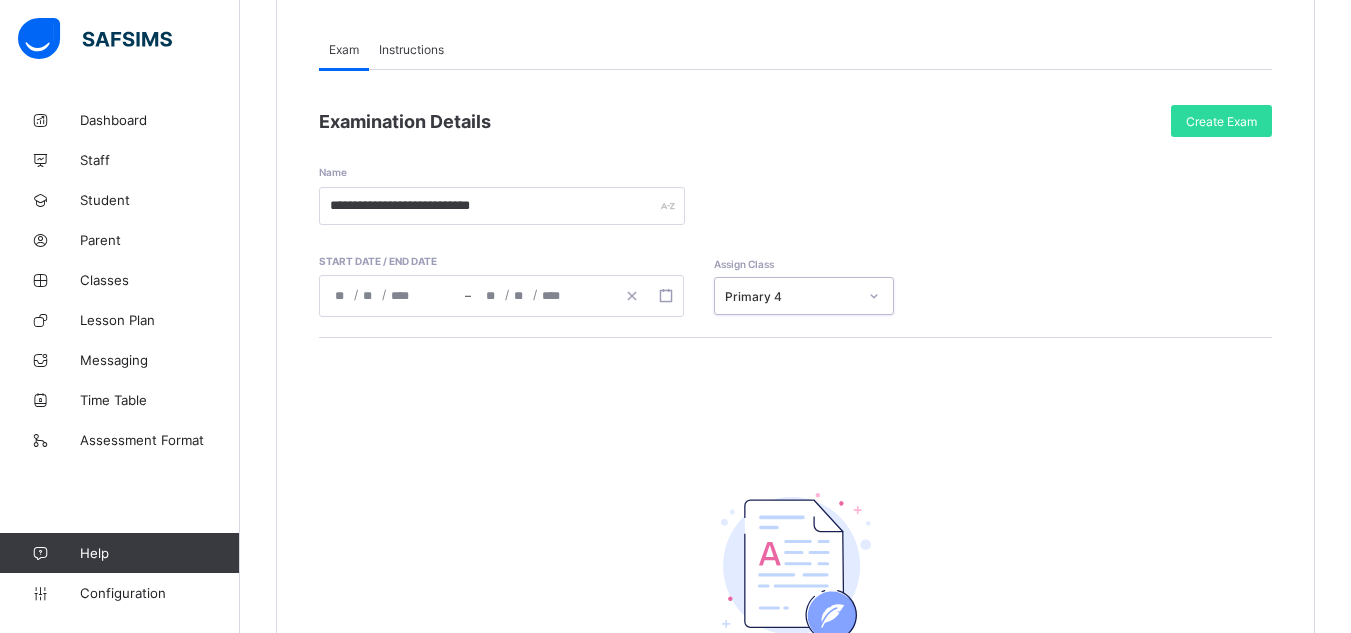 click on "Instructions" at bounding box center [411, 49] 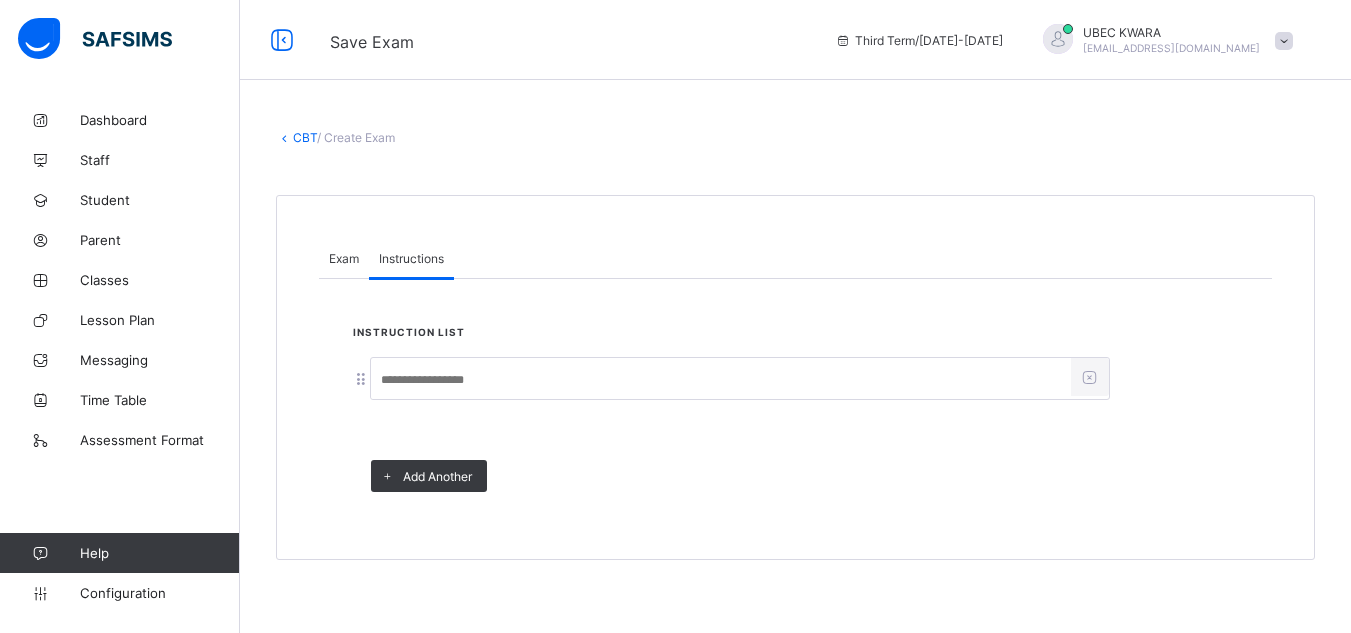 scroll, scrollTop: 0, scrollLeft: 0, axis: both 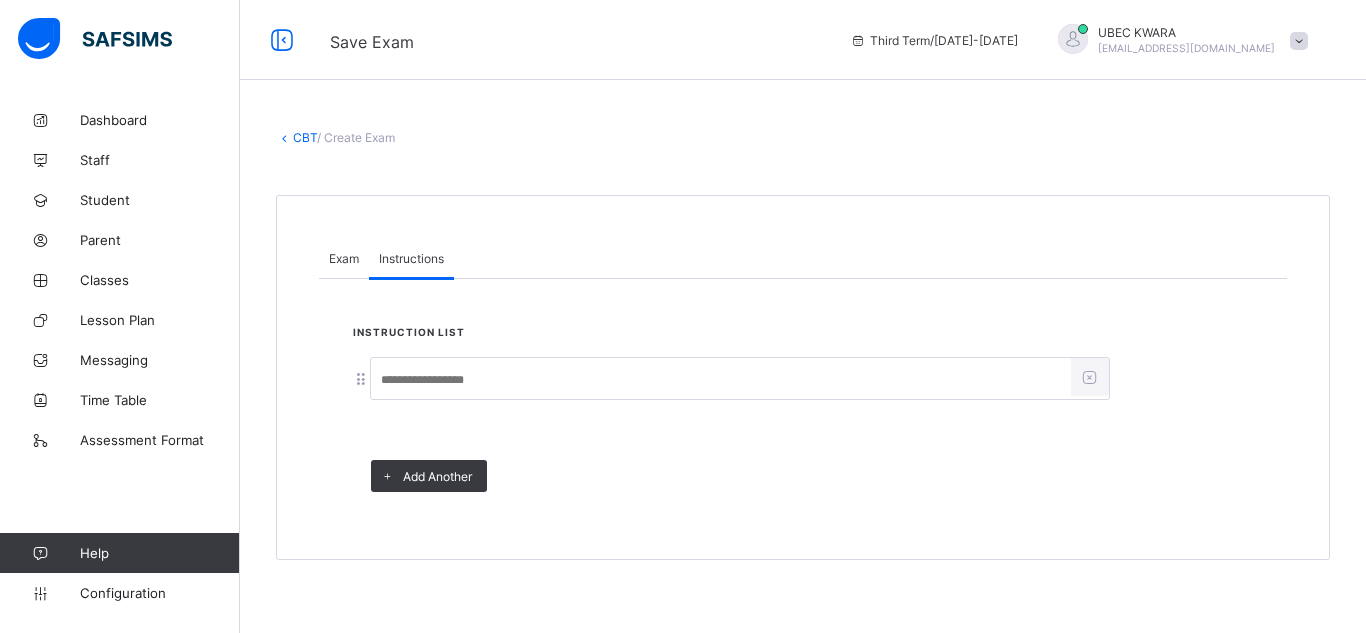 click at bounding box center (721, 380) 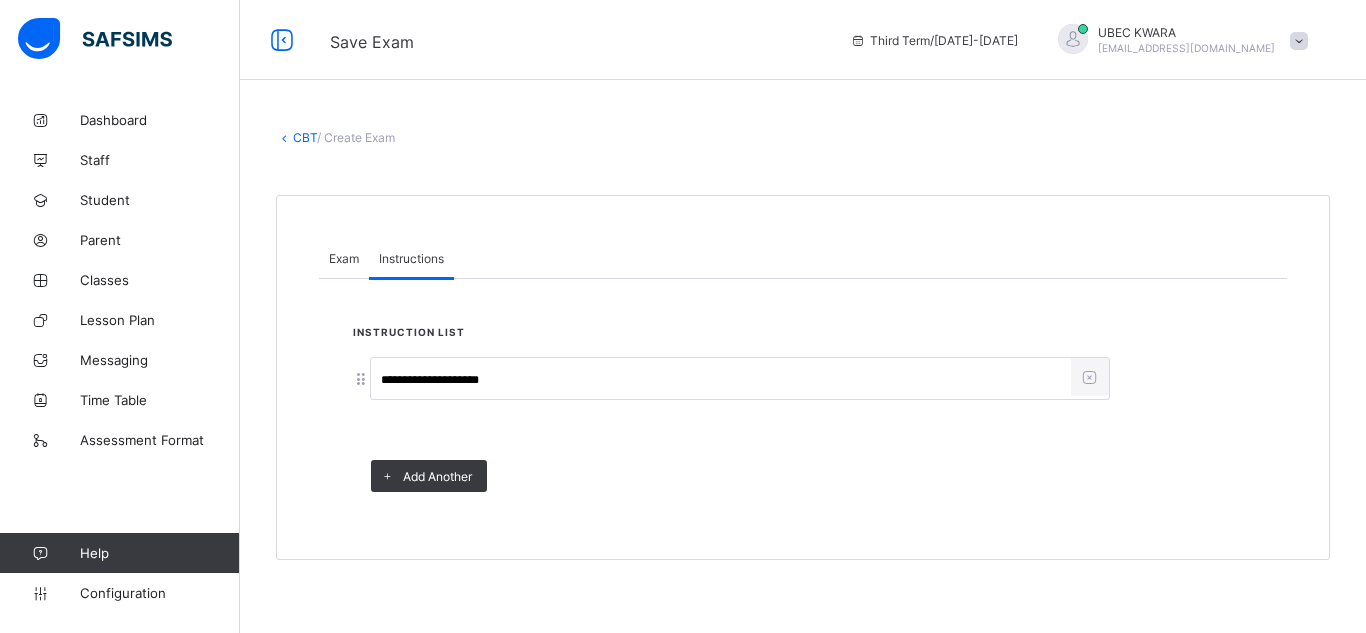 type on "**********" 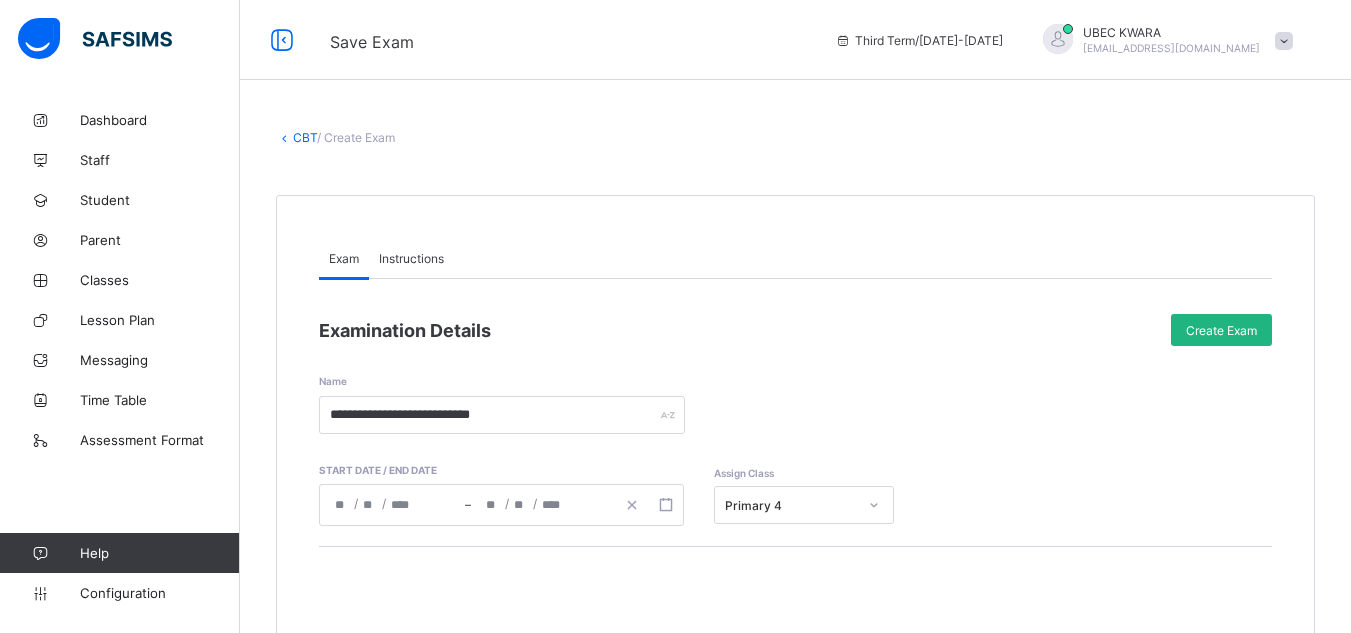 click on "Create Exam" at bounding box center (1221, 330) 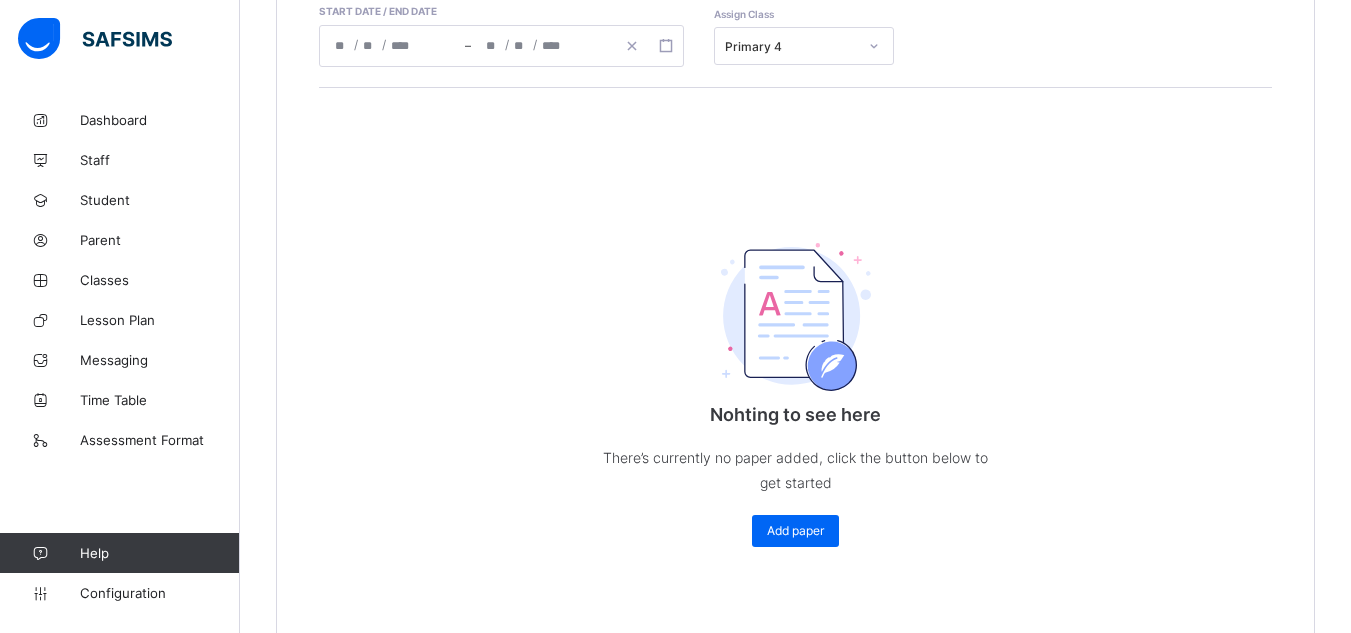 scroll, scrollTop: 480, scrollLeft: 0, axis: vertical 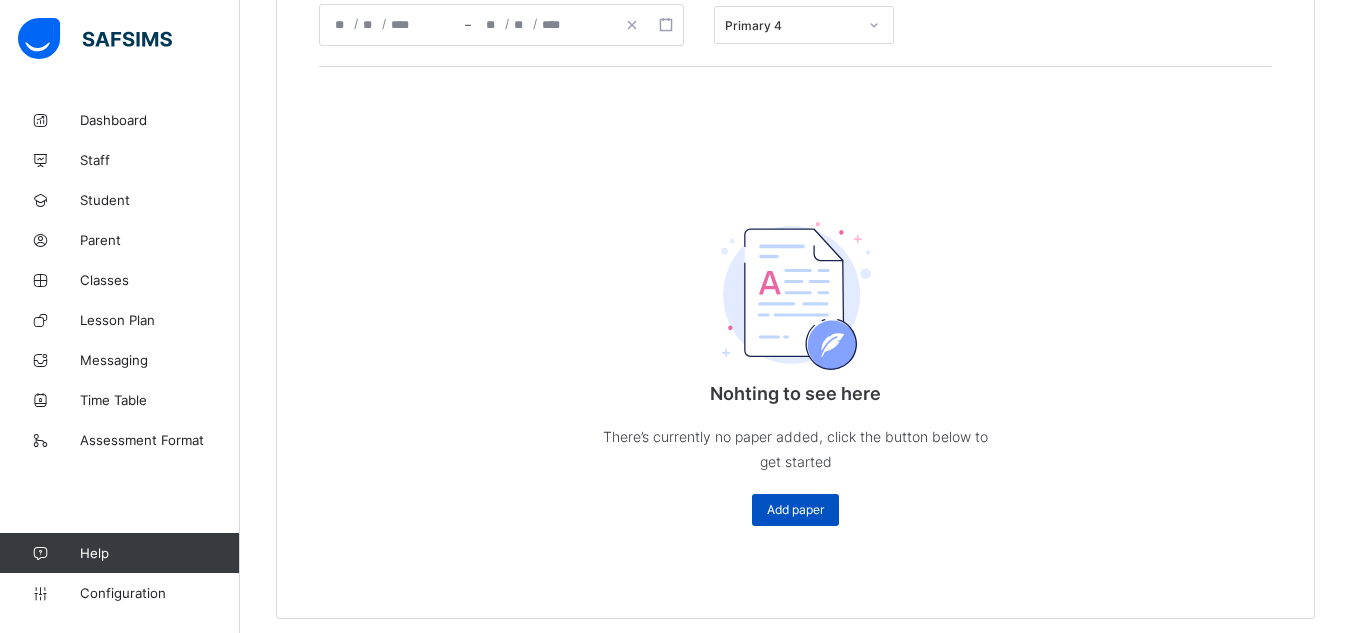 click on "Add paper" at bounding box center [795, 509] 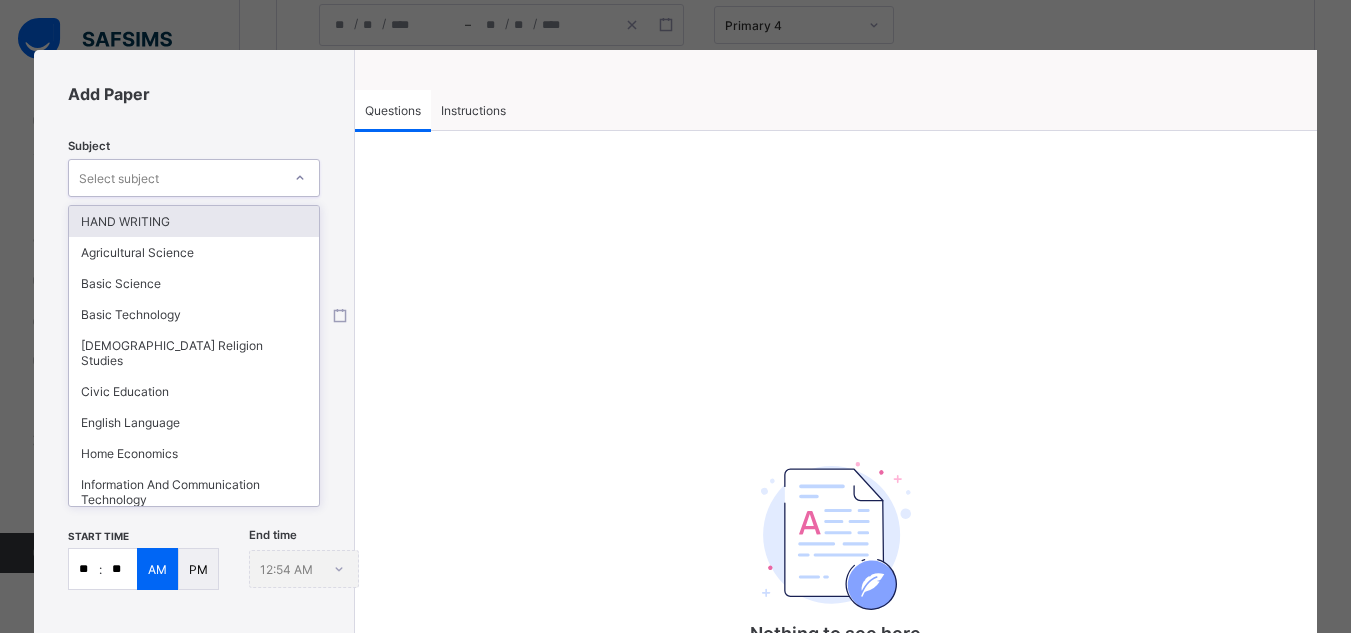 click at bounding box center (300, 178) 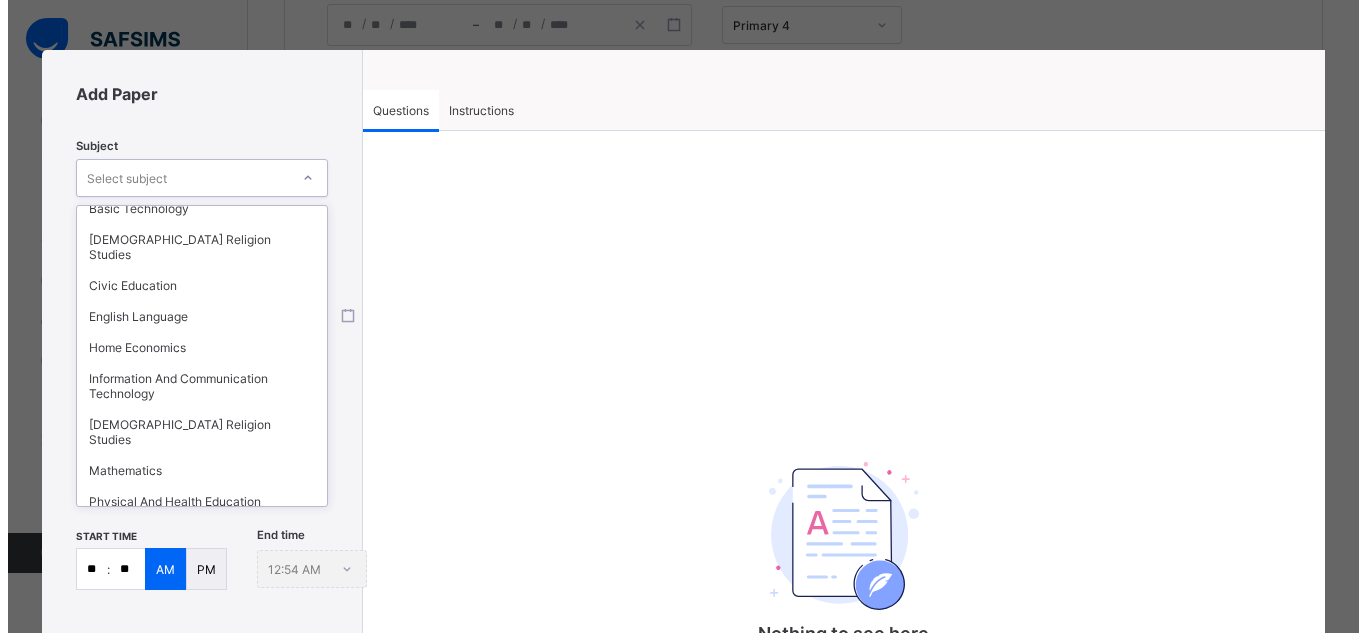 scroll, scrollTop: 120, scrollLeft: 0, axis: vertical 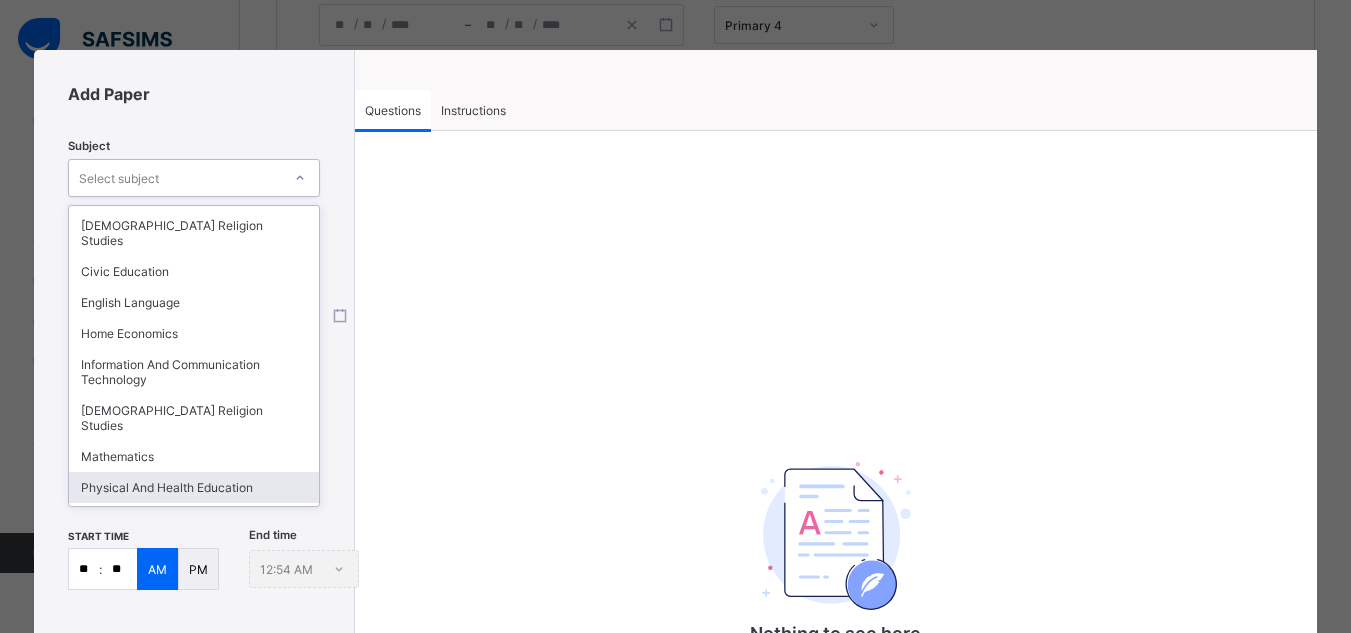 click on "Physical And Health Education" at bounding box center [194, 487] 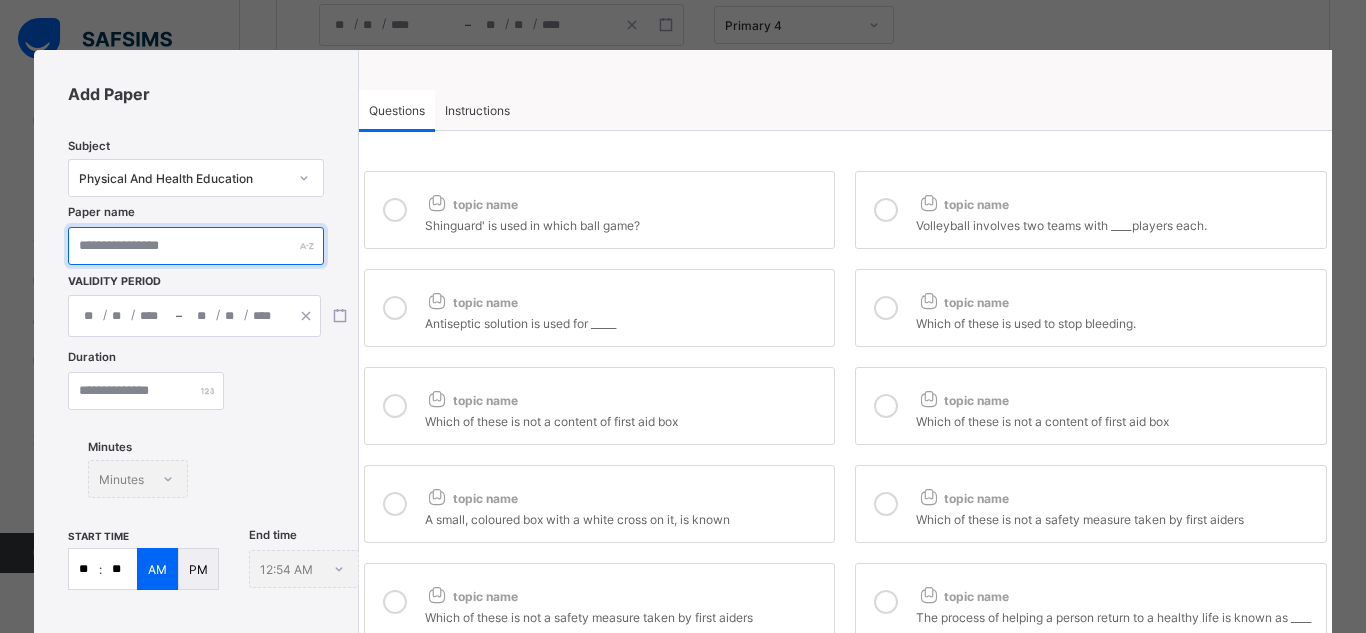 click at bounding box center [195, 246] 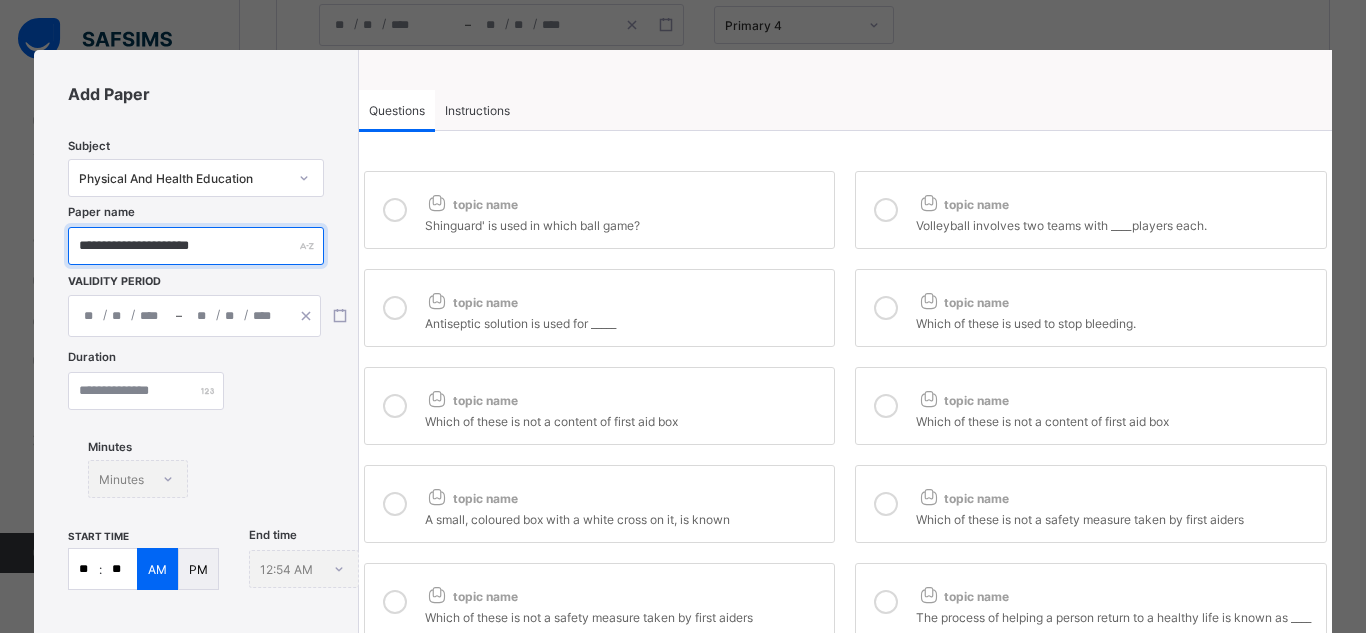 type on "**********" 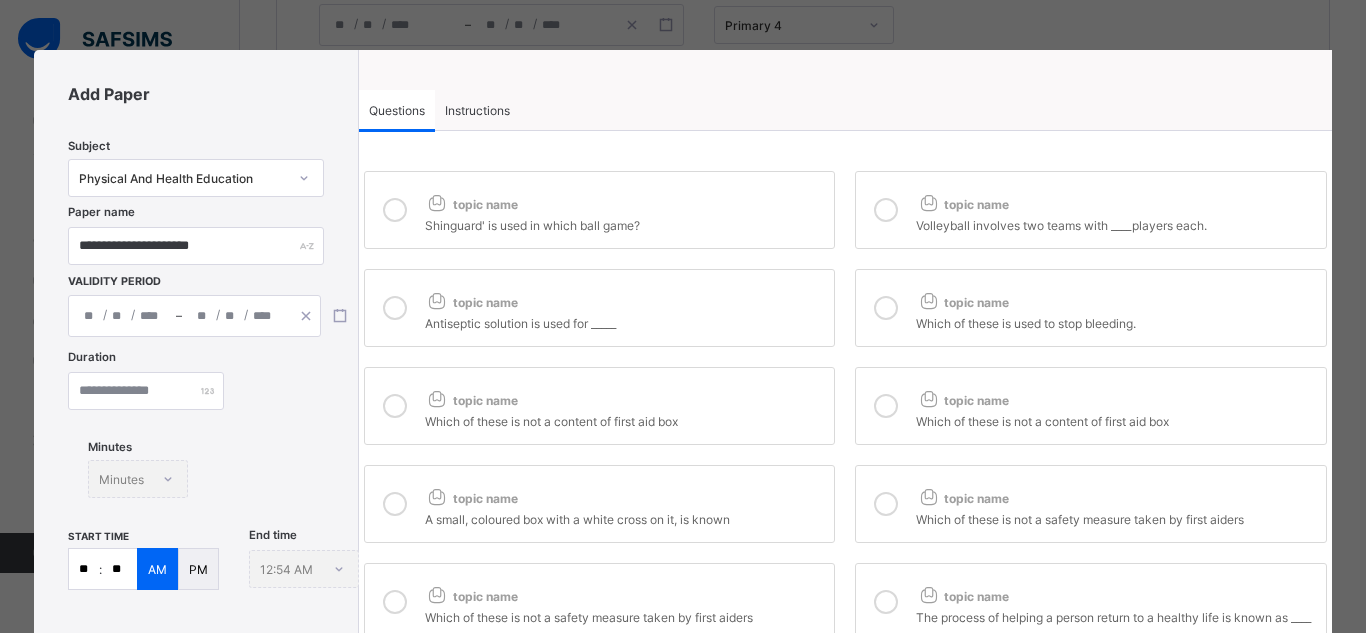 click on "/ /" at bounding box center [122, 316] 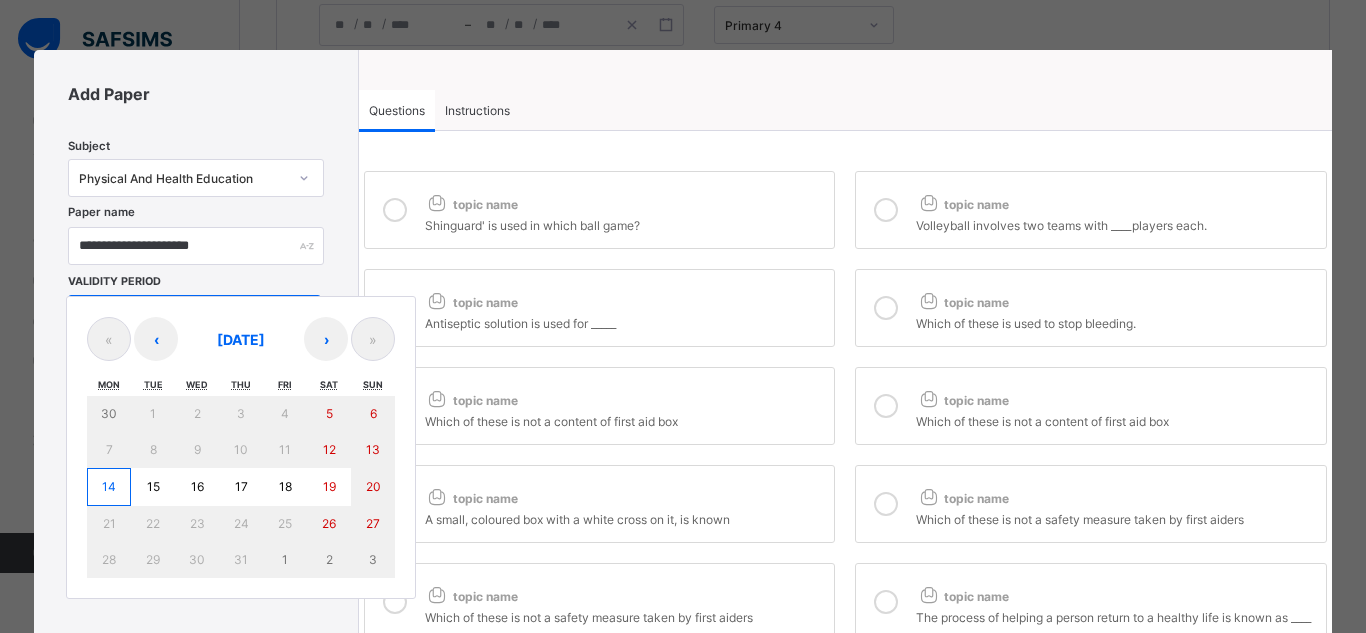 click on "14" at bounding box center (109, 486) 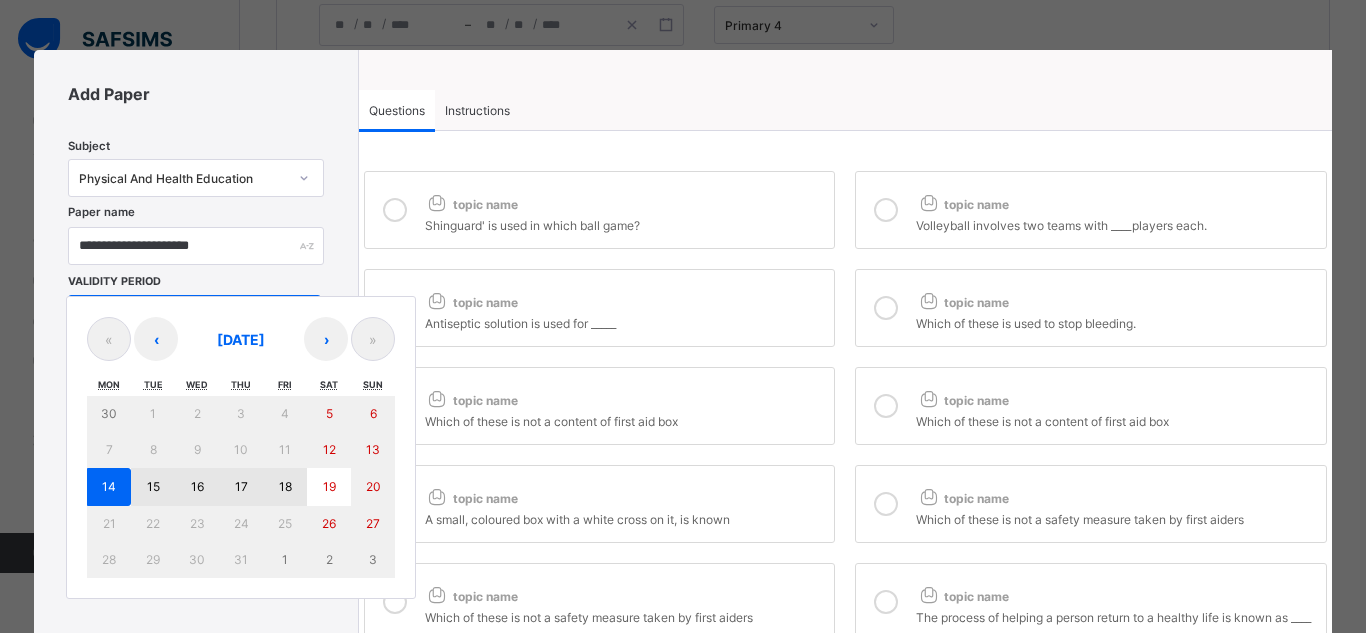 drag, startPoint x: 104, startPoint y: 484, endPoint x: 278, endPoint y: 494, distance: 174.28712 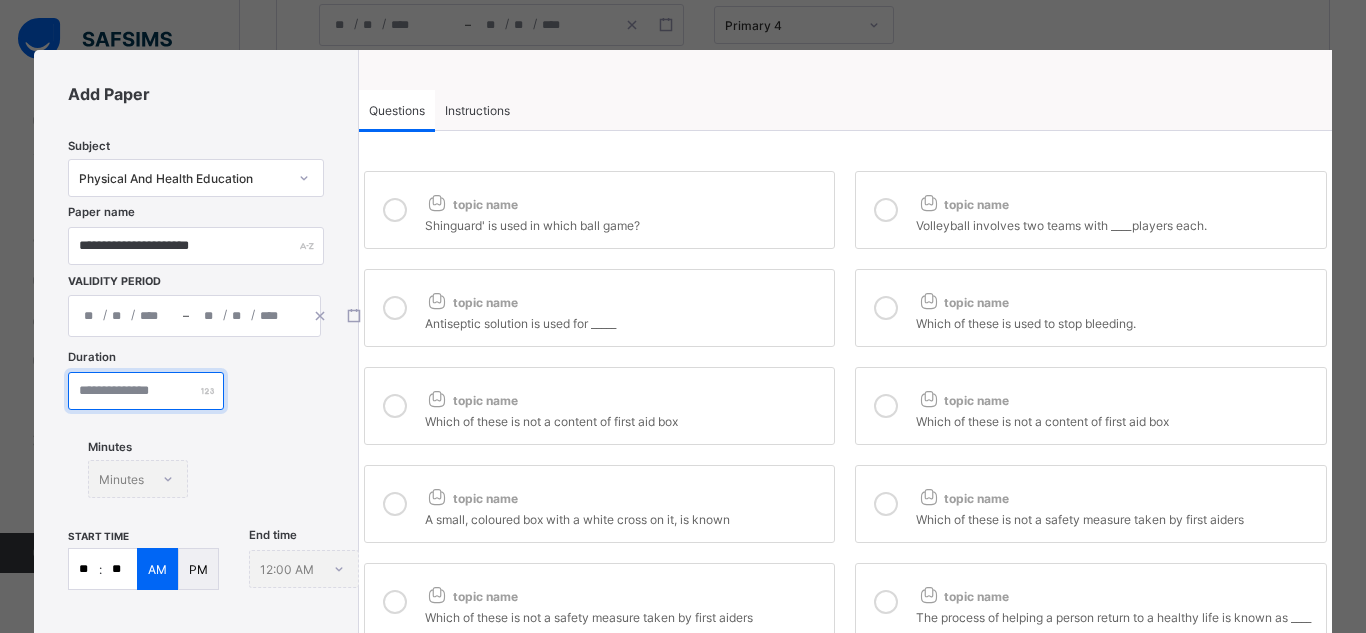 click at bounding box center (146, 391) 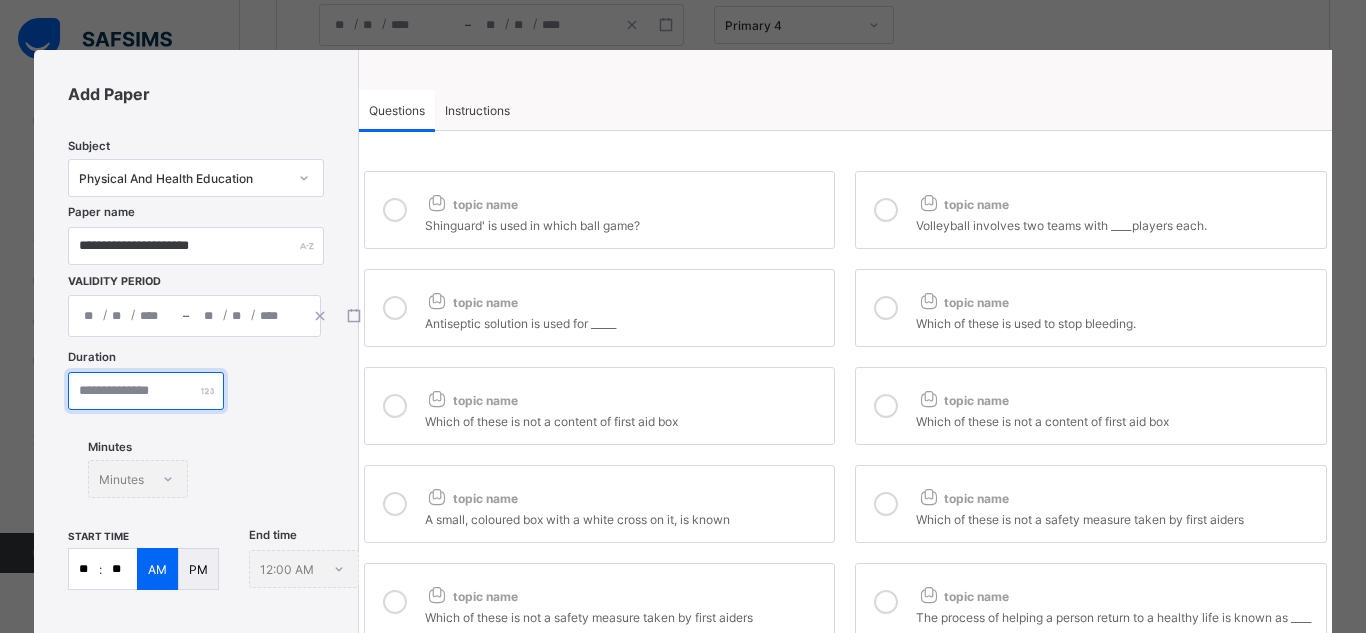 type on "**" 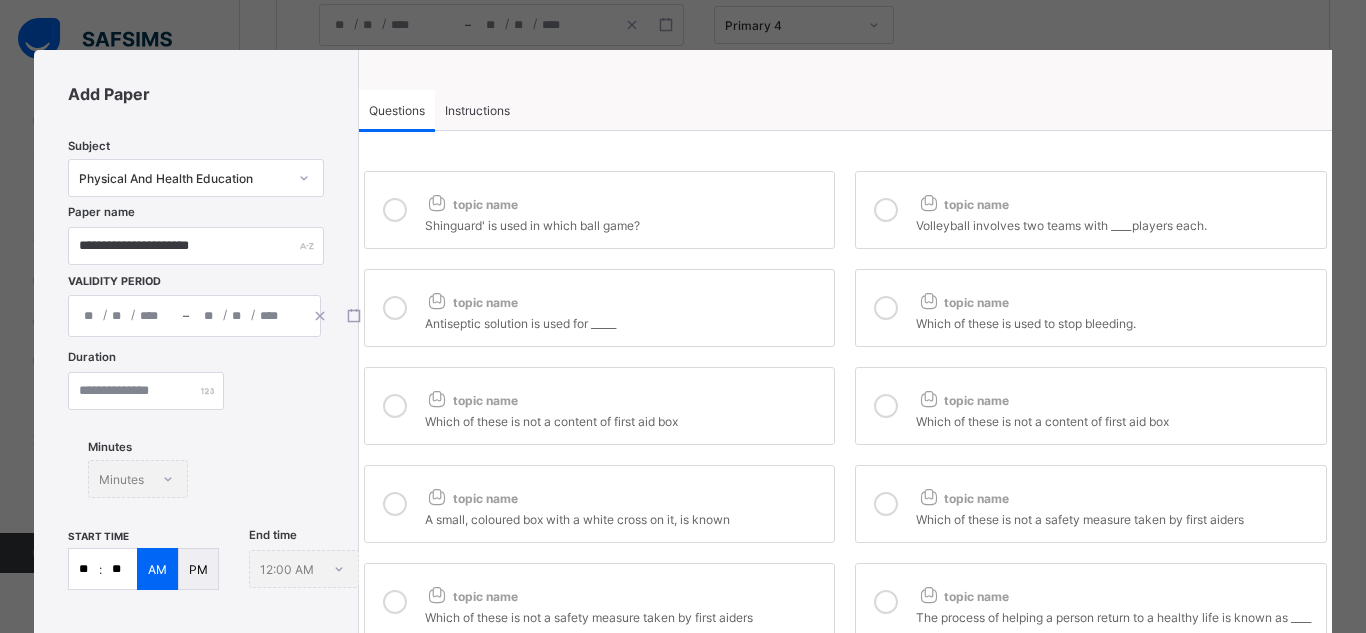click on "**" at bounding box center [84, 569] 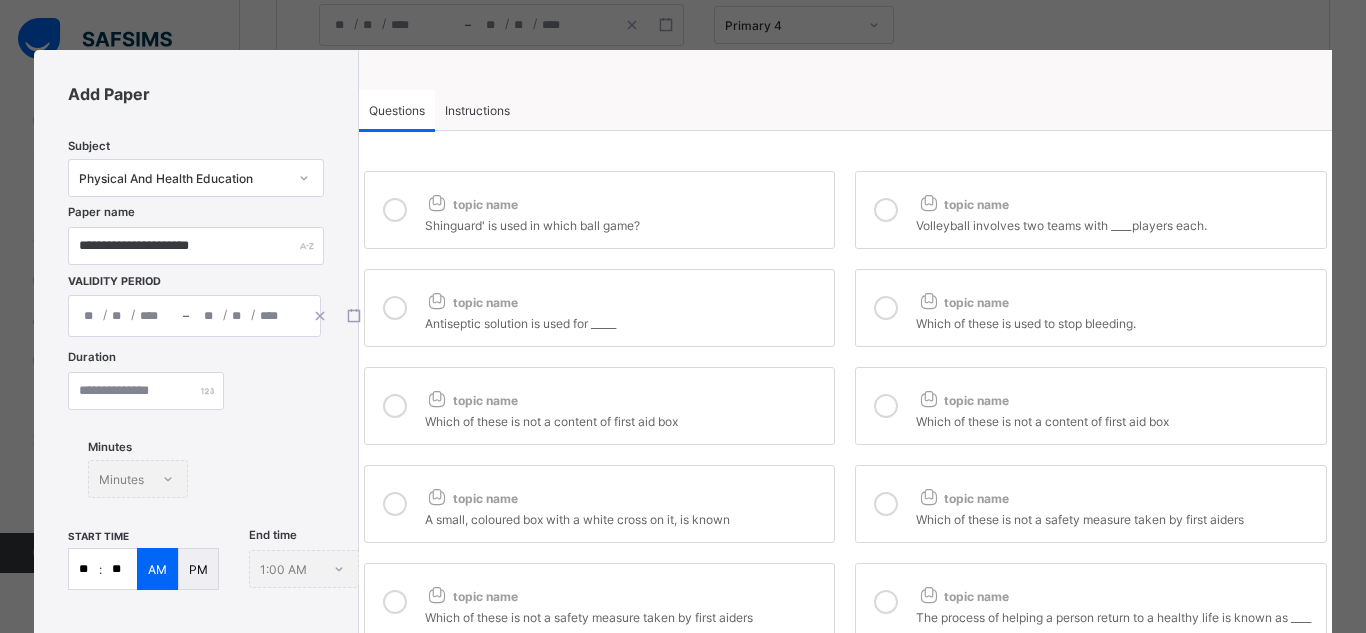 type on "*" 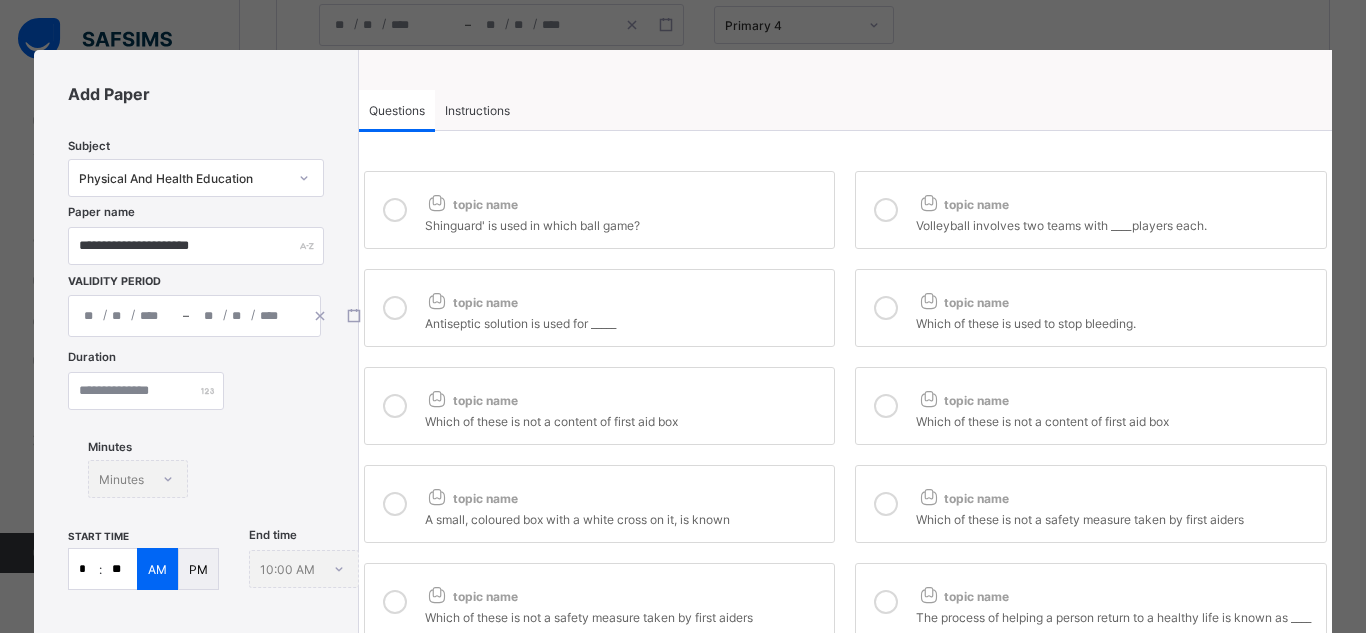 type on "*" 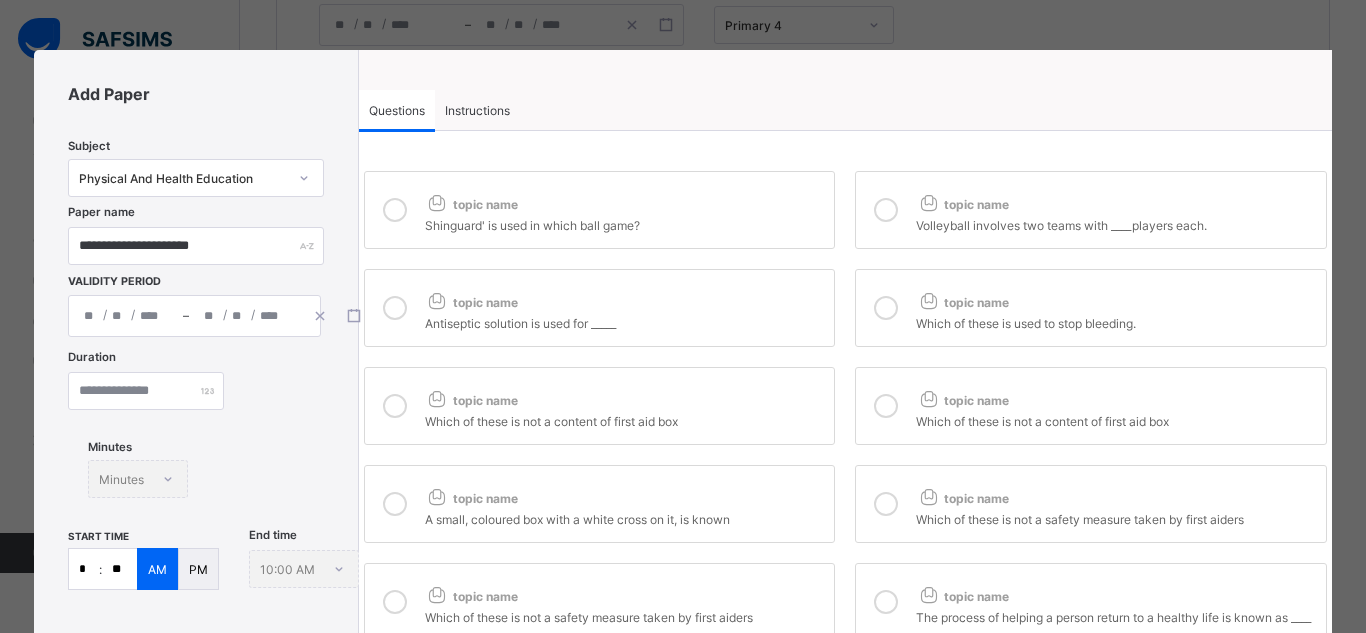 click at bounding box center (886, 406) 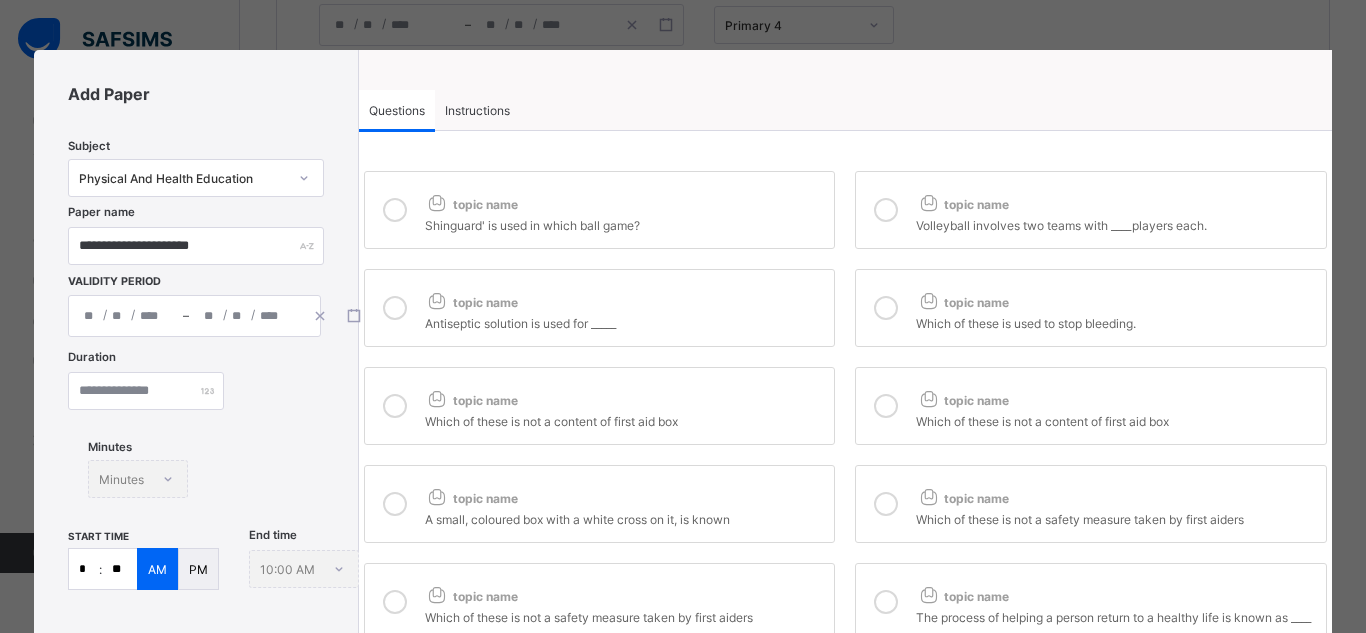click at bounding box center (395, 504) 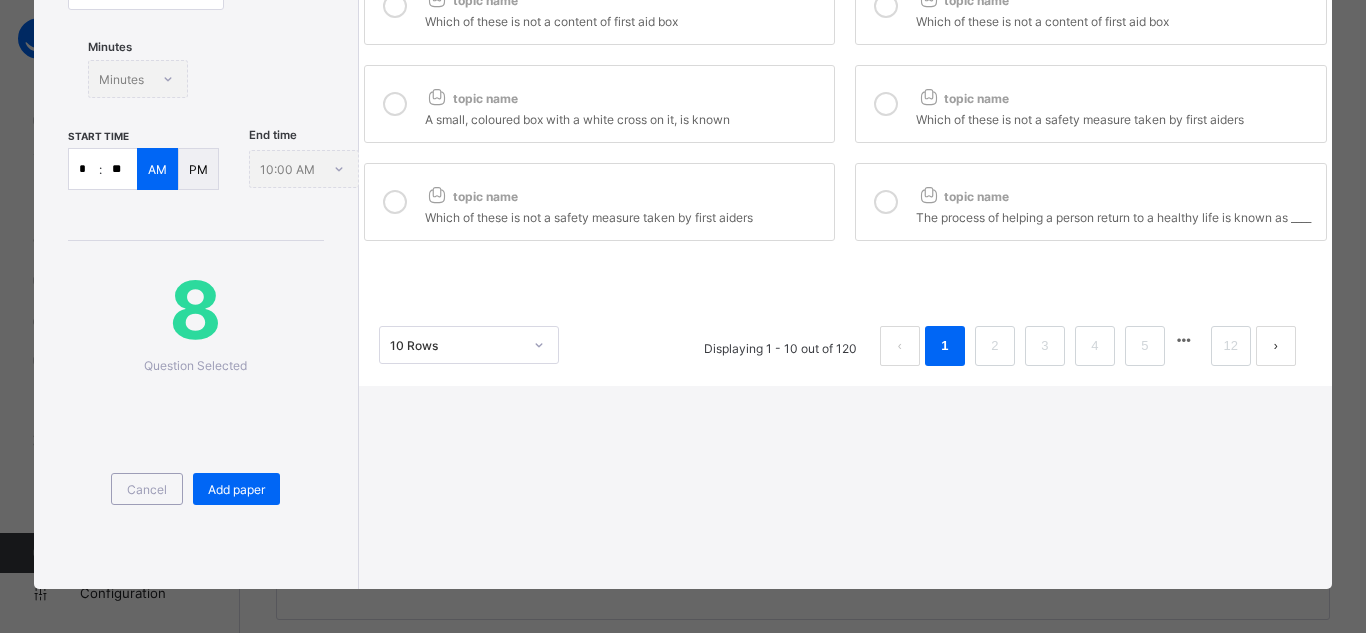scroll, scrollTop: 406, scrollLeft: 0, axis: vertical 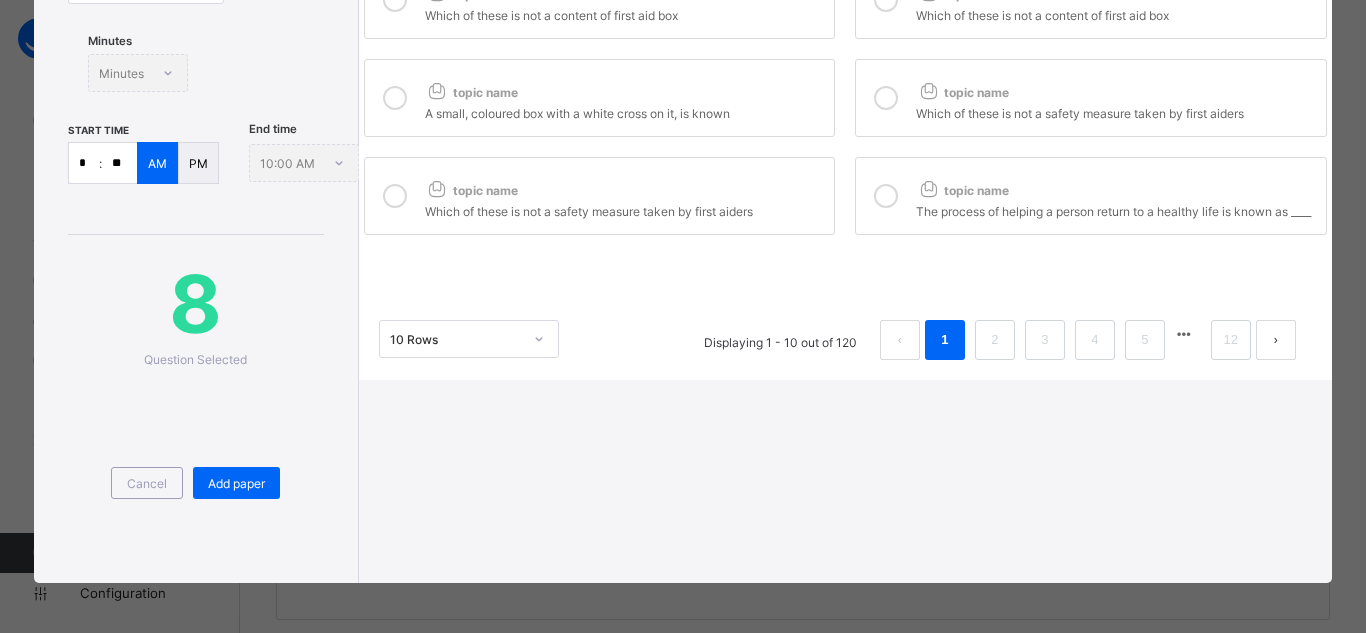 click at bounding box center (395, 196) 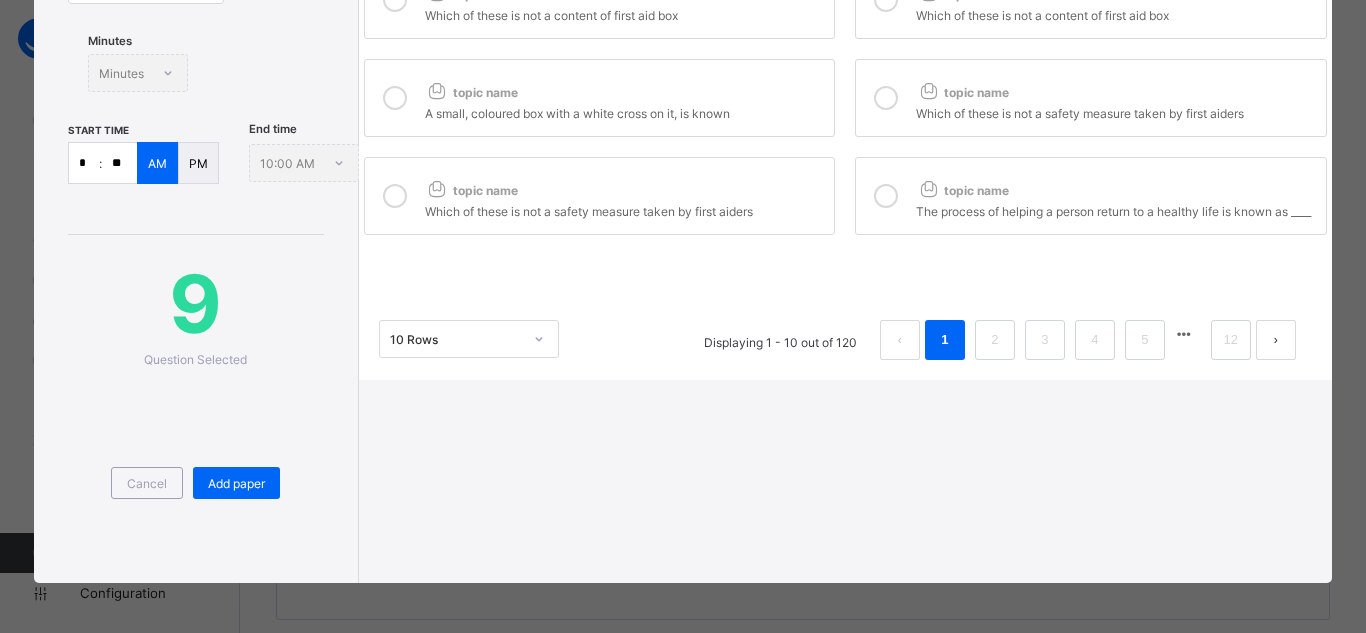 click at bounding box center [886, 196] 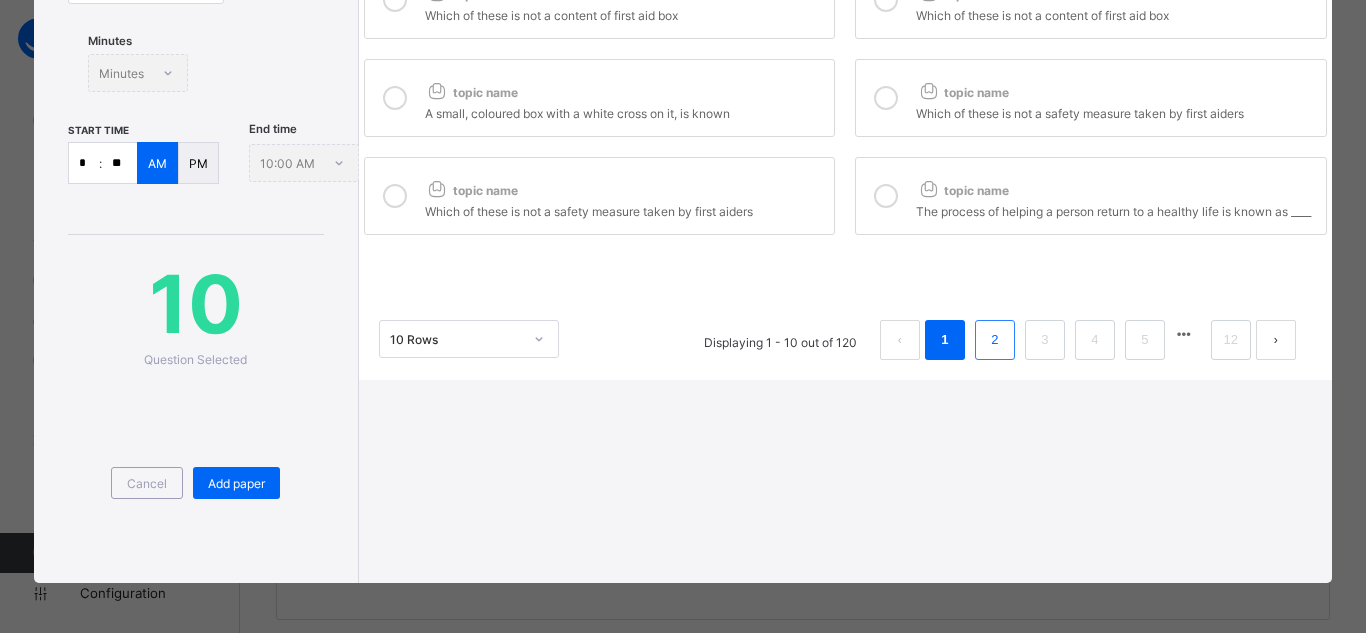 click on "2" at bounding box center [994, 340] 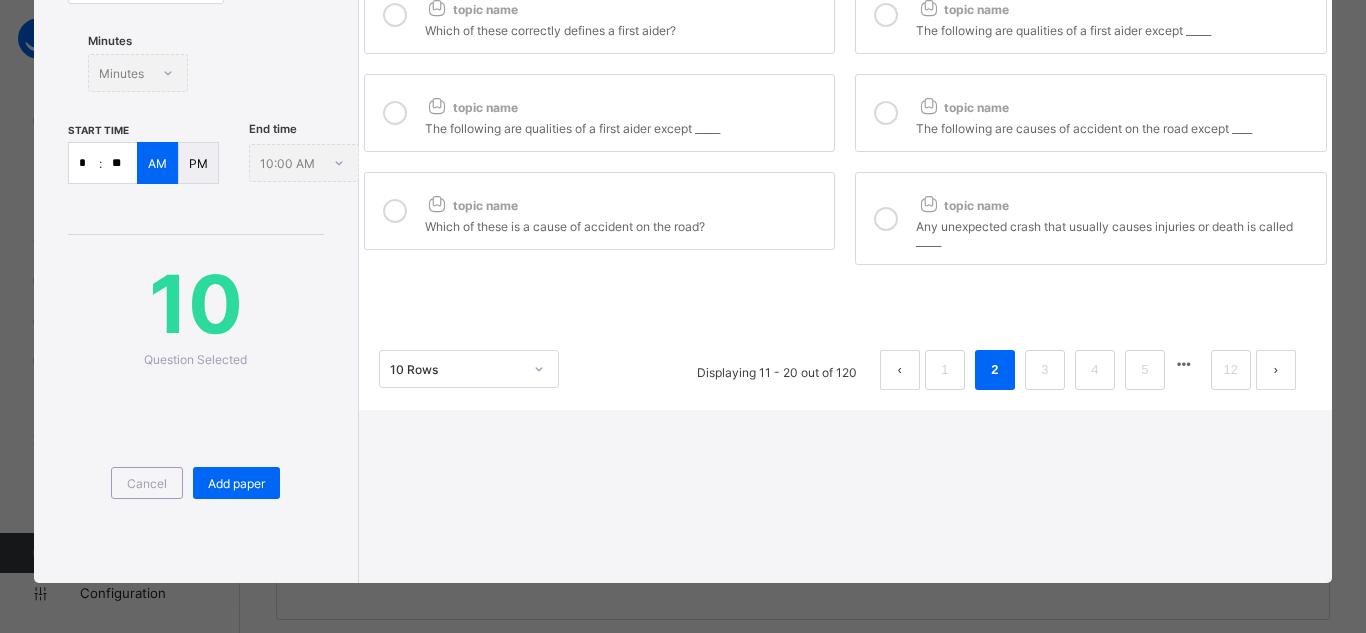 click at bounding box center [886, 219] 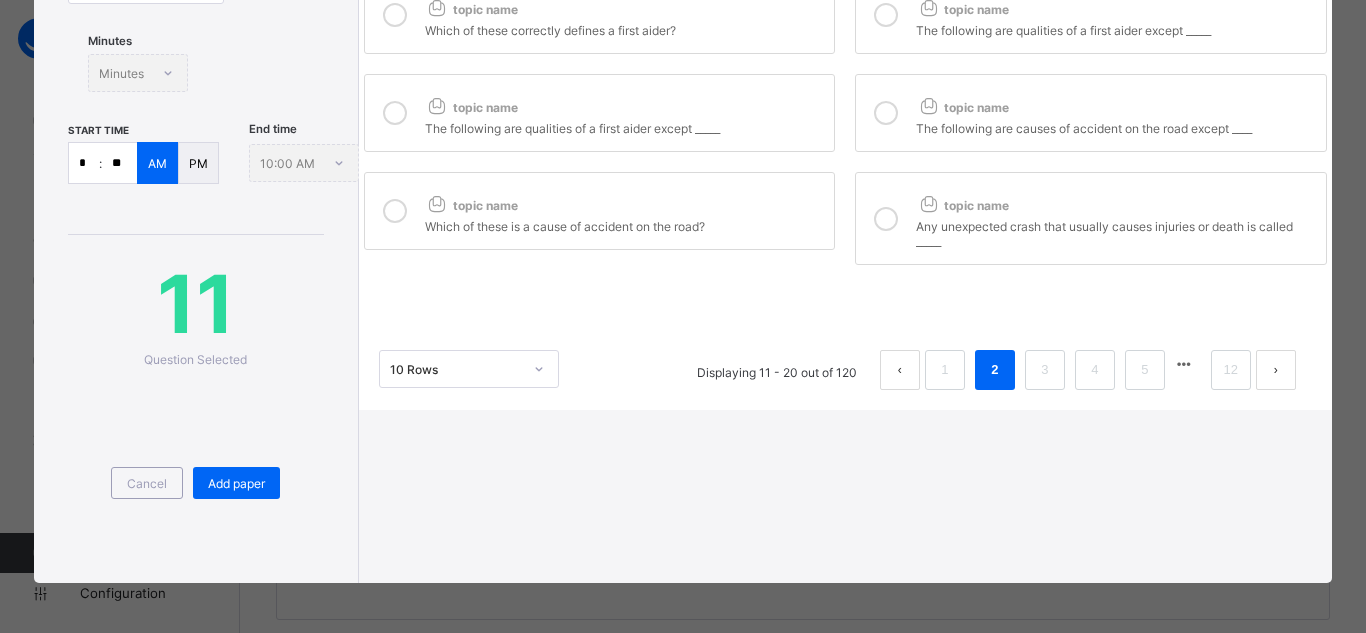 click at bounding box center [395, 211] 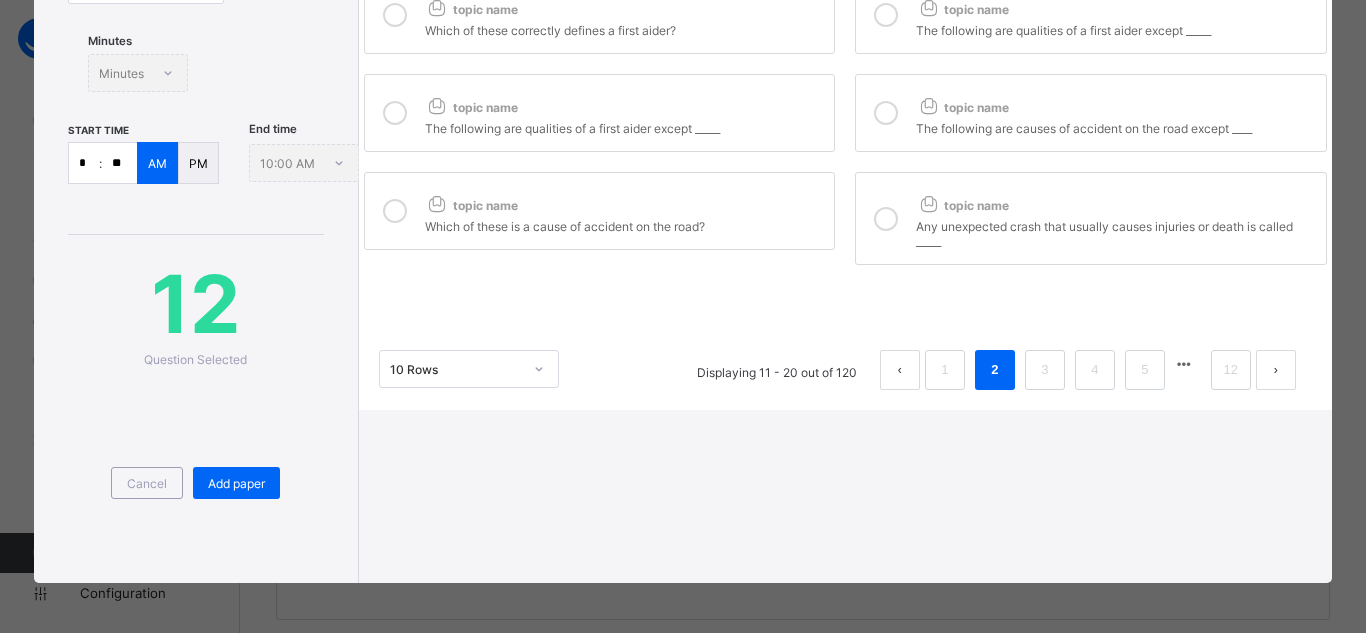 click at bounding box center [395, 113] 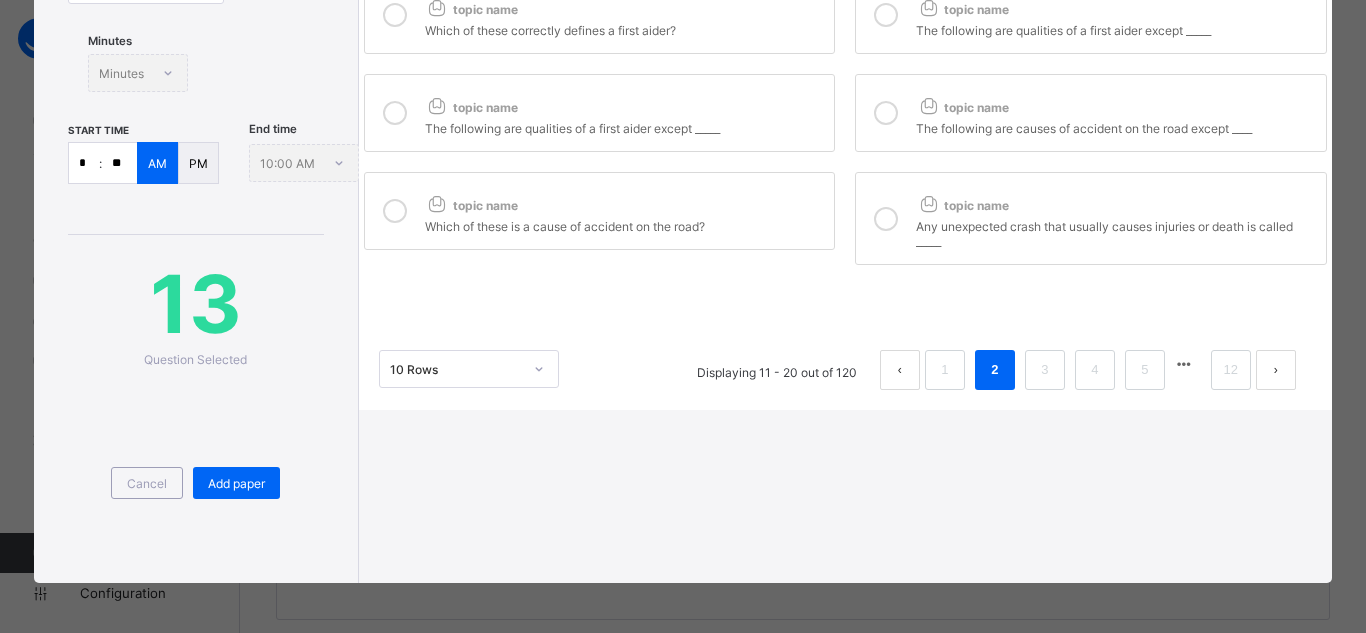 click at bounding box center (886, 113) 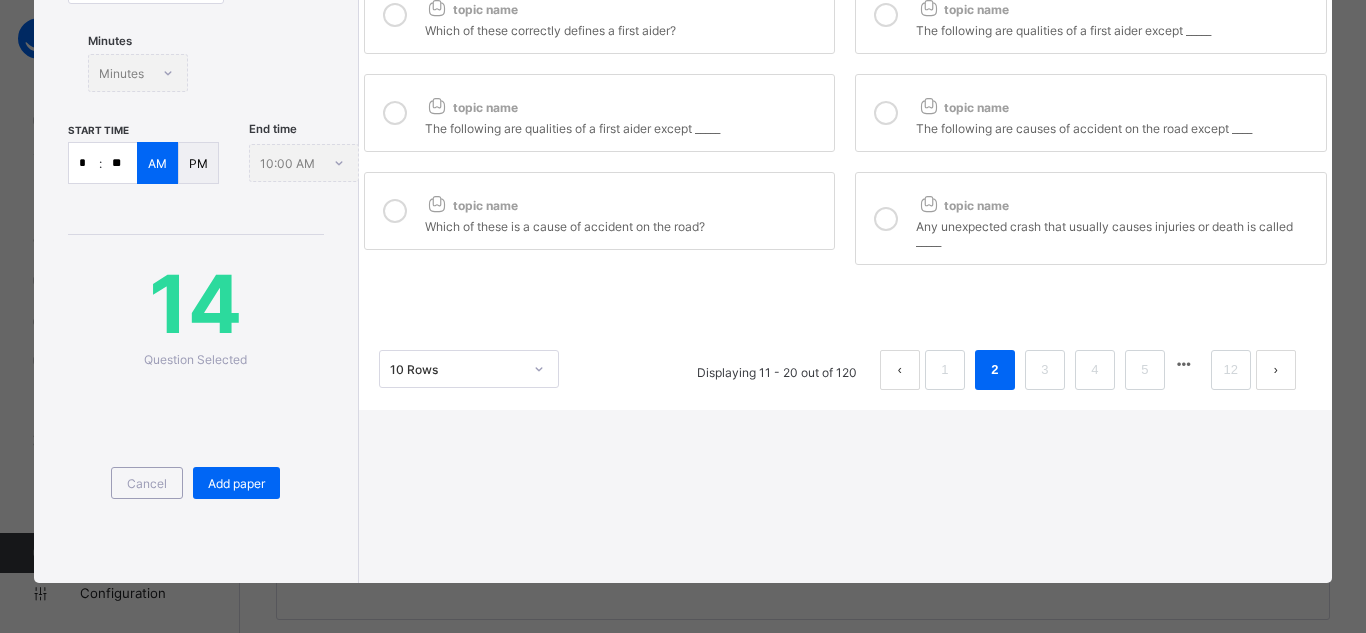 scroll, scrollTop: 0, scrollLeft: 0, axis: both 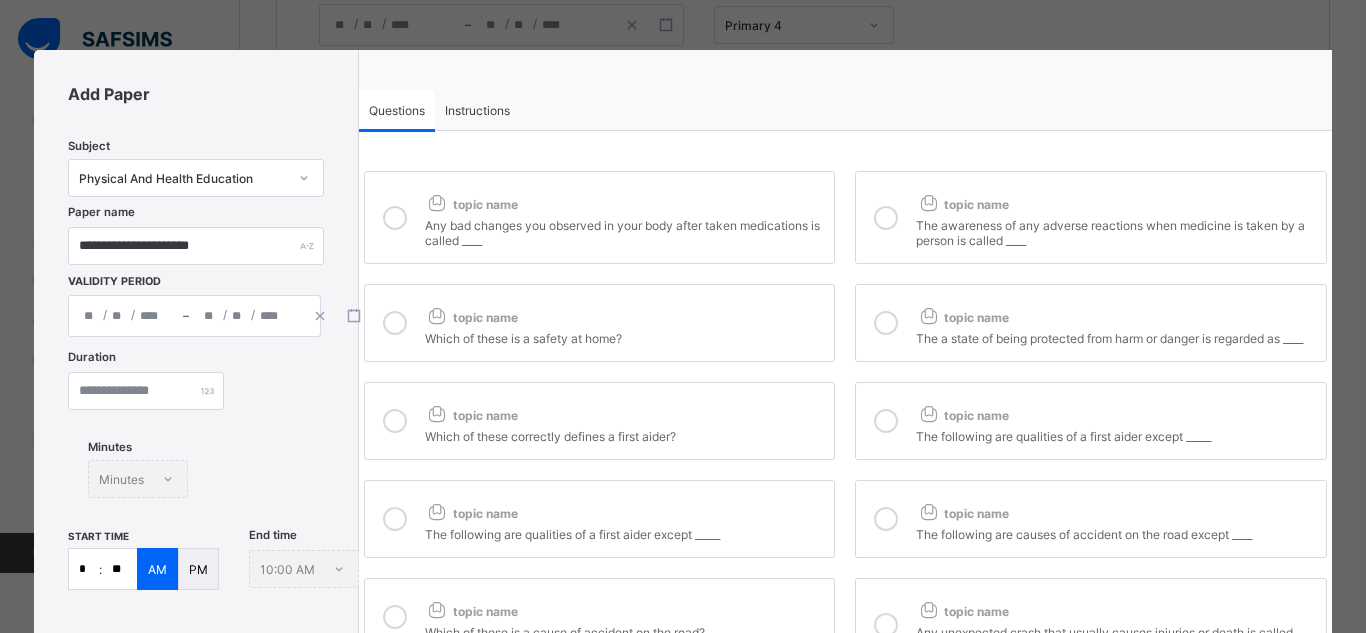 click at bounding box center [886, 421] 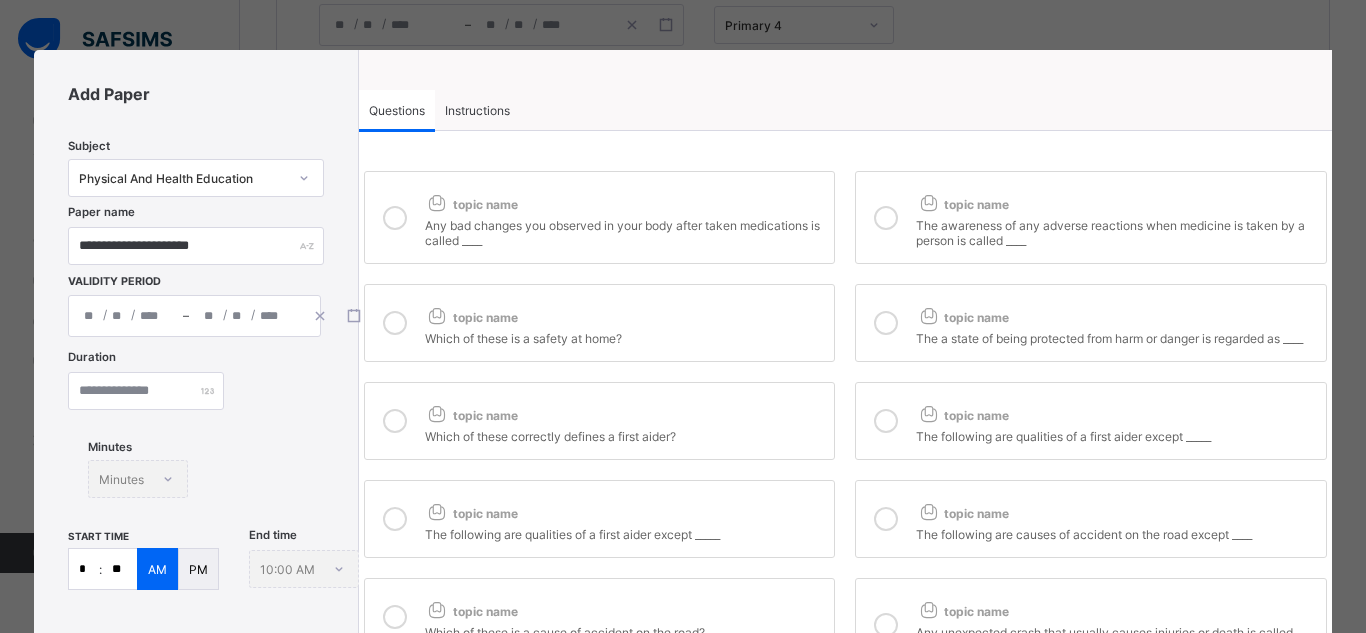 click at bounding box center (395, 421) 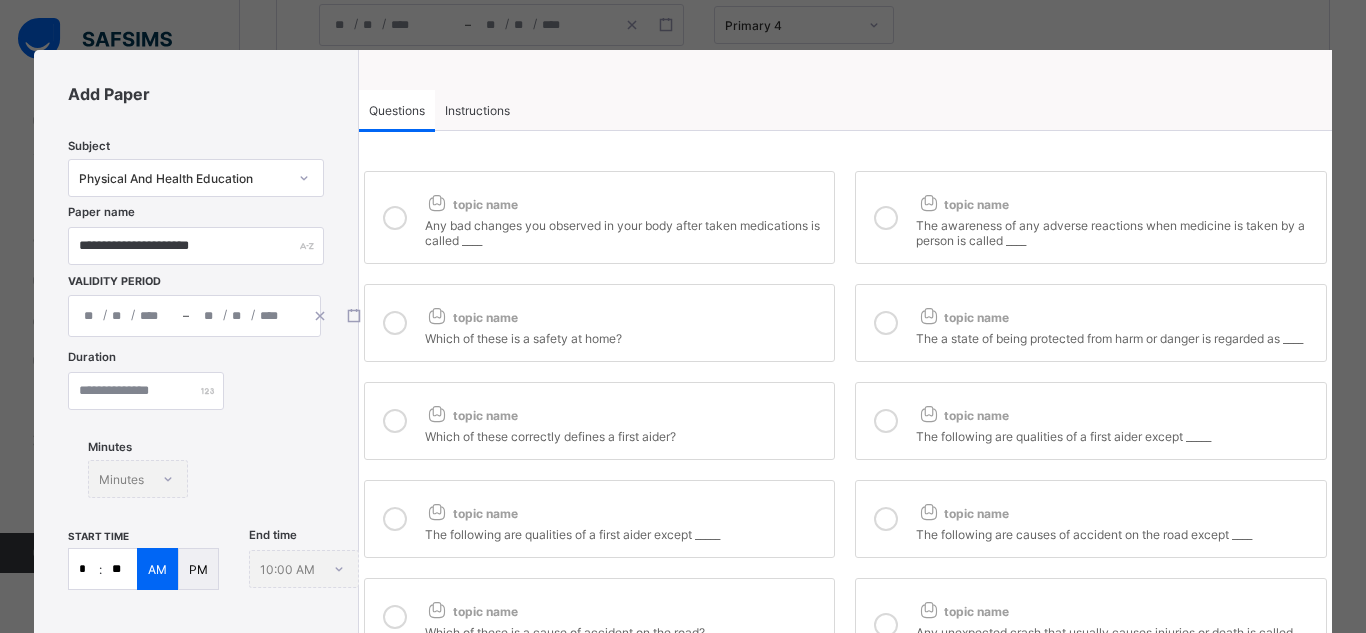 click at bounding box center (395, 323) 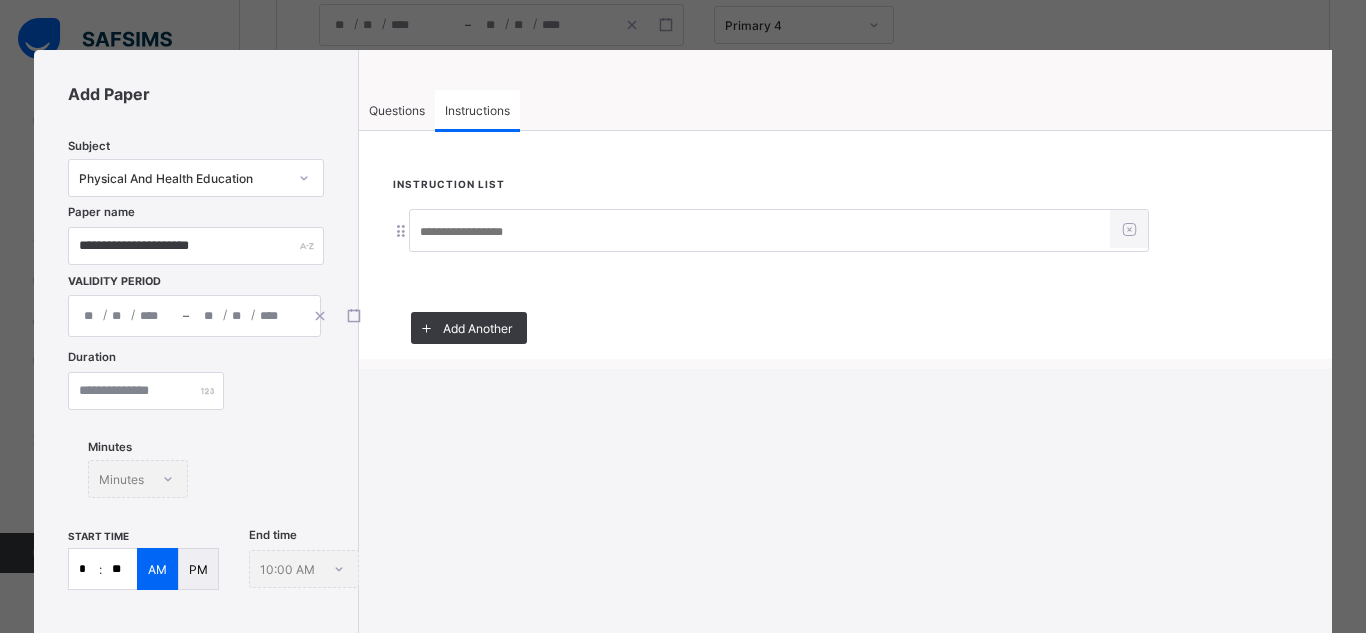 click at bounding box center [760, 232] 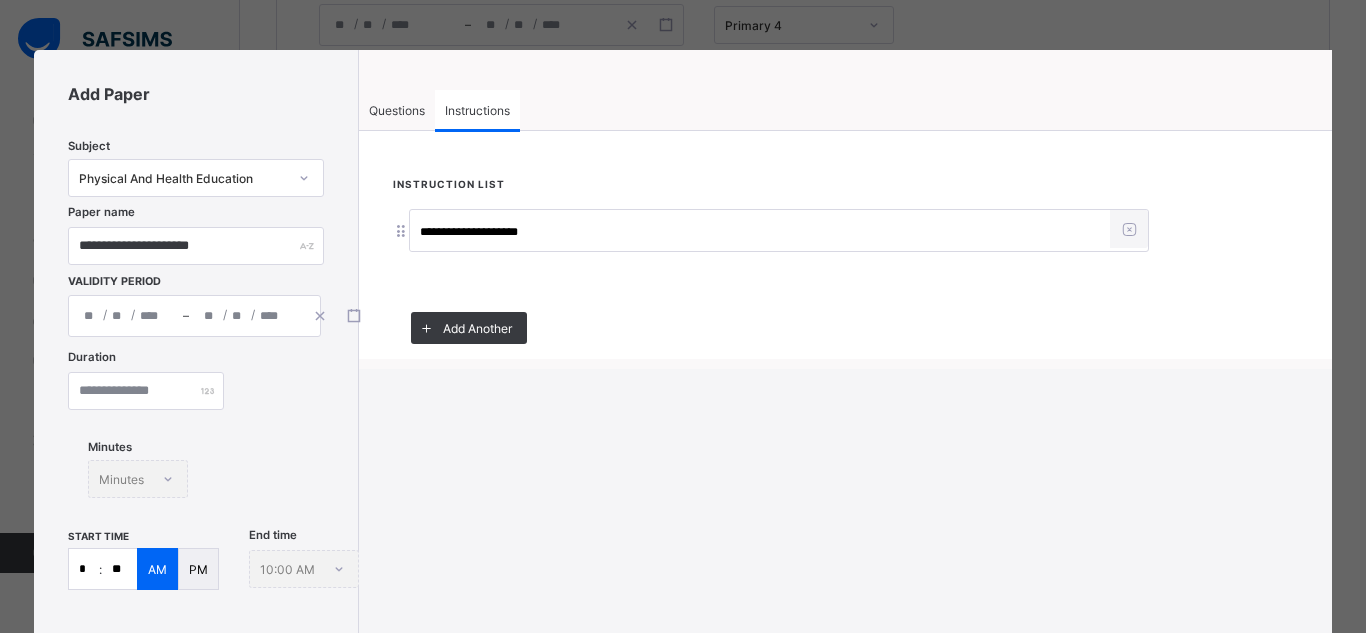 type on "**********" 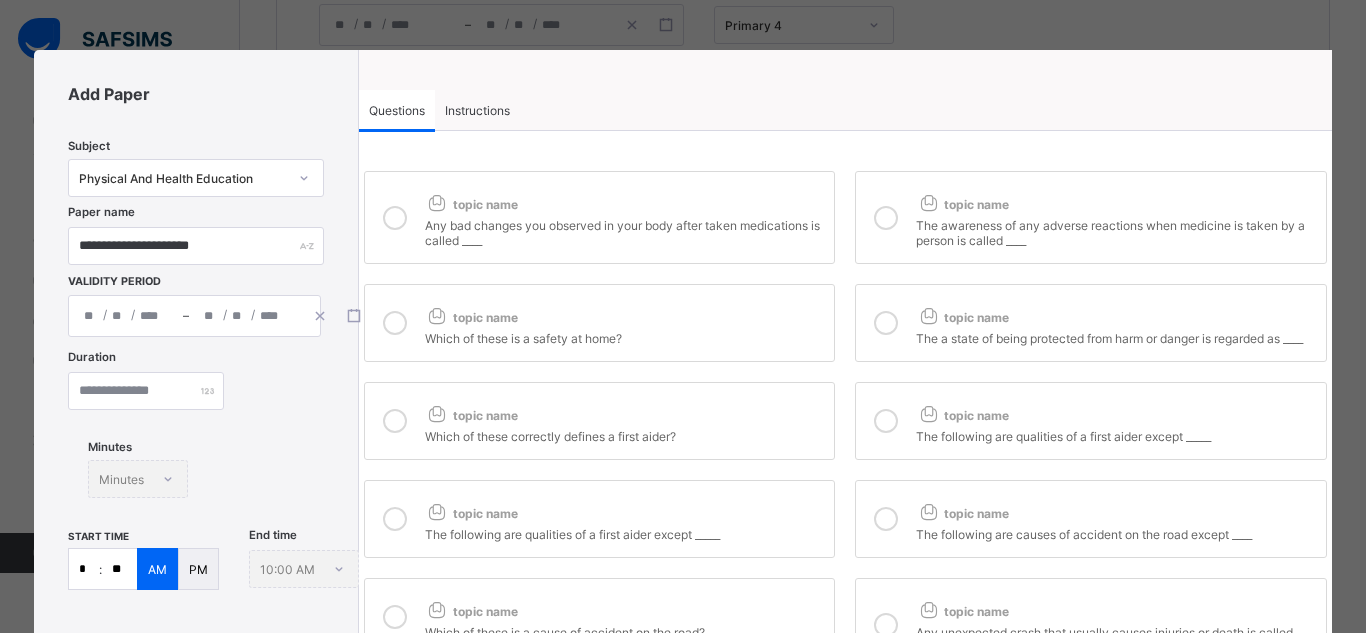 scroll, scrollTop: 406, scrollLeft: 0, axis: vertical 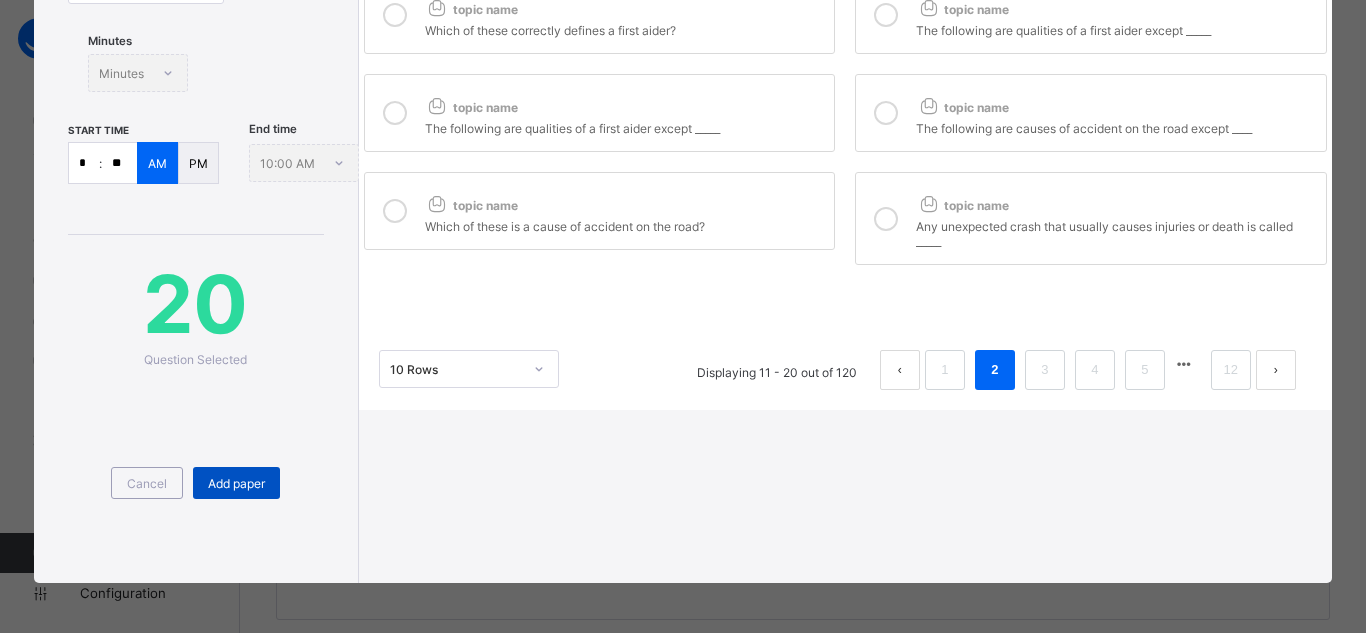 click on "Add paper" at bounding box center (236, 483) 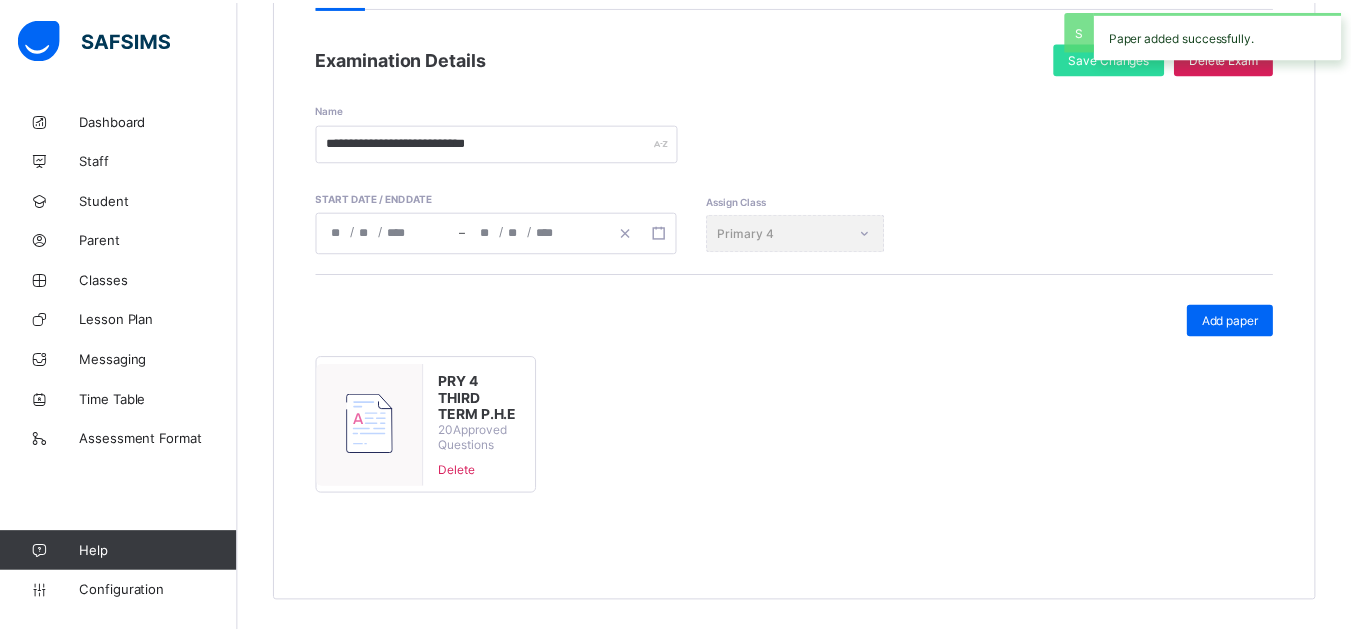 scroll, scrollTop: 272, scrollLeft: 0, axis: vertical 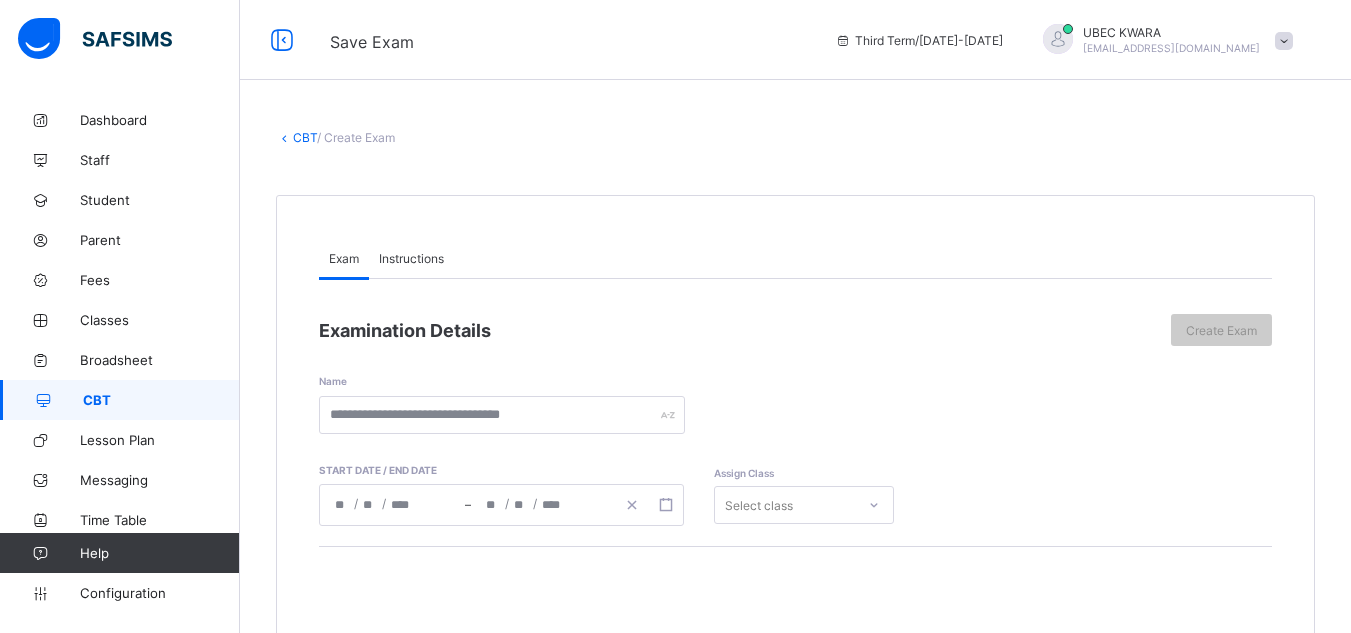 click on "CBT" at bounding box center [161, 400] 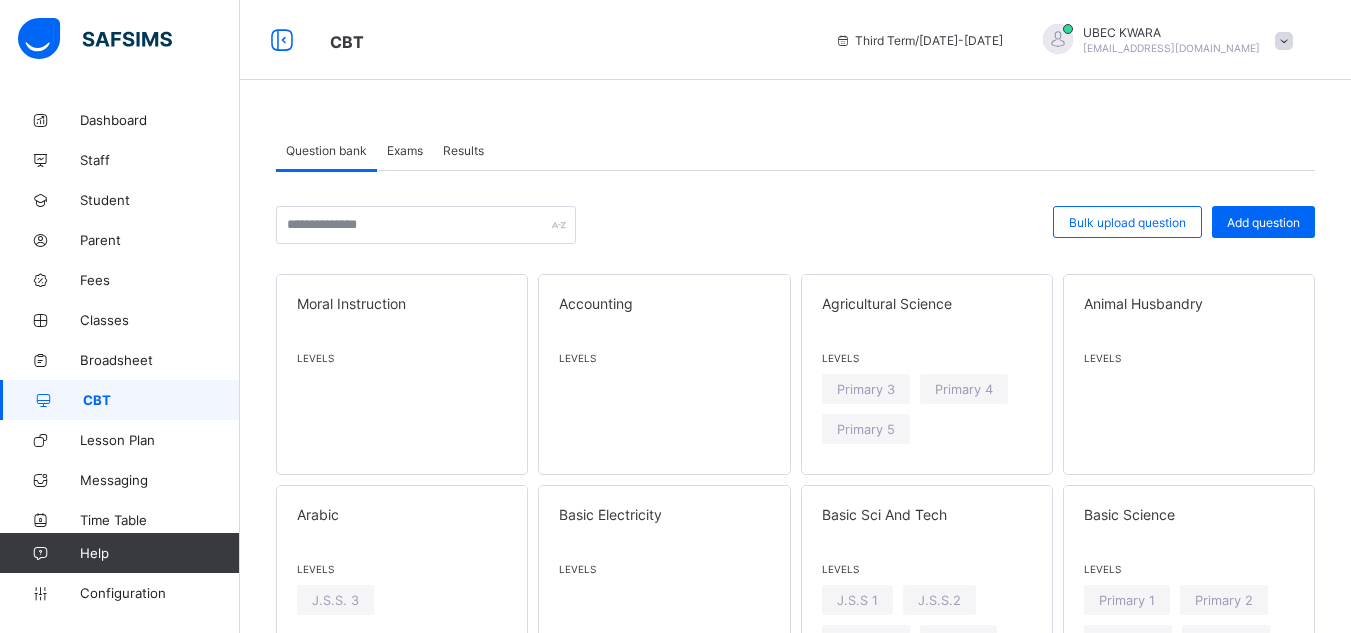 click on "Exams" at bounding box center [405, 150] 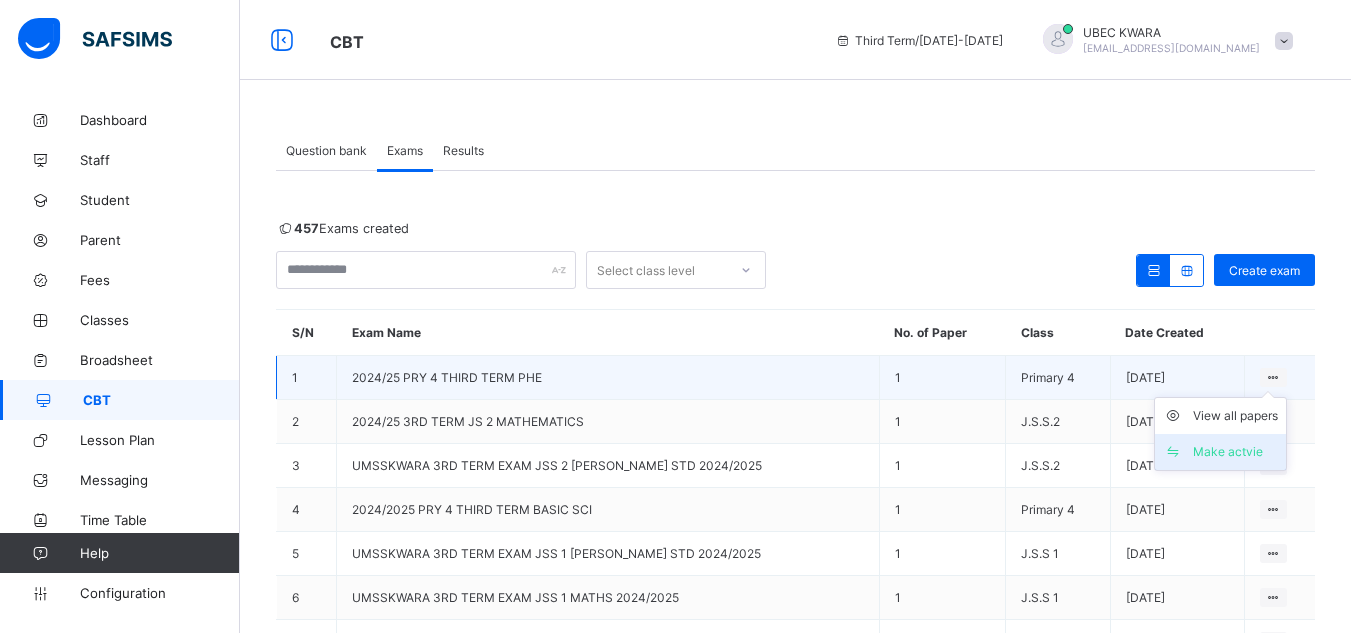 click on "Make actvie" at bounding box center [1220, 452] 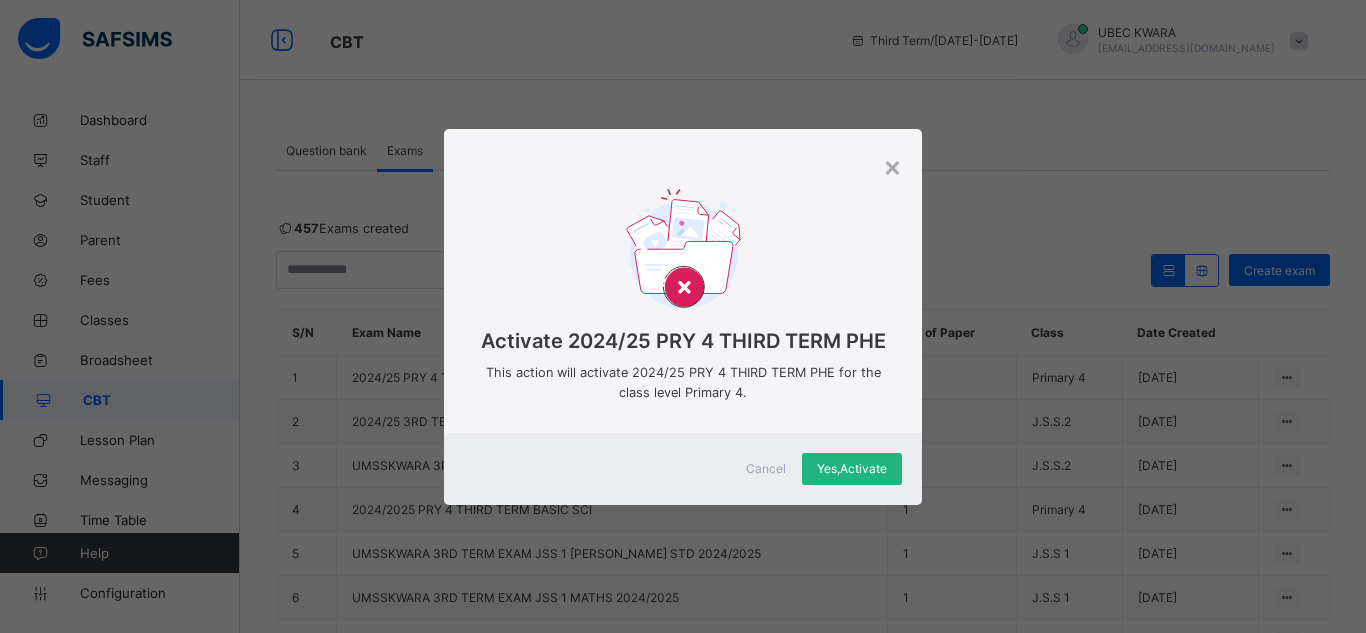click on "Yes,  Activate" at bounding box center (852, 469) 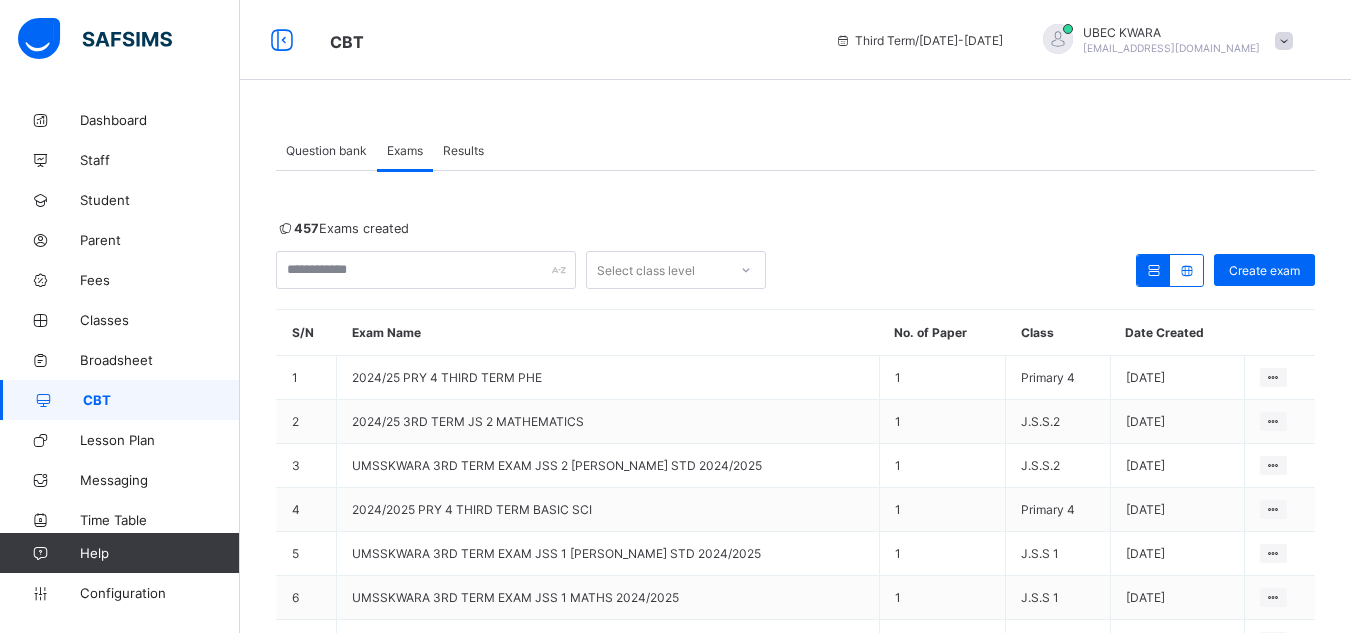 click on "Question bank" at bounding box center (326, 150) 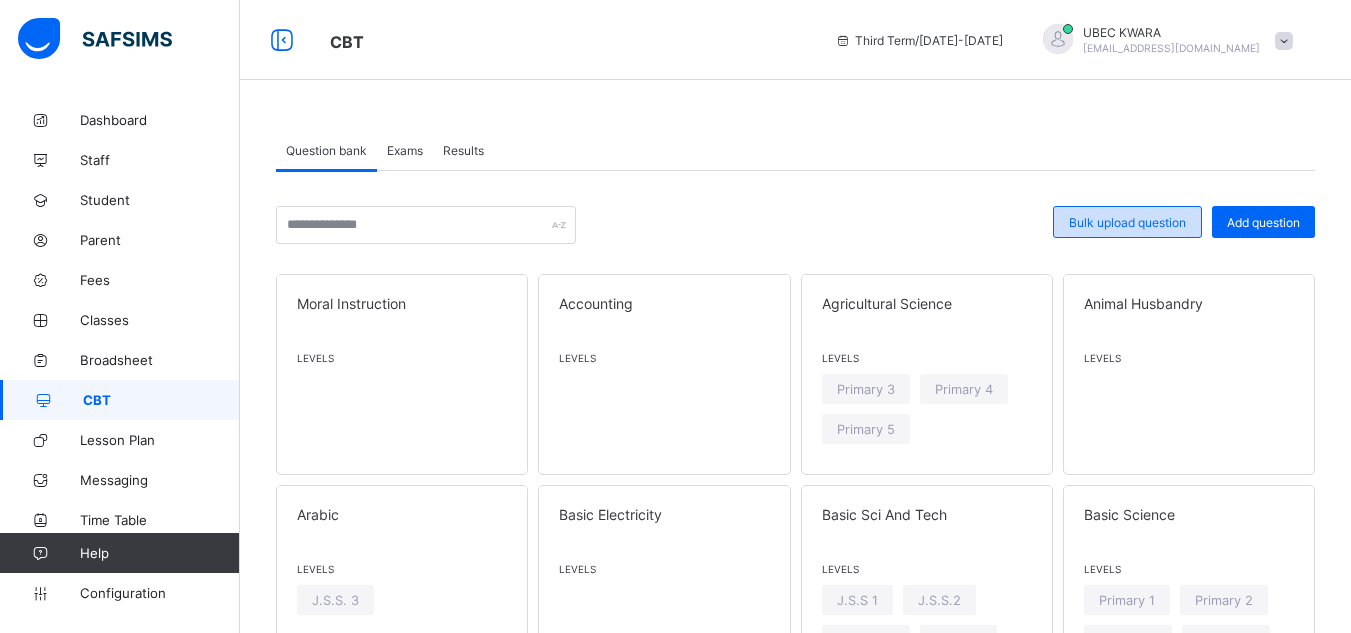 click on "Bulk upload question" at bounding box center (1127, 222) 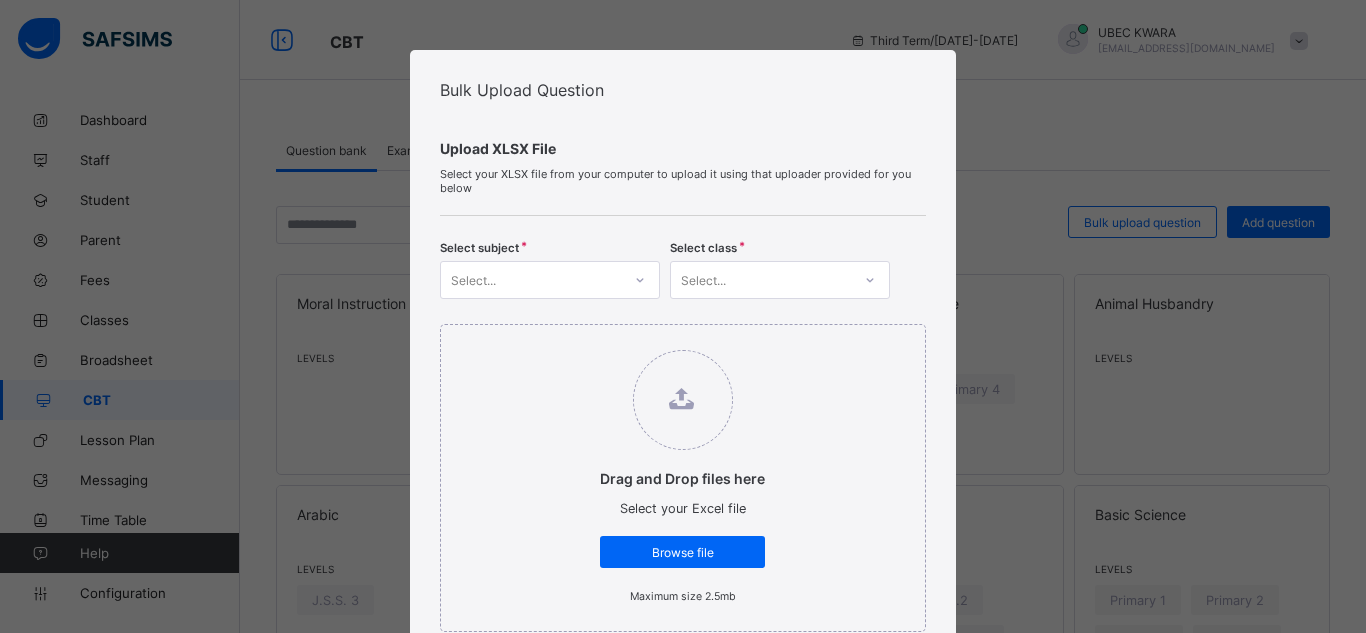 click at bounding box center [640, 280] 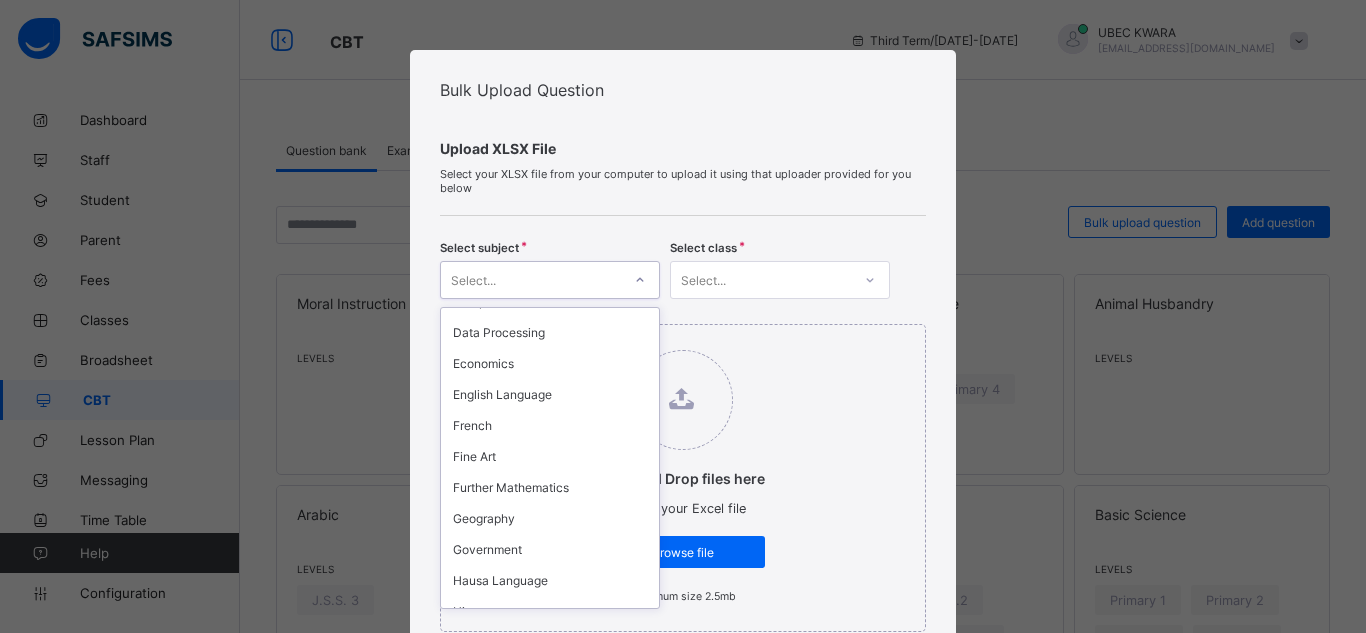 scroll, scrollTop: 560, scrollLeft: 0, axis: vertical 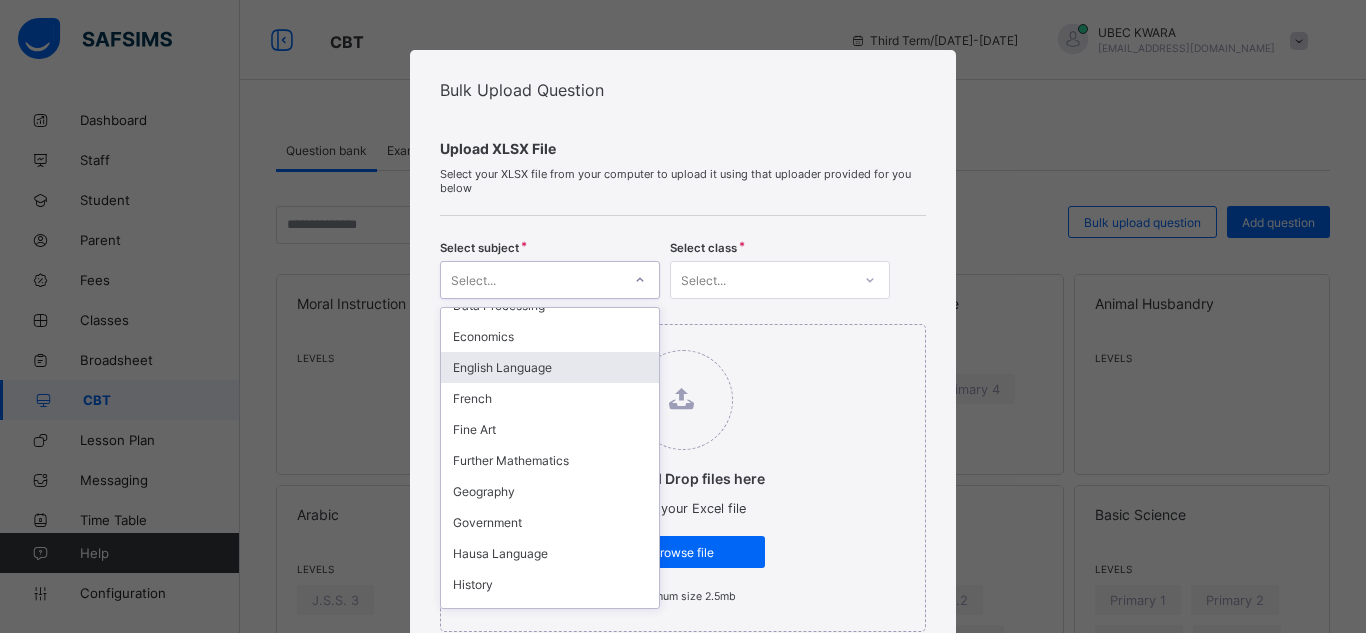 click on "English Language" at bounding box center [550, 367] 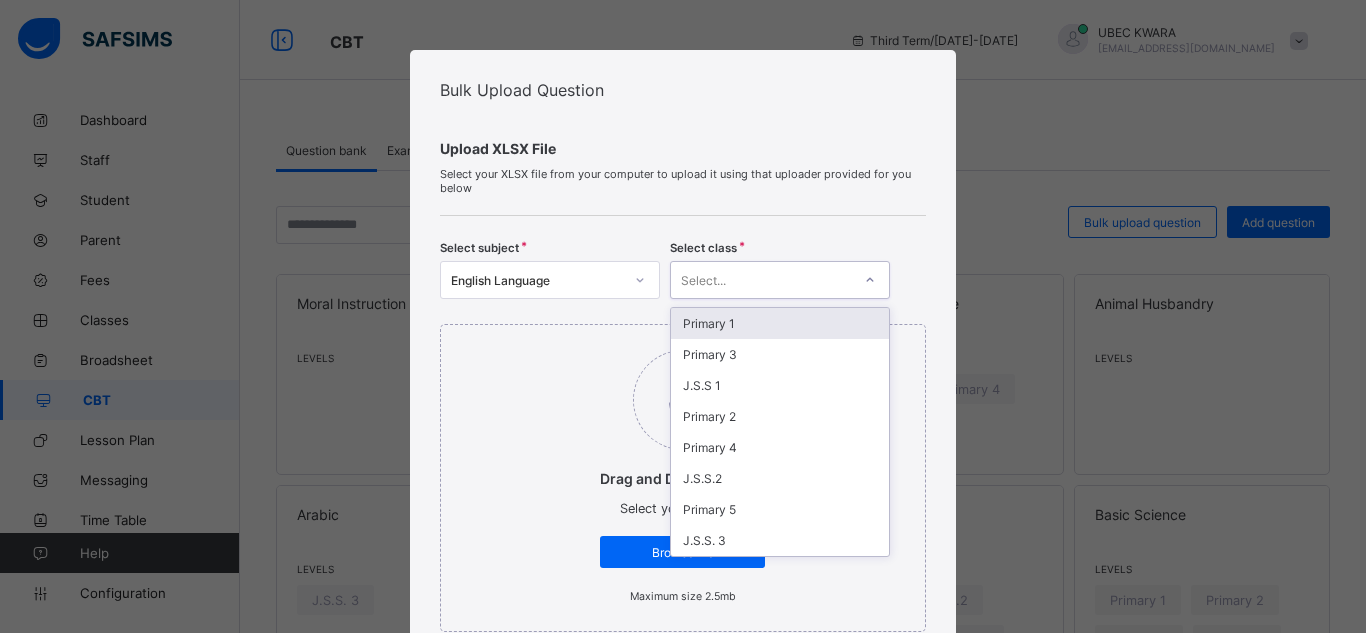 click 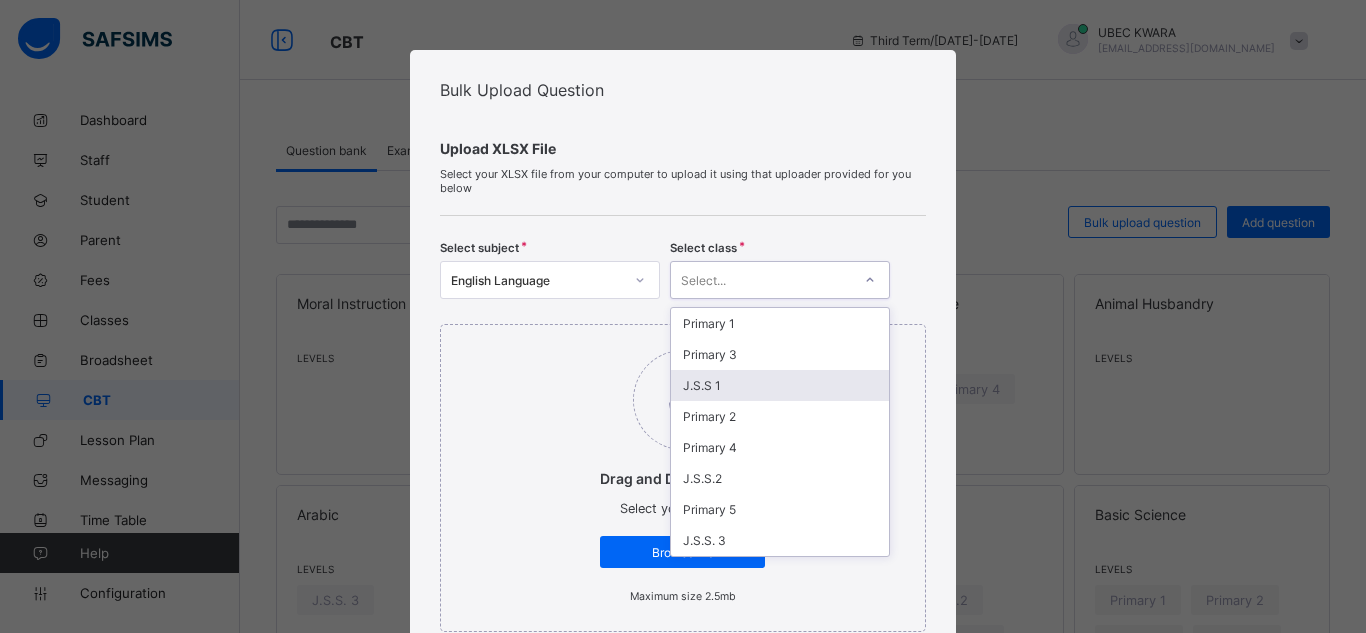 click on "J.S.S 1" at bounding box center (780, 385) 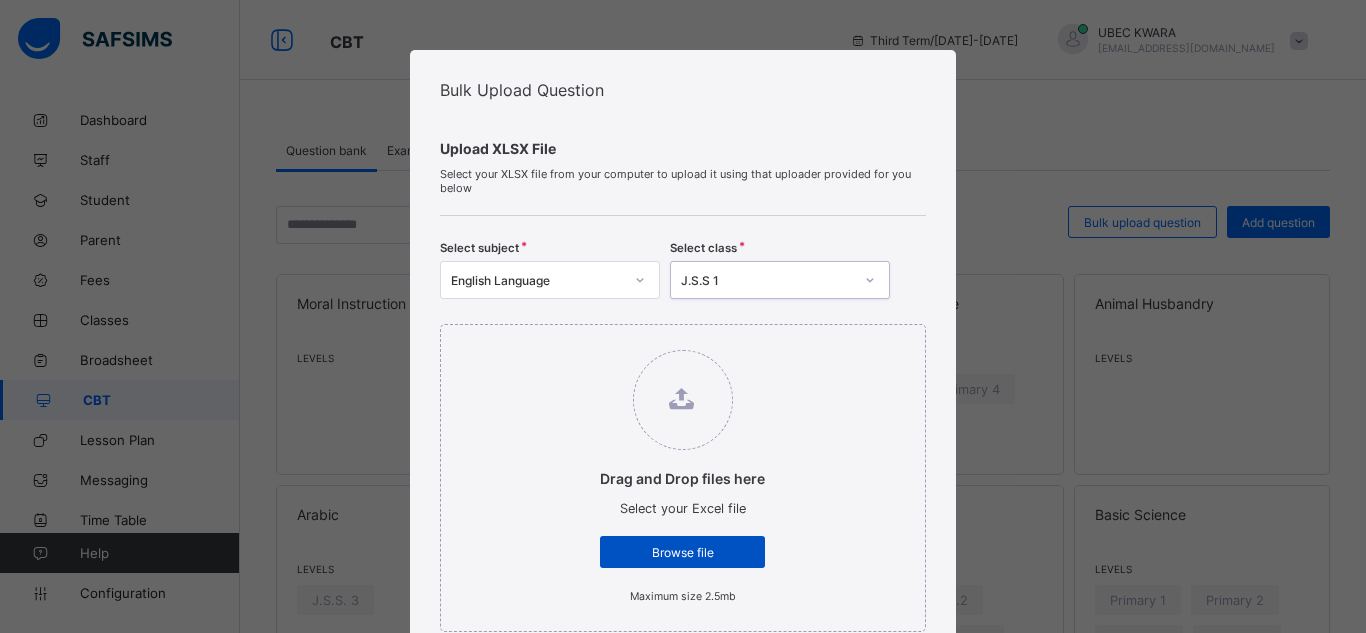 click on "Browse file" at bounding box center [682, 552] 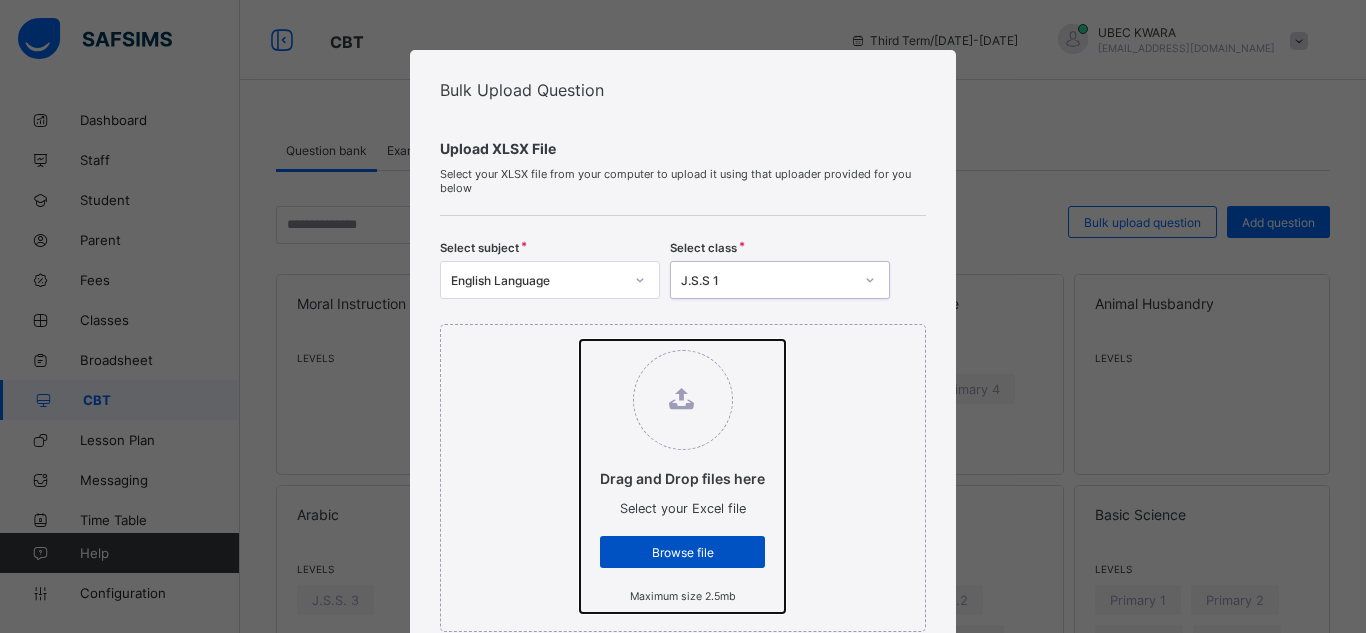 click on "Drag and Drop files here Select your Excel file Browse file Maximum size 2.5mb" at bounding box center (580, 340) 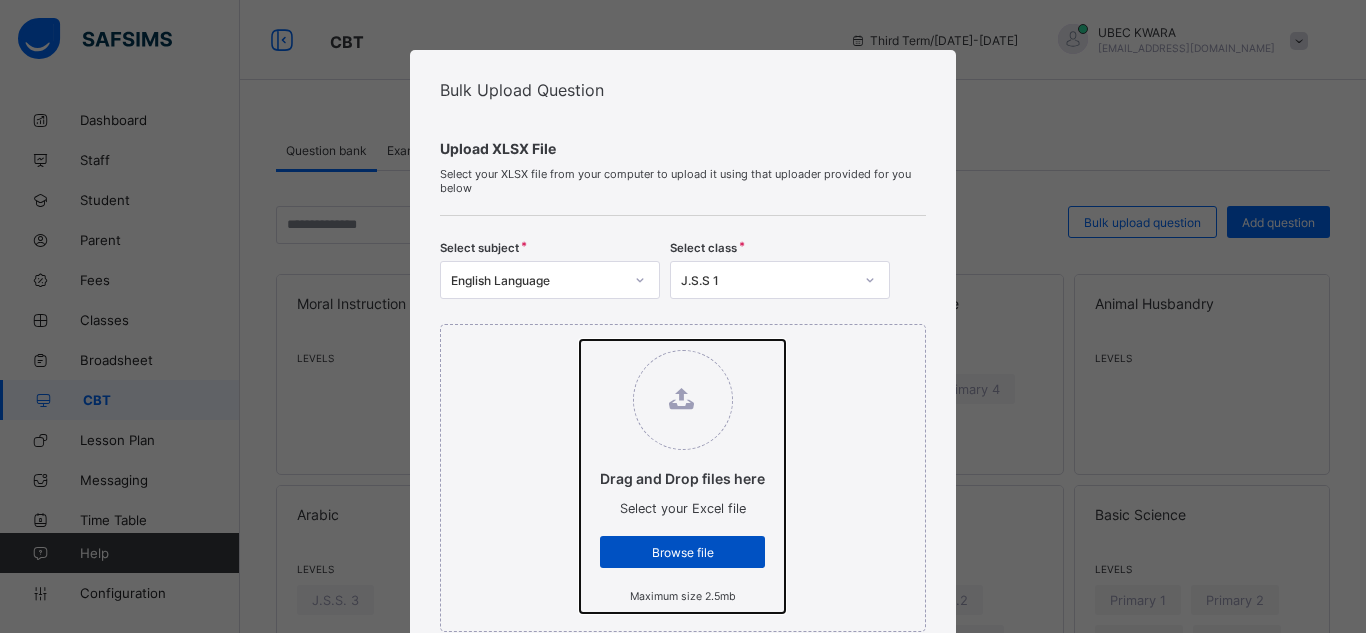 type on "**********" 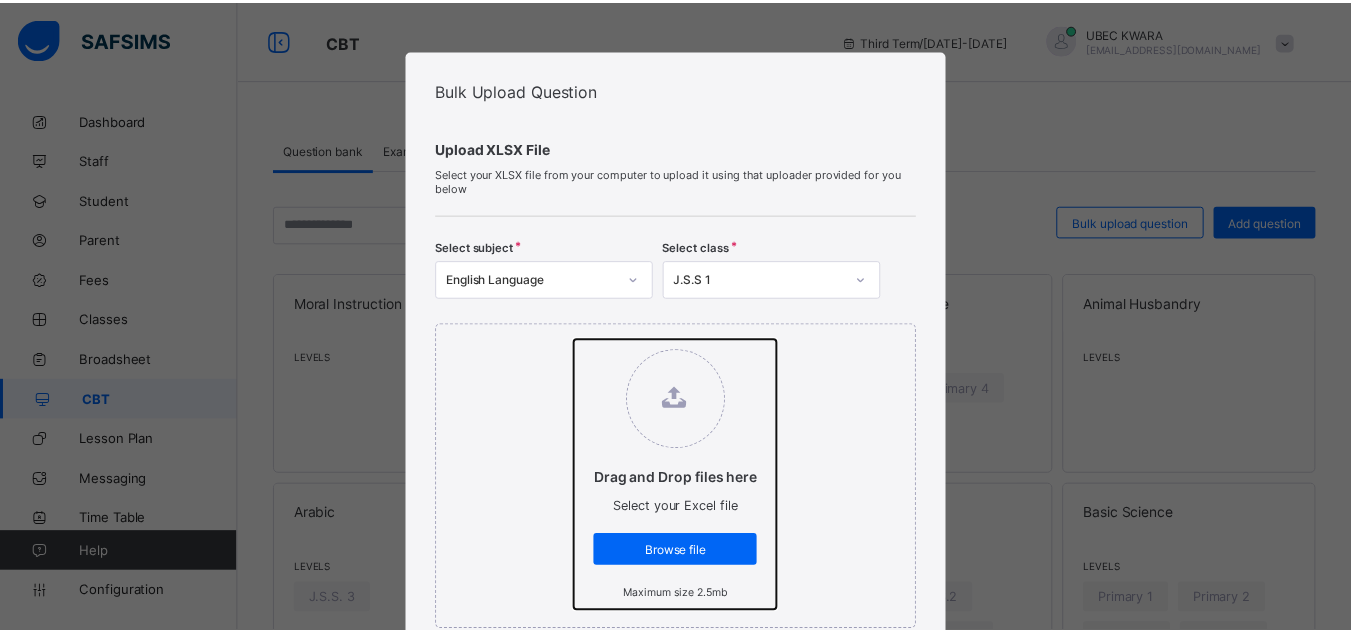 scroll, scrollTop: 554, scrollLeft: 0, axis: vertical 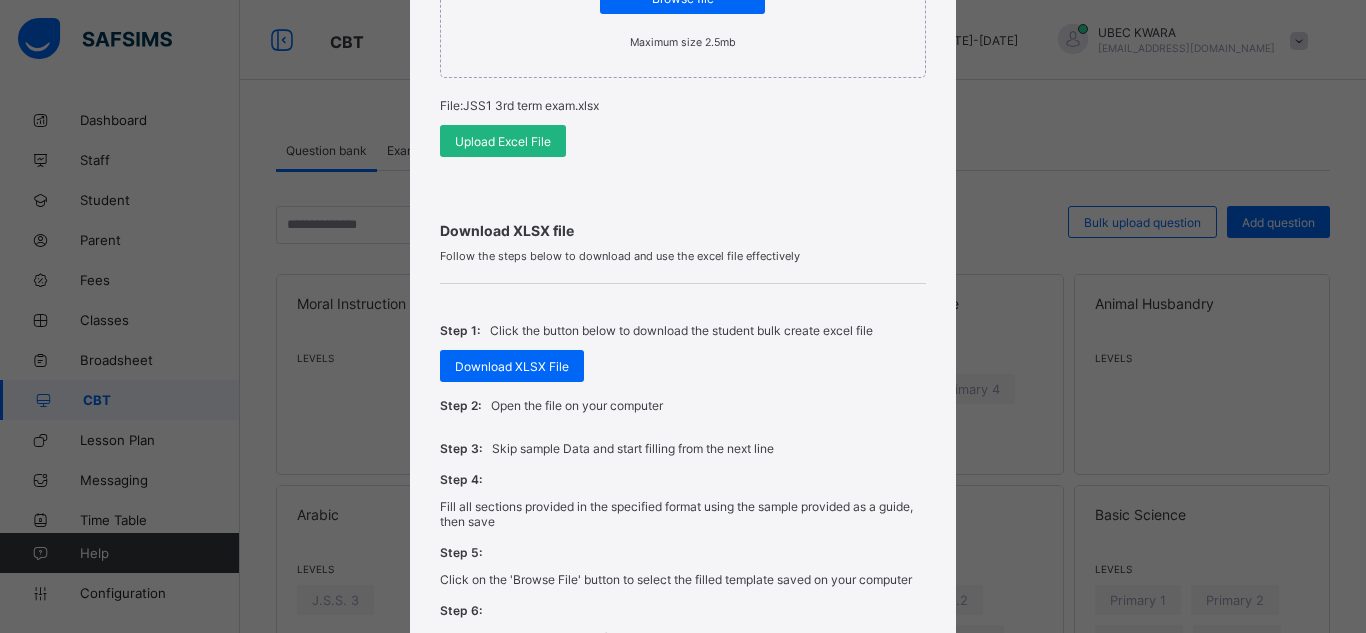 click on "Upload Excel File" at bounding box center (503, 141) 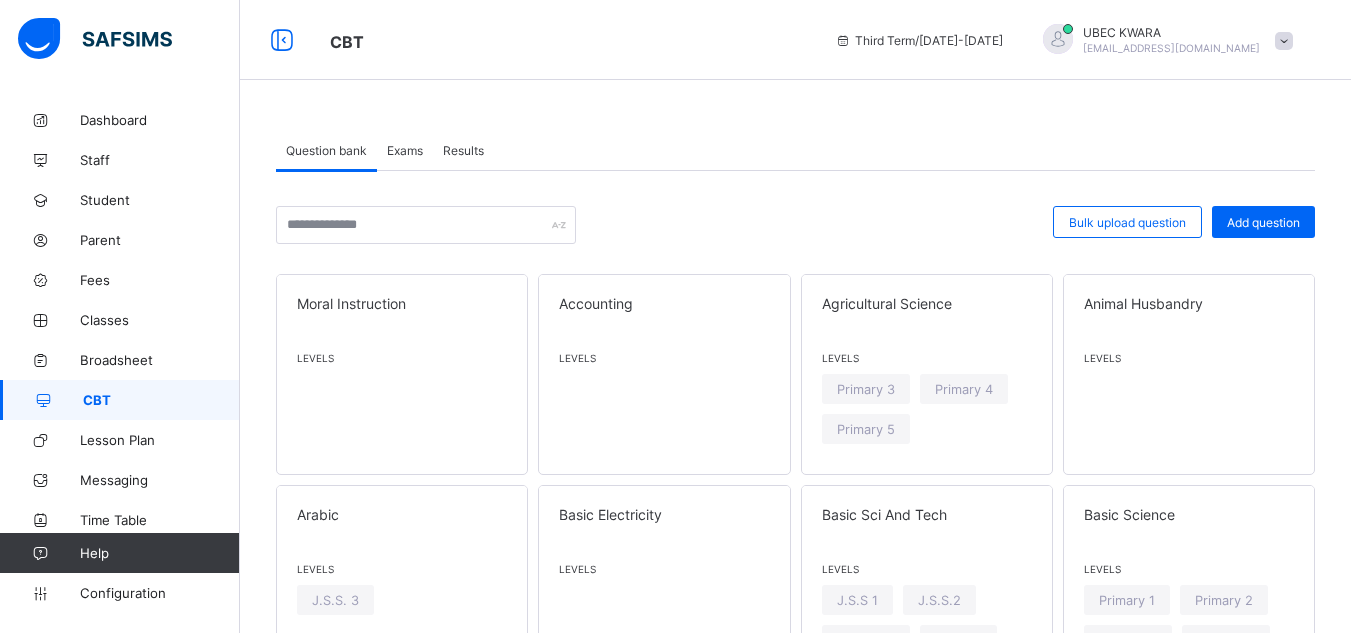 click on "Exams" at bounding box center [405, 150] 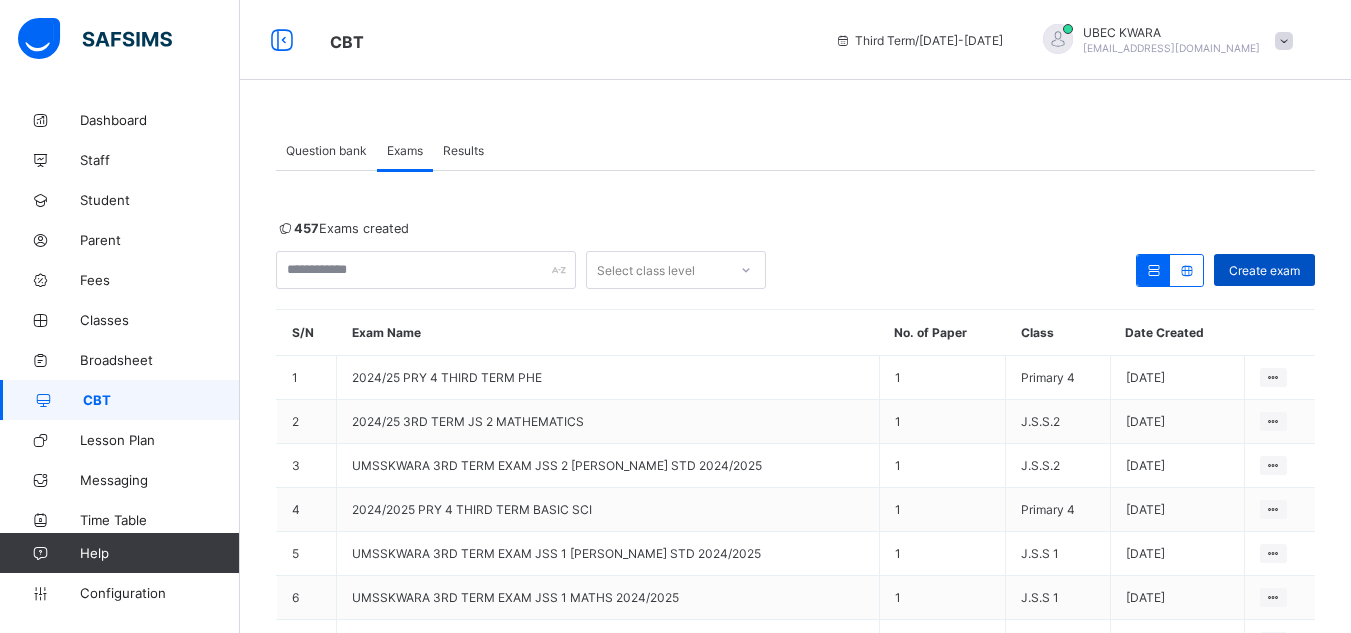 click on "Create exam" at bounding box center (1264, 270) 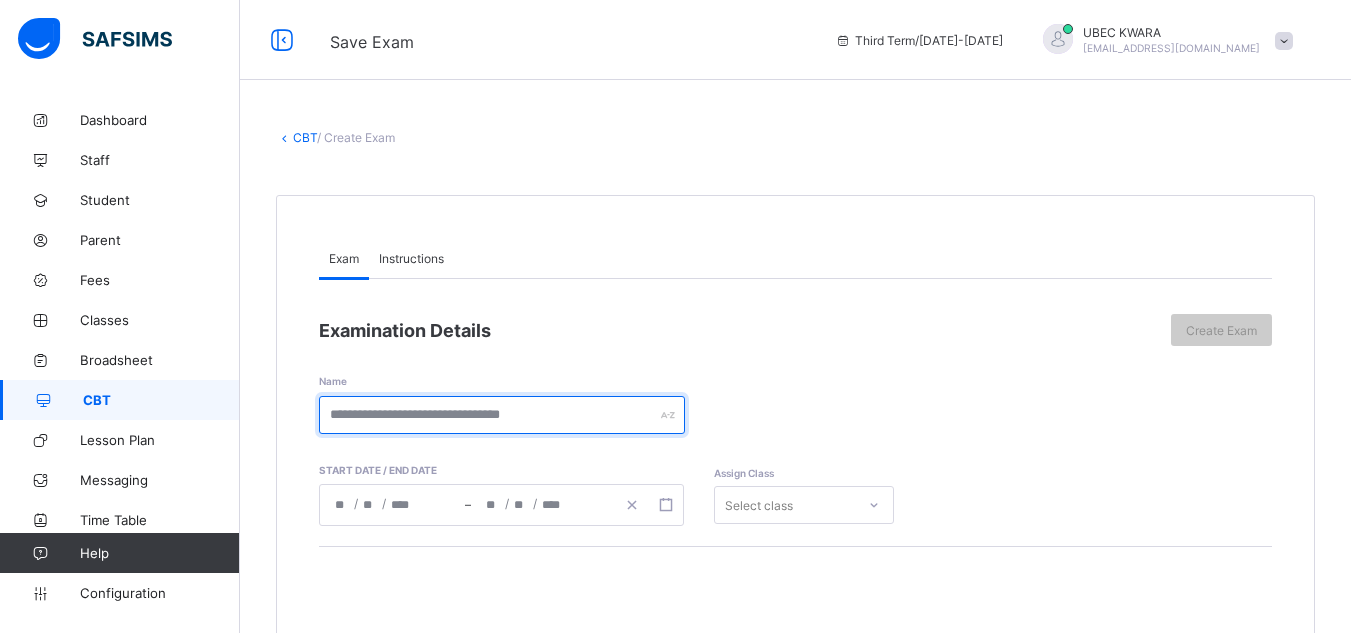click at bounding box center [502, 415] 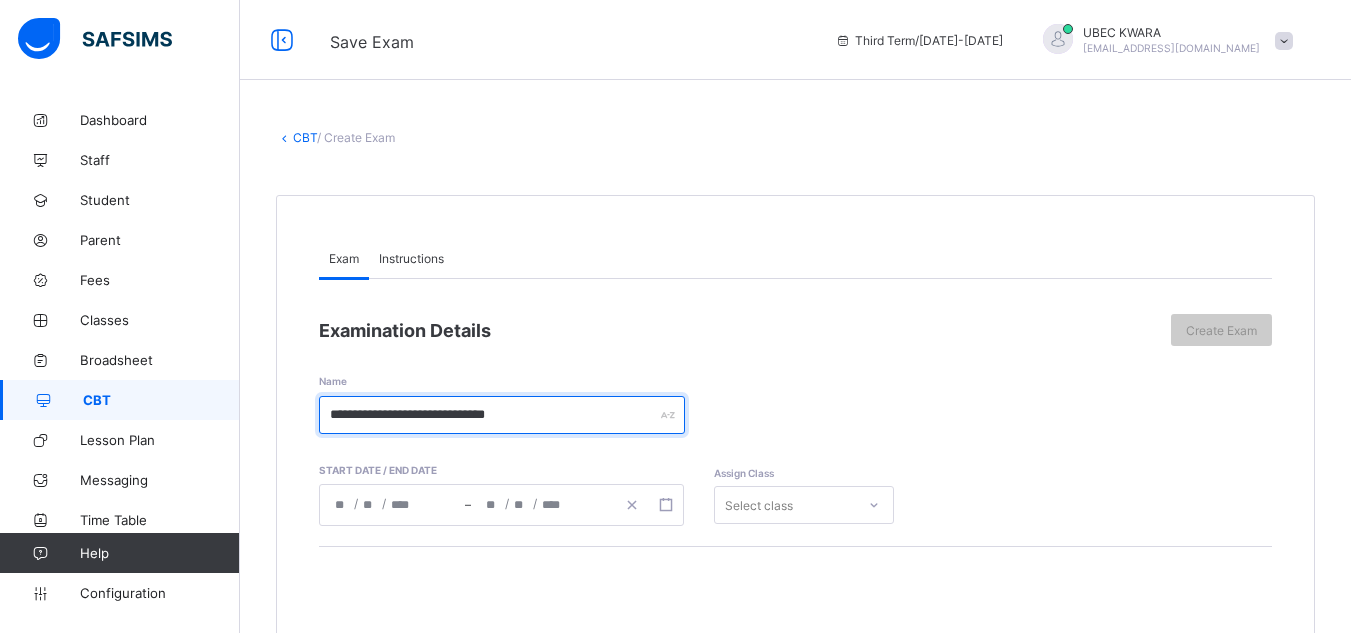 type on "**********" 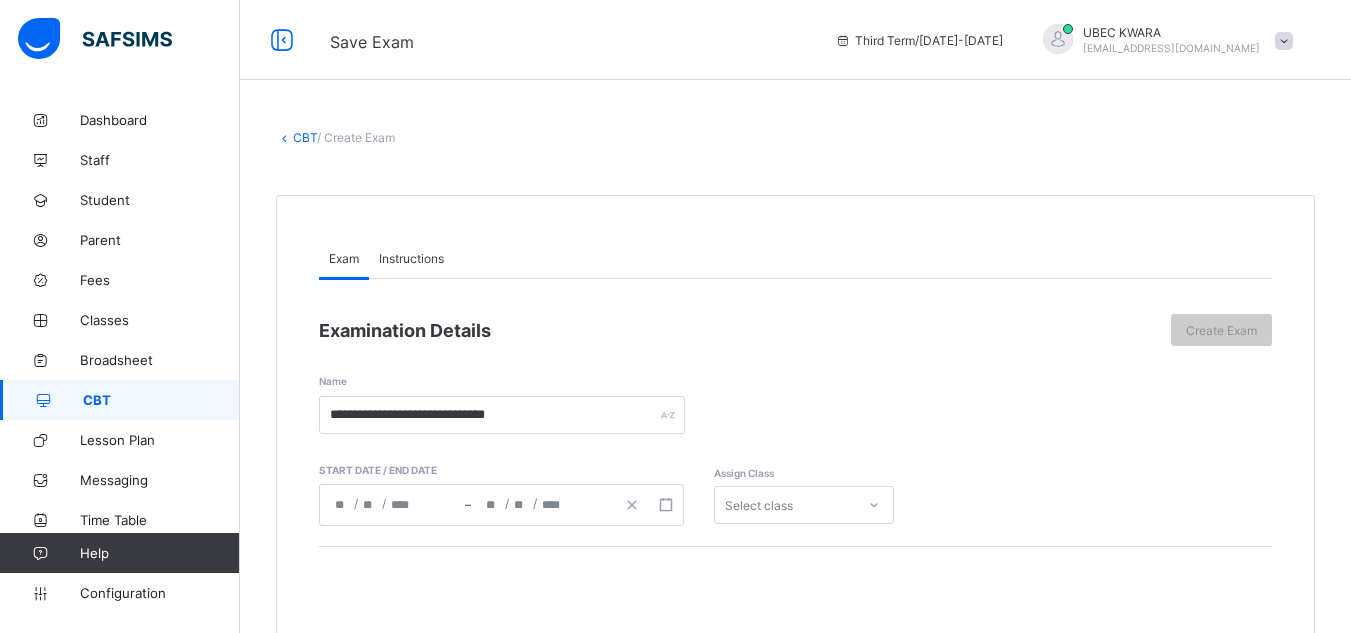 click 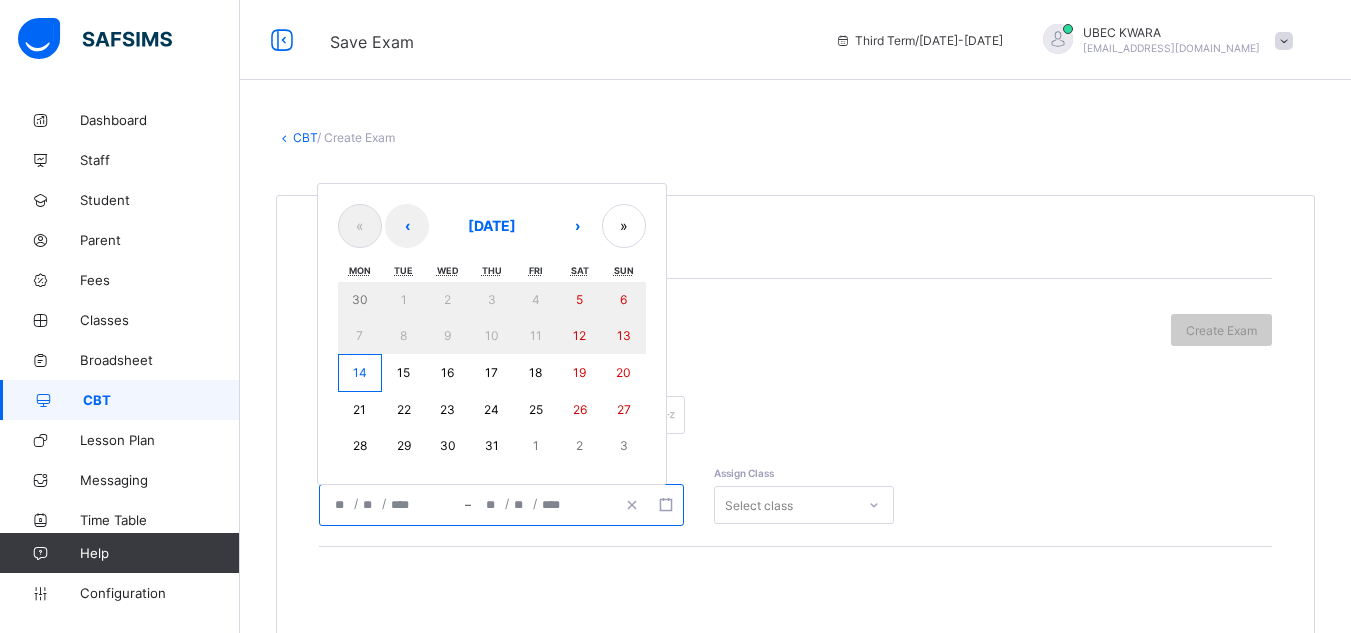 drag, startPoint x: 363, startPoint y: 368, endPoint x: 526, endPoint y: 372, distance: 163.04907 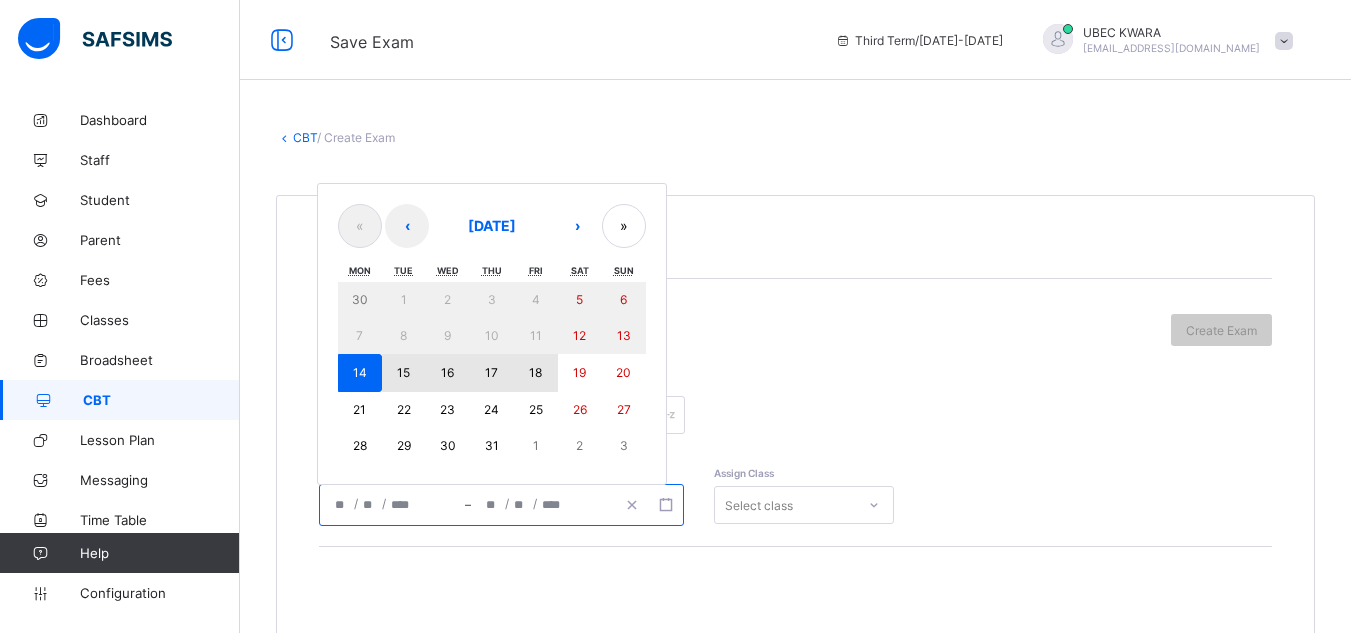 drag, startPoint x: 364, startPoint y: 369, endPoint x: 532, endPoint y: 367, distance: 168.0119 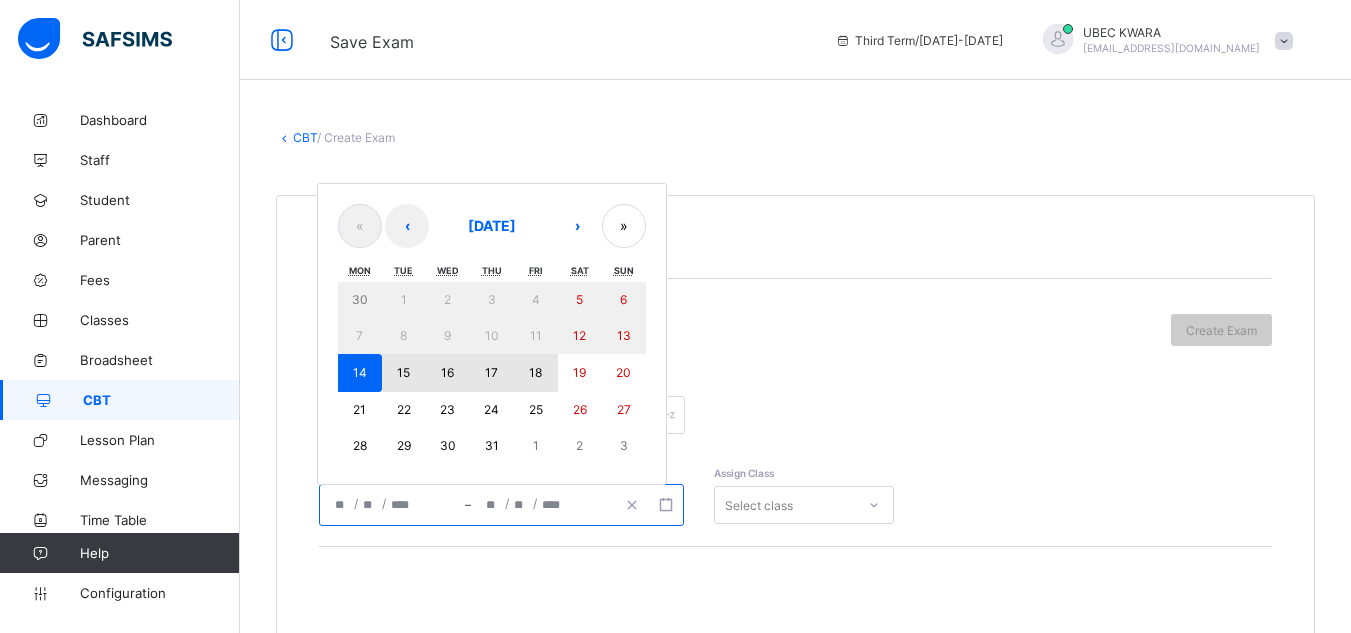 type on "**********" 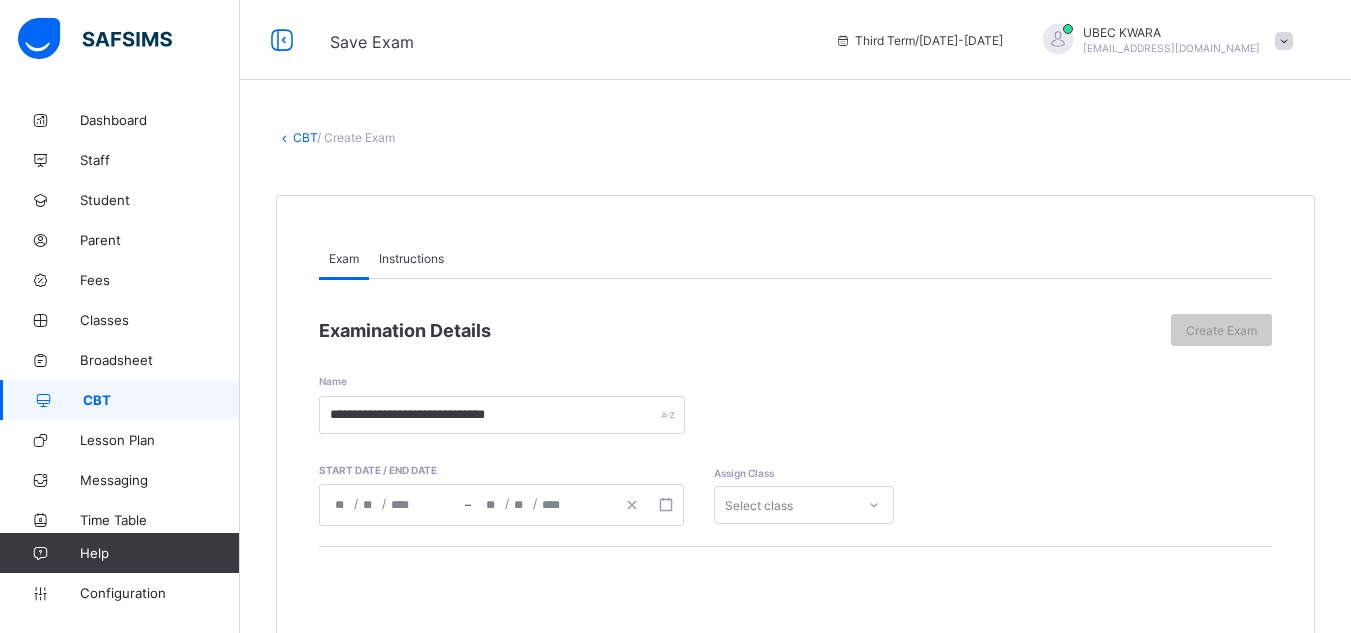 click on "Select class" at bounding box center [804, 505] 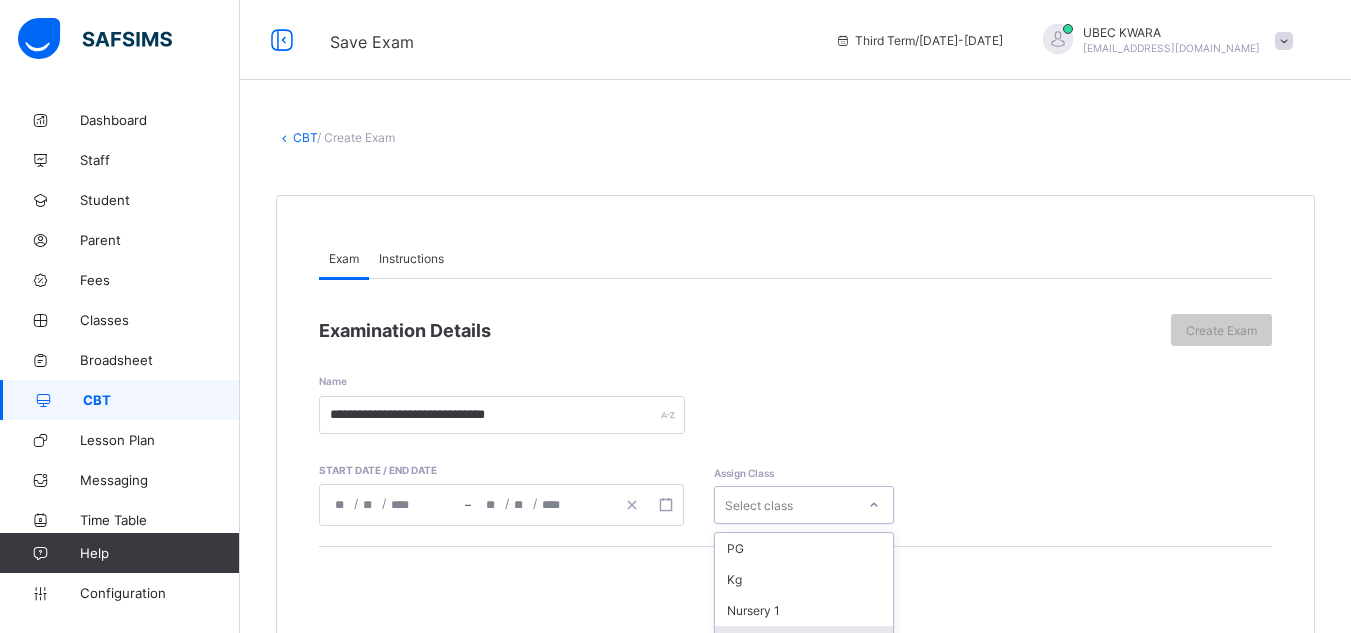 scroll, scrollTop: 209, scrollLeft: 0, axis: vertical 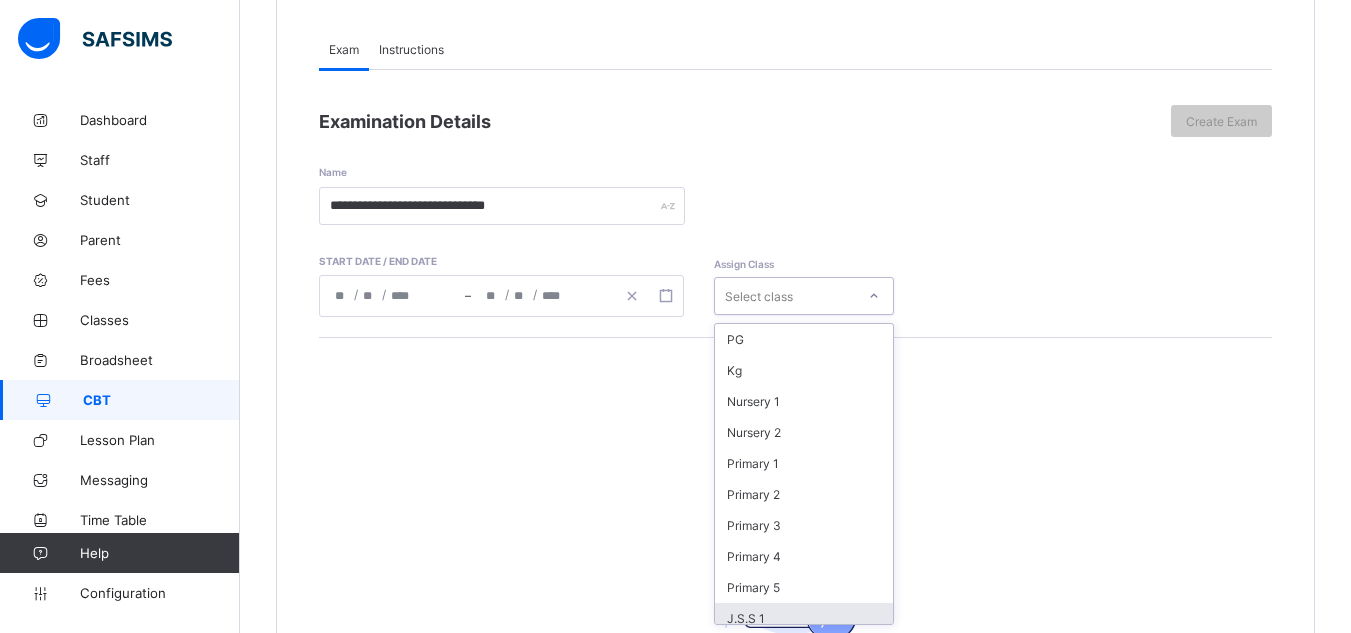 click on "J.S.S 1" at bounding box center [804, 618] 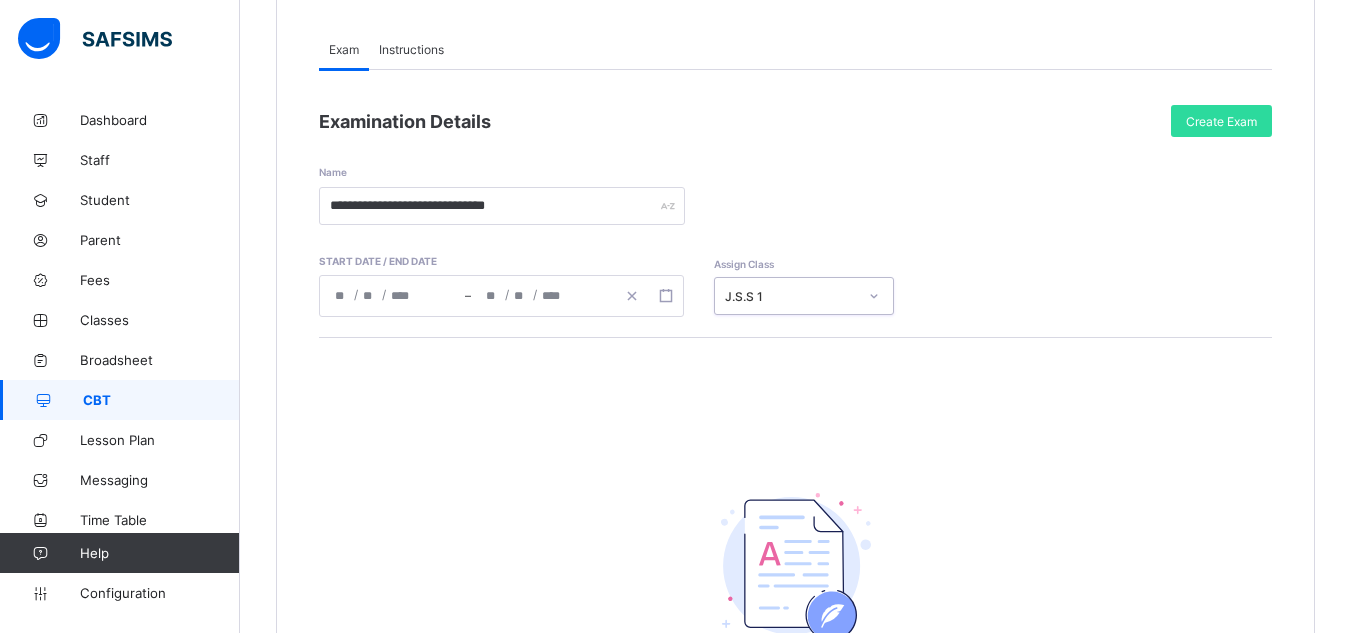 click on "Instructions" at bounding box center (411, 49) 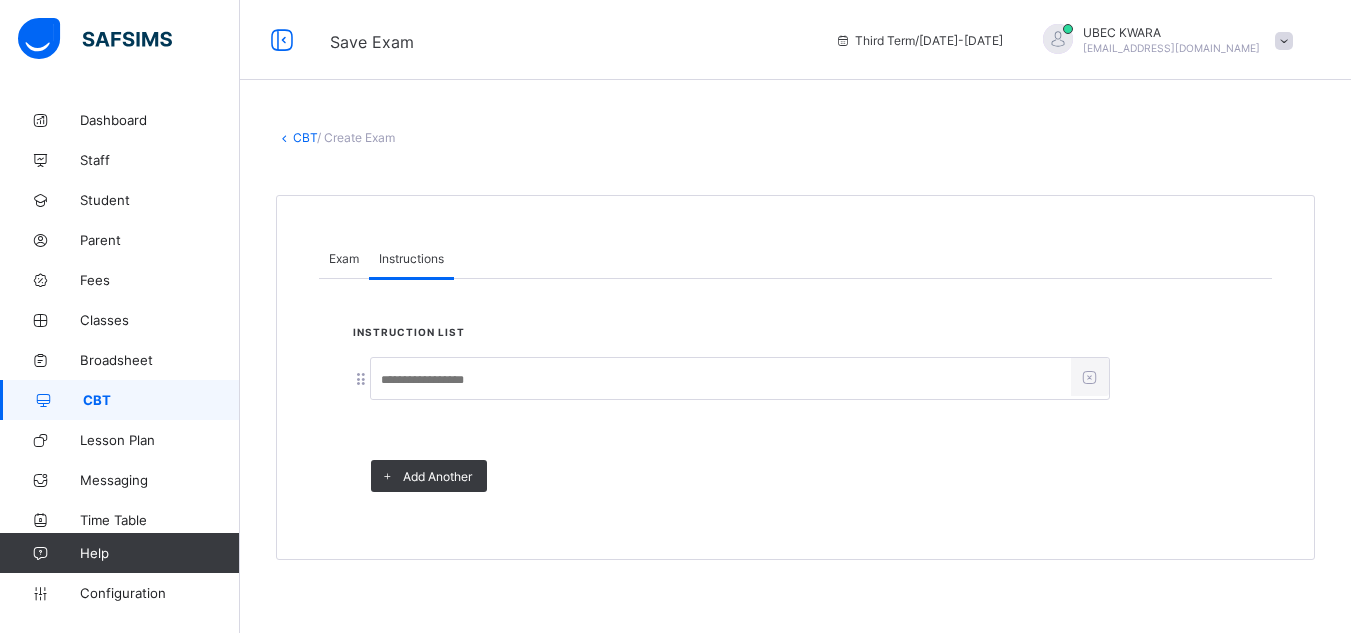 scroll, scrollTop: 0, scrollLeft: 0, axis: both 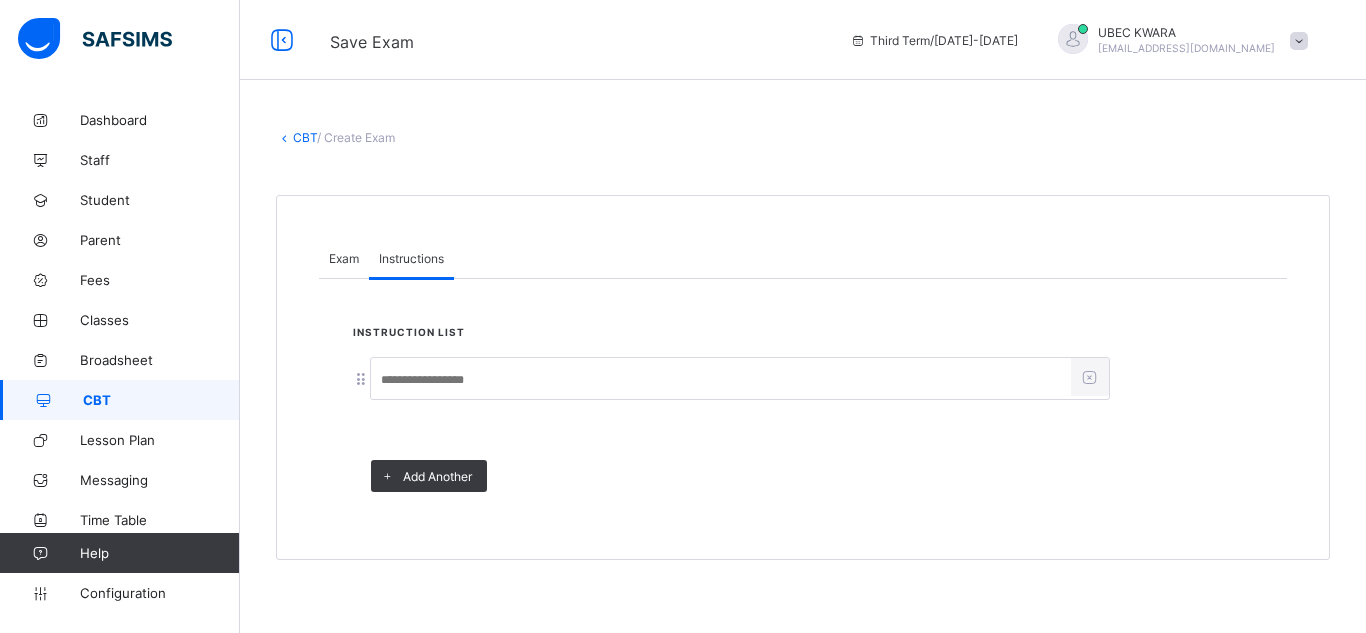 click at bounding box center [721, 380] 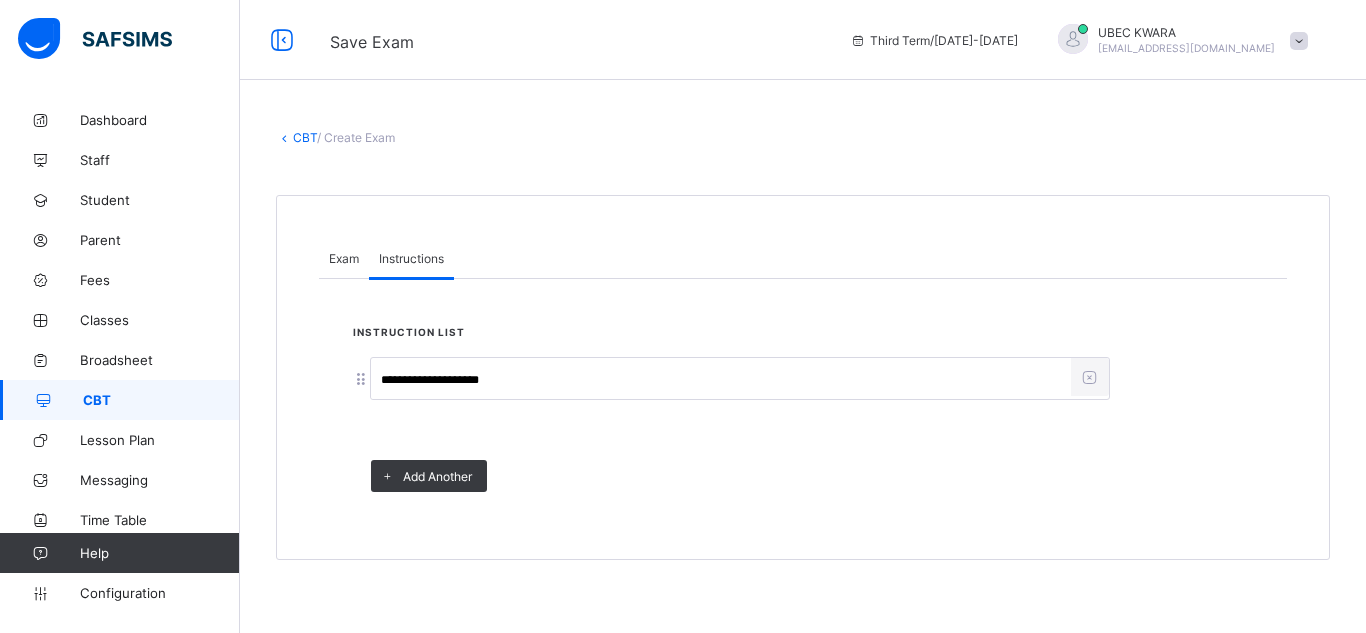 type on "**********" 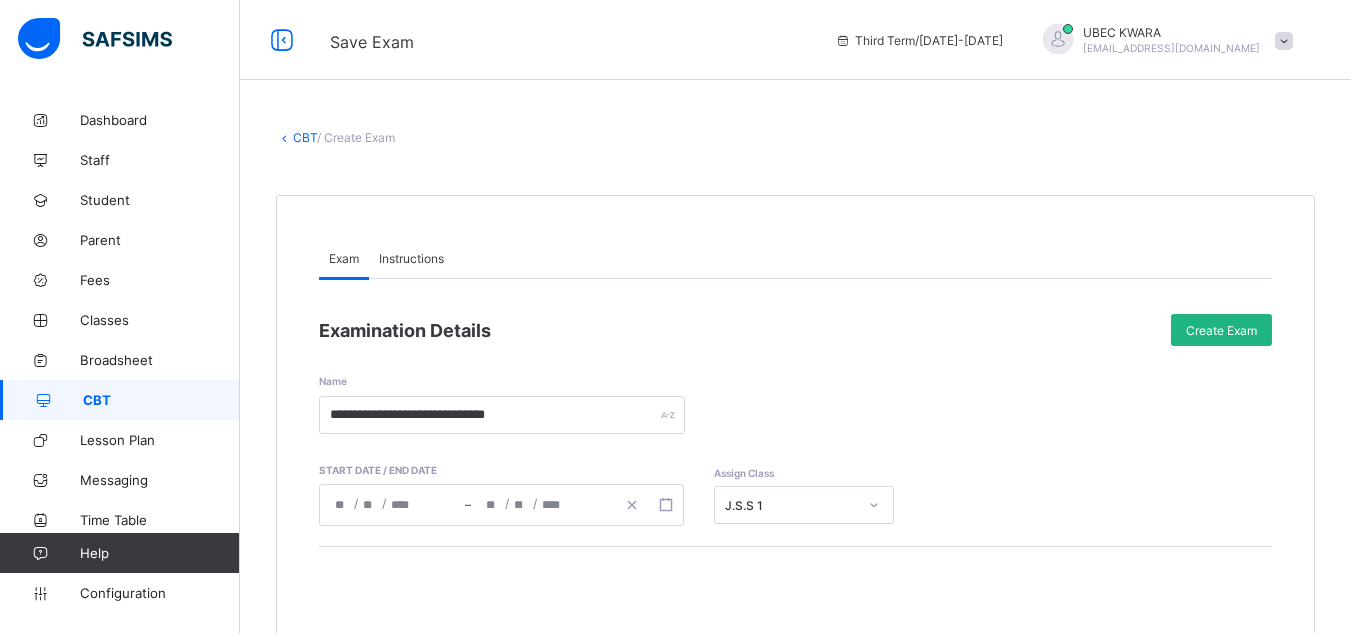 click on "Create Exam" at bounding box center [1221, 330] 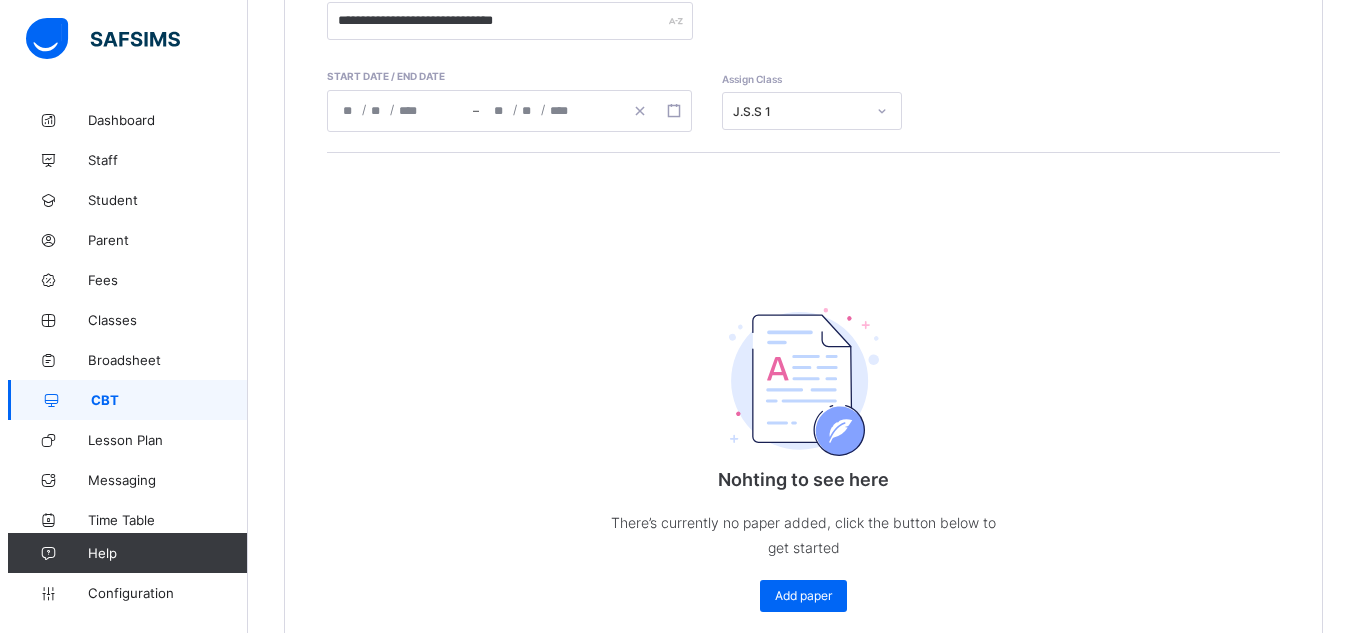 scroll, scrollTop: 400, scrollLeft: 0, axis: vertical 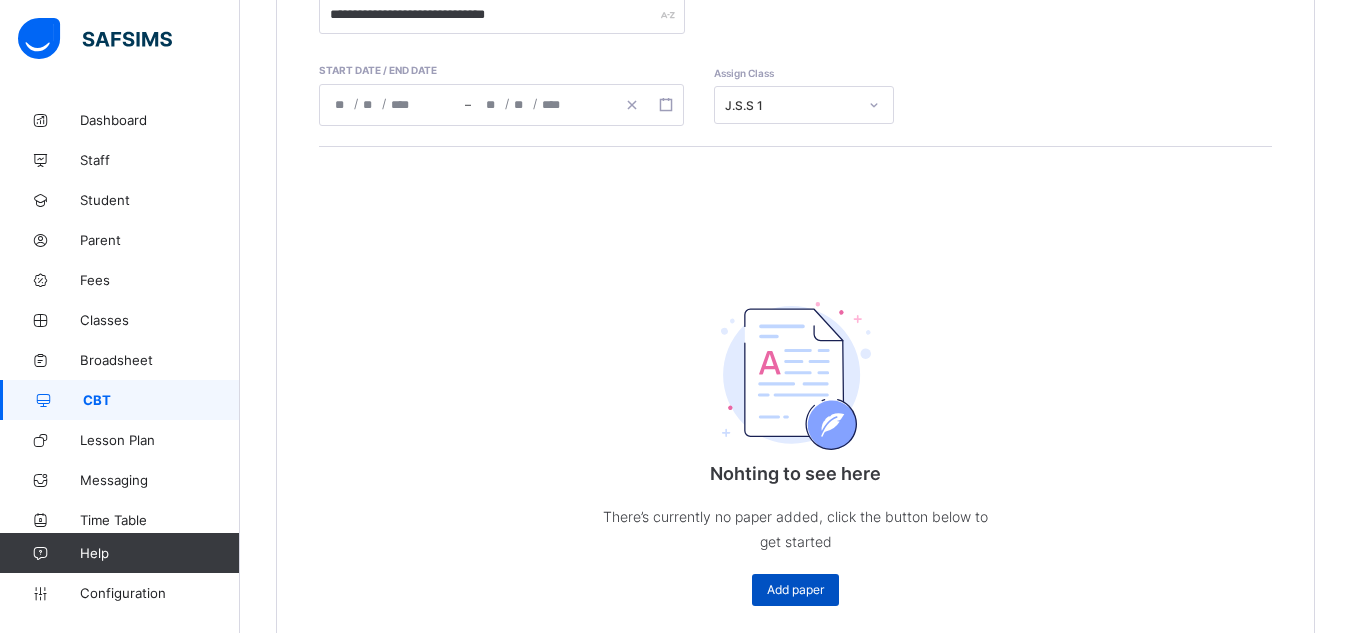 click on "Add paper" at bounding box center [795, 589] 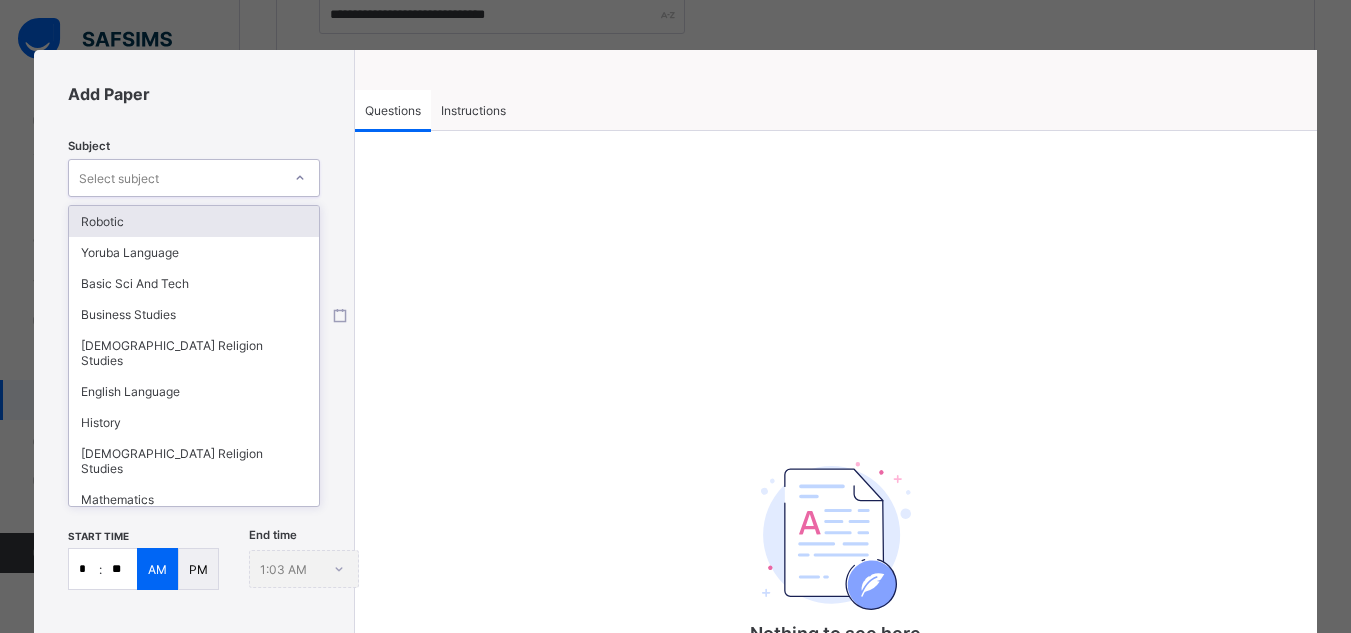 click on "Select subject" at bounding box center [175, 178] 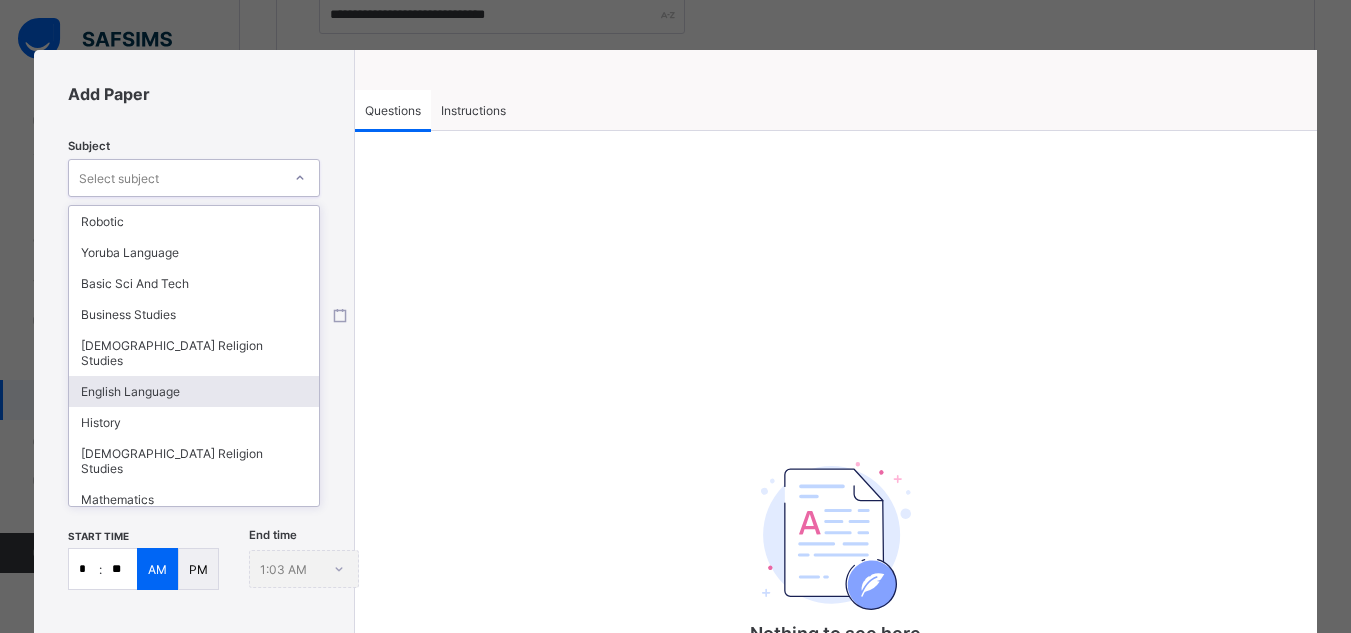 click on "English Language" at bounding box center (194, 391) 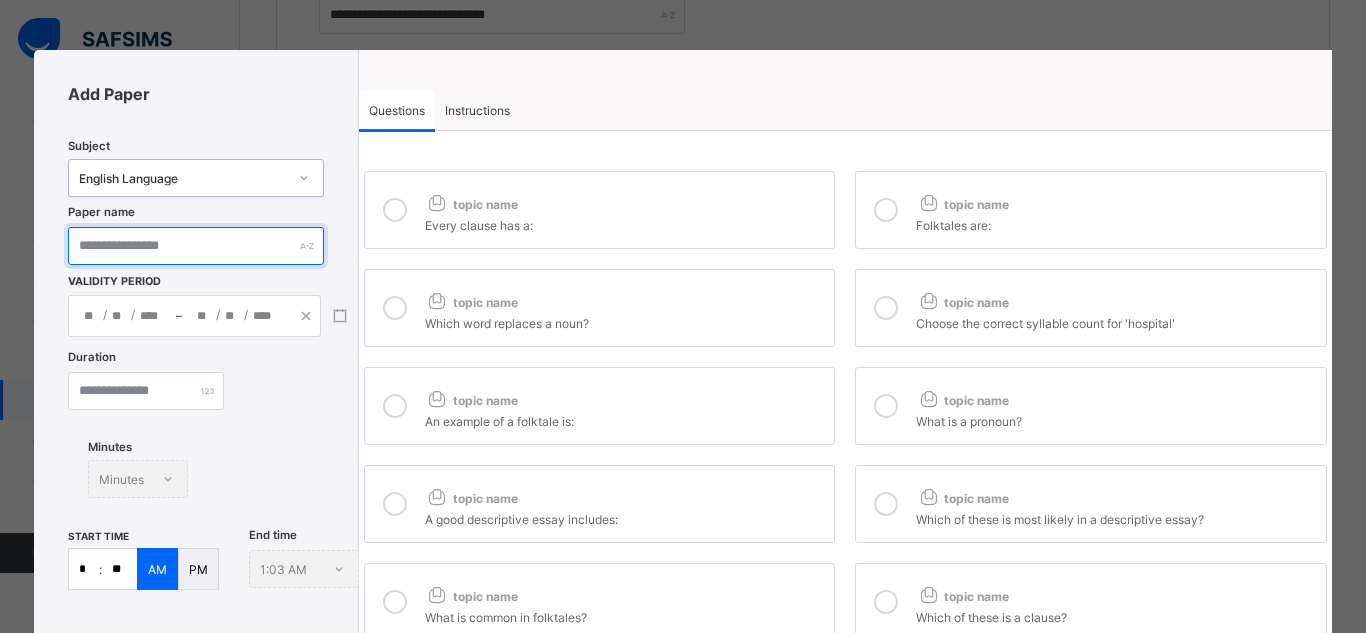 click at bounding box center (195, 246) 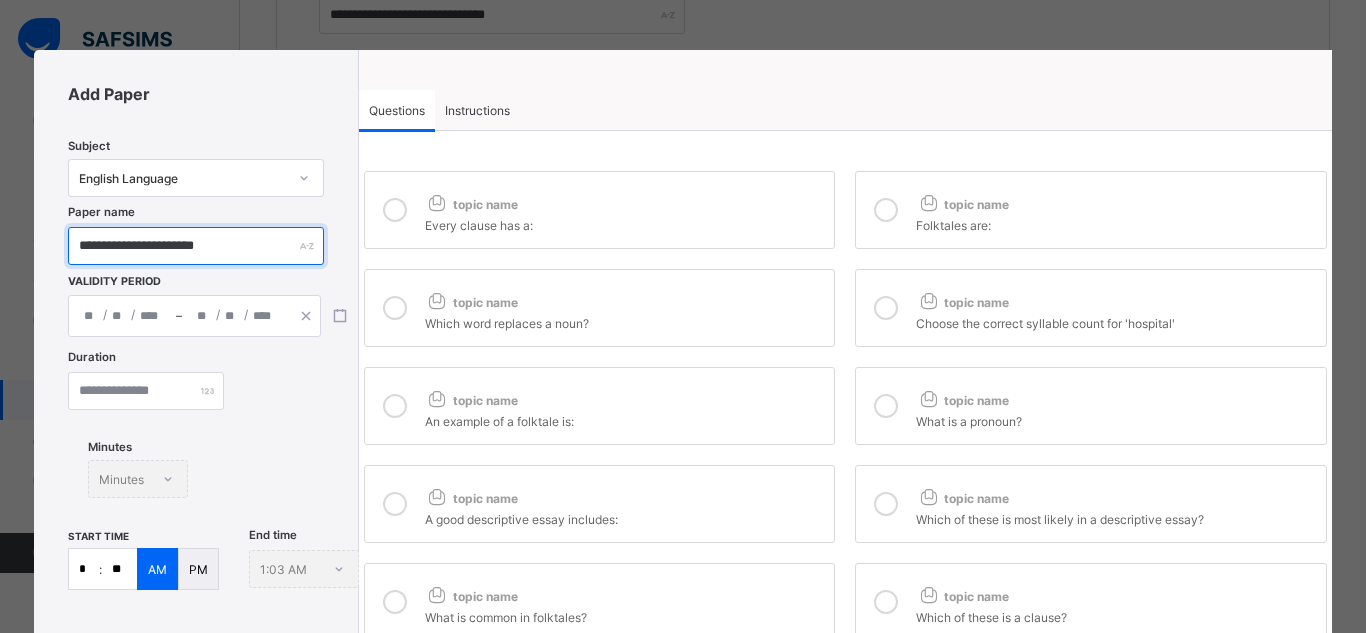click on "**********" at bounding box center (195, 246) 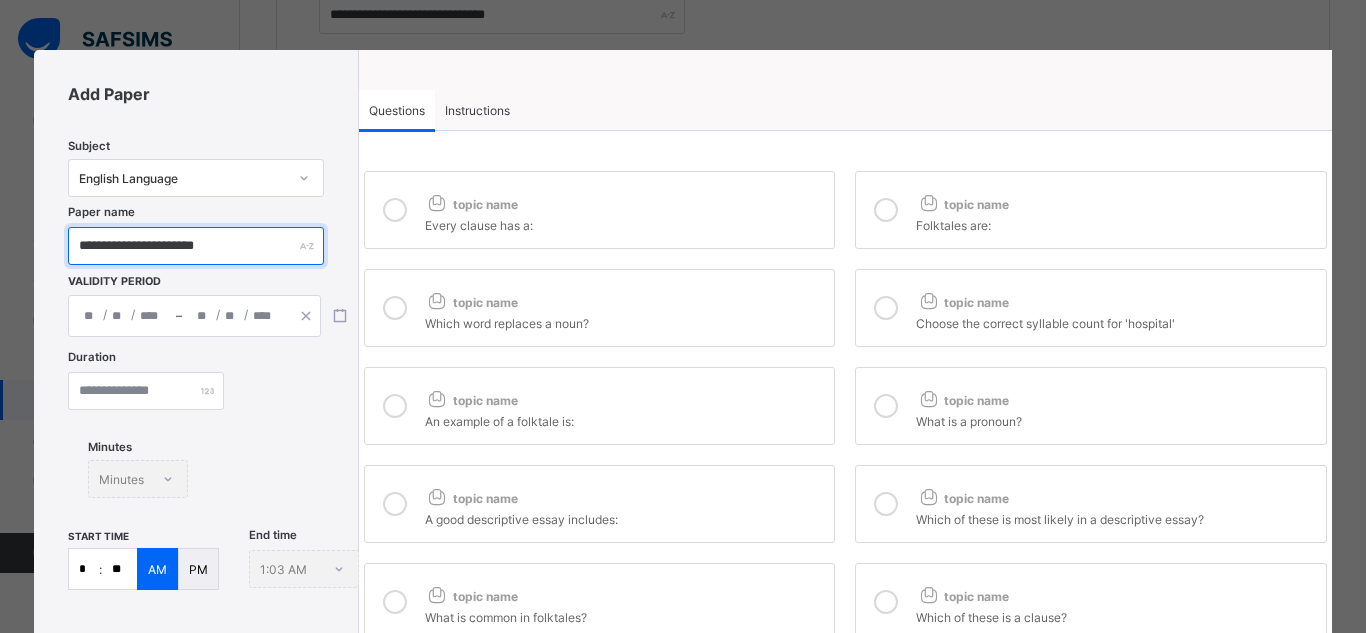 drag, startPoint x: 168, startPoint y: 246, endPoint x: 246, endPoint y: 243, distance: 78.05767 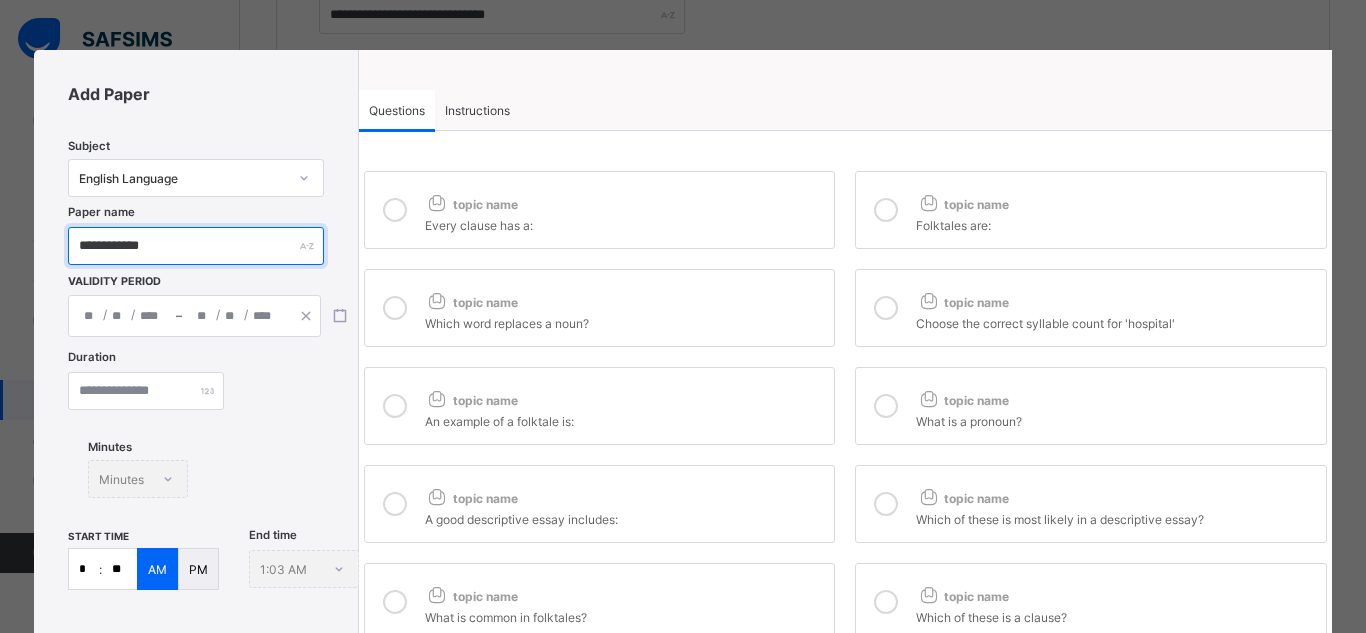 click on "**********" at bounding box center (195, 246) 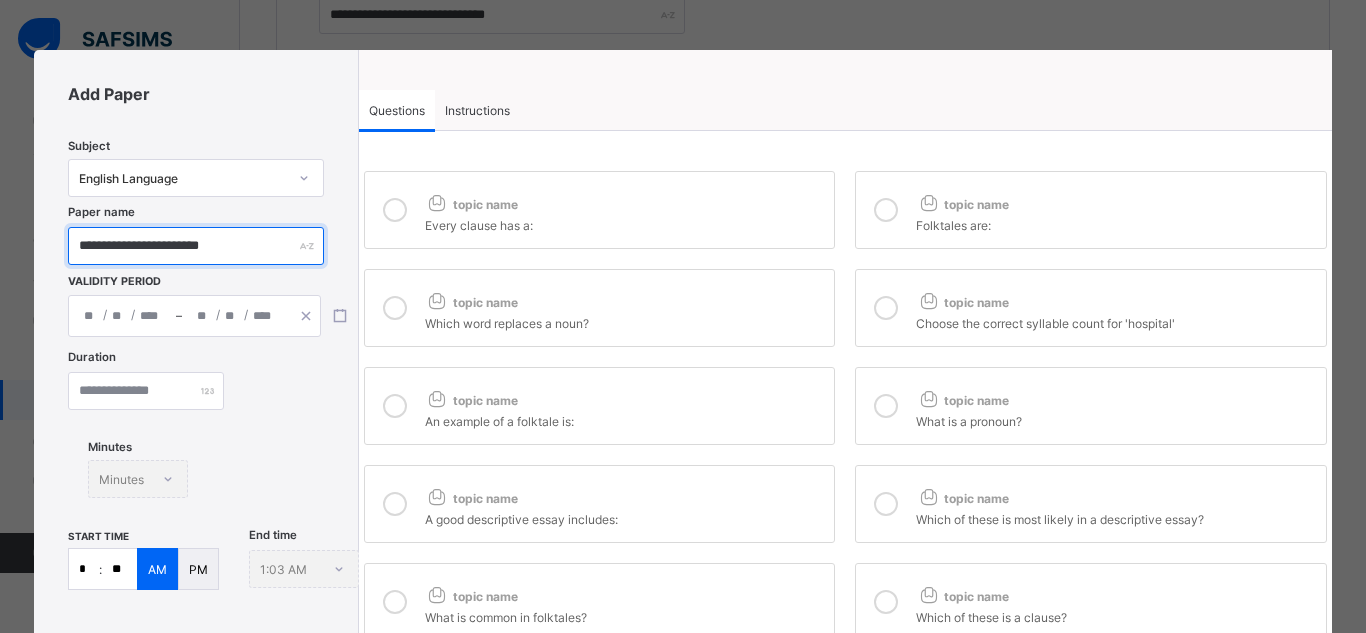 type on "**********" 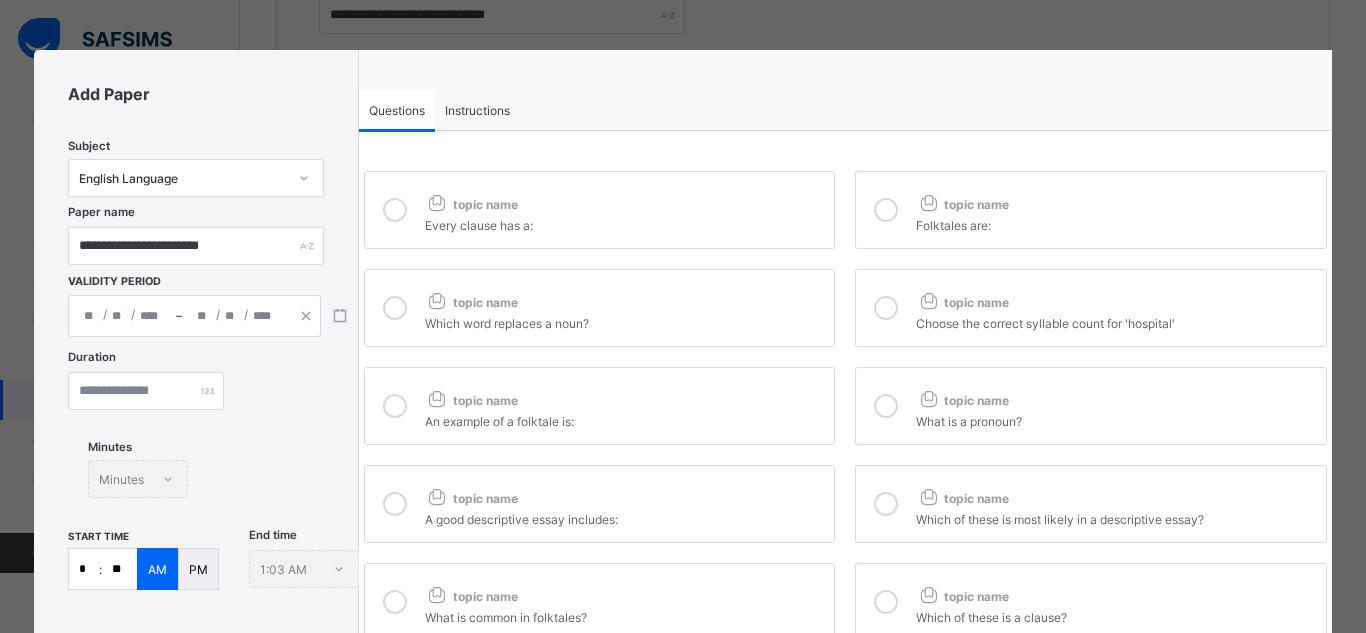 click on "/ /" at bounding box center (122, 316) 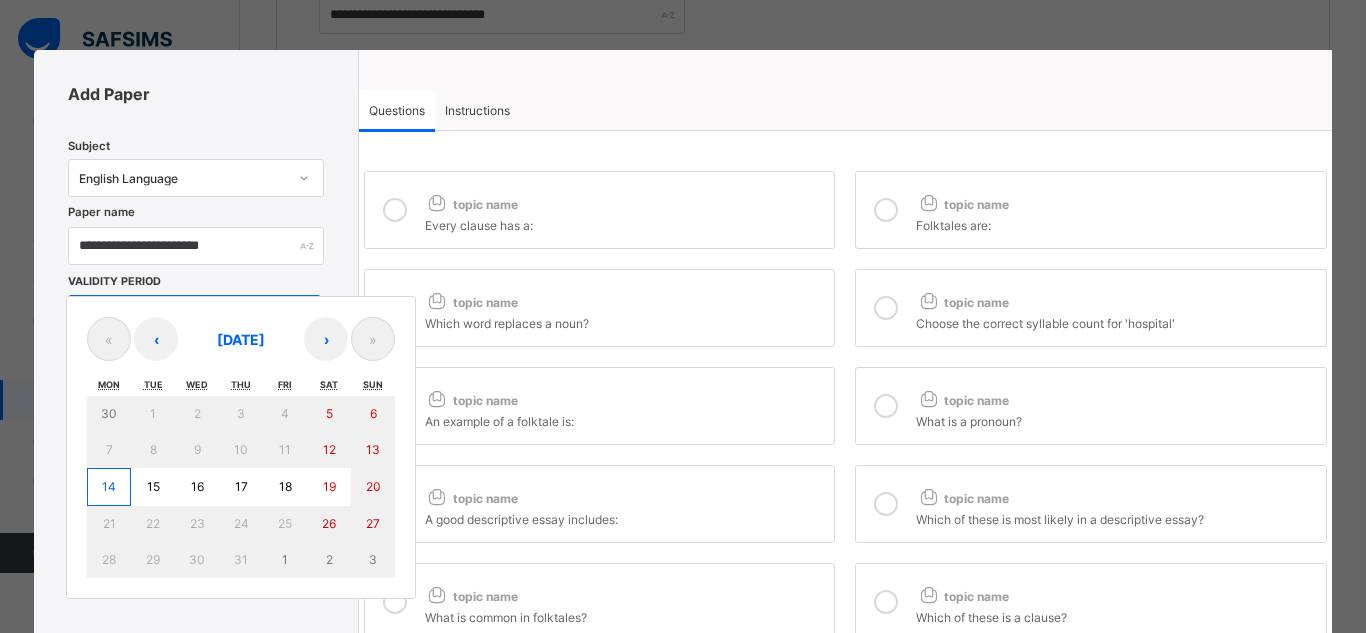 click on "14" at bounding box center [109, 486] 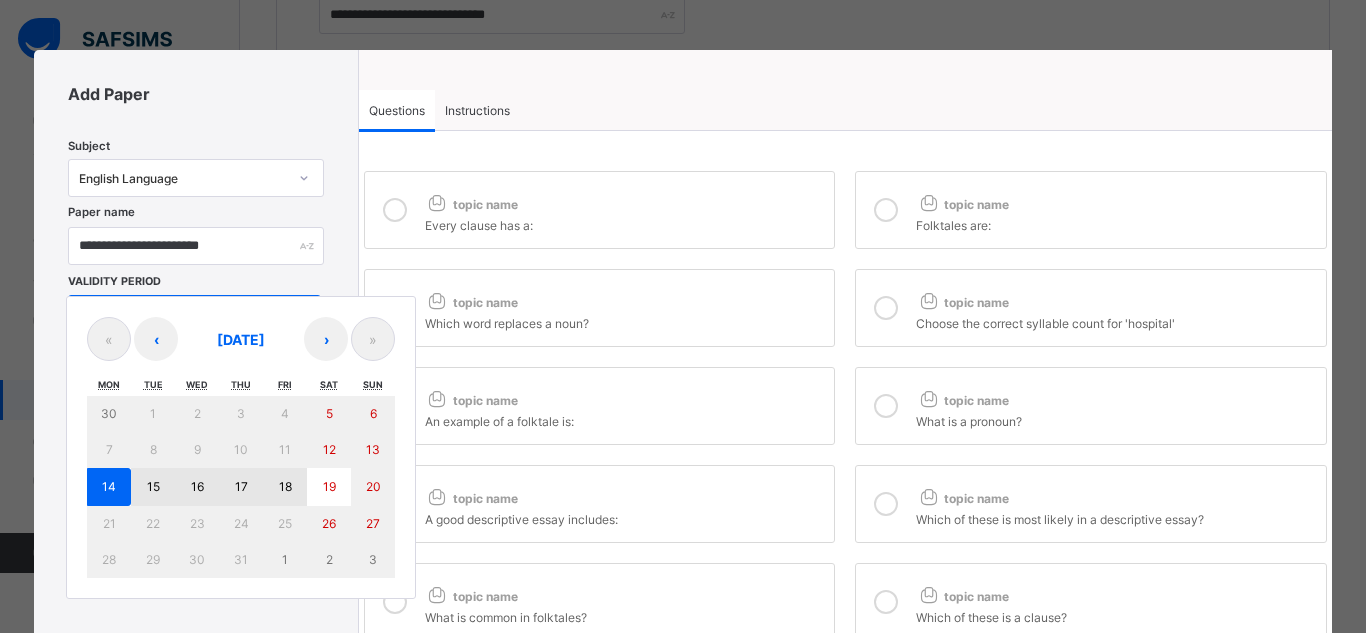 drag, startPoint x: 103, startPoint y: 488, endPoint x: 293, endPoint y: 489, distance: 190.00262 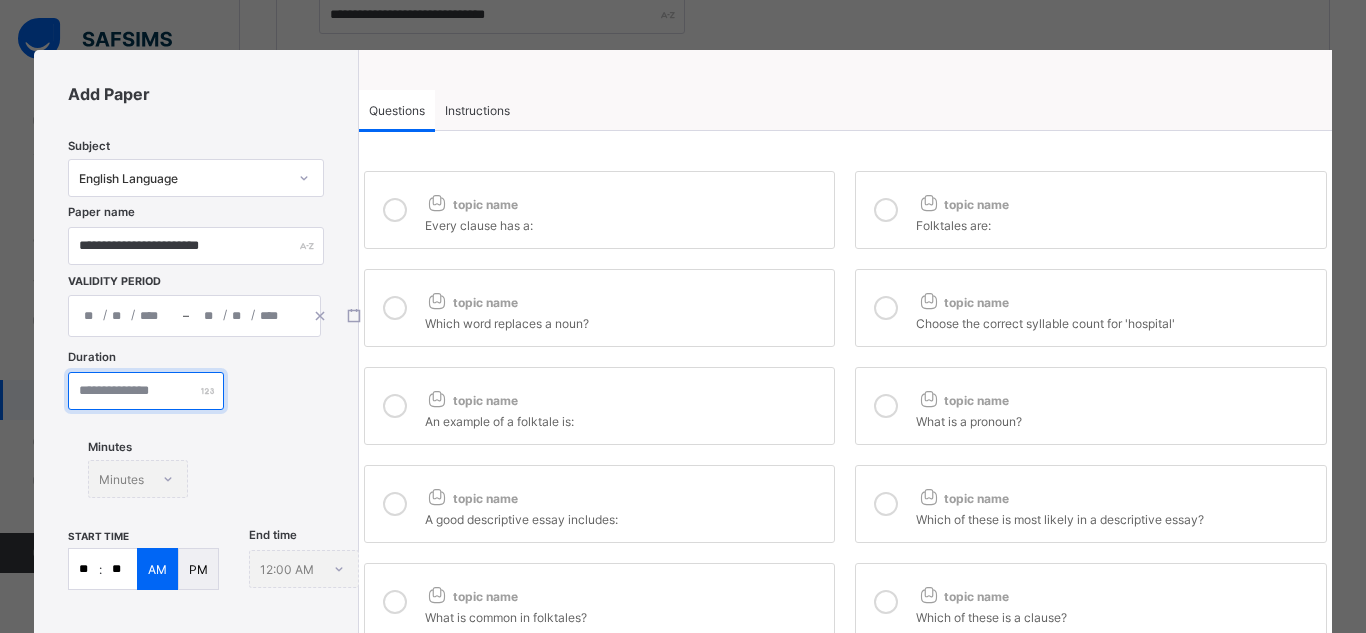 click at bounding box center [146, 391] 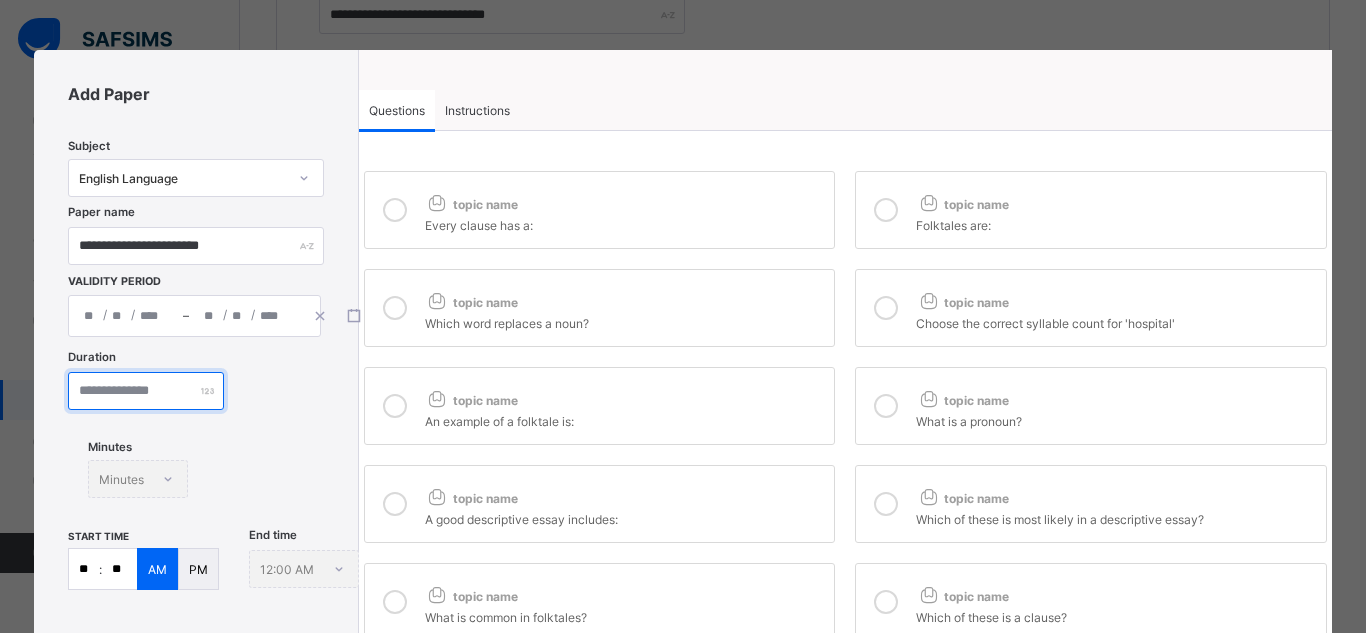 type on "**" 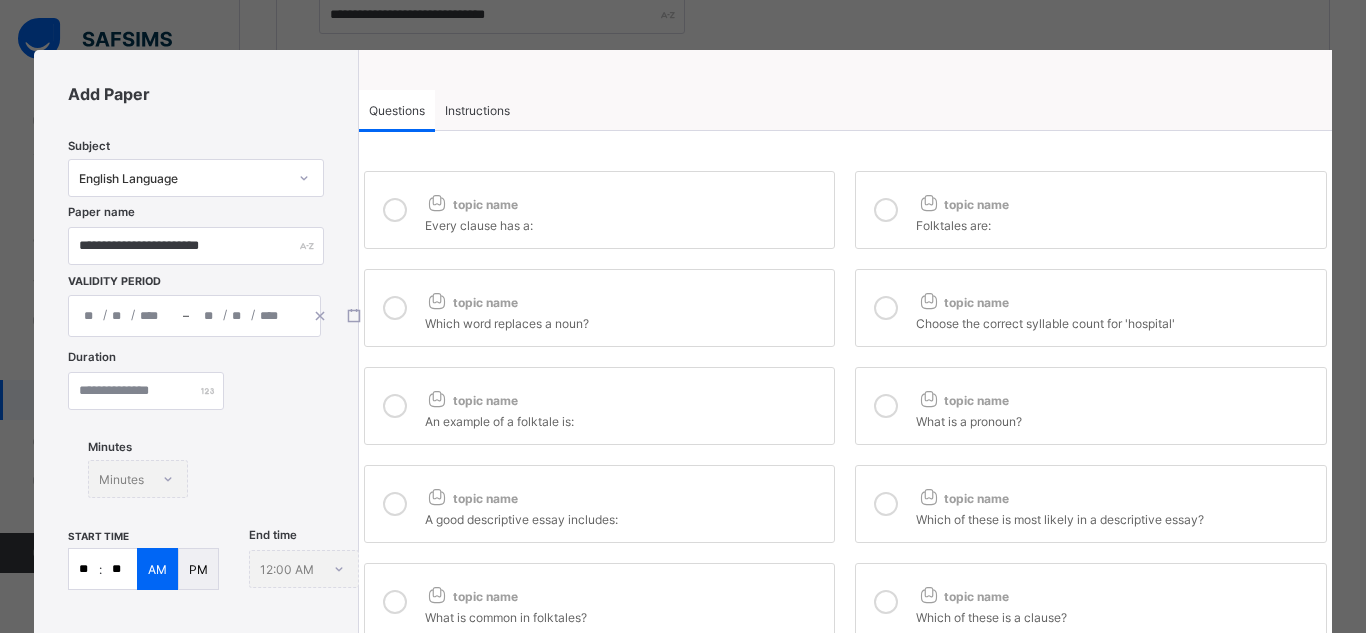 click on "**" at bounding box center [84, 569] 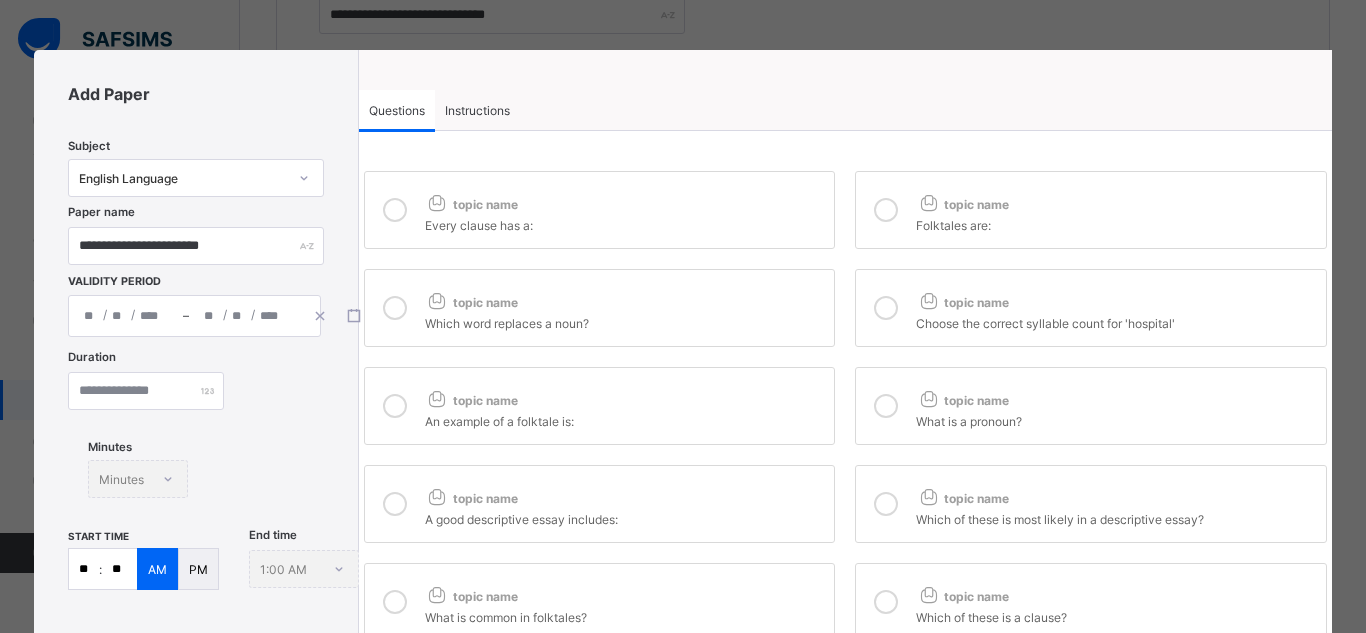 type on "*" 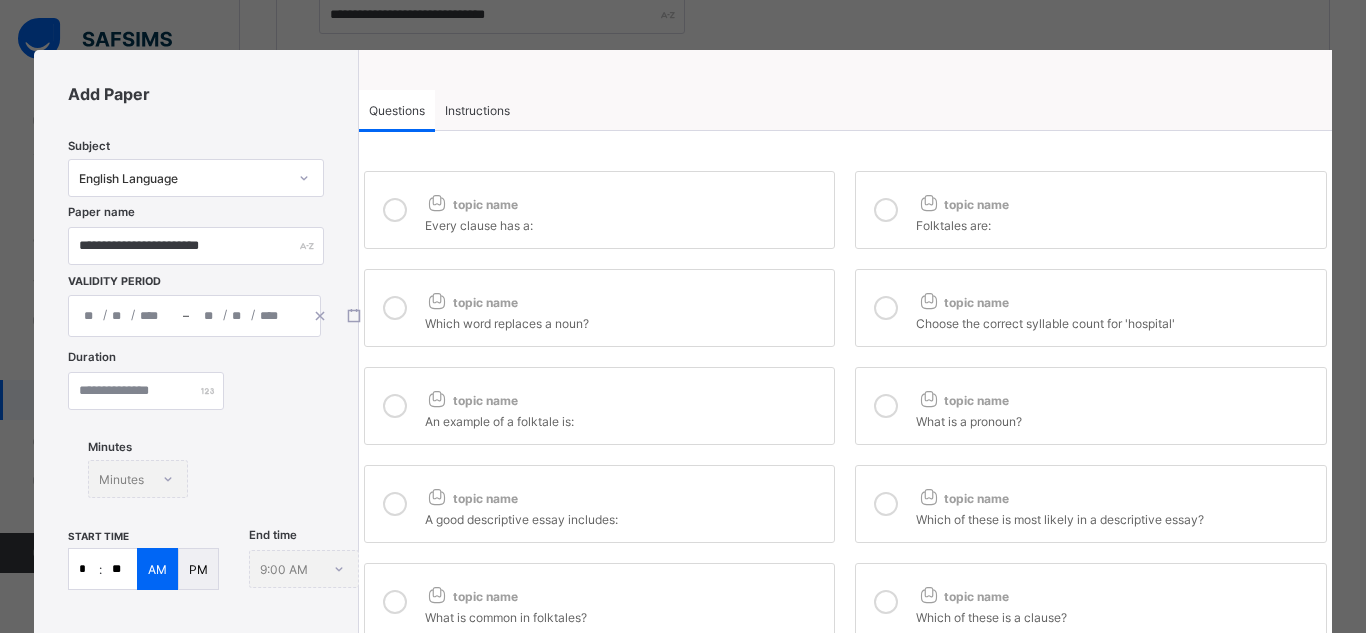 type on "*" 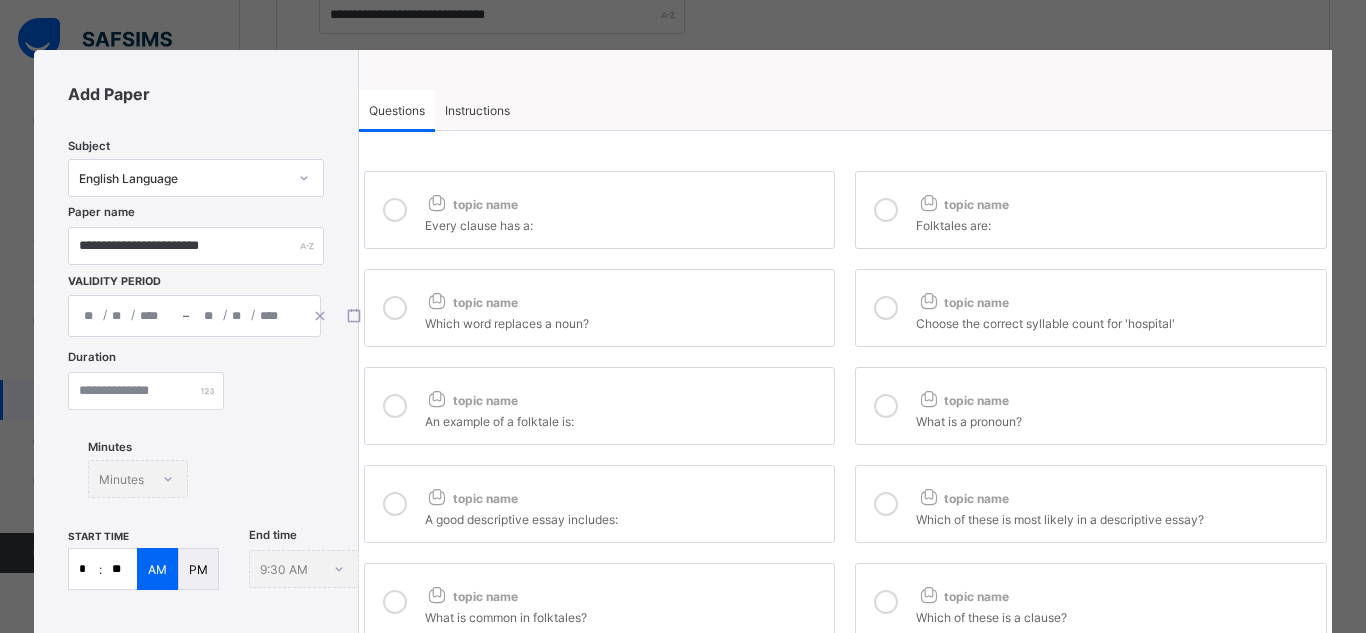 type on "**" 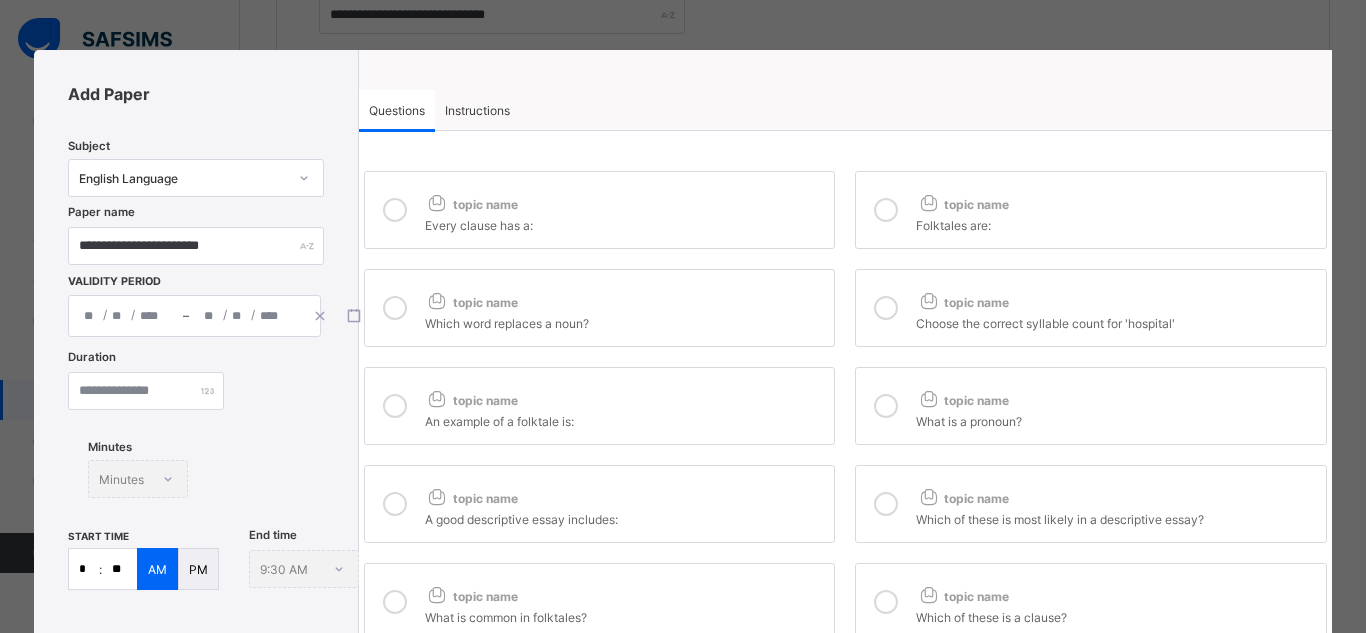 click on "topic name" at bounding box center (625, 298) 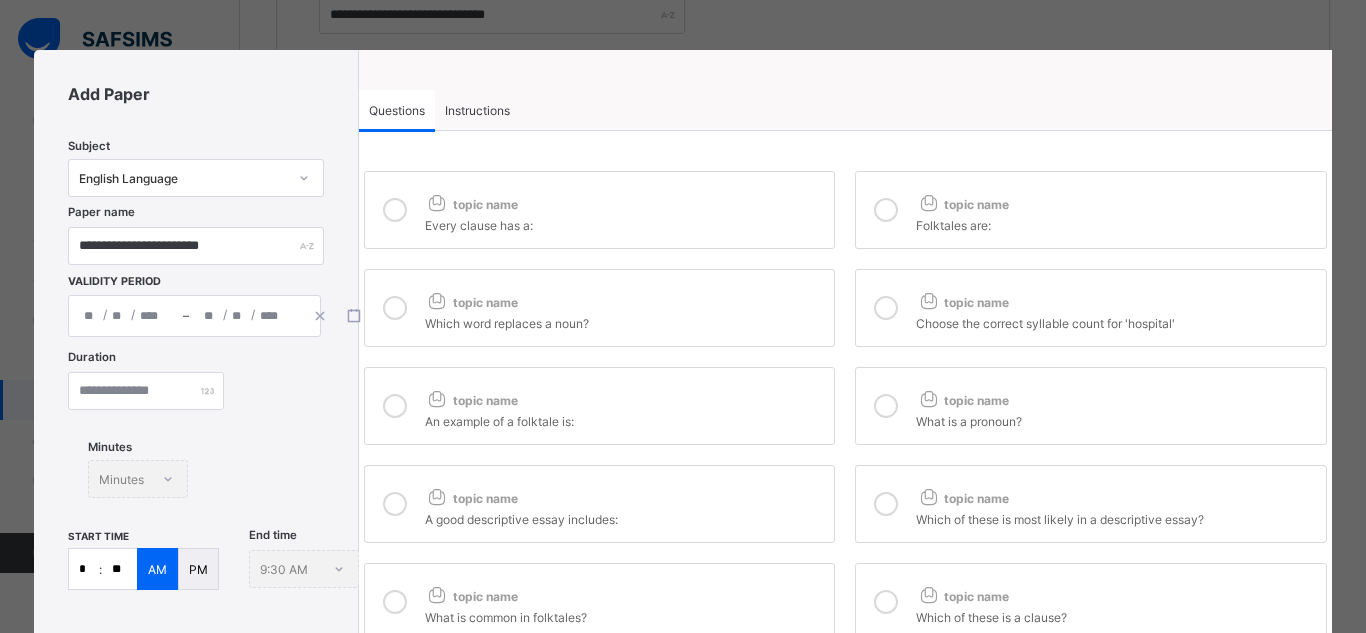 click at bounding box center [886, 504] 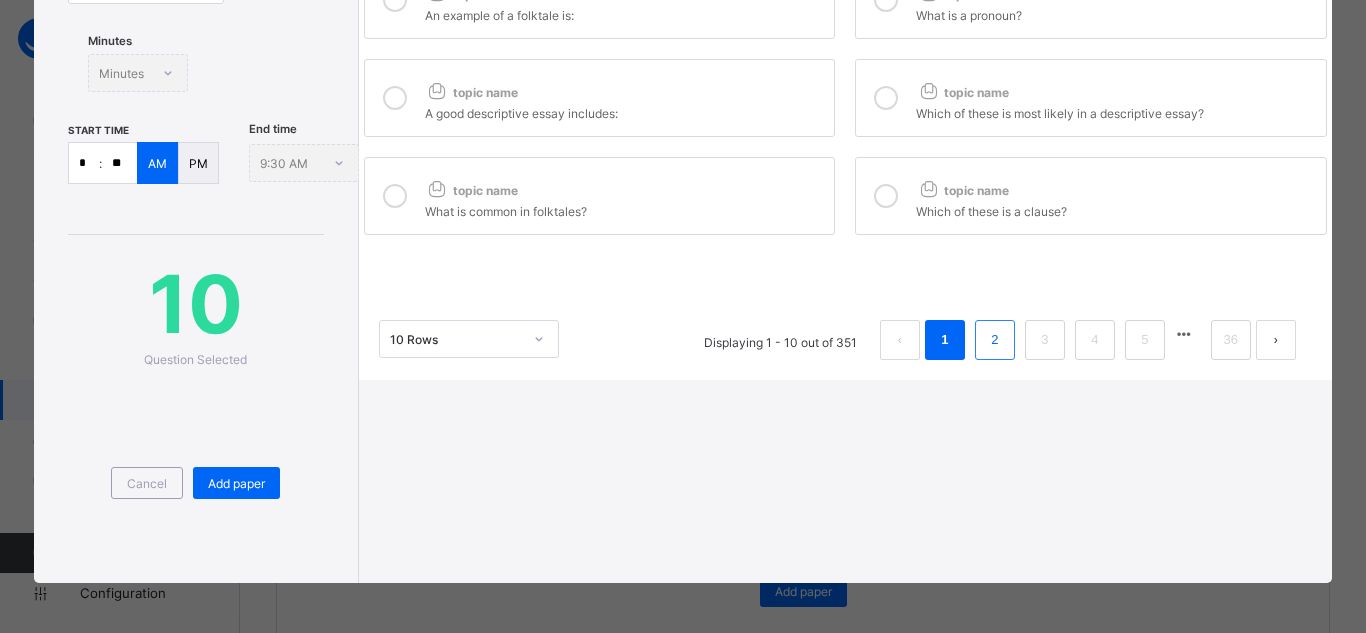 click on "2" at bounding box center [994, 340] 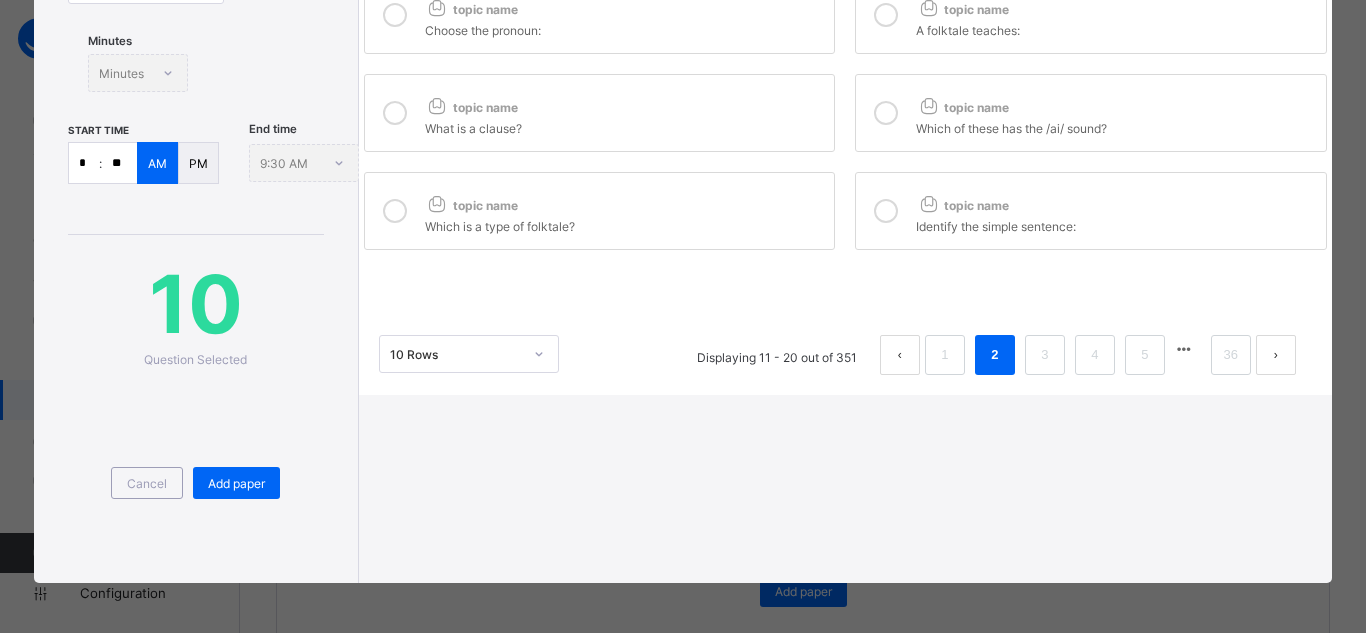 click at bounding box center [886, 211] 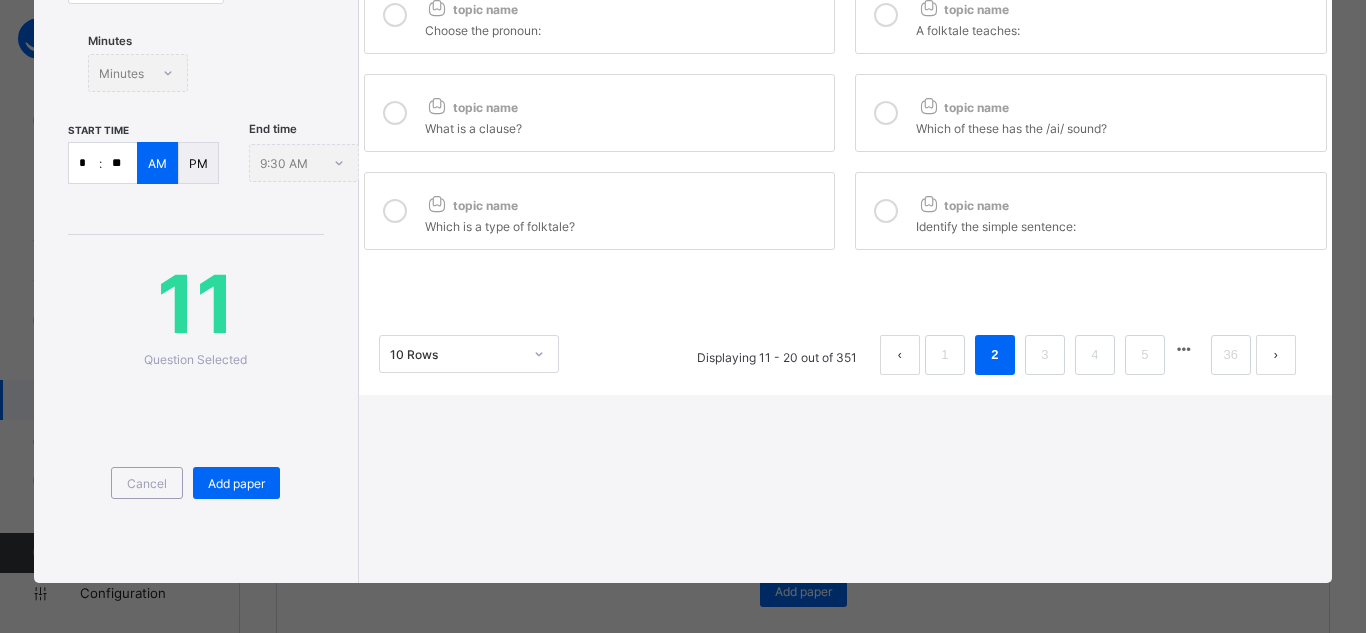 click on "topic name" at bounding box center (471, 205) 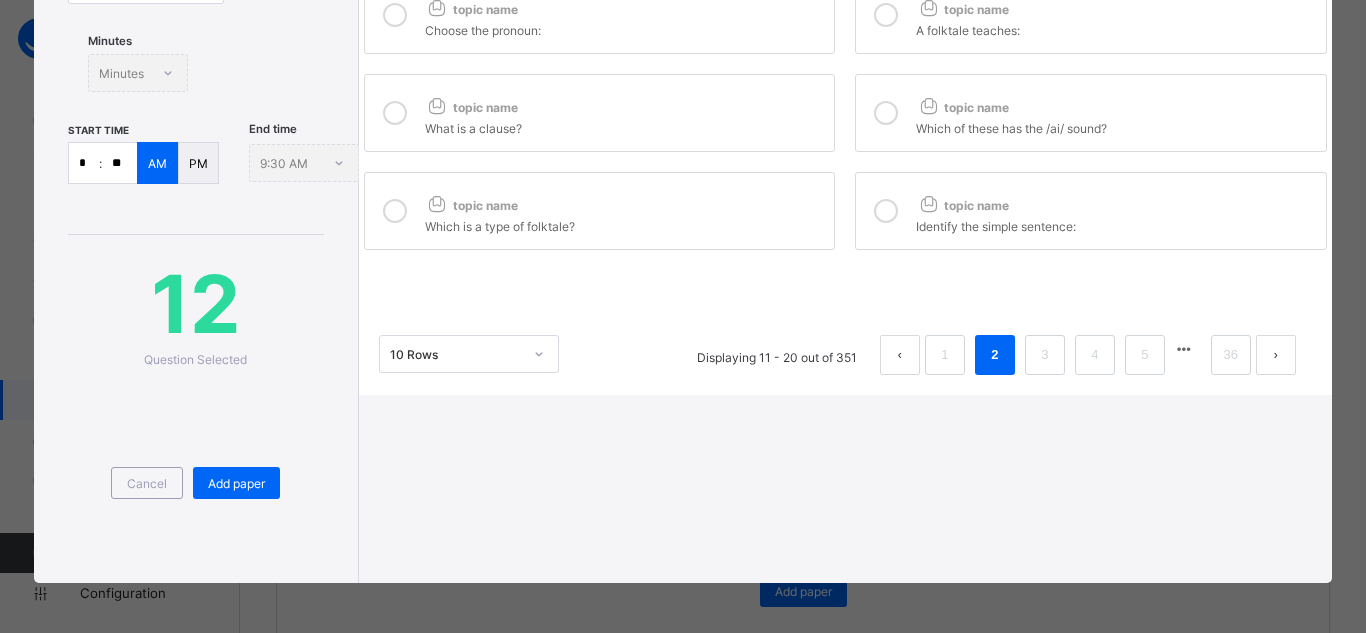 click on "topic name" at bounding box center (471, 107) 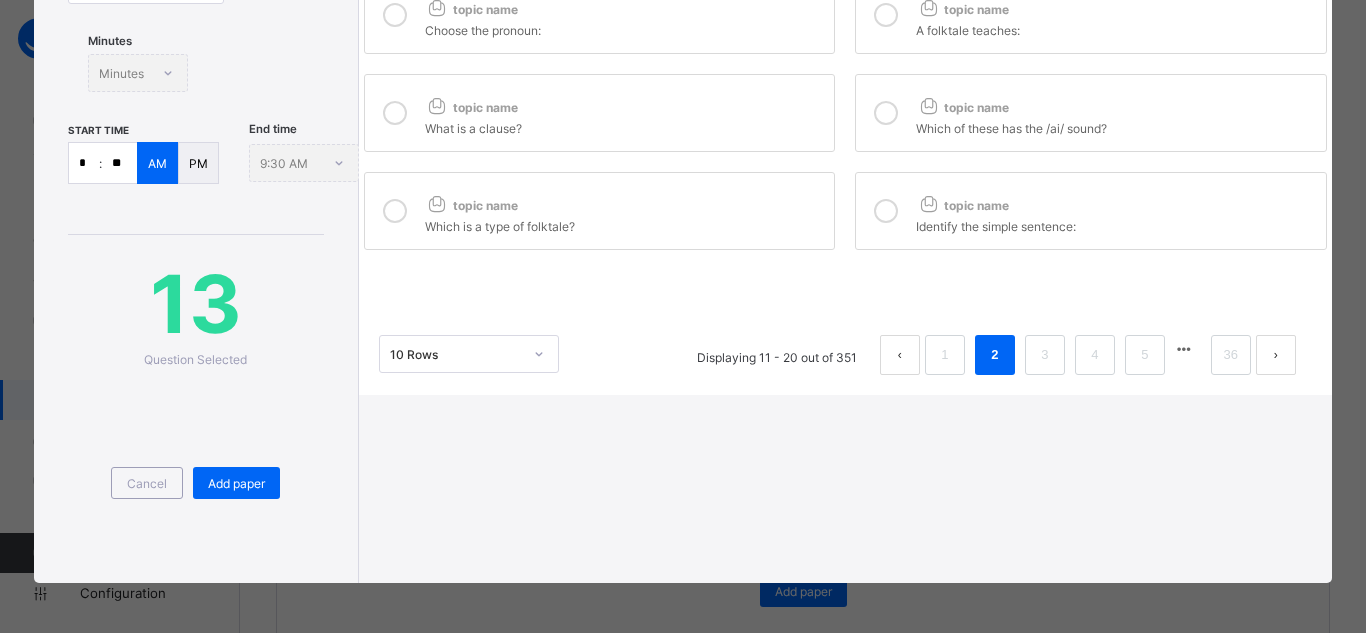click at bounding box center (886, 113) 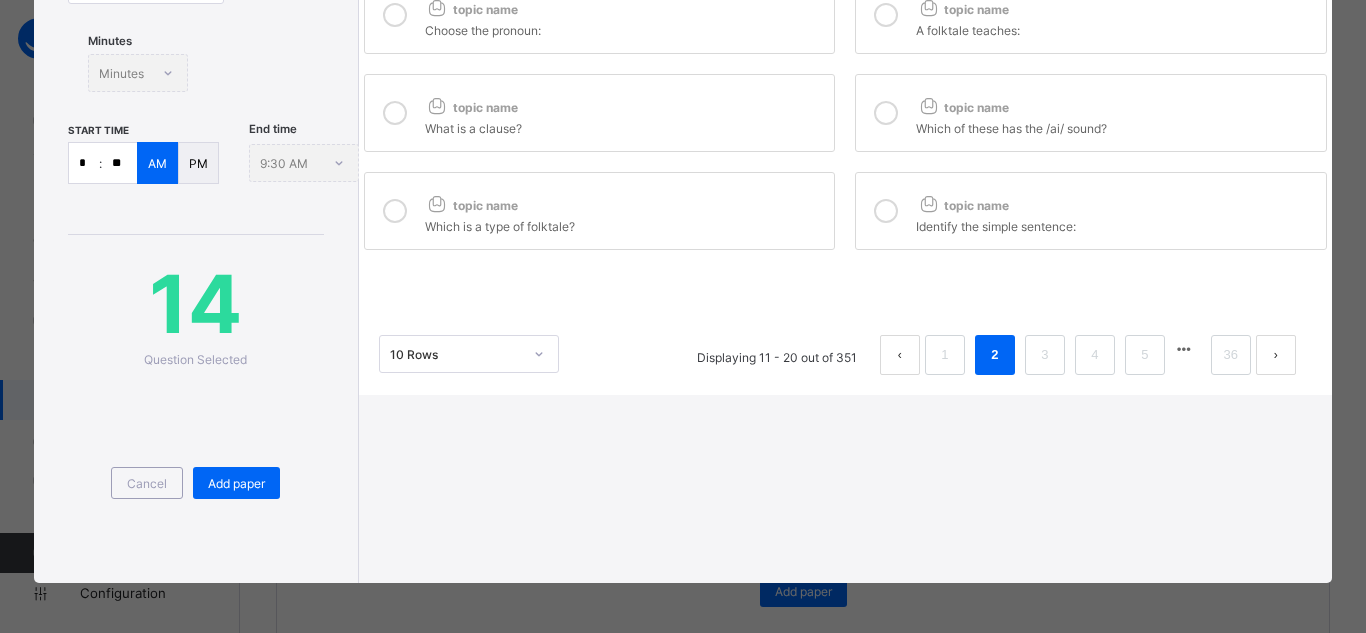 click at bounding box center [886, 15] 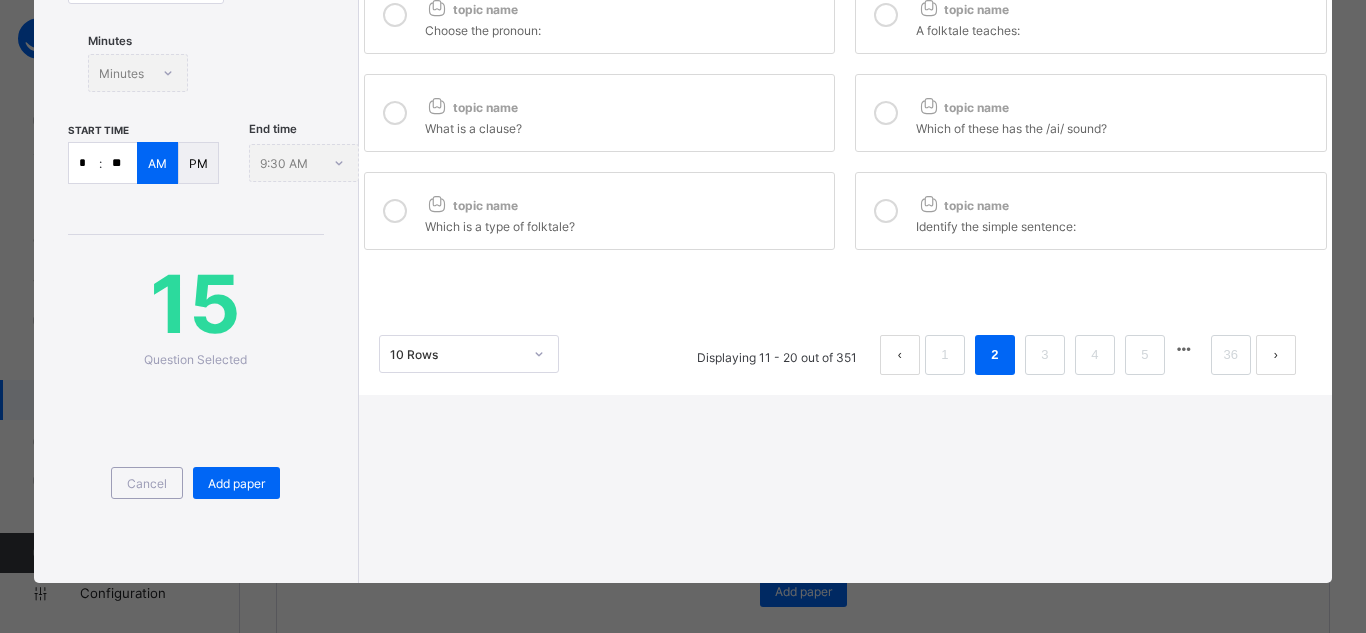 click at bounding box center [395, 15] 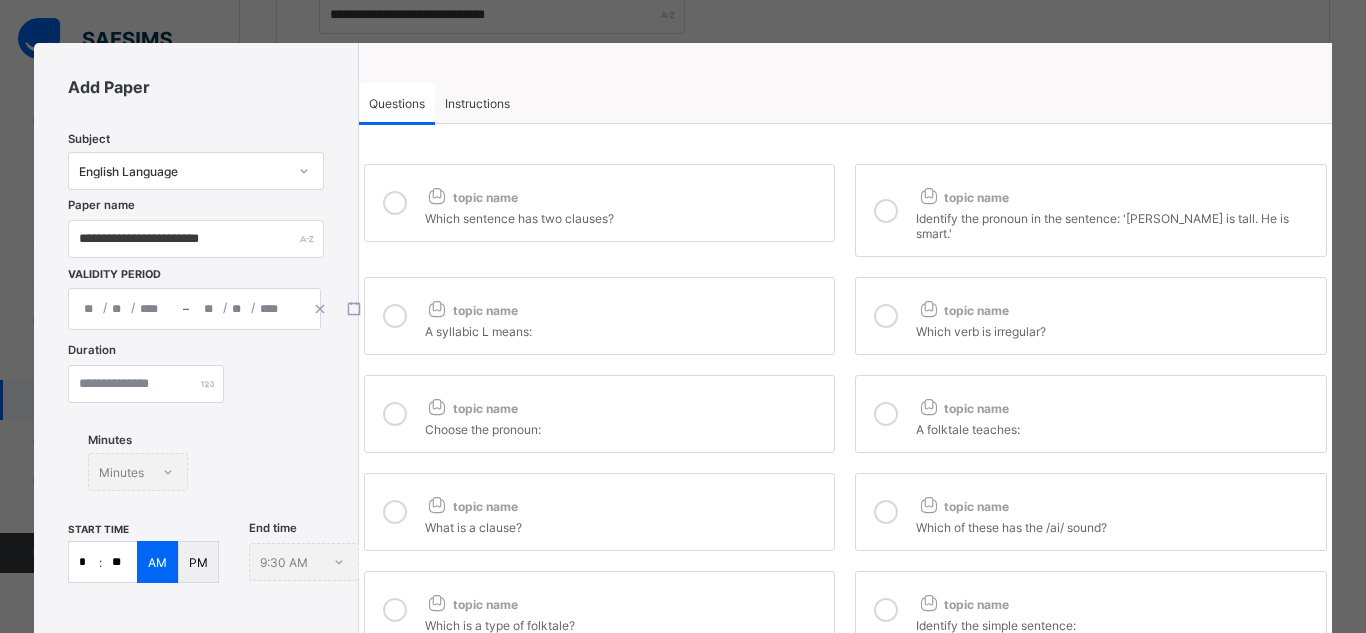 scroll, scrollTop: 0, scrollLeft: 0, axis: both 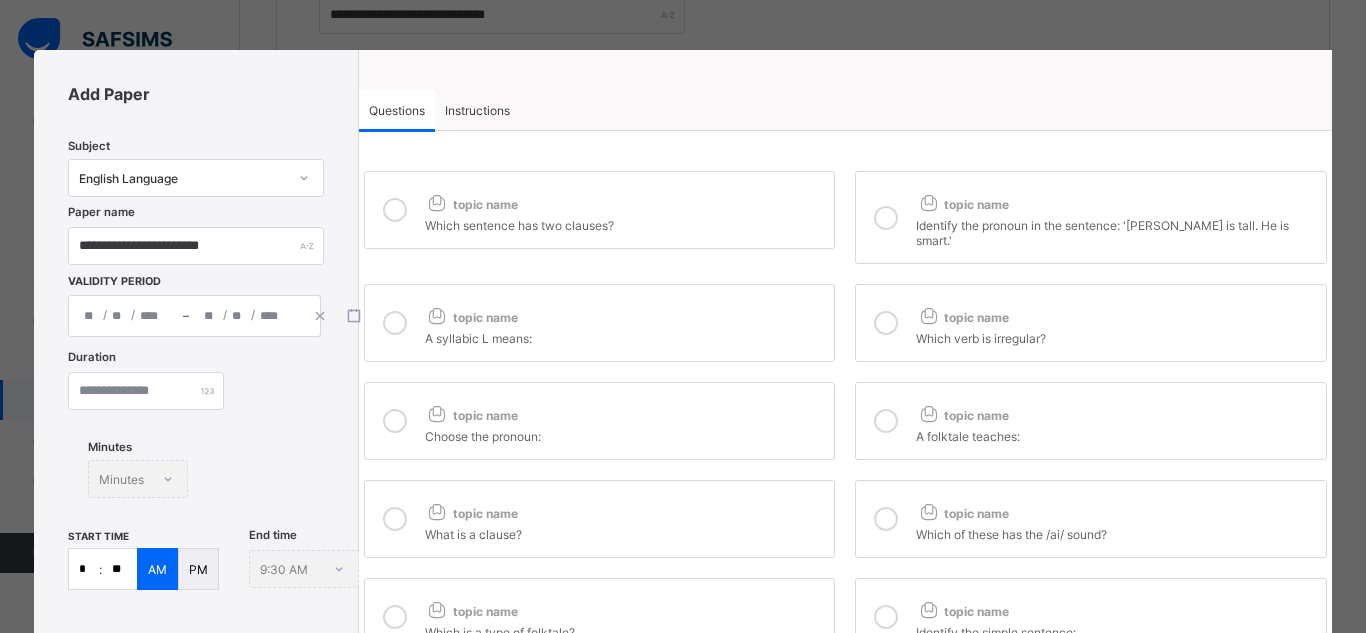 click at bounding box center (395, 323) 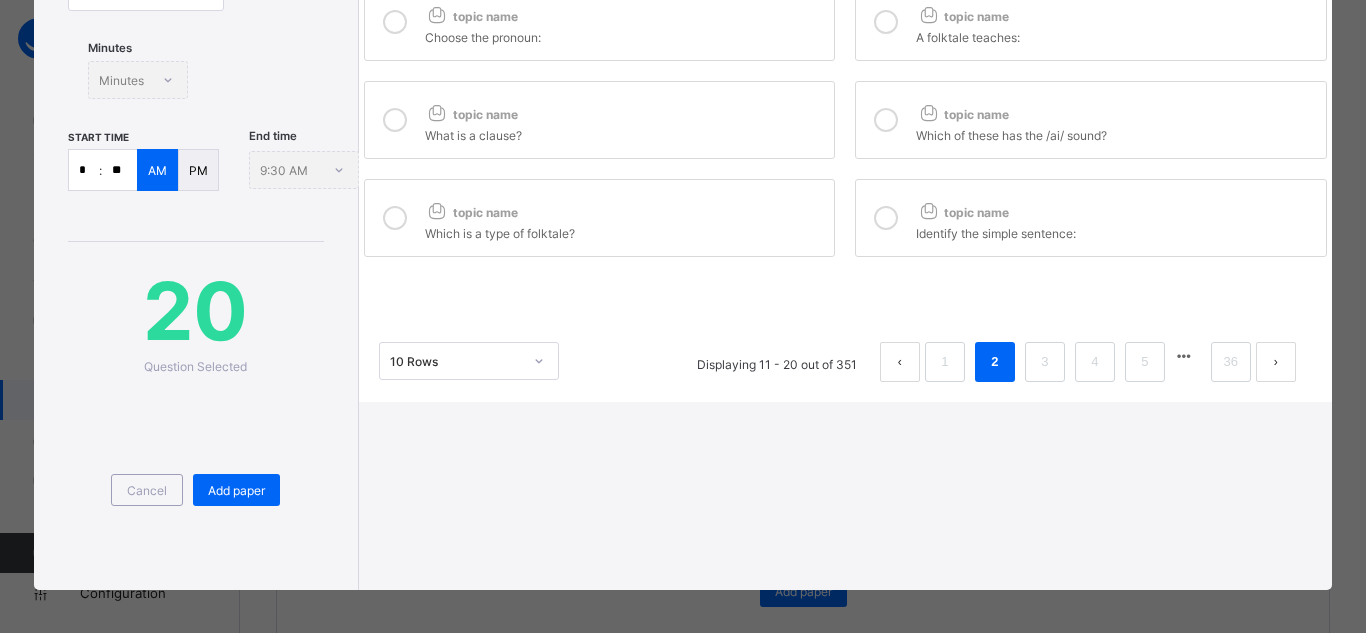 scroll, scrollTop: 406, scrollLeft: 0, axis: vertical 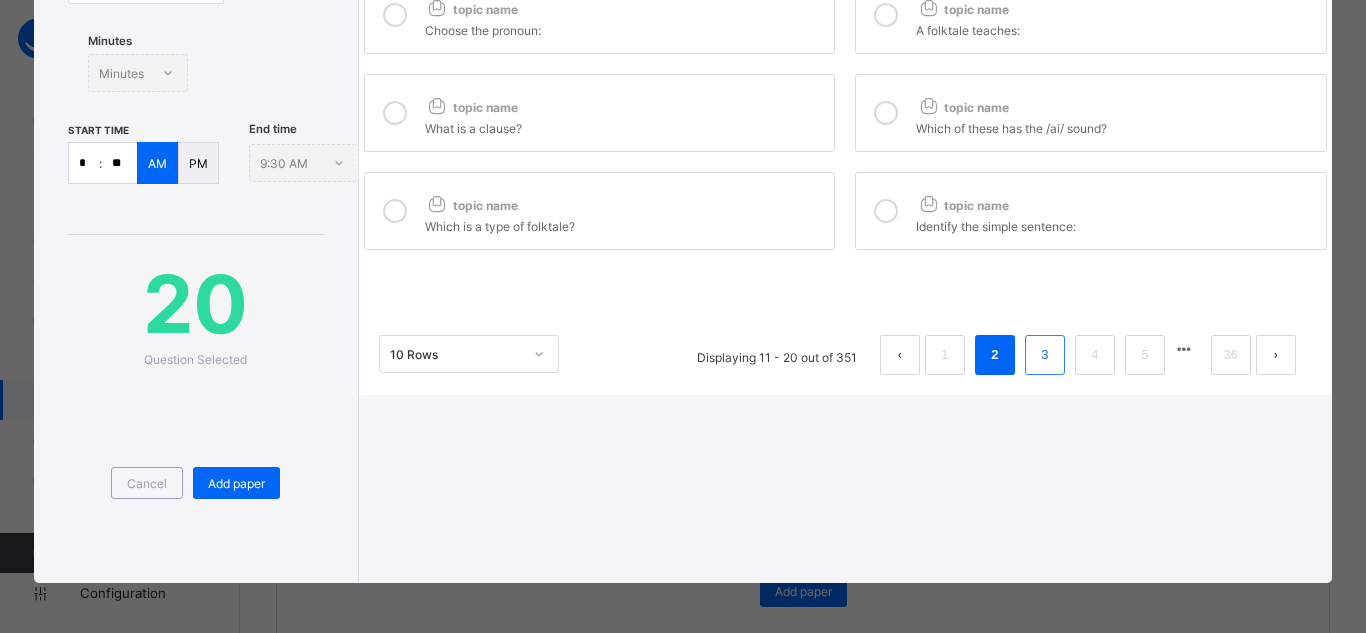 click on "3" at bounding box center [1044, 355] 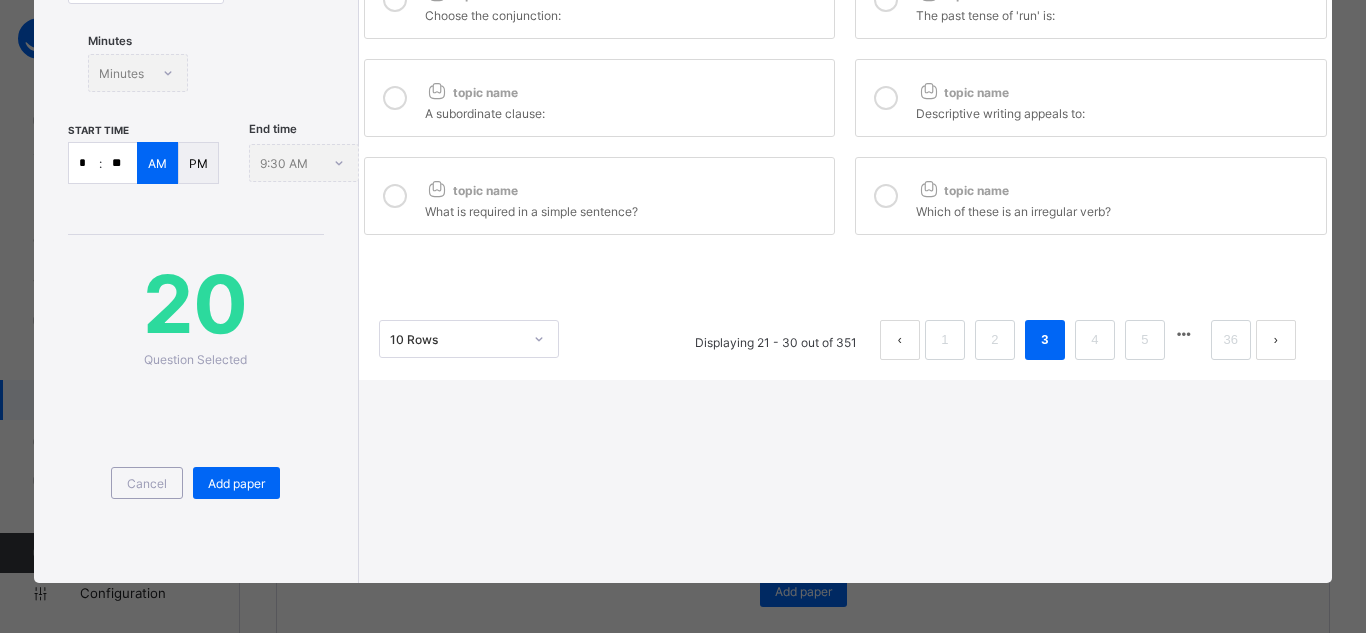 click at bounding box center [886, 196] 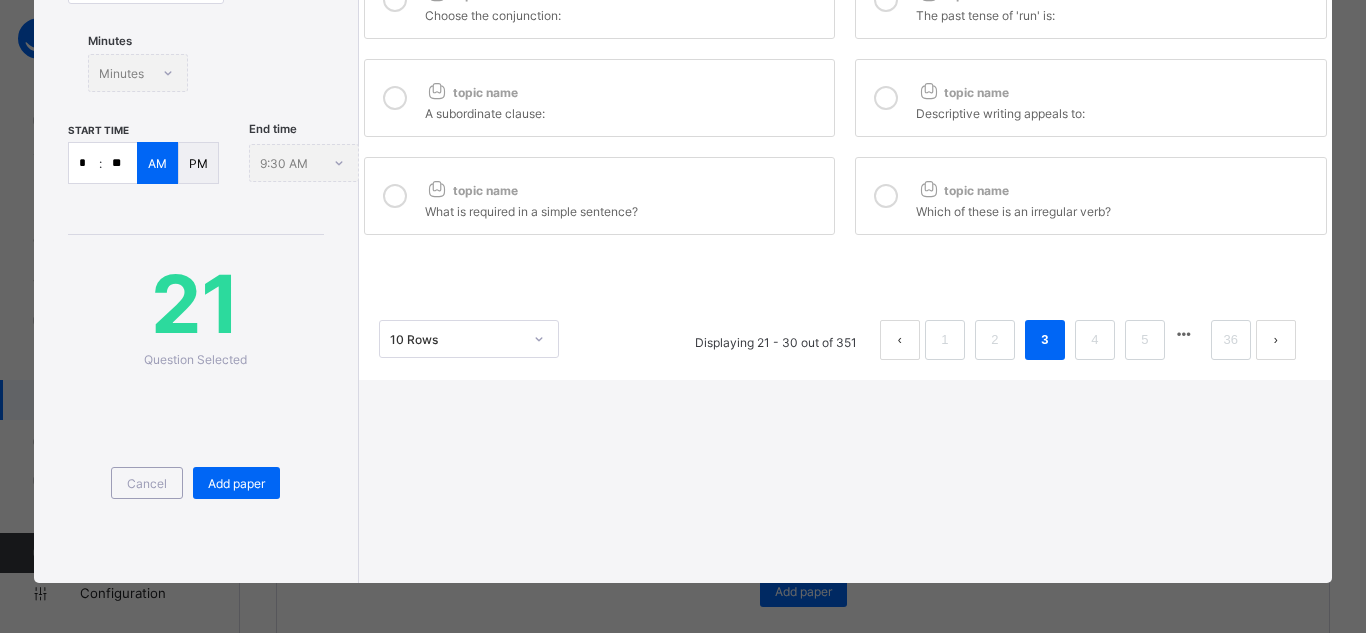 click at bounding box center (395, 196) 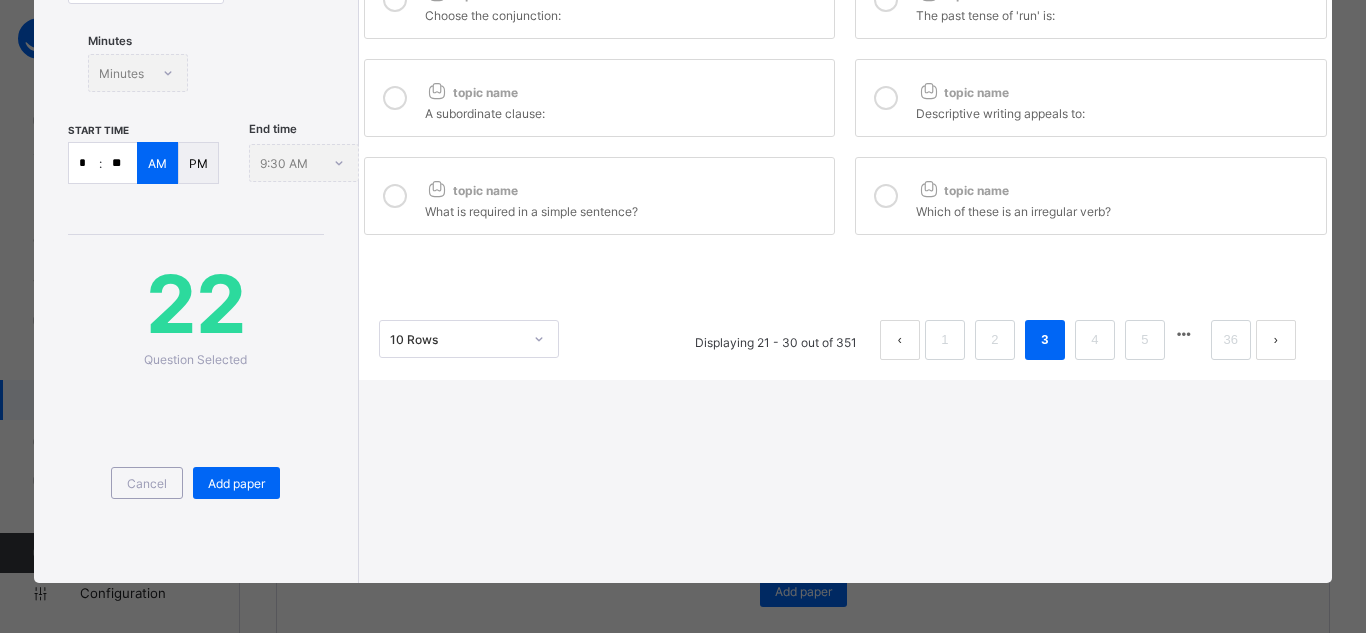 click at bounding box center (395, 98) 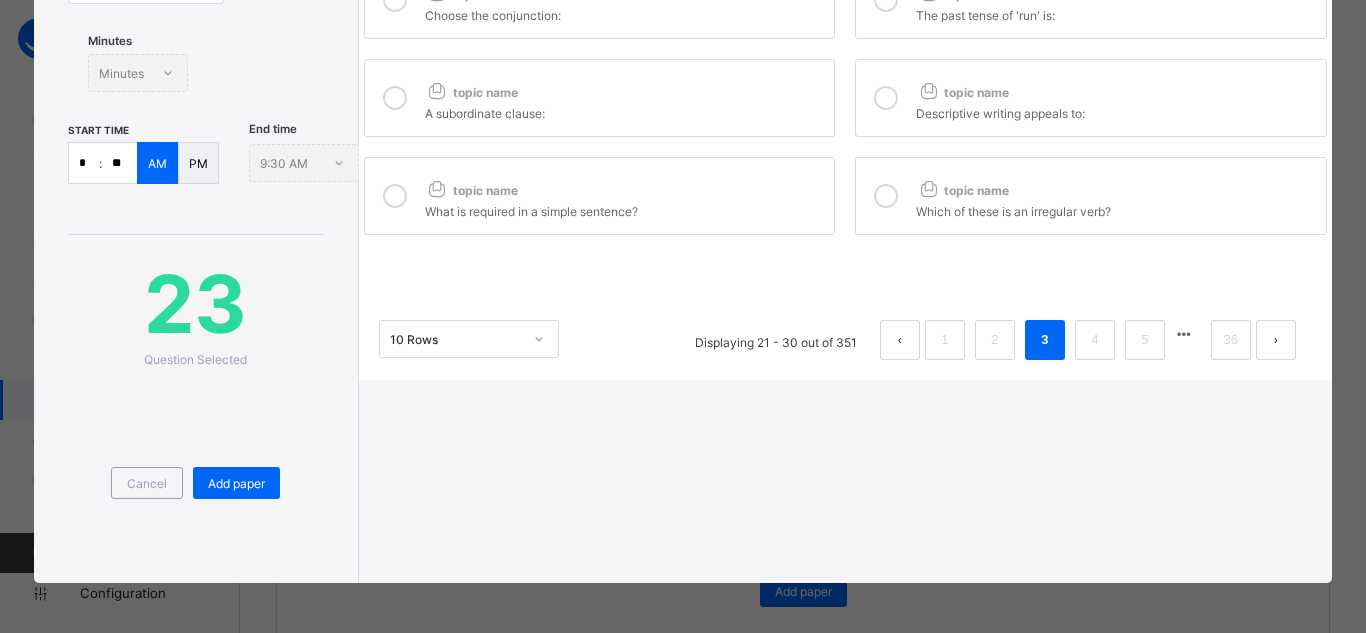 click at bounding box center (886, 98) 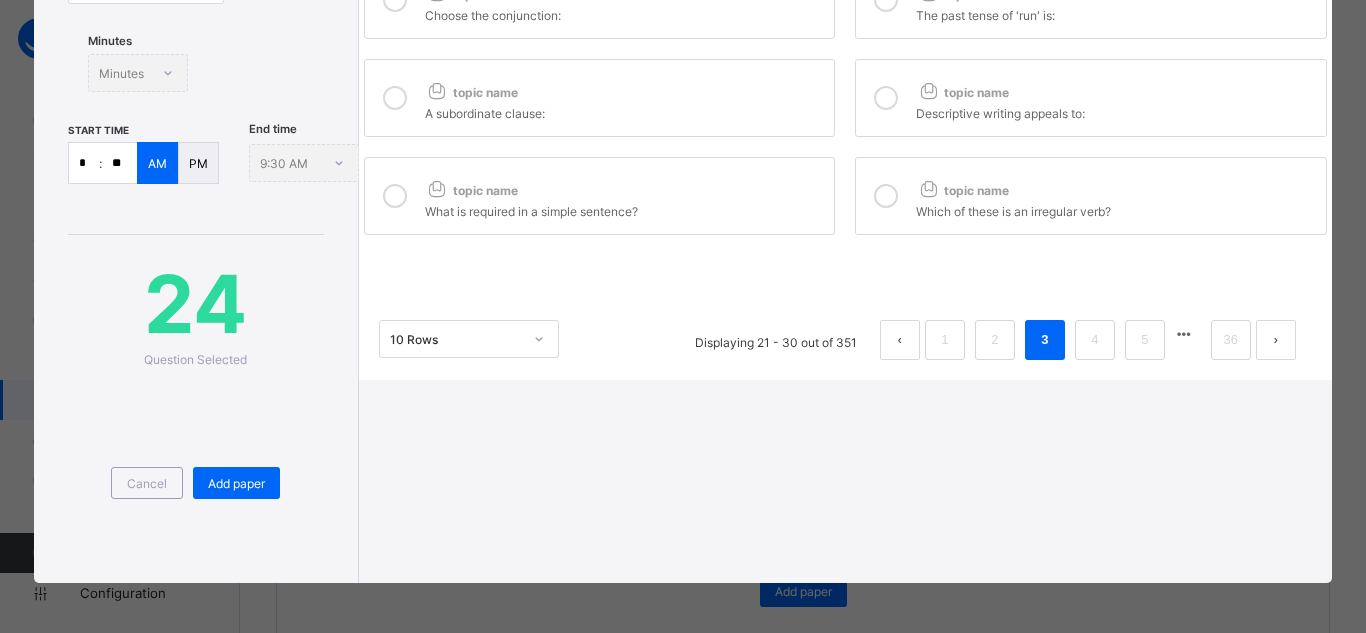 scroll, scrollTop: 0, scrollLeft: 0, axis: both 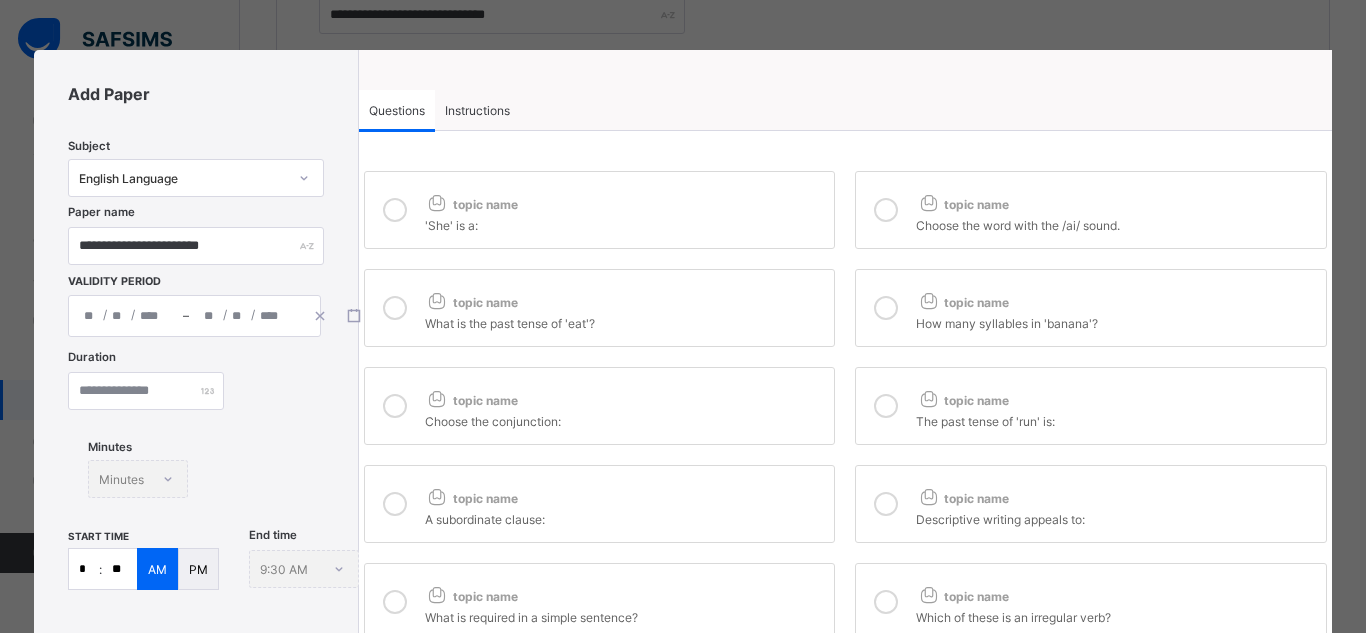 click at bounding box center (886, 406) 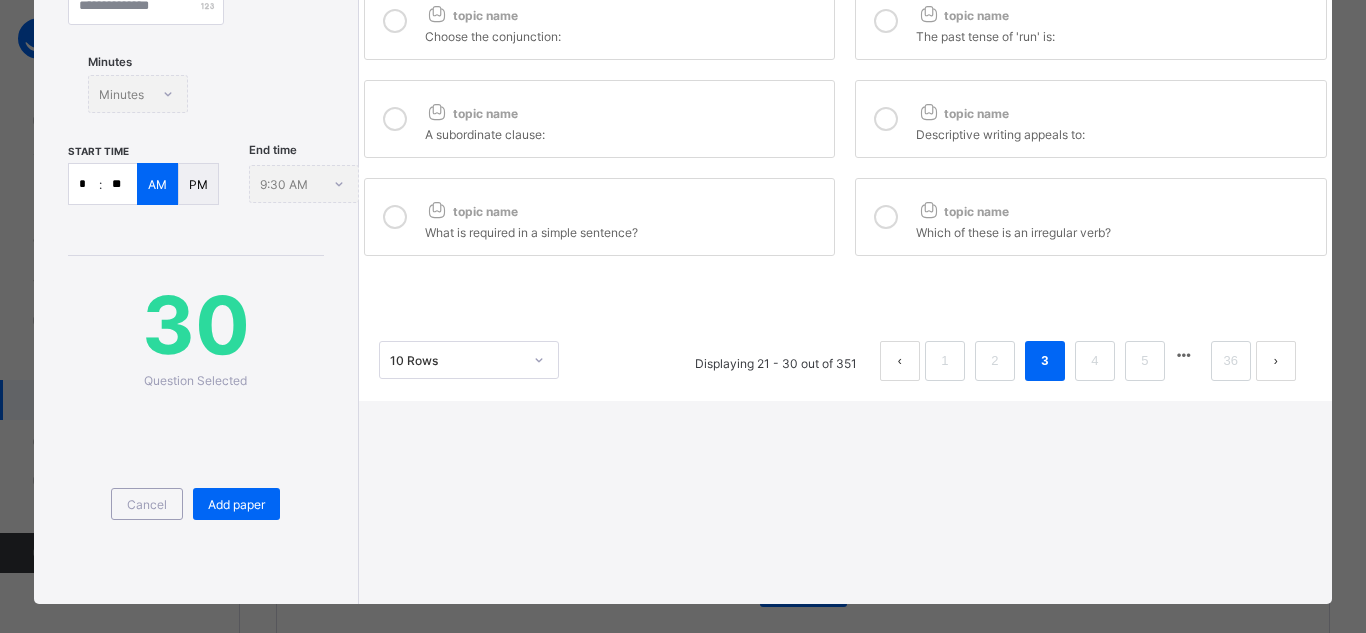 scroll, scrollTop: 406, scrollLeft: 0, axis: vertical 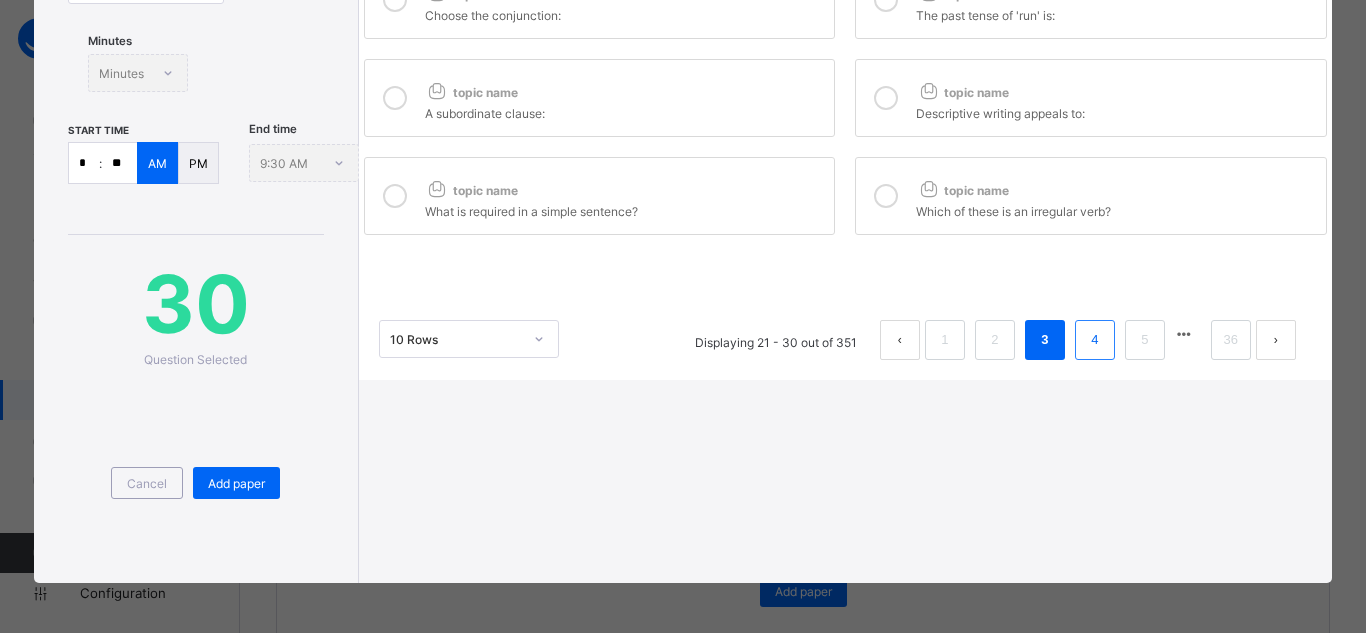 click on "4" at bounding box center (1094, 340) 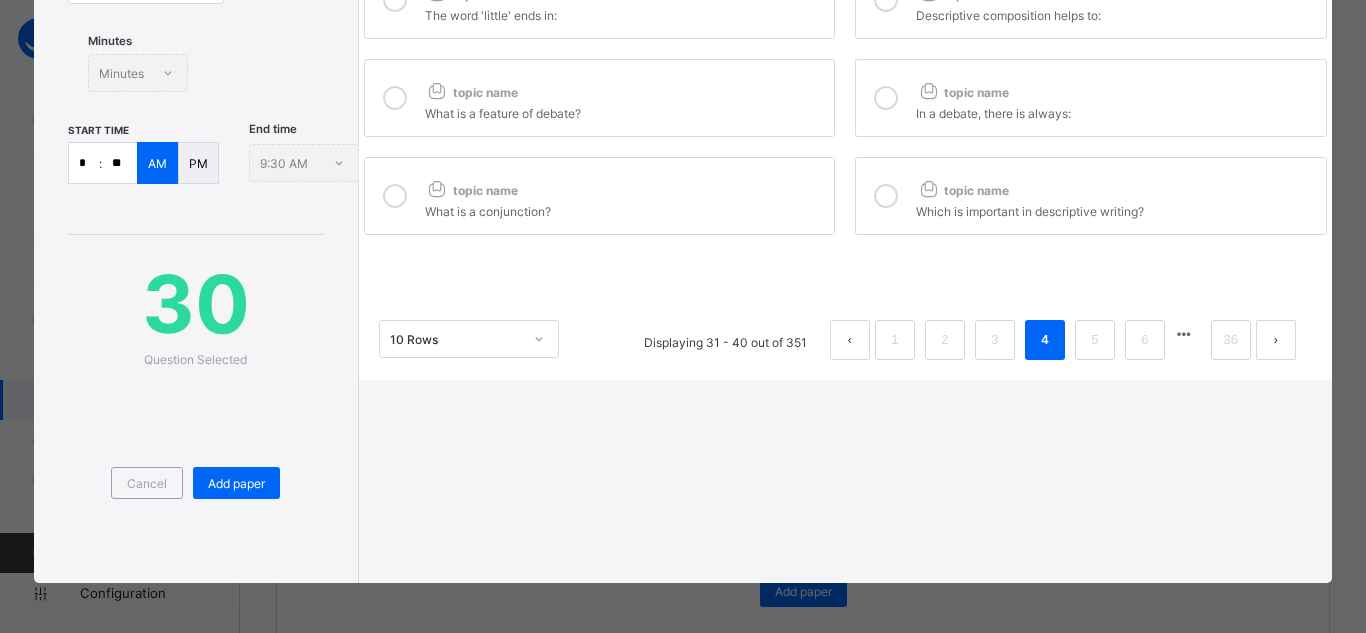 click at bounding box center (886, 196) 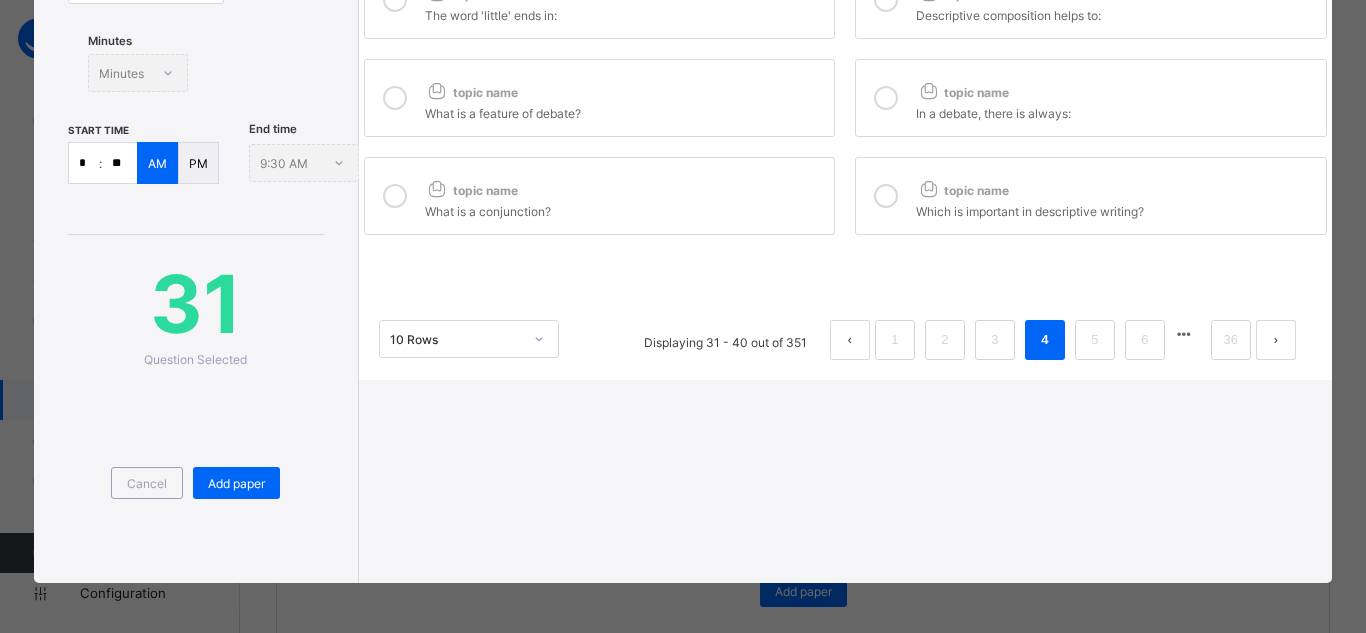 click at bounding box center (395, 196) 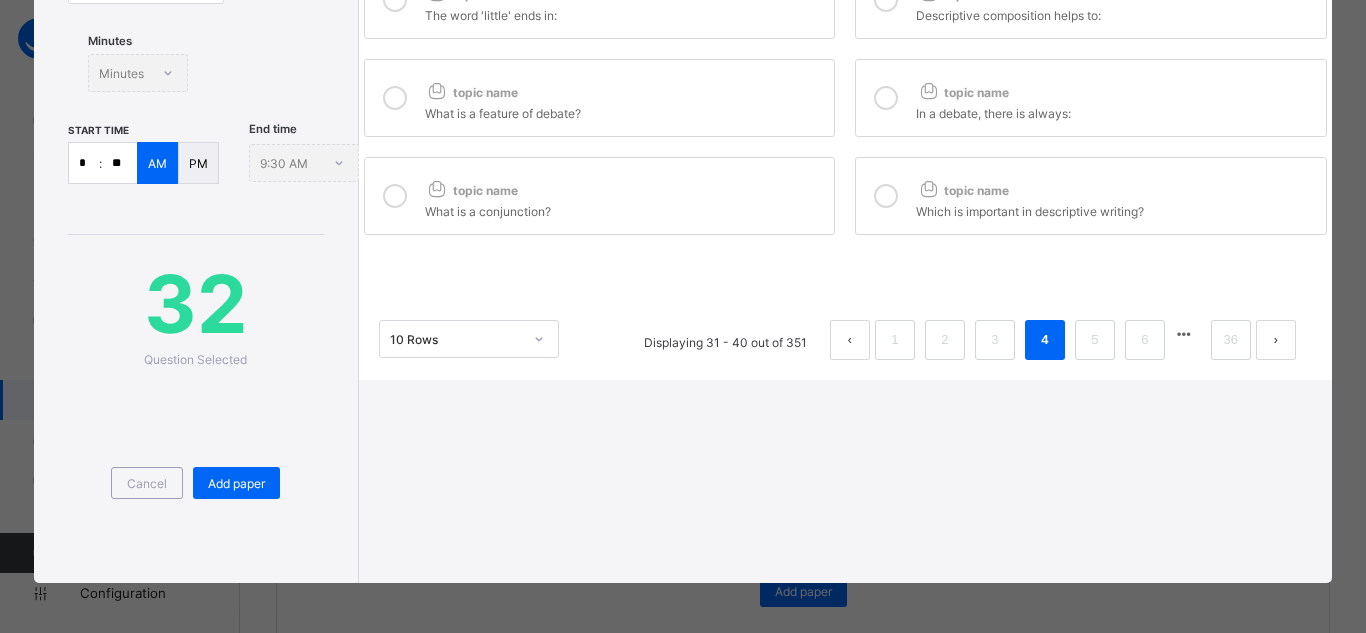 click at bounding box center (395, 98) 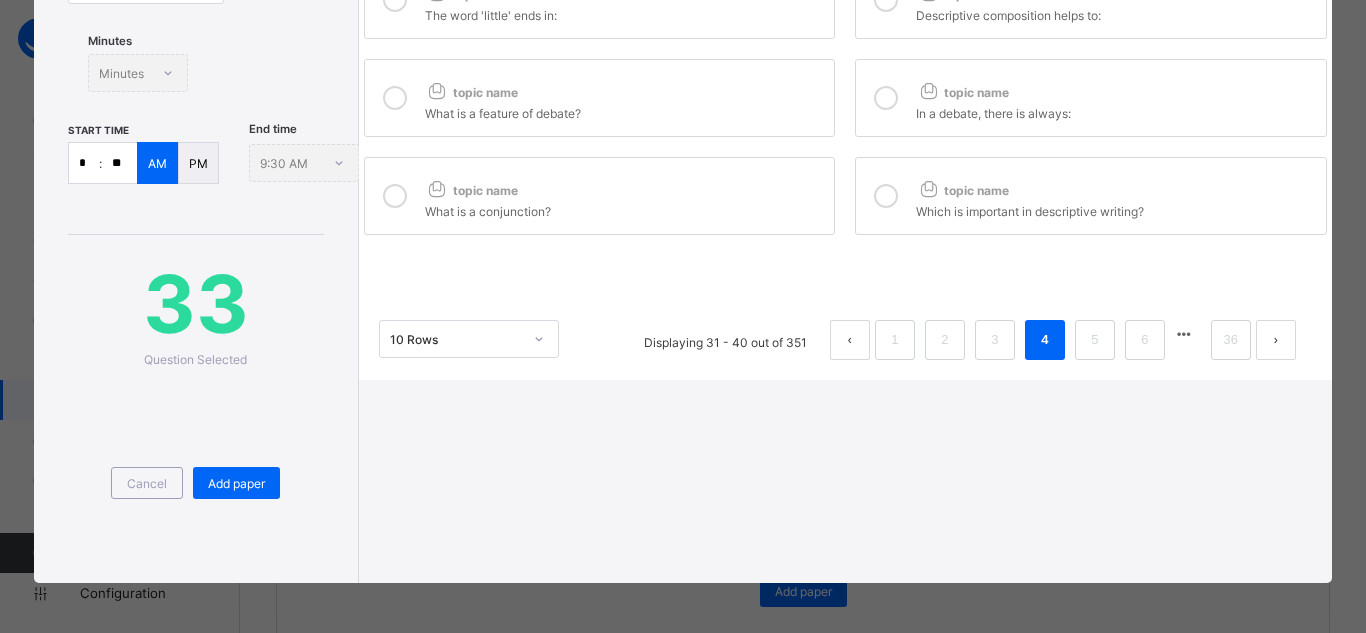 click at bounding box center (886, 98) 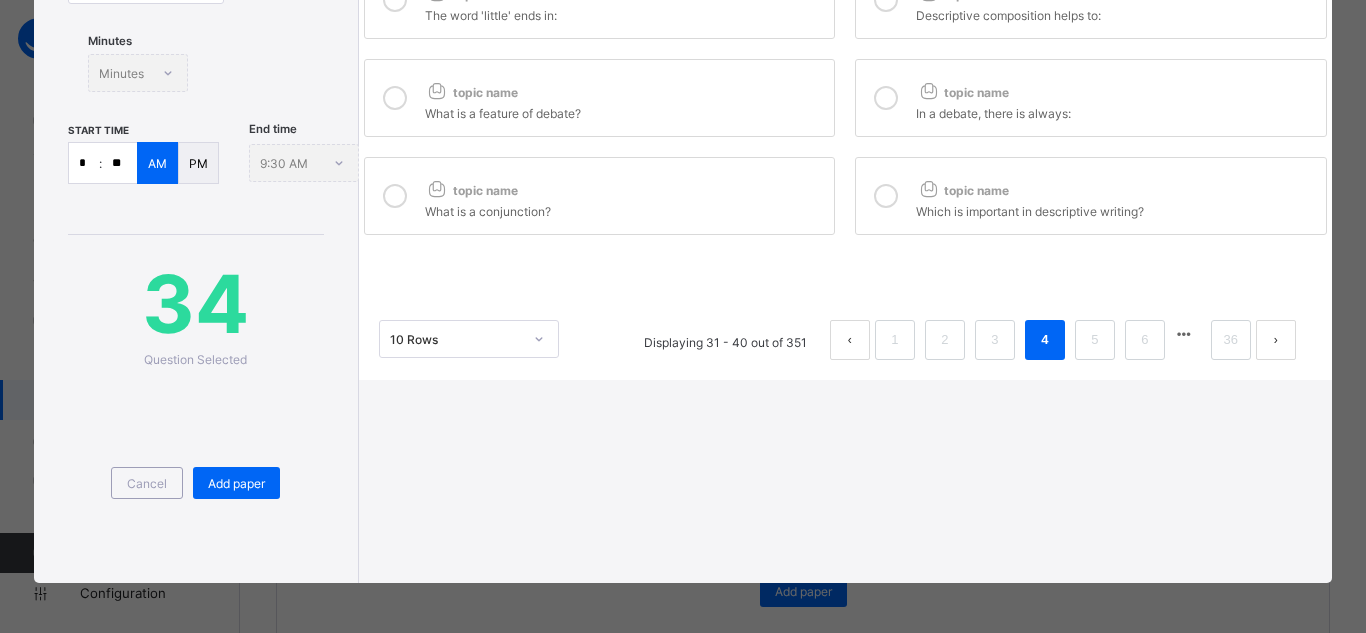 scroll, scrollTop: 0, scrollLeft: 0, axis: both 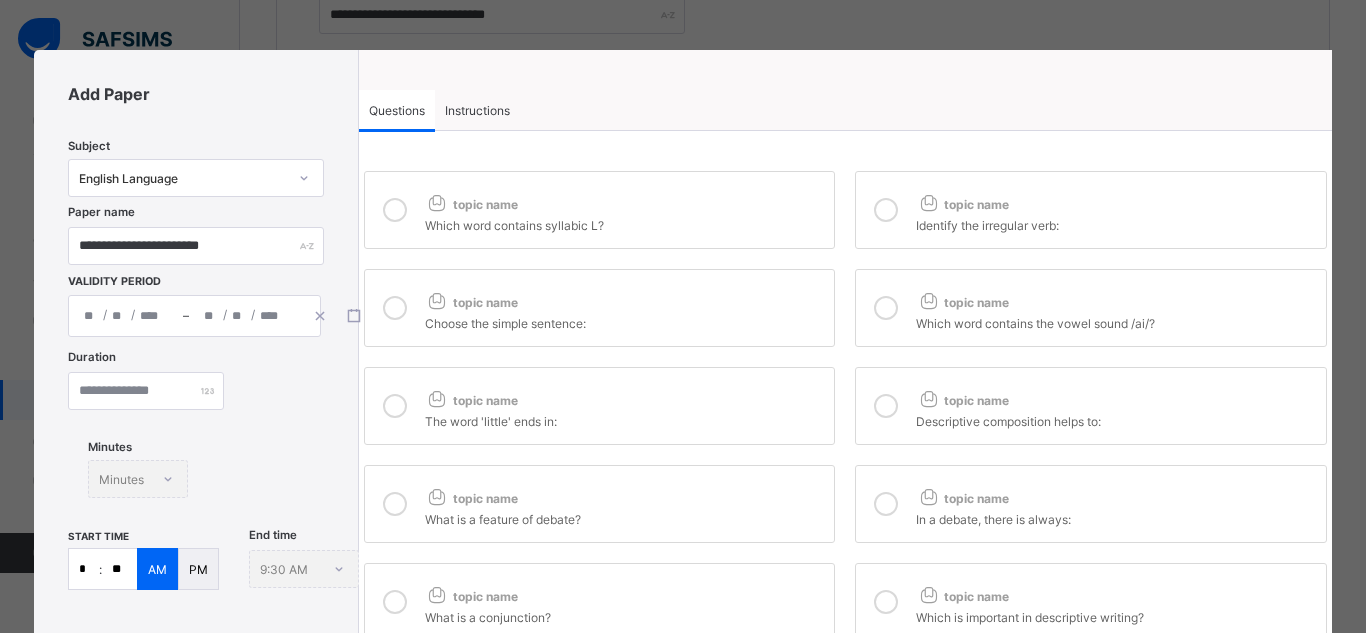 click at bounding box center [395, 406] 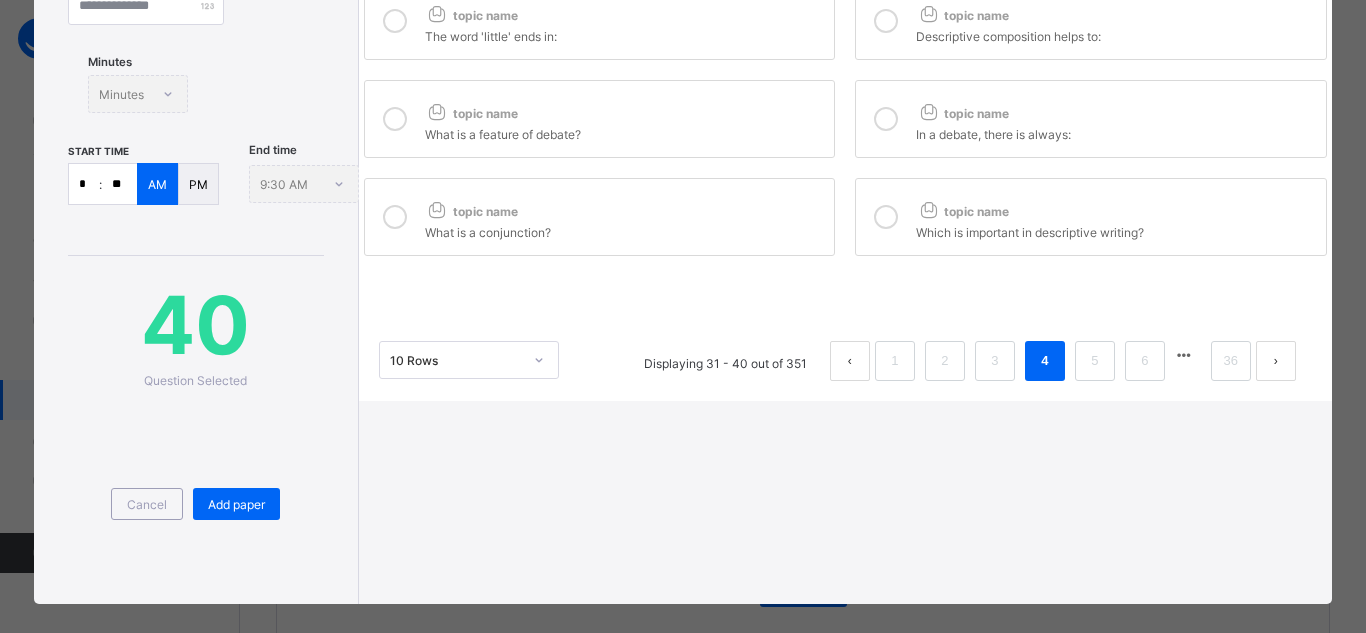 scroll, scrollTop: 406, scrollLeft: 0, axis: vertical 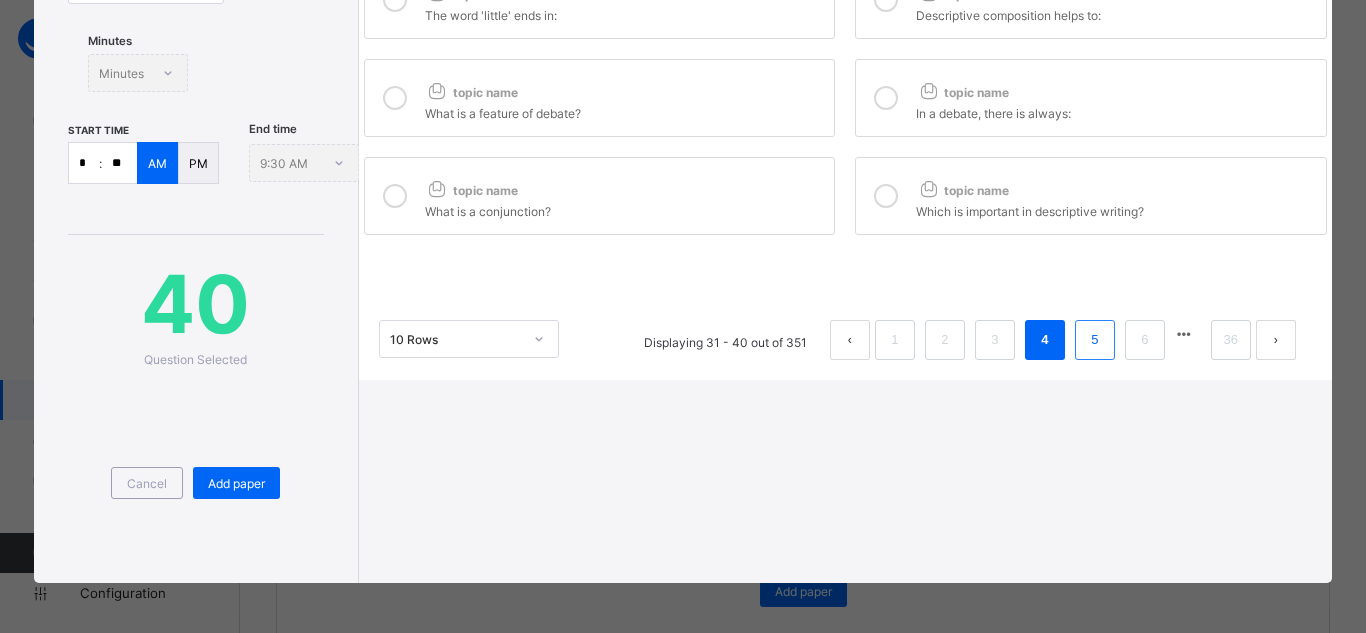 click on "5" at bounding box center (1094, 340) 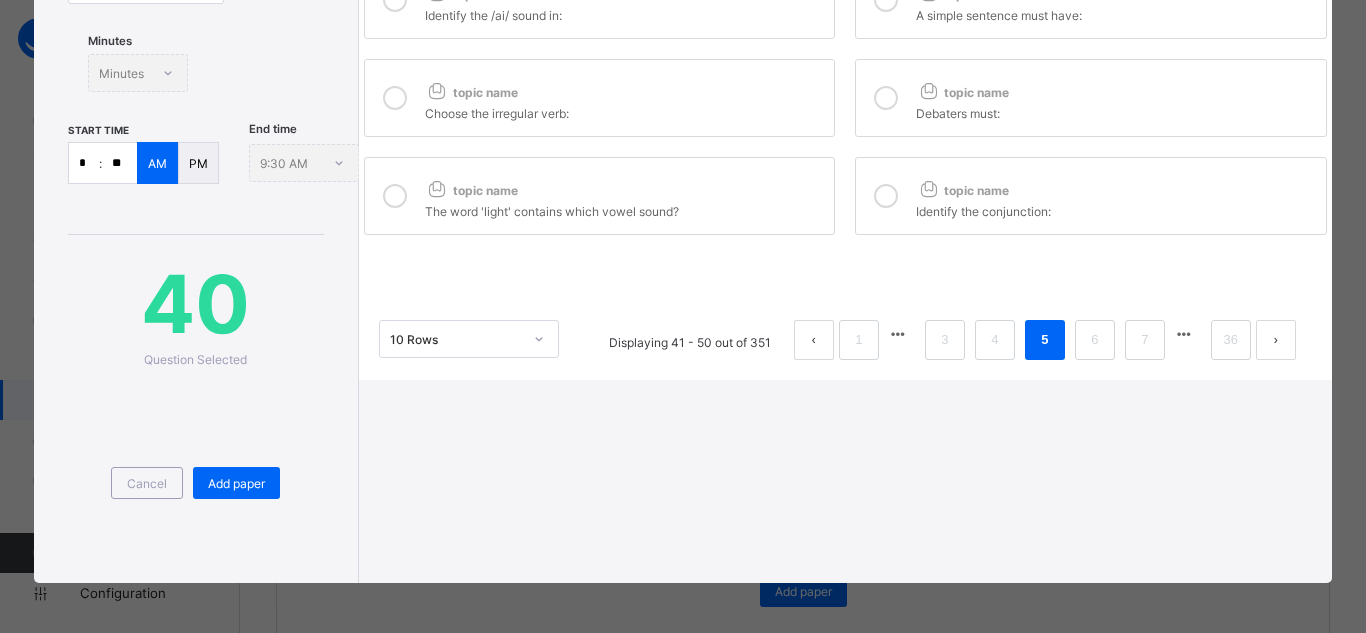 click at bounding box center (886, 196) 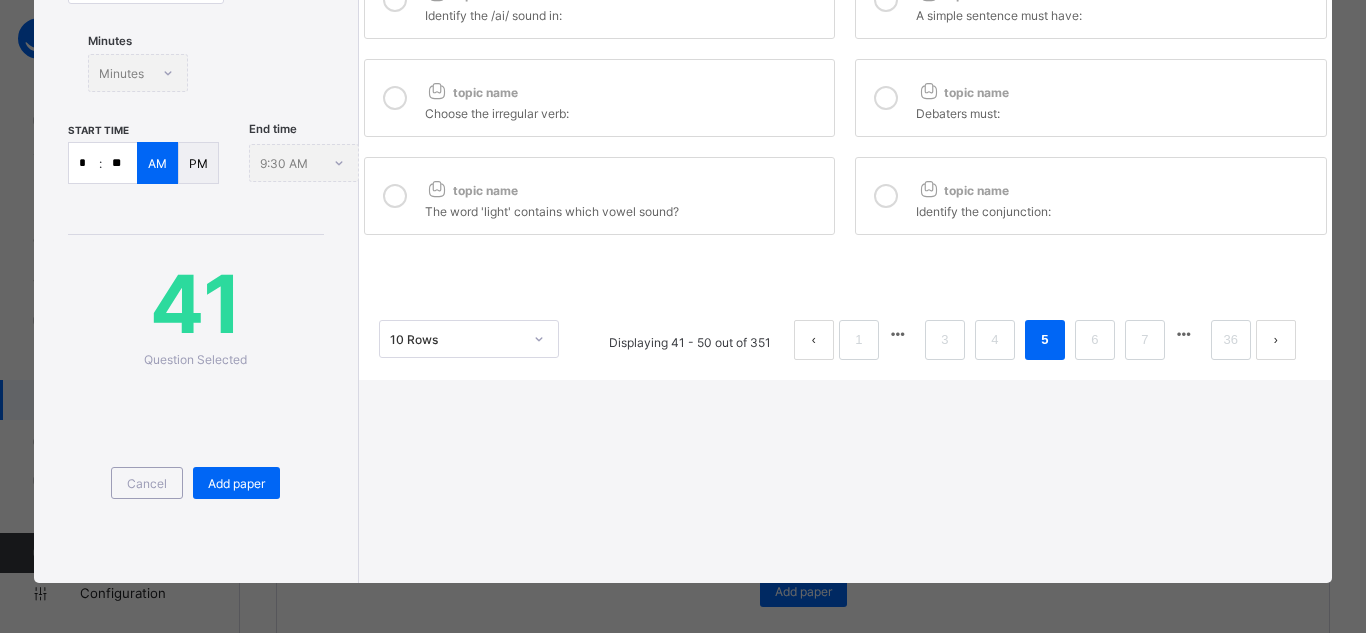 click at bounding box center (395, 196) 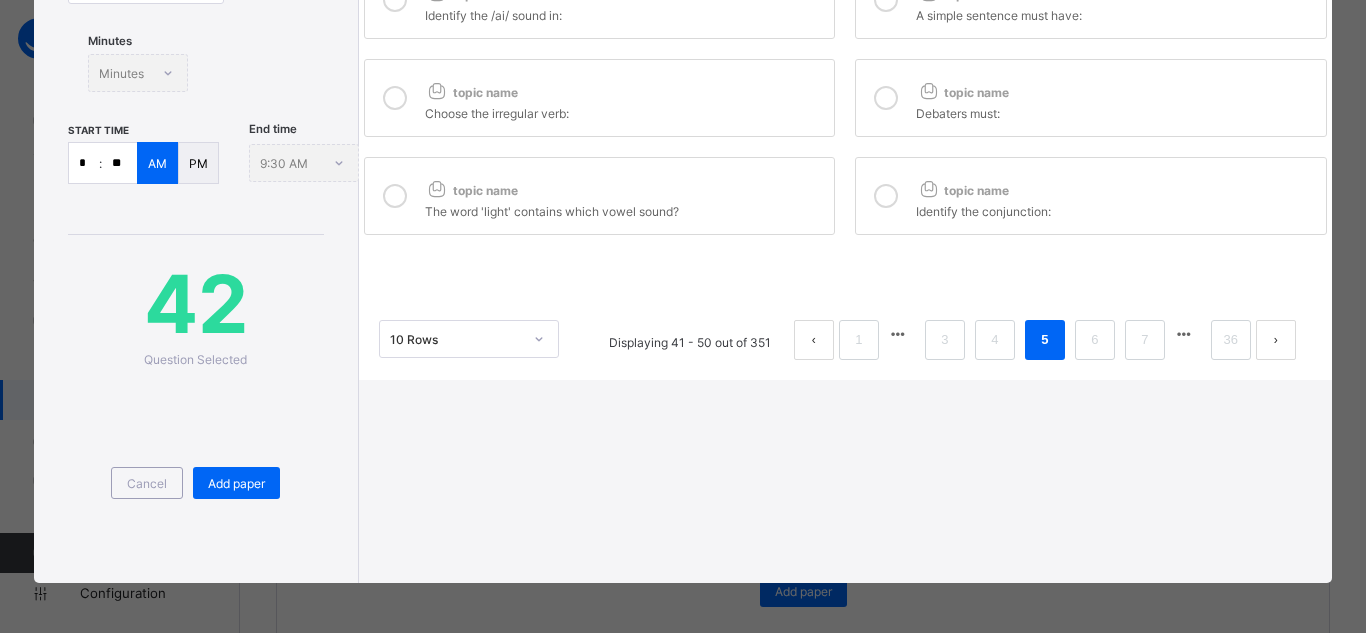click at bounding box center [395, 98] 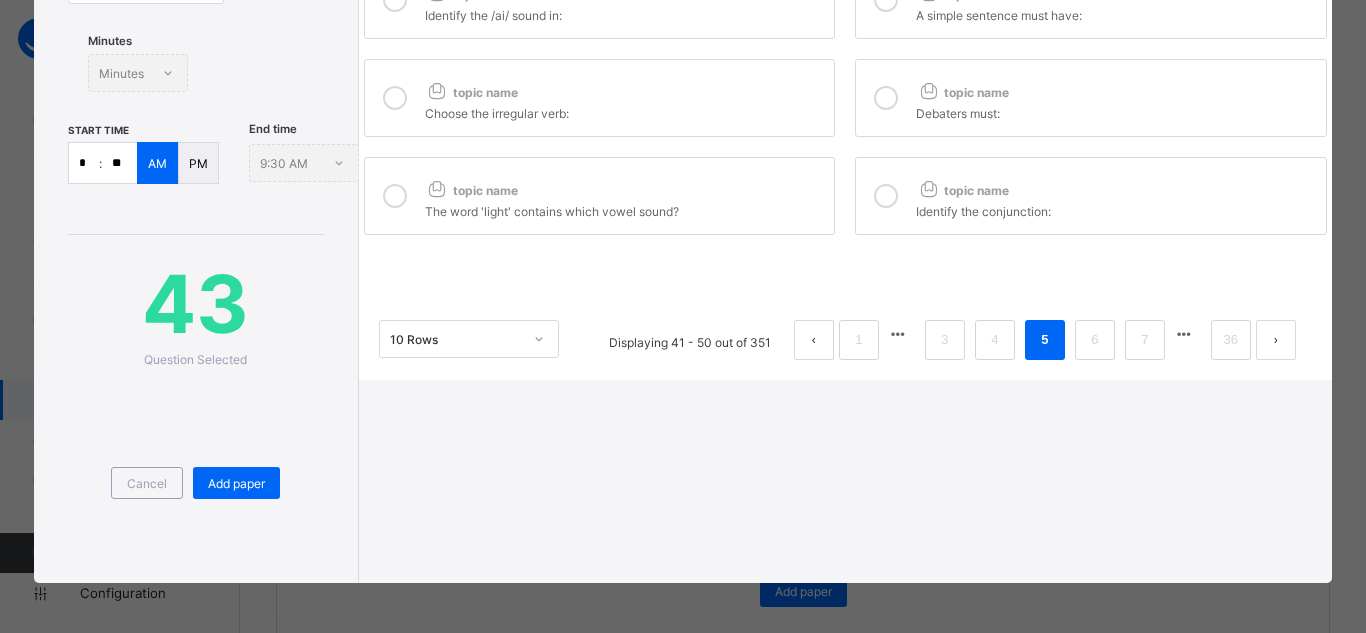 click at bounding box center [886, 98] 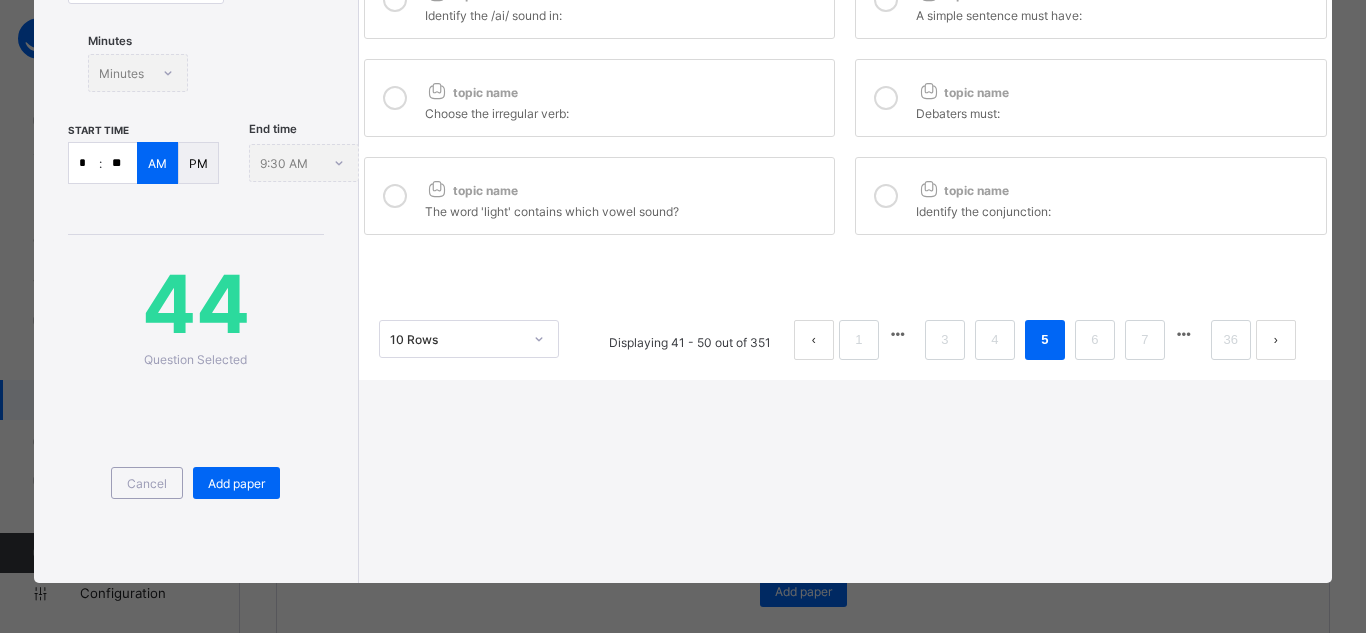 scroll, scrollTop: 0, scrollLeft: 0, axis: both 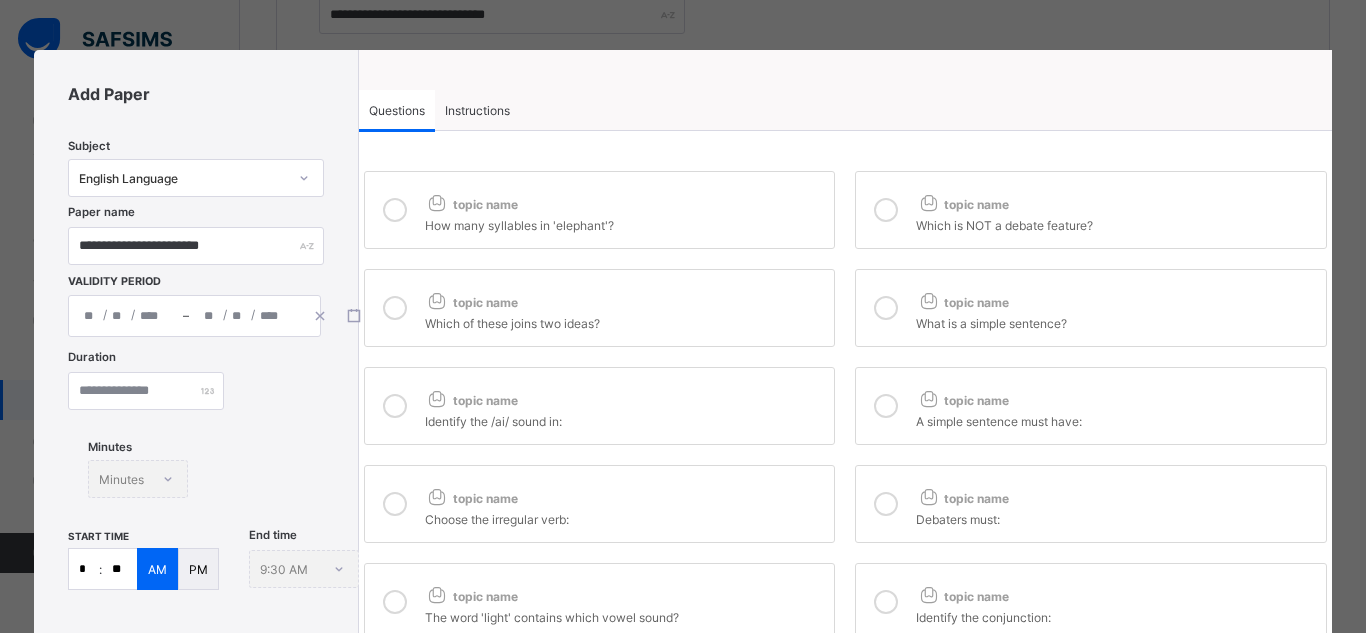 click at bounding box center [395, 406] 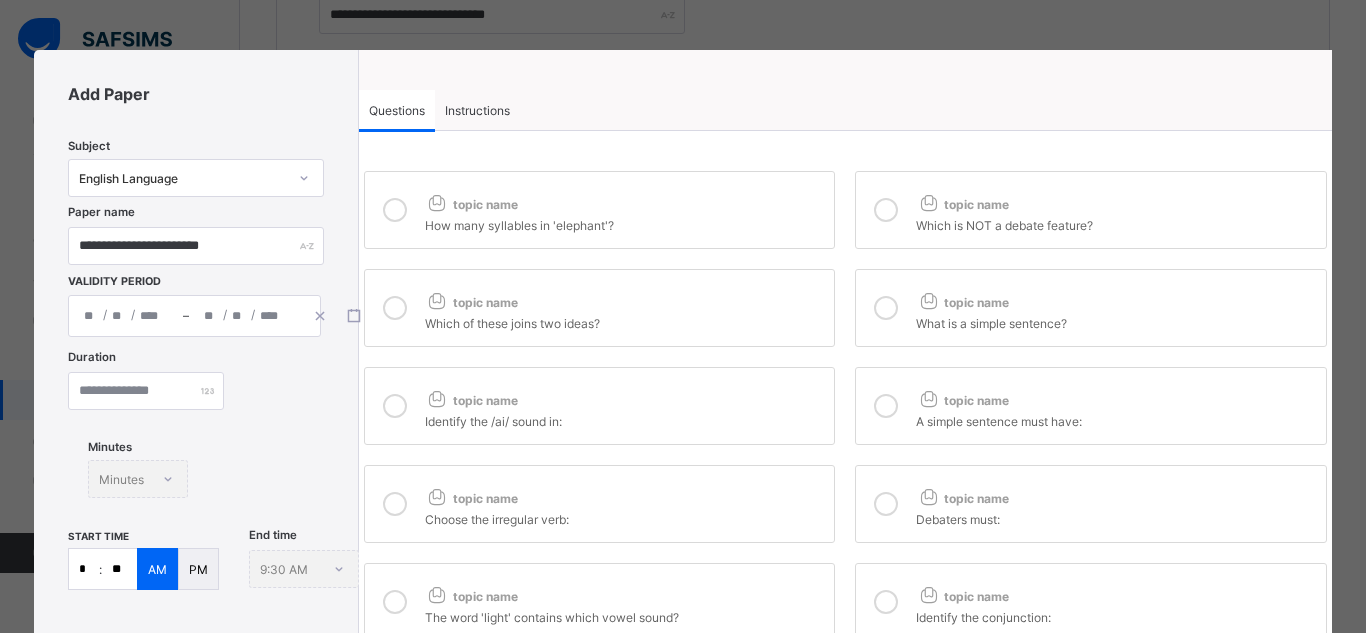 click at bounding box center [886, 406] 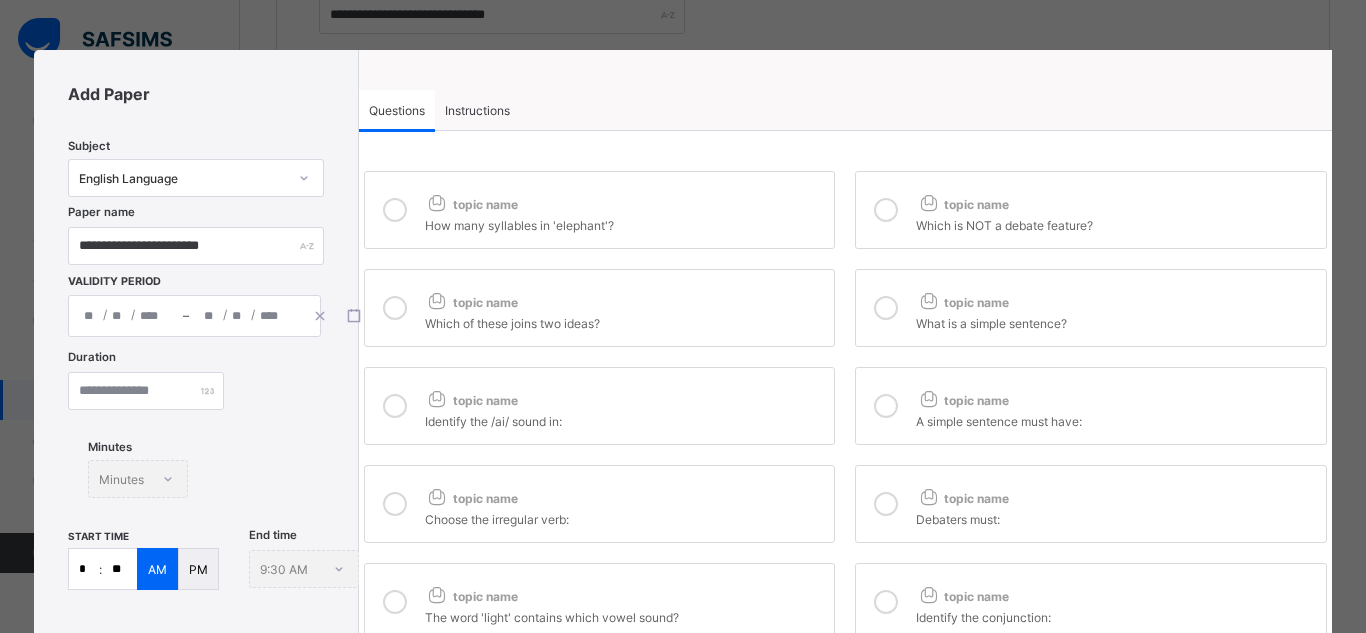 click at bounding box center [886, 308] 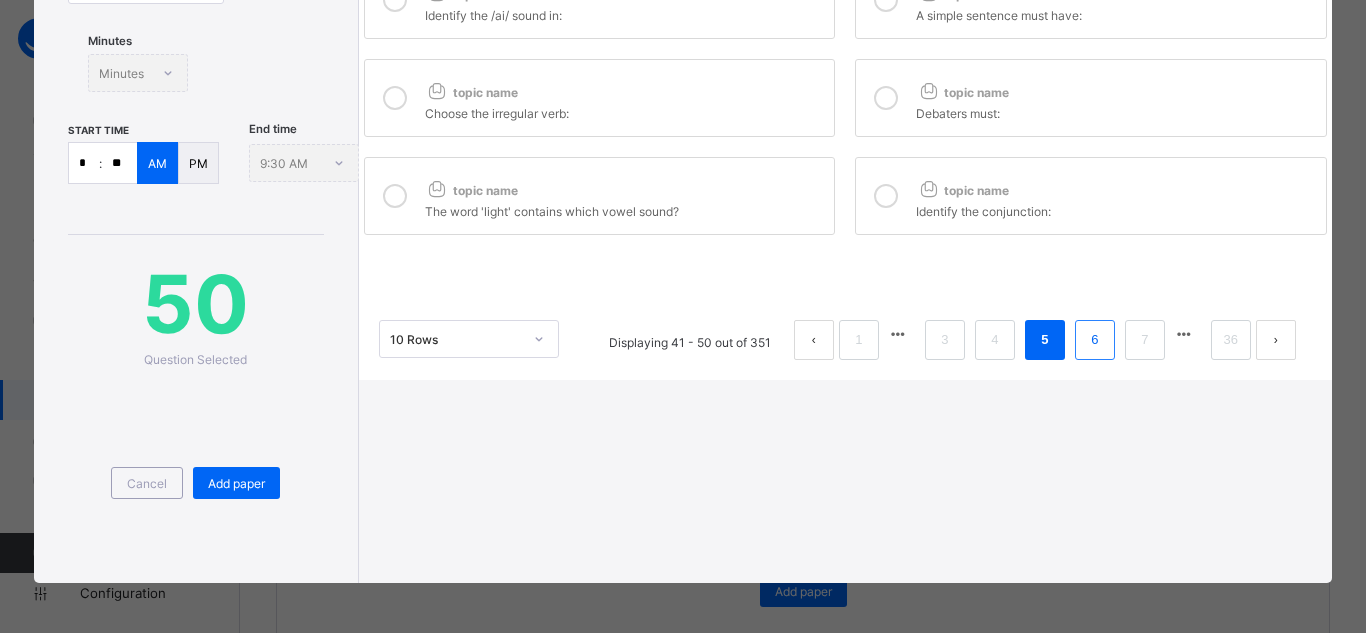 click on "6" at bounding box center [1094, 340] 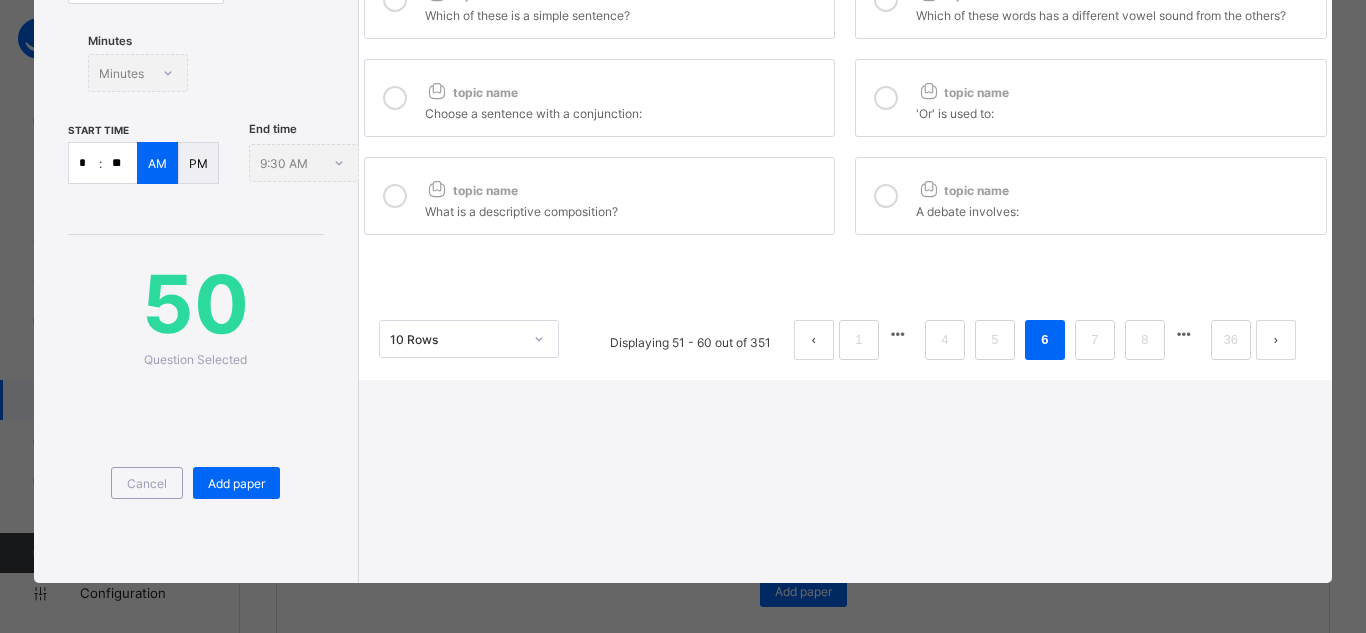 click on "topic name   A debate involves:" at bounding box center [1091, 196] 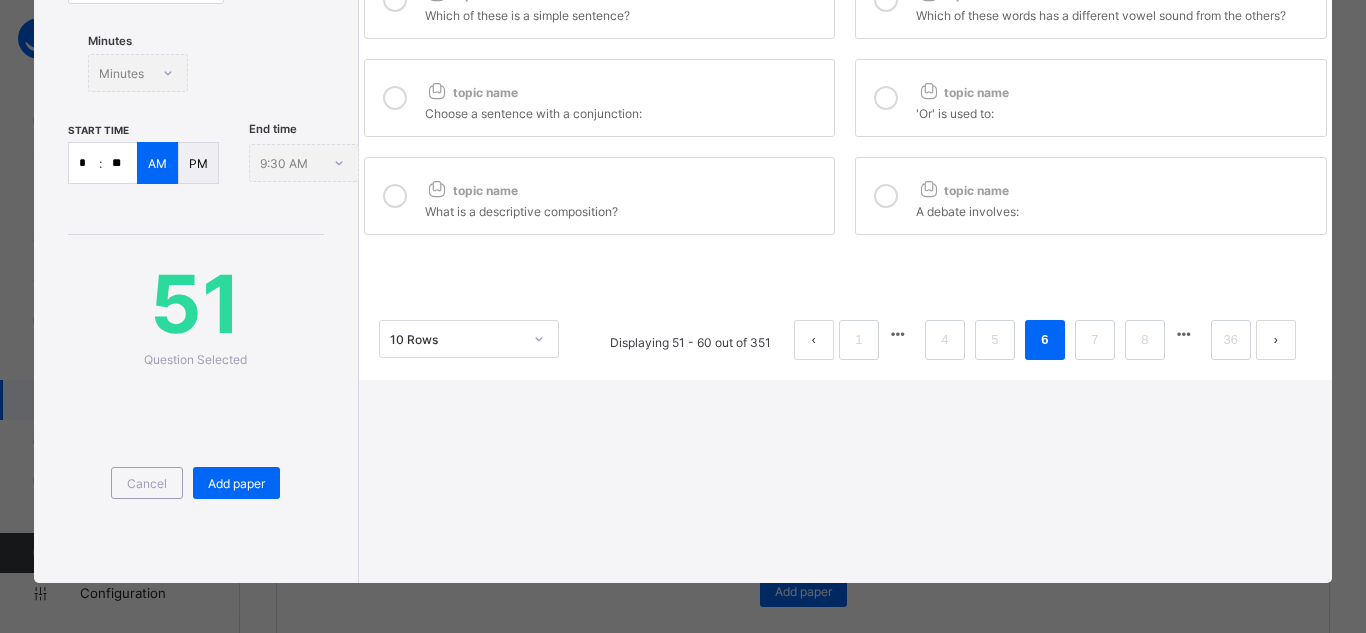 click at bounding box center [395, 196] 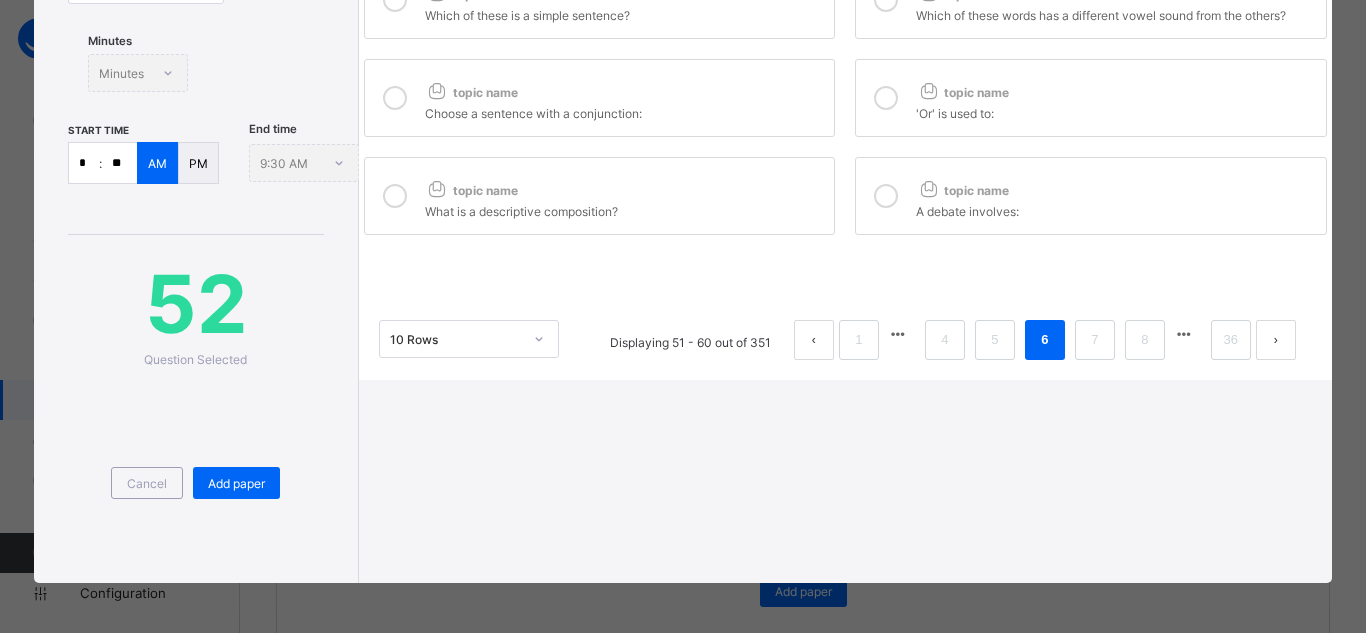 click at bounding box center [395, 98] 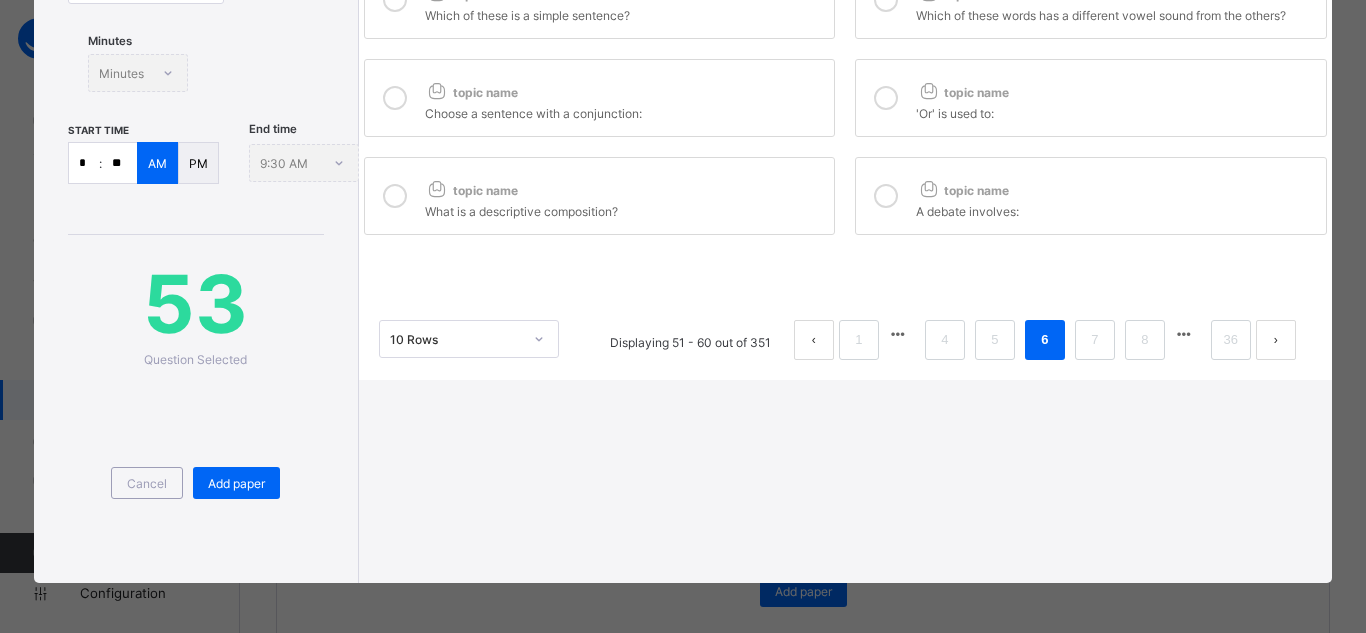 scroll, scrollTop: 0, scrollLeft: 0, axis: both 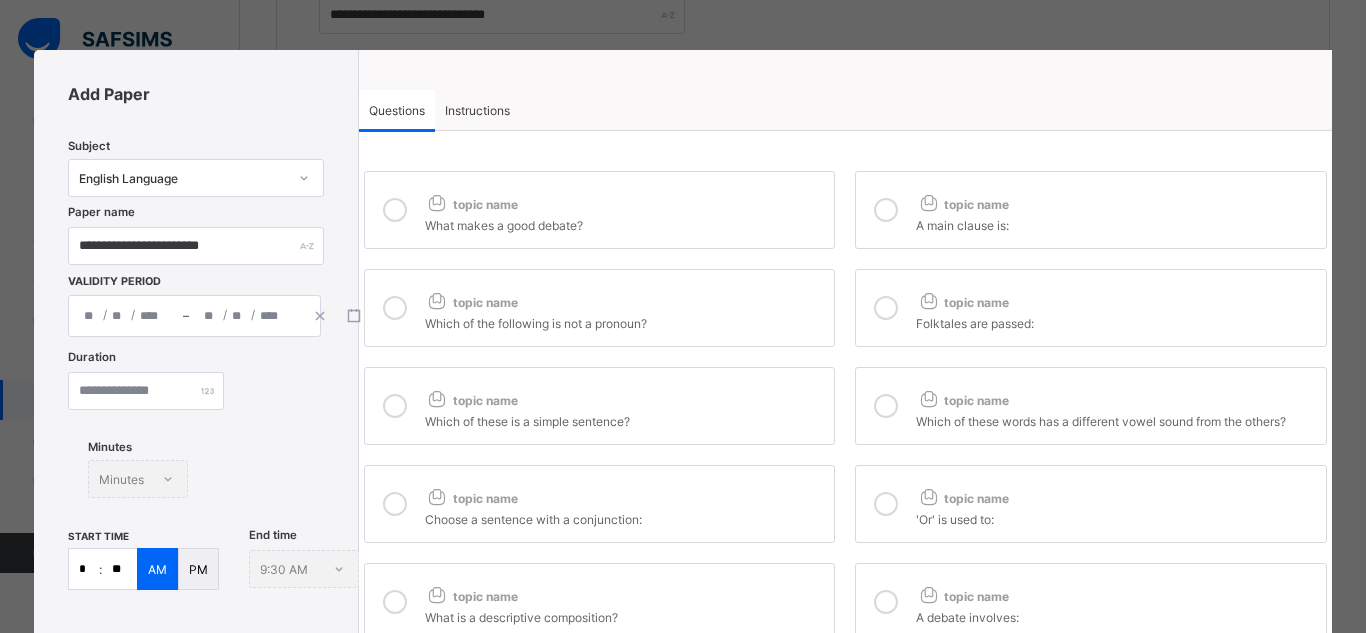 click at bounding box center [886, 504] 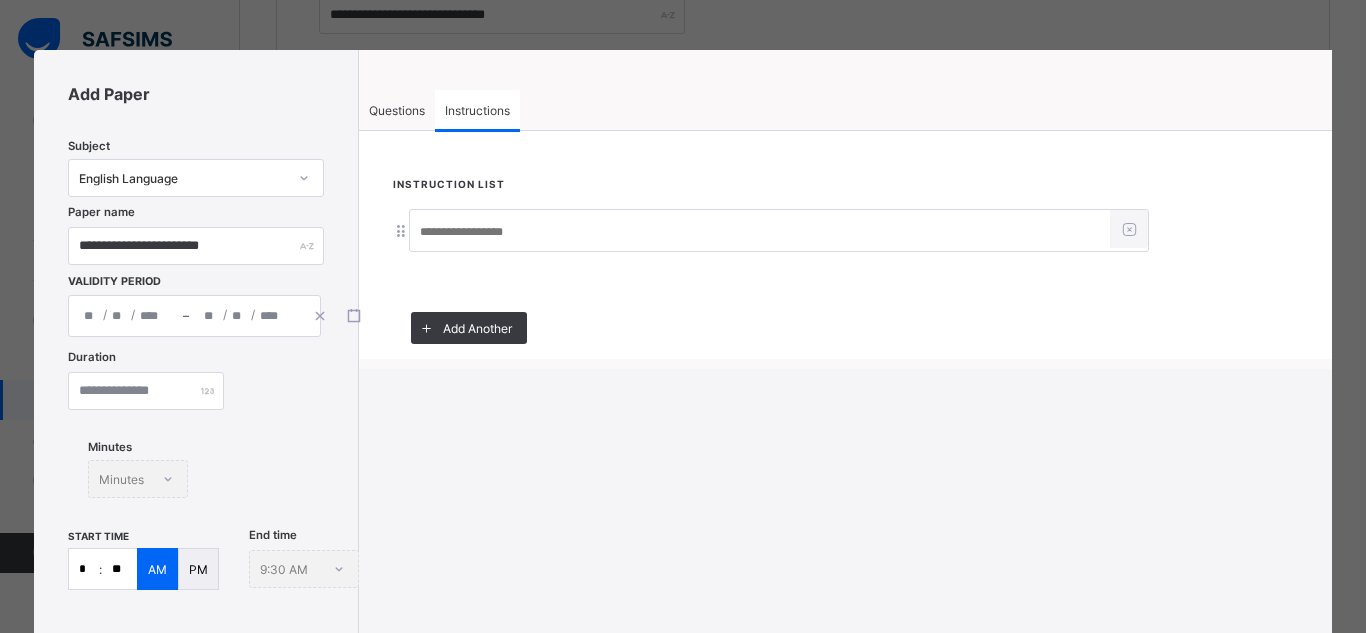click at bounding box center (760, 232) 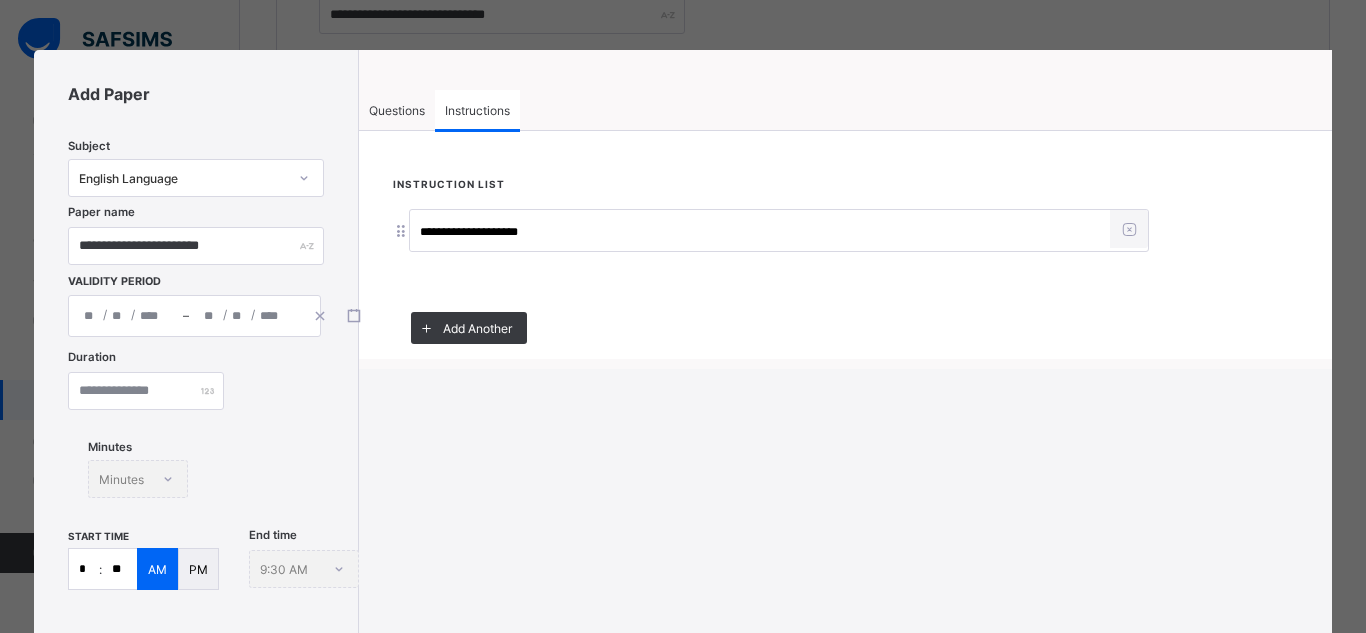 type on "**********" 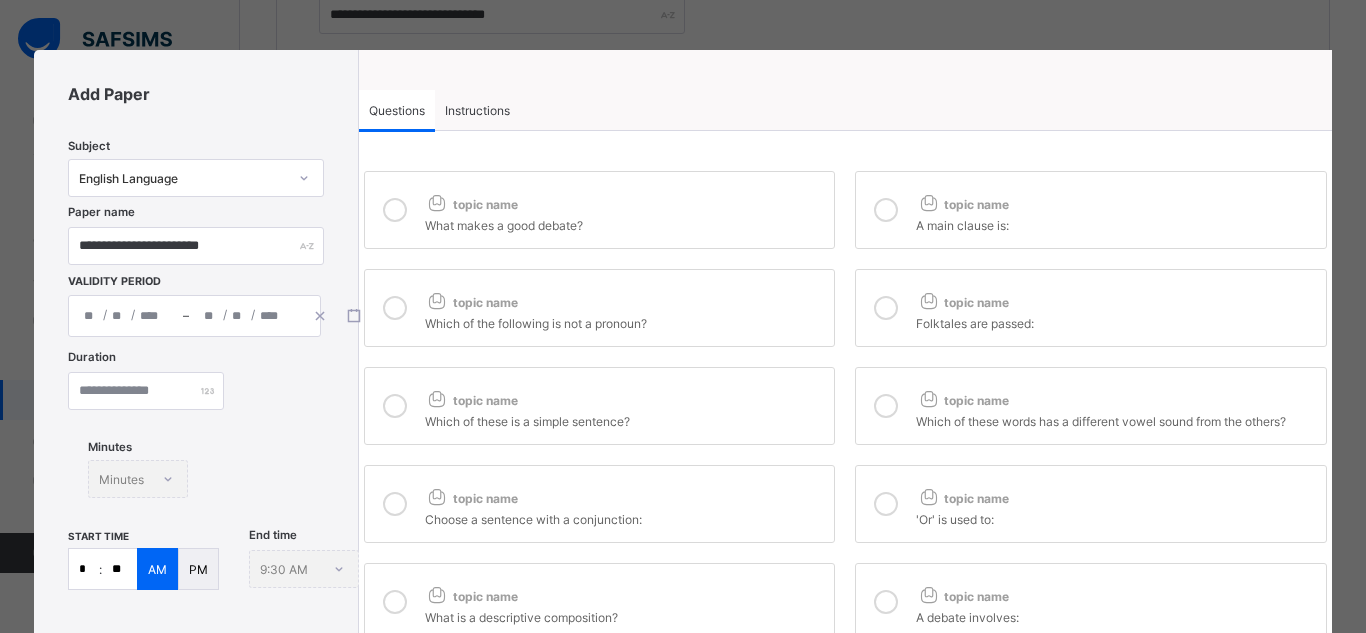 scroll, scrollTop: 406, scrollLeft: 0, axis: vertical 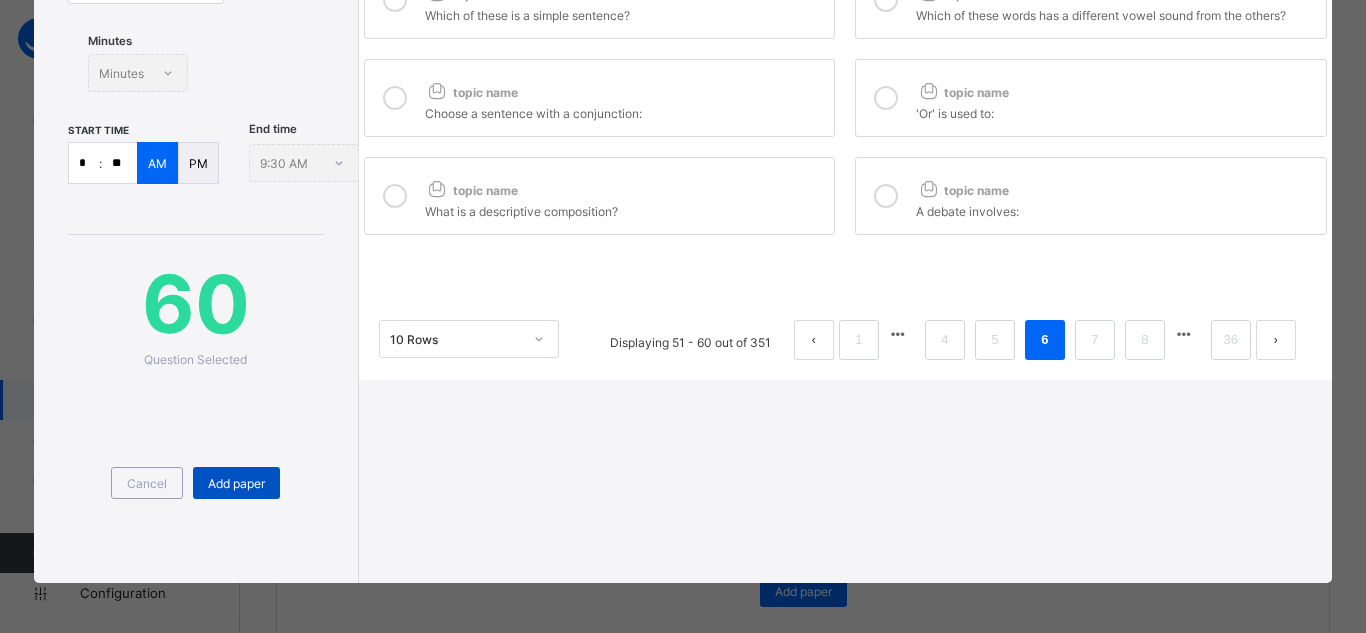 click on "Add paper" at bounding box center (236, 483) 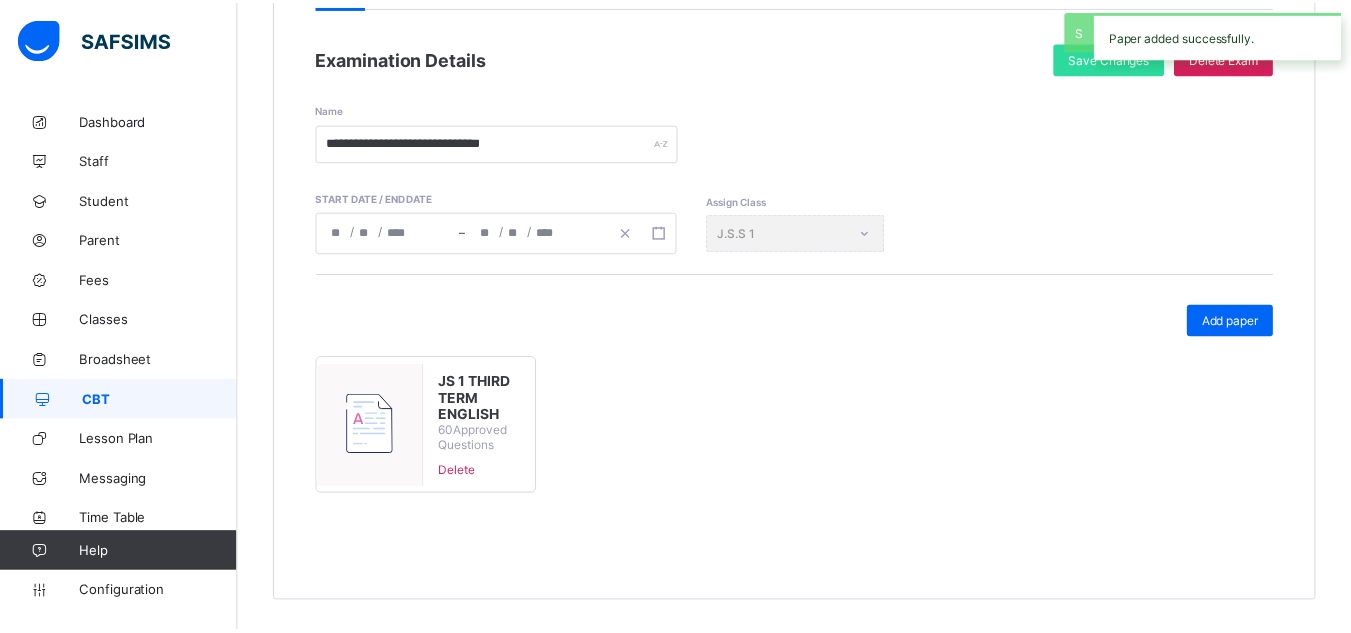 scroll, scrollTop: 272, scrollLeft: 0, axis: vertical 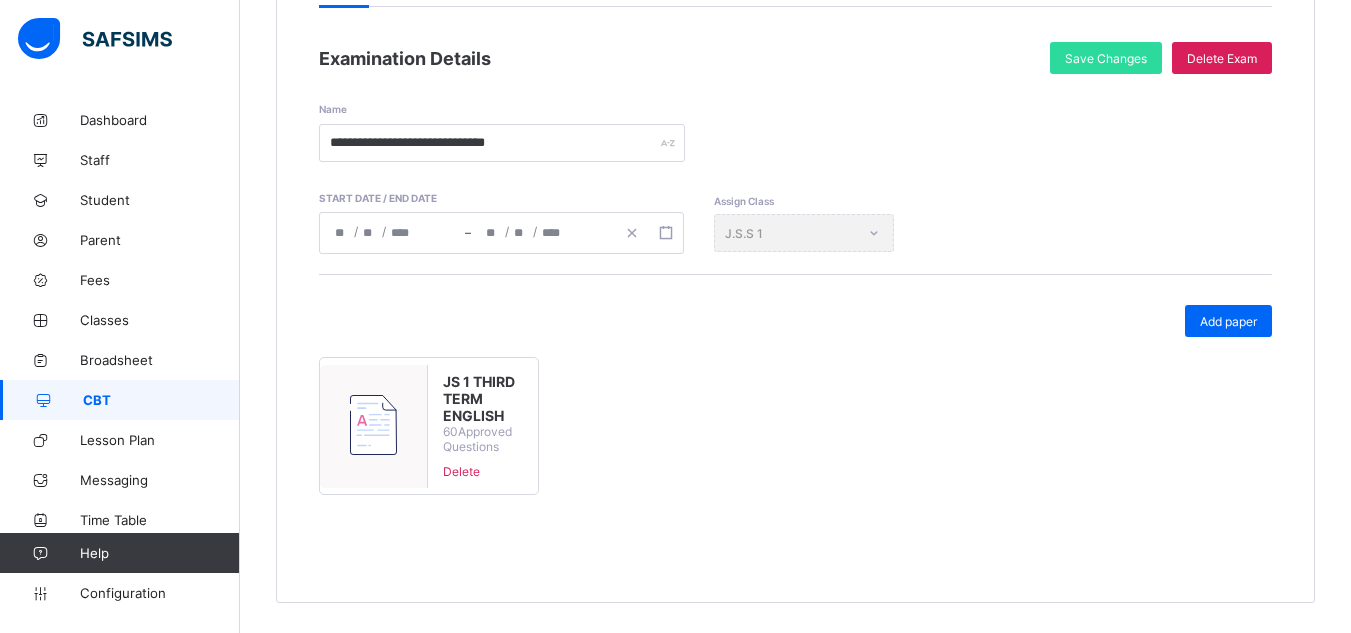 click on "CBT" at bounding box center (161, 400) 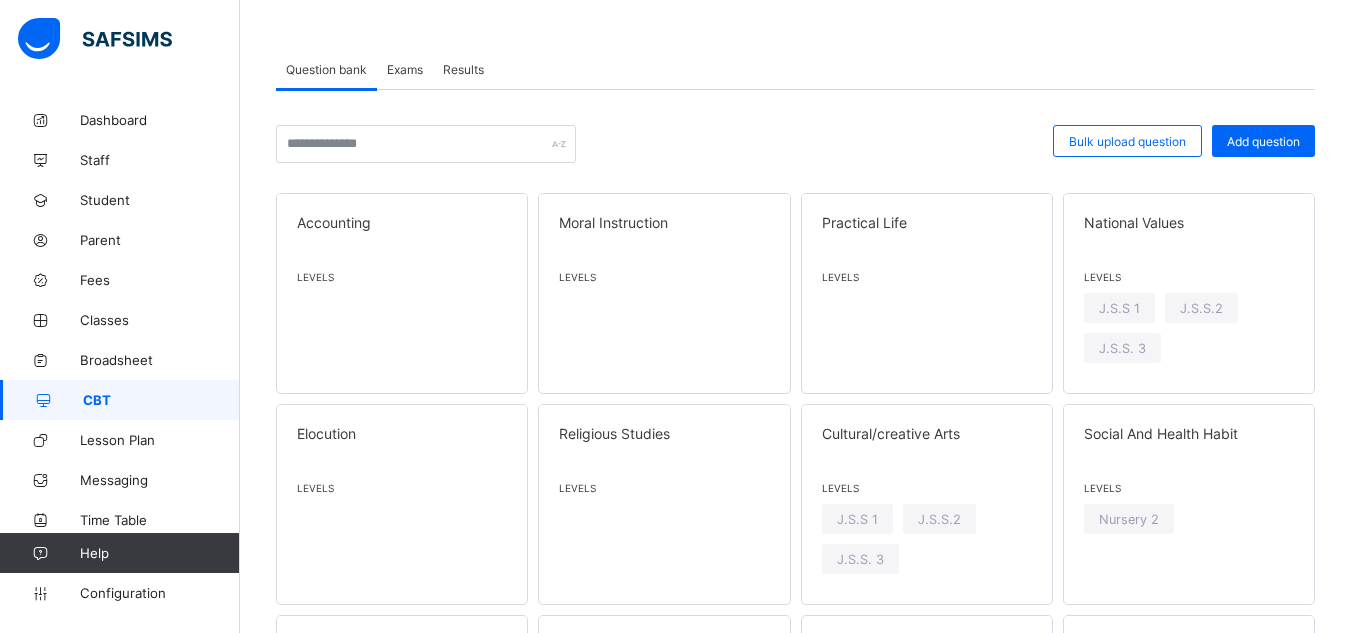 scroll, scrollTop: 272, scrollLeft: 0, axis: vertical 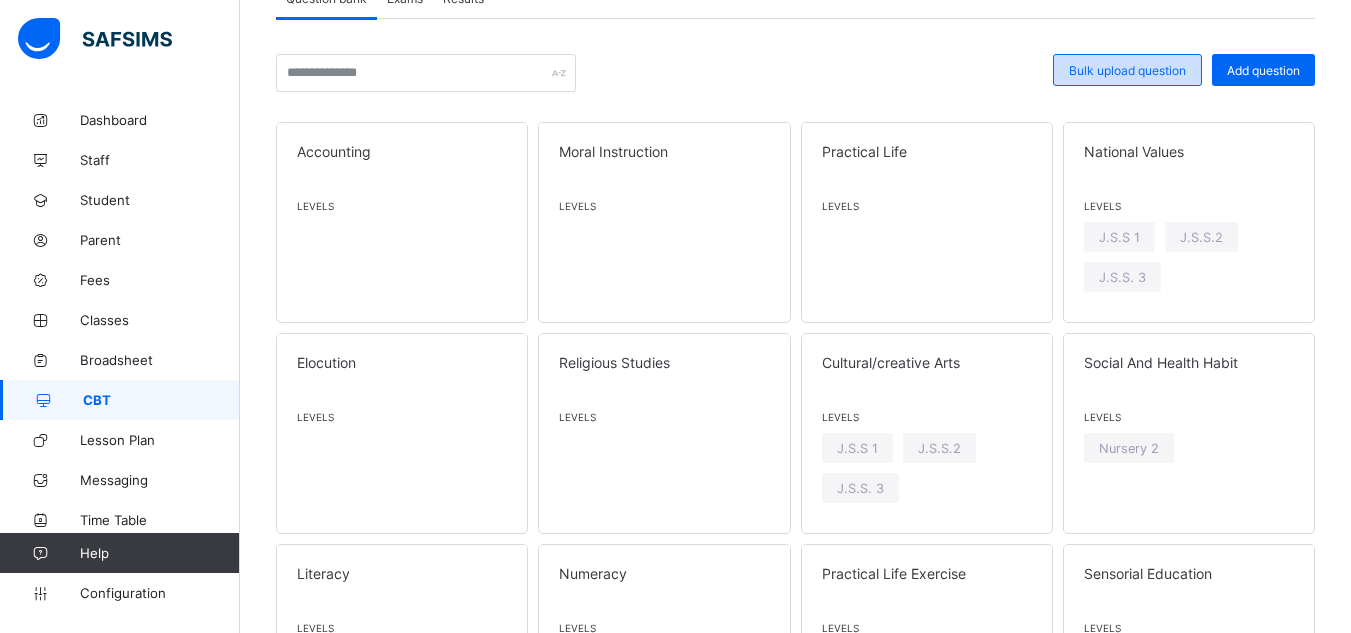 click on "Bulk upload question" at bounding box center [1127, 70] 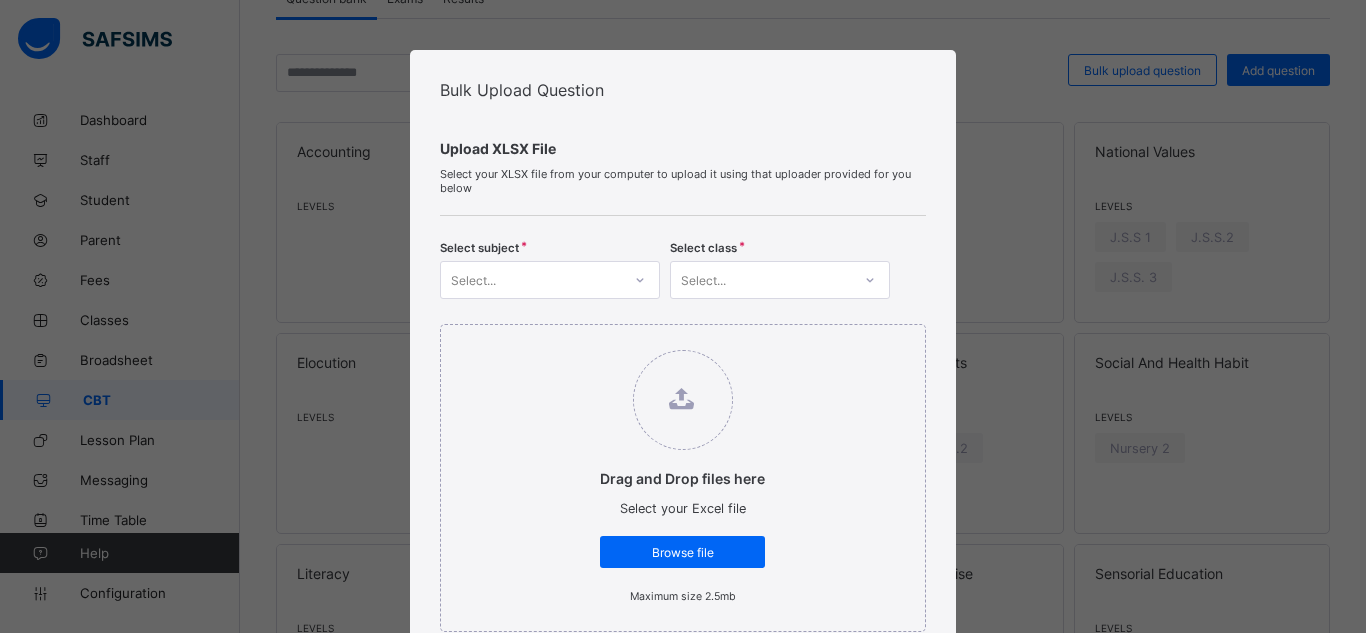 click at bounding box center [640, 280] 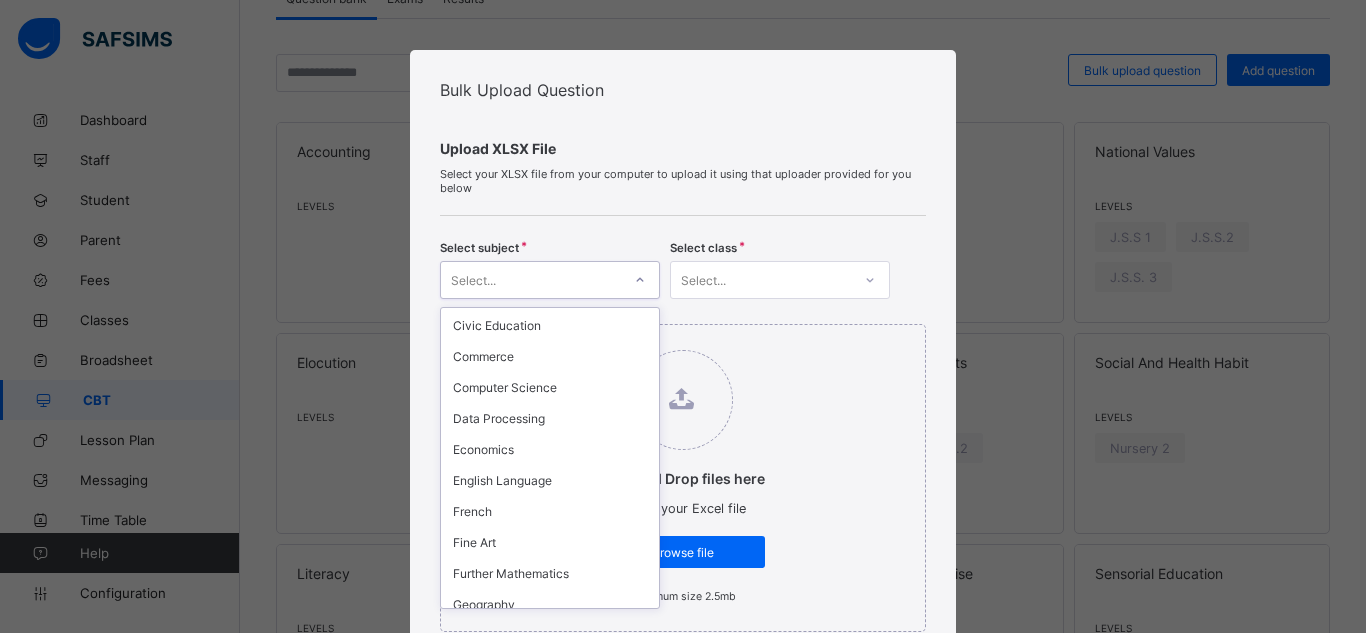 scroll, scrollTop: 880, scrollLeft: 0, axis: vertical 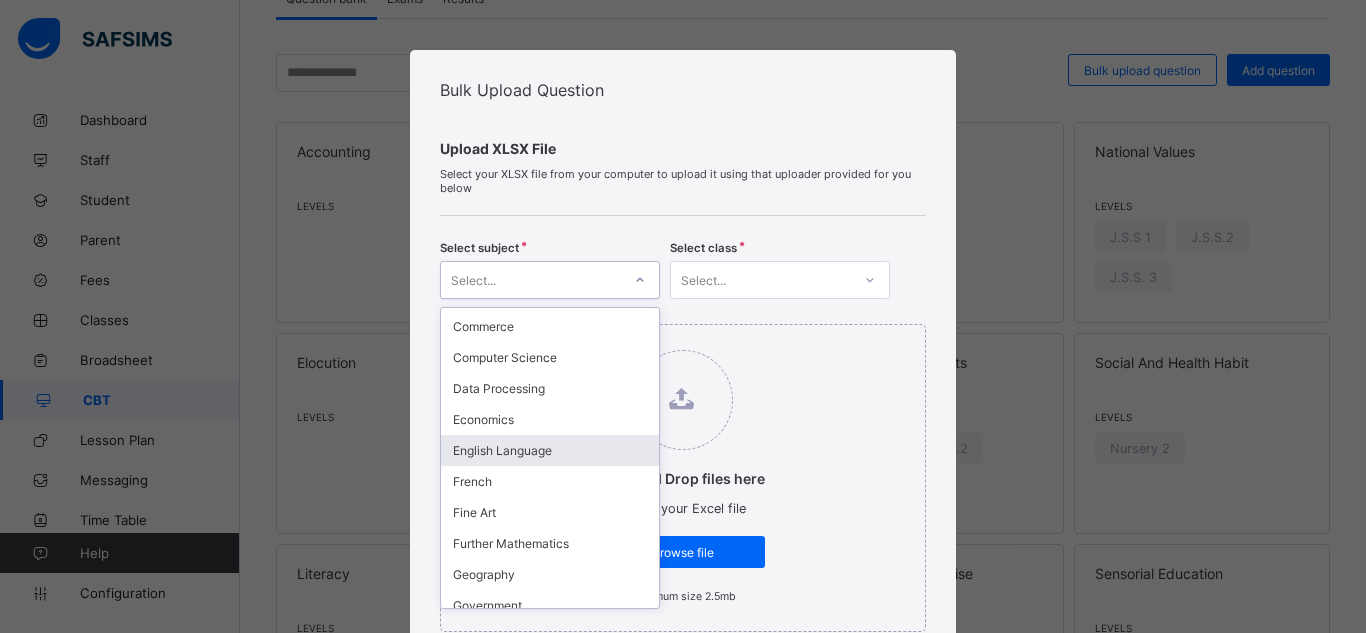 click on "English Language" at bounding box center (550, 450) 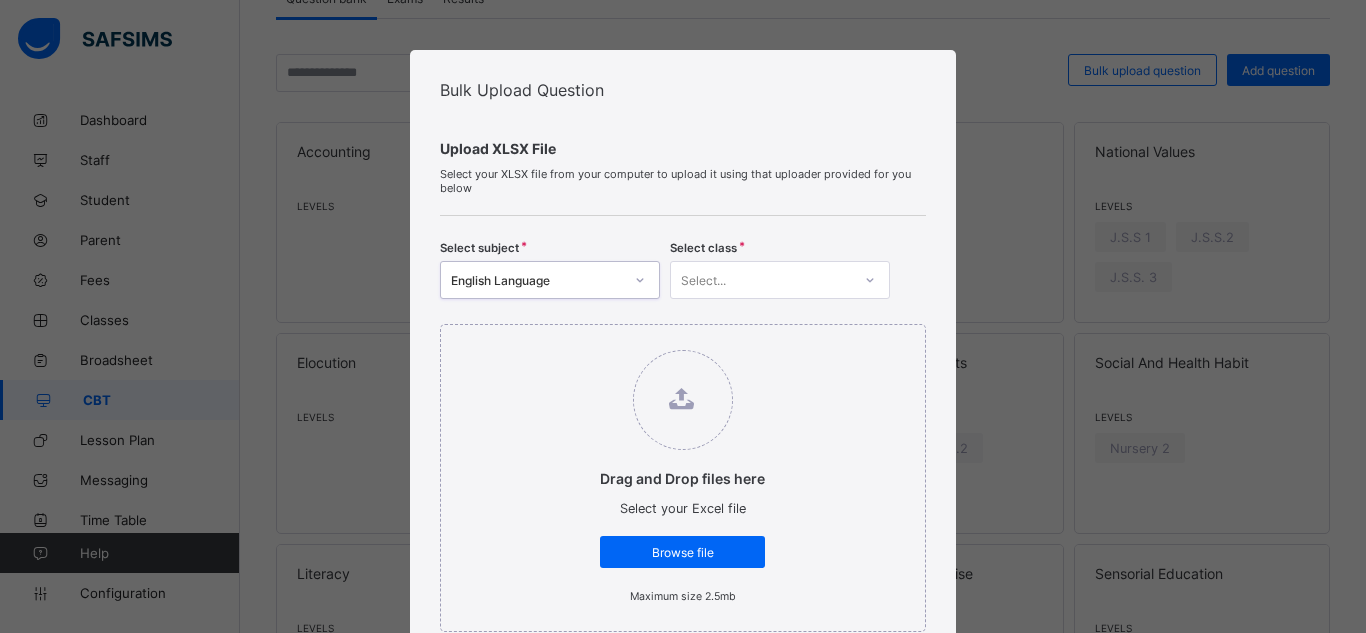 click 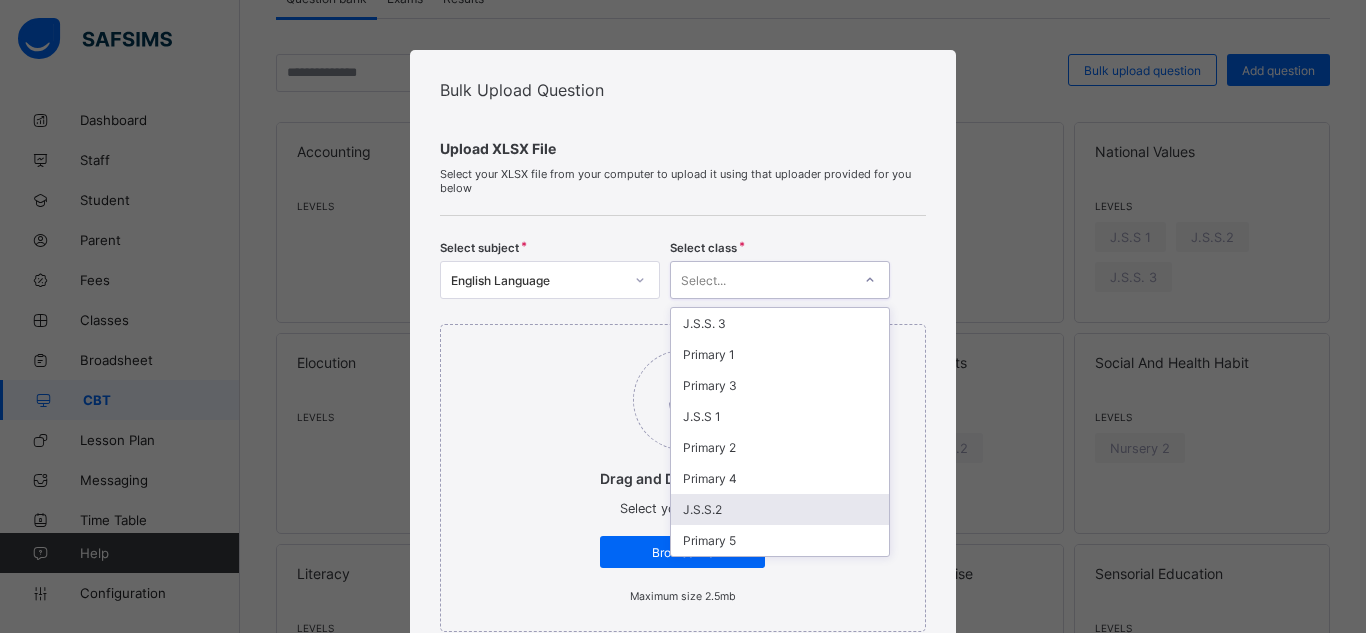 click on "J.S.S.2" at bounding box center (780, 509) 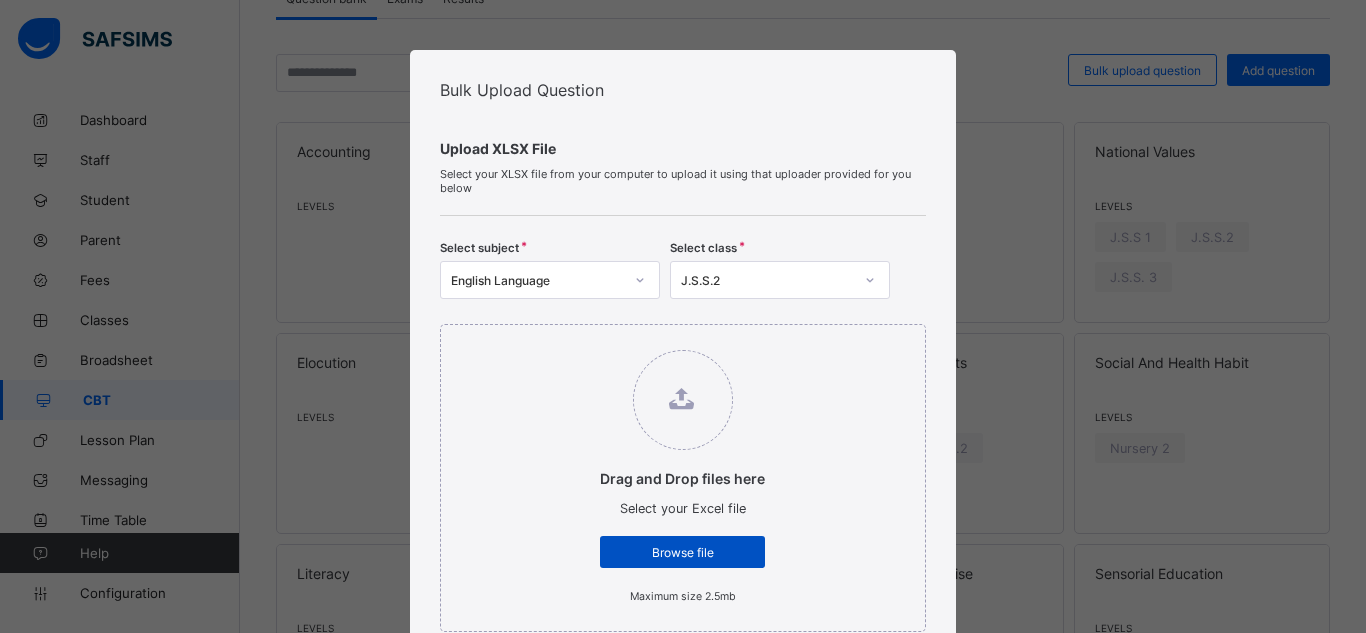 click on "Browse file" at bounding box center (682, 552) 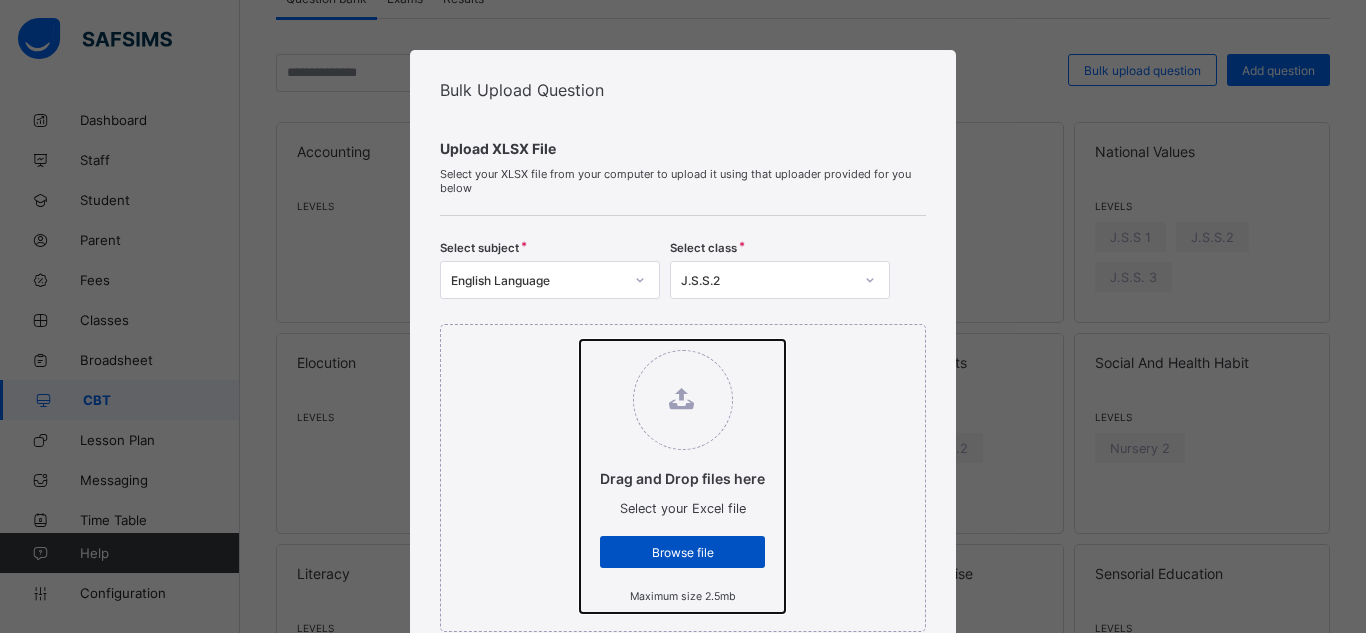 click on "Drag and Drop files here Select your Excel file Browse file Maximum size 2.5mb" at bounding box center (580, 340) 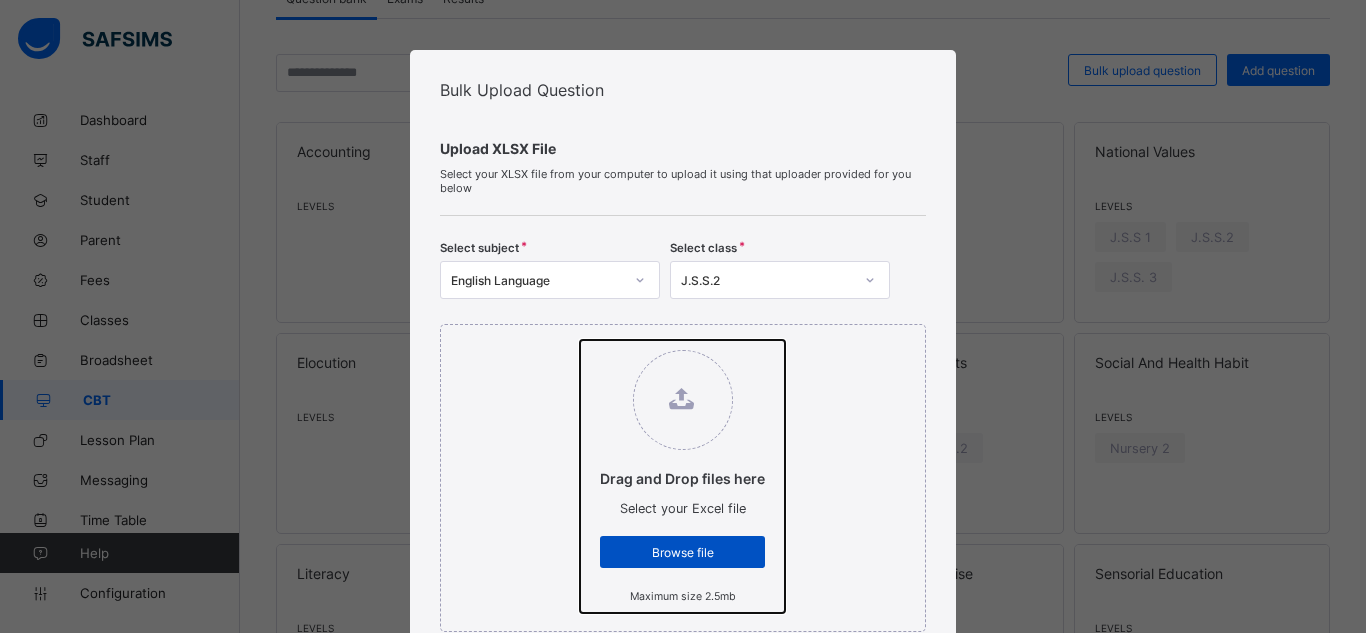 type on "**********" 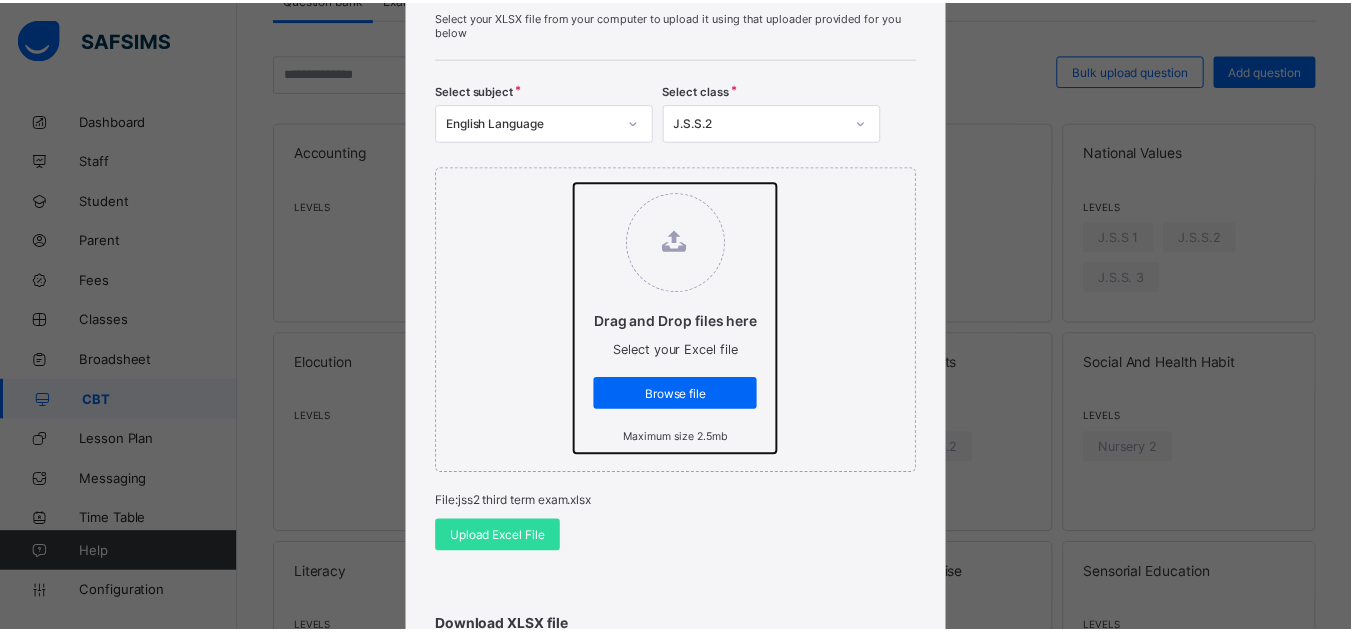 scroll, scrollTop: 160, scrollLeft: 0, axis: vertical 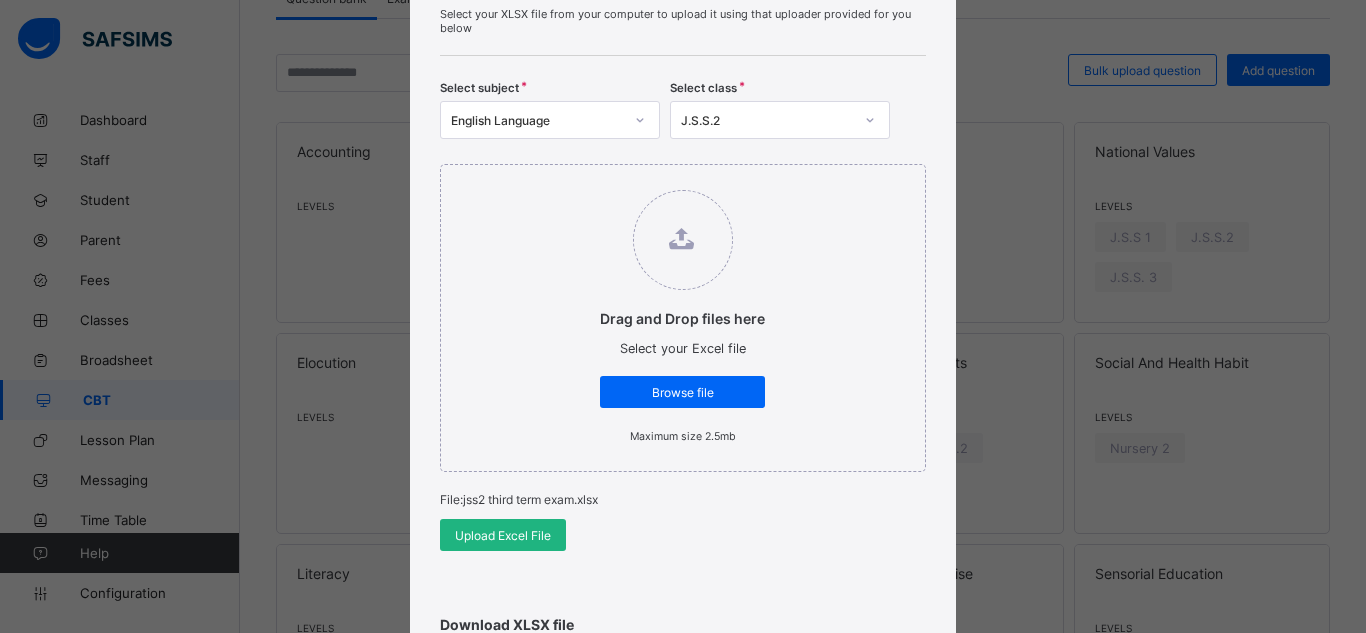click on "Upload Excel File" at bounding box center [503, 535] 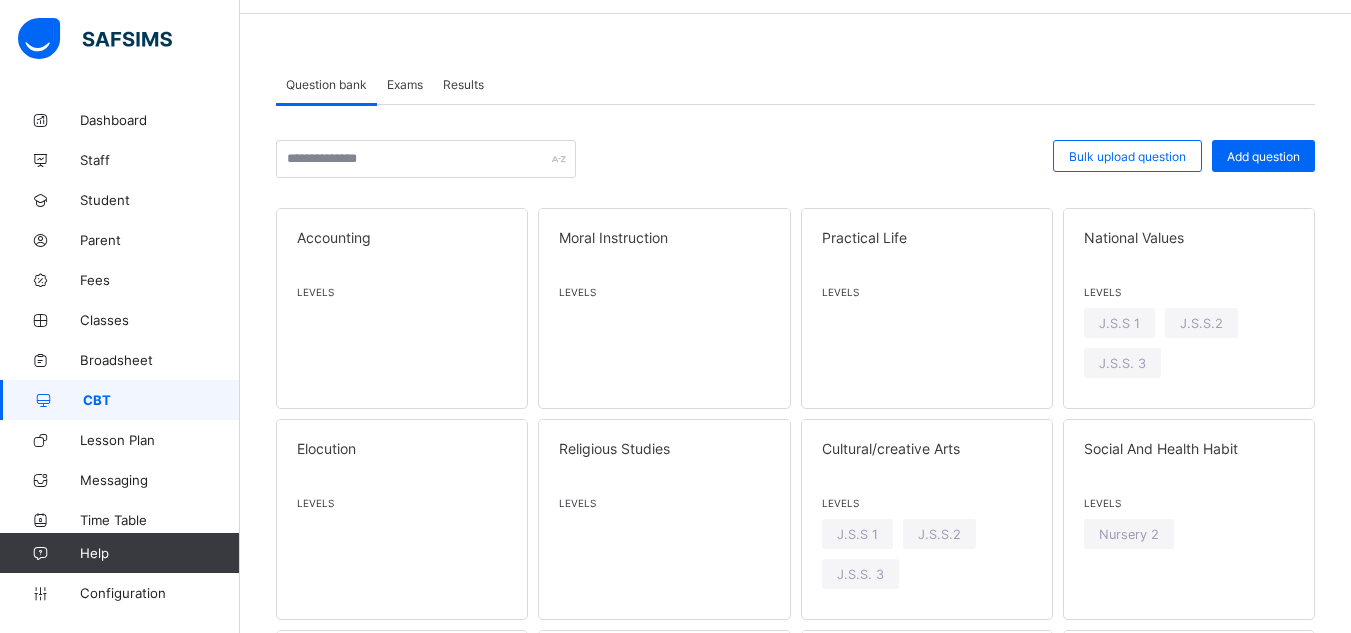 scroll, scrollTop: 32, scrollLeft: 0, axis: vertical 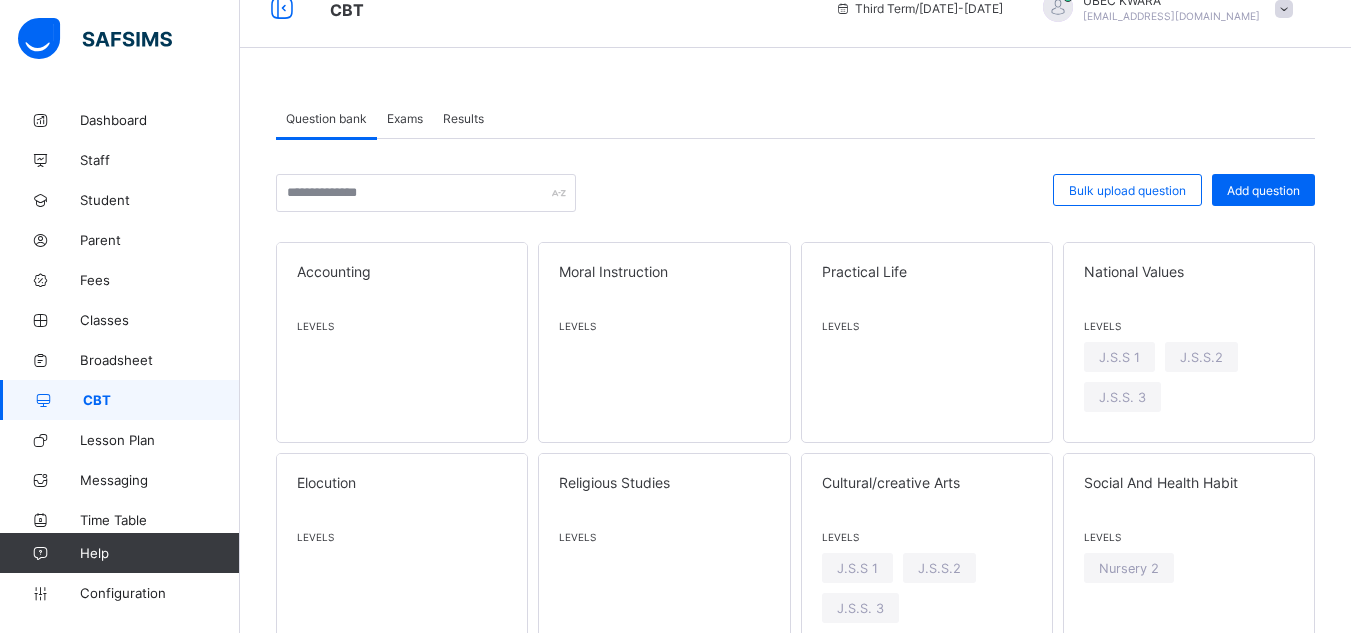 click on "Exams" at bounding box center [405, 118] 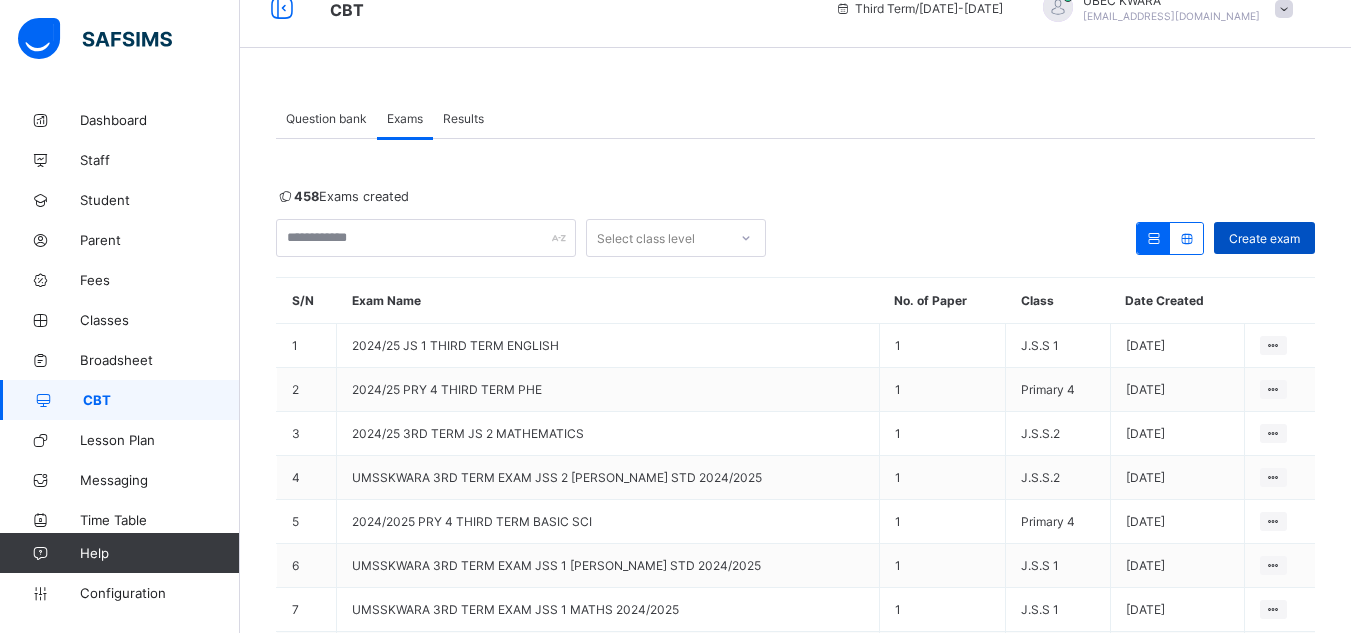 click on "Create exam" at bounding box center (1264, 238) 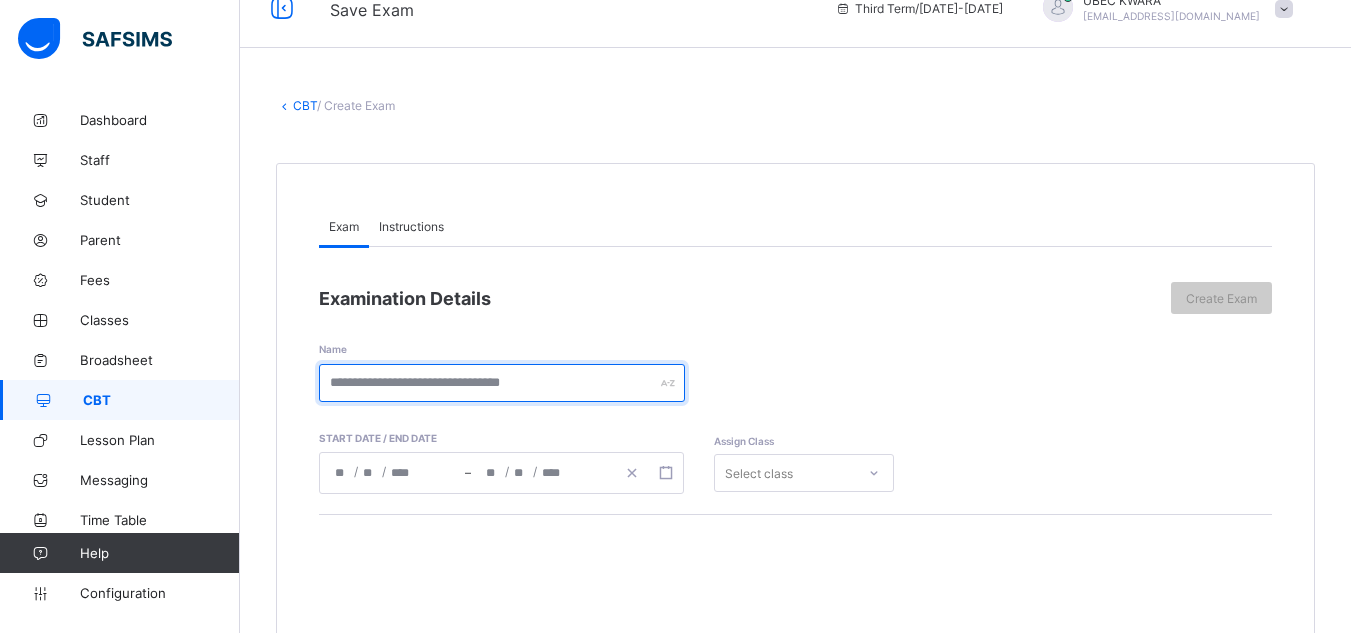 click at bounding box center [502, 383] 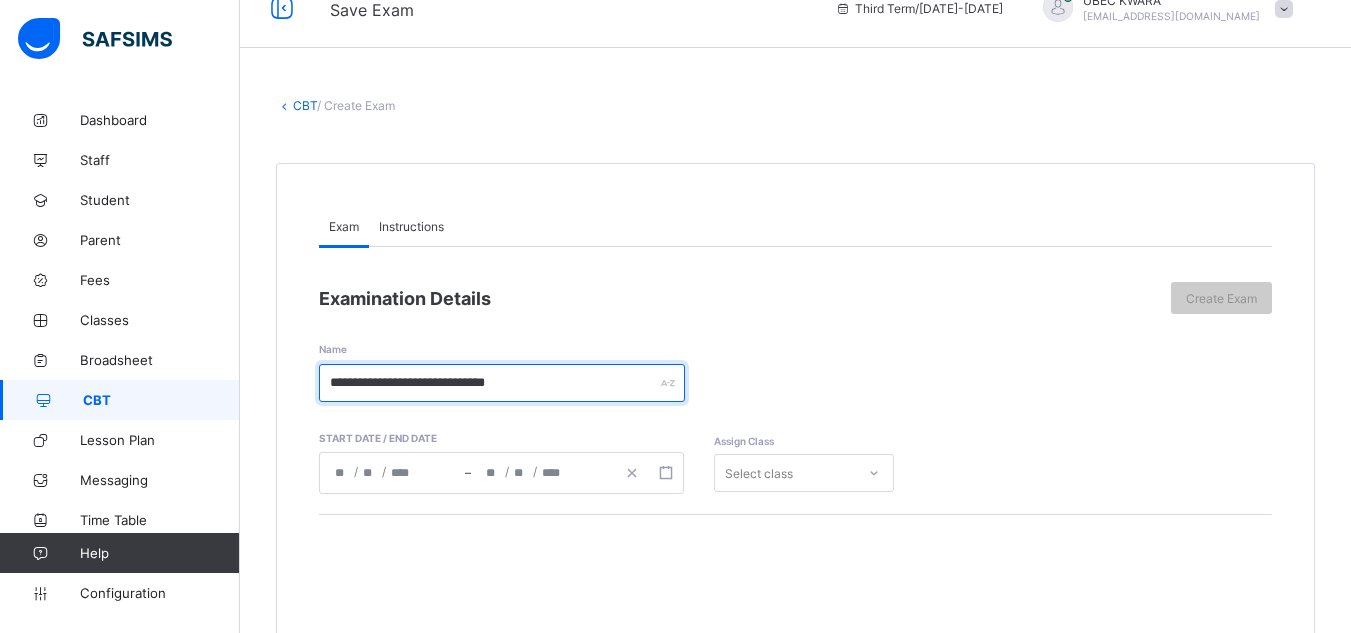 type on "**********" 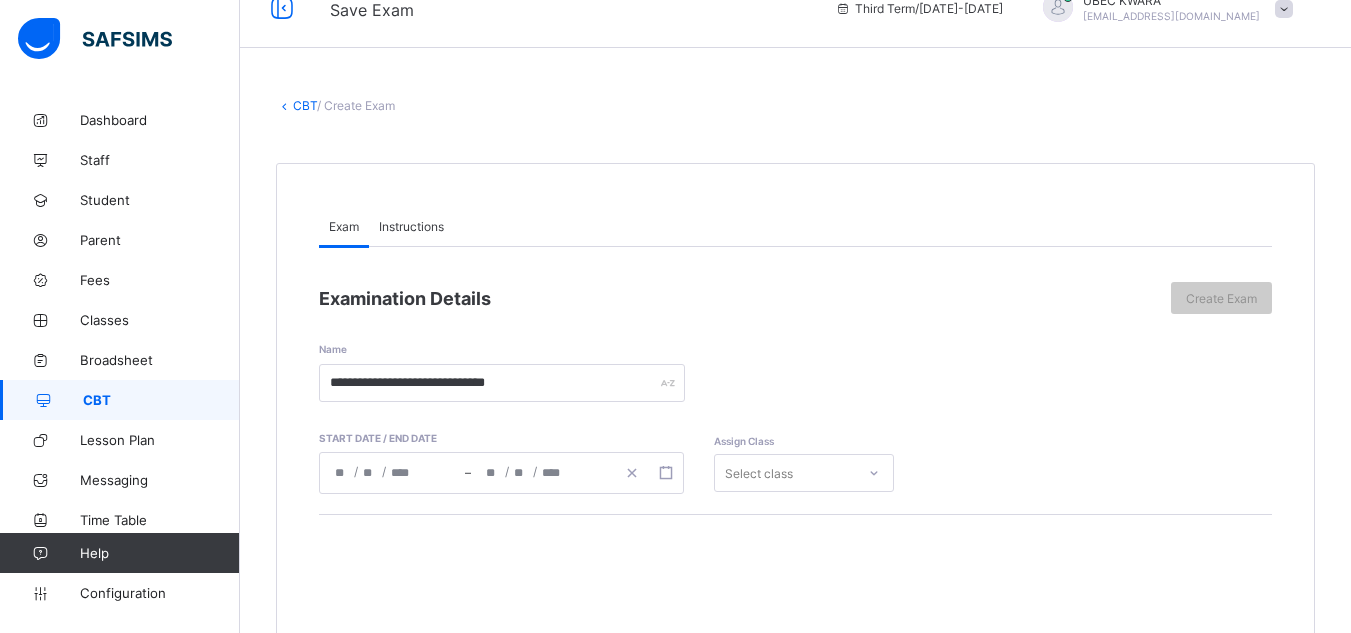 click 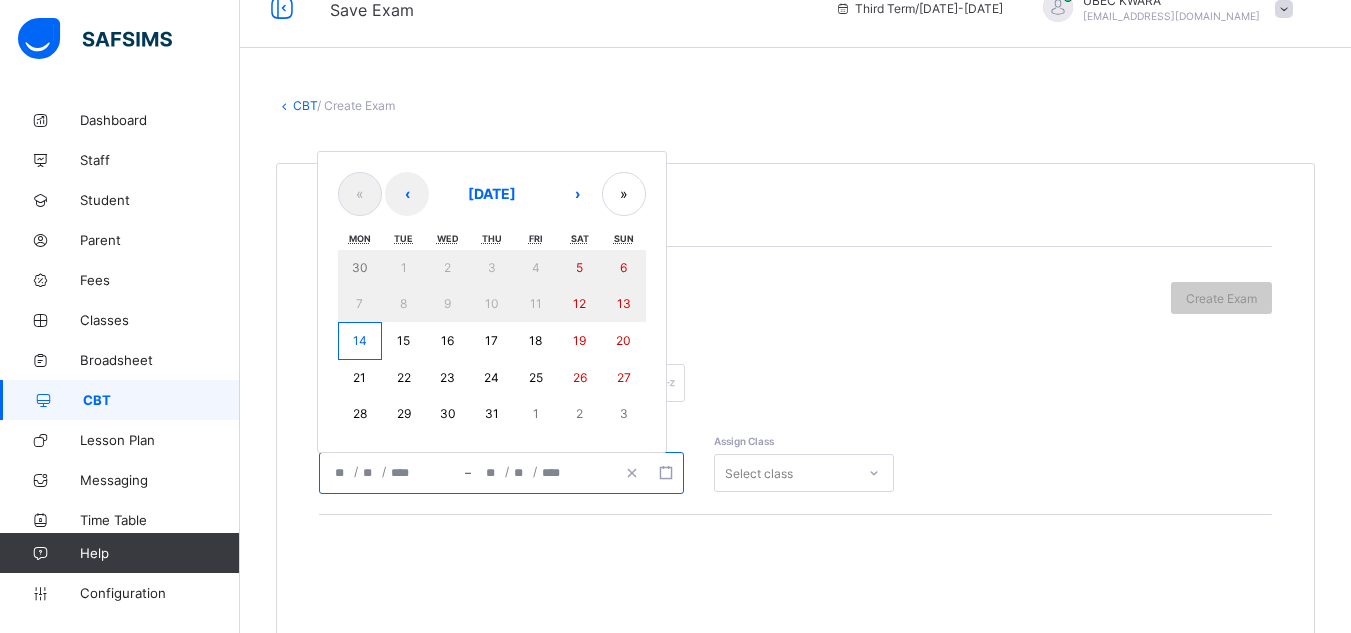 click on "14" at bounding box center [360, 340] 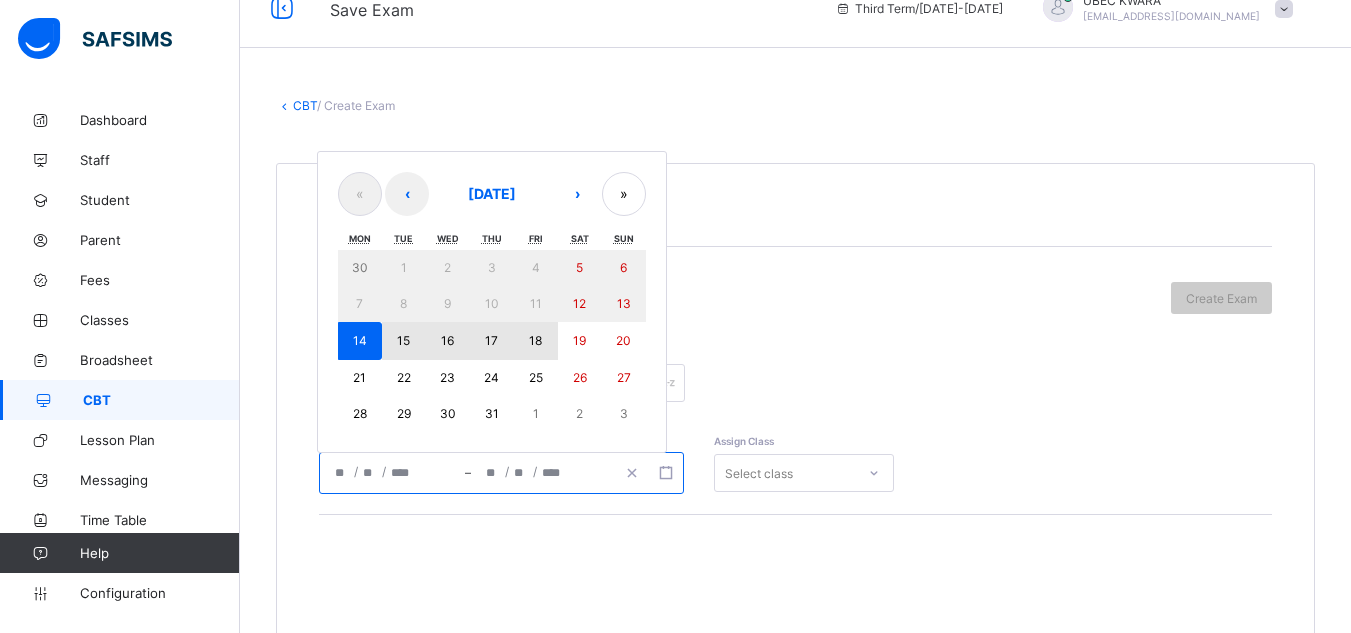 drag, startPoint x: 365, startPoint y: 344, endPoint x: 540, endPoint y: 347, distance: 175.02571 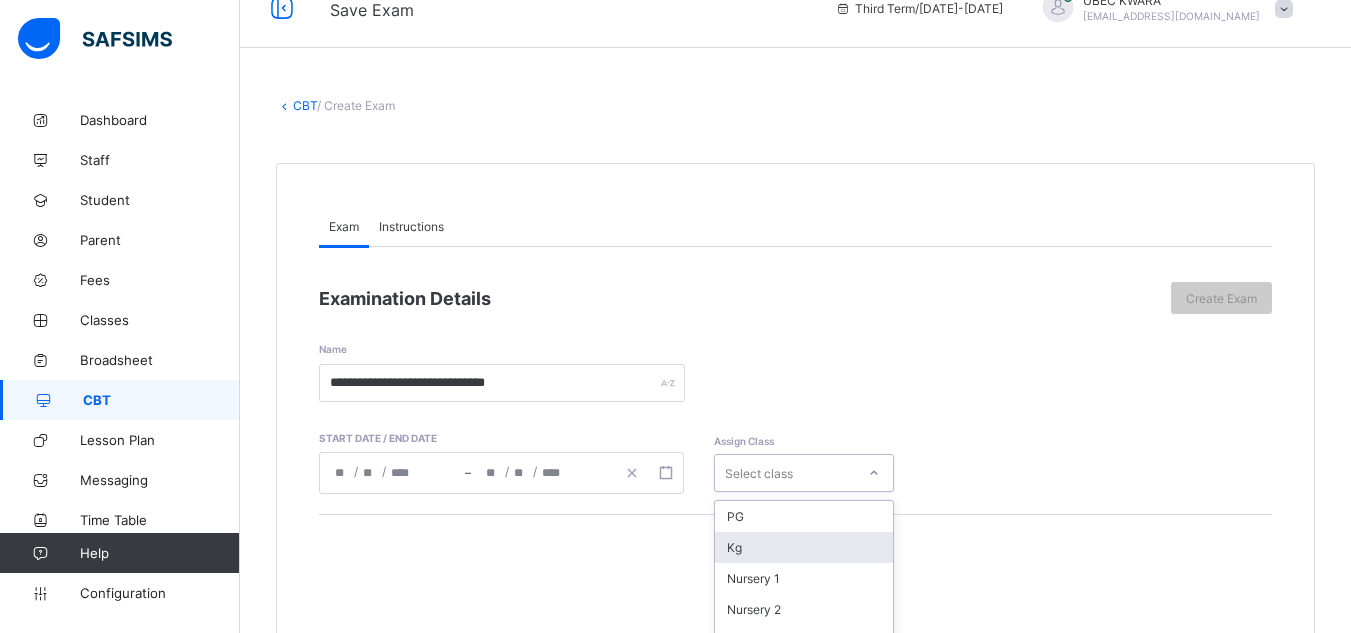 click on "option Kg focused, 2 of 19. 19 results available. Use Up and Down to choose options, press Enter to select the currently focused option, press Escape to exit the menu, press Tab to select the option and exit the menu. Select class PG Kg Nursery 1 Nursery 2 Primary 1 Primary 2 Primary 3 Primary 4 Primary 5 J.S.S 1 J.S.S.2 J.S.S. 3 SS 1 SS 2 SS 3 Reception Nur 1 Pry 6 pry 4B" at bounding box center [804, 473] 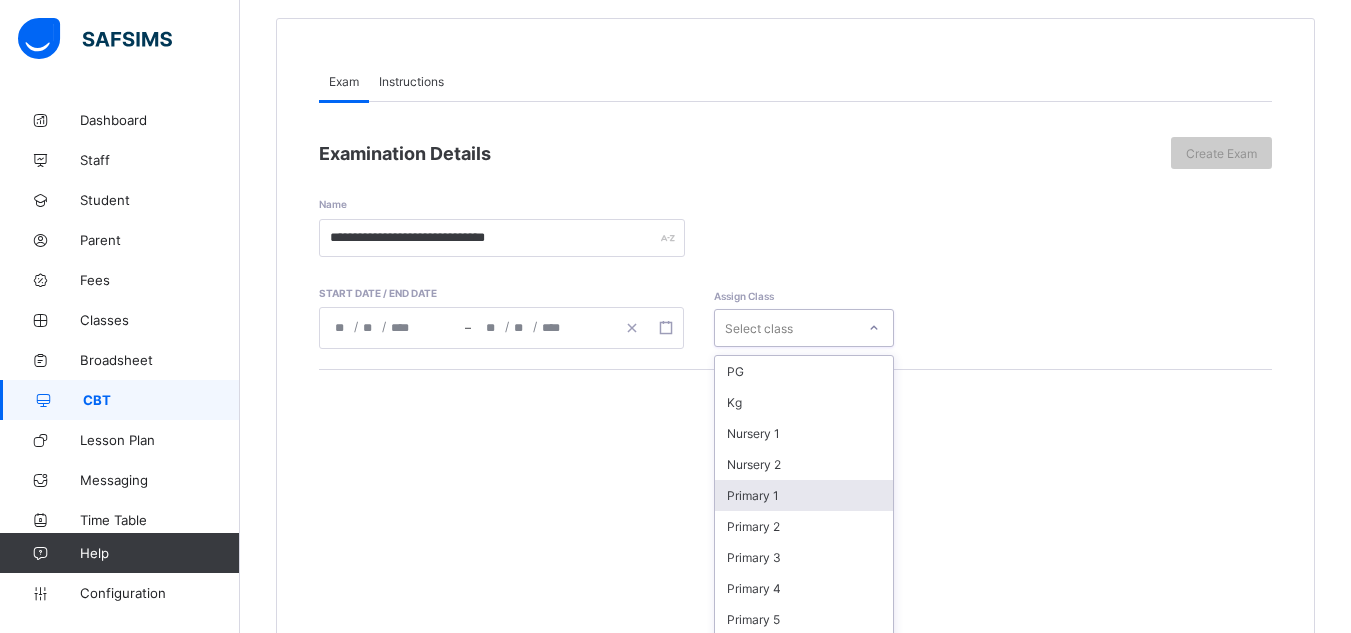 scroll, scrollTop: 209, scrollLeft: 0, axis: vertical 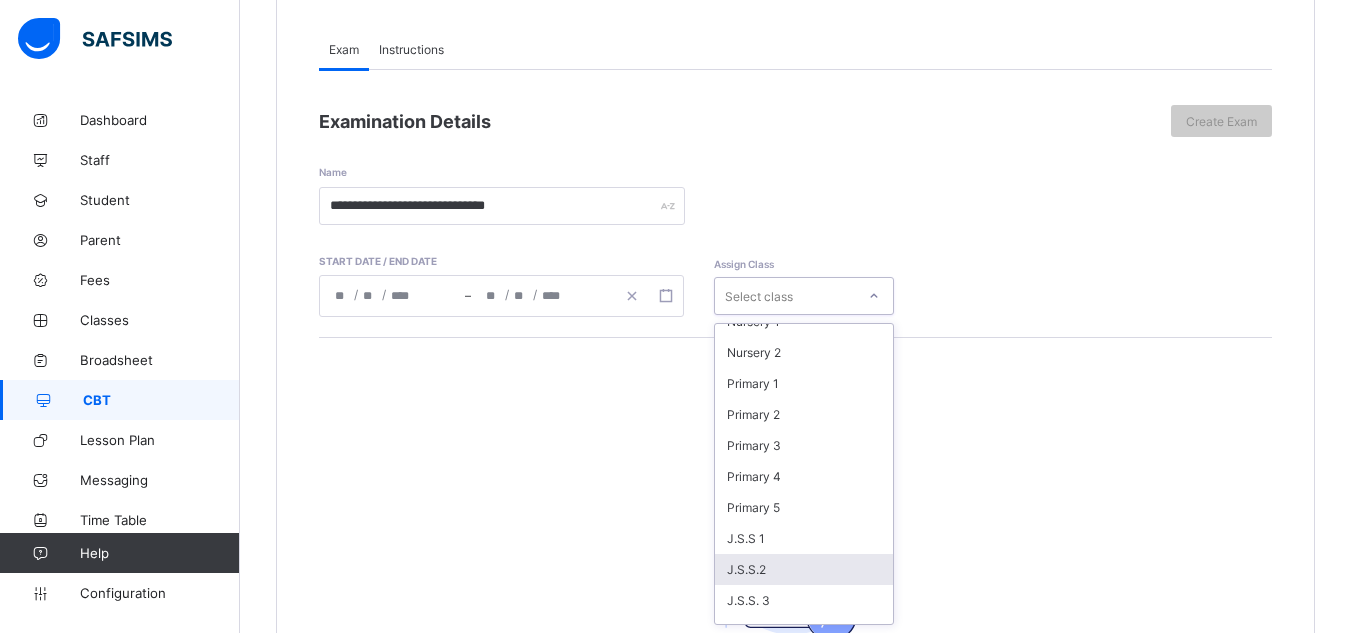 click on "J.S.S.2" at bounding box center (804, 569) 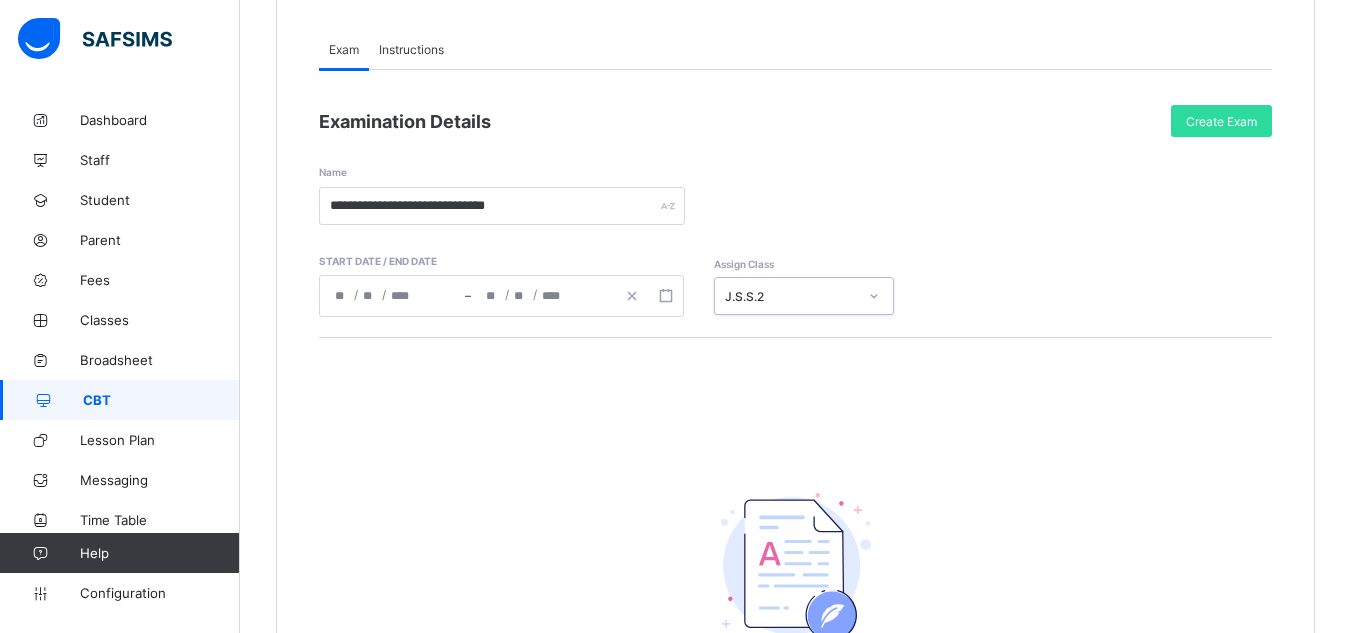 click on "Instructions" at bounding box center (411, 49) 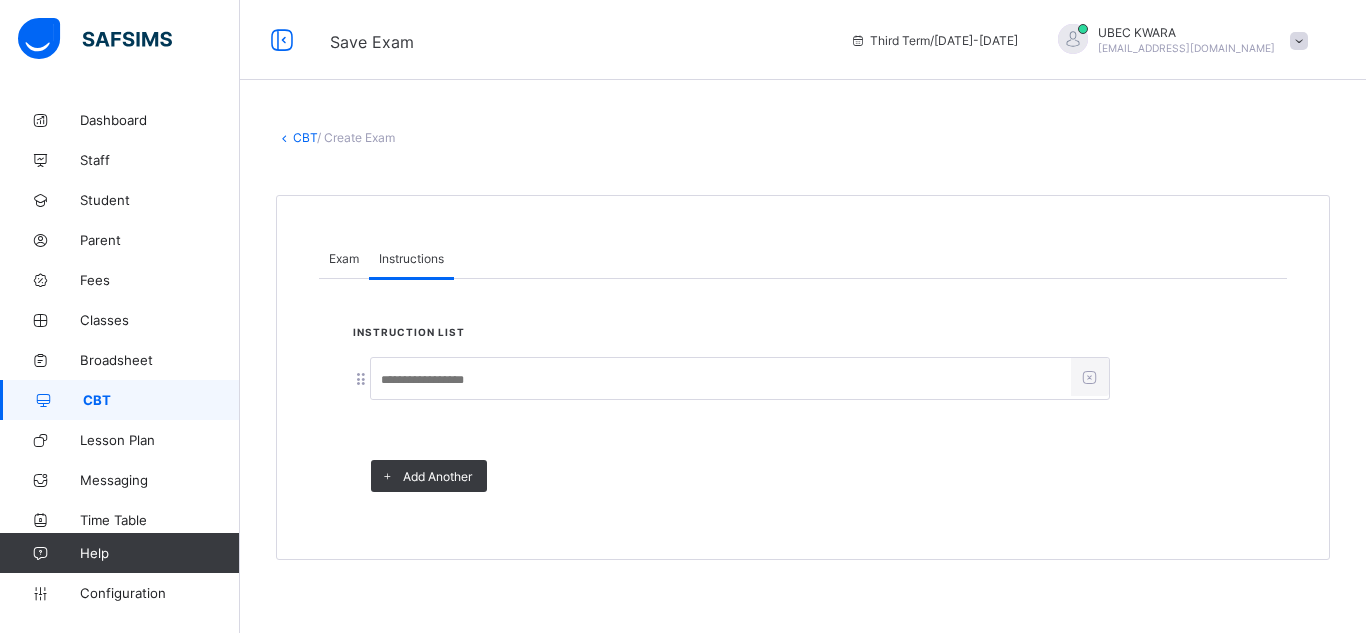 click at bounding box center (721, 380) 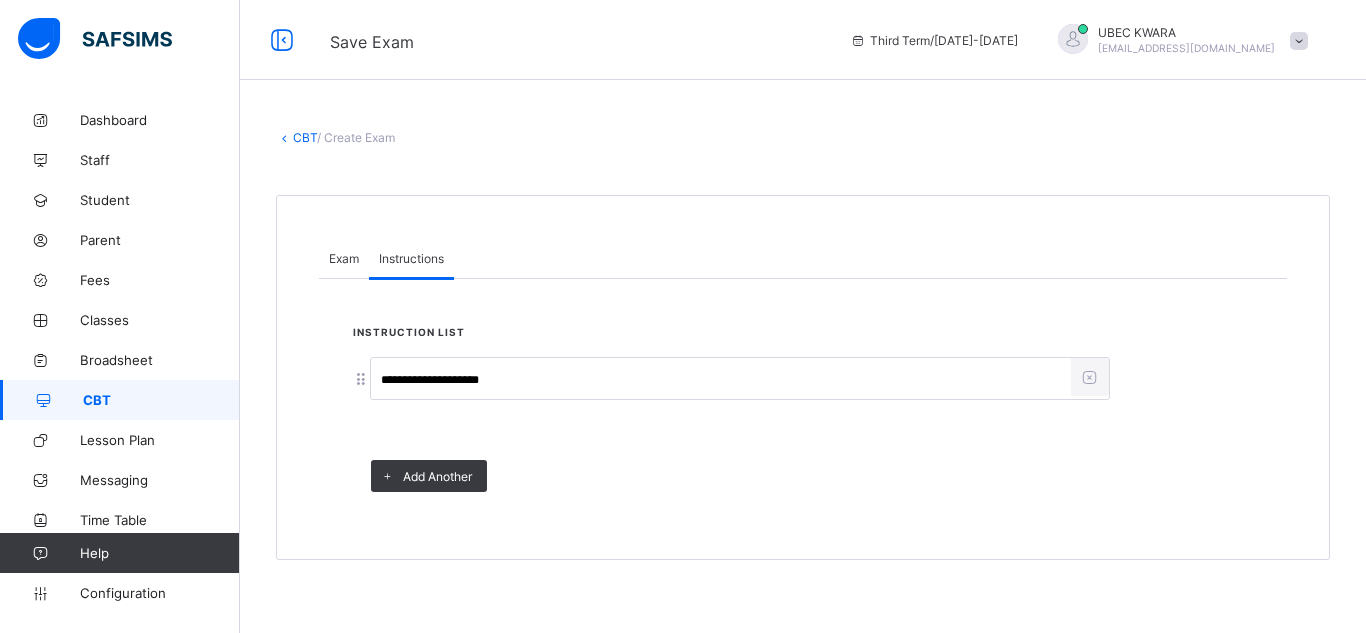 type on "**********" 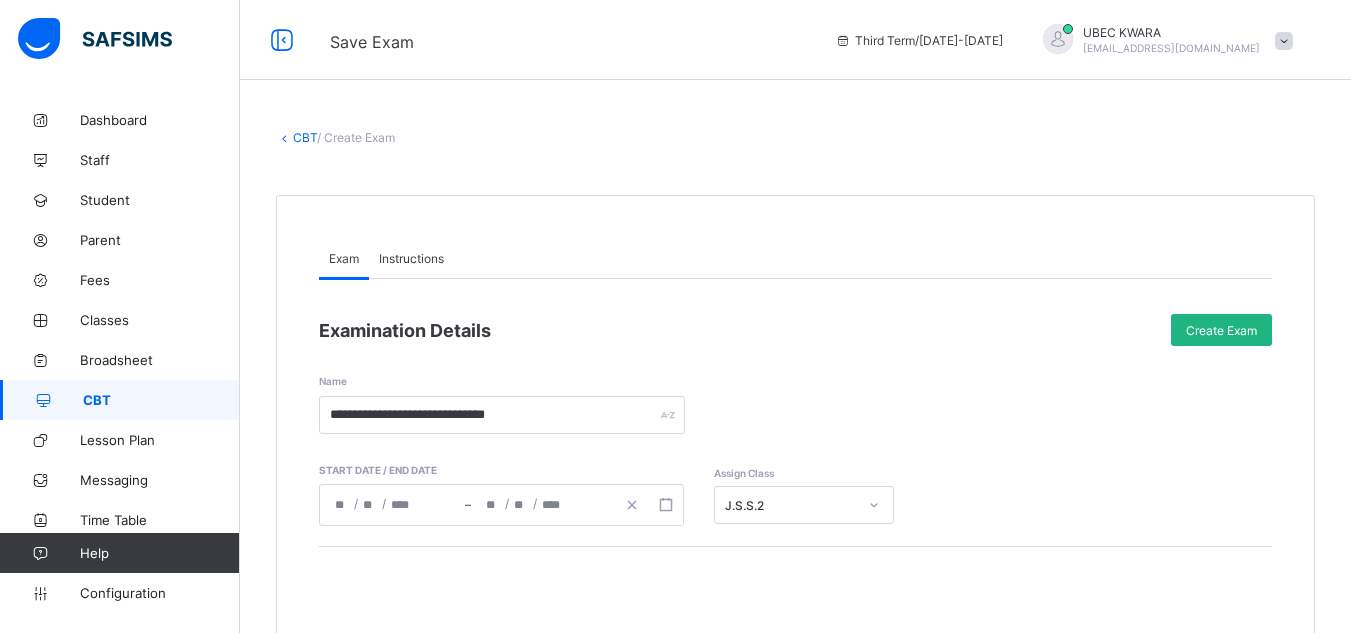 click on "Create Exam" at bounding box center [1221, 330] 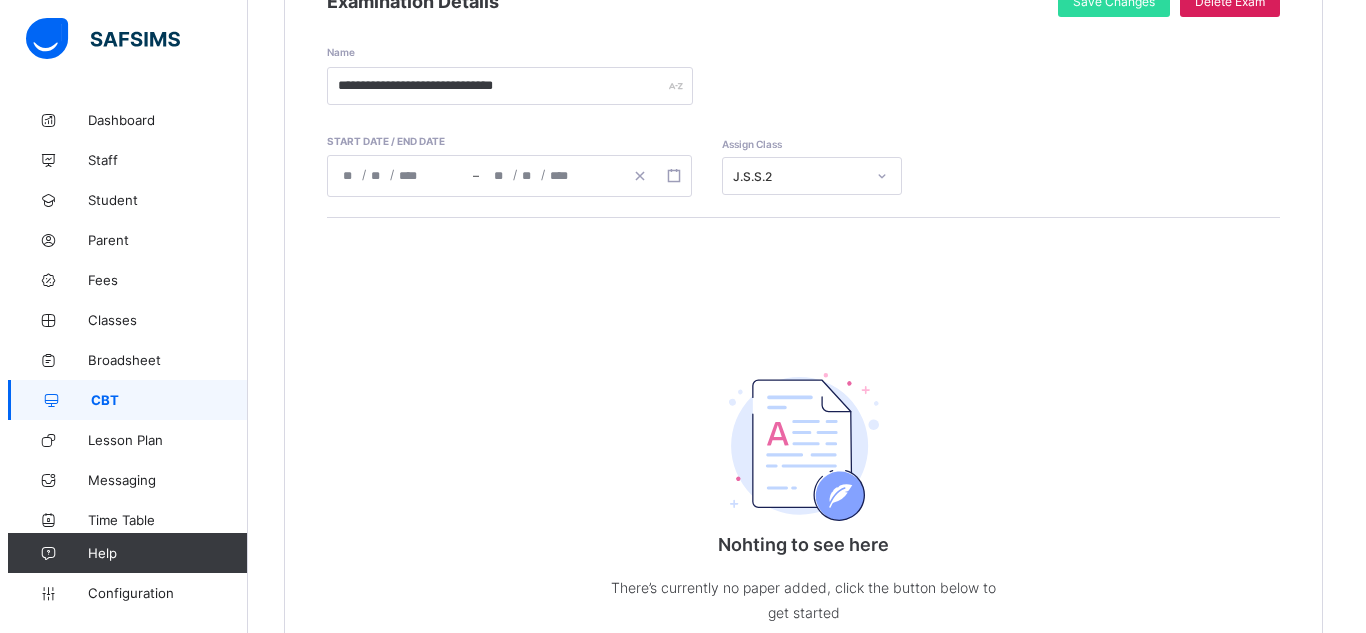 scroll, scrollTop: 400, scrollLeft: 0, axis: vertical 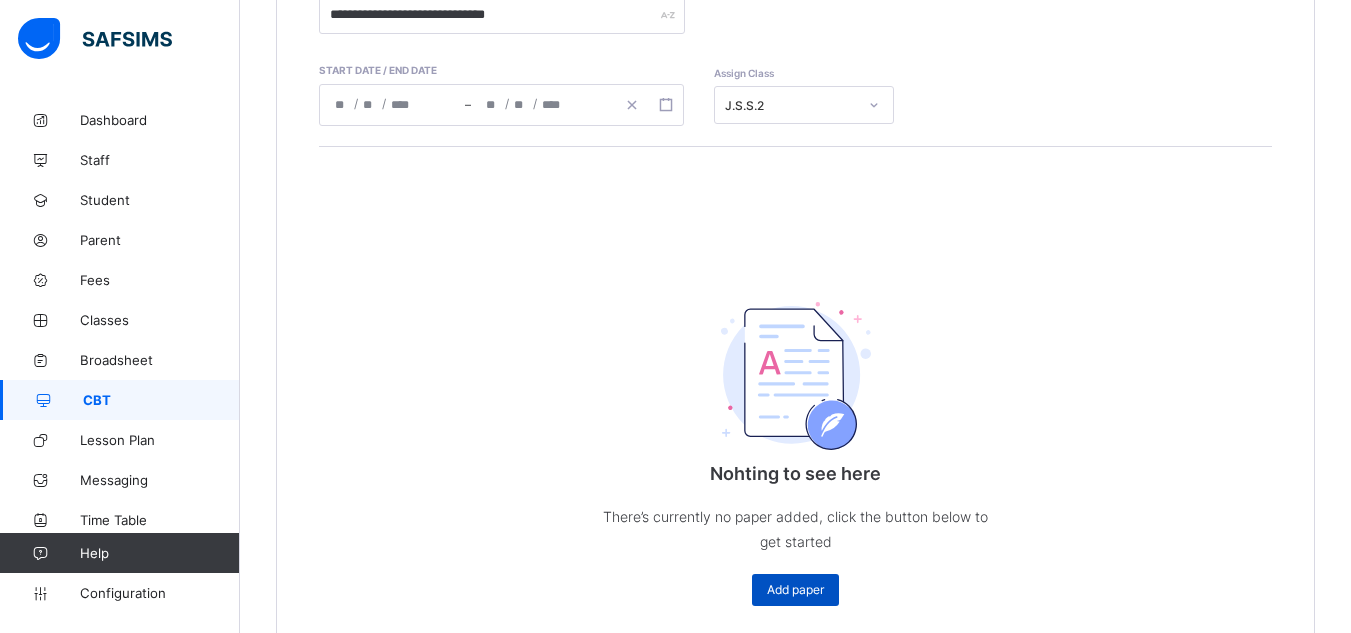 click on "Add paper" at bounding box center [795, 590] 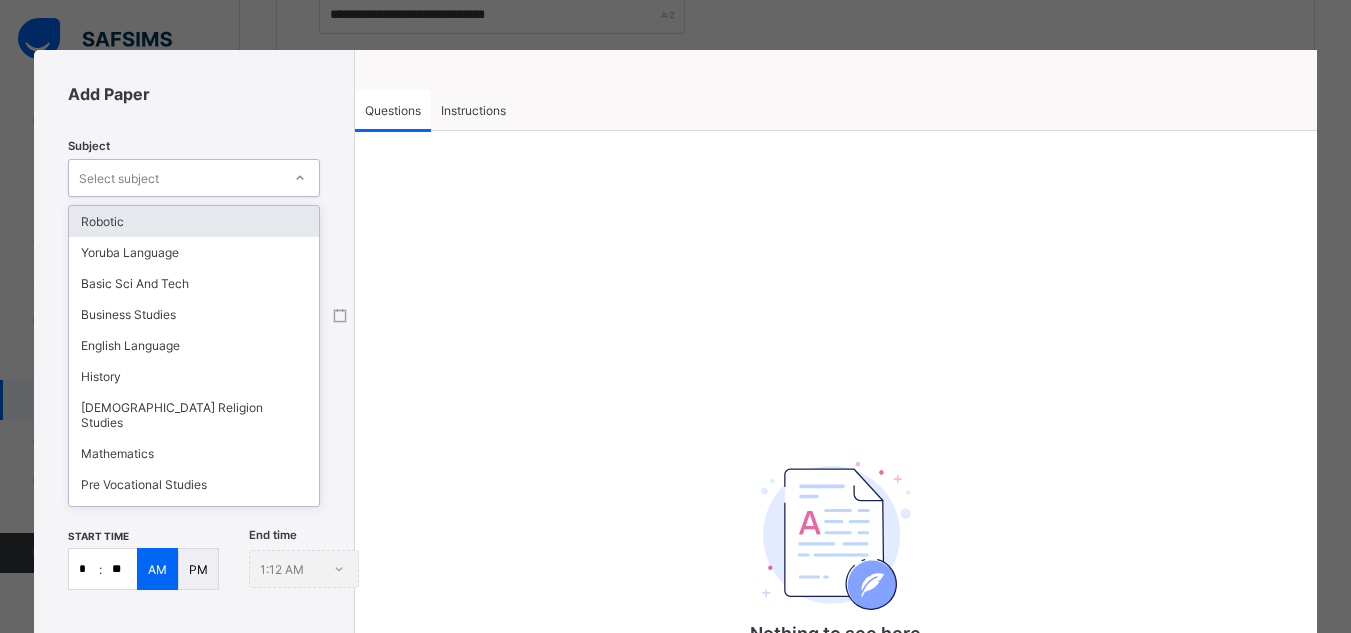 click 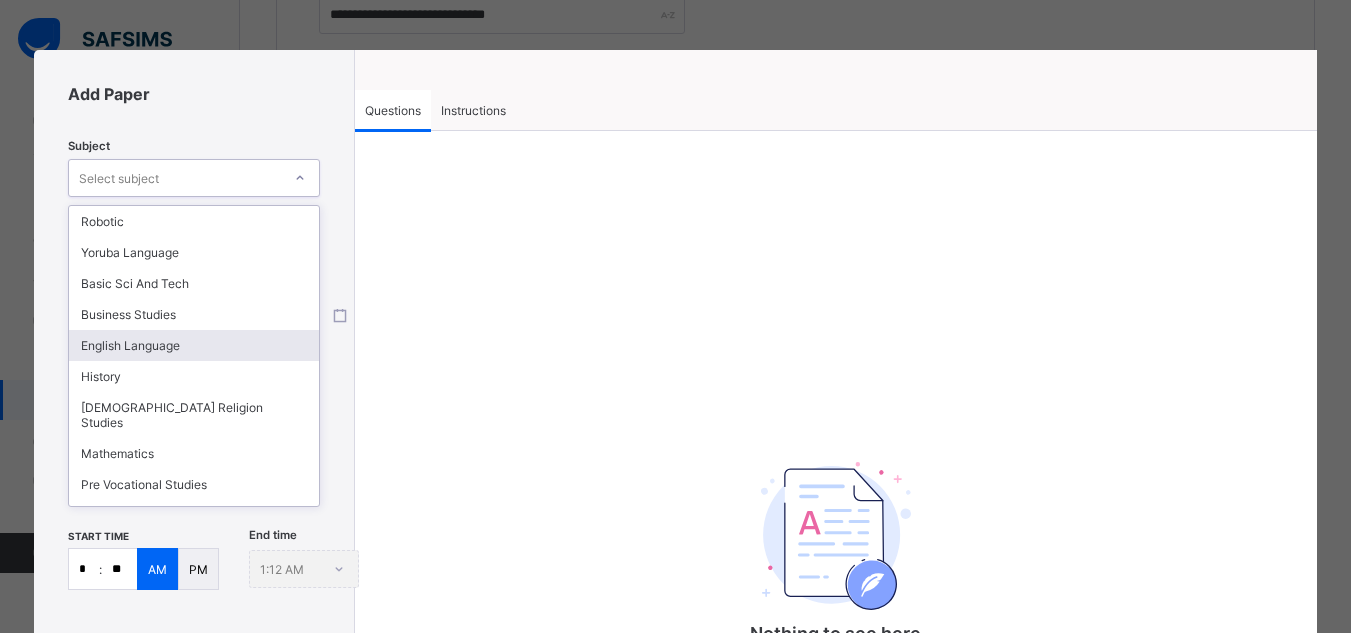 click on "English Language" at bounding box center [194, 345] 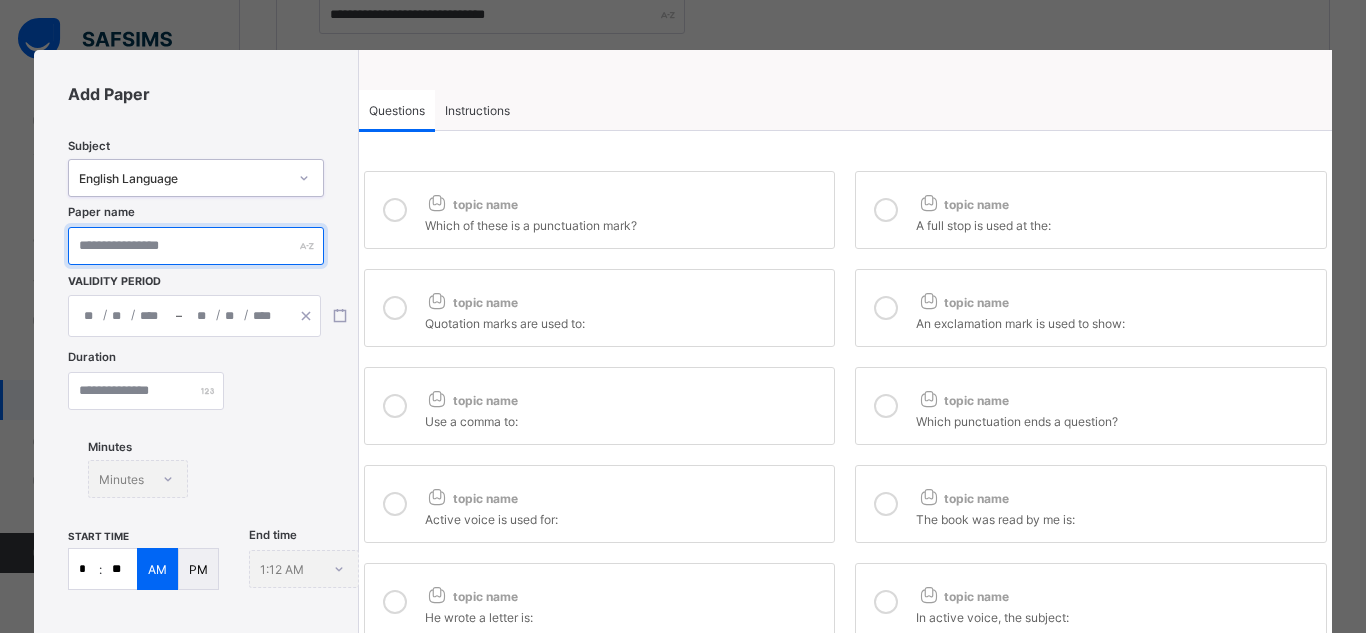 click at bounding box center [195, 246] 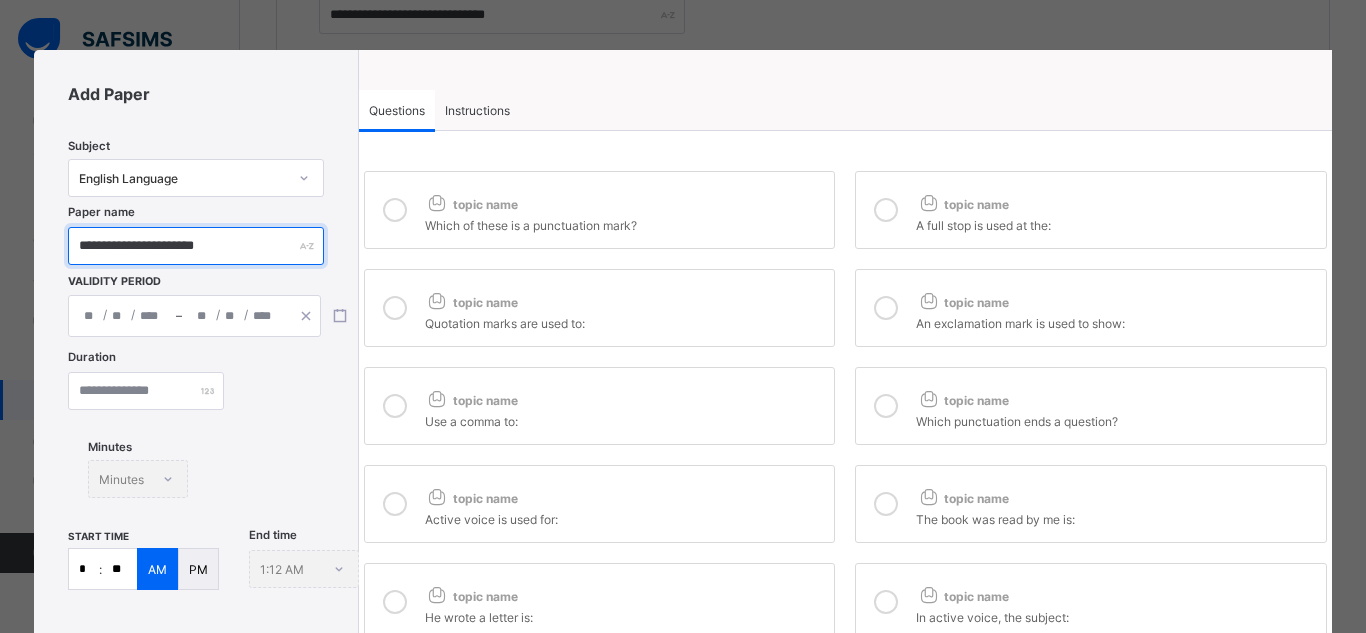 type on "**********" 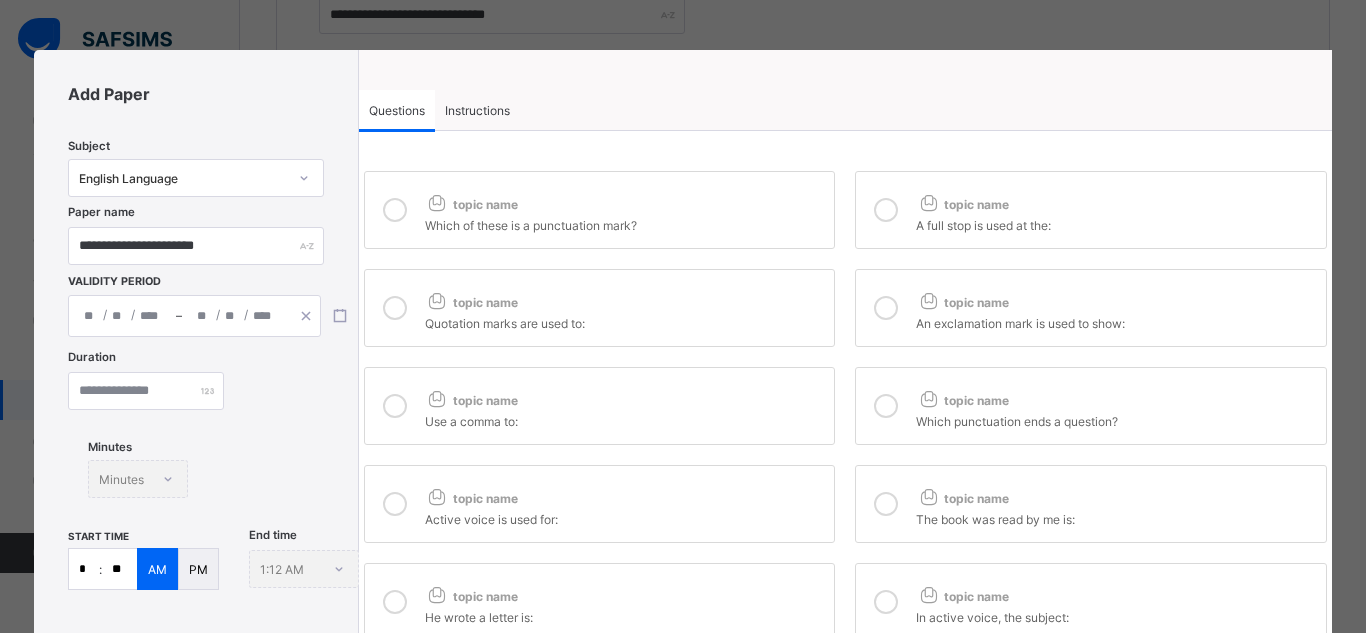 click on "/ /" at bounding box center (122, 316) 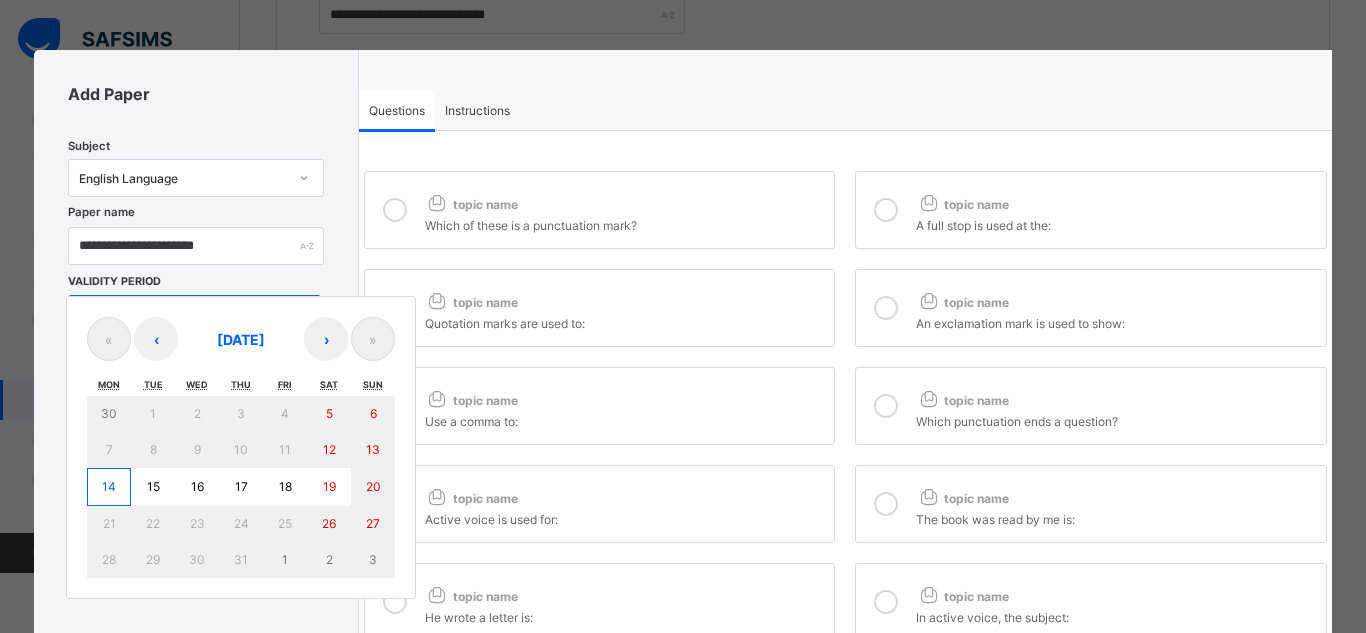 click on "14" at bounding box center (109, 486) 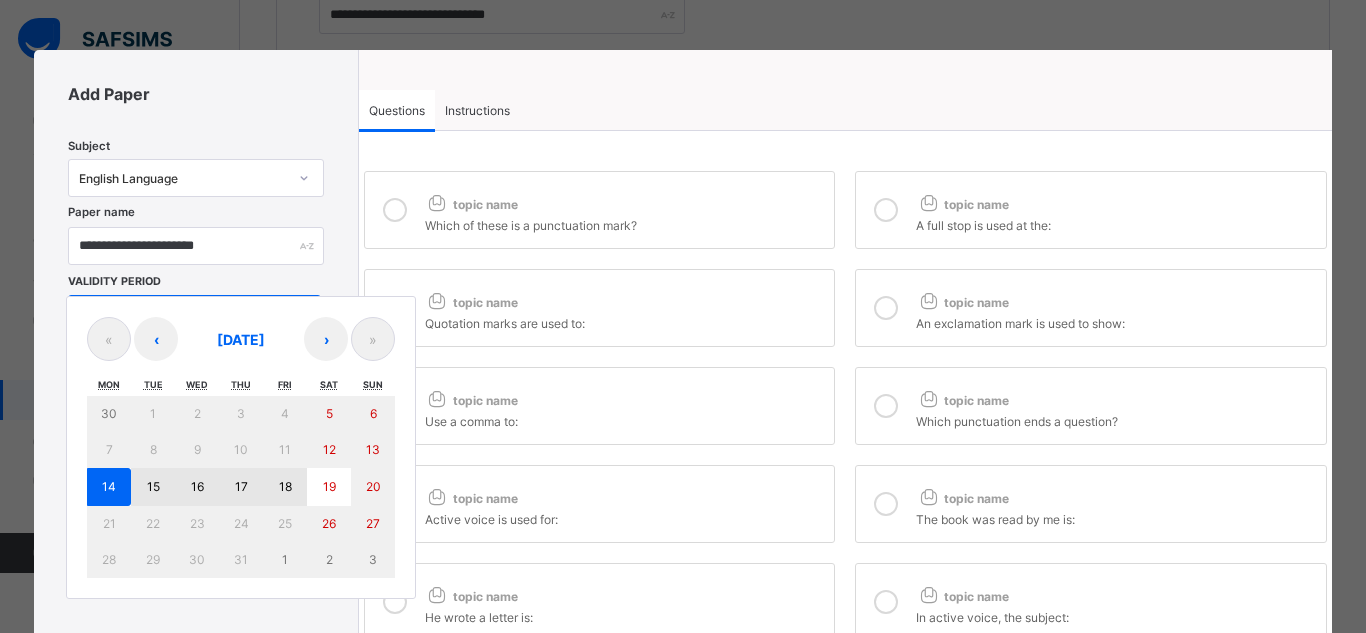 drag, startPoint x: 108, startPoint y: 490, endPoint x: 275, endPoint y: 477, distance: 167.50522 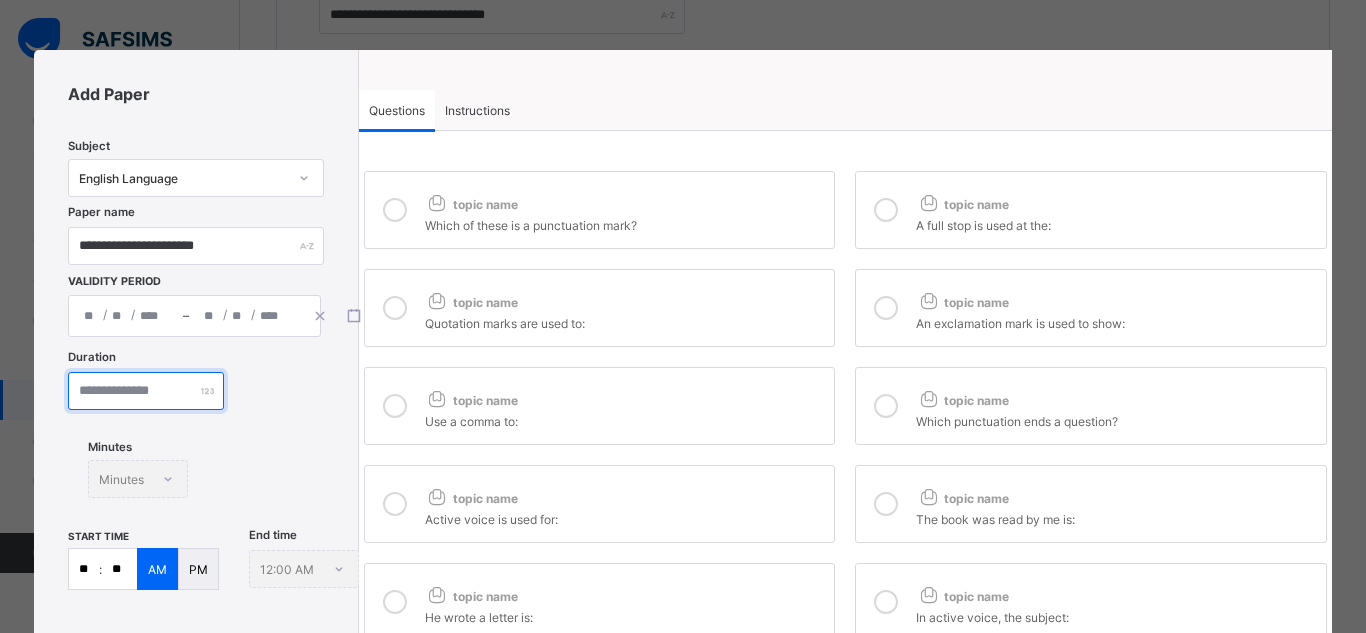 click at bounding box center (146, 391) 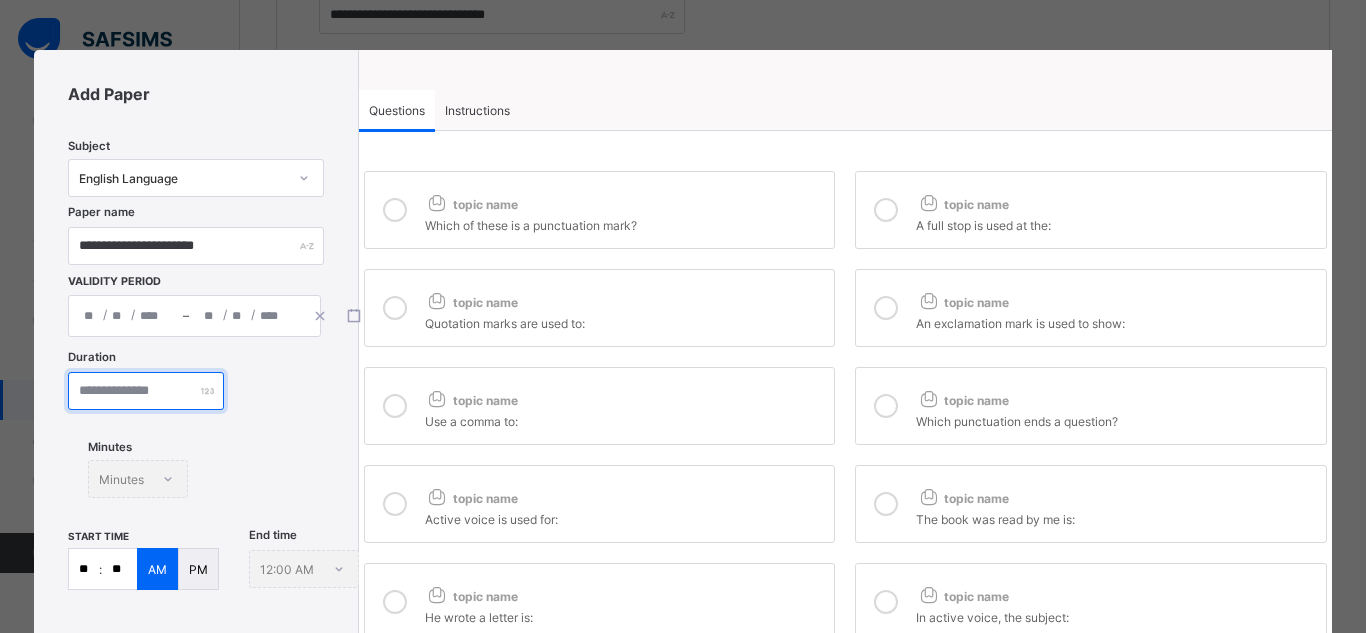 type on "**" 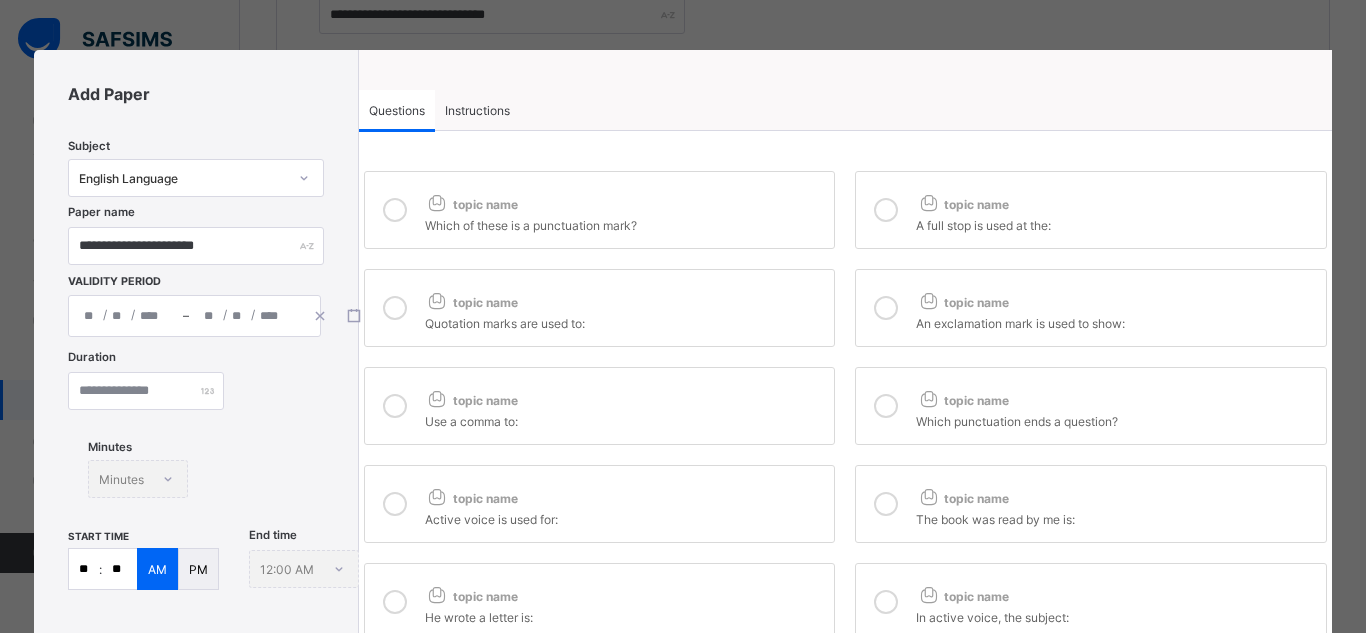 click on "**" at bounding box center [84, 569] 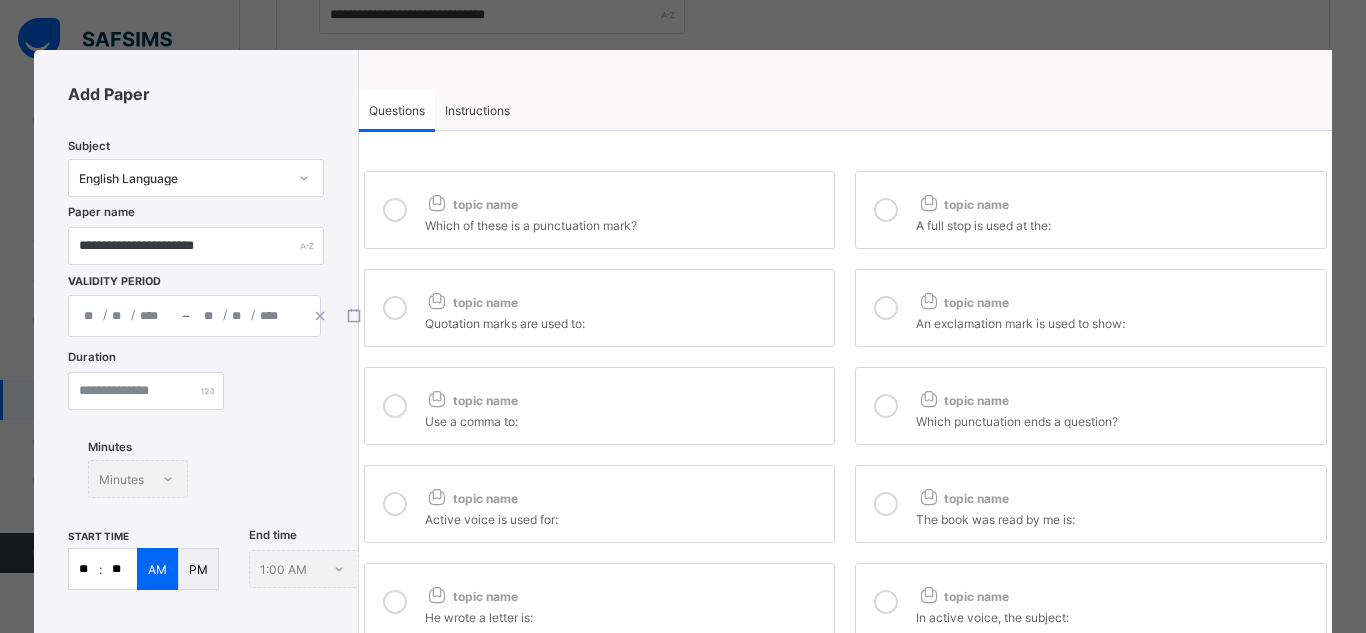 type on "*" 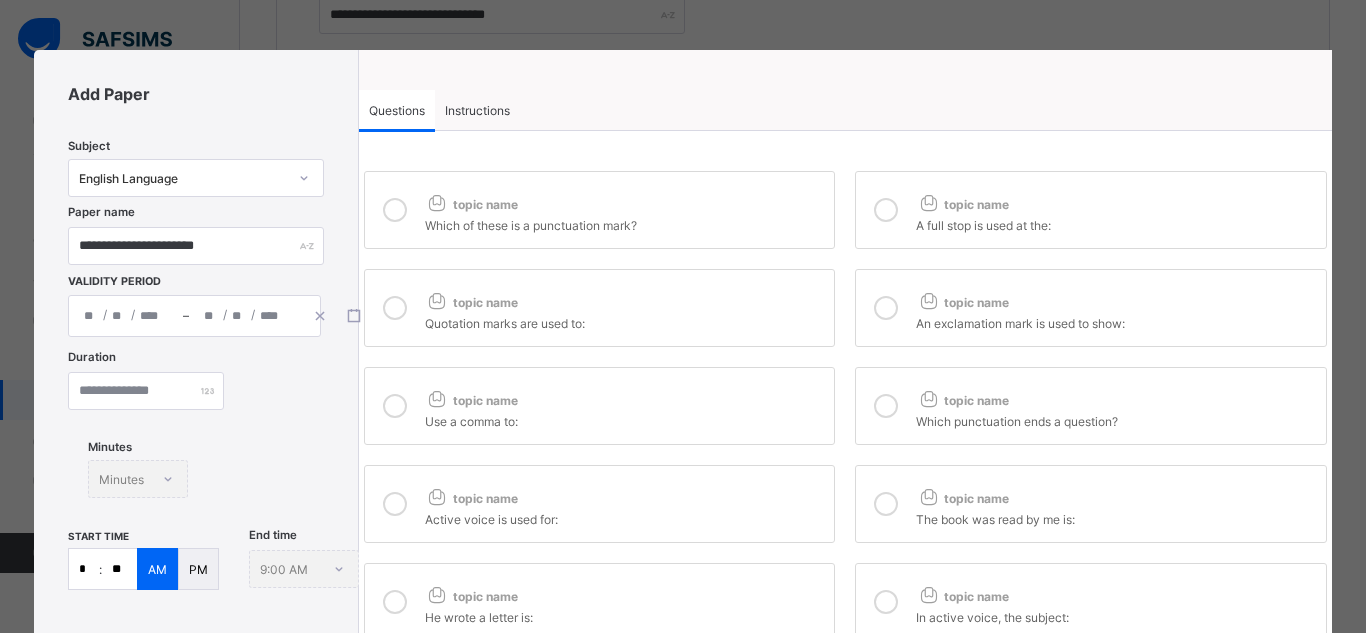 type on "*" 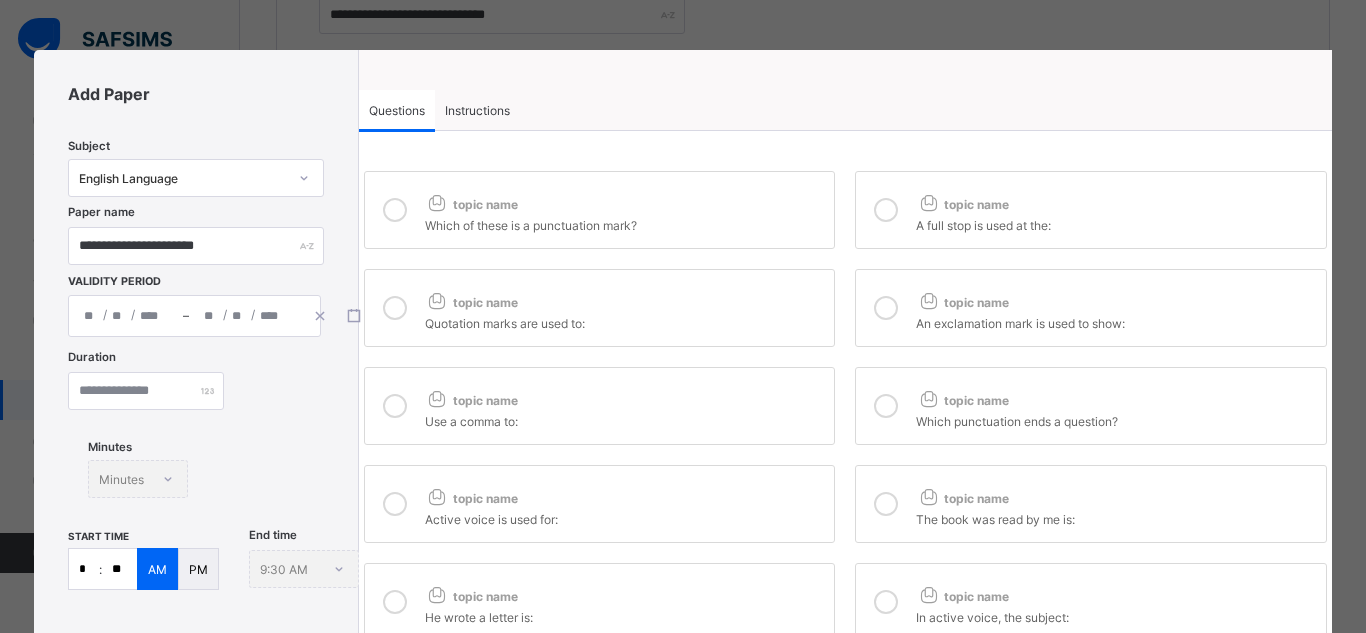 type on "**" 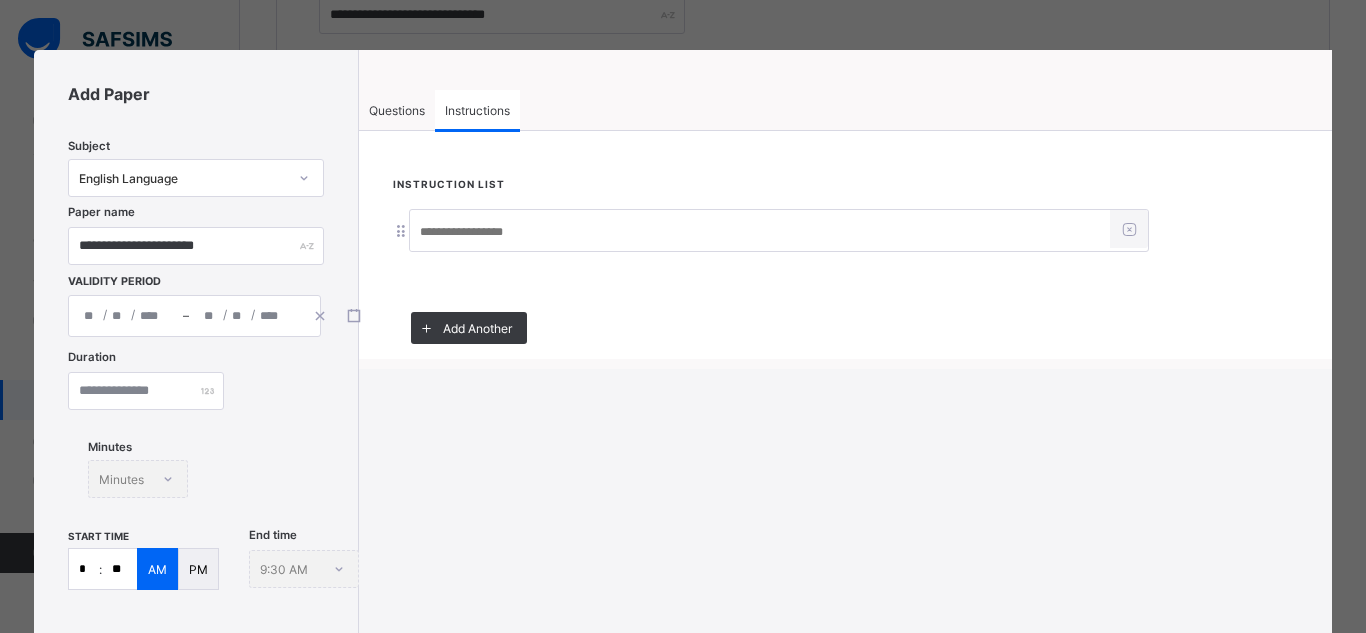 click at bounding box center [760, 232] 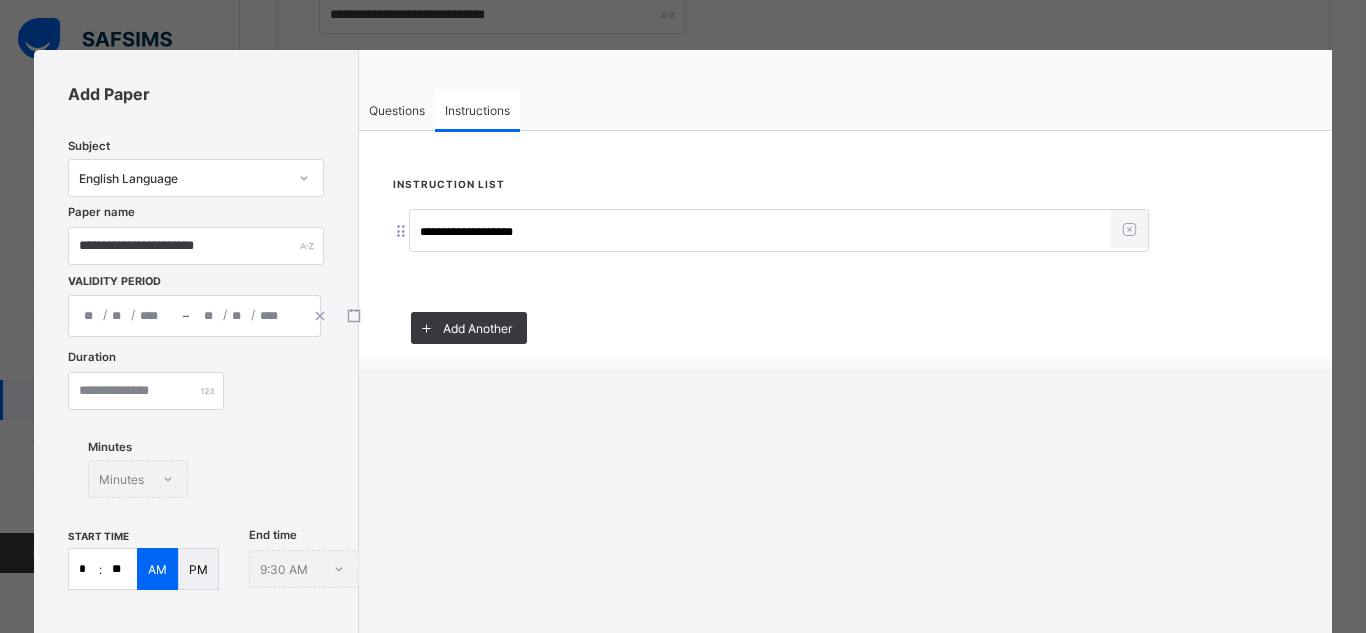 type on "**********" 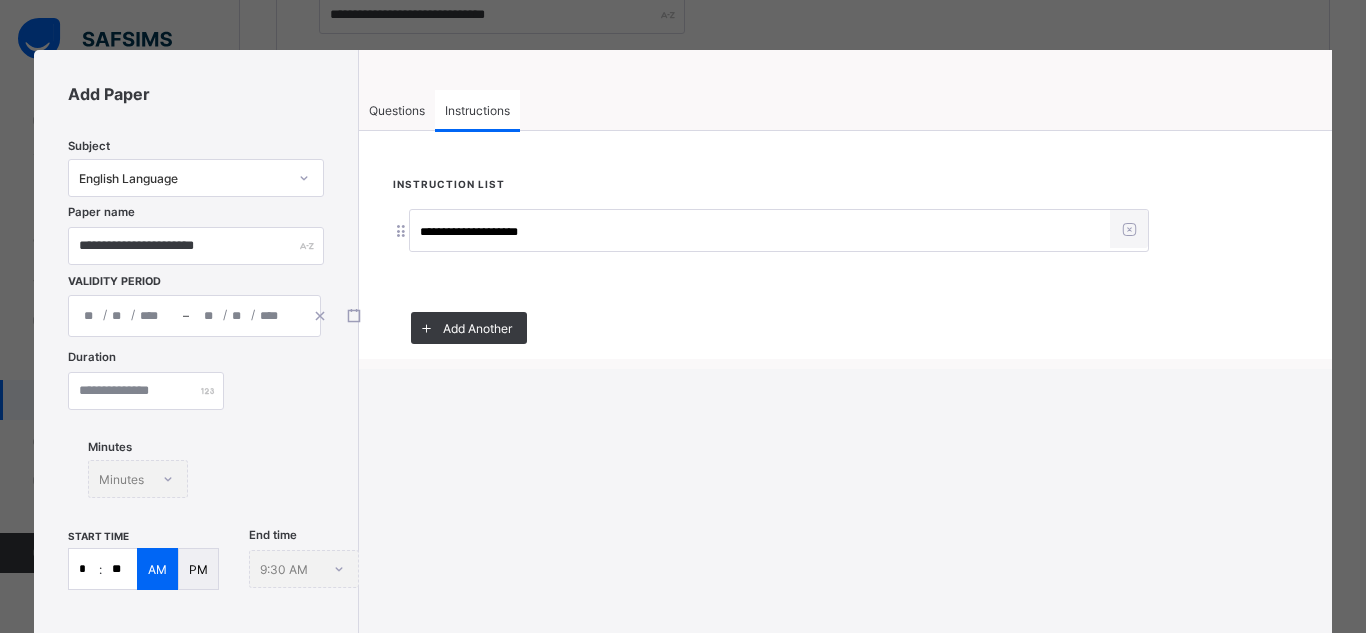 click on "Questions" at bounding box center [397, 110] 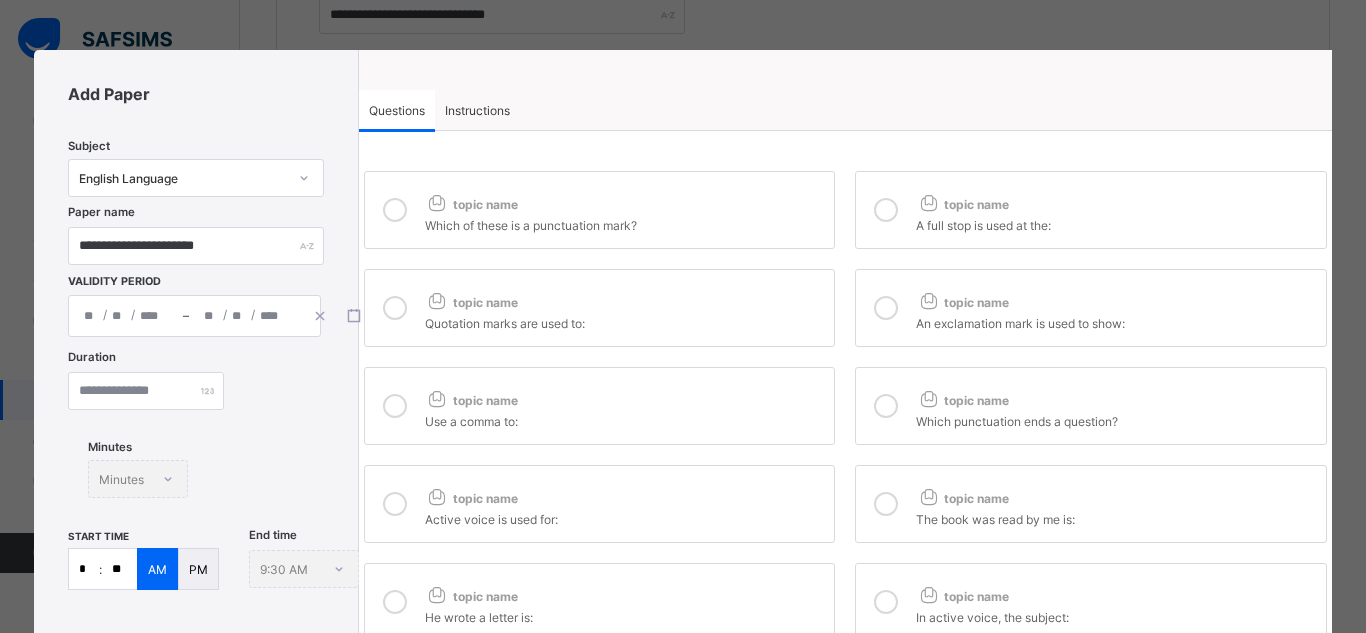click at bounding box center (886, 210) 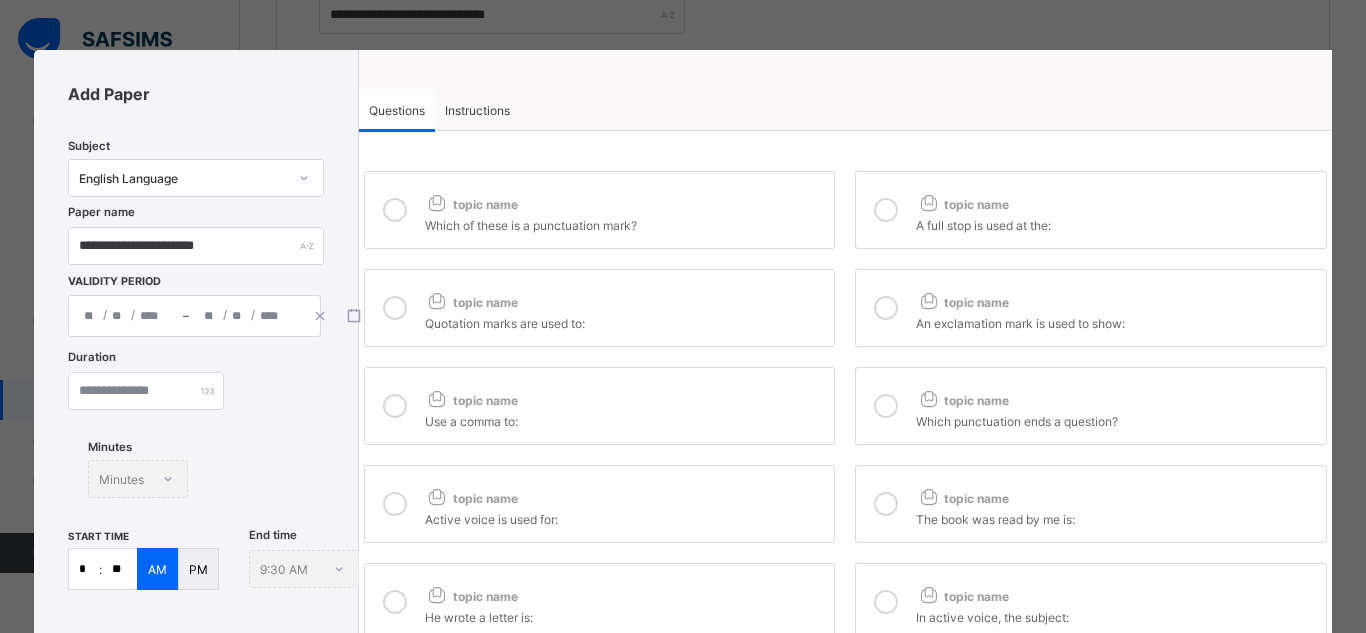 click at bounding box center (395, 308) 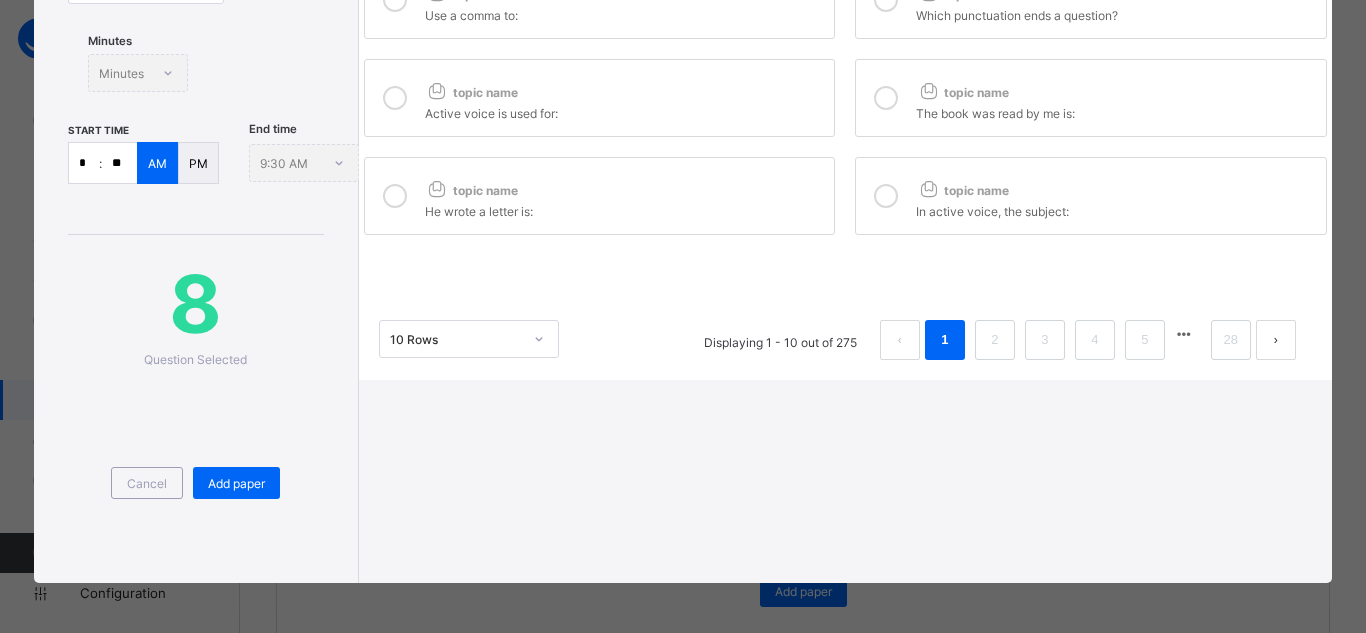 click at bounding box center (886, 196) 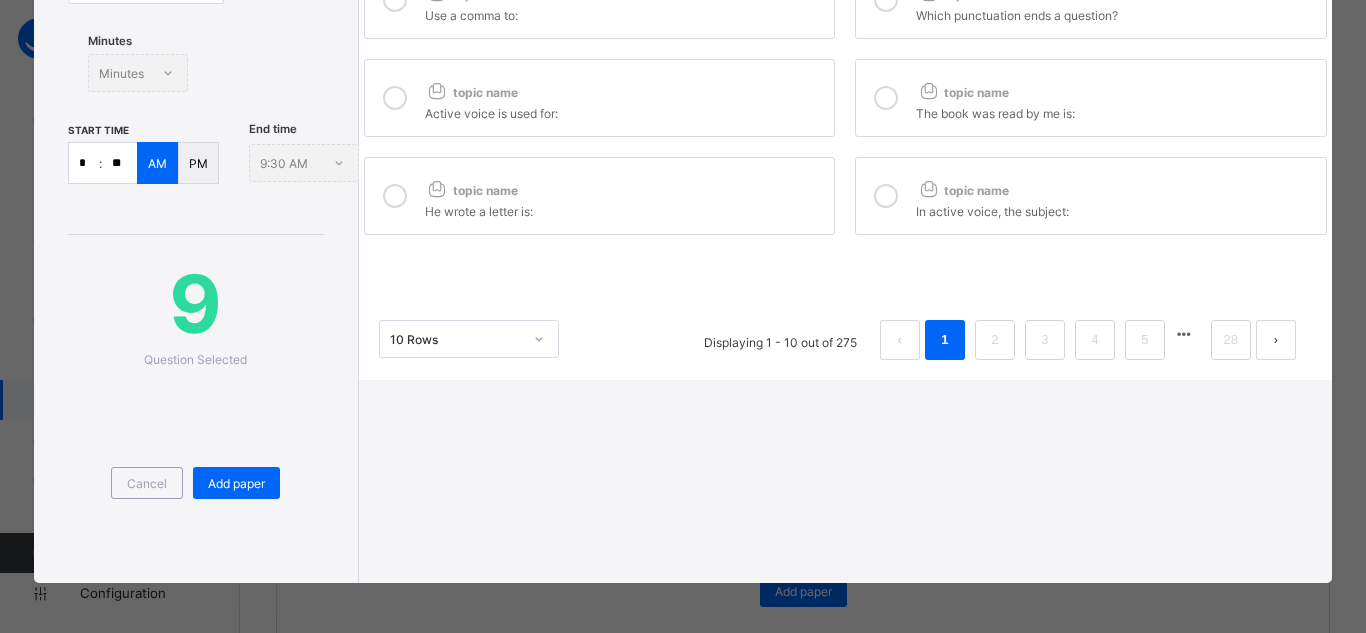 click at bounding box center [395, 196] 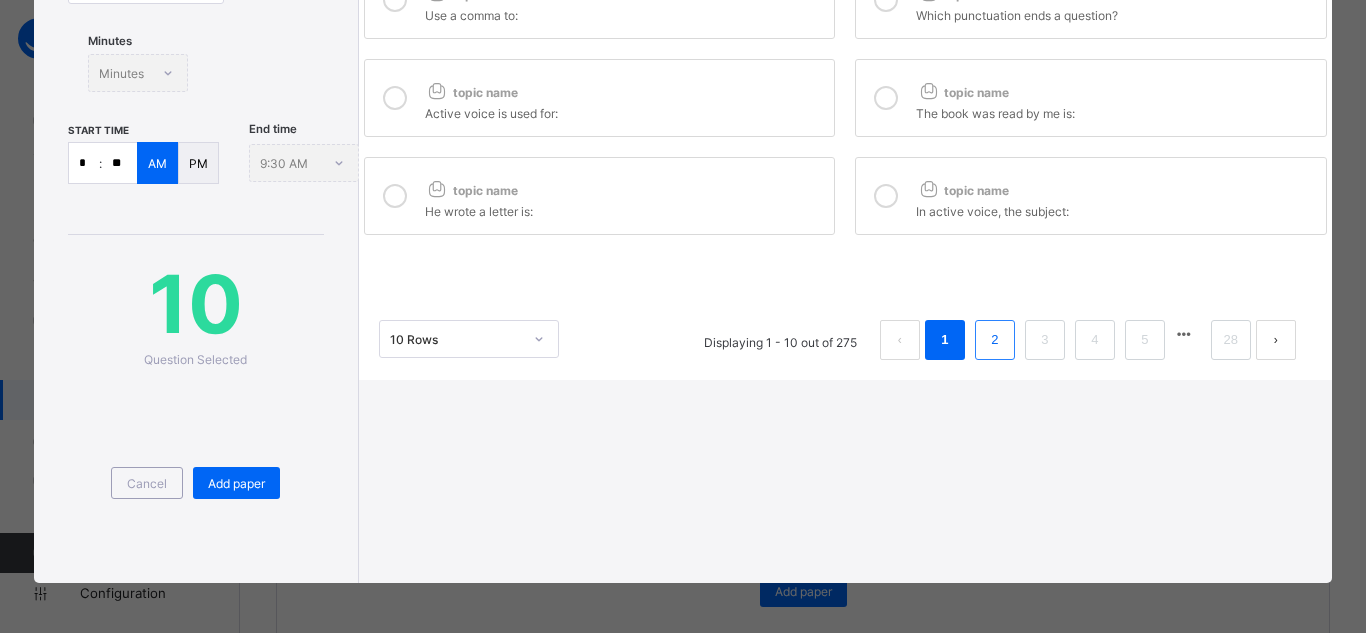 click on "2" at bounding box center (994, 340) 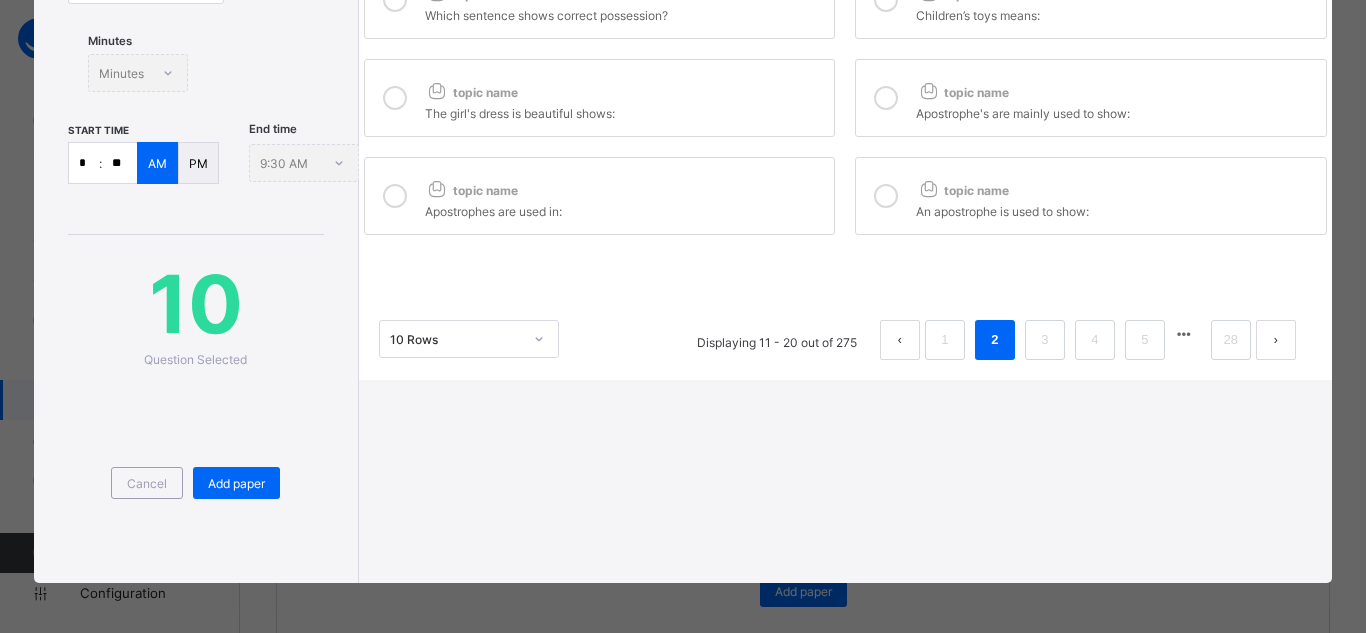 click at bounding box center (886, 196) 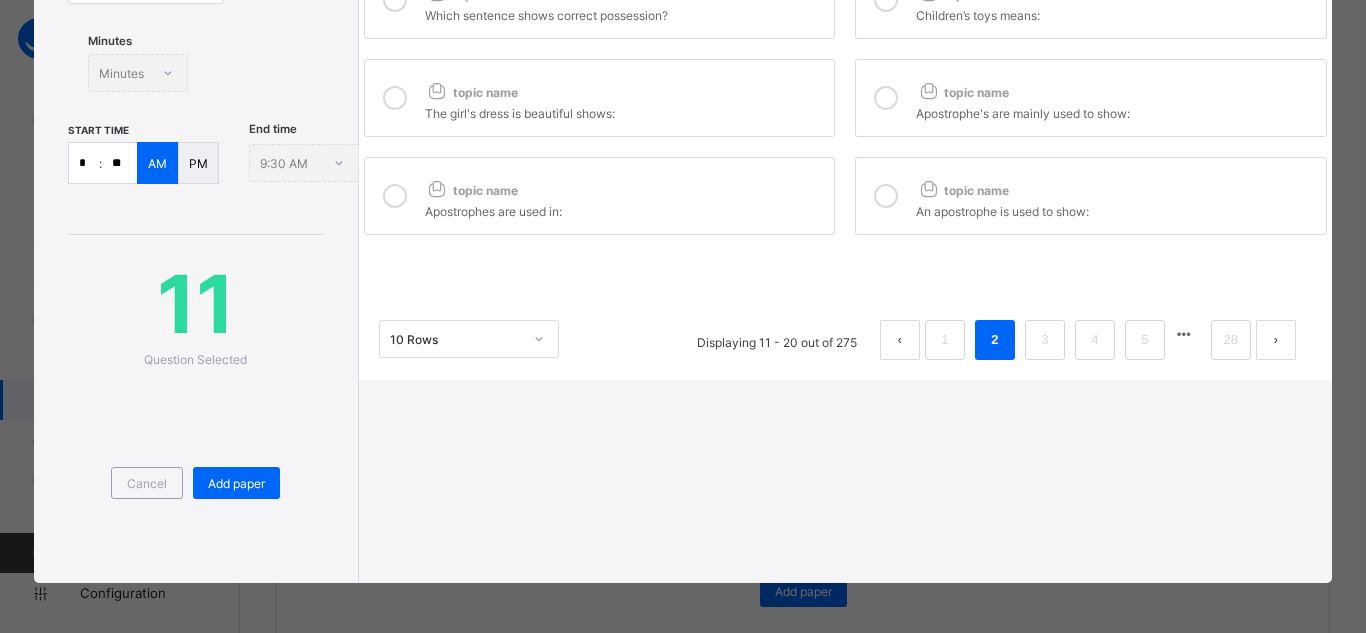 click at bounding box center [395, 196] 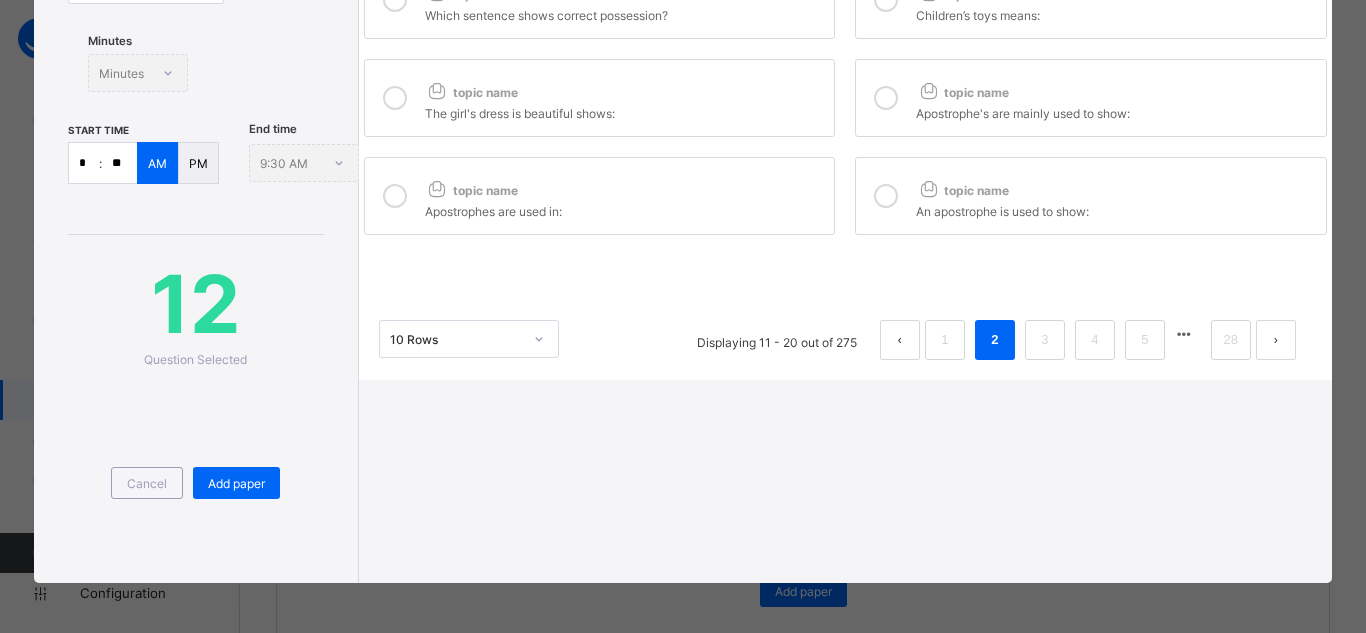 click at bounding box center [395, 98] 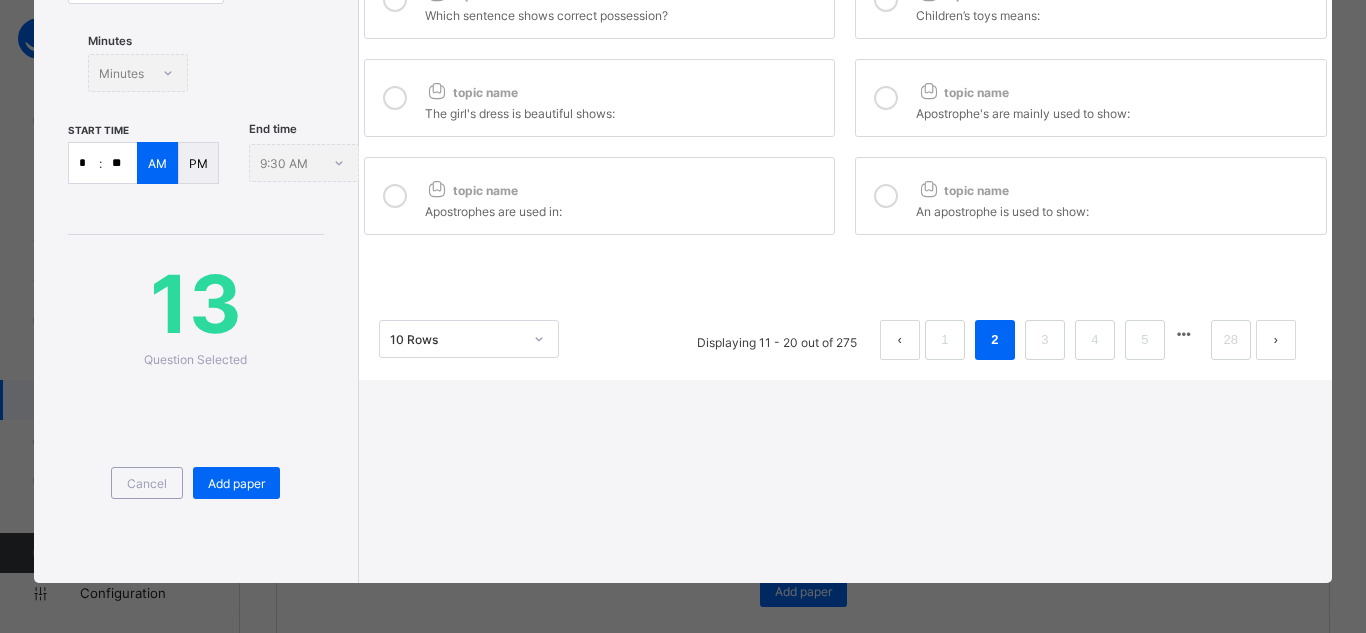 click at bounding box center (886, 98) 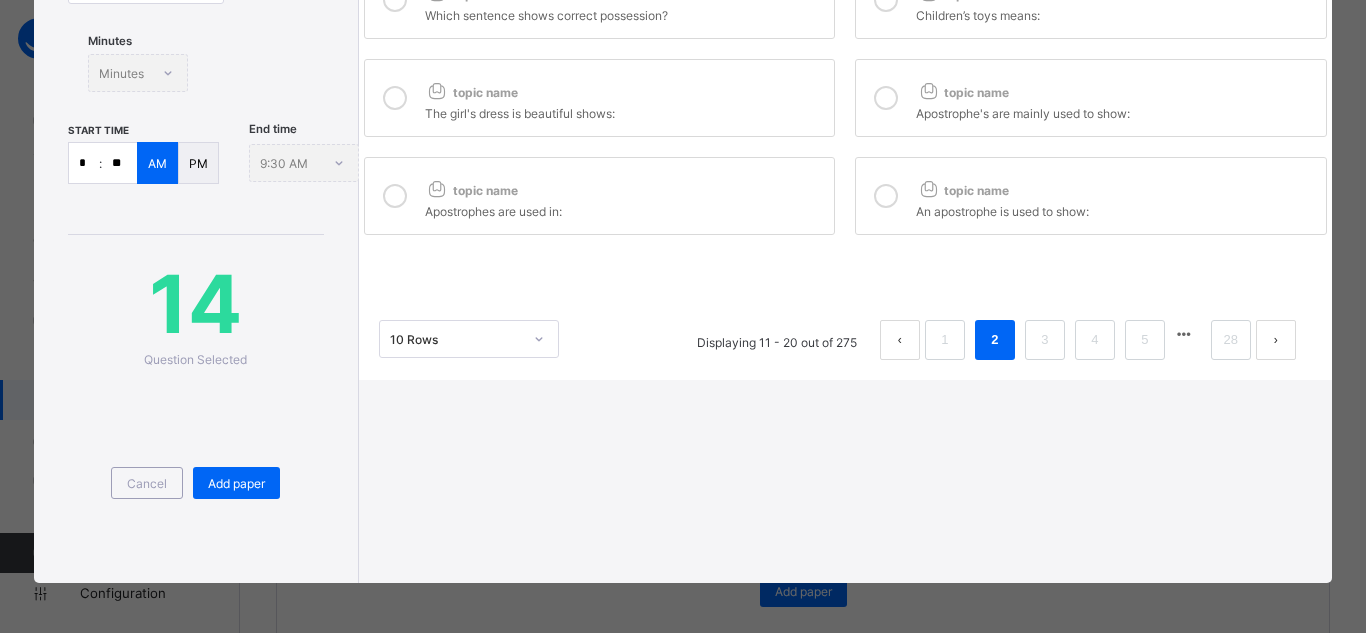 scroll, scrollTop: 0, scrollLeft: 0, axis: both 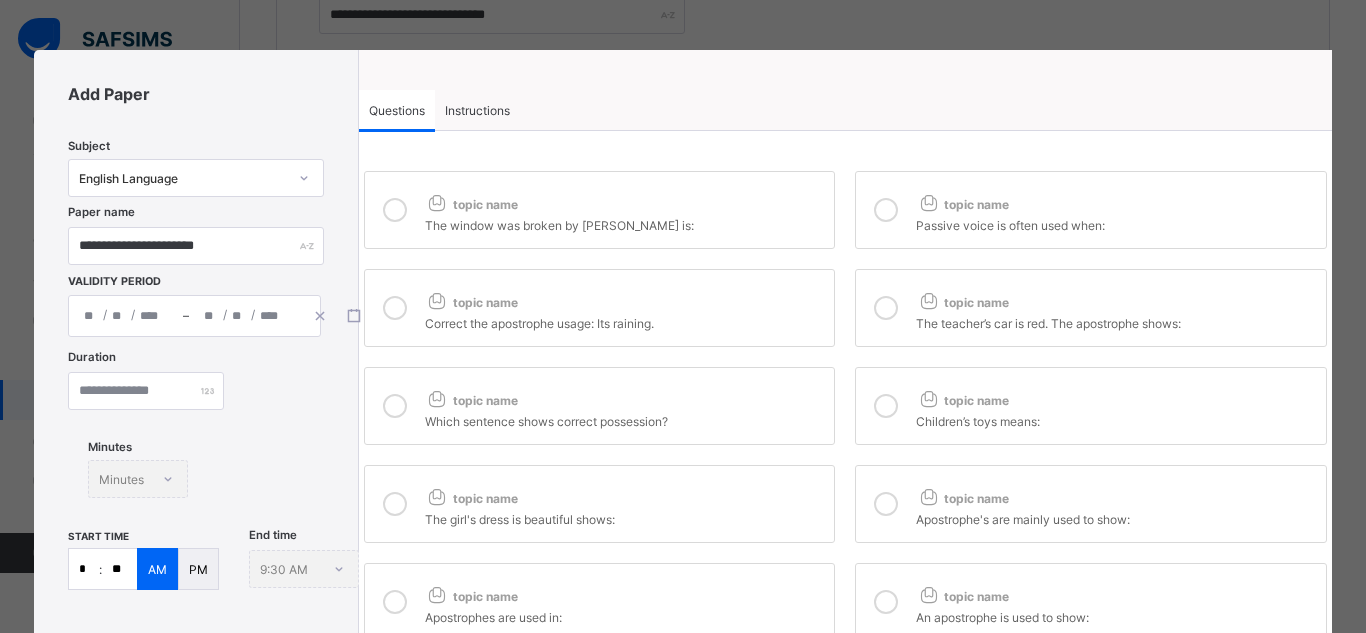 click at bounding box center [886, 406] 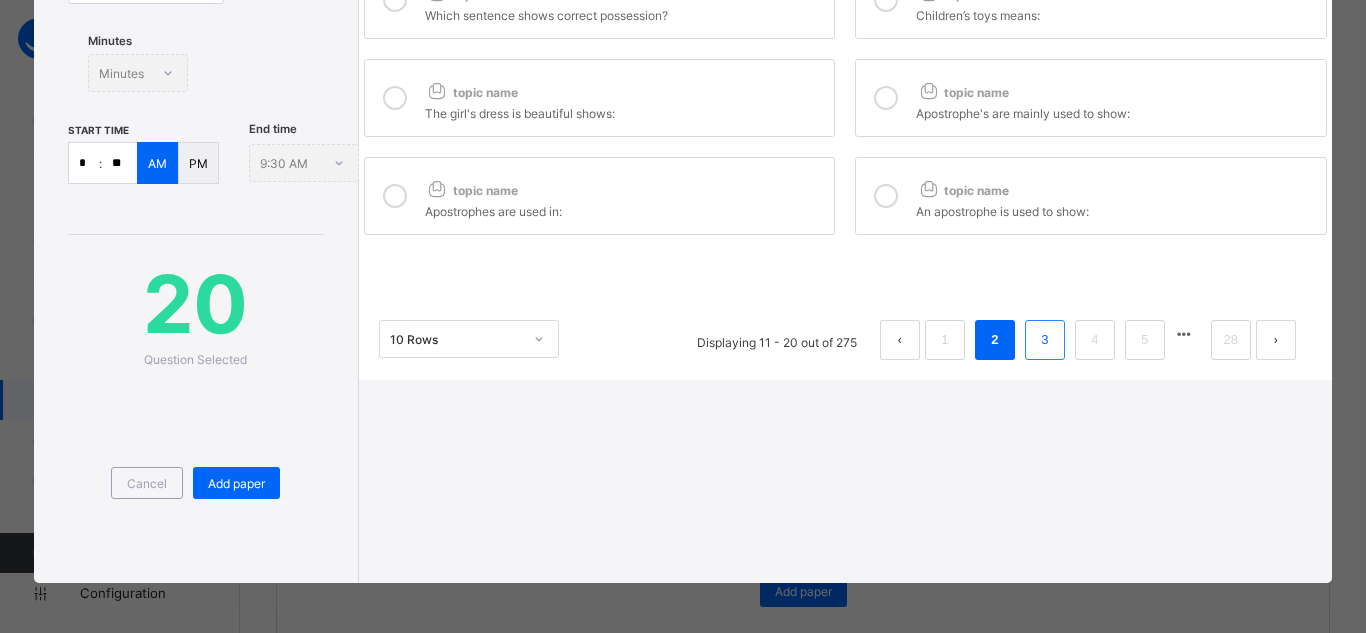 click on "3" at bounding box center [1045, 340] 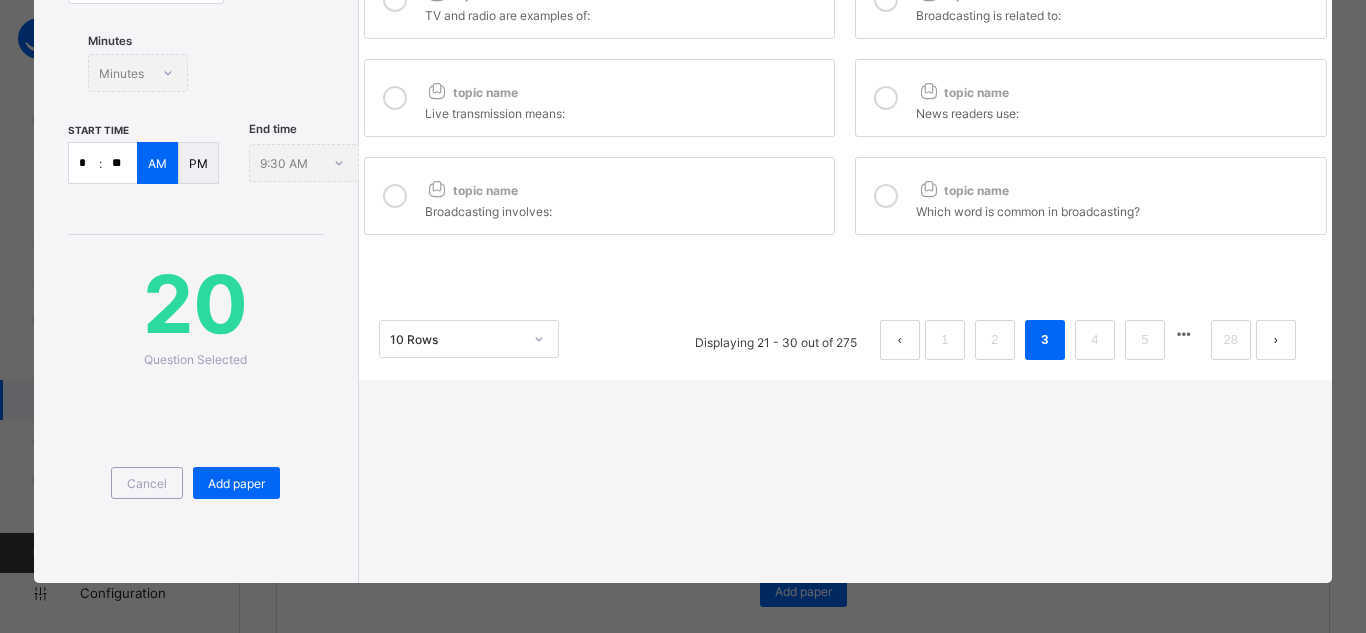 click at bounding box center [886, 196] 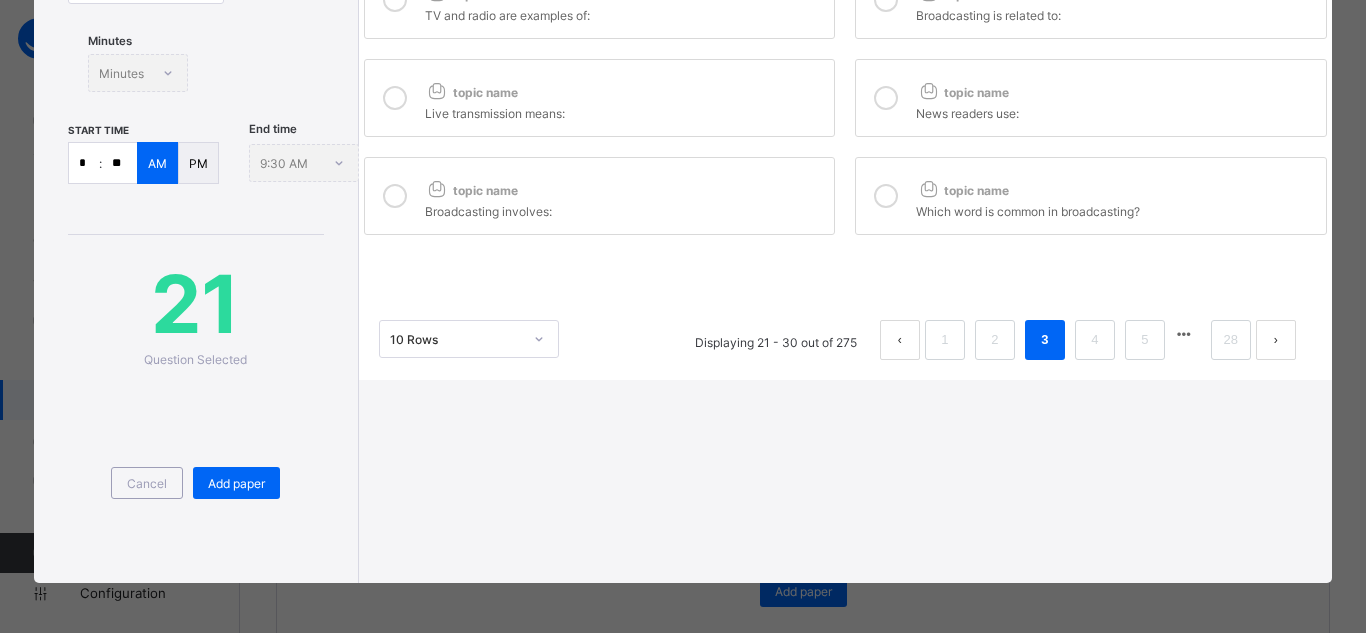 click at bounding box center (395, 196) 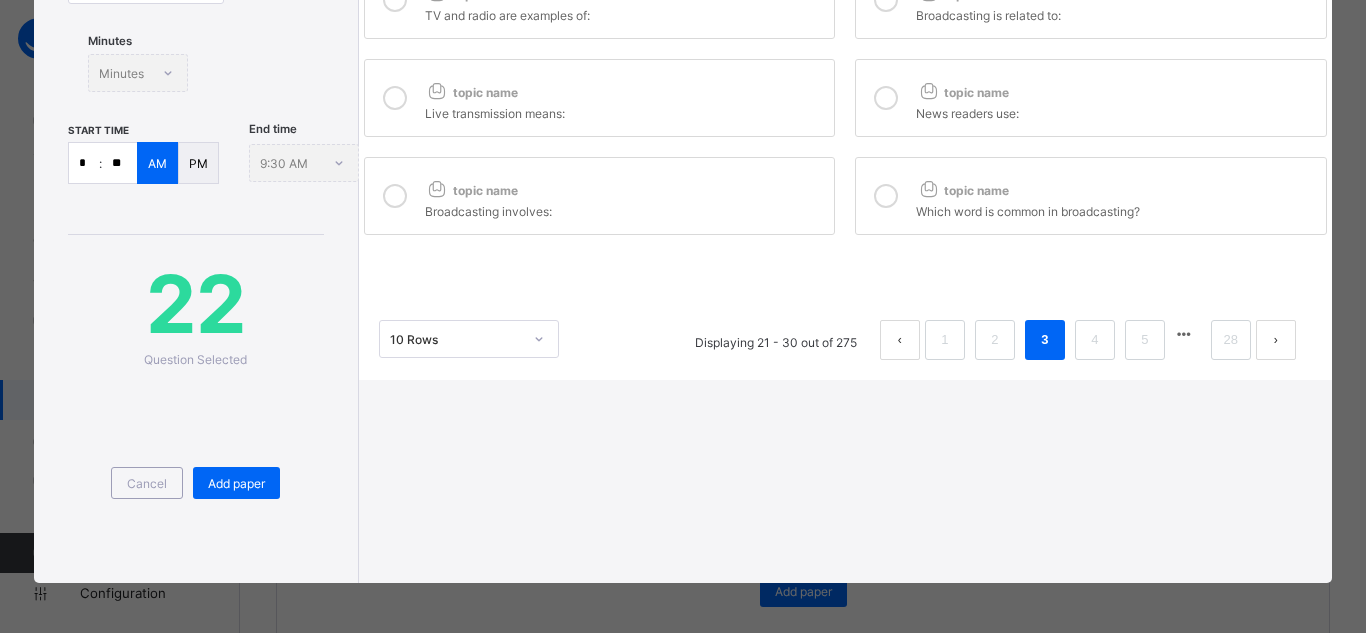 click at bounding box center [395, 98] 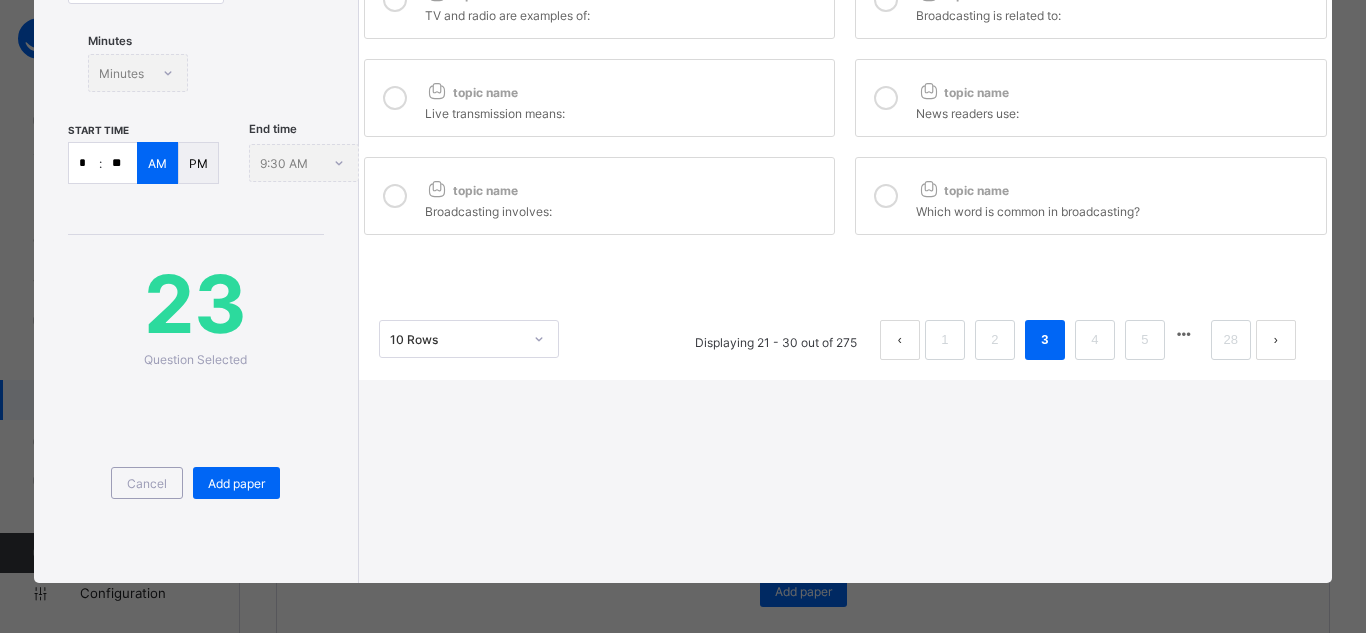 click at bounding box center (886, 98) 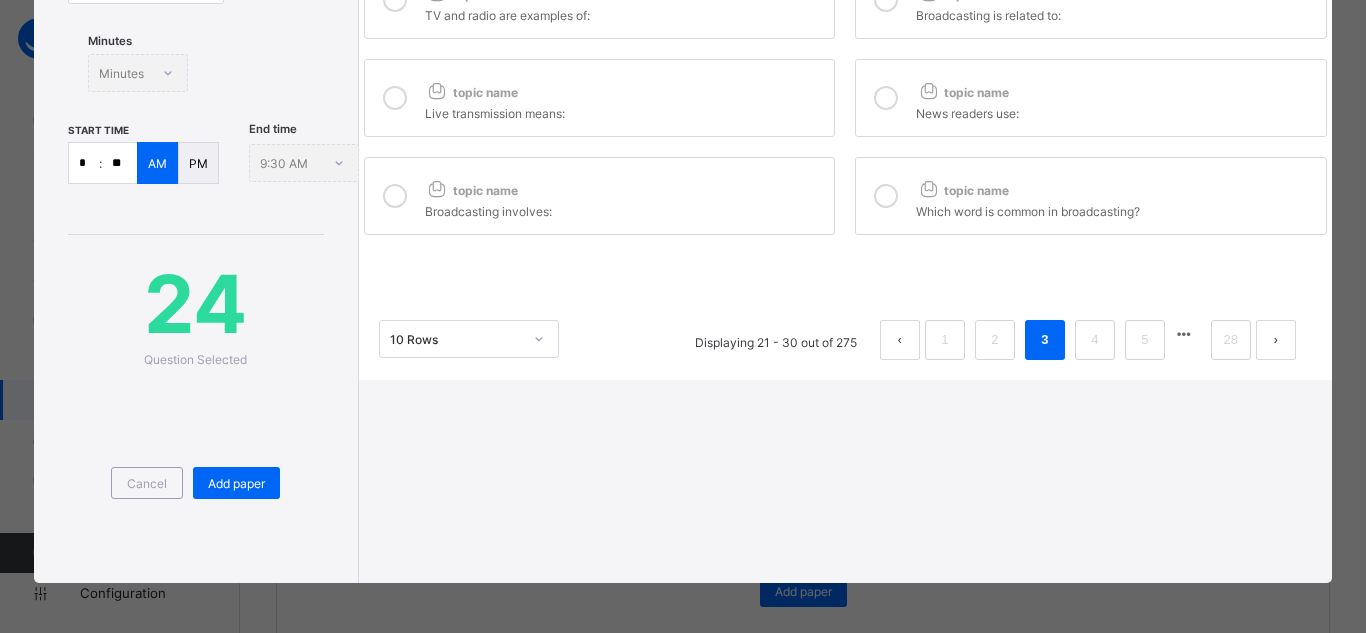 click on "**********" at bounding box center (683, 316) 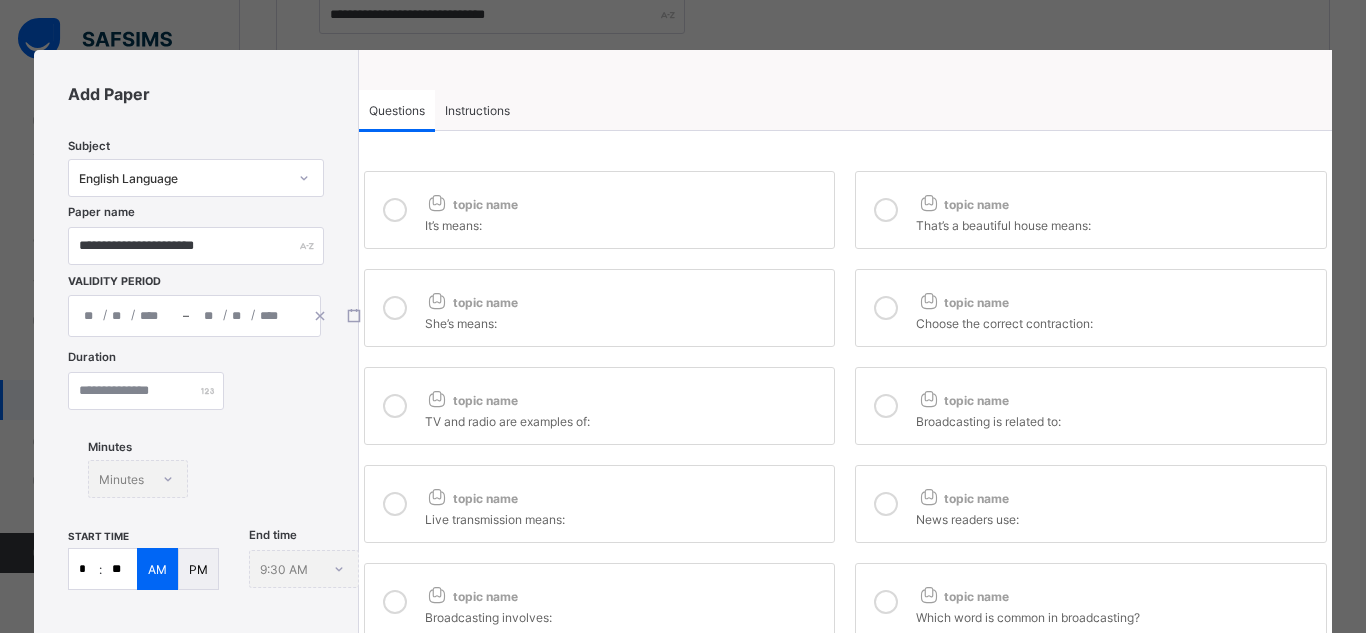 click at bounding box center (886, 406) 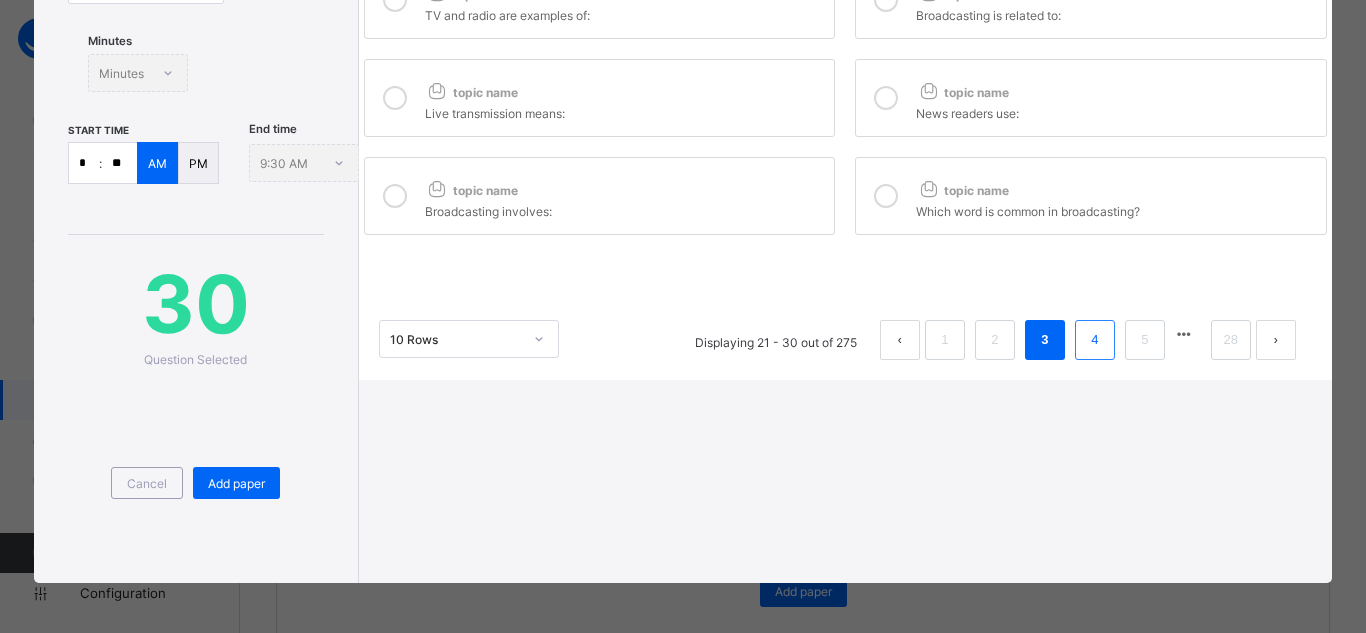 click on "4" at bounding box center [1094, 340] 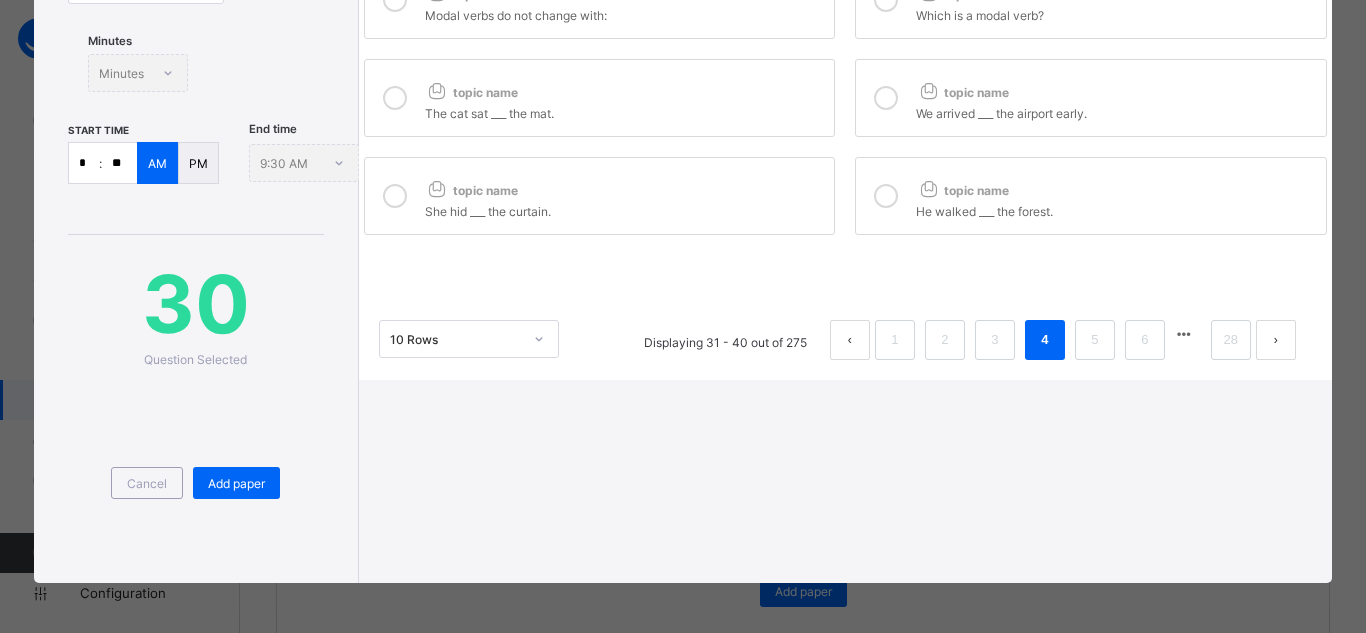 click at bounding box center [886, 196] 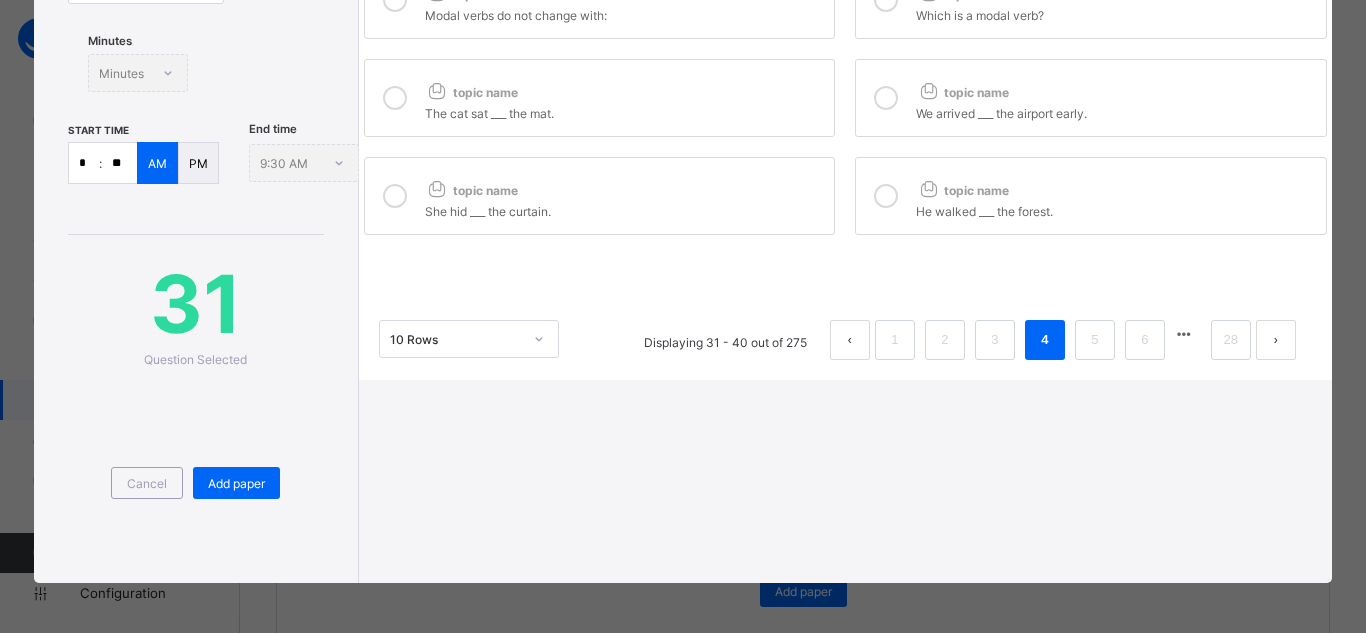click at bounding box center (395, 196) 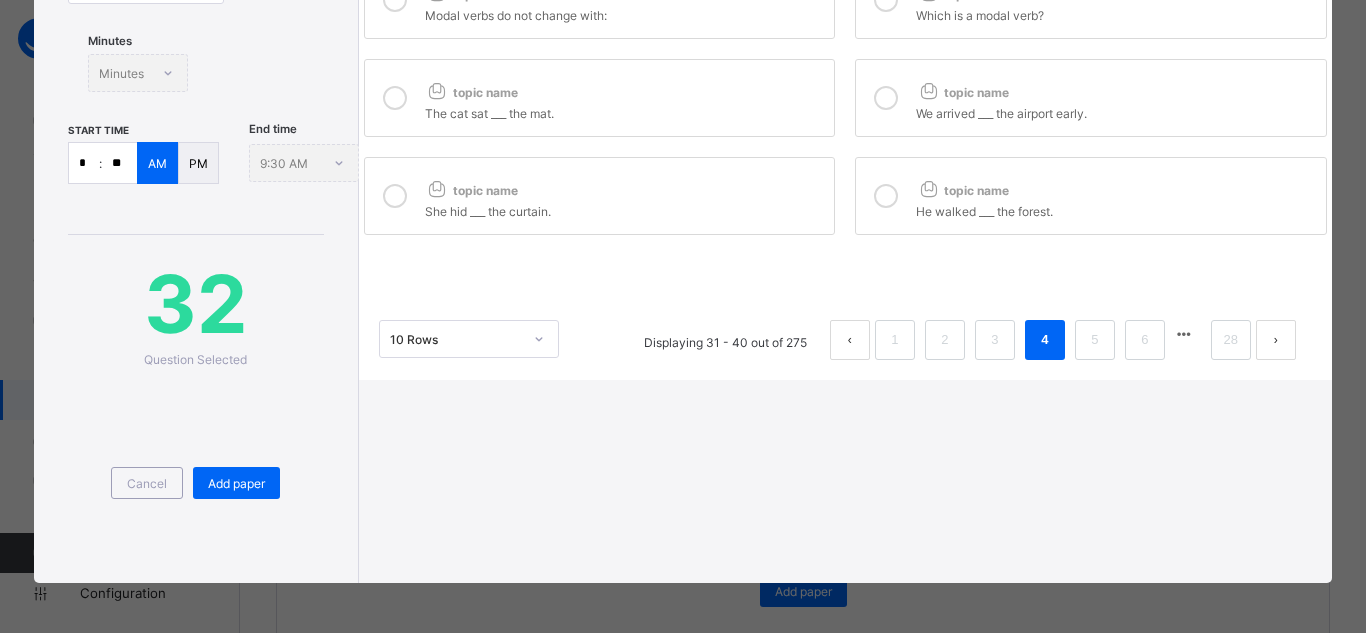 click at bounding box center [395, 98] 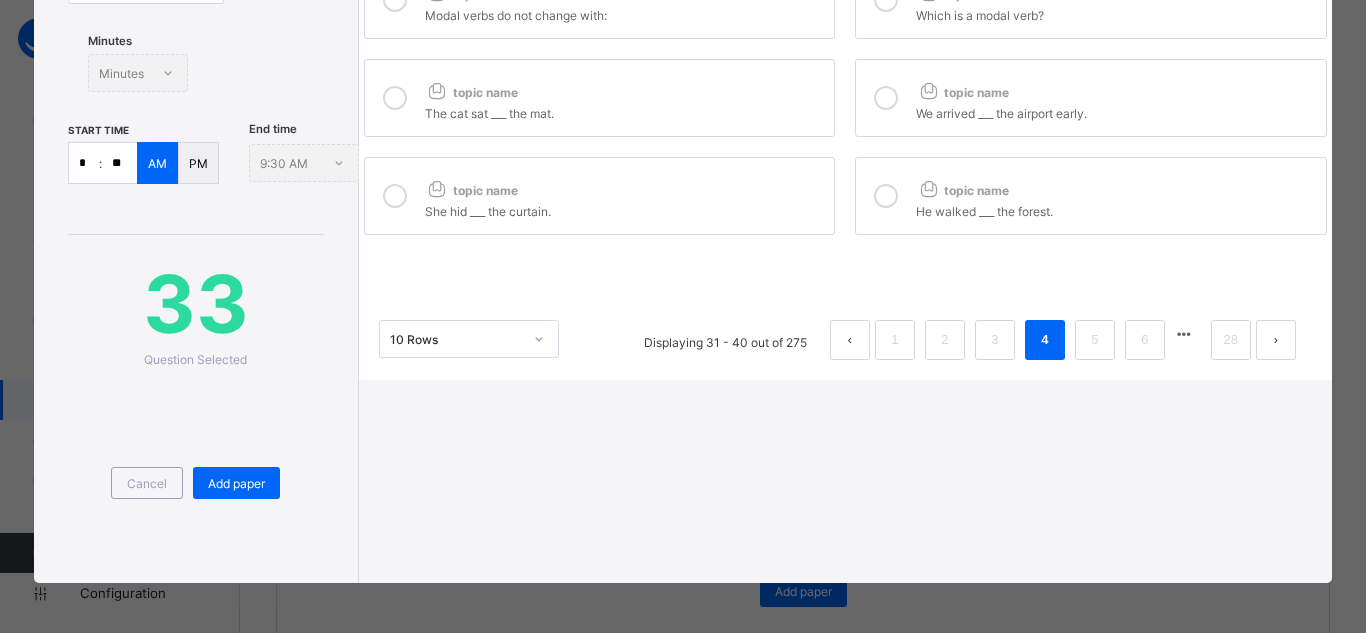click at bounding box center [886, 98] 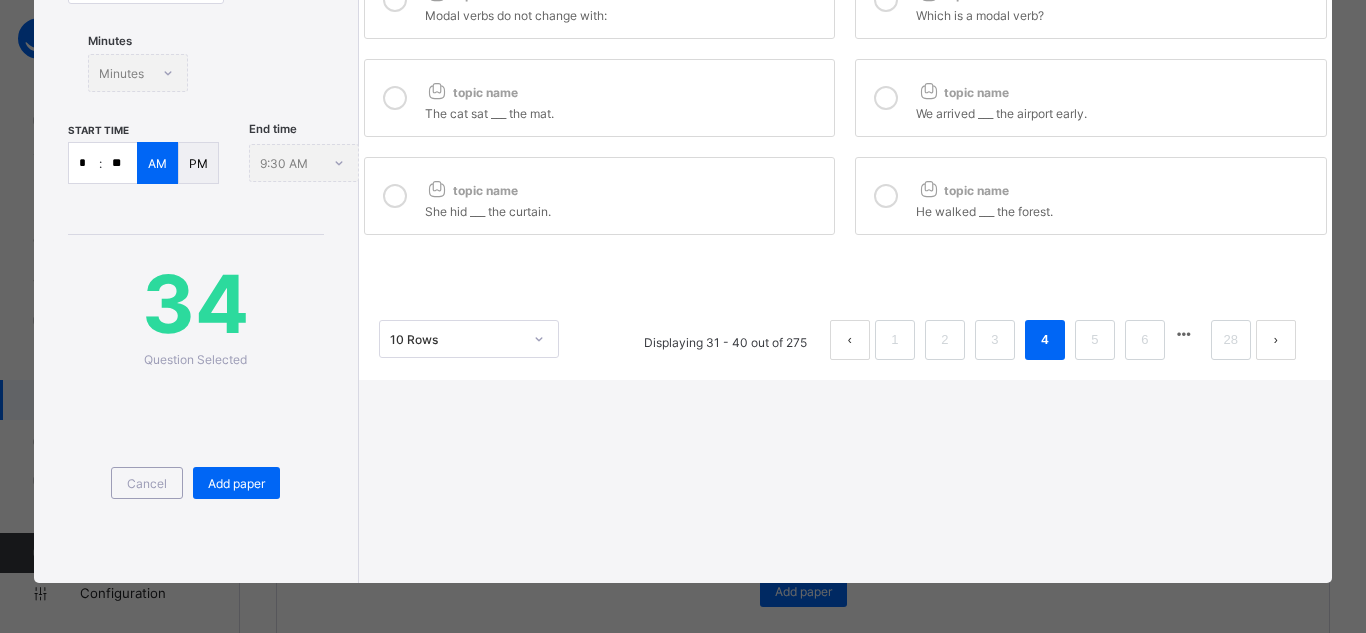 scroll, scrollTop: 0, scrollLeft: 0, axis: both 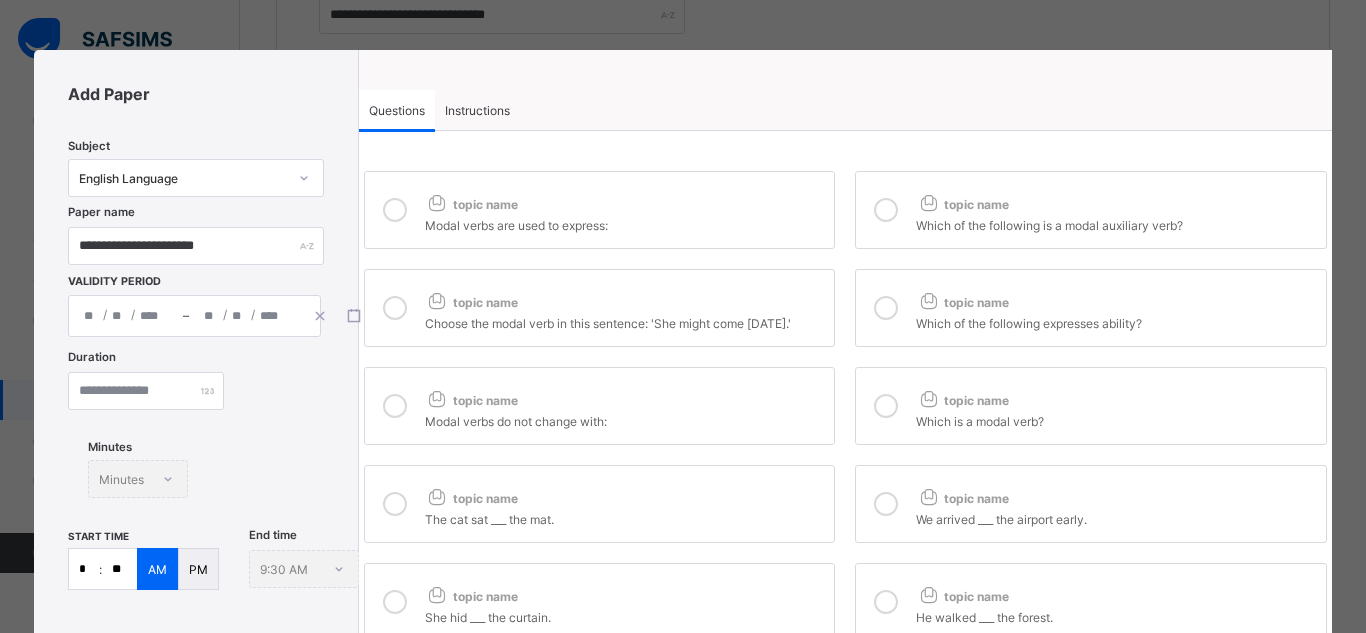 click at bounding box center [886, 406] 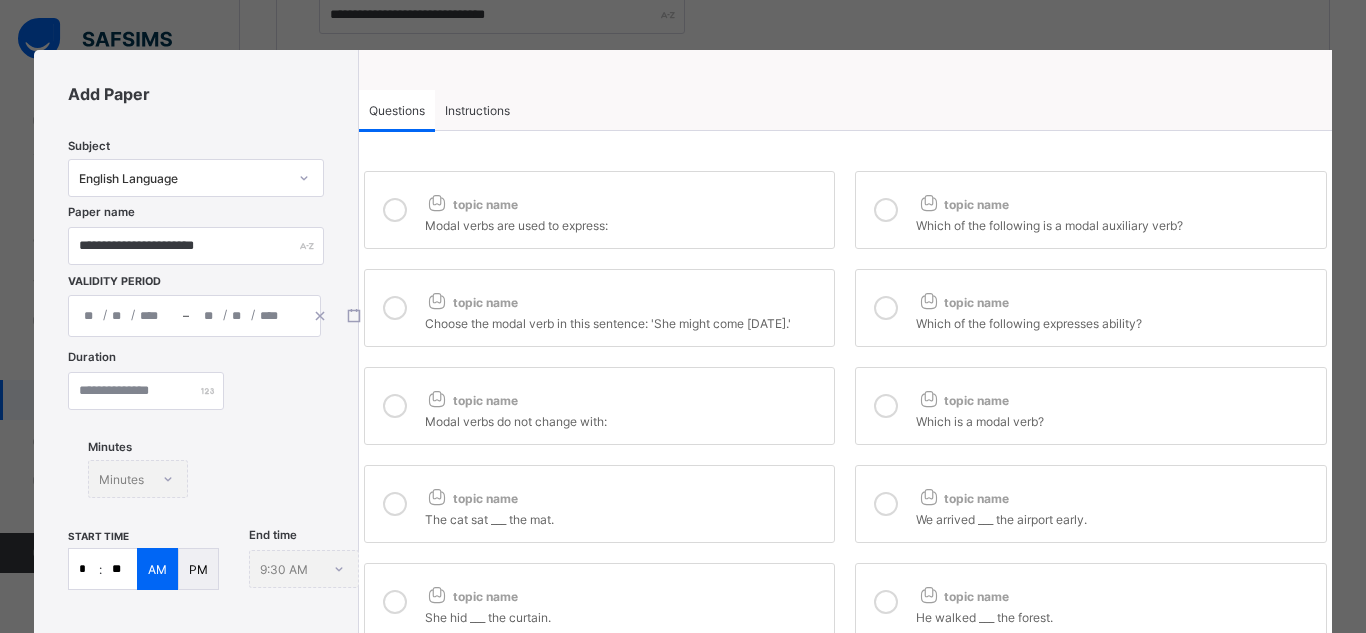 click at bounding box center (395, 406) 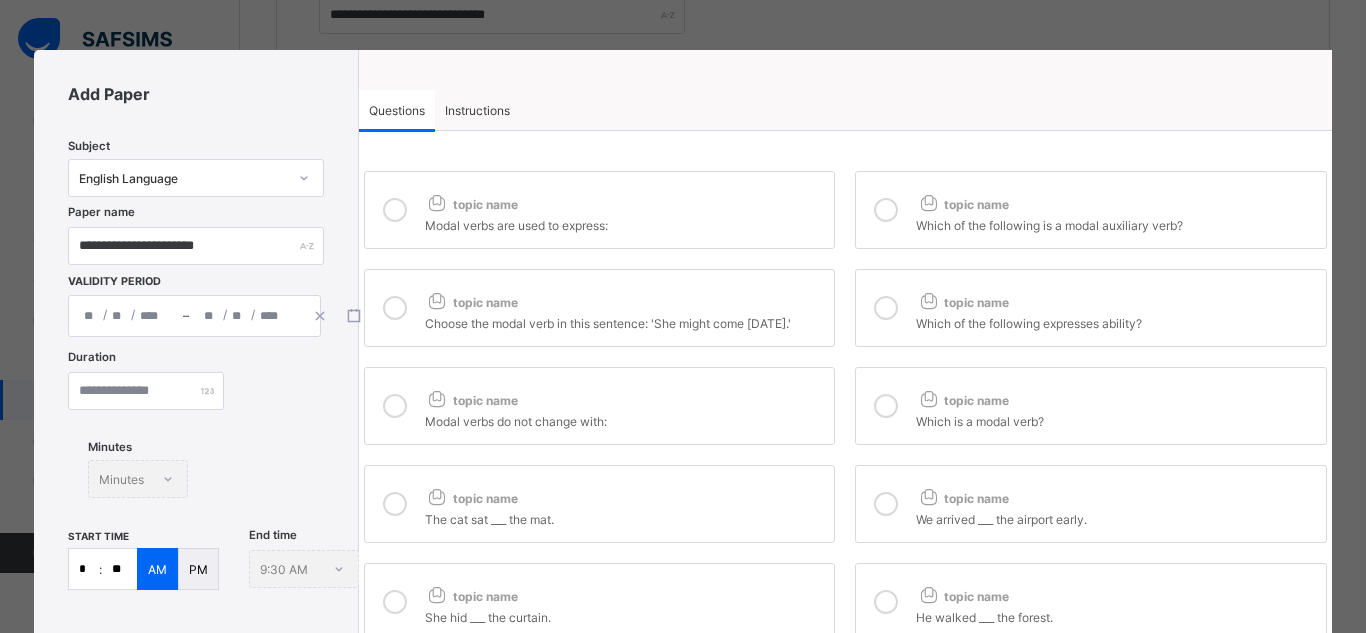 click at bounding box center [395, 308] 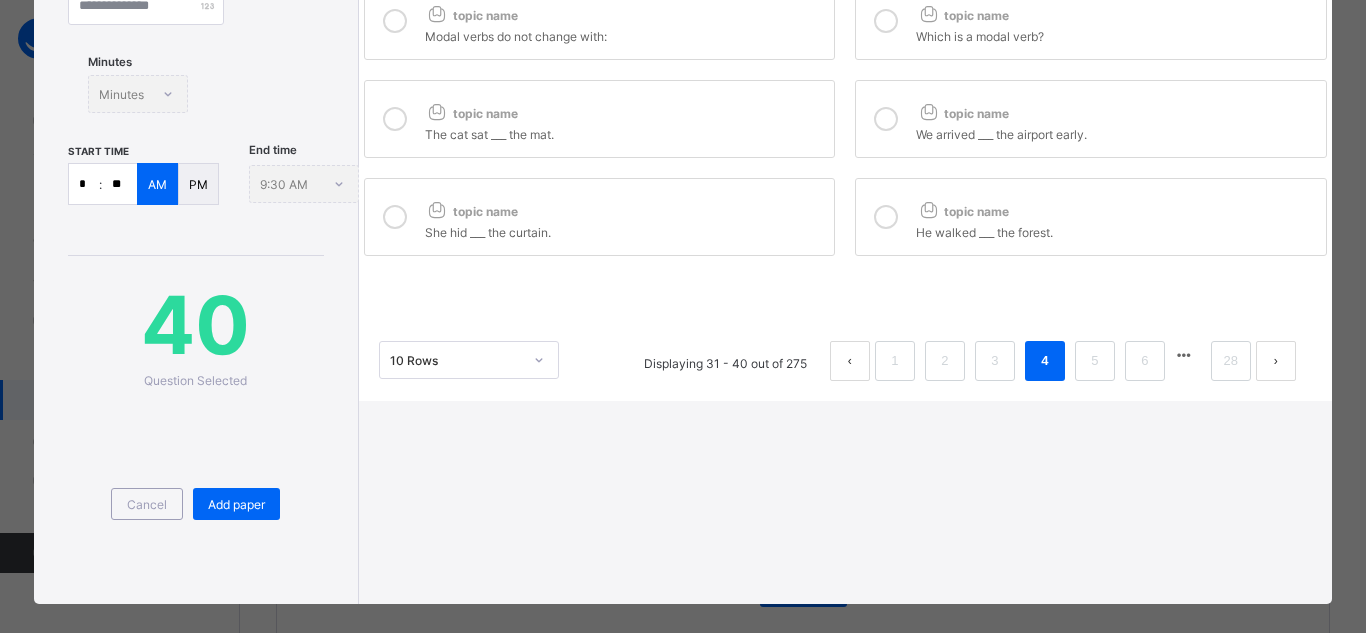 scroll, scrollTop: 406, scrollLeft: 0, axis: vertical 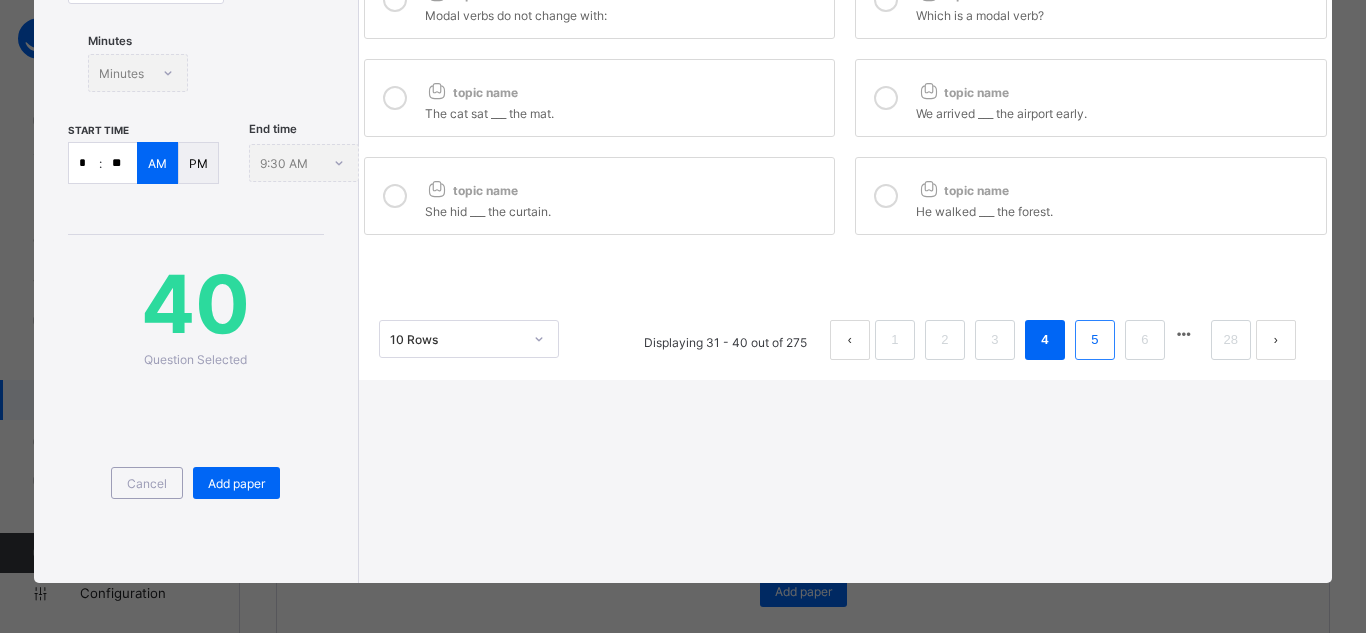 click on "5" at bounding box center (1094, 340) 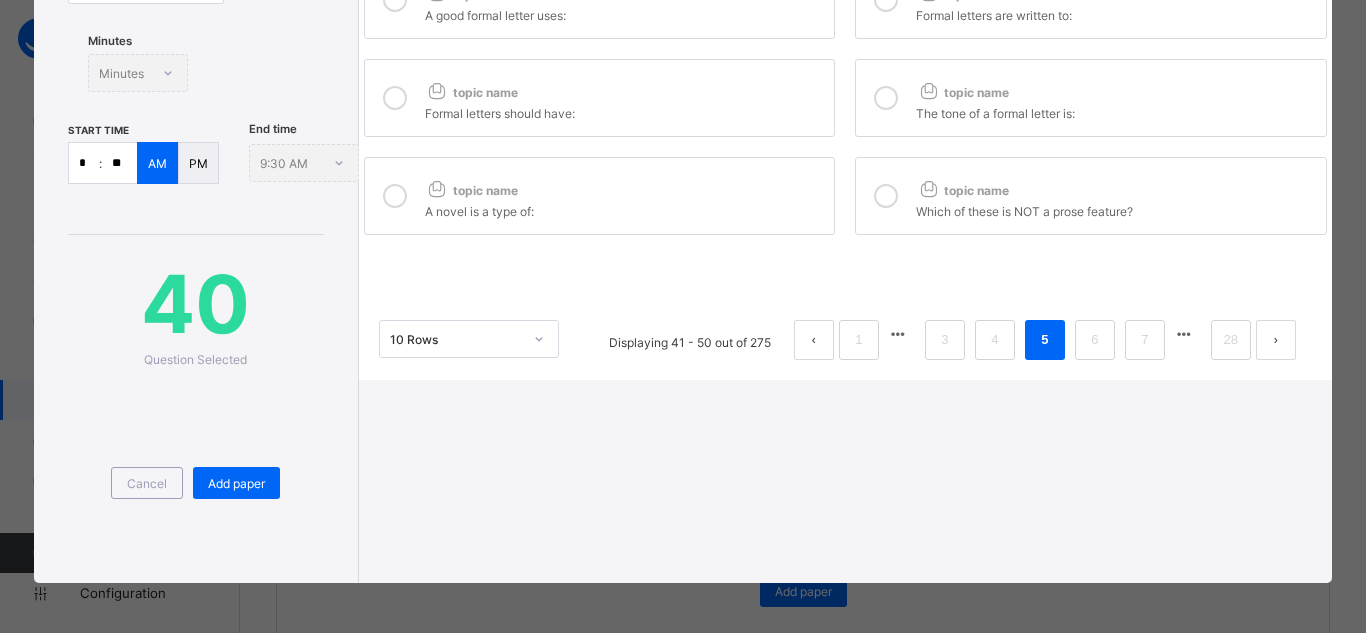 scroll, scrollTop: 0, scrollLeft: 0, axis: both 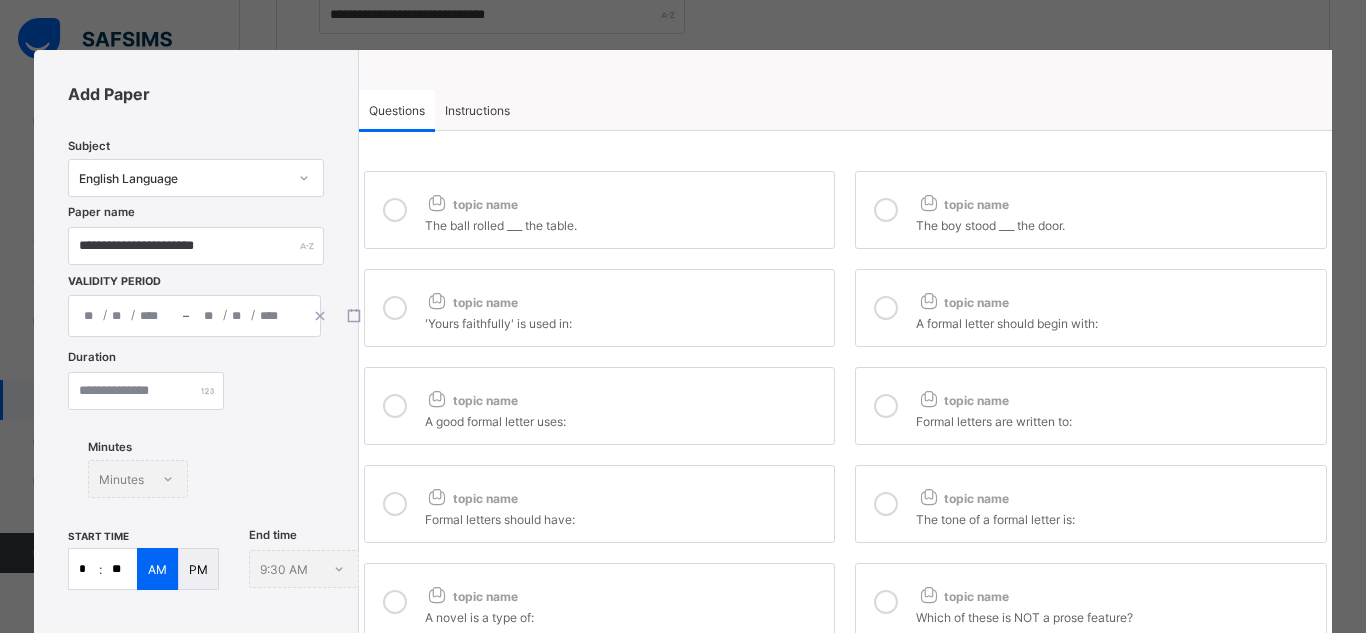 click at bounding box center (886, 210) 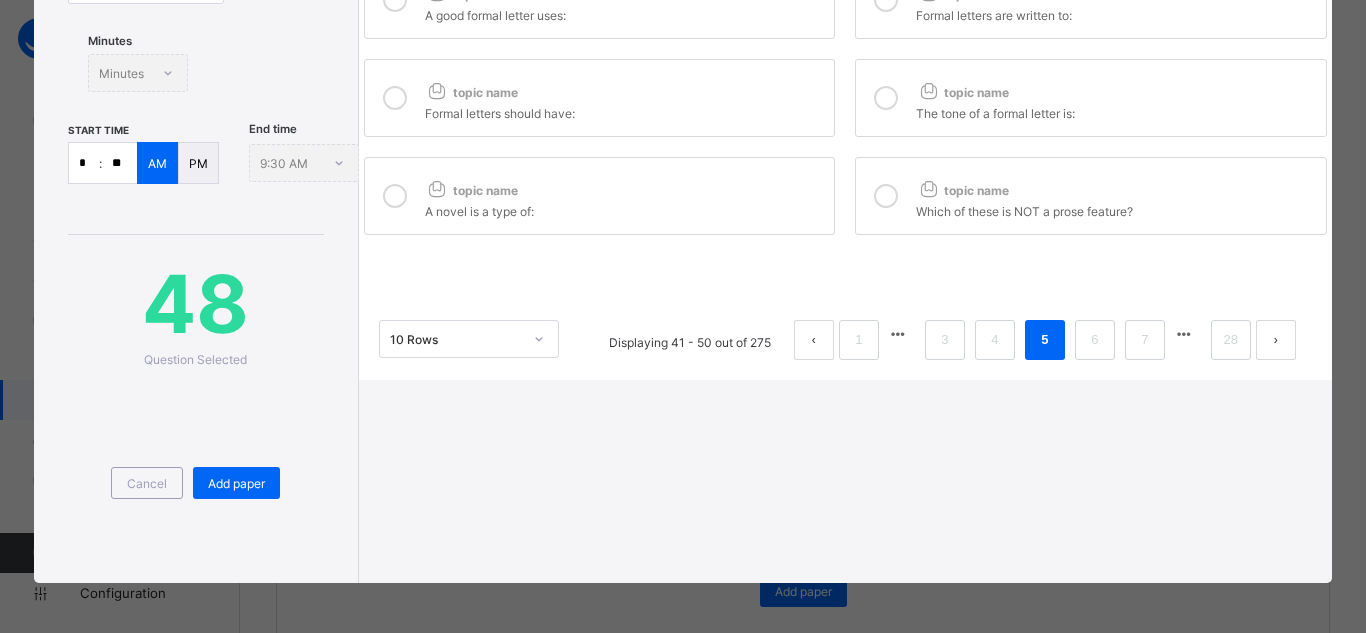 click at bounding box center [395, 196] 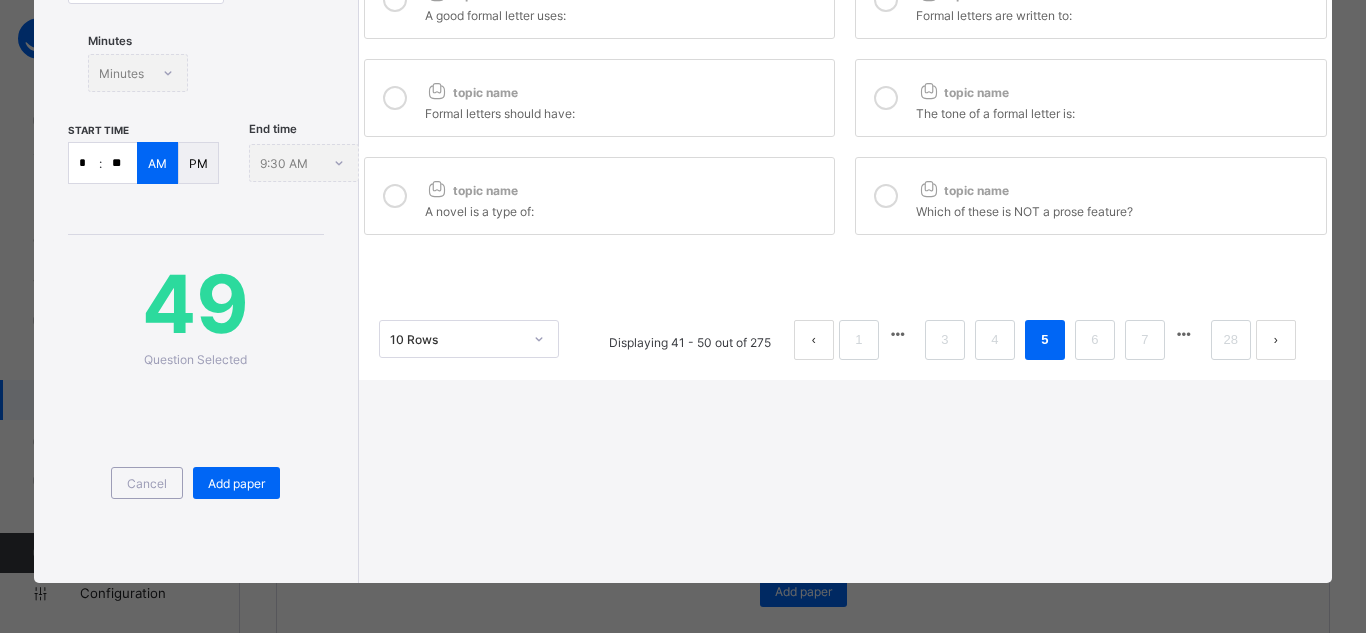 click at bounding box center (886, 196) 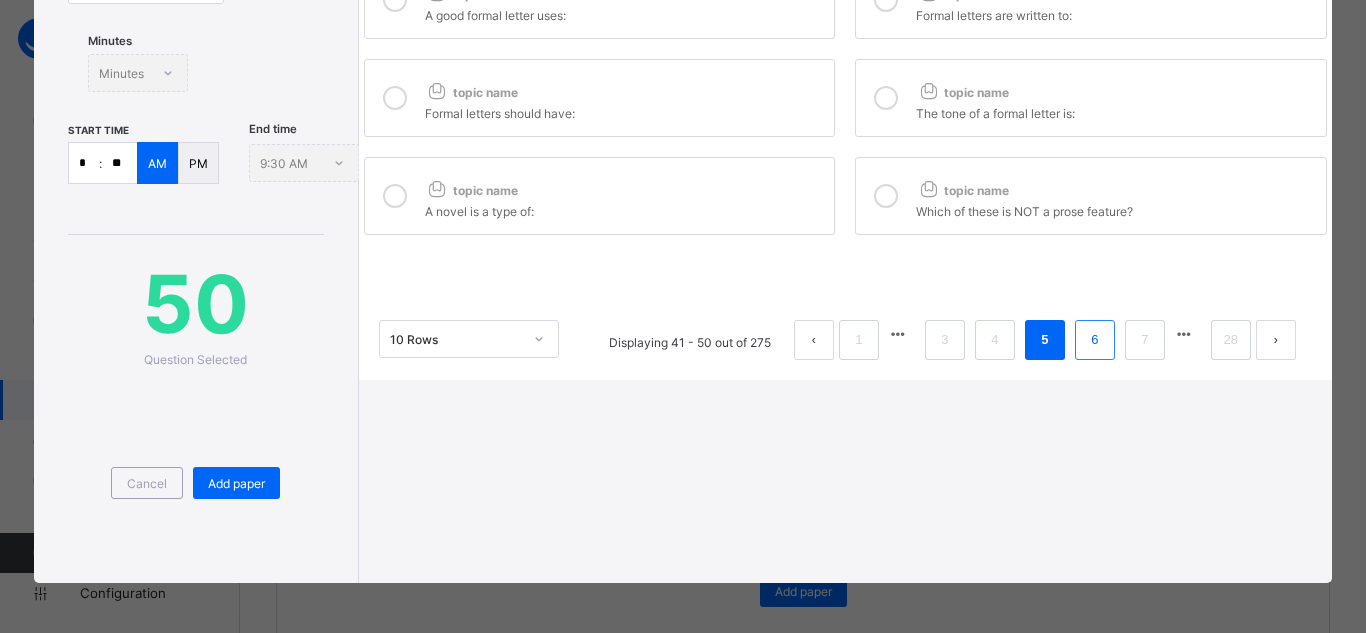 click on "6" at bounding box center [1094, 340] 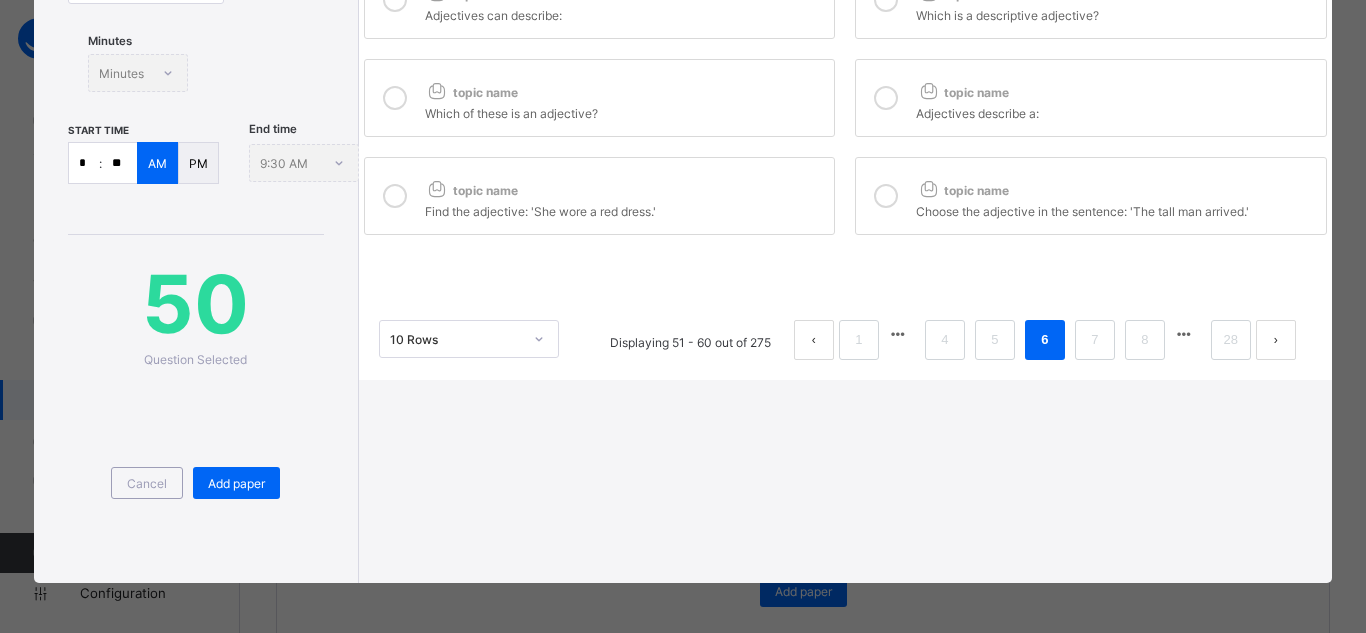 click at bounding box center (886, 196) 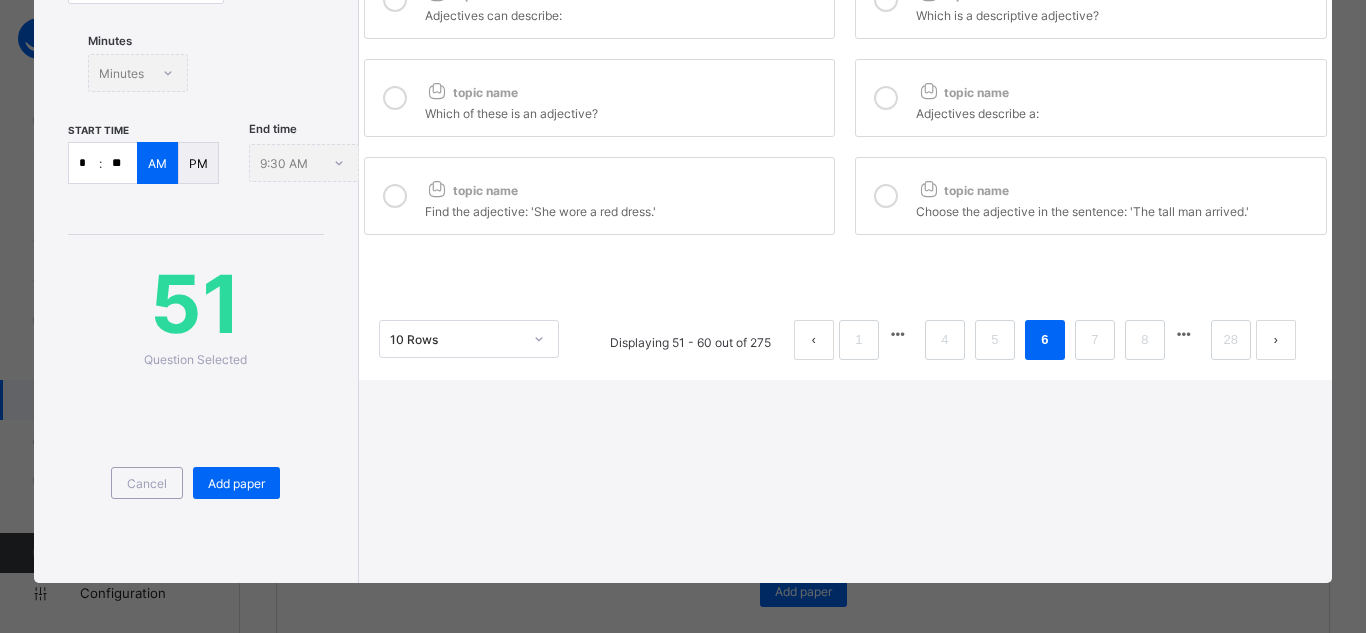 click at bounding box center [395, 196] 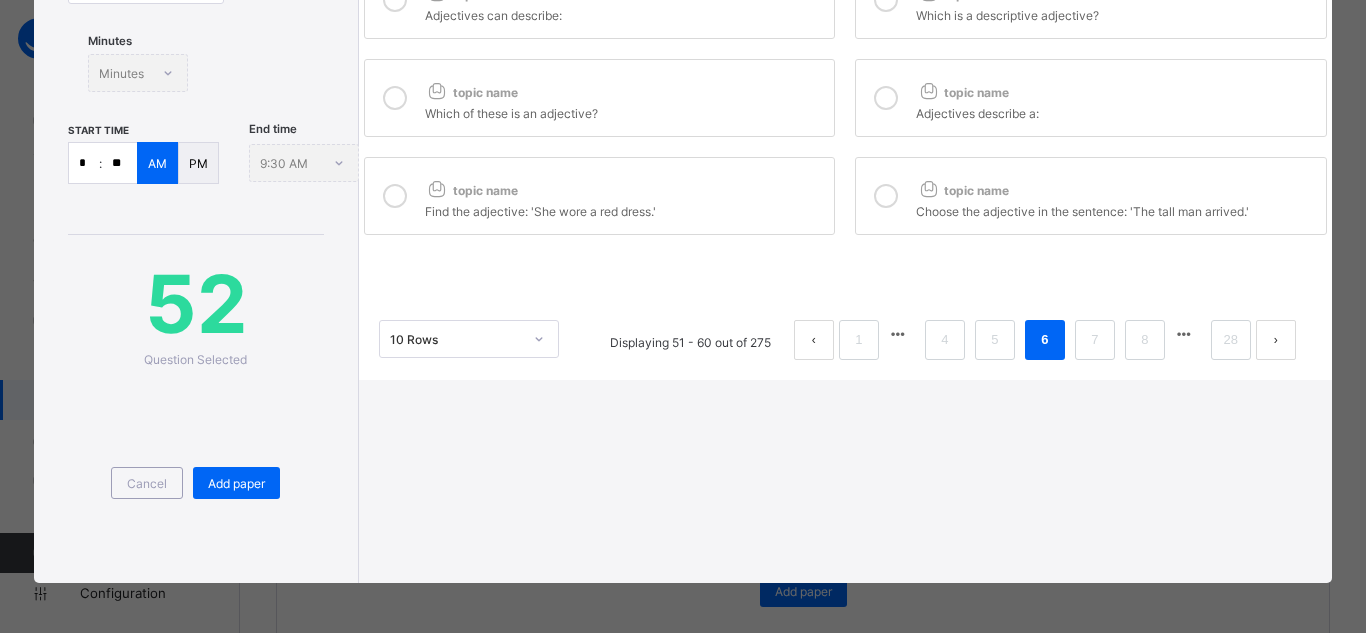 click at bounding box center (395, 98) 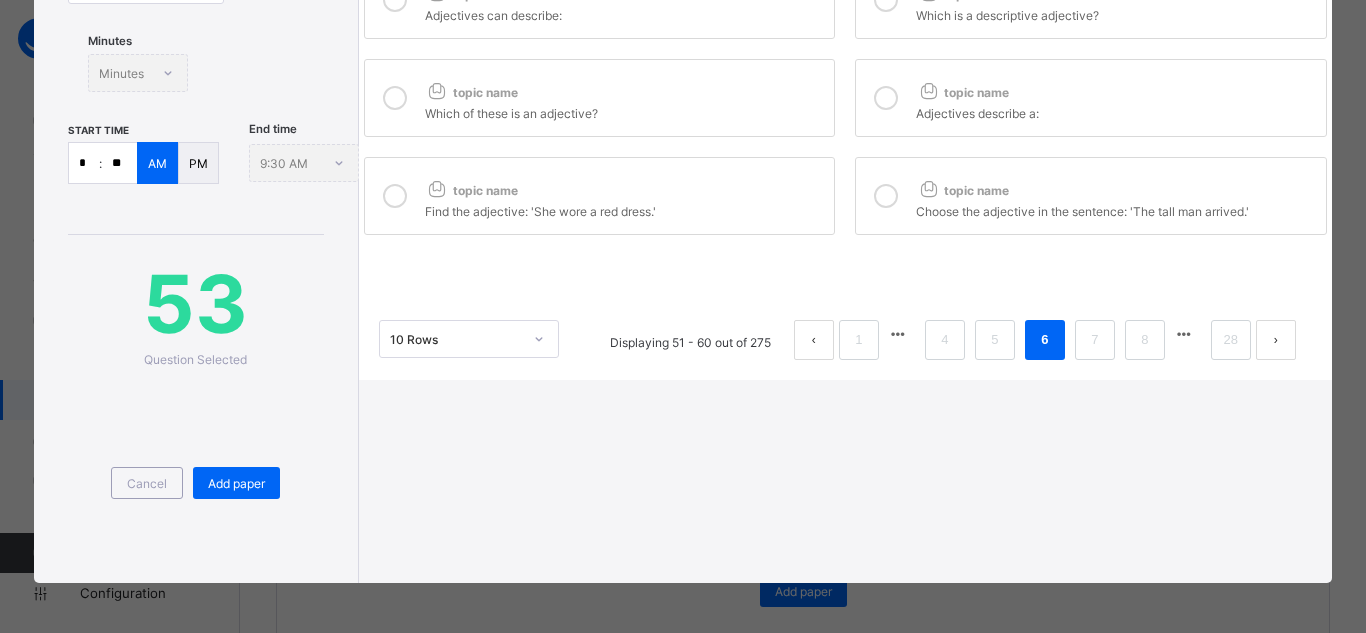 click at bounding box center (886, 98) 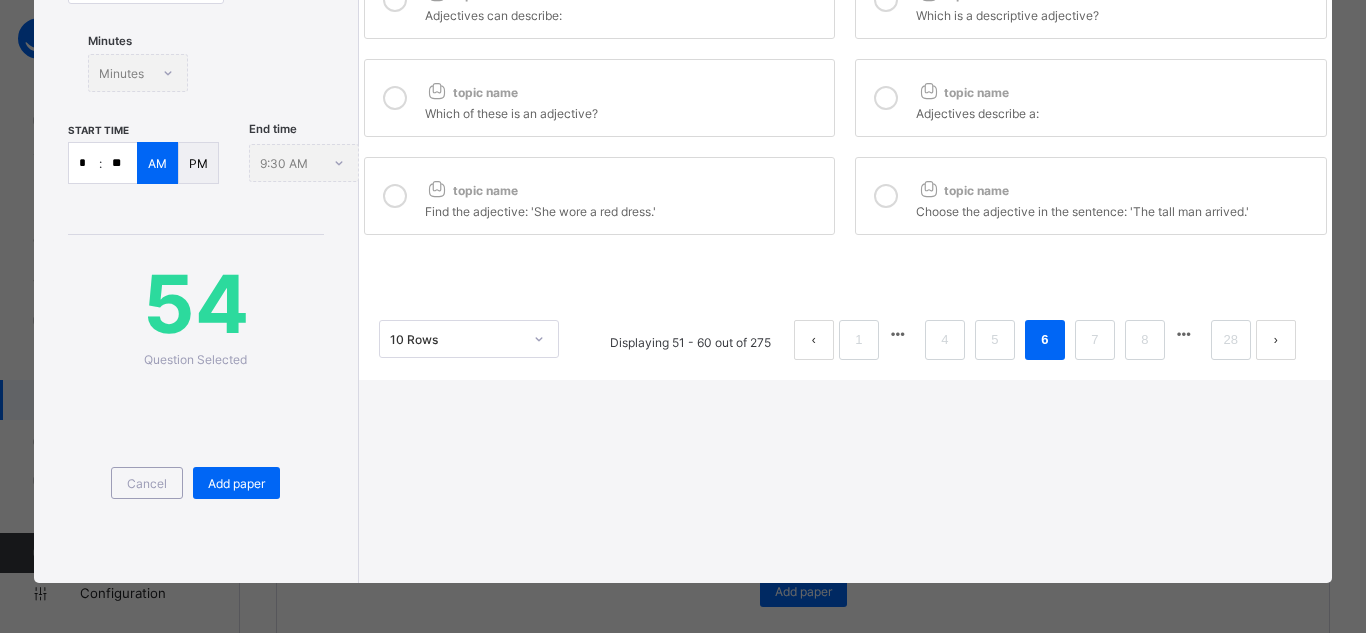 scroll, scrollTop: 0, scrollLeft: 0, axis: both 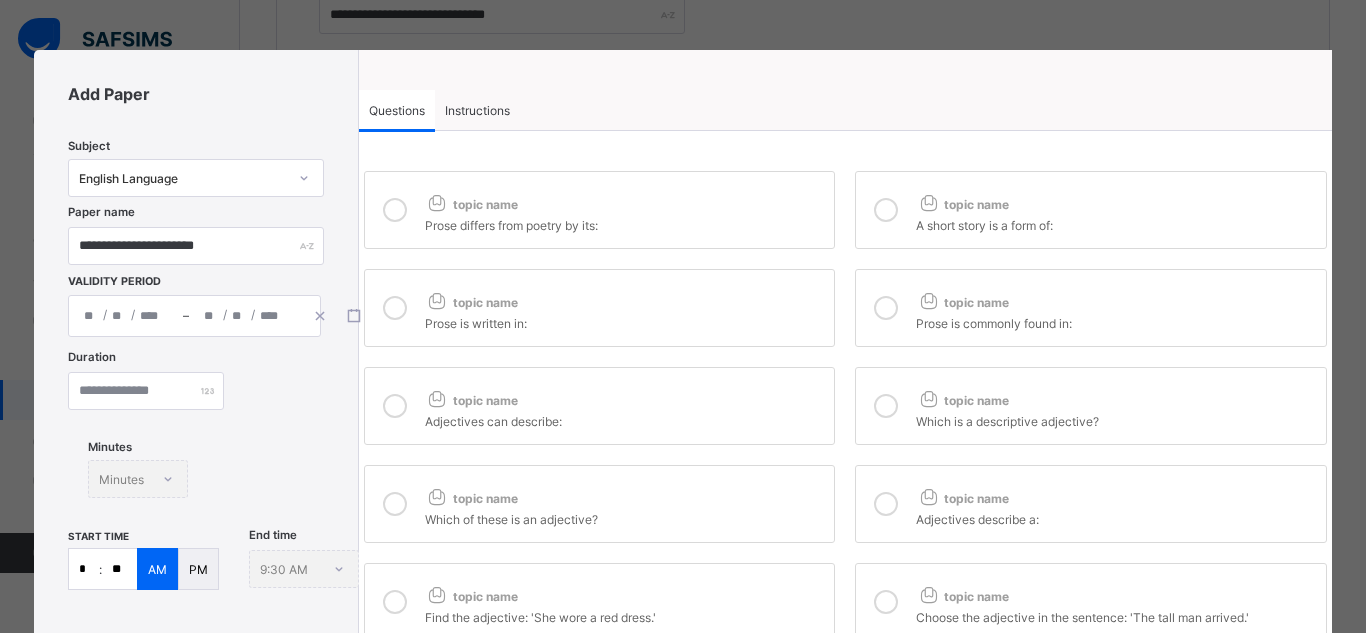 click at bounding box center [437, 398] 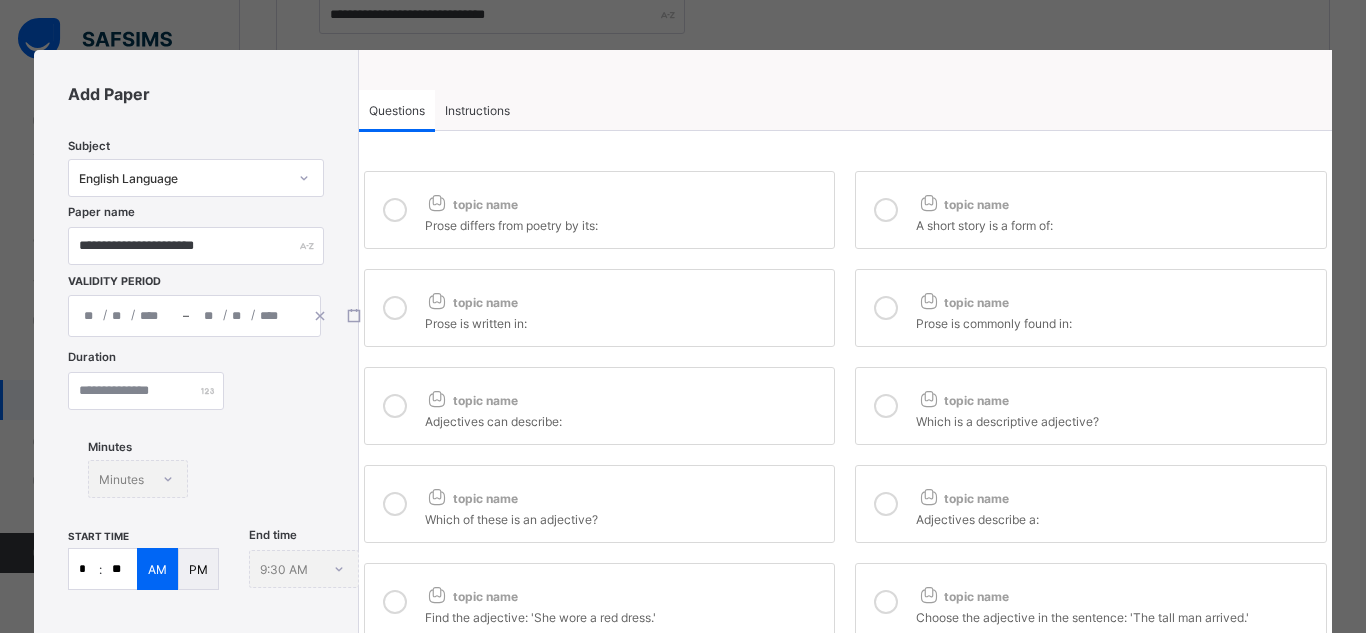 click at bounding box center (886, 210) 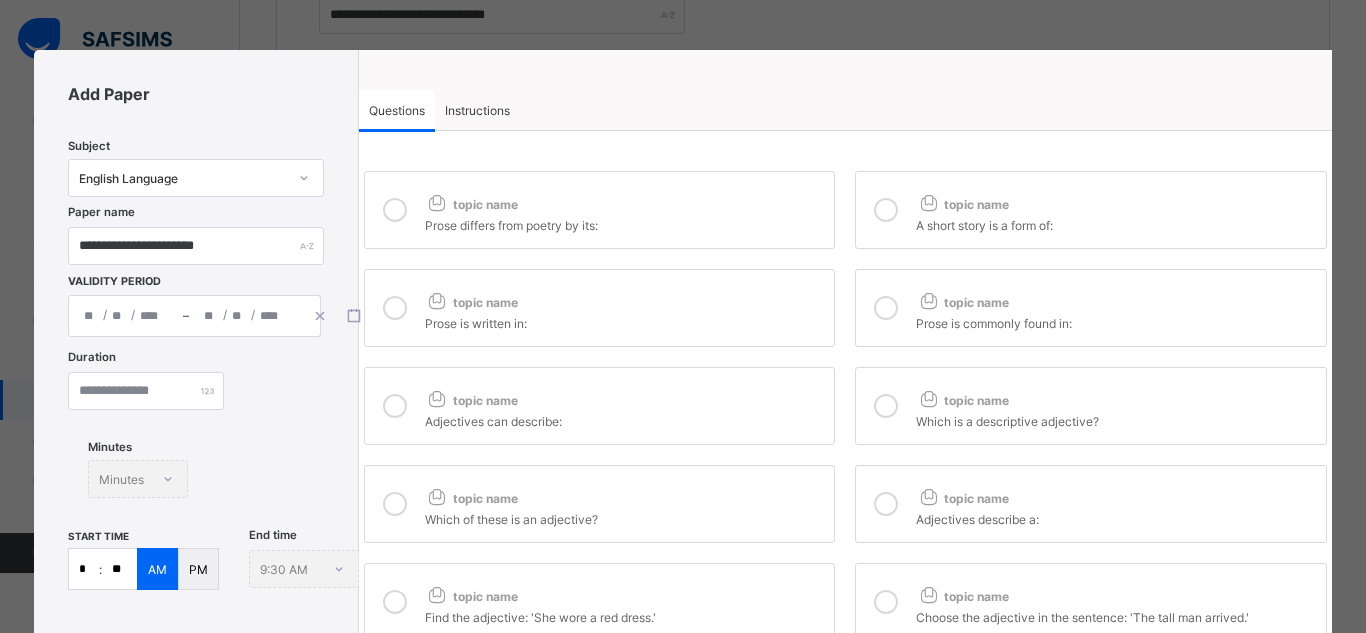 click at bounding box center [886, 406] 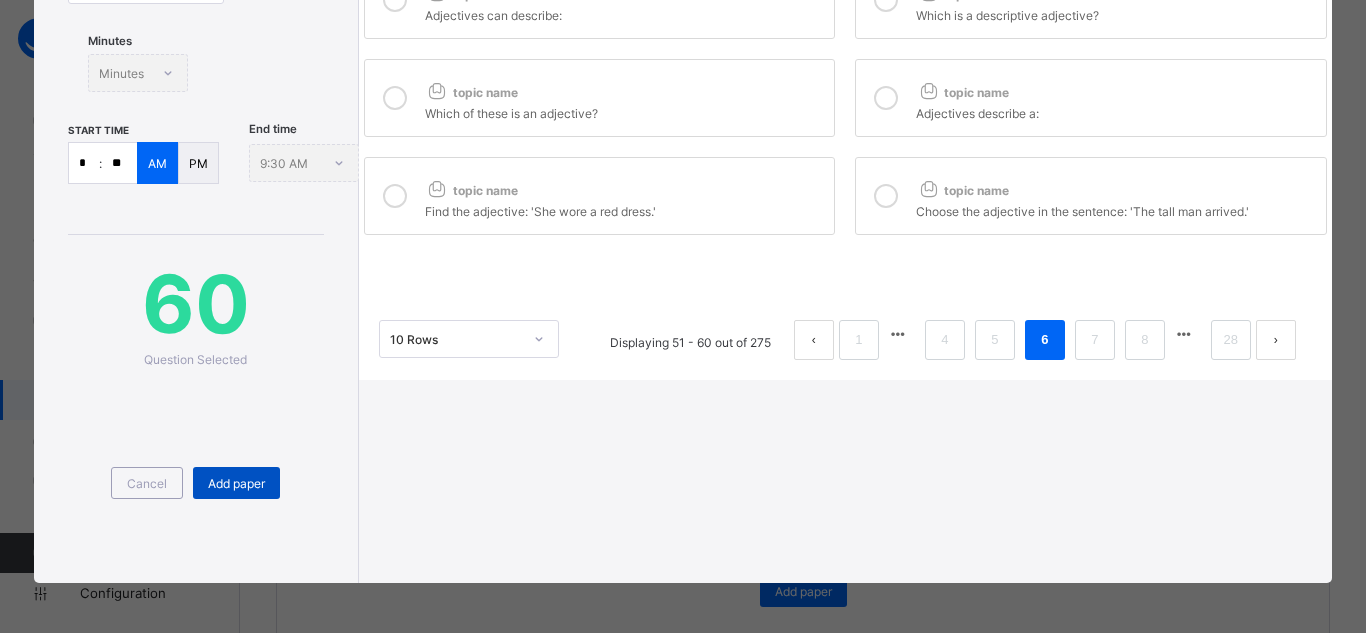 click on "Add paper" at bounding box center (236, 483) 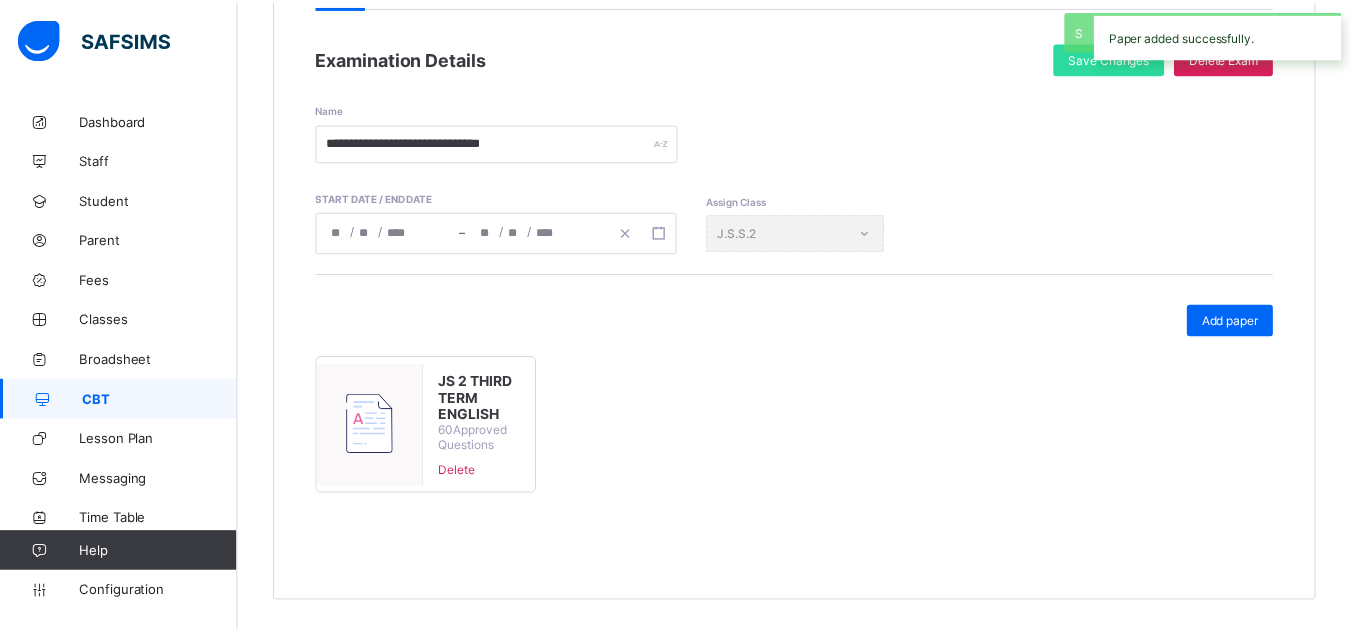 scroll, scrollTop: 272, scrollLeft: 0, axis: vertical 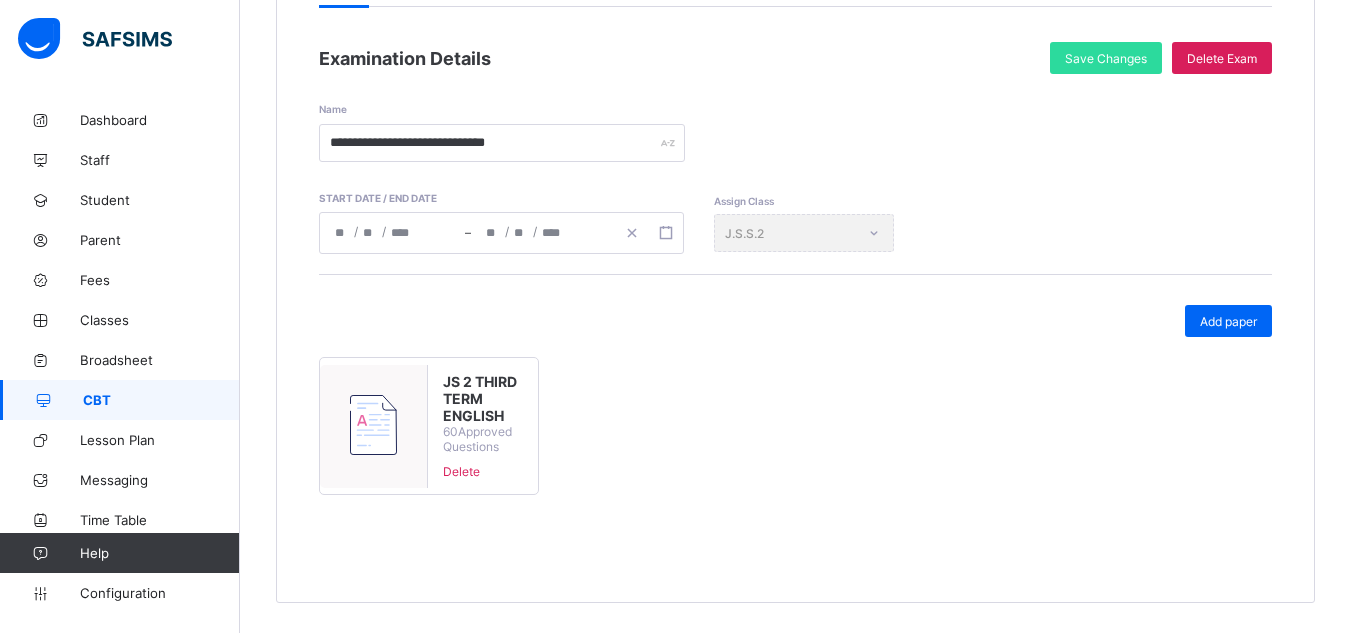 click on "CBT" at bounding box center [161, 400] 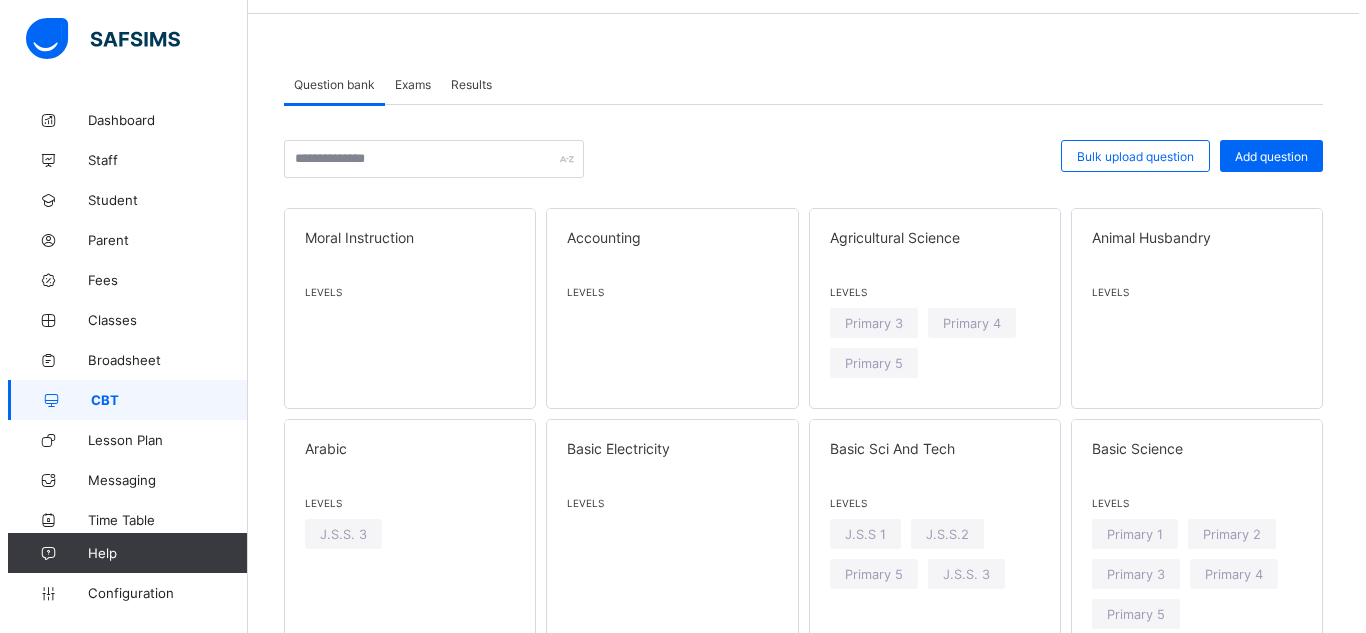 scroll, scrollTop: 0, scrollLeft: 0, axis: both 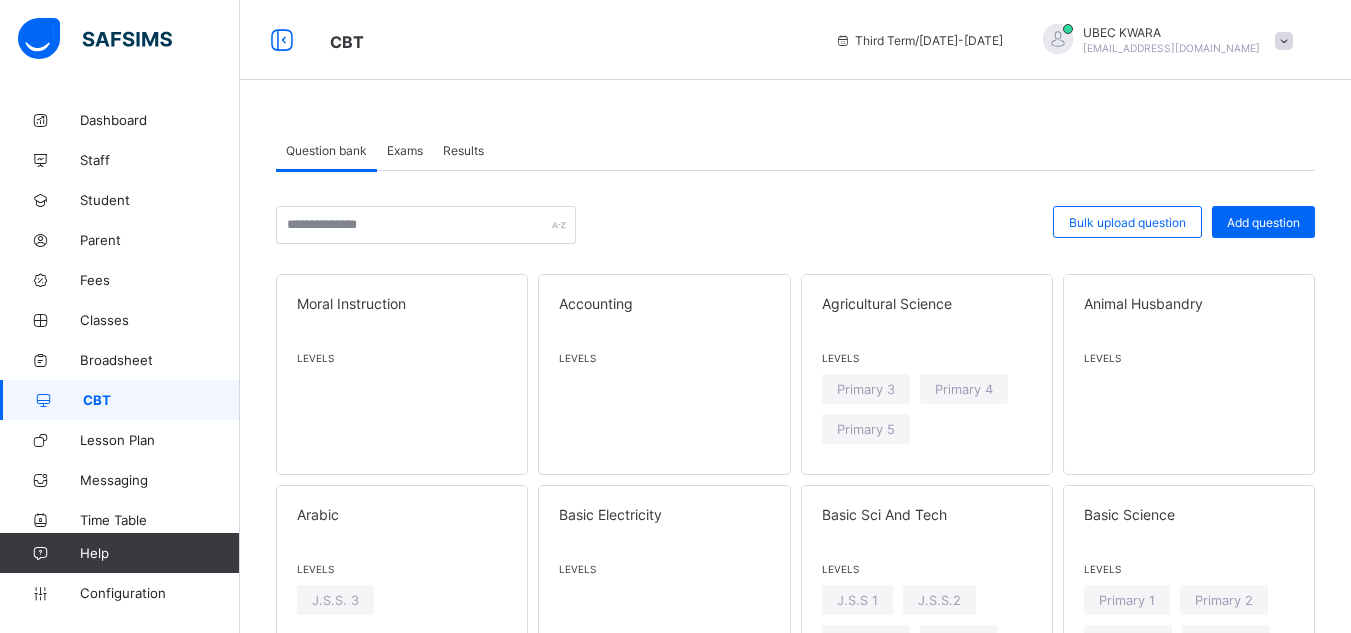 click on "Exams" at bounding box center (405, 150) 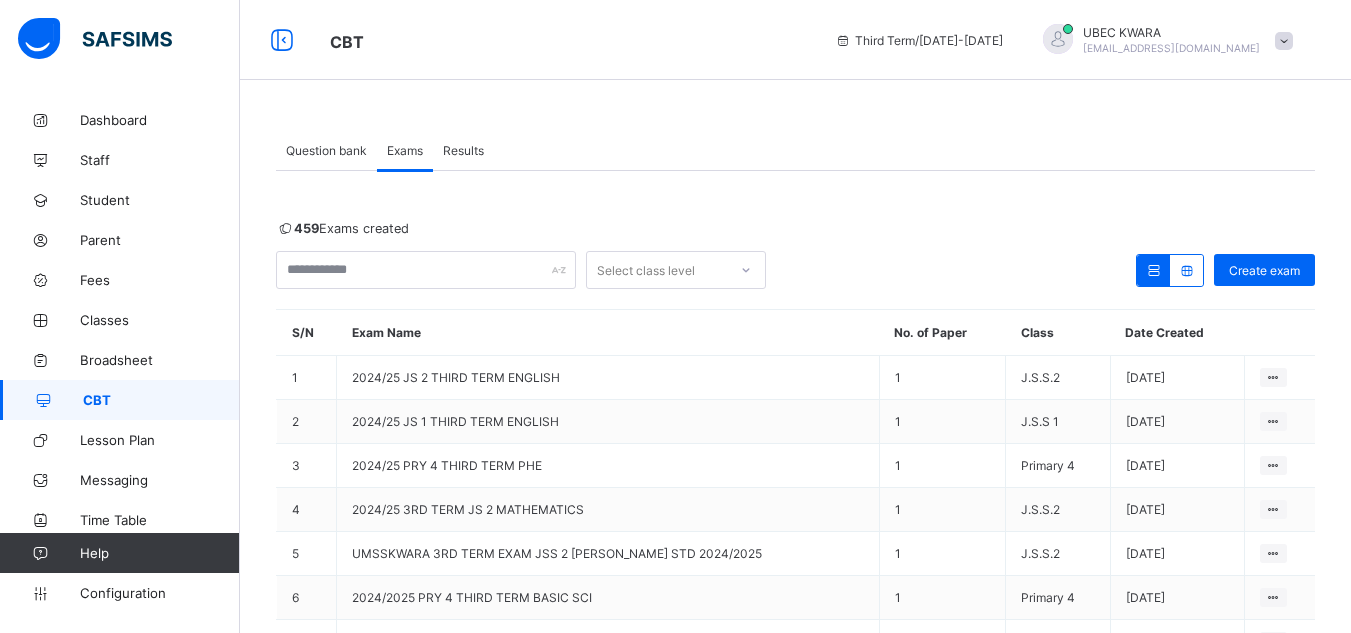 click on "Question bank" at bounding box center (326, 150) 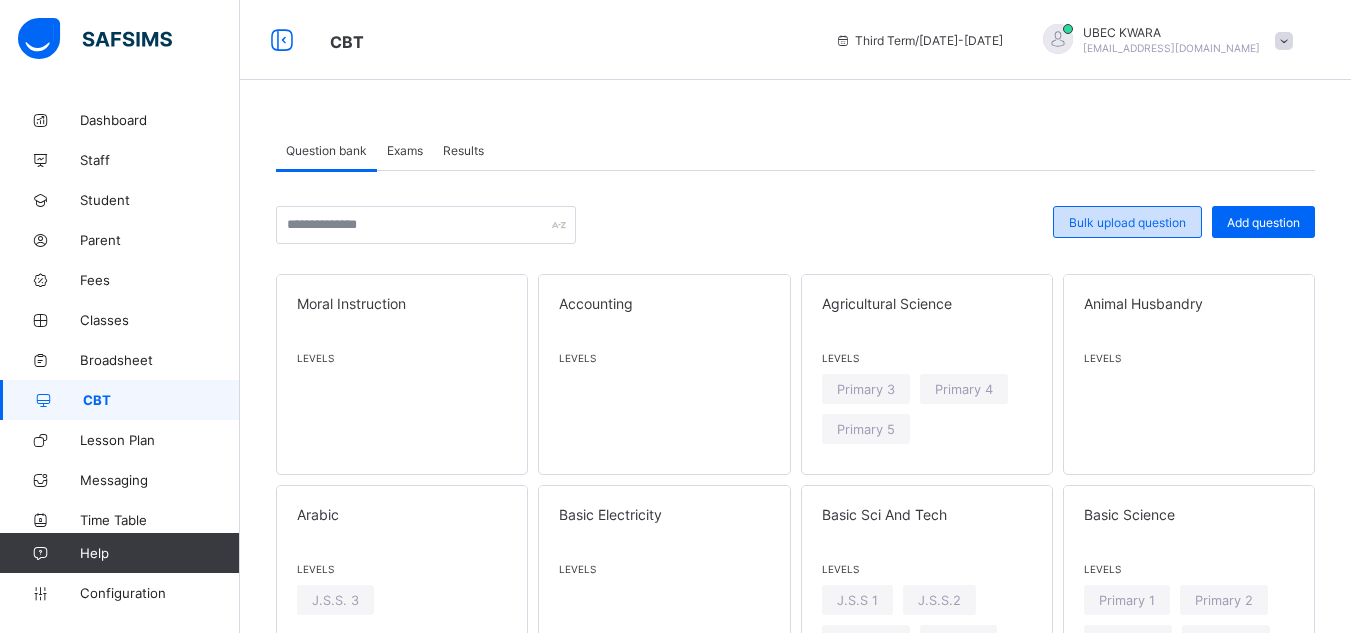 click on "Bulk upload question" at bounding box center [1127, 222] 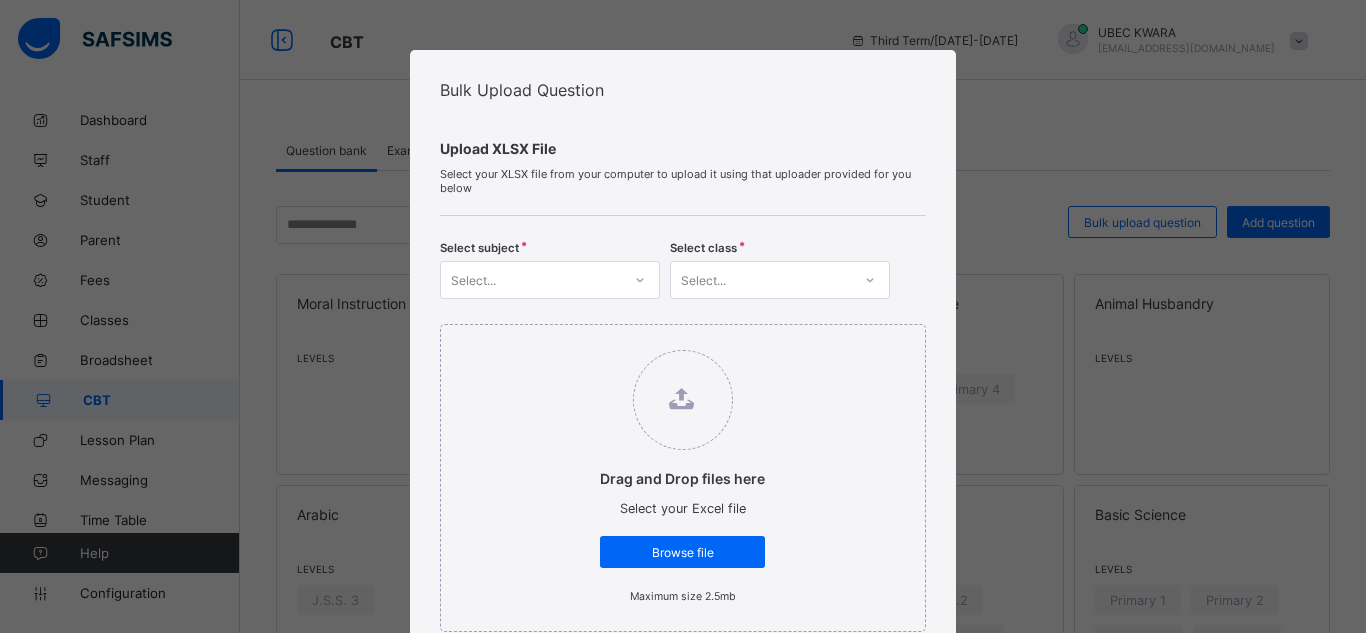 click at bounding box center (640, 280) 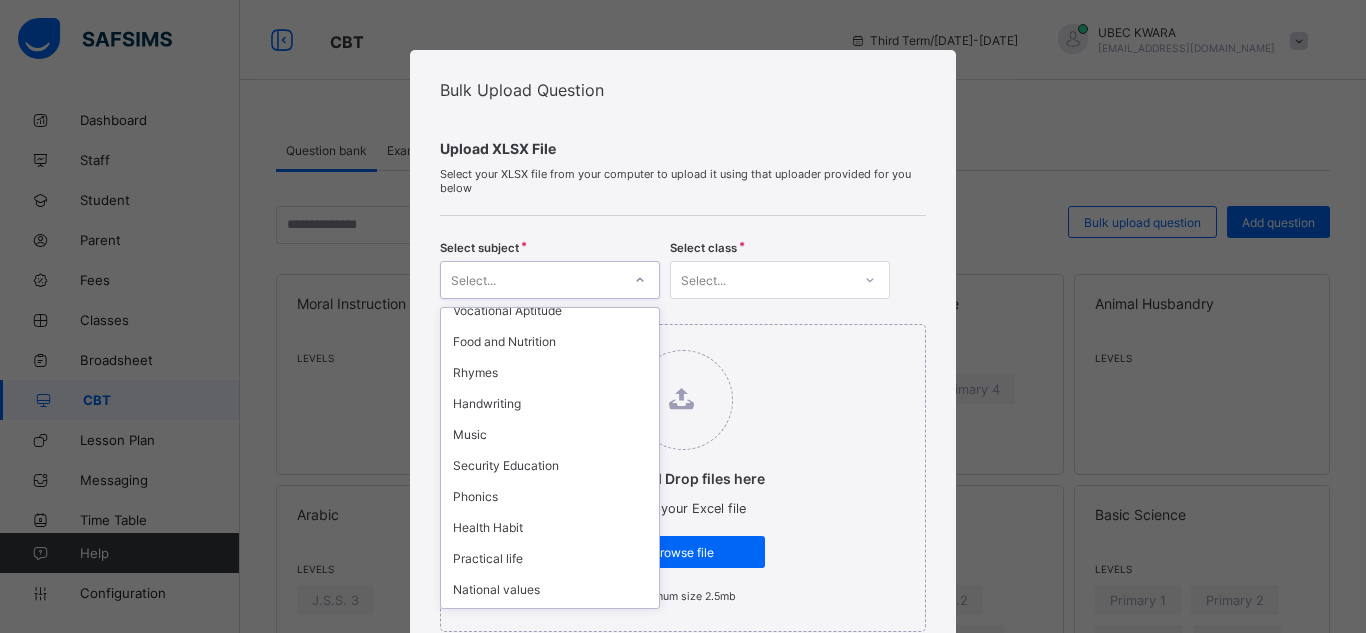scroll, scrollTop: 1280, scrollLeft: 0, axis: vertical 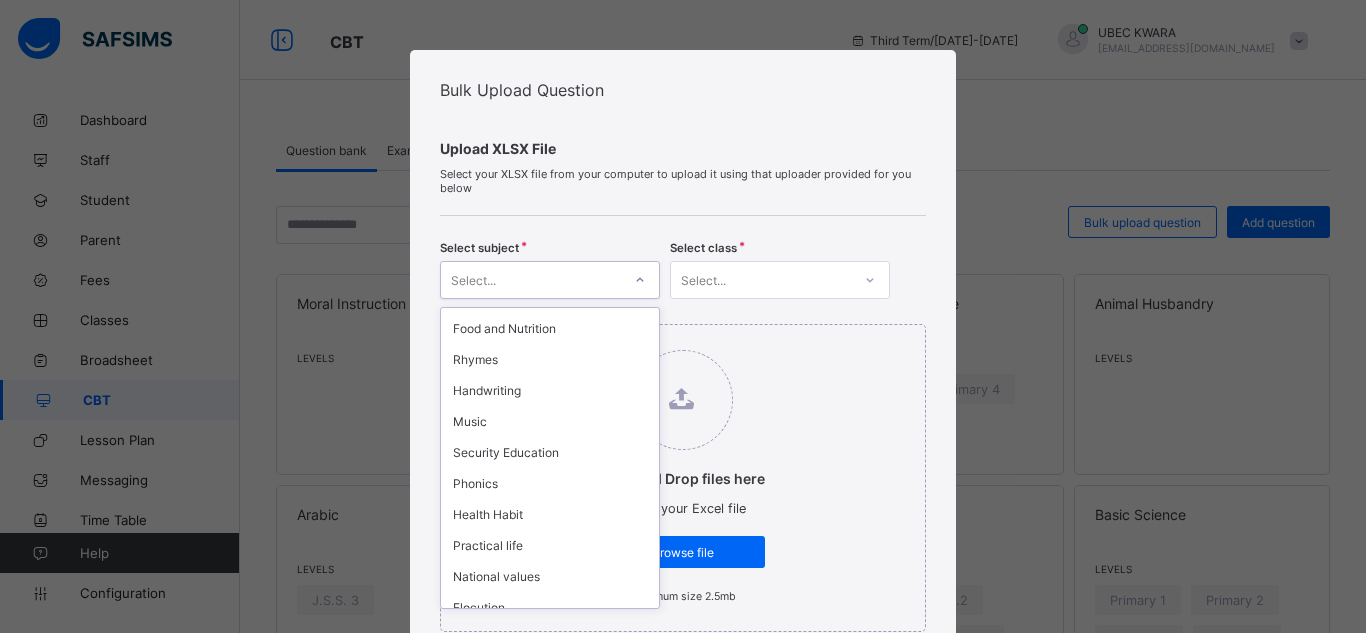 click on "Religious studies" at bounding box center [550, 638] 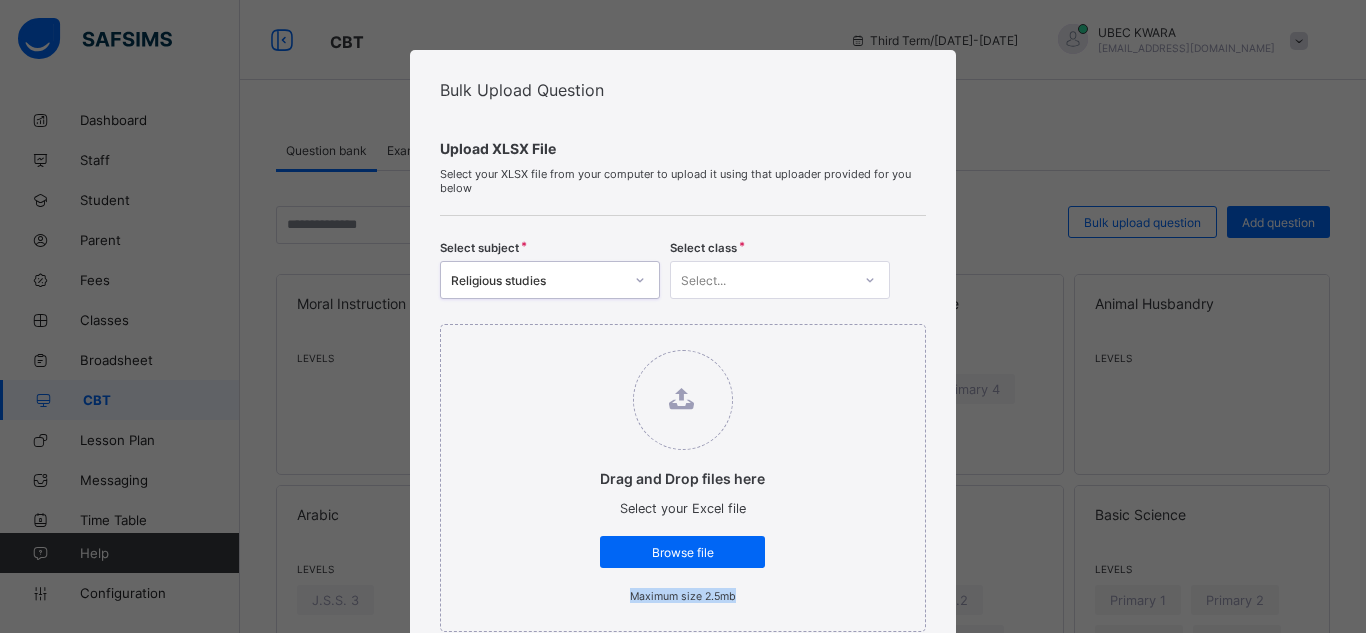 click on "Maximum size 2.5mb" at bounding box center [683, 596] 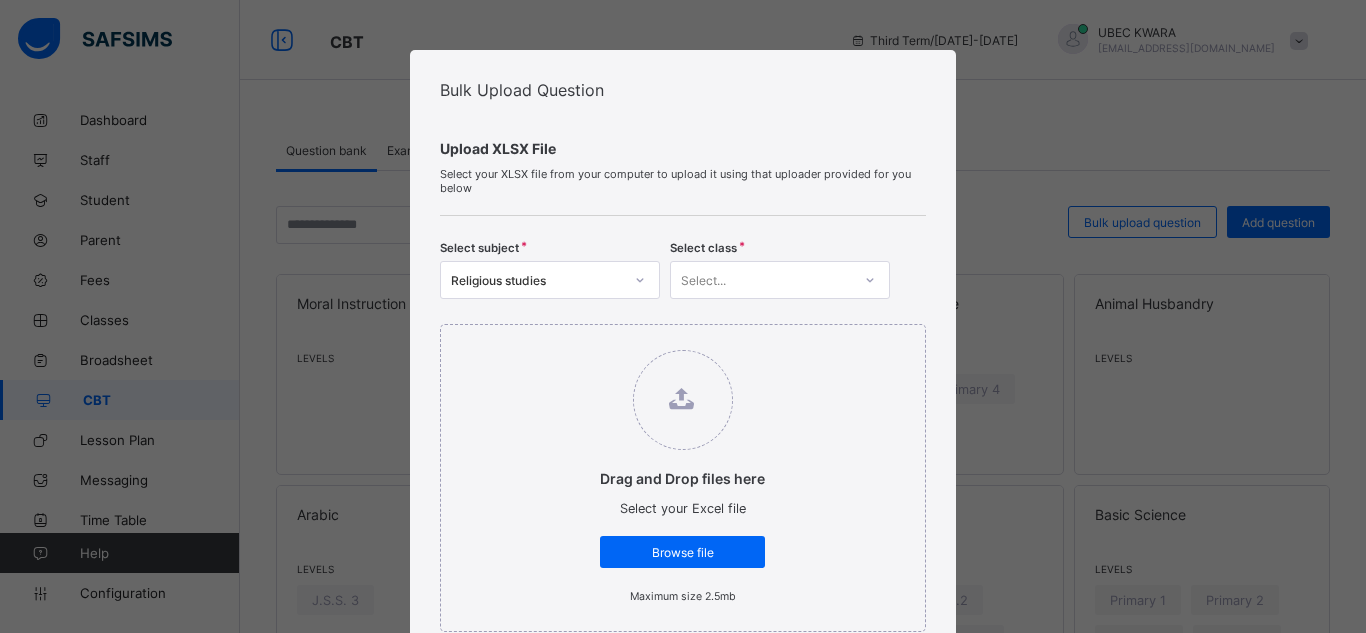 click 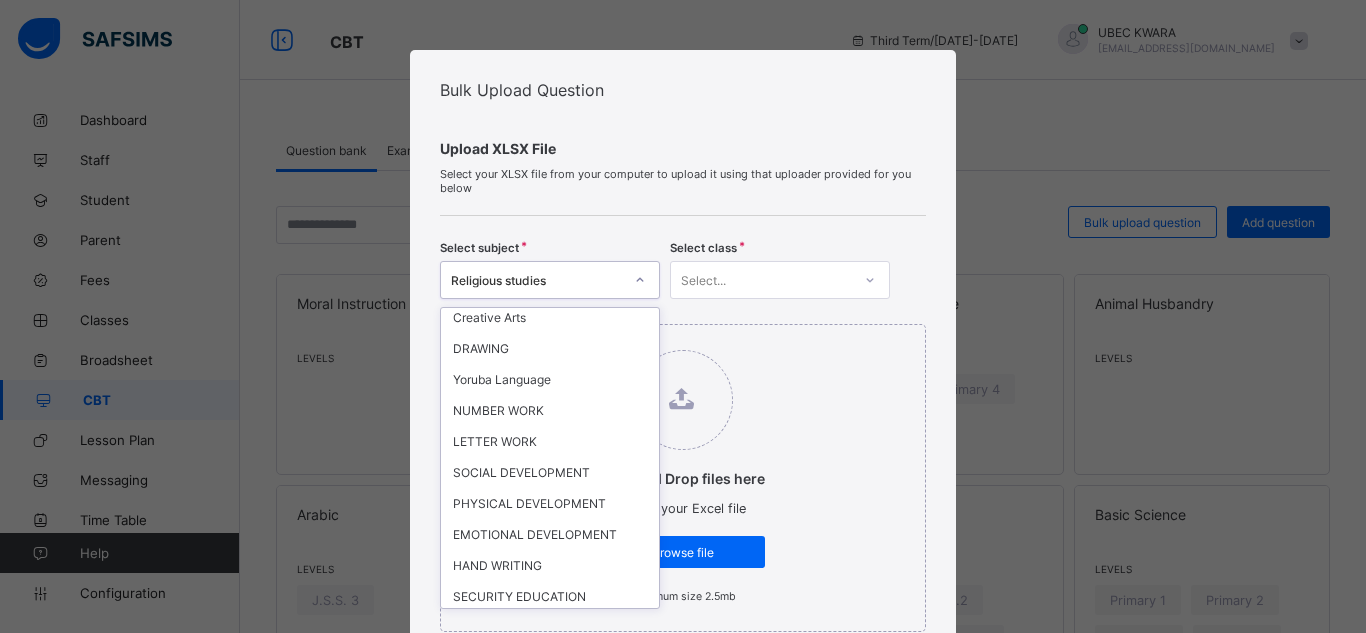scroll, scrollTop: 1920, scrollLeft: 0, axis: vertical 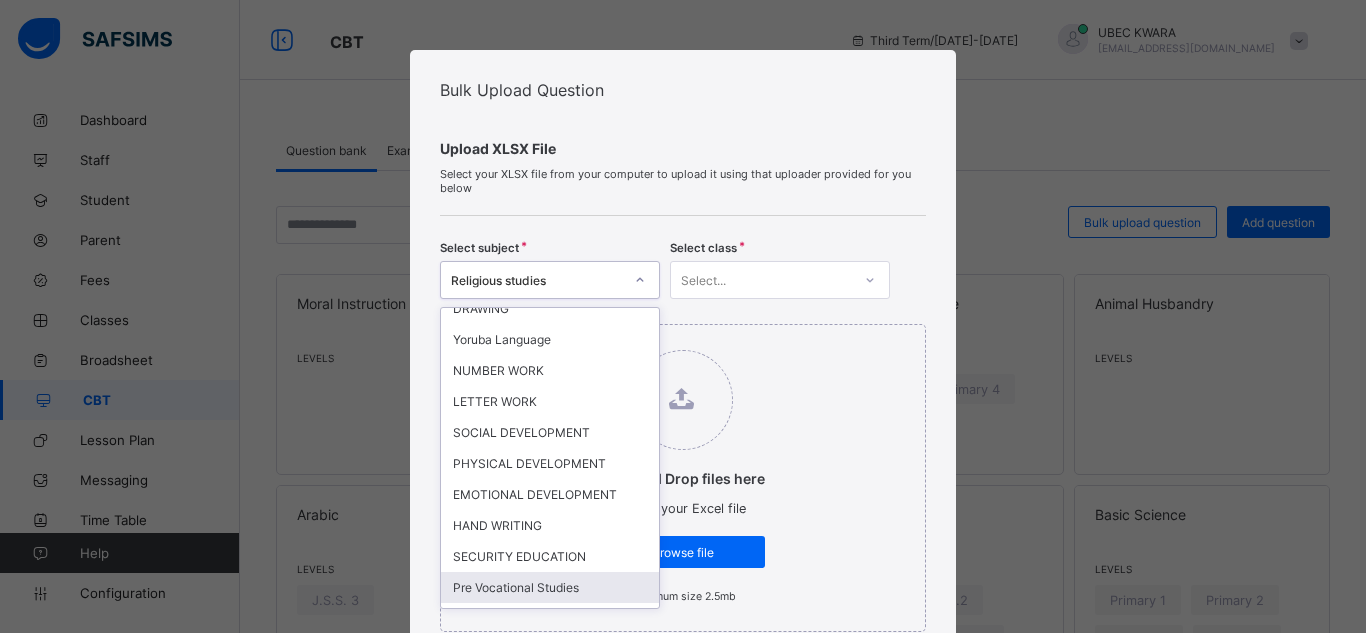 click on "Pre Vocational Studies" at bounding box center [550, 587] 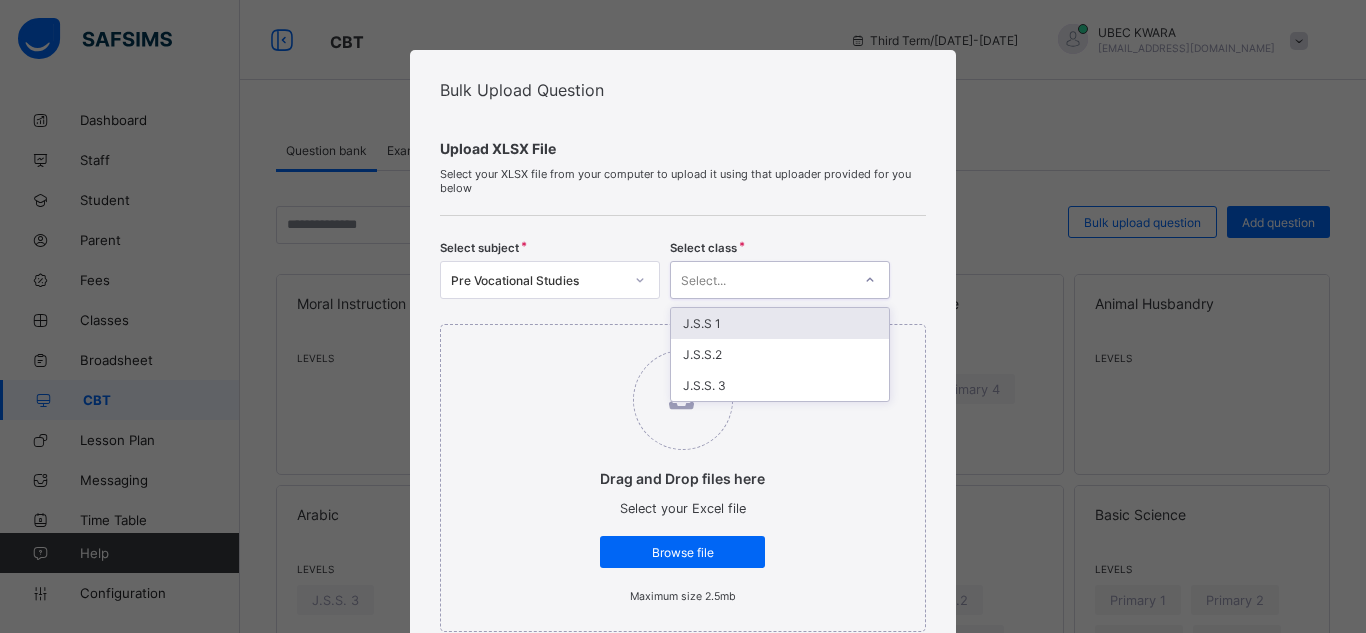 click 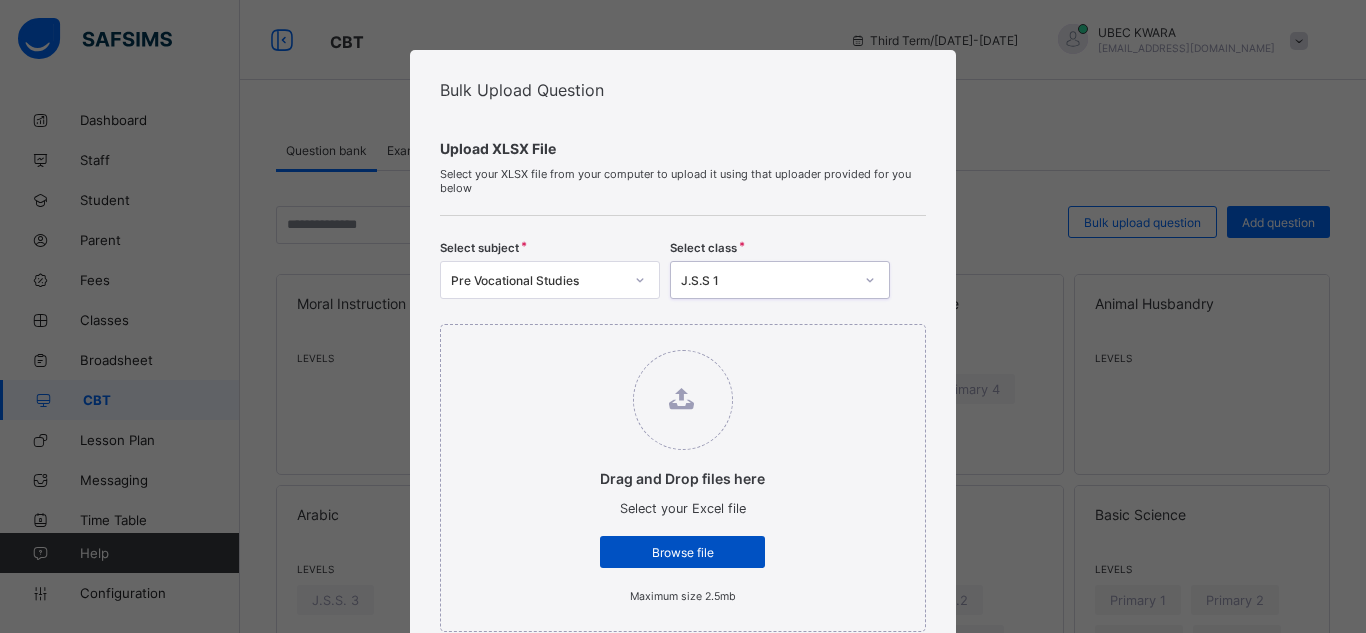 click on "Browse file" at bounding box center (682, 552) 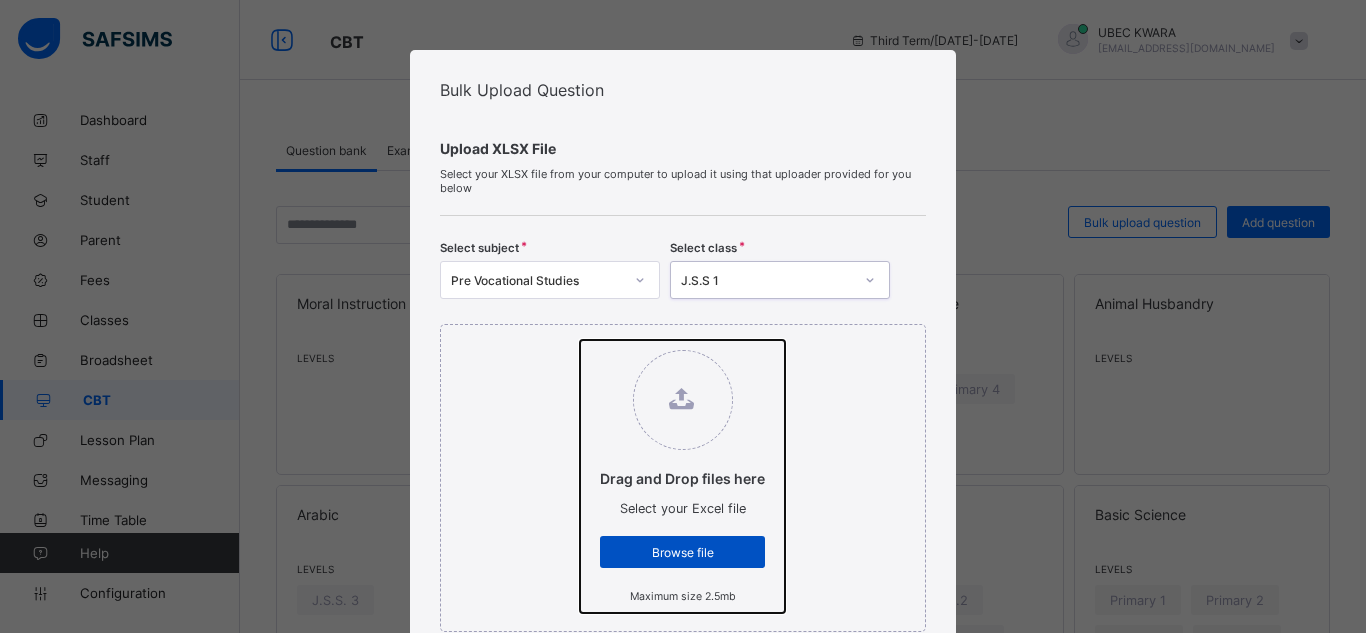click on "Drag and Drop files here Select your Excel file Browse file Maximum size 2.5mb" at bounding box center [580, 340] 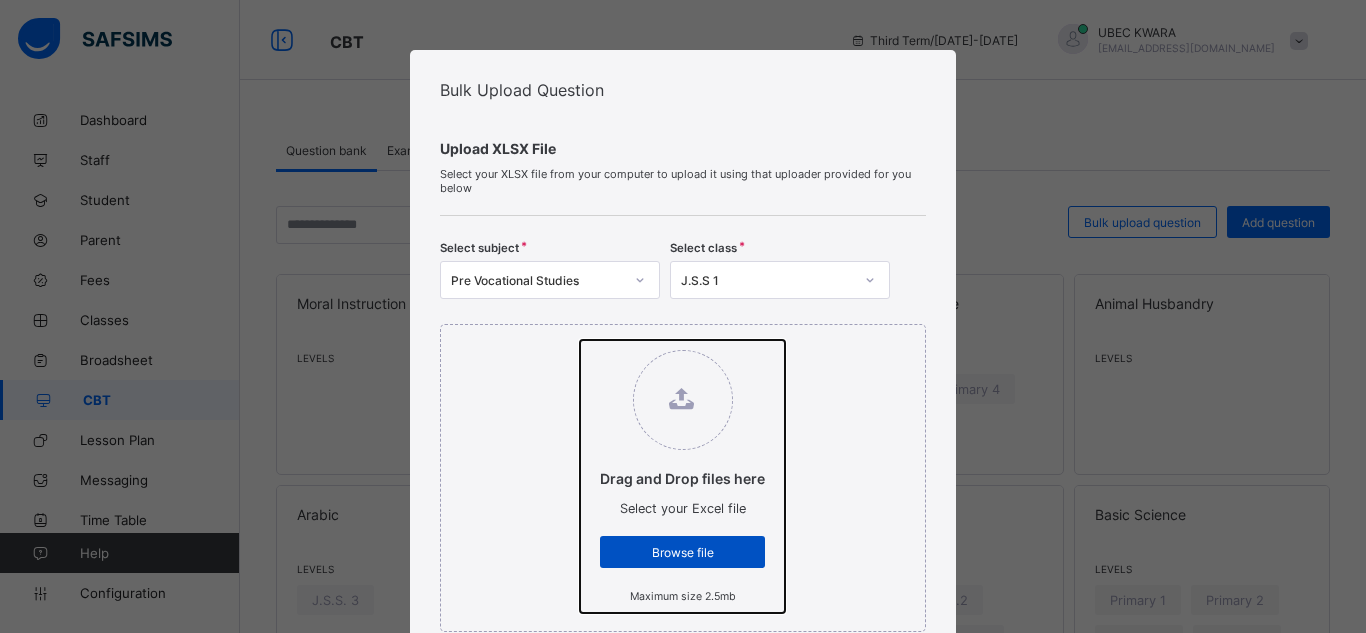 type on "**********" 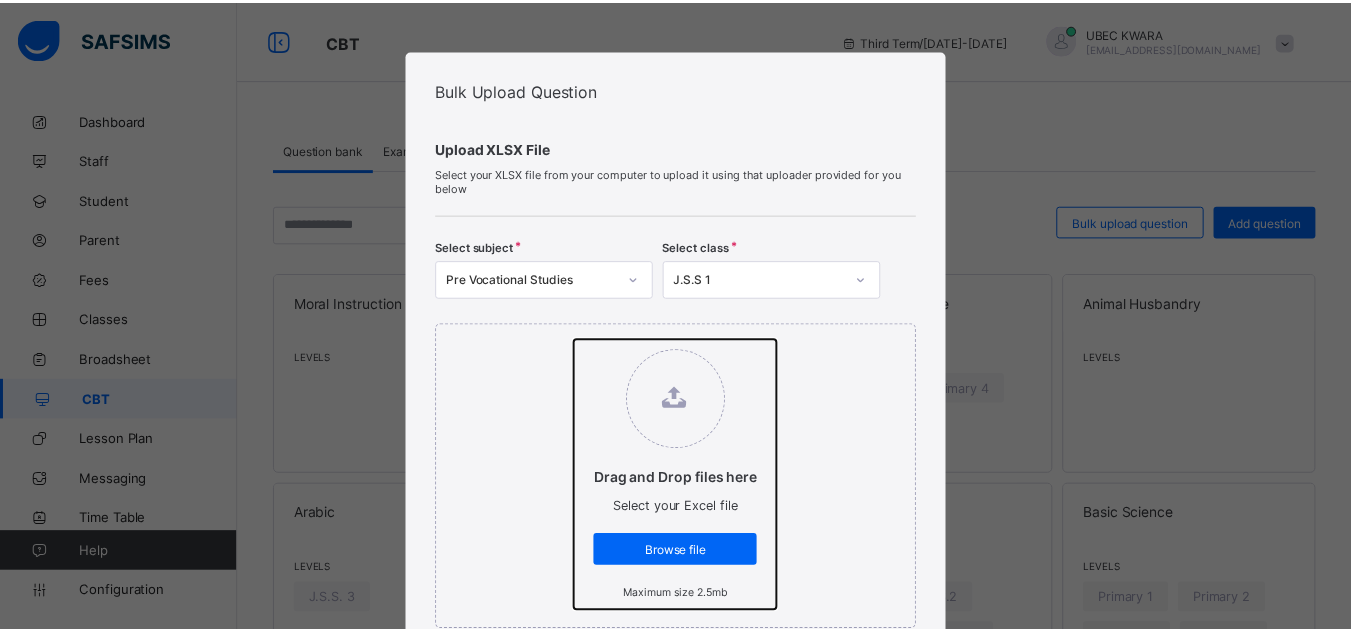 scroll, scrollTop: 554, scrollLeft: 0, axis: vertical 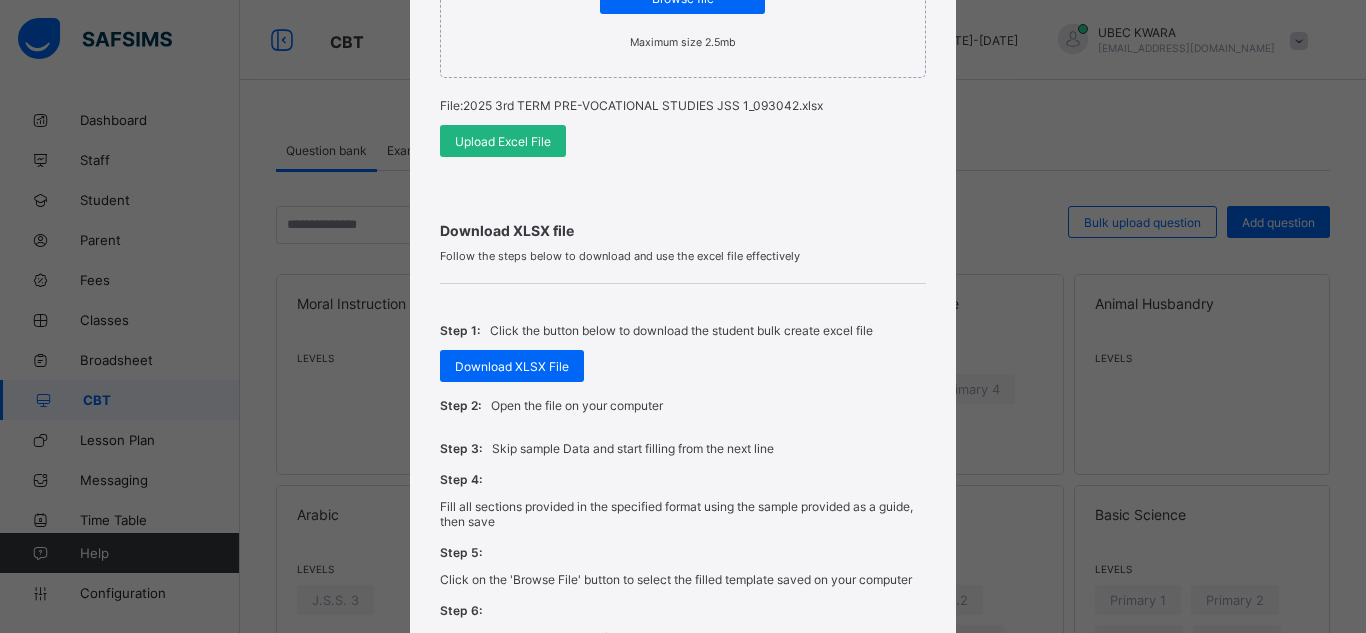 click on "Upload Excel File" at bounding box center (503, 141) 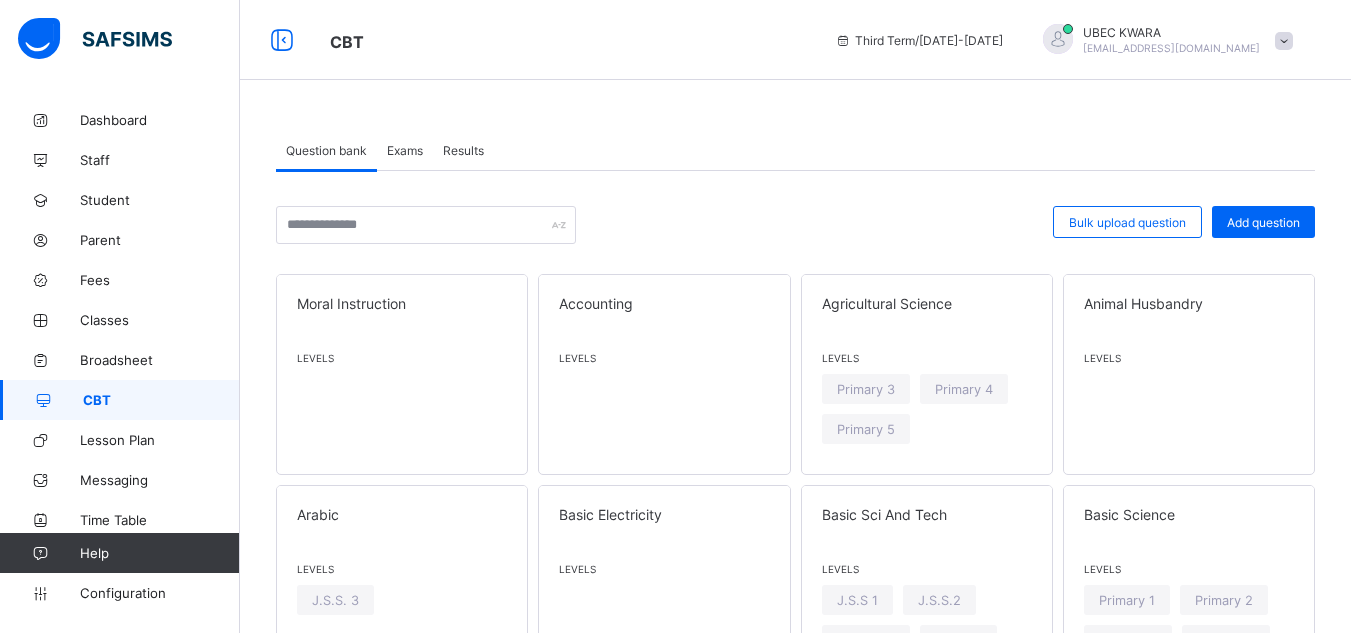 click on "Exams" at bounding box center (405, 150) 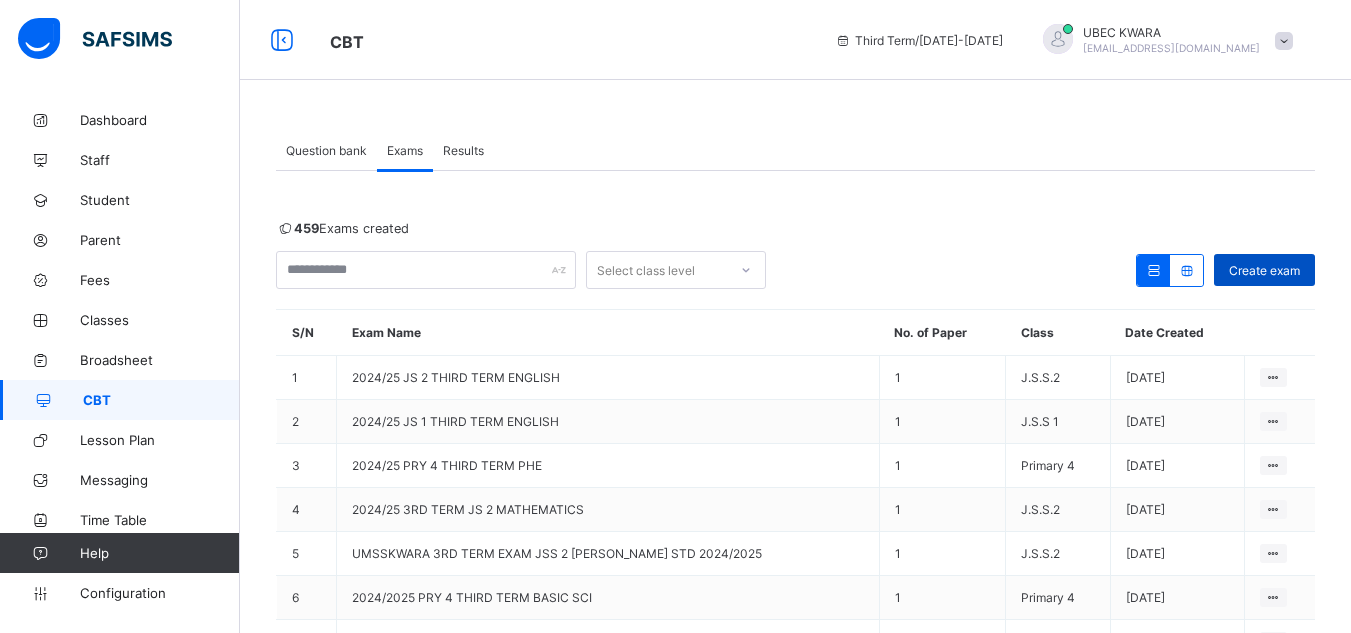 click on "Create exam" at bounding box center (1264, 270) 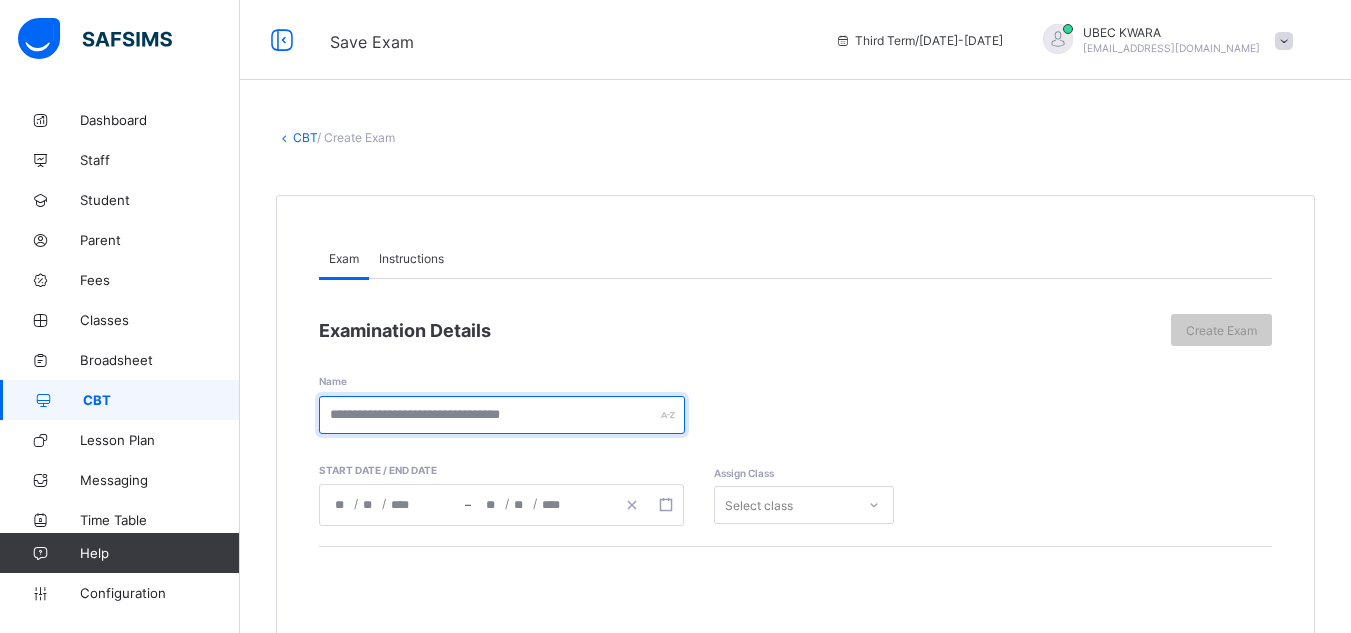 click at bounding box center (502, 415) 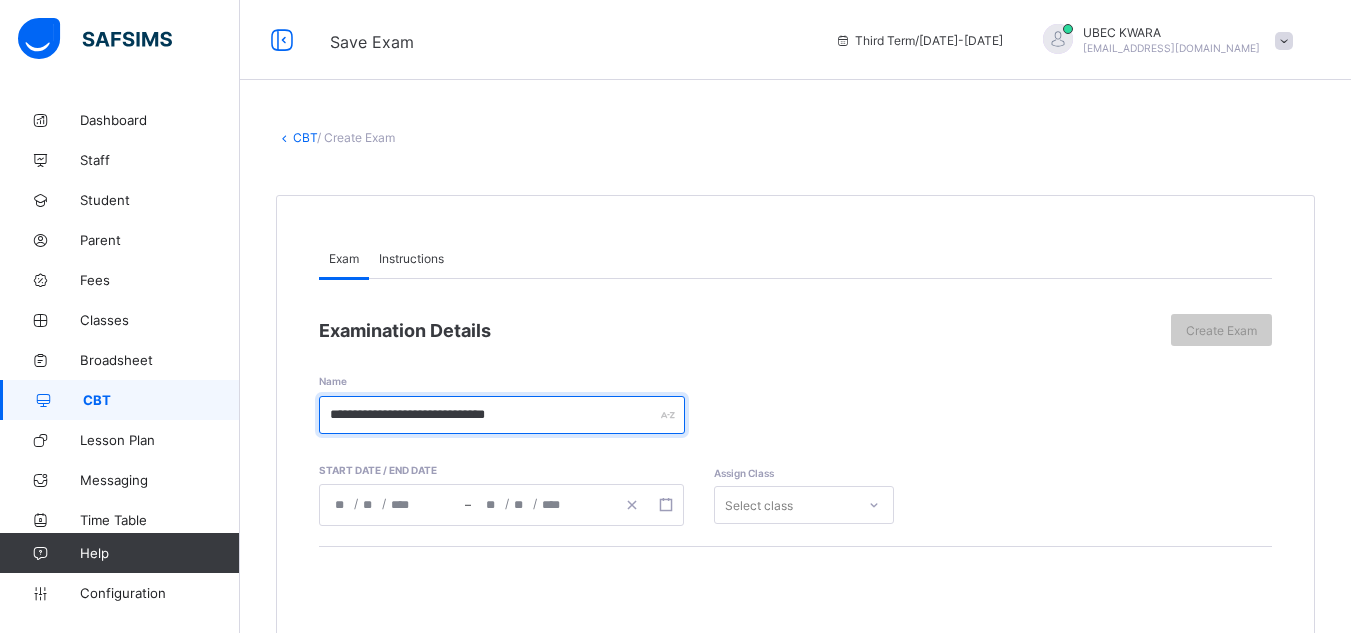 type on "**********" 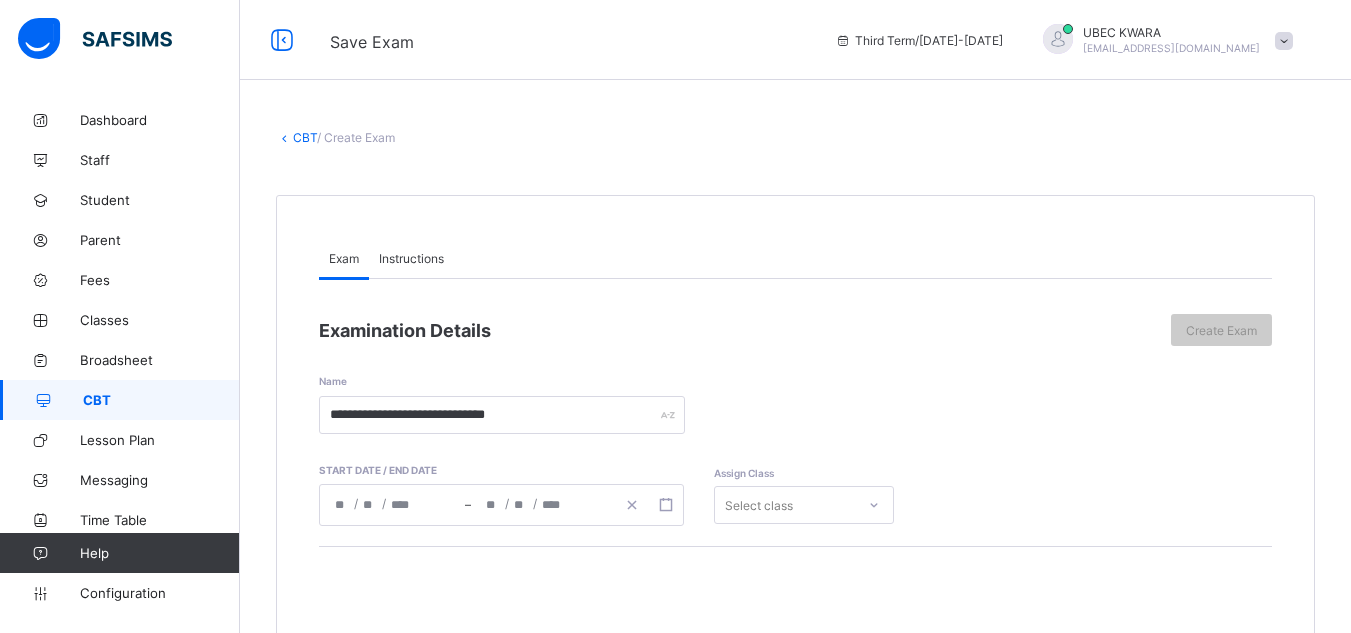 click 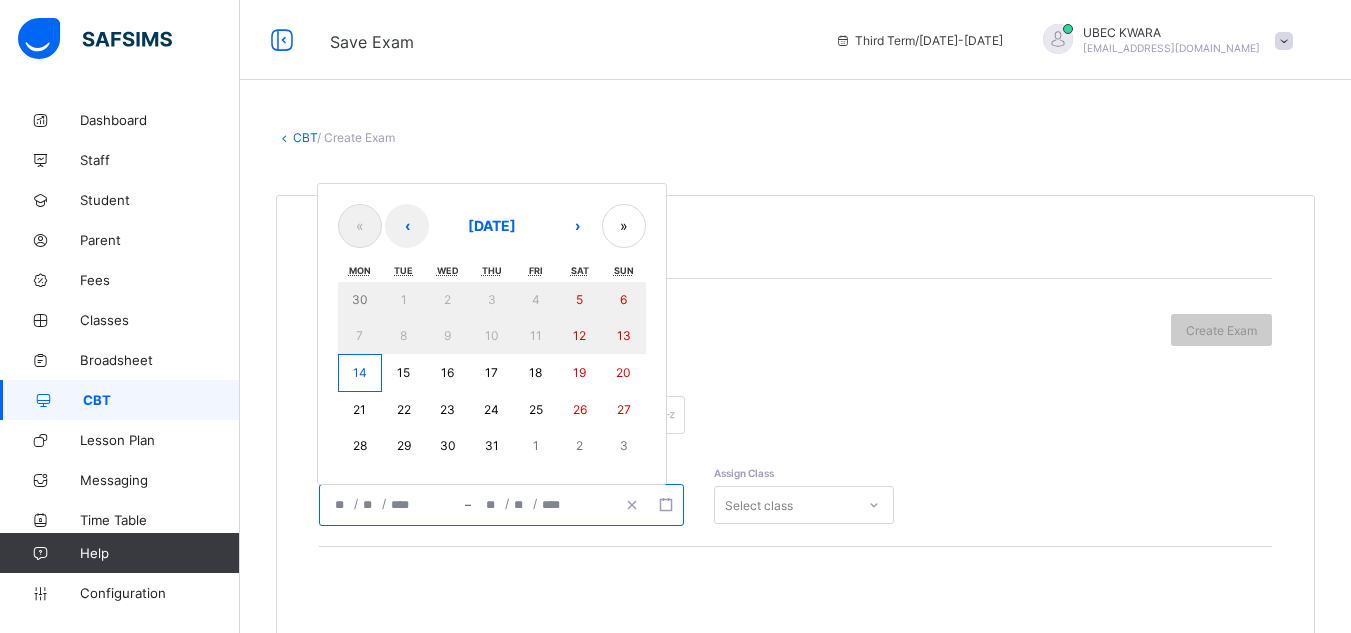 drag, startPoint x: 350, startPoint y: 367, endPoint x: 526, endPoint y: 364, distance: 176.02557 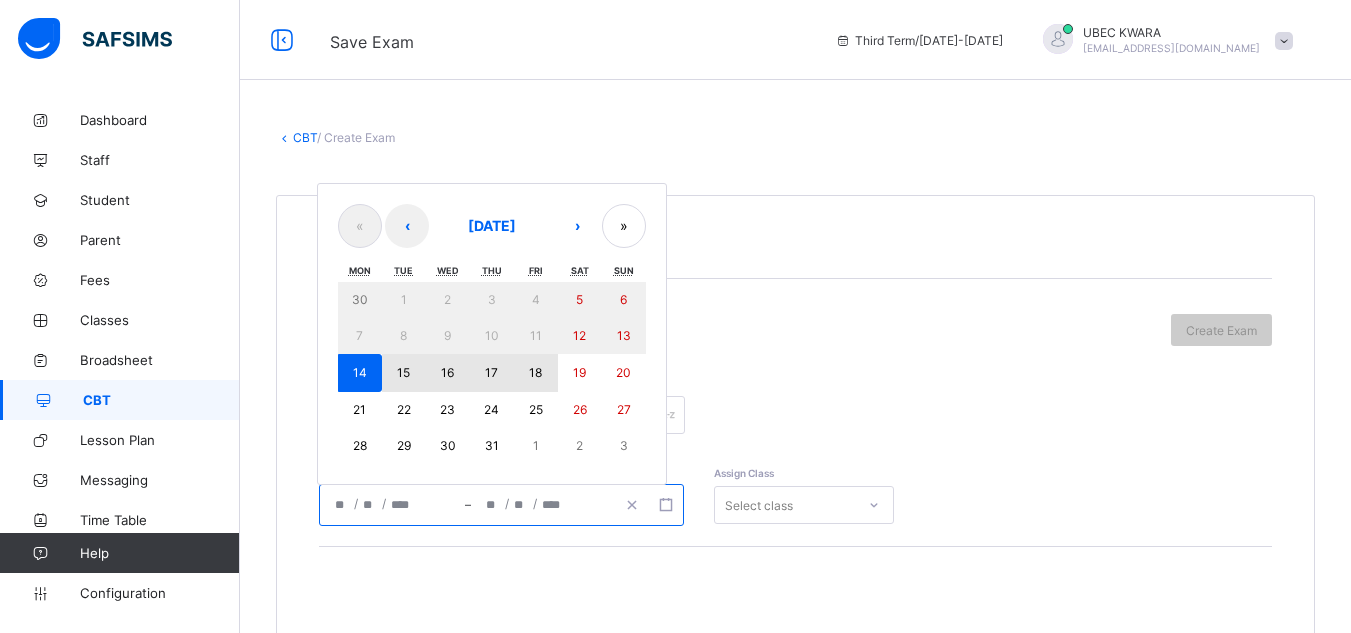 drag, startPoint x: 361, startPoint y: 364, endPoint x: 532, endPoint y: 370, distance: 171.10522 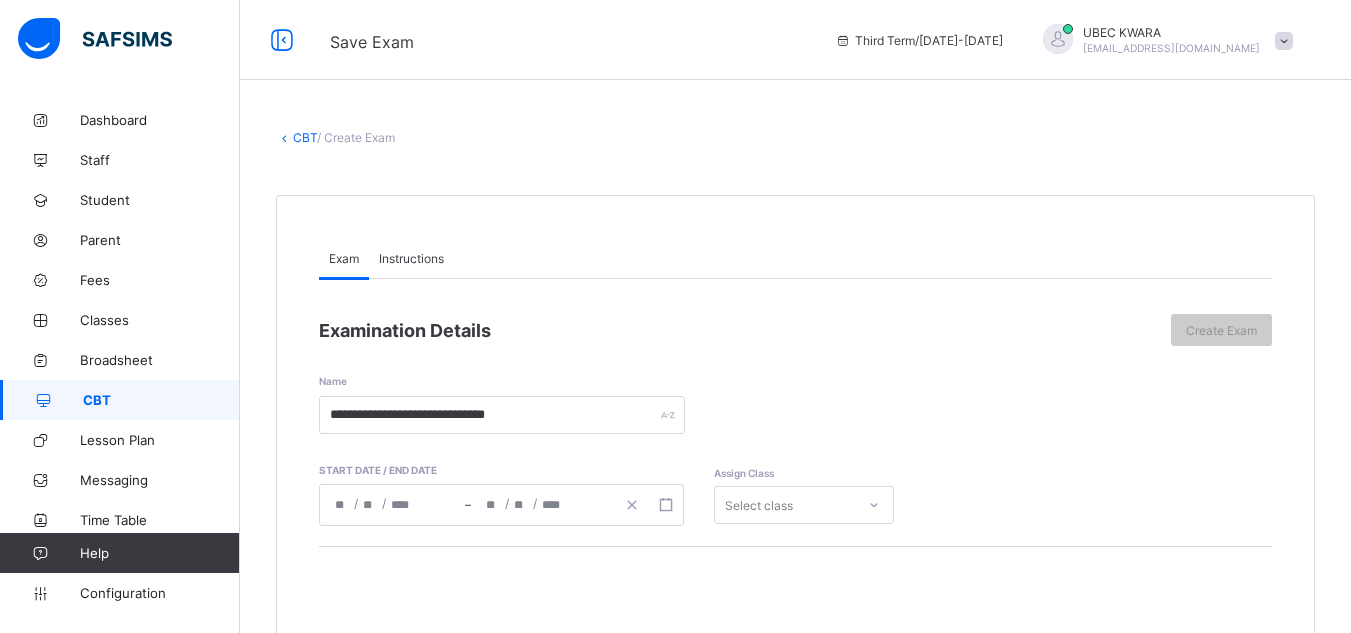 click on "Select class" at bounding box center [804, 505] 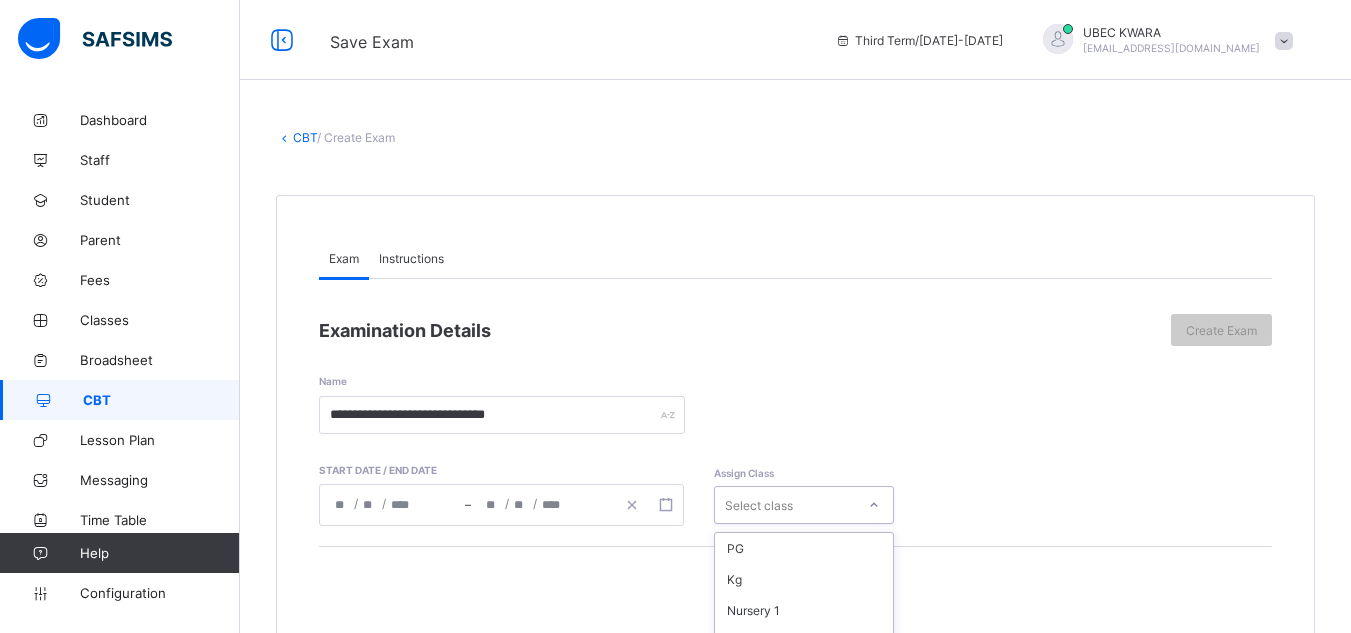 scroll, scrollTop: 209, scrollLeft: 0, axis: vertical 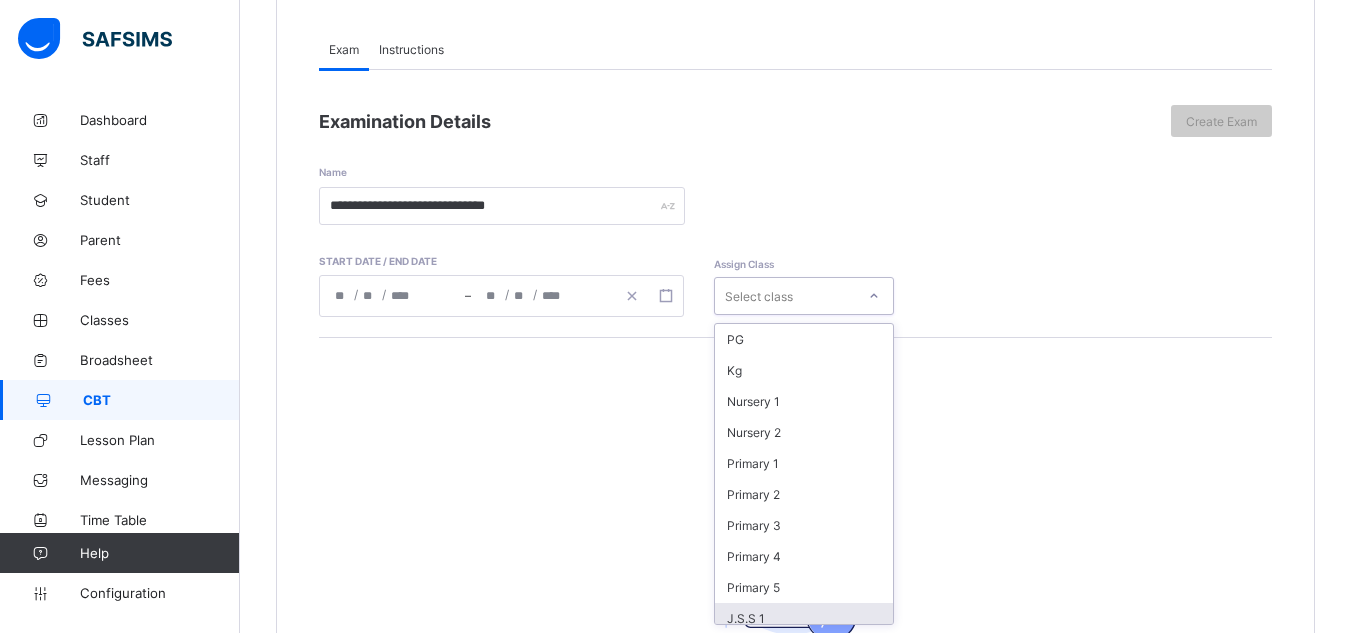 click on "J.S.S 1" at bounding box center [804, 618] 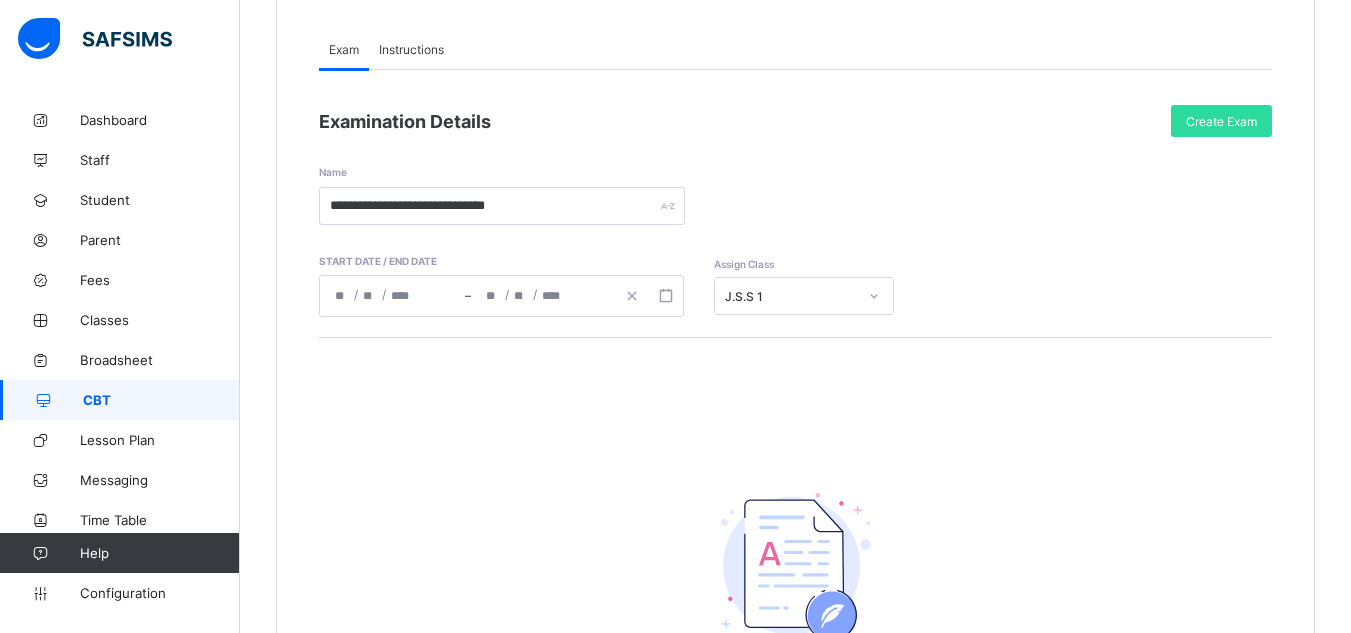 click on "Instructions" at bounding box center (411, 49) 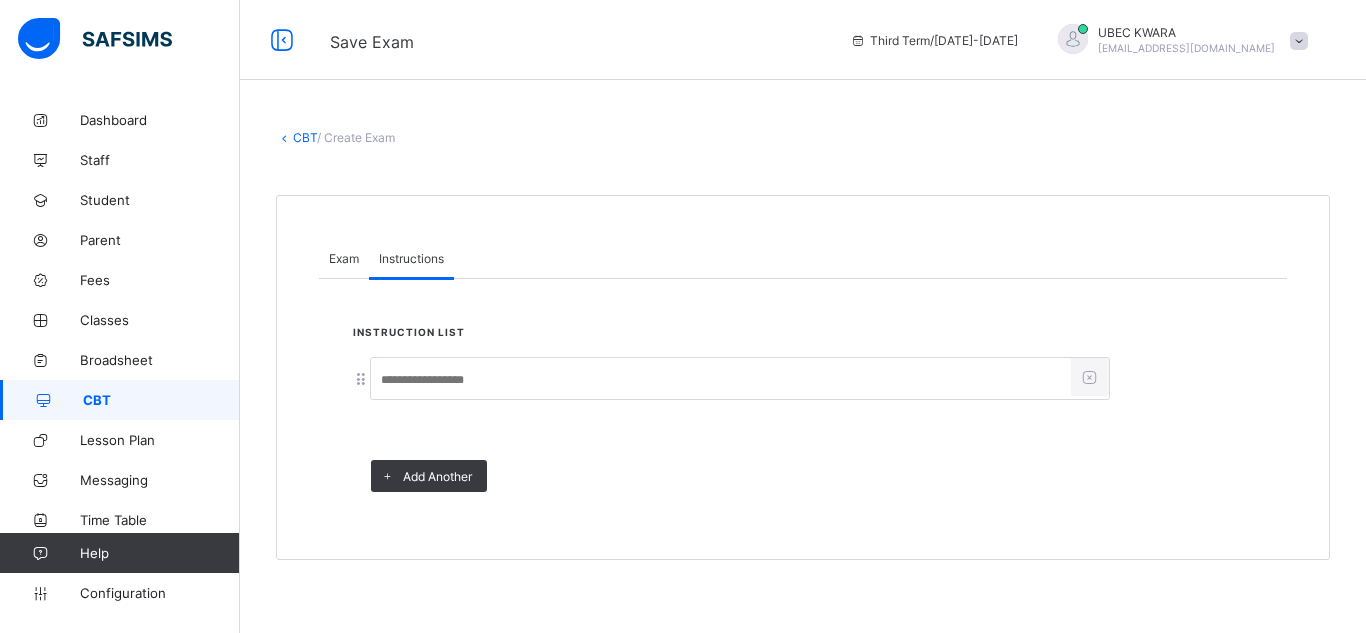 click at bounding box center (721, 380) 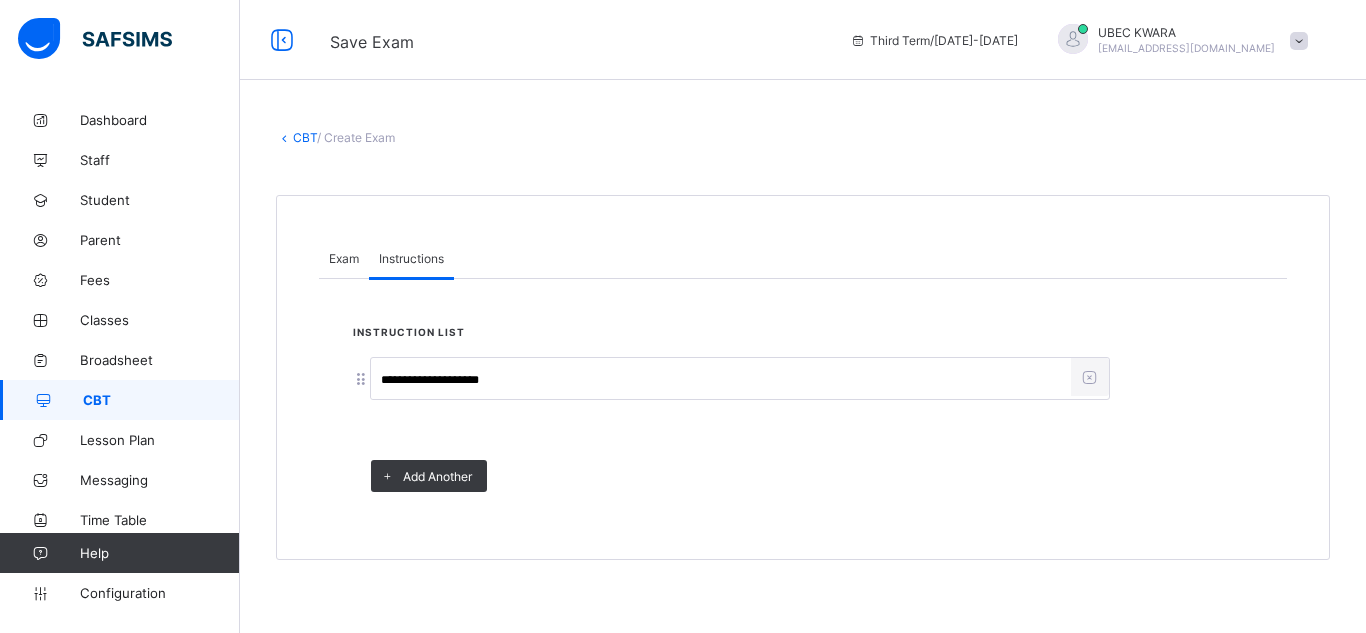 type on "**********" 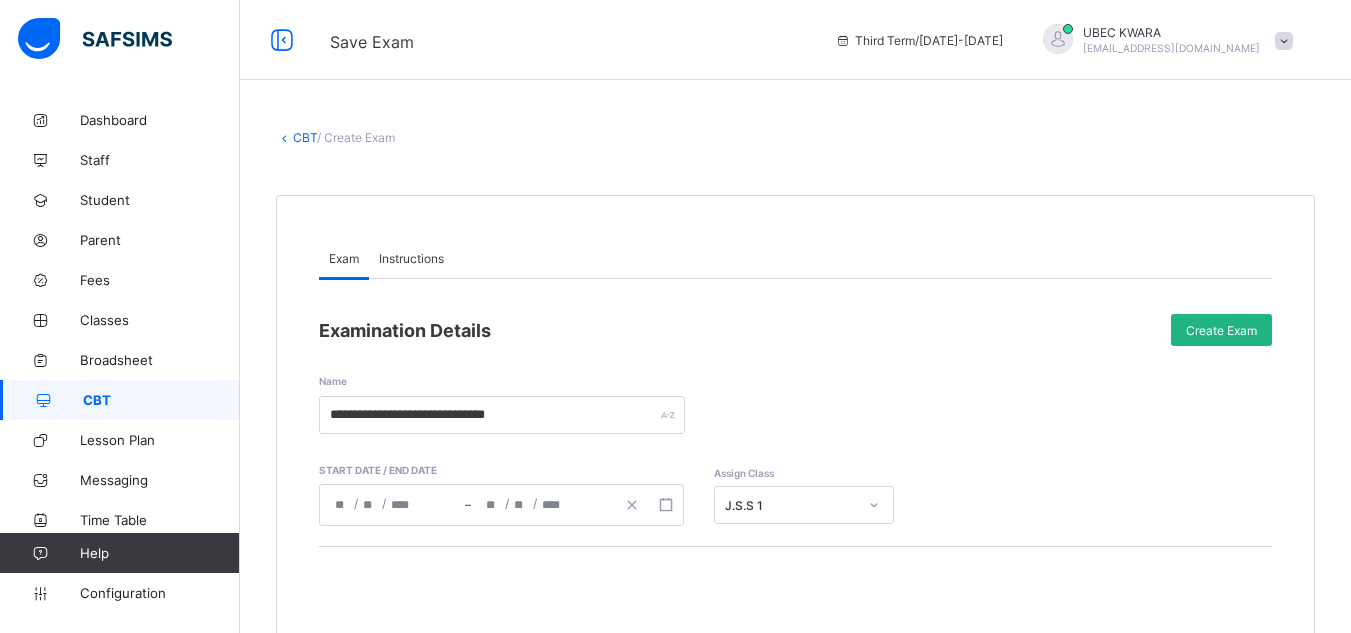 click on "Create Exam" at bounding box center [1221, 330] 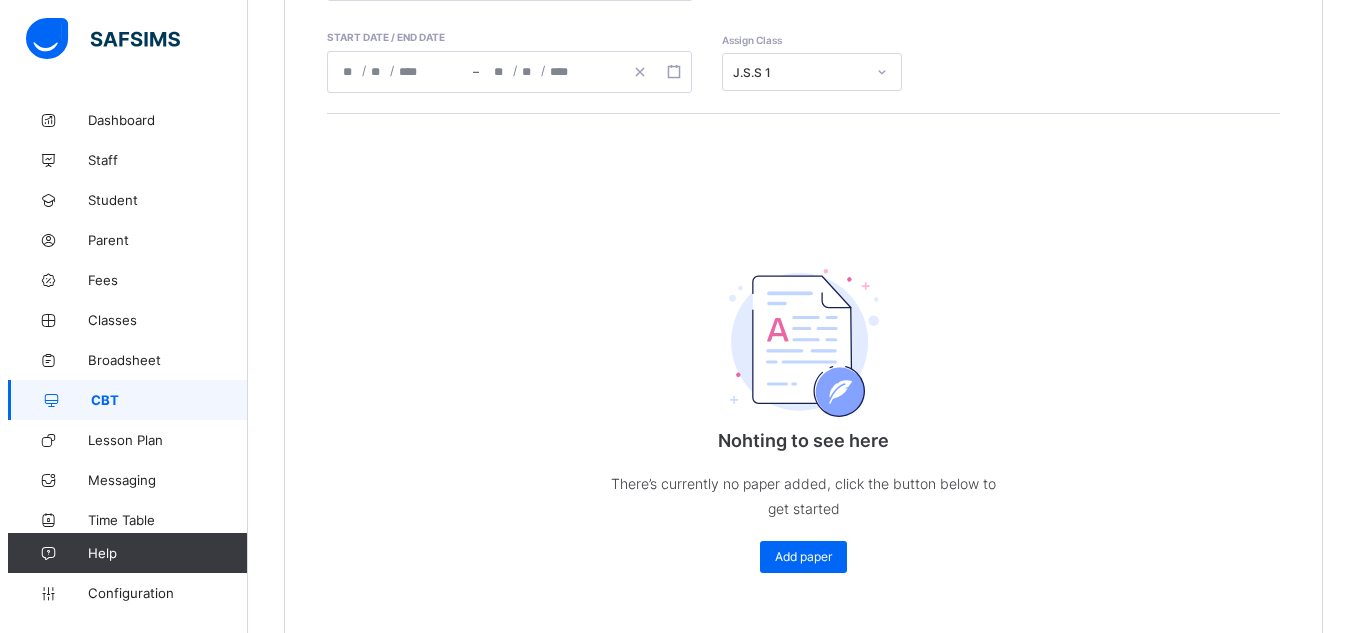 scroll, scrollTop: 440, scrollLeft: 0, axis: vertical 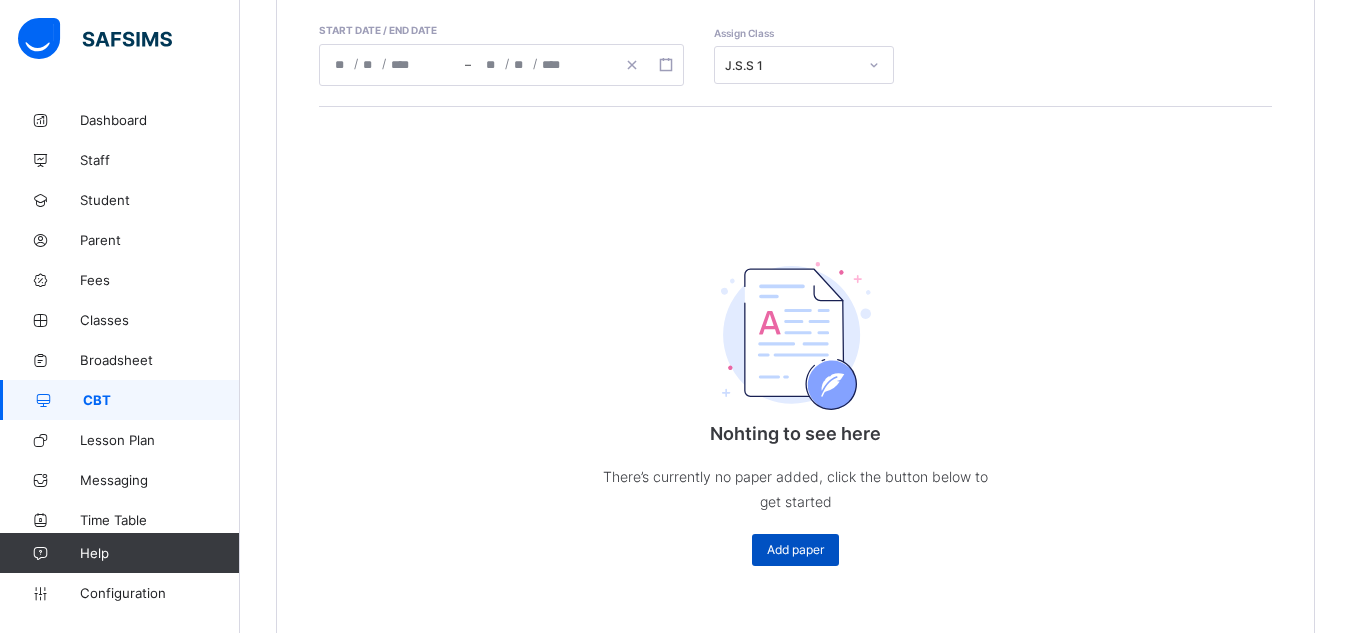 click on "Add paper" at bounding box center [795, 549] 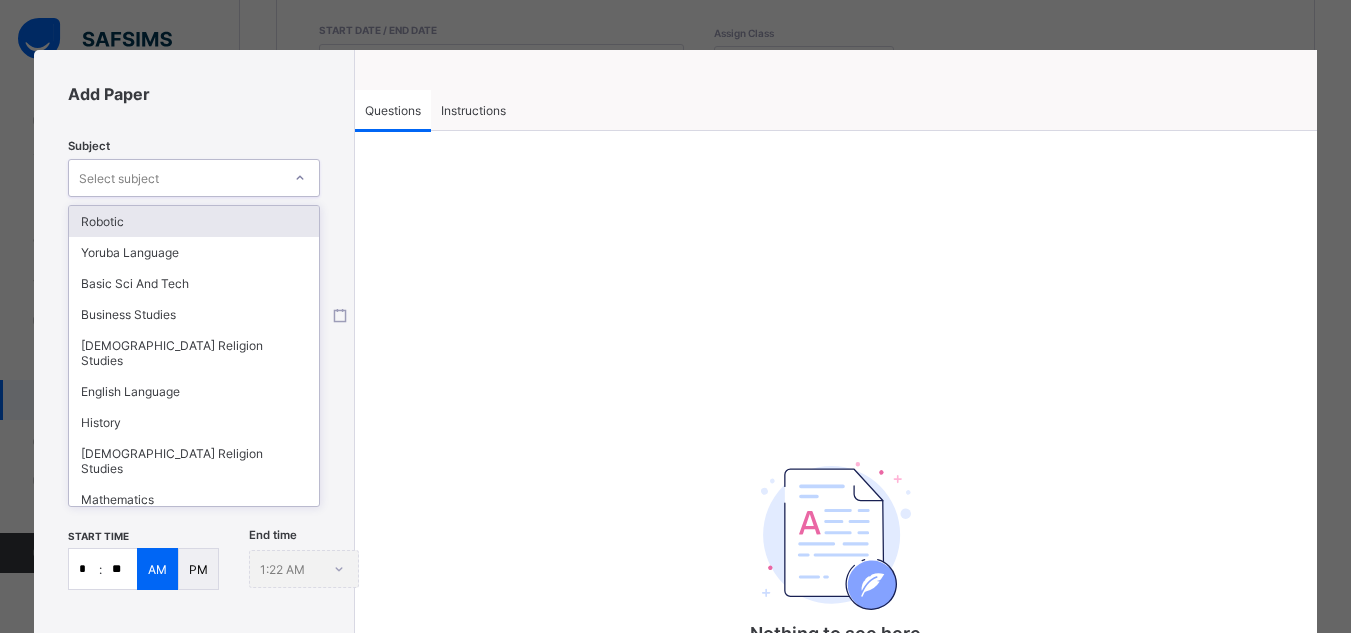click 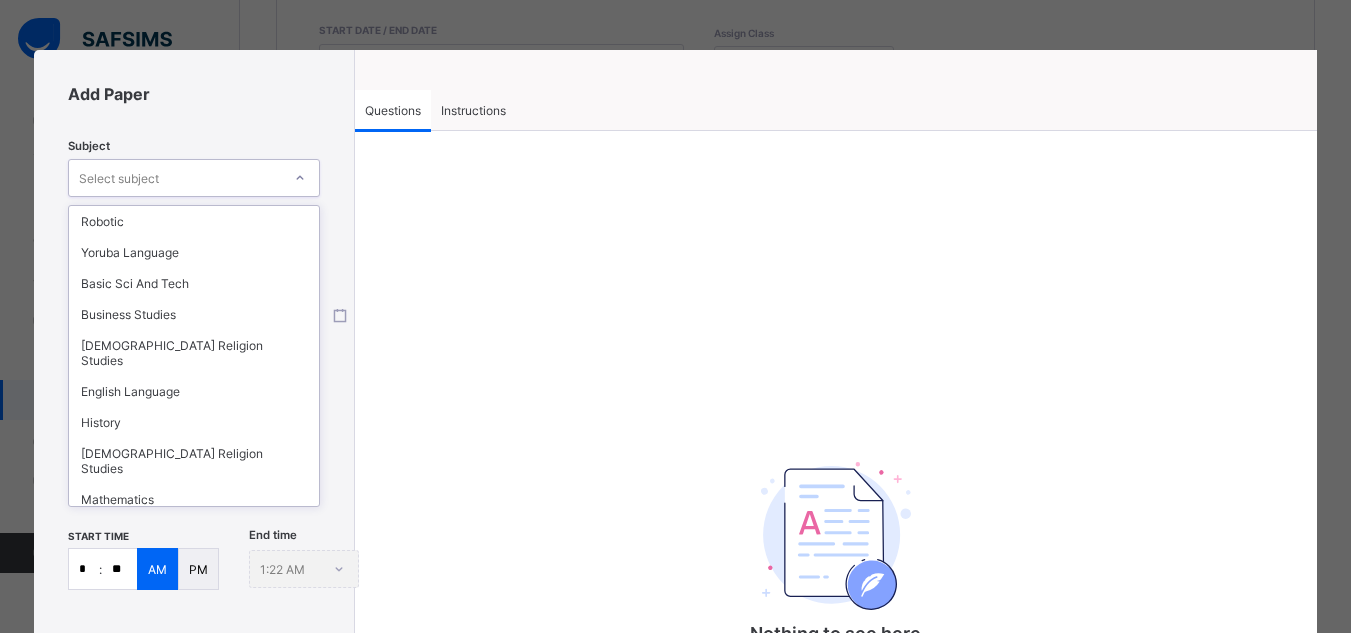 click on "Pre Vocational Studies" at bounding box center (194, 530) 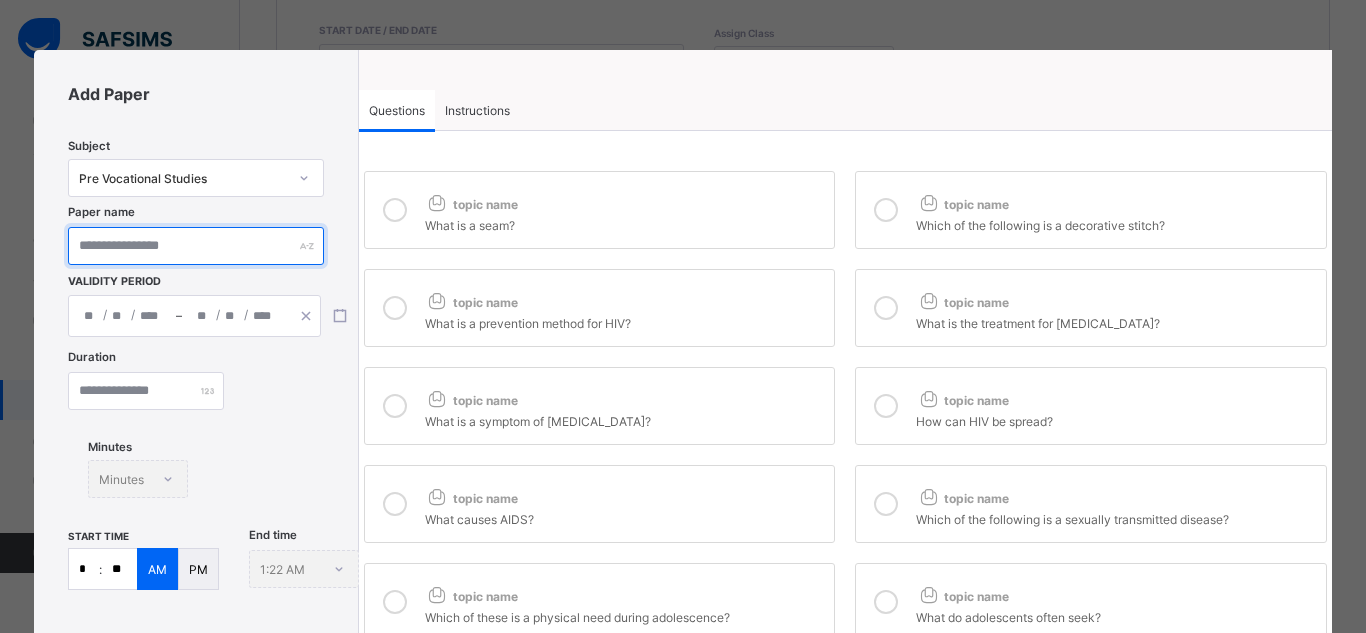 click at bounding box center (195, 246) 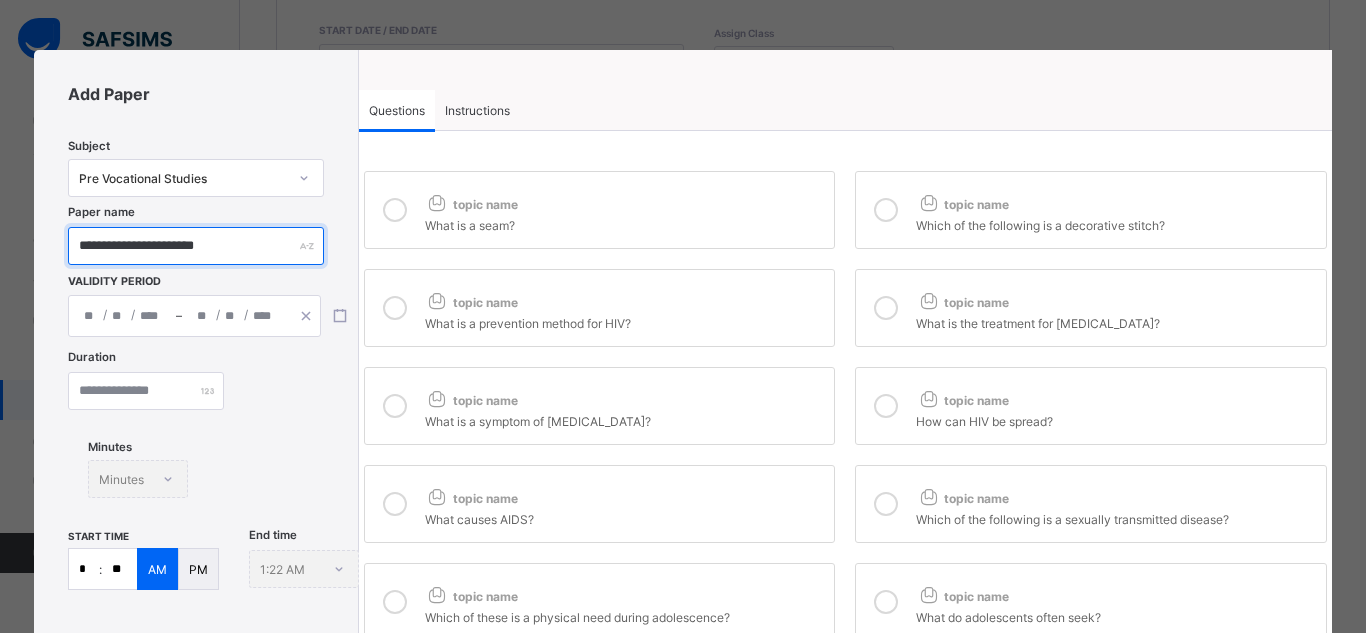type on "**********" 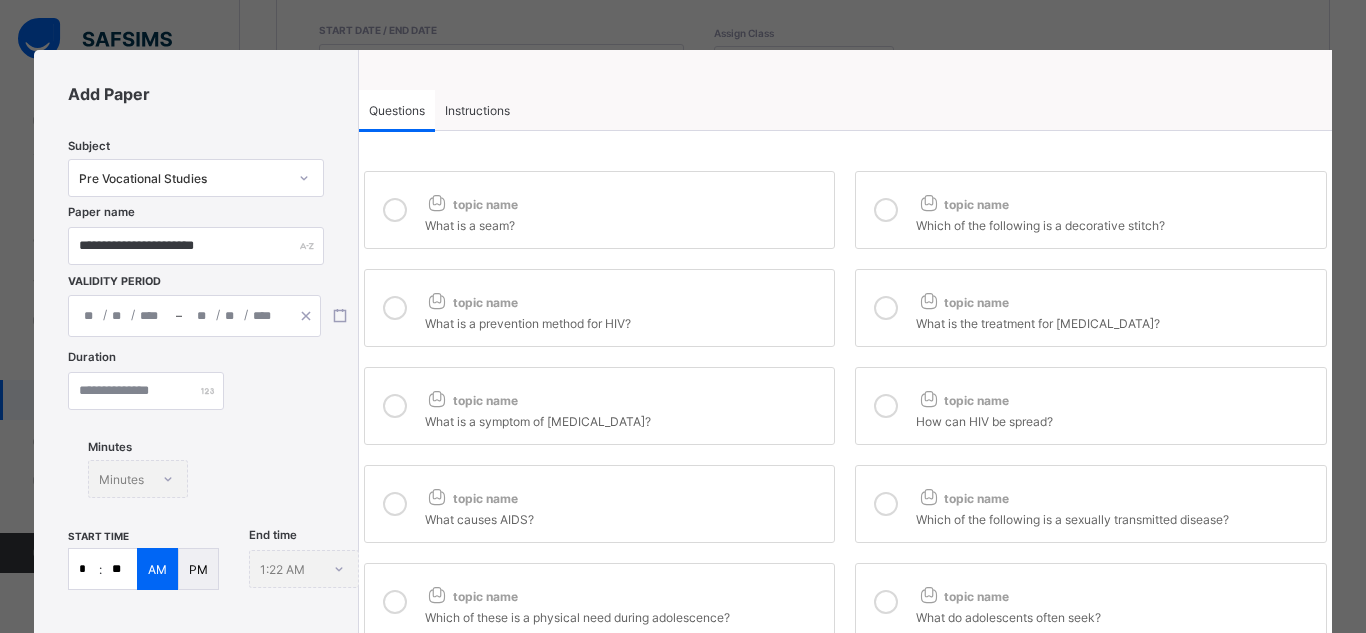click on "/ / – / /" at bounding box center (194, 316) 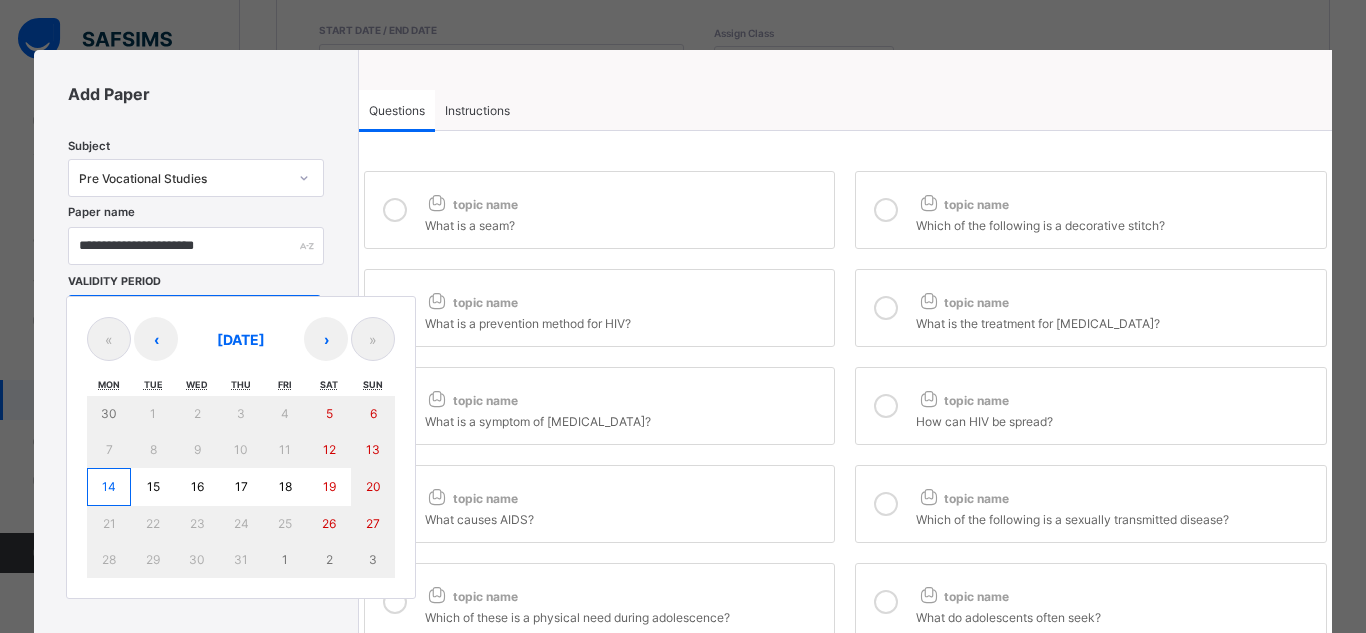click on "14" at bounding box center [109, 486] 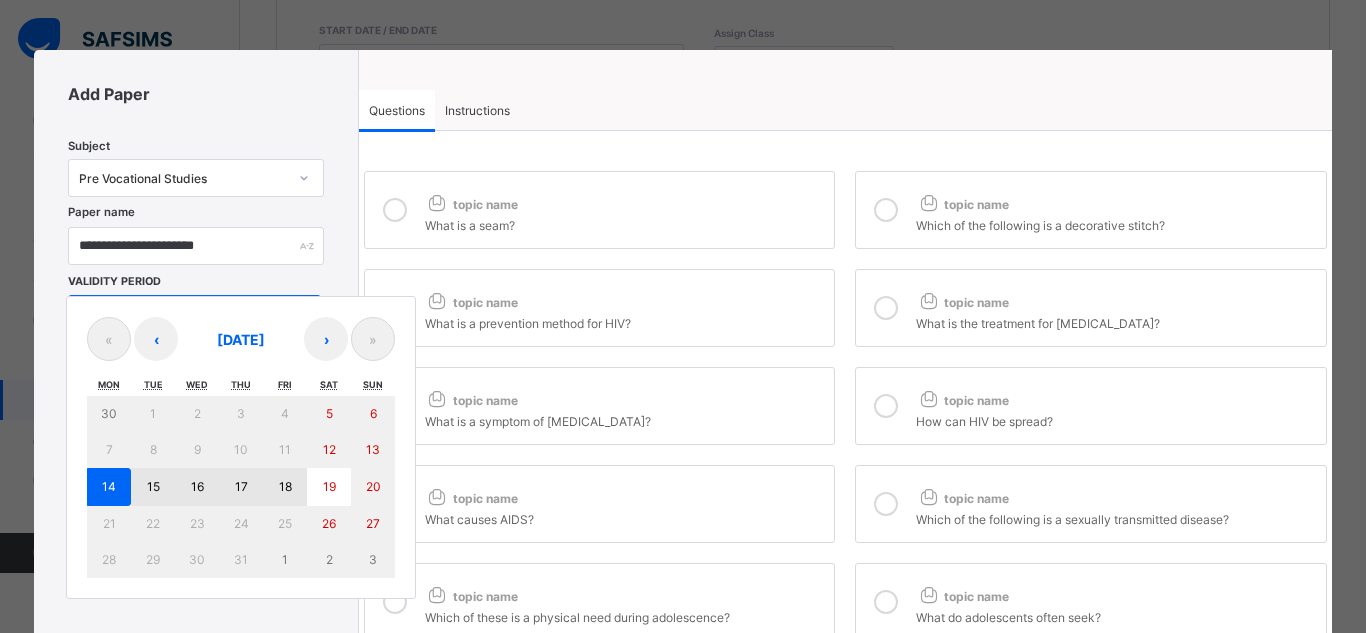 drag, startPoint x: 113, startPoint y: 486, endPoint x: 290, endPoint y: 480, distance: 177.10167 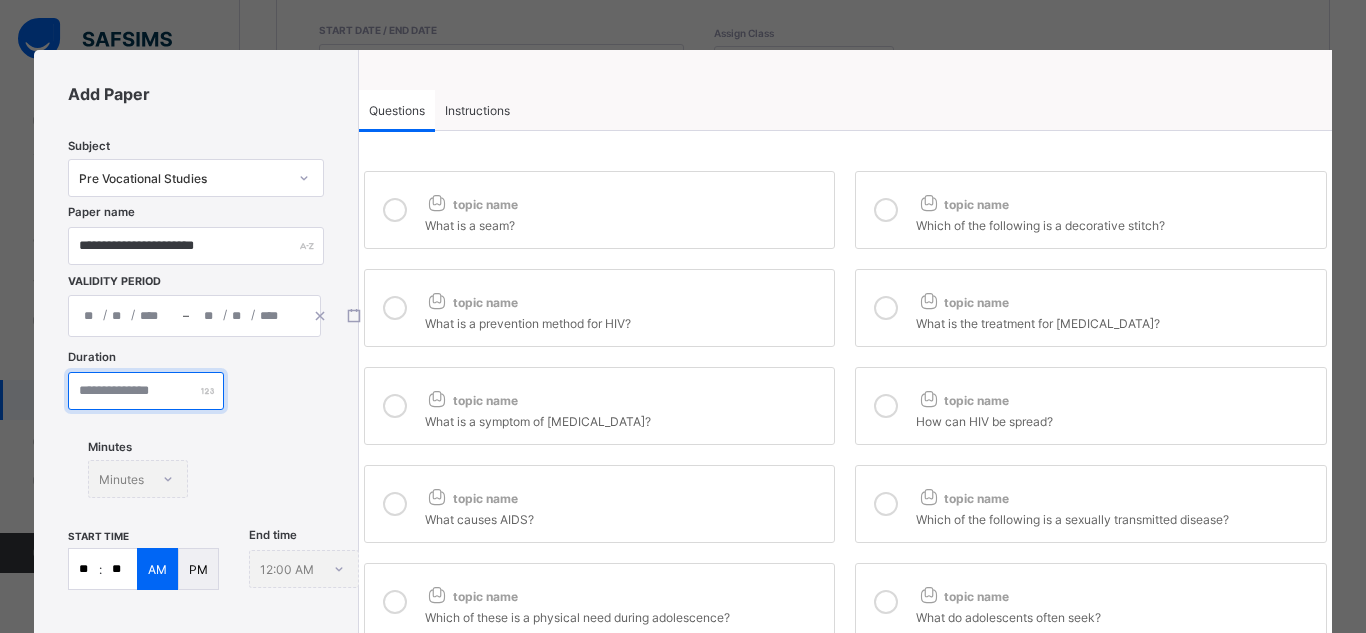 click at bounding box center [146, 391] 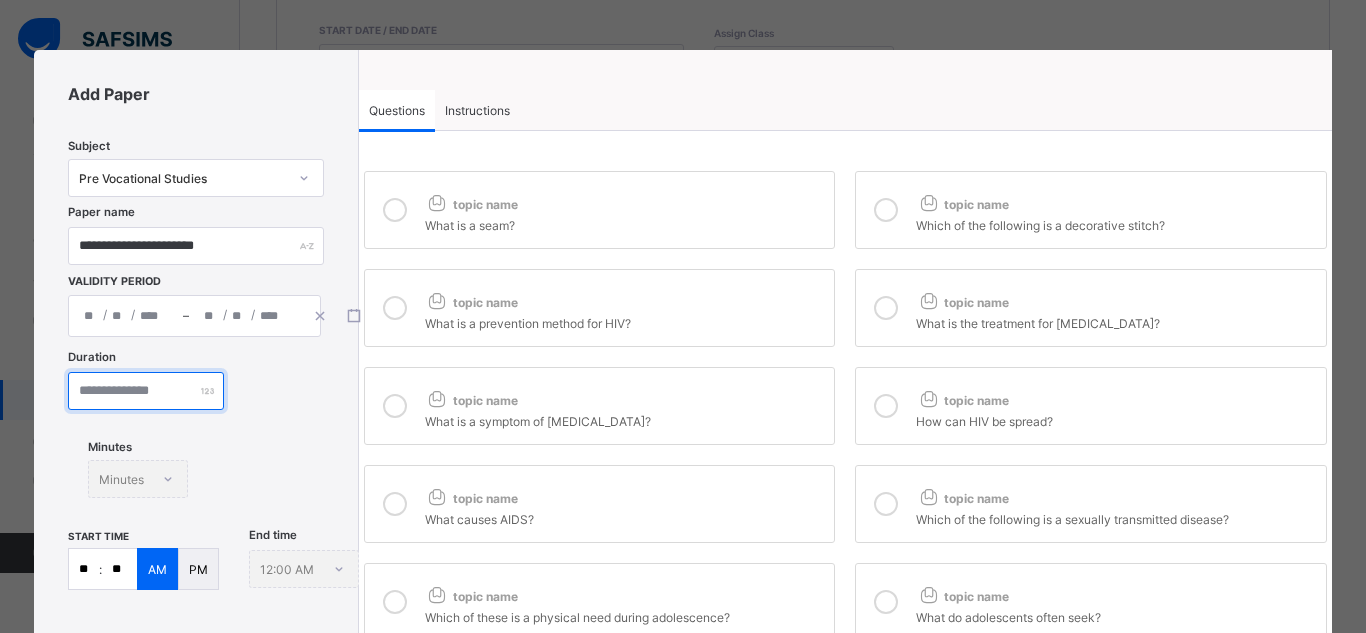type on "**" 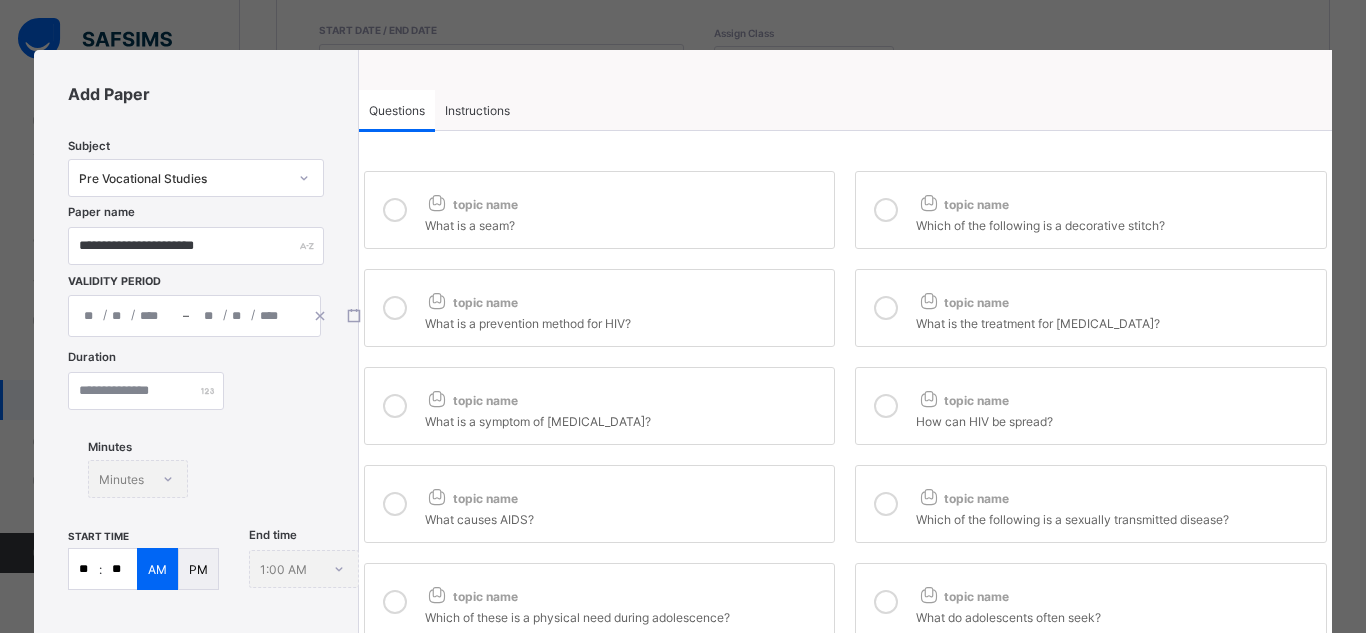 click on "**" at bounding box center (84, 569) 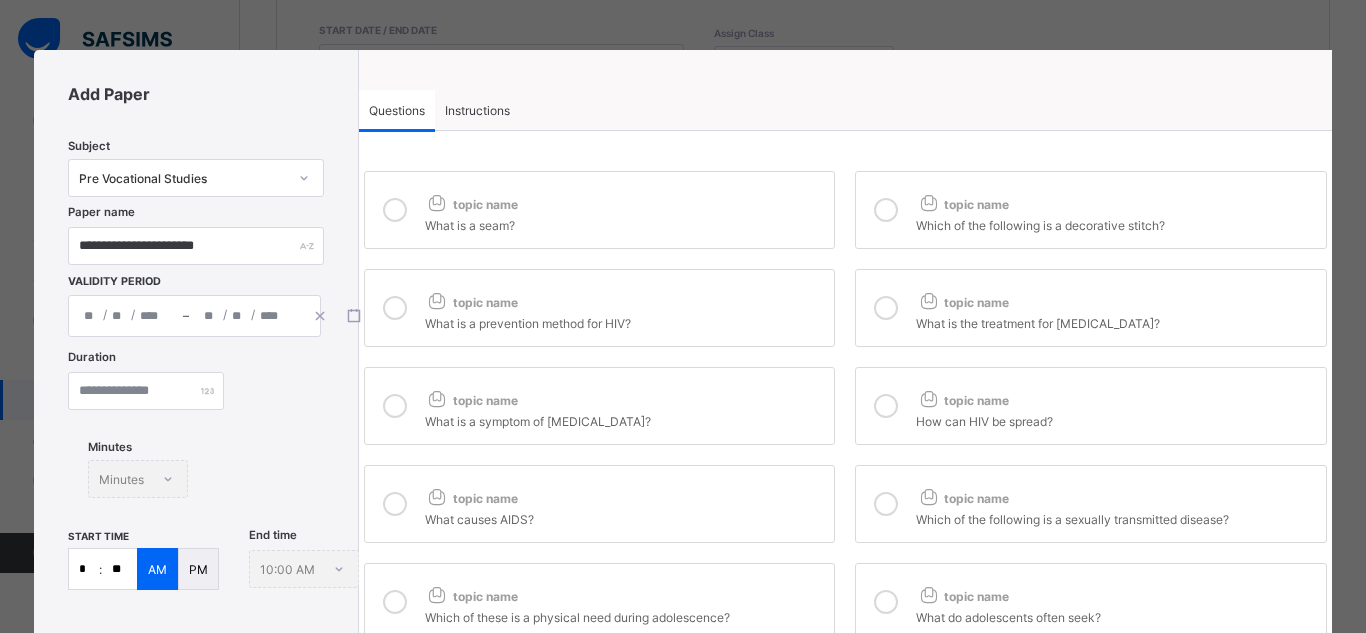 type on "*" 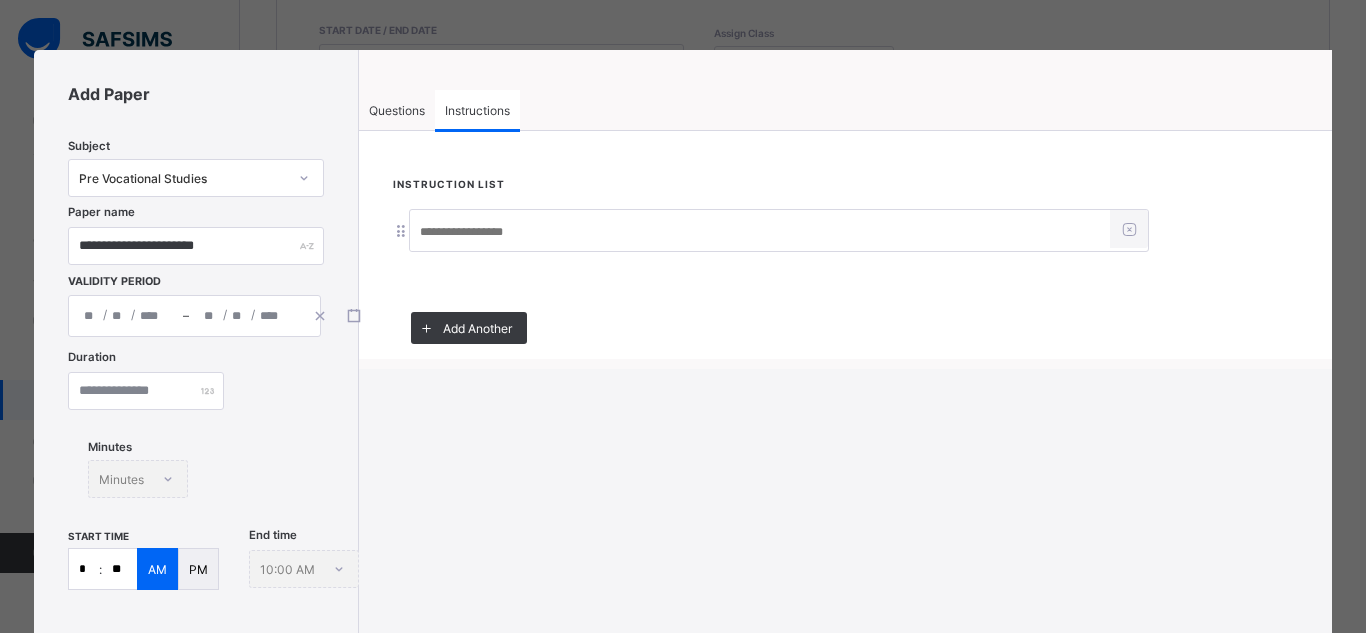 click at bounding box center [760, 232] 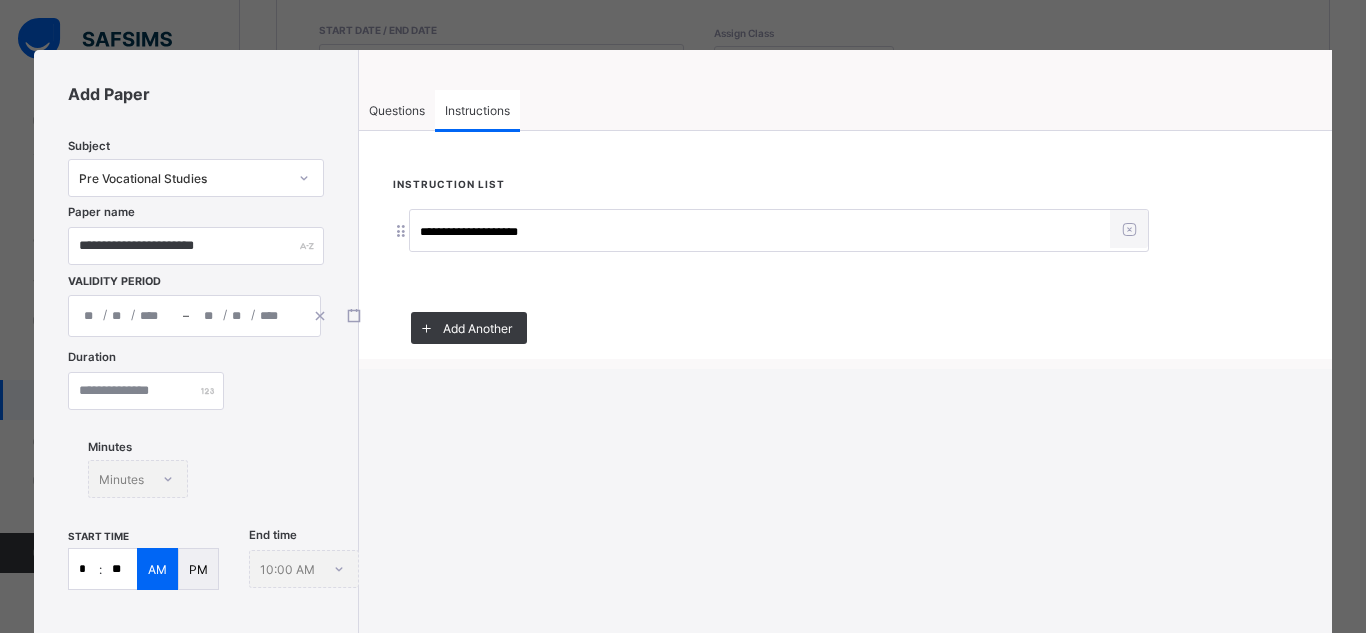 type on "**********" 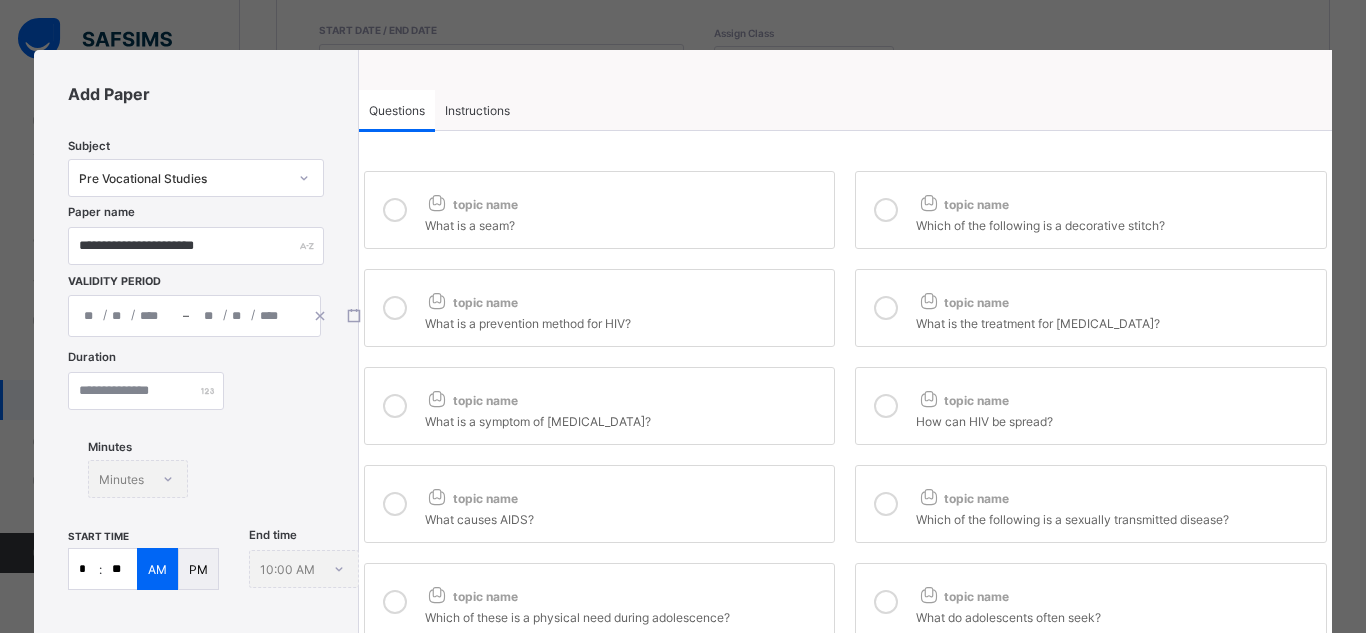 click at bounding box center [395, 210] 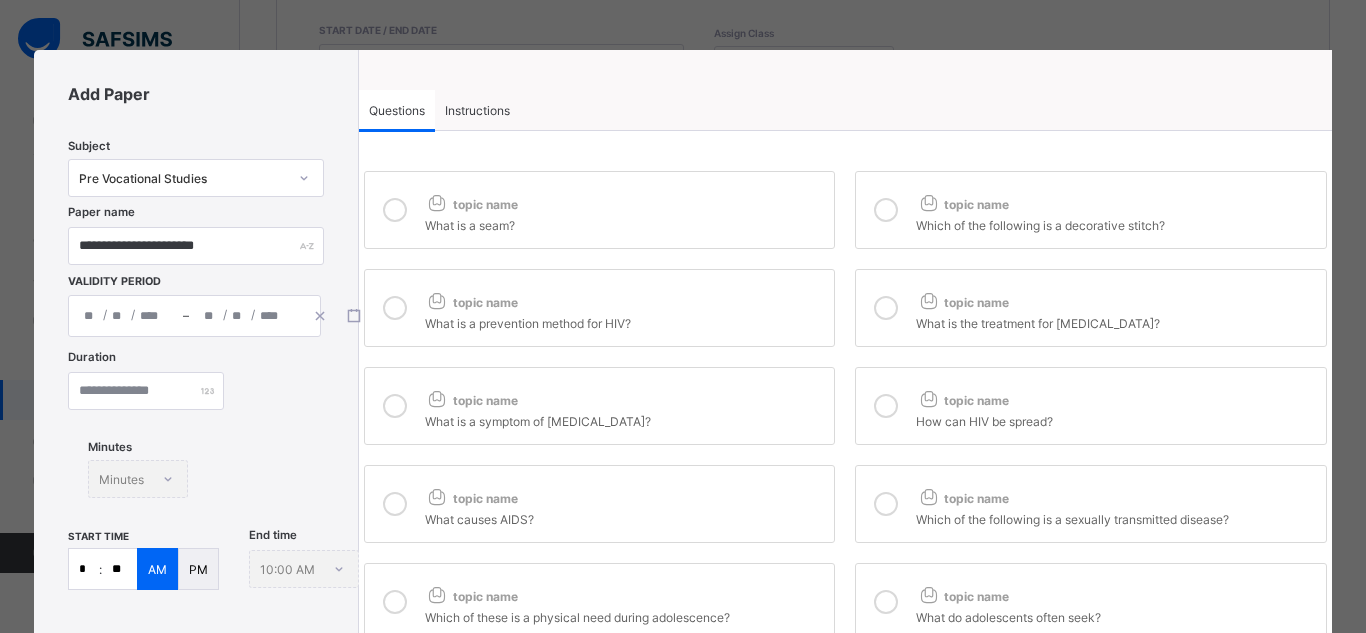 click at bounding box center (886, 308) 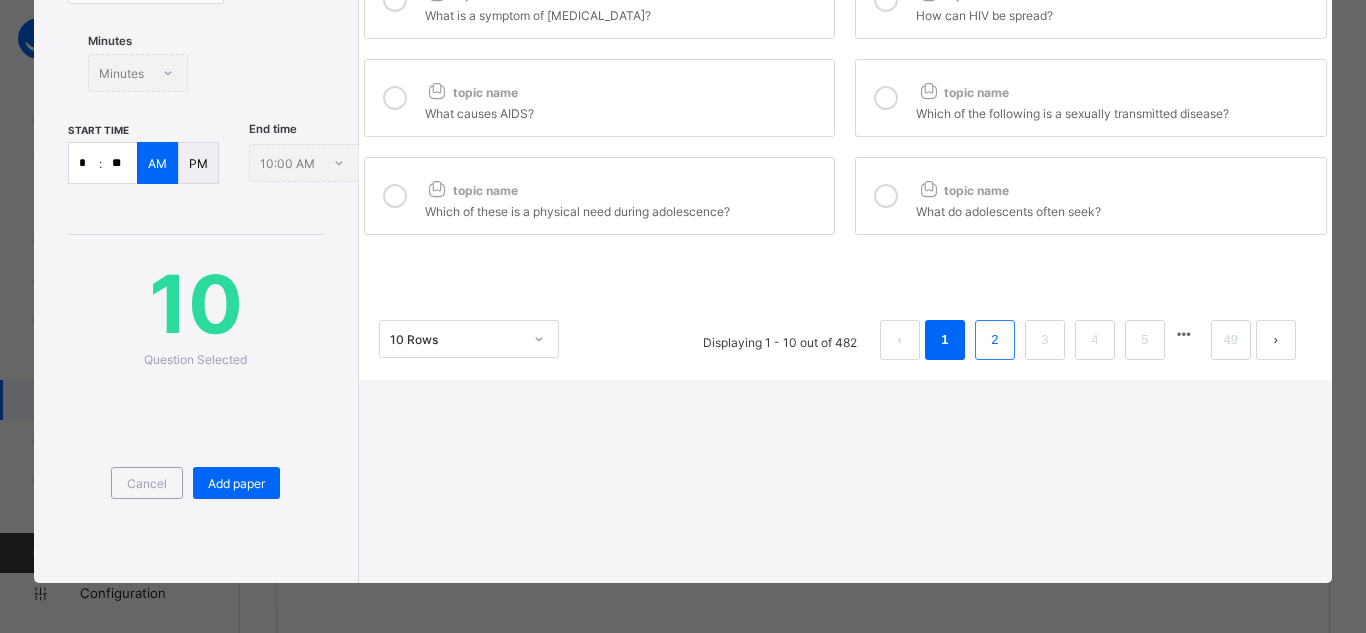 click on "2" at bounding box center (994, 340) 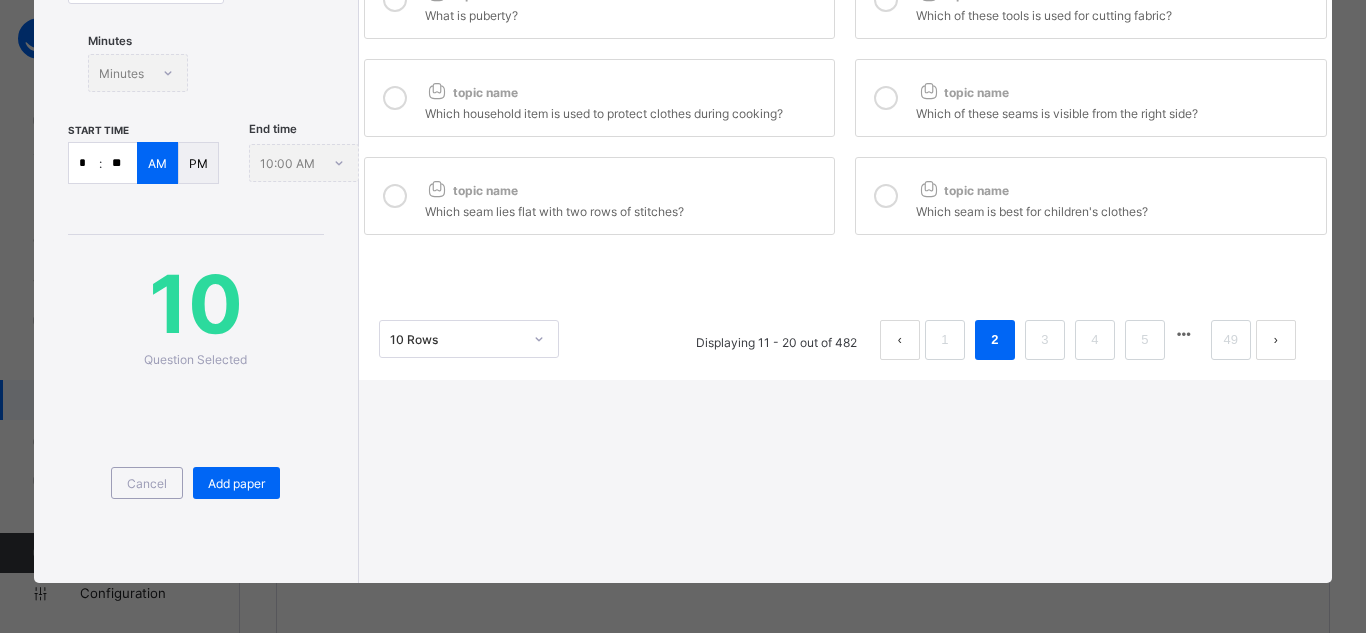 click at bounding box center [886, 196] 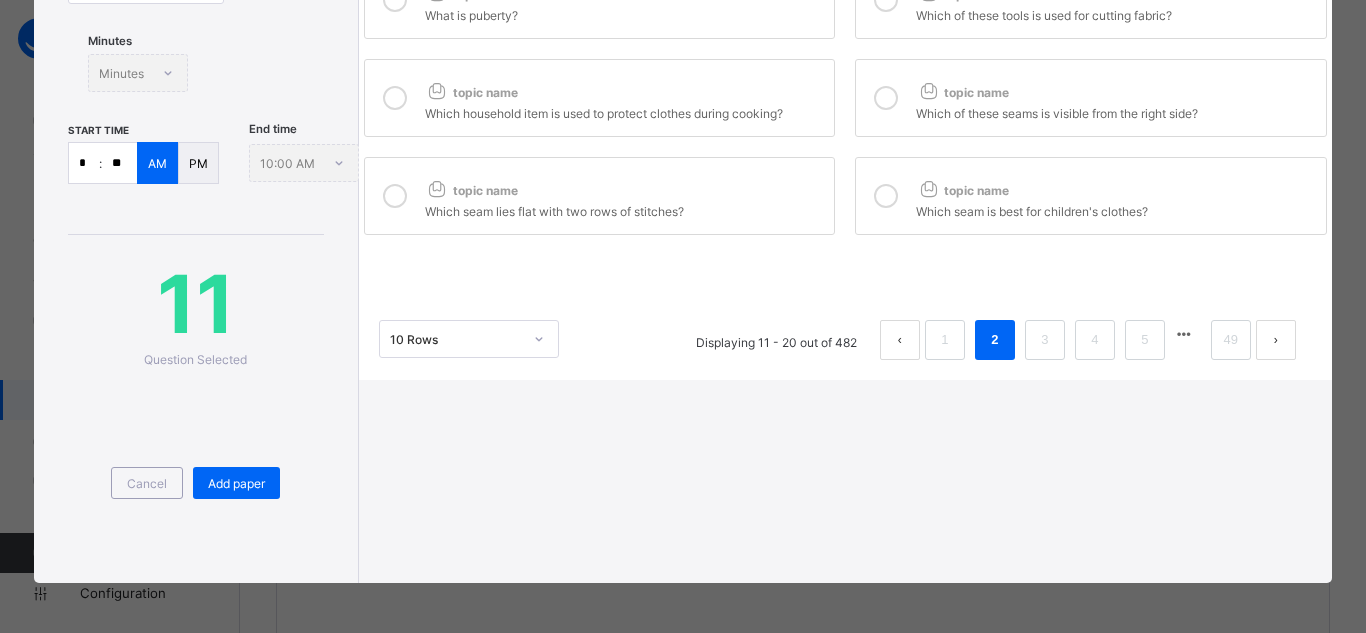 click at bounding box center (395, 196) 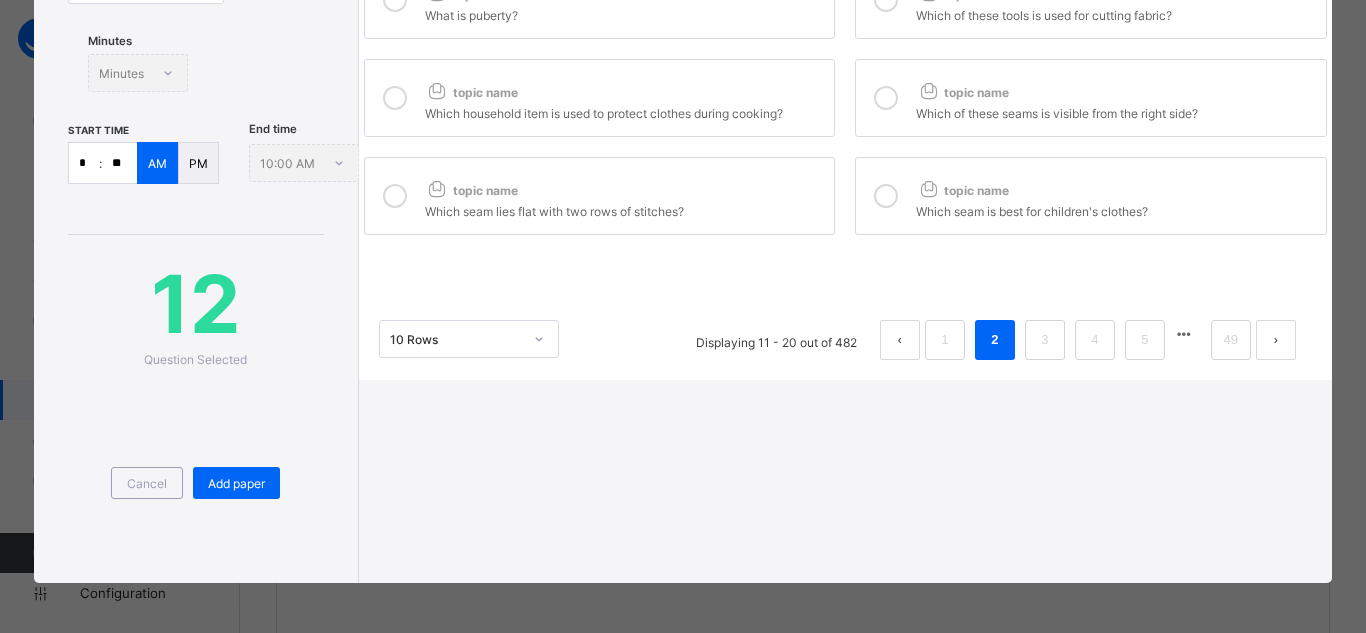click at bounding box center (395, 98) 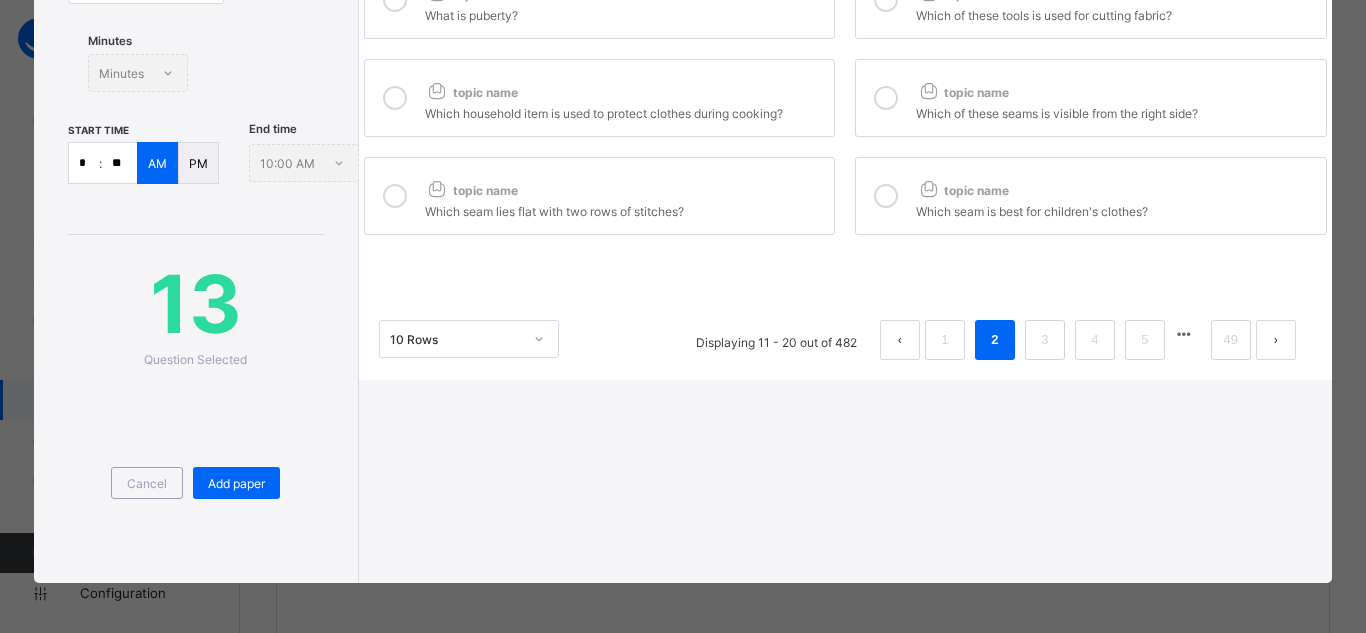 click at bounding box center (886, 98) 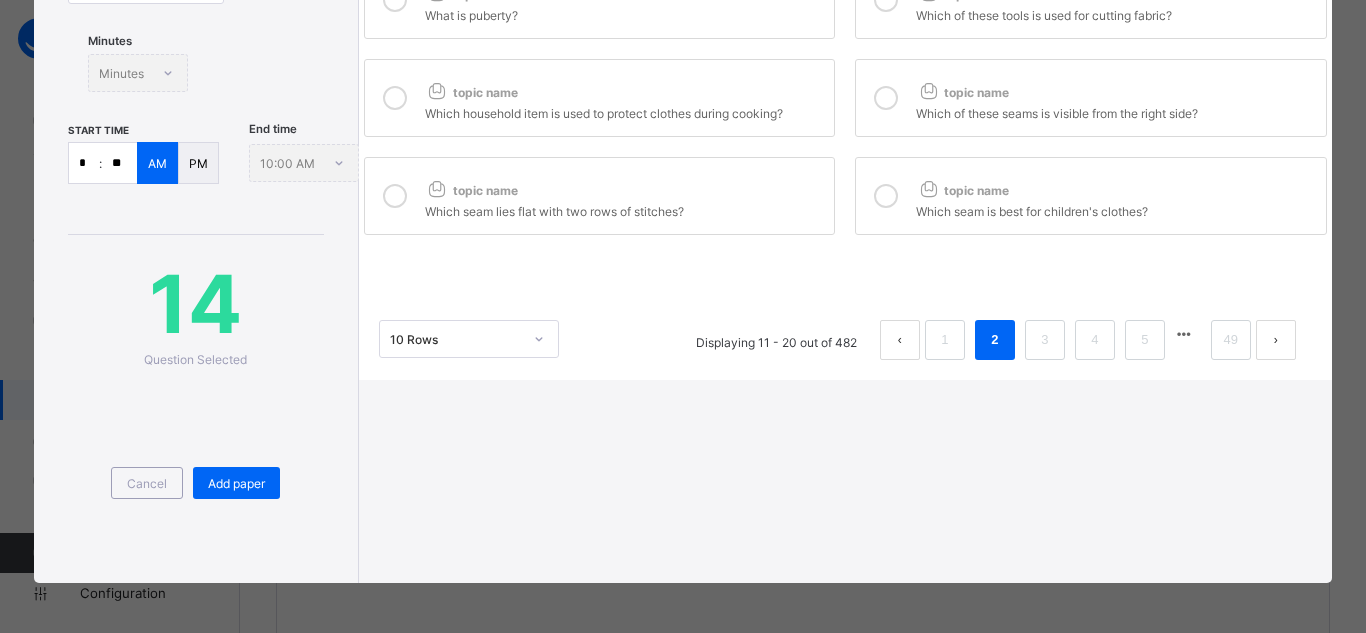scroll, scrollTop: 0, scrollLeft: 0, axis: both 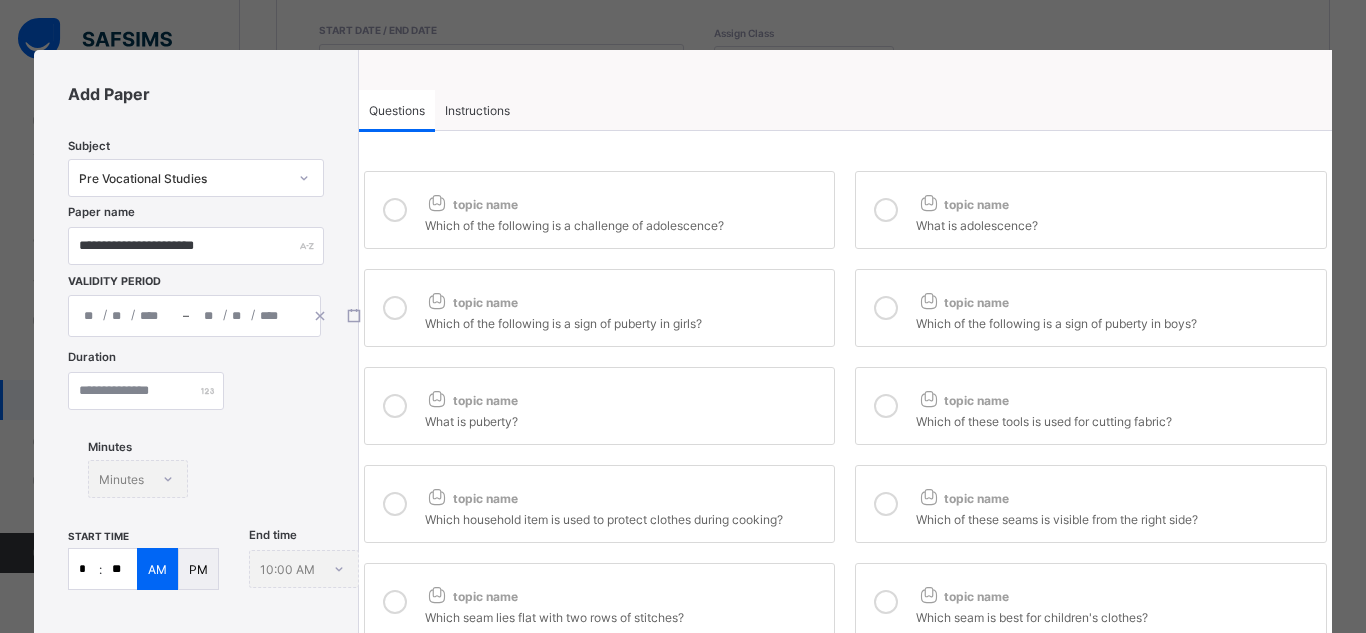 click at bounding box center [886, 406] 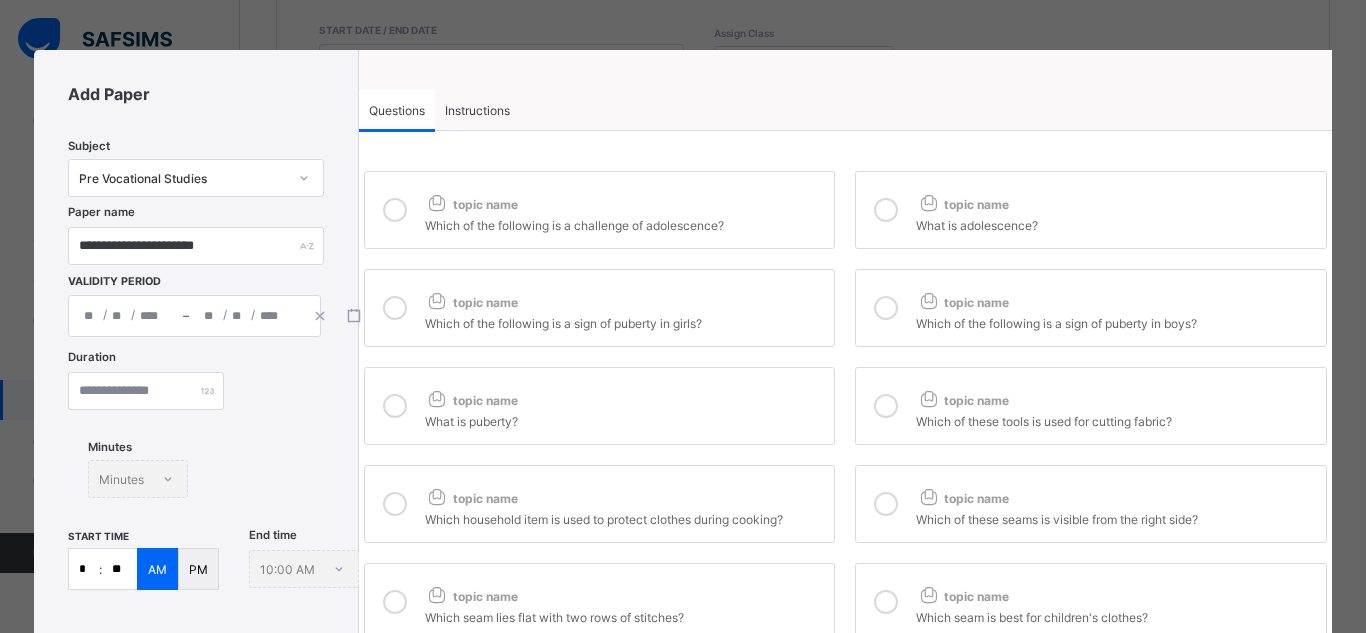 click at bounding box center (395, 406) 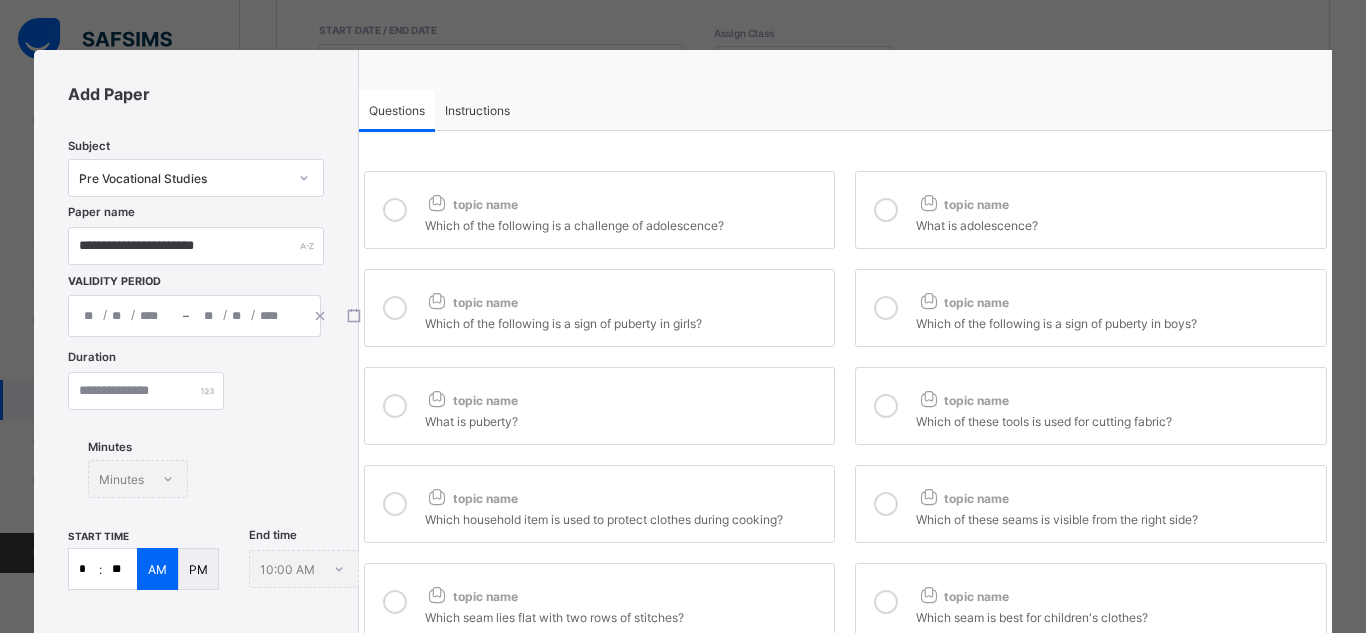 click at bounding box center [886, 308] 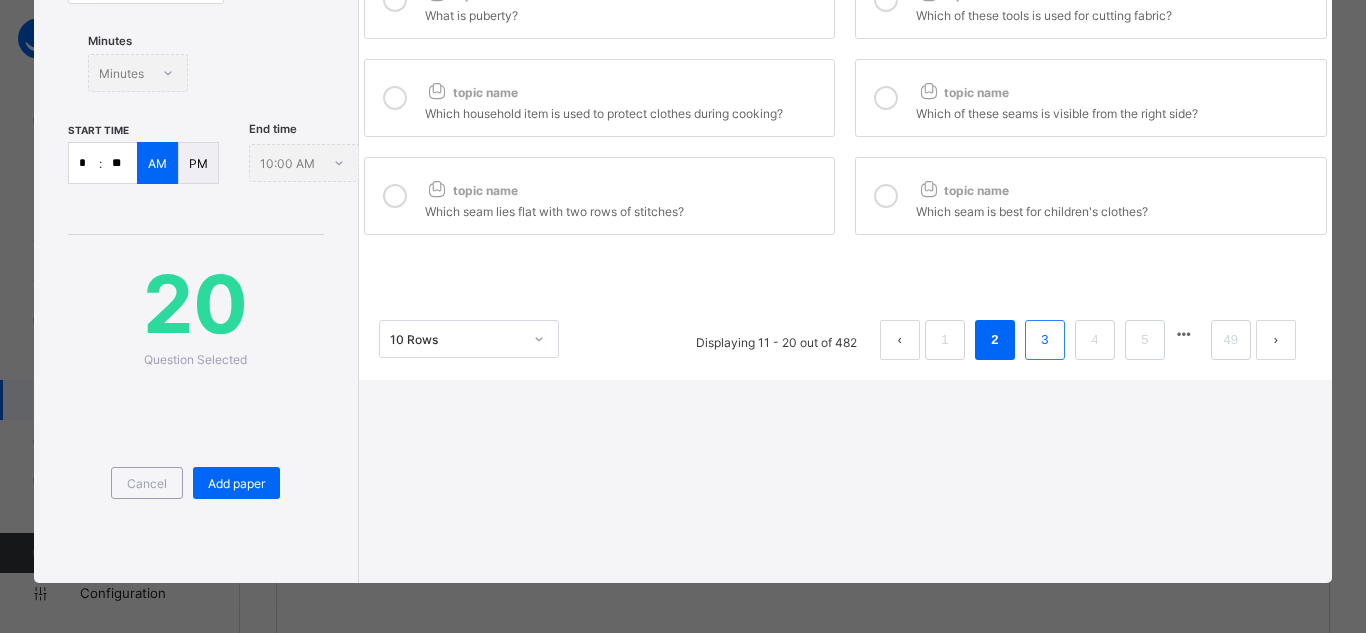 click on "3" at bounding box center [1044, 340] 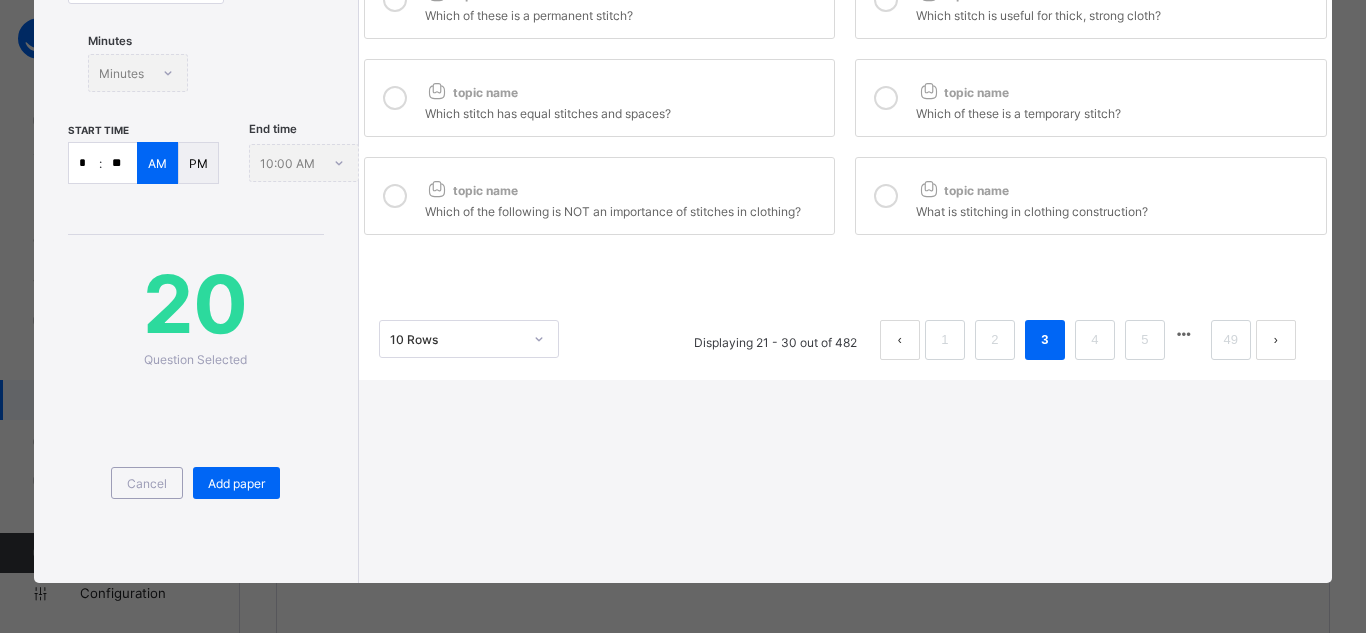 click at bounding box center (886, 196) 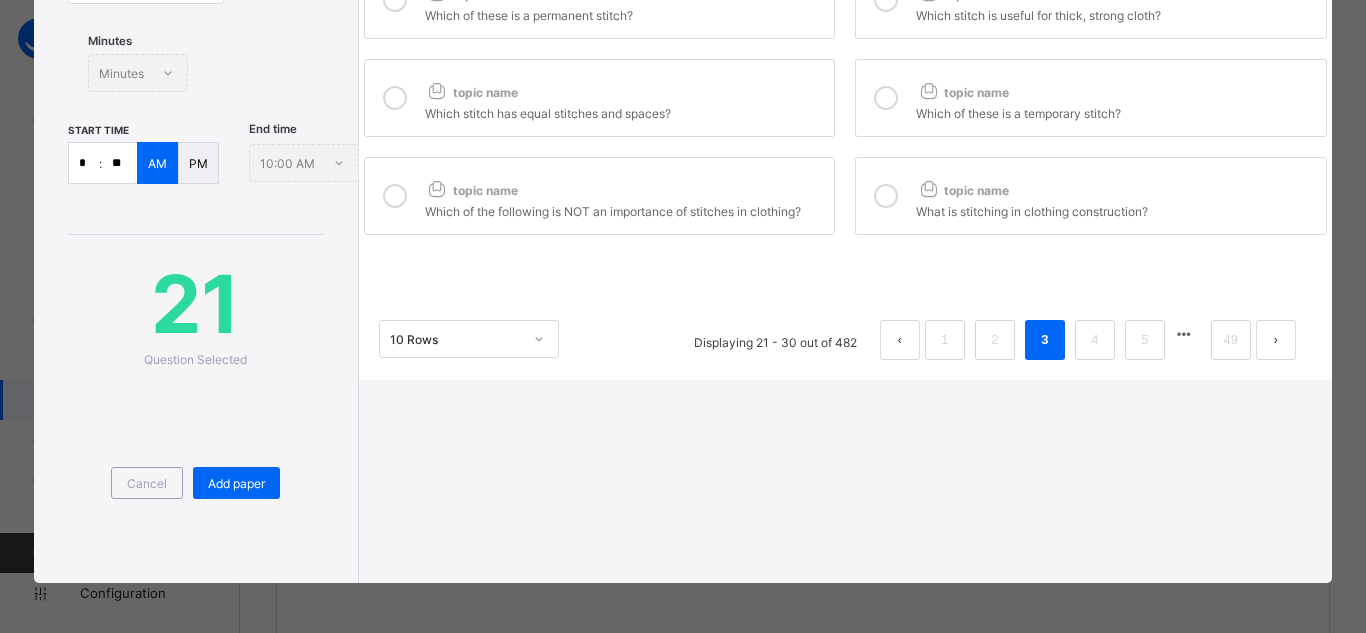 click at bounding box center [395, 196] 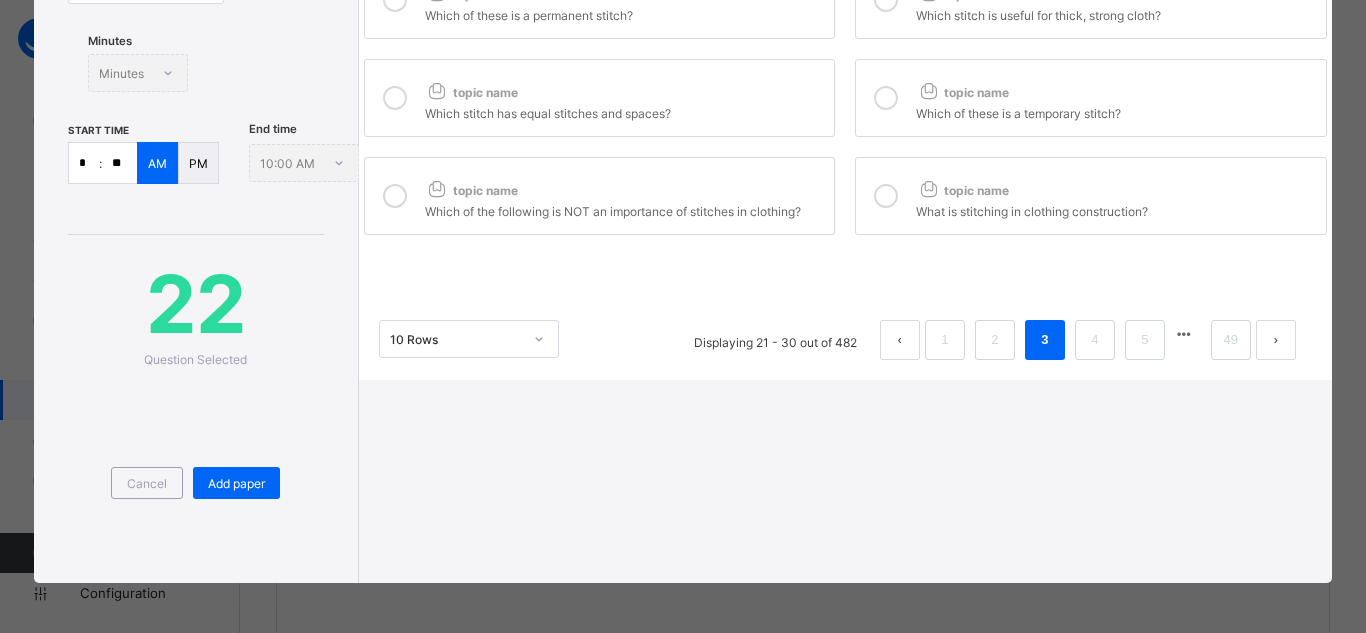 click at bounding box center [395, 98] 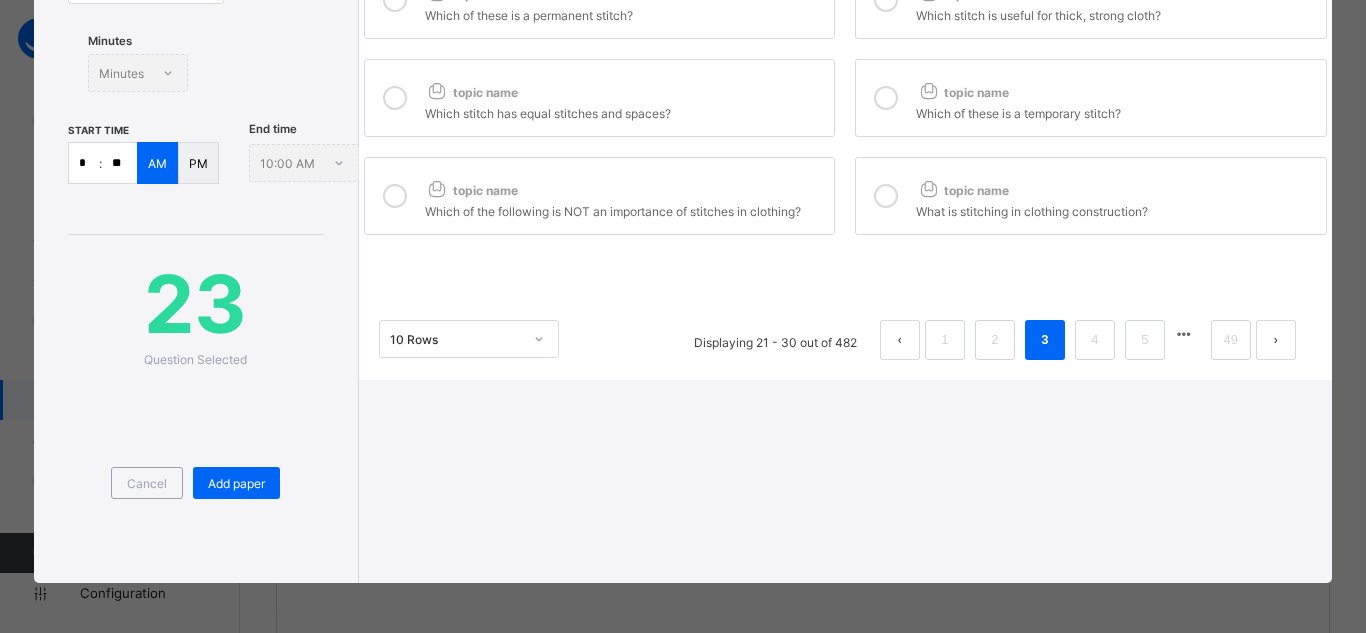 click at bounding box center [886, 98] 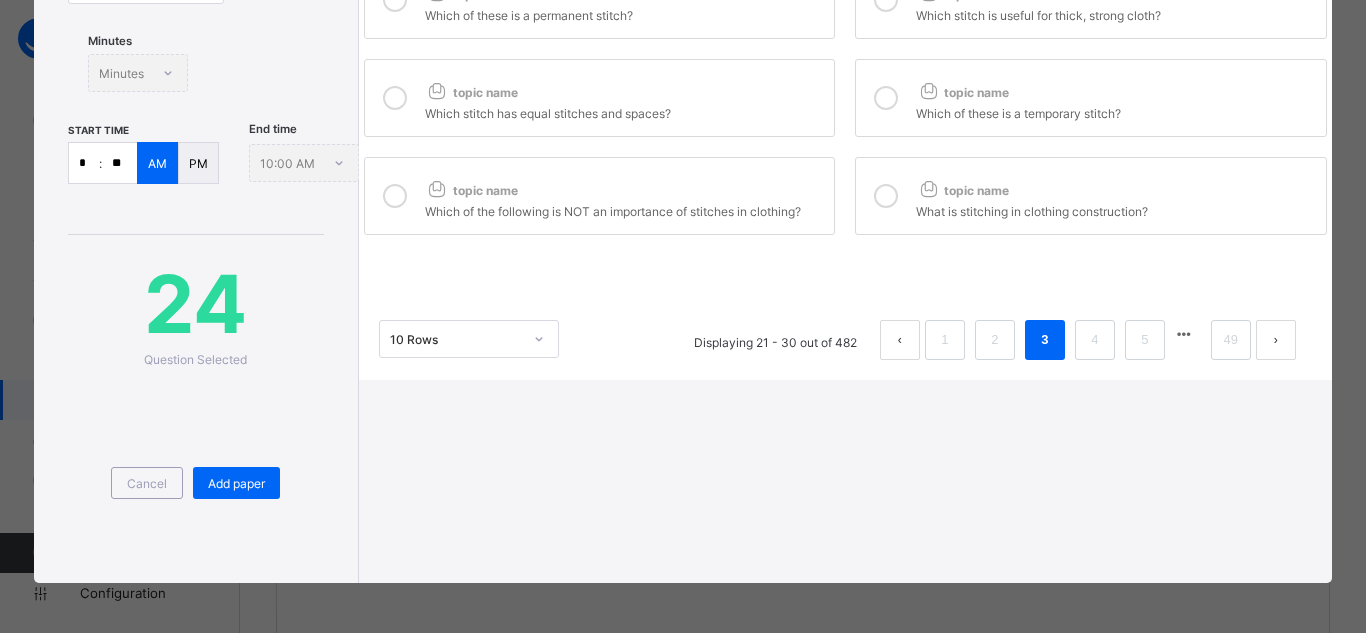 scroll, scrollTop: 0, scrollLeft: 0, axis: both 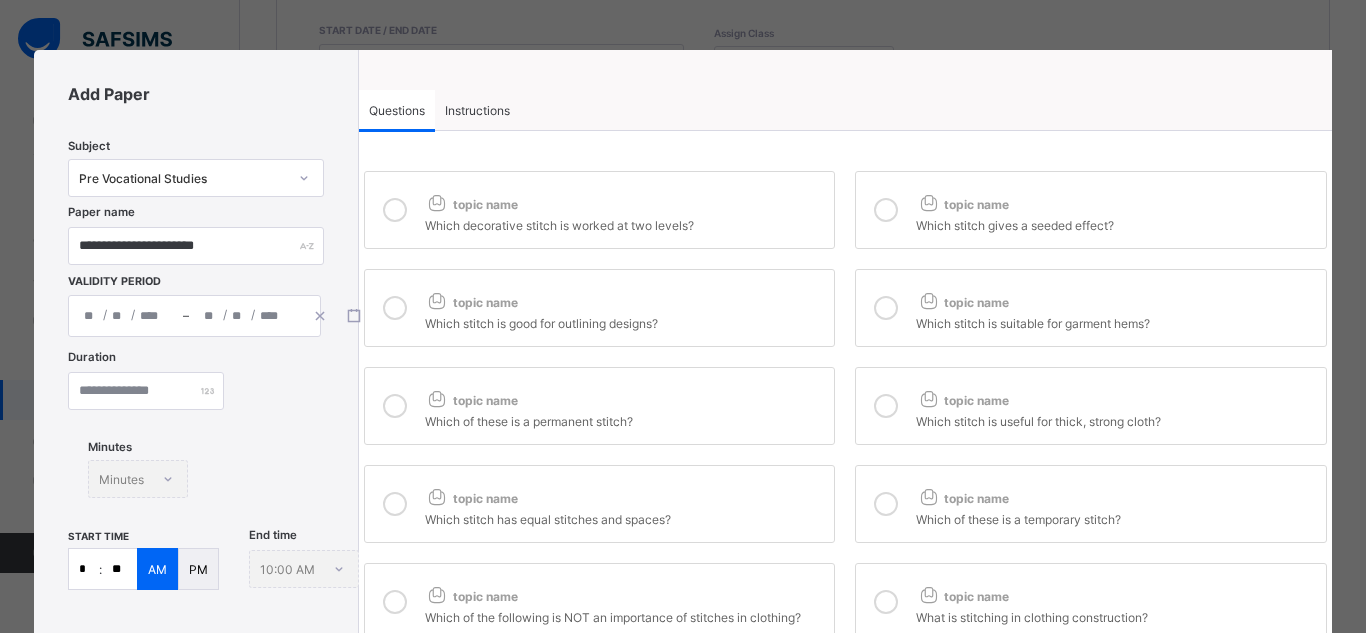 click at bounding box center [886, 406] 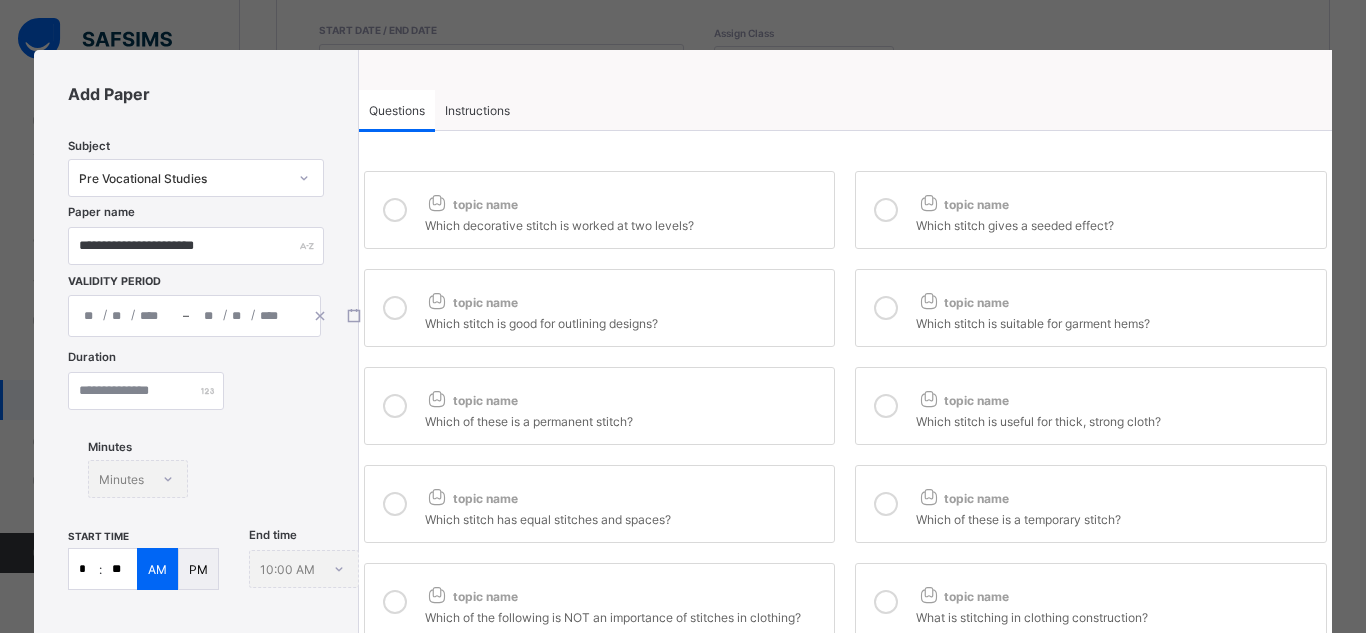 click at bounding box center [395, 308] 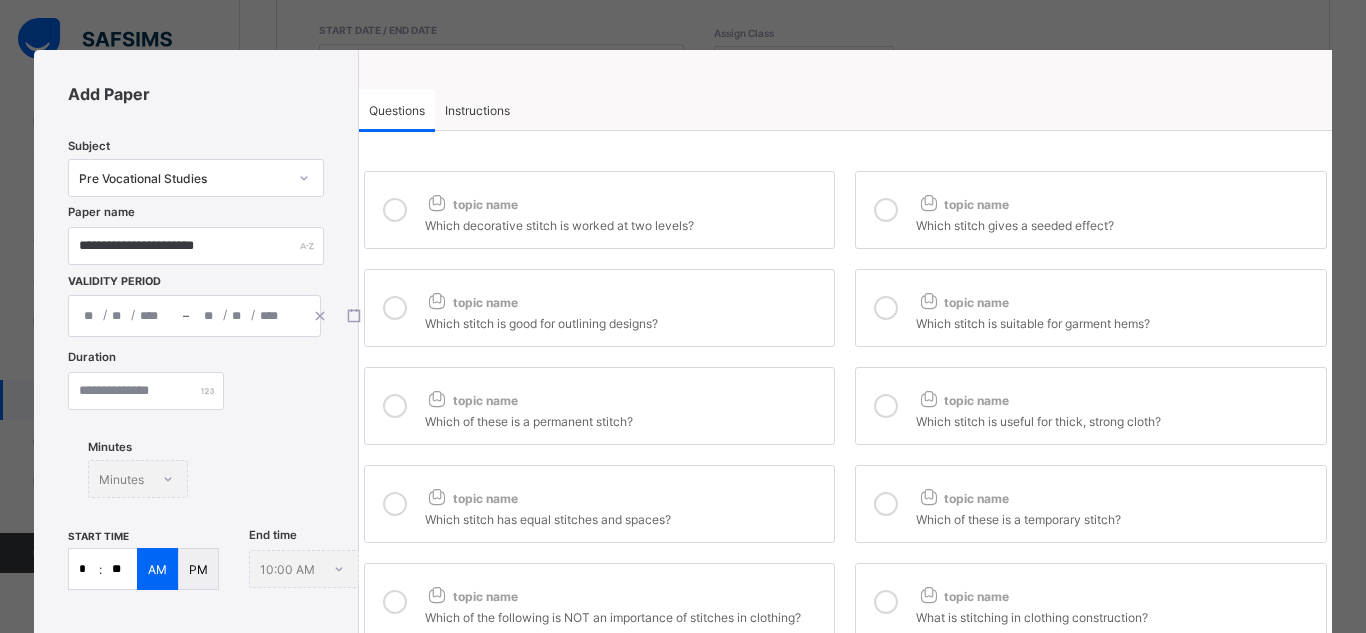 click at bounding box center [886, 308] 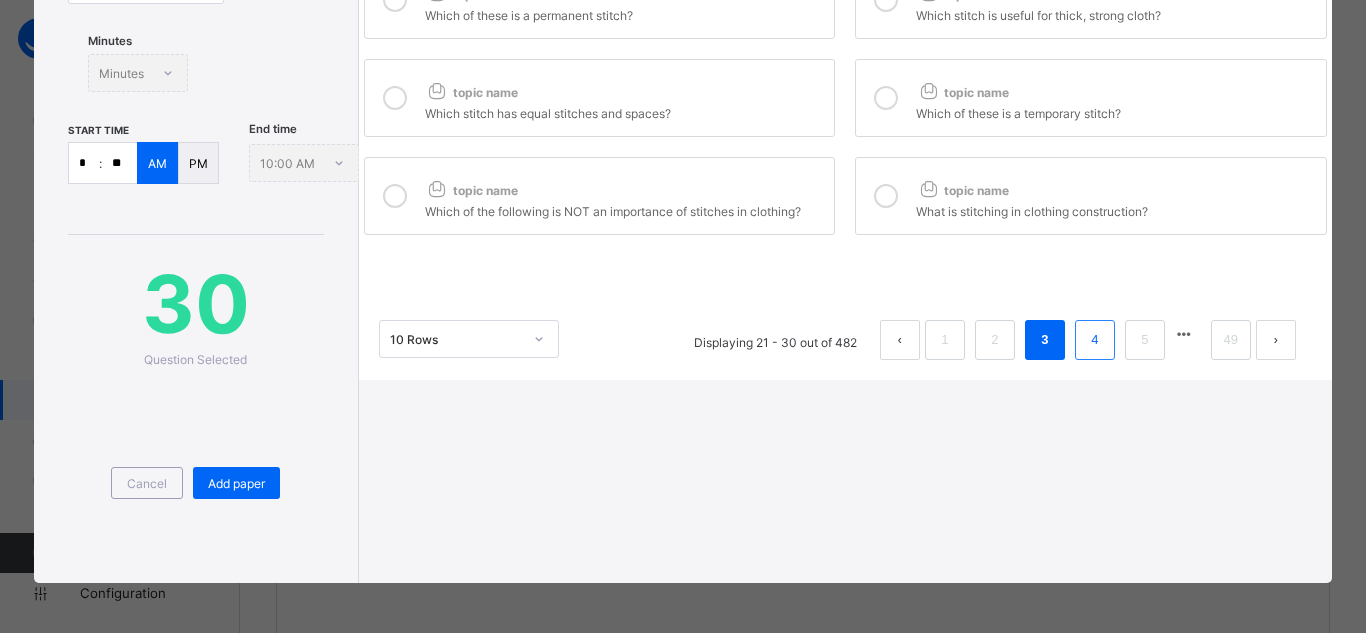 click on "4" at bounding box center (1094, 340) 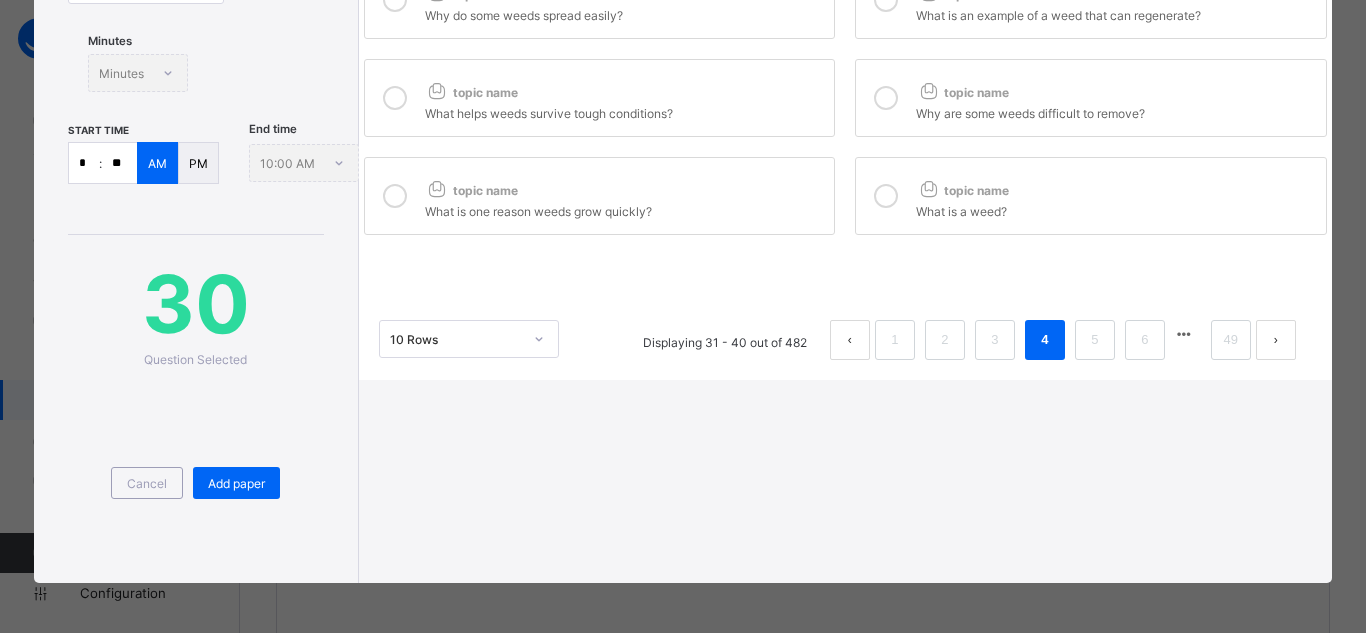 click at bounding box center [886, 196] 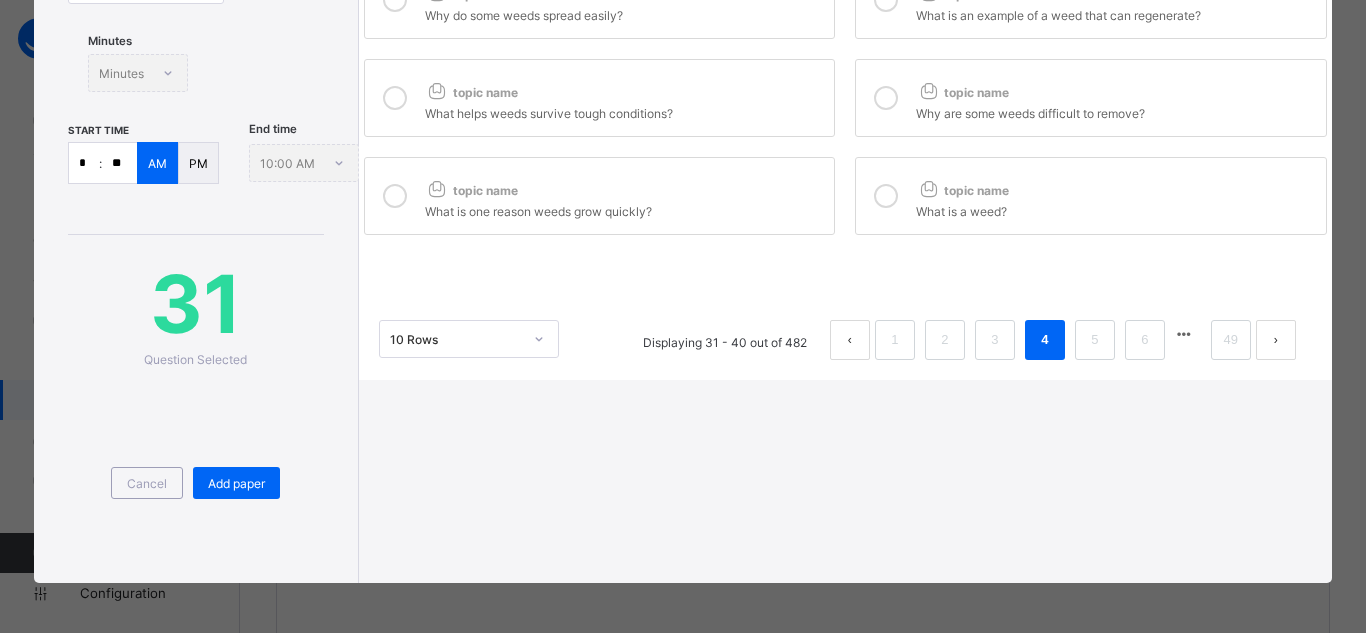 click at bounding box center (395, 196) 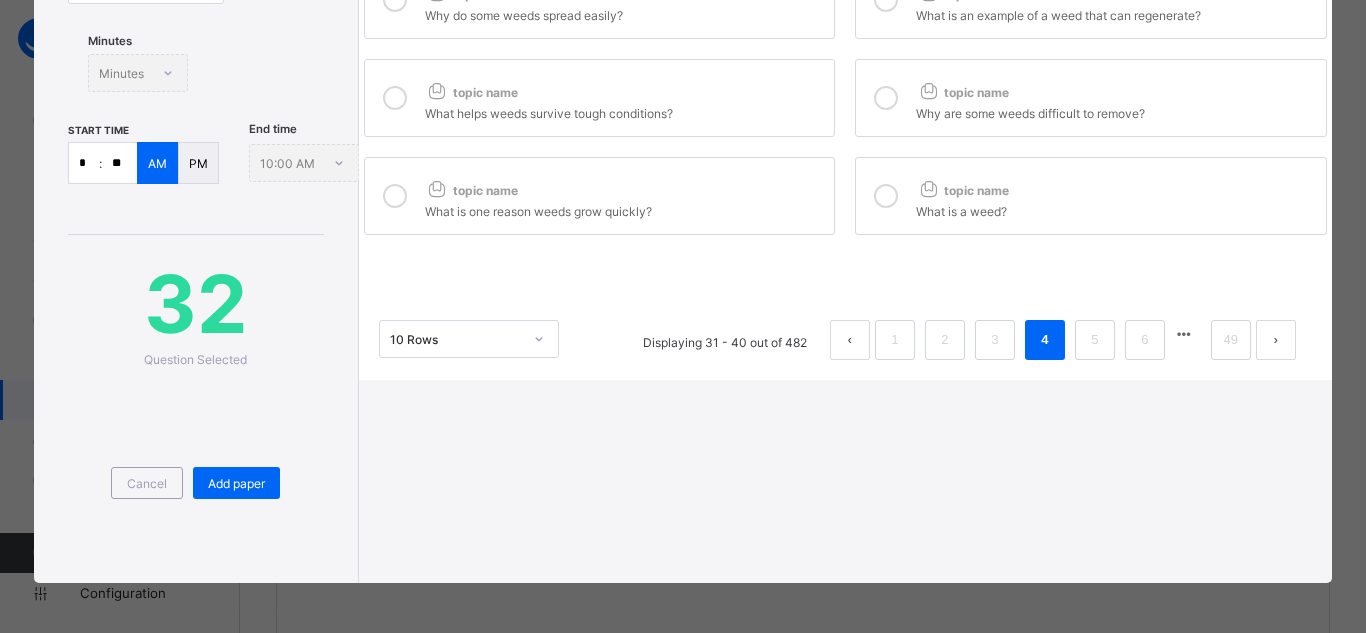 click at bounding box center (395, 98) 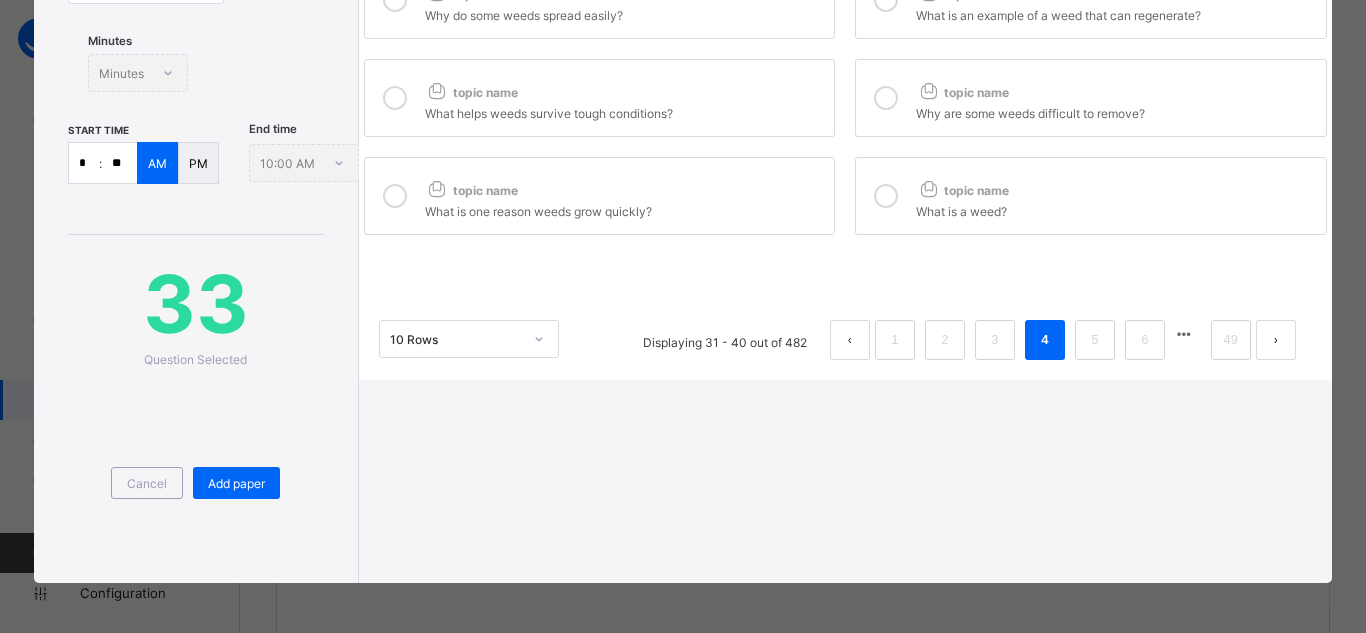 click at bounding box center (886, 98) 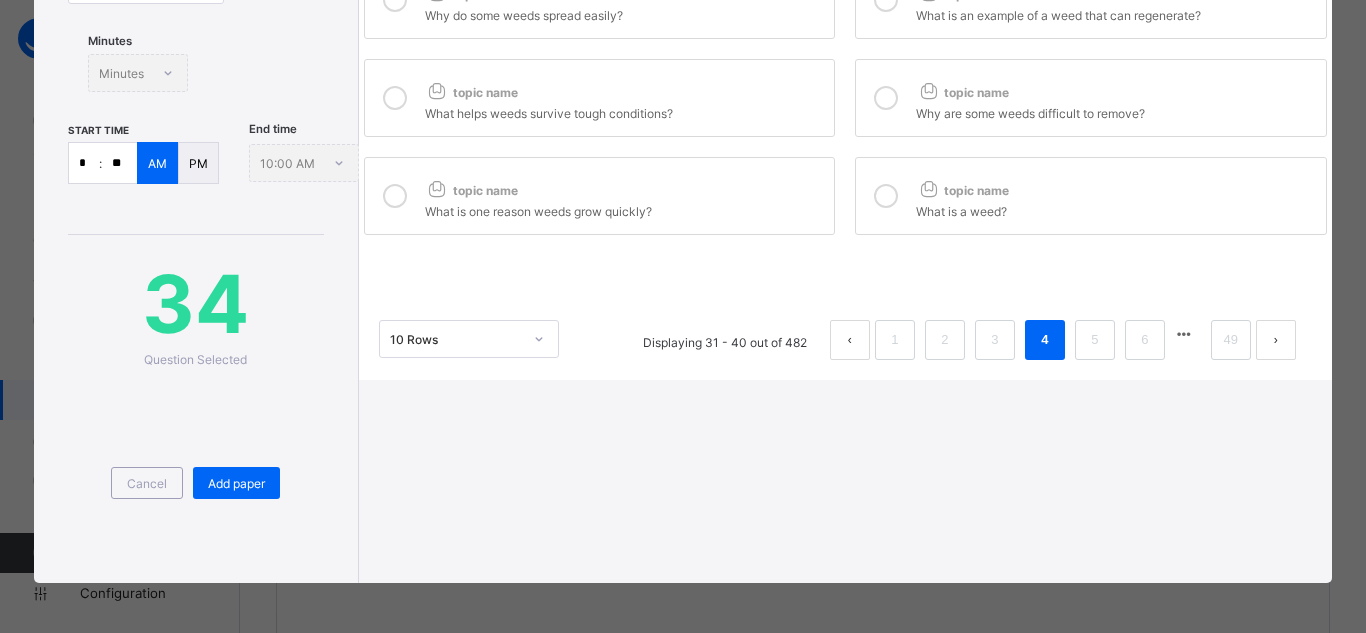 scroll, scrollTop: 0, scrollLeft: 0, axis: both 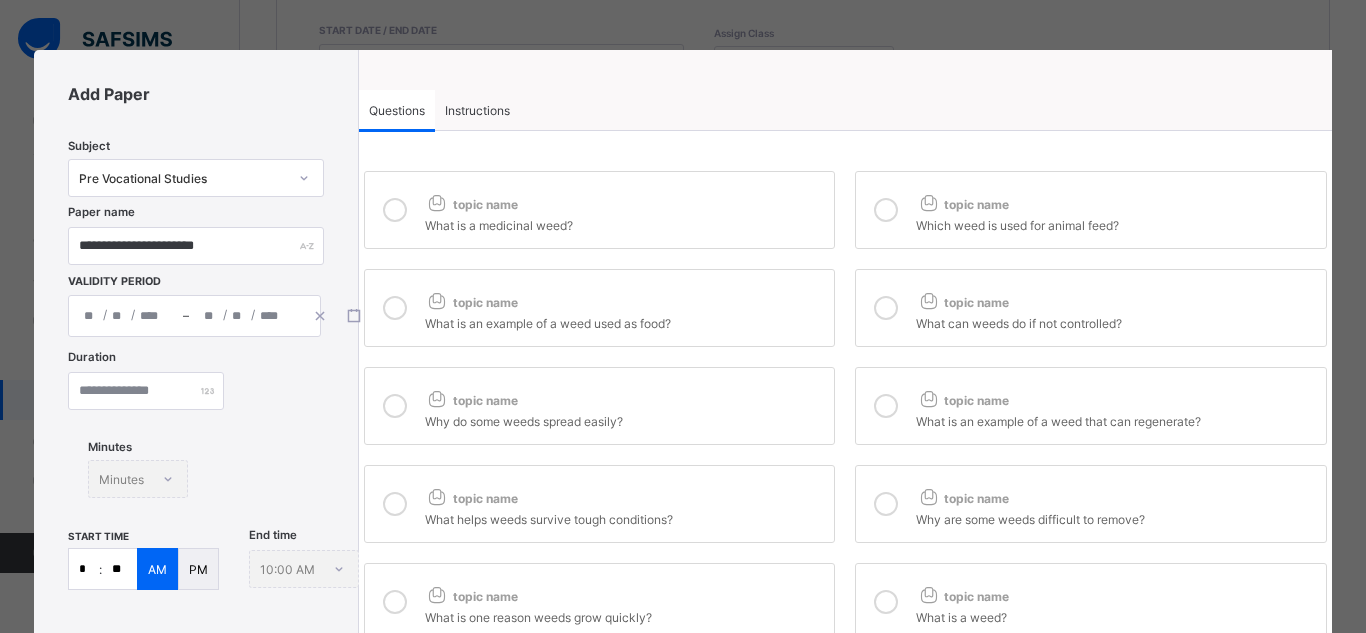 click on "topic name   Why do some weeds spread easily?" at bounding box center (600, 406) 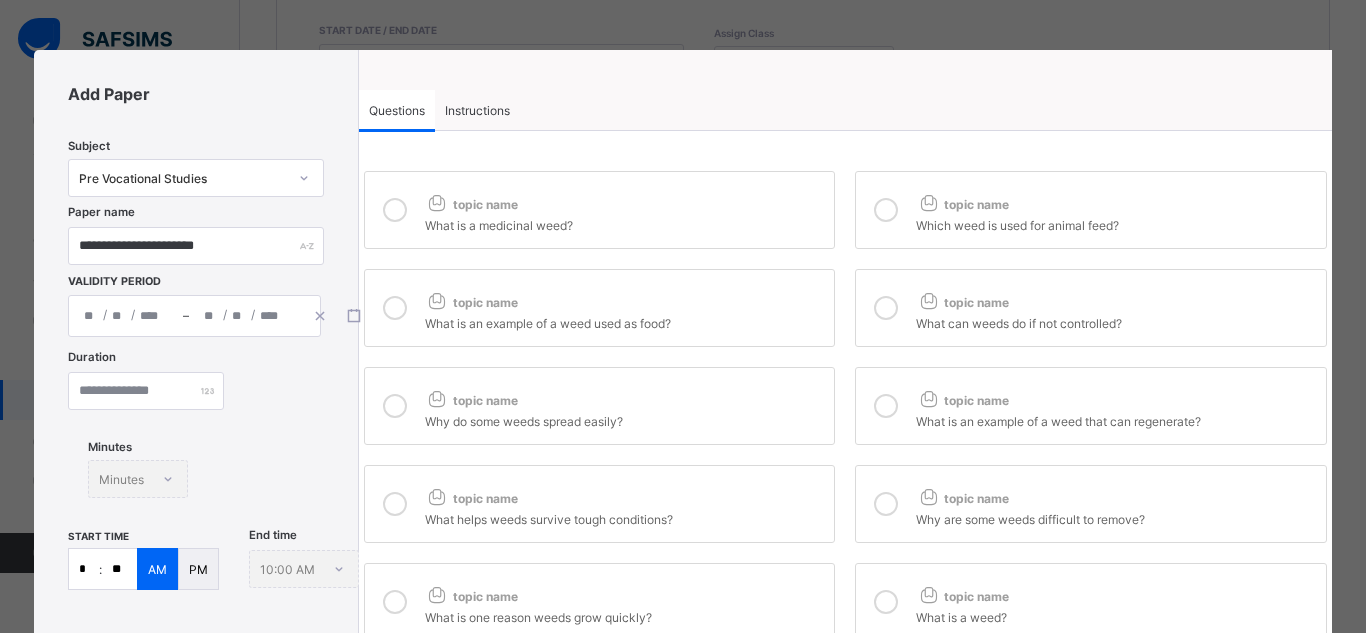 click at bounding box center [886, 406] 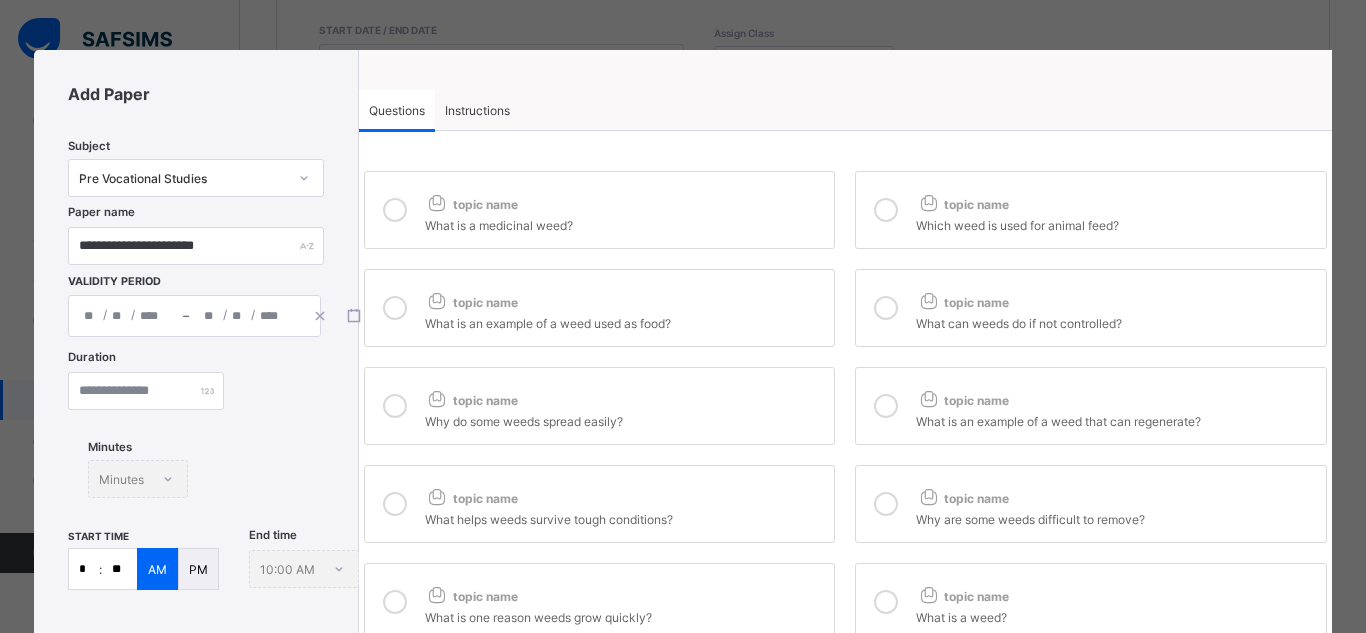 click at bounding box center [886, 308] 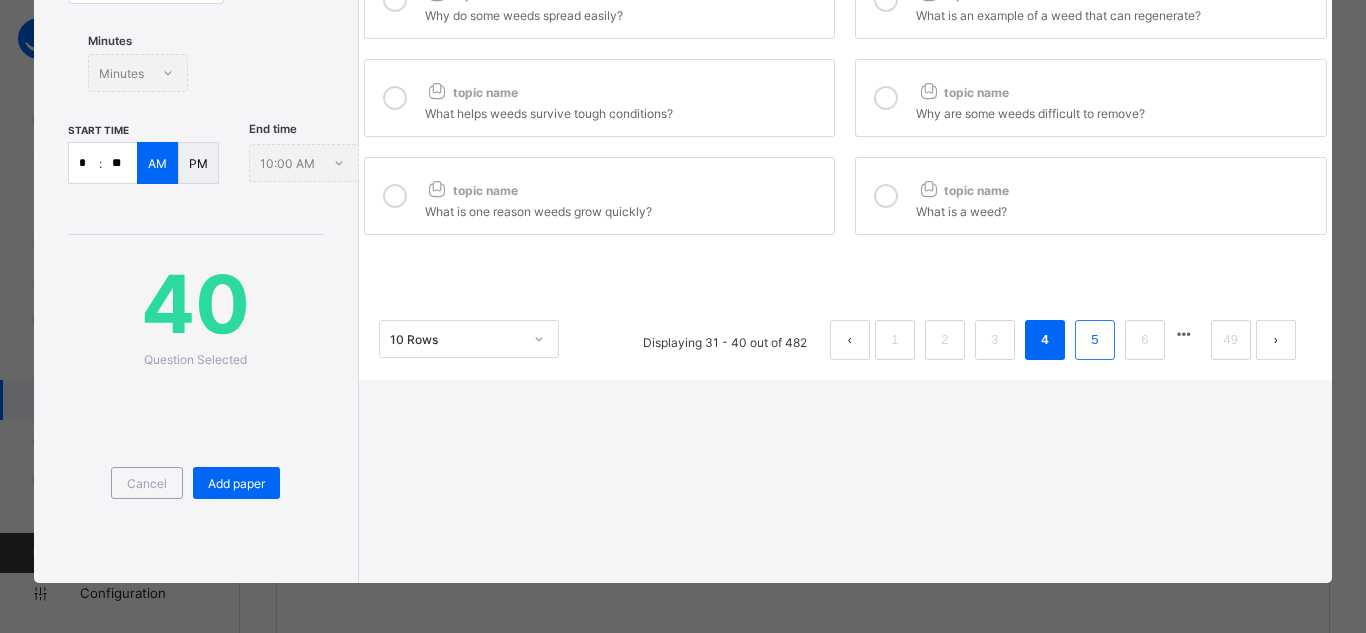 click on "5" at bounding box center (1094, 340) 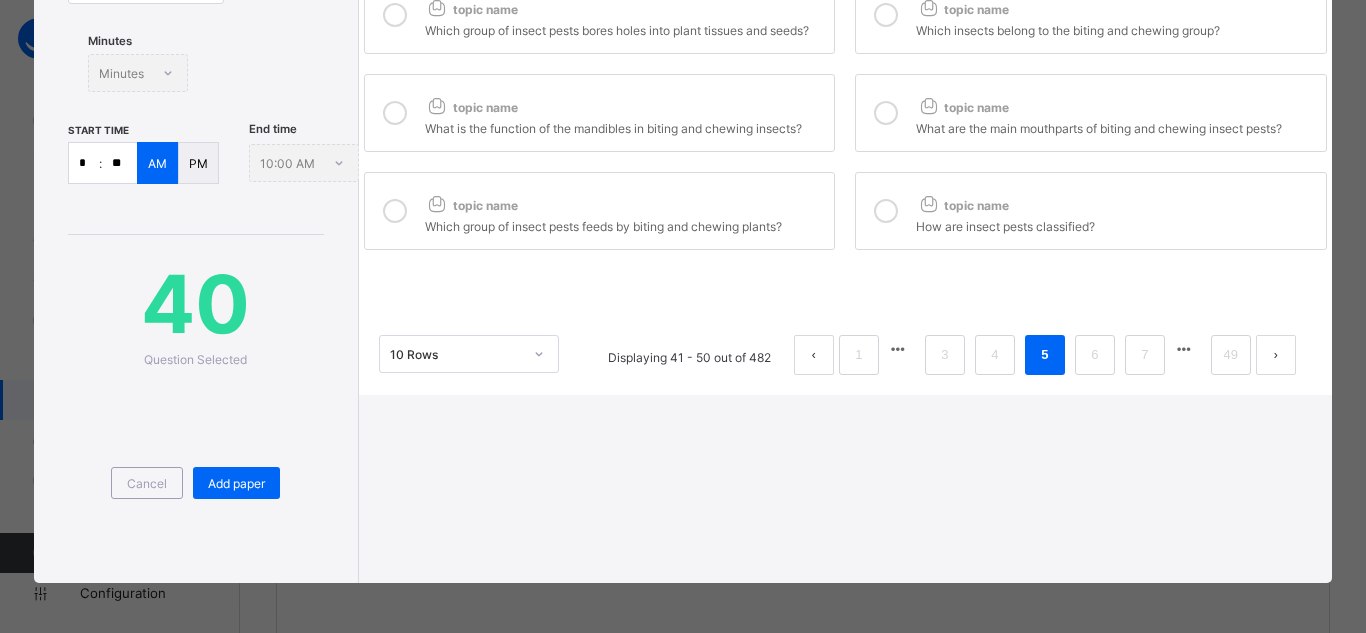 click at bounding box center (886, 211) 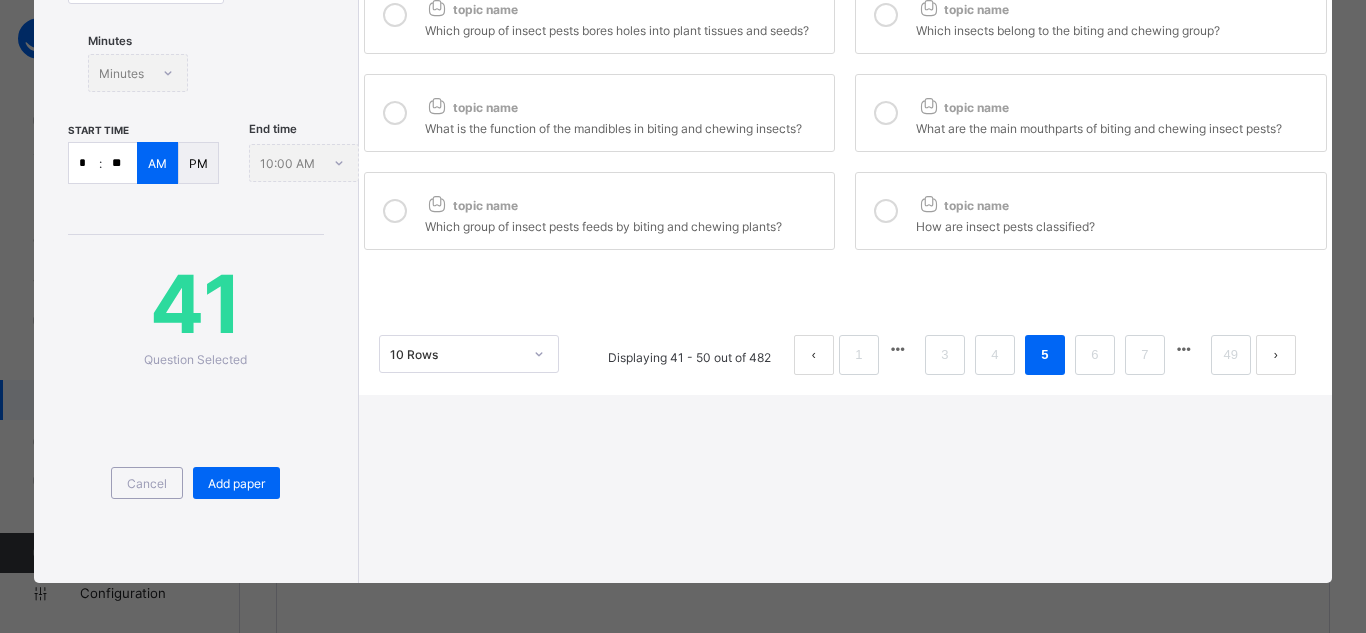 click at bounding box center [395, 211] 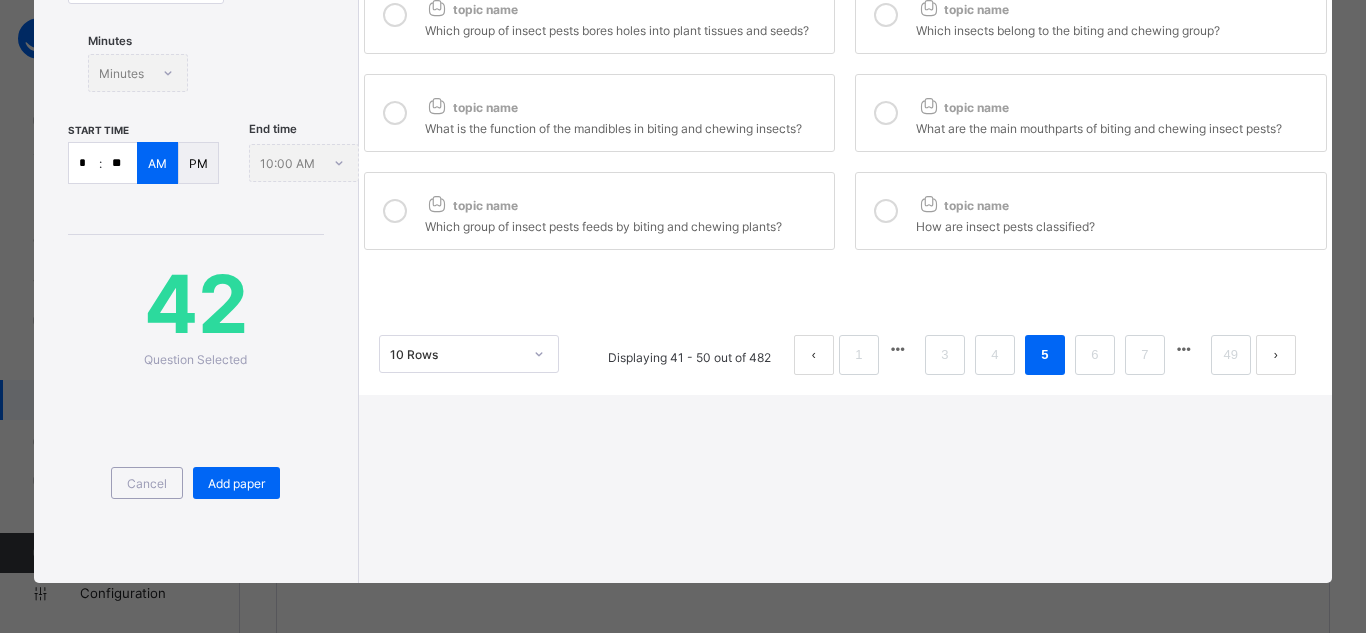 click at bounding box center (395, 113) 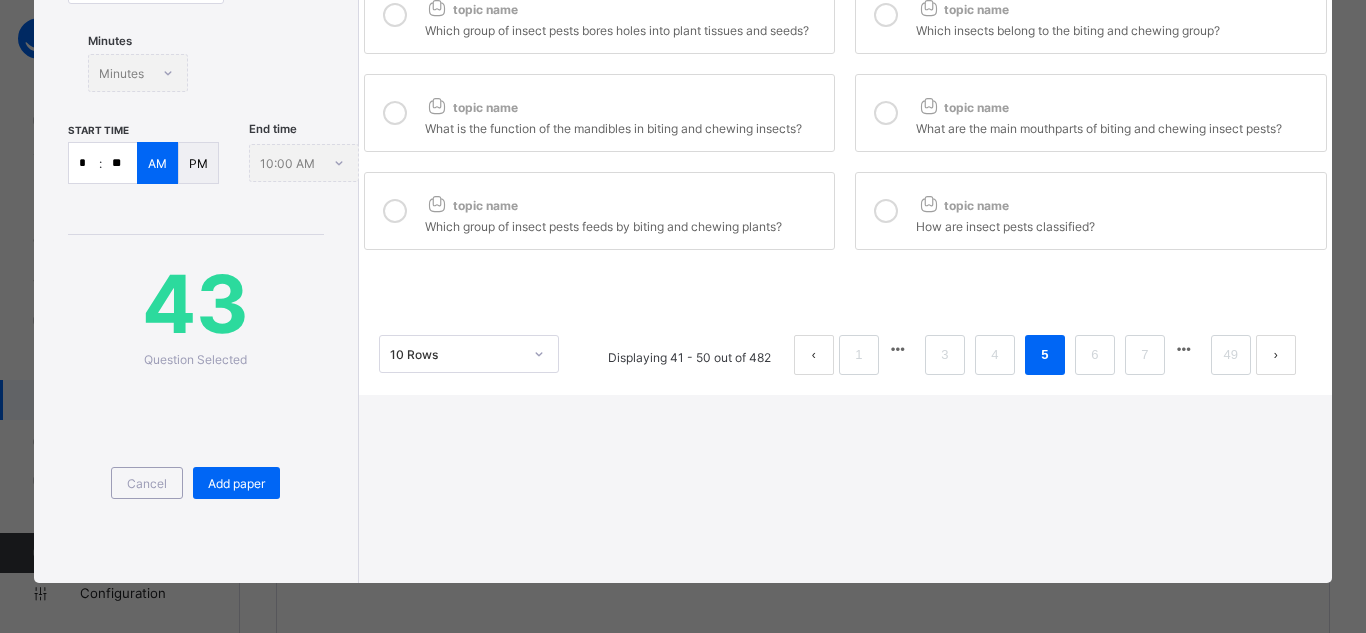 click at bounding box center [886, 113] 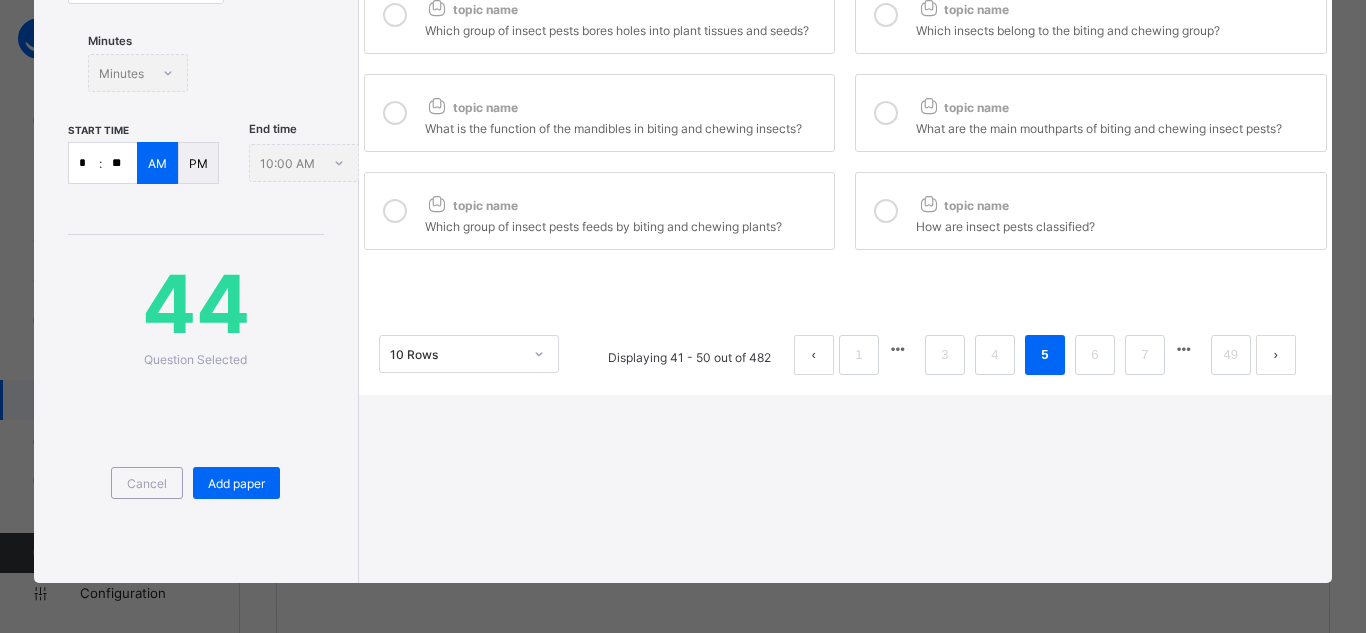 scroll, scrollTop: 0, scrollLeft: 0, axis: both 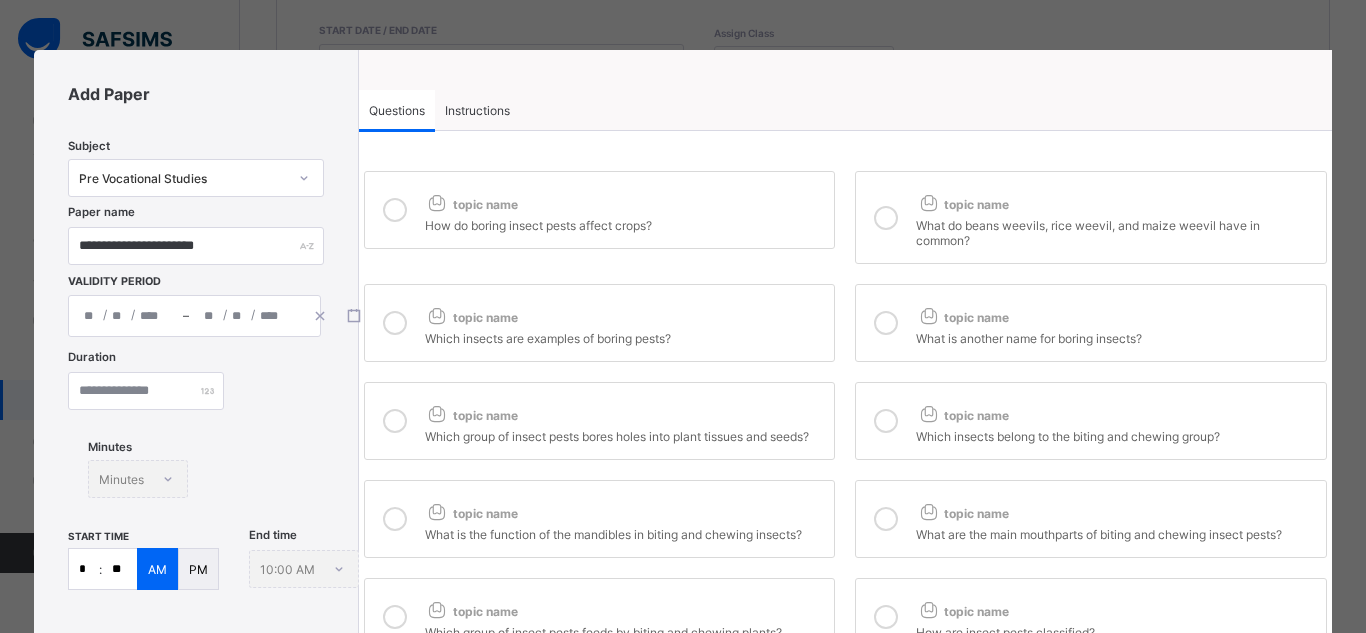 click at bounding box center [395, 421] 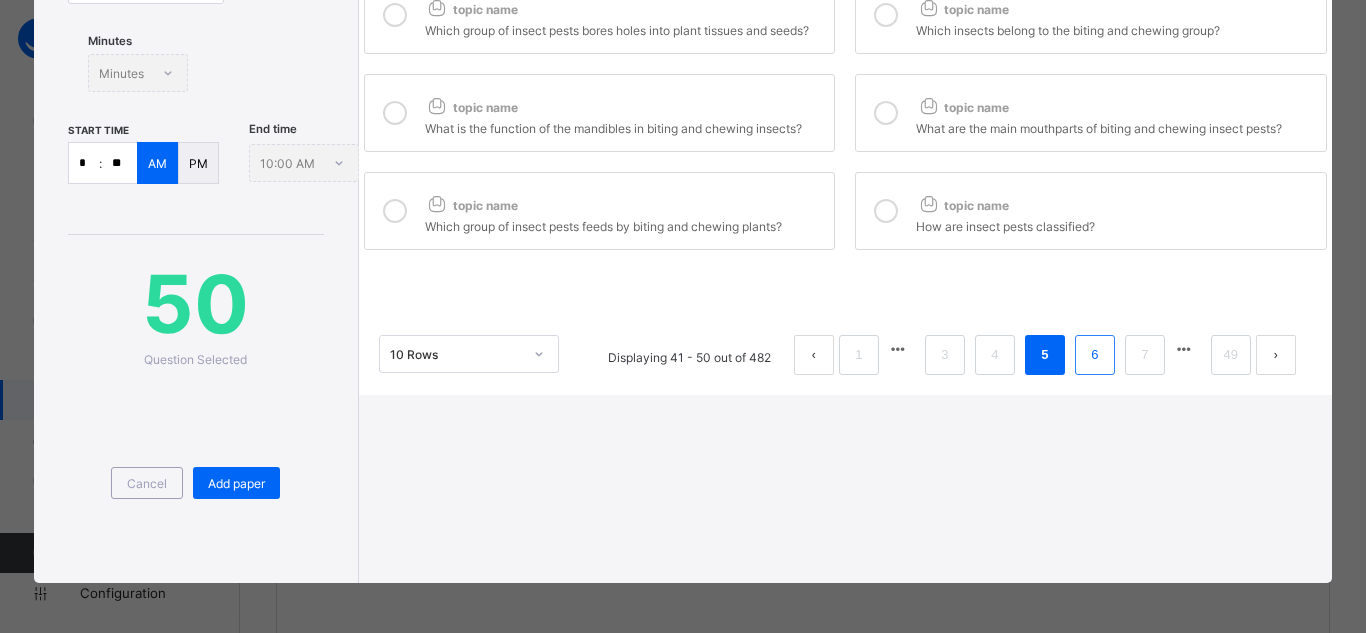 click on "6" at bounding box center (1095, 355) 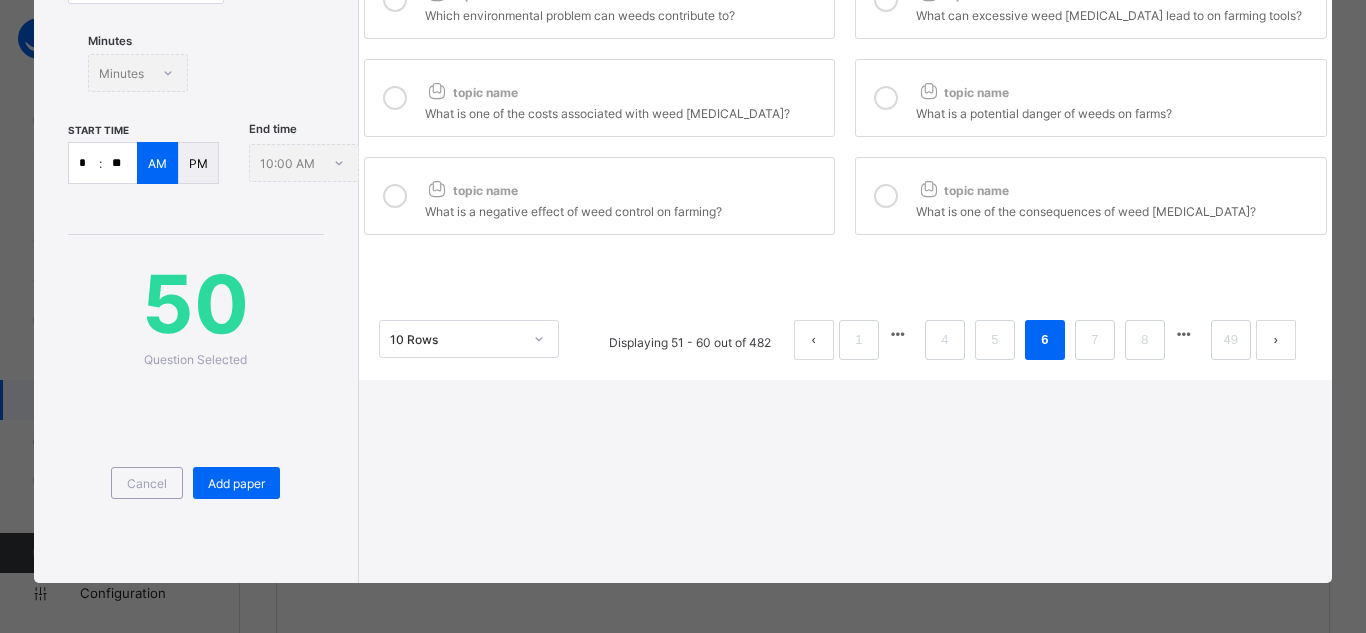 click at bounding box center (886, 196) 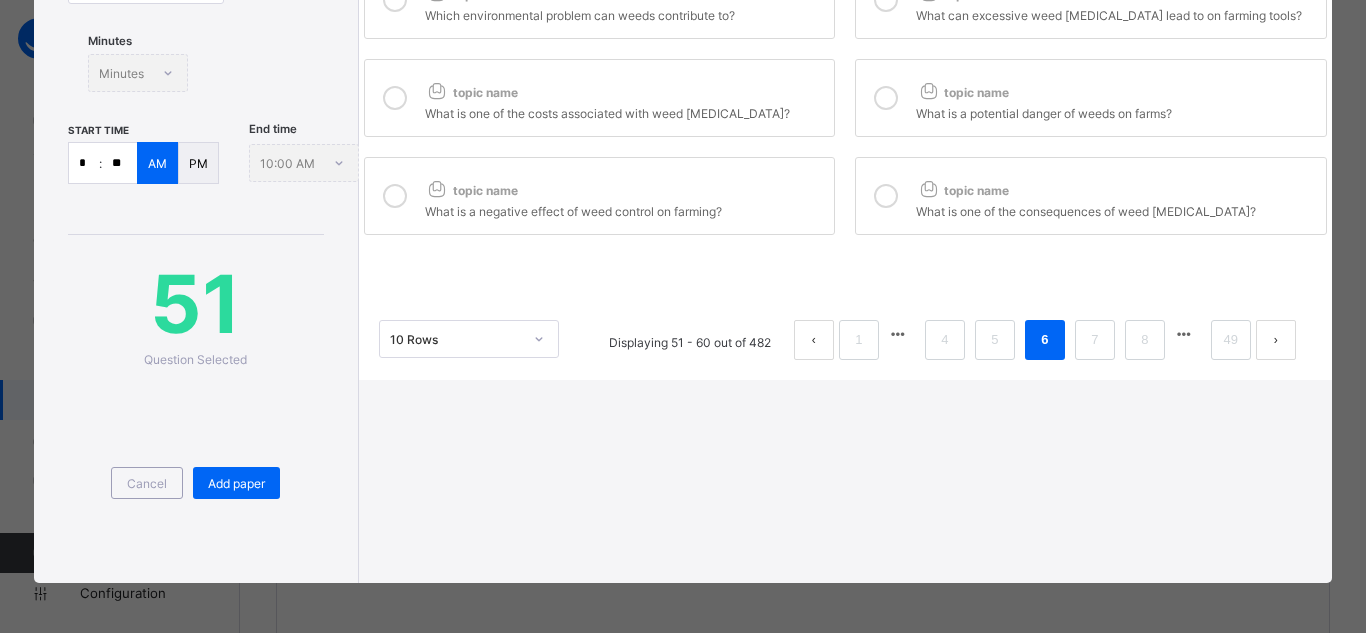 click at bounding box center [395, 196] 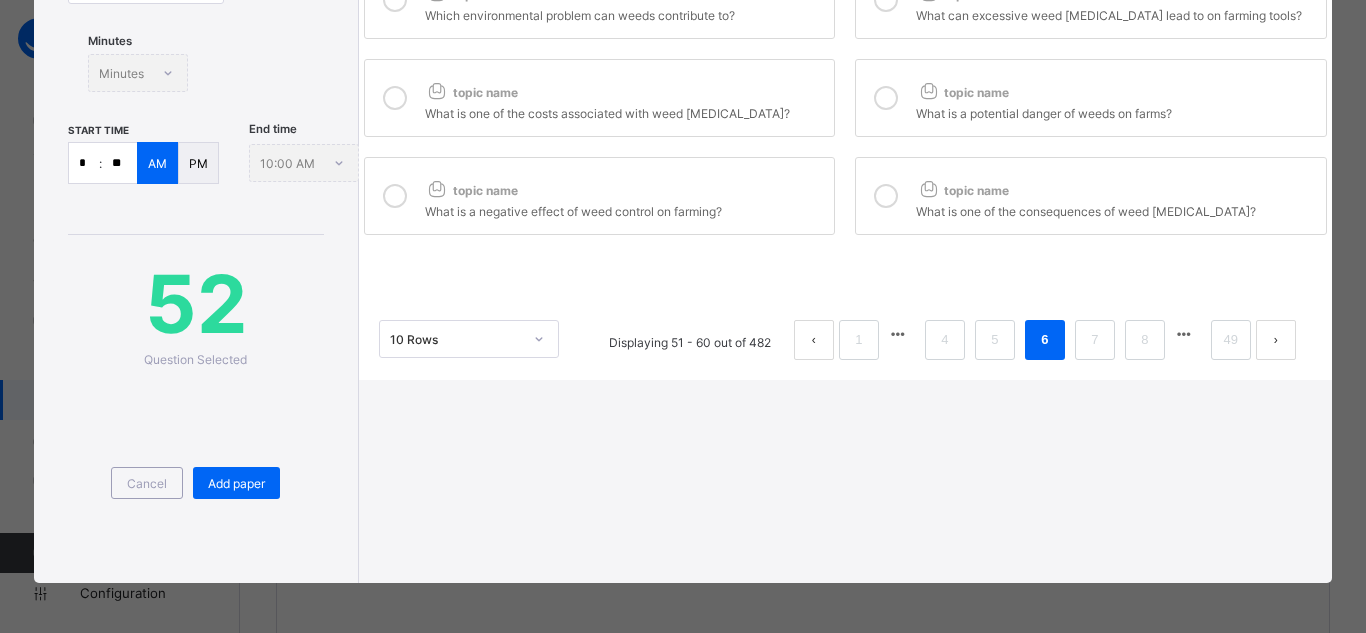 click at bounding box center [395, 98] 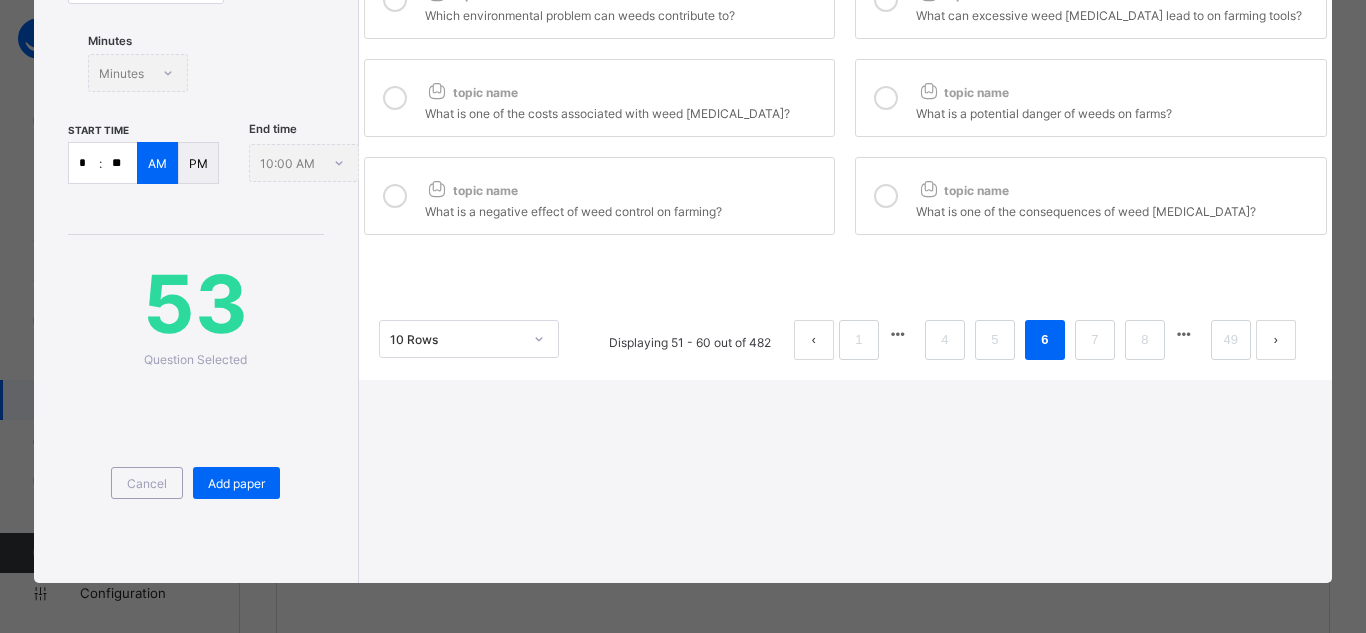 click at bounding box center (886, 98) 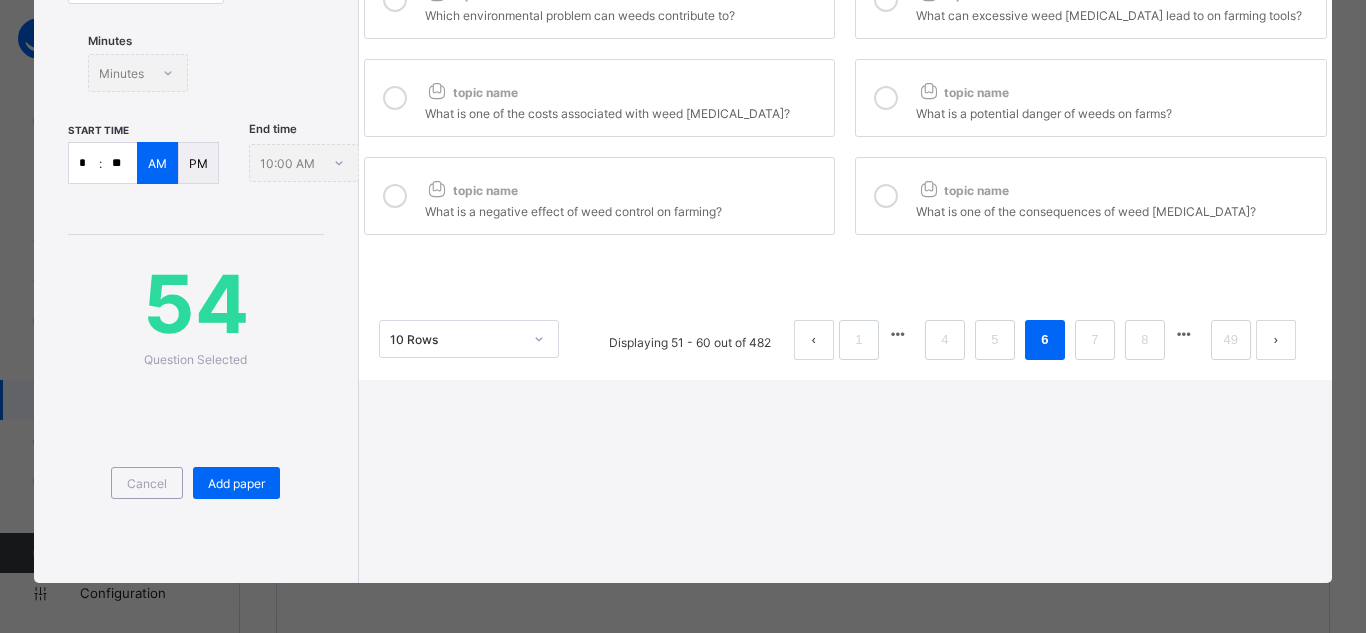 scroll, scrollTop: 0, scrollLeft: 0, axis: both 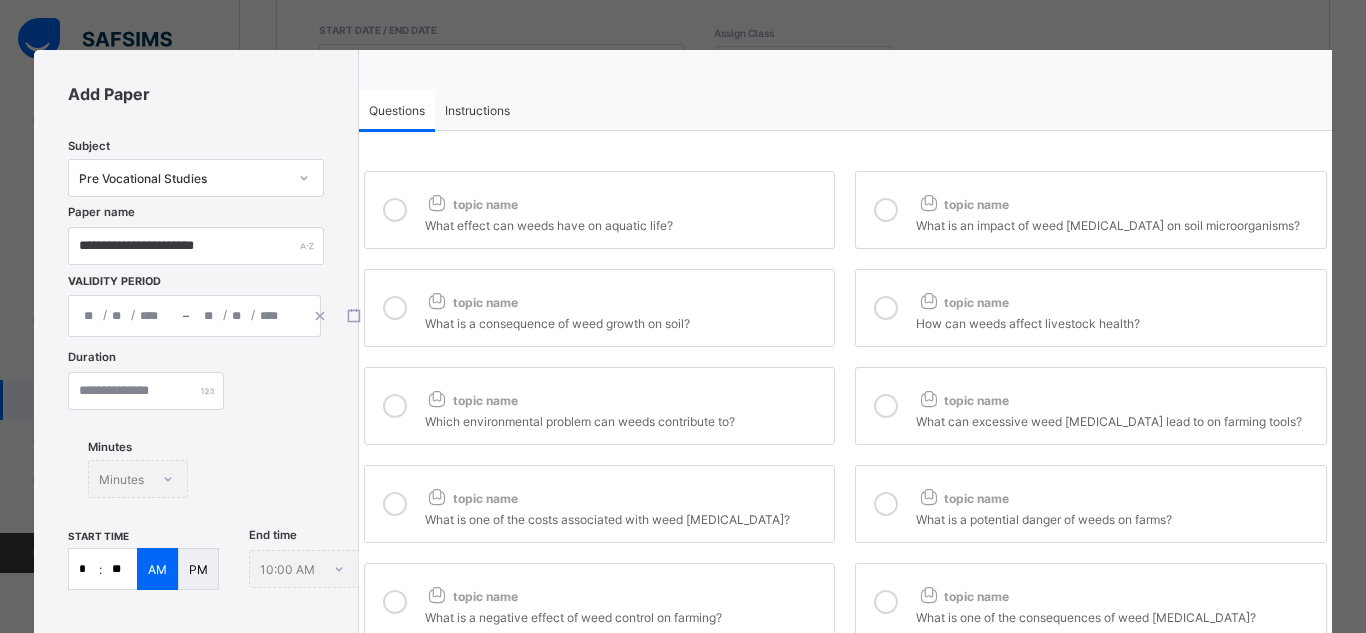 click at bounding box center (395, 406) 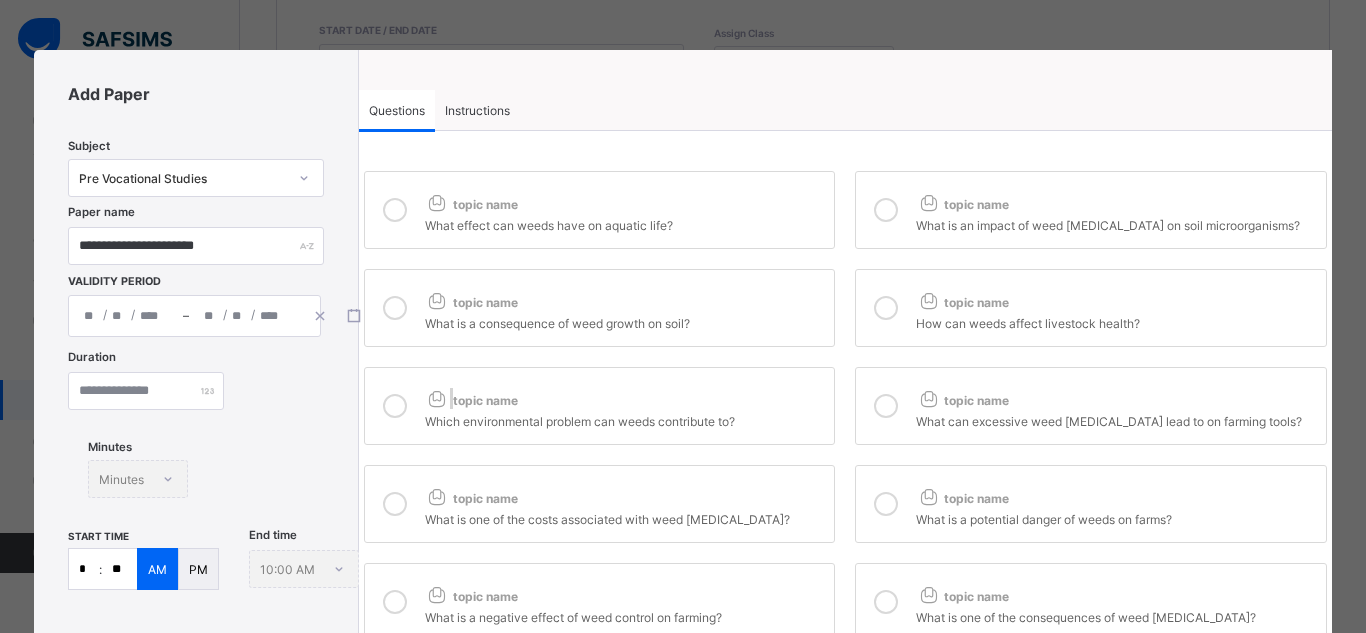 click at bounding box center [395, 406] 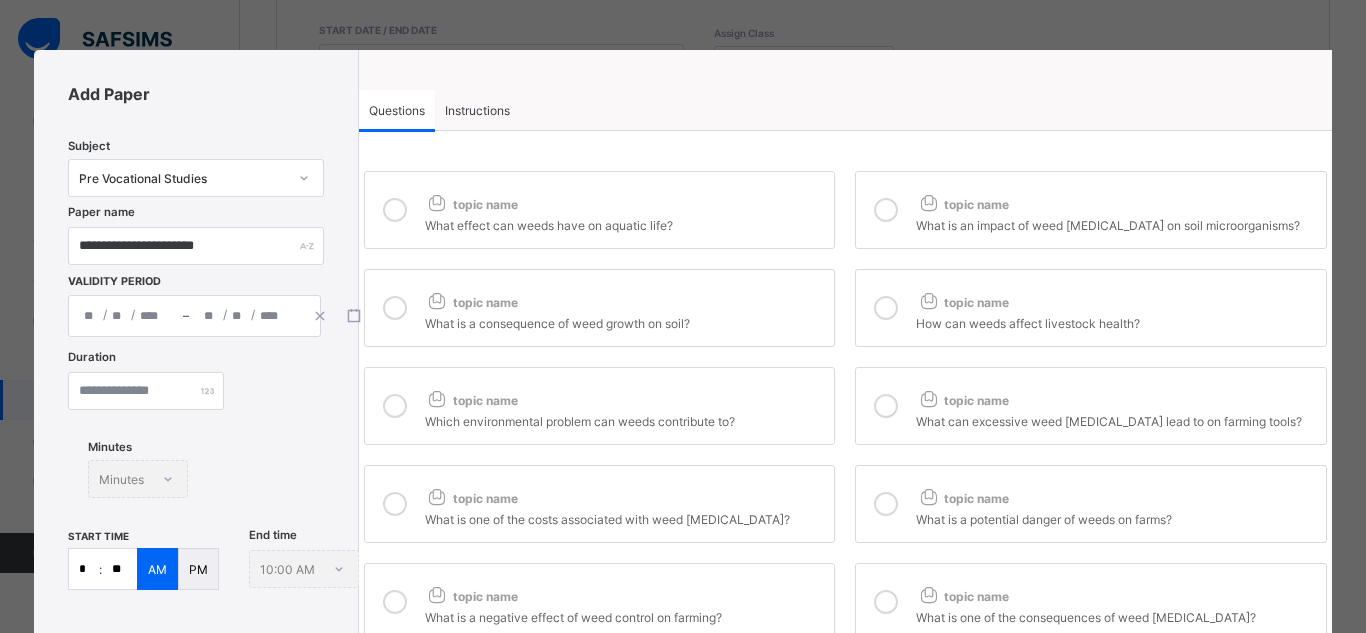 click at bounding box center [886, 406] 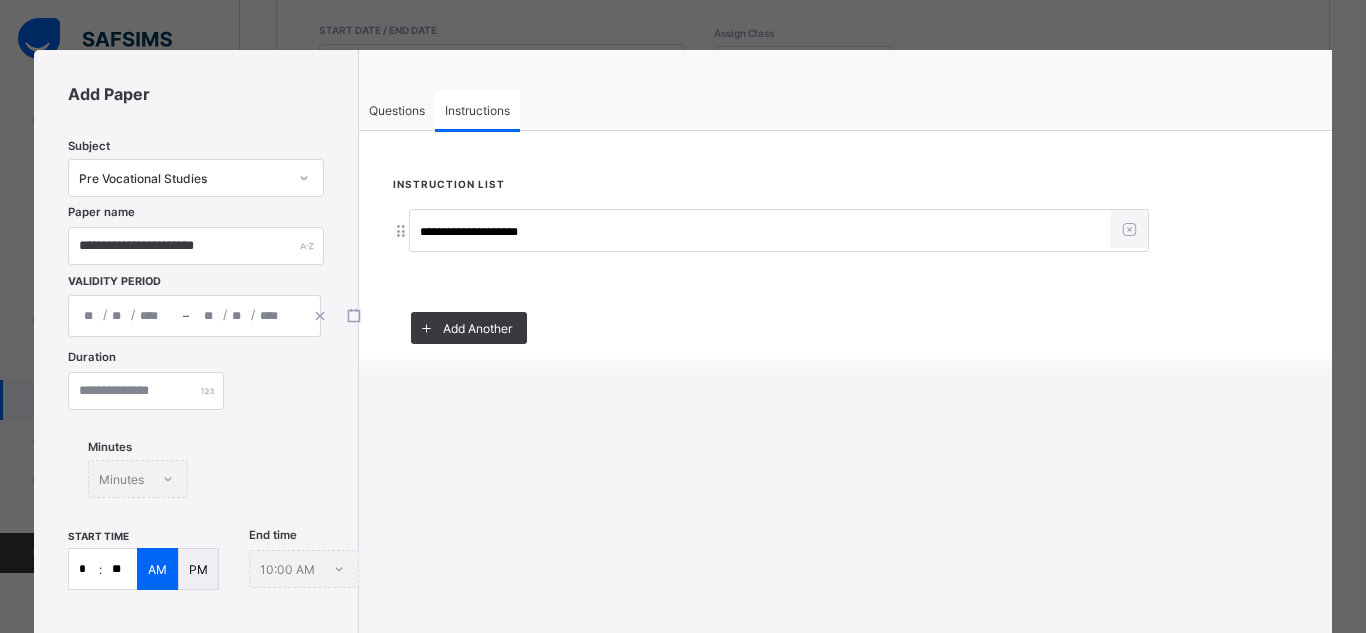 click on "Questions" at bounding box center [397, 110] 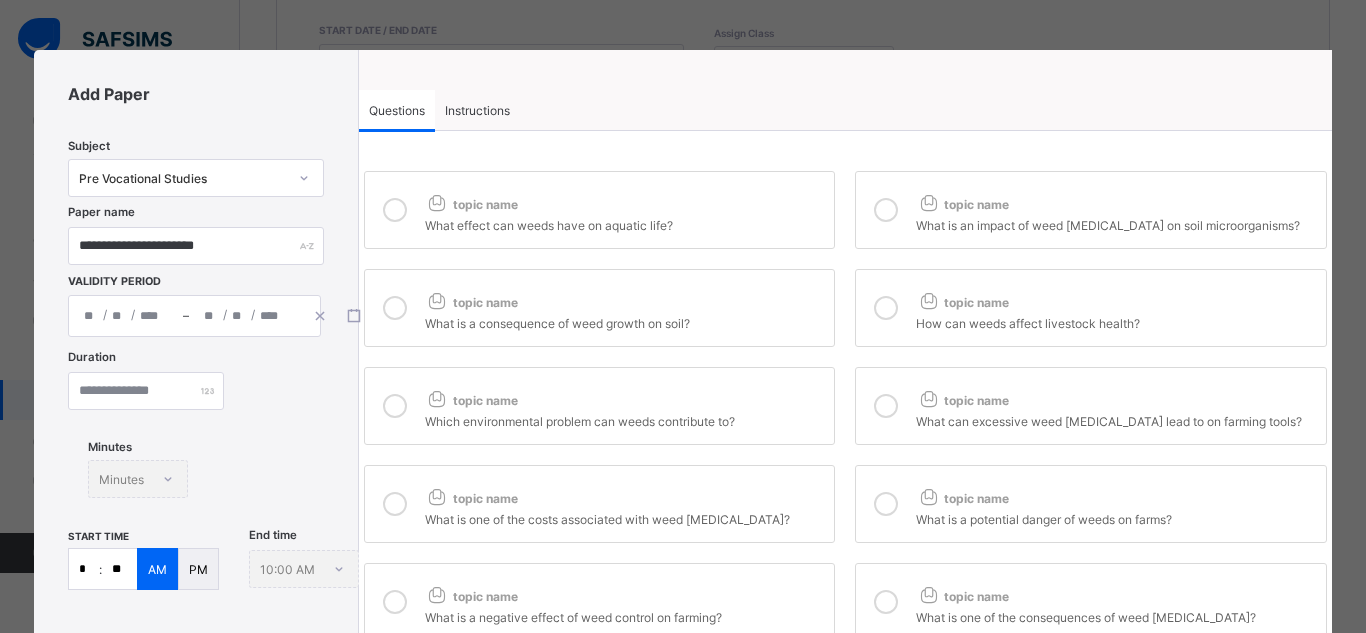 scroll, scrollTop: 406, scrollLeft: 0, axis: vertical 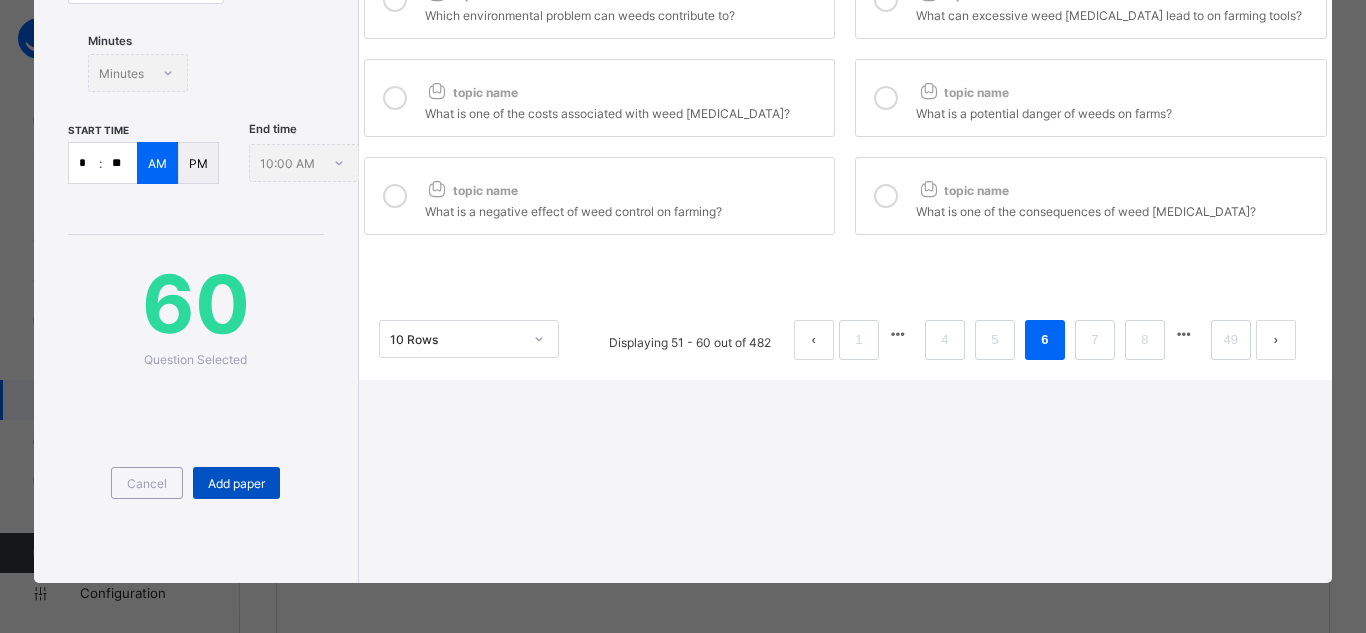 click on "Add paper" at bounding box center (236, 483) 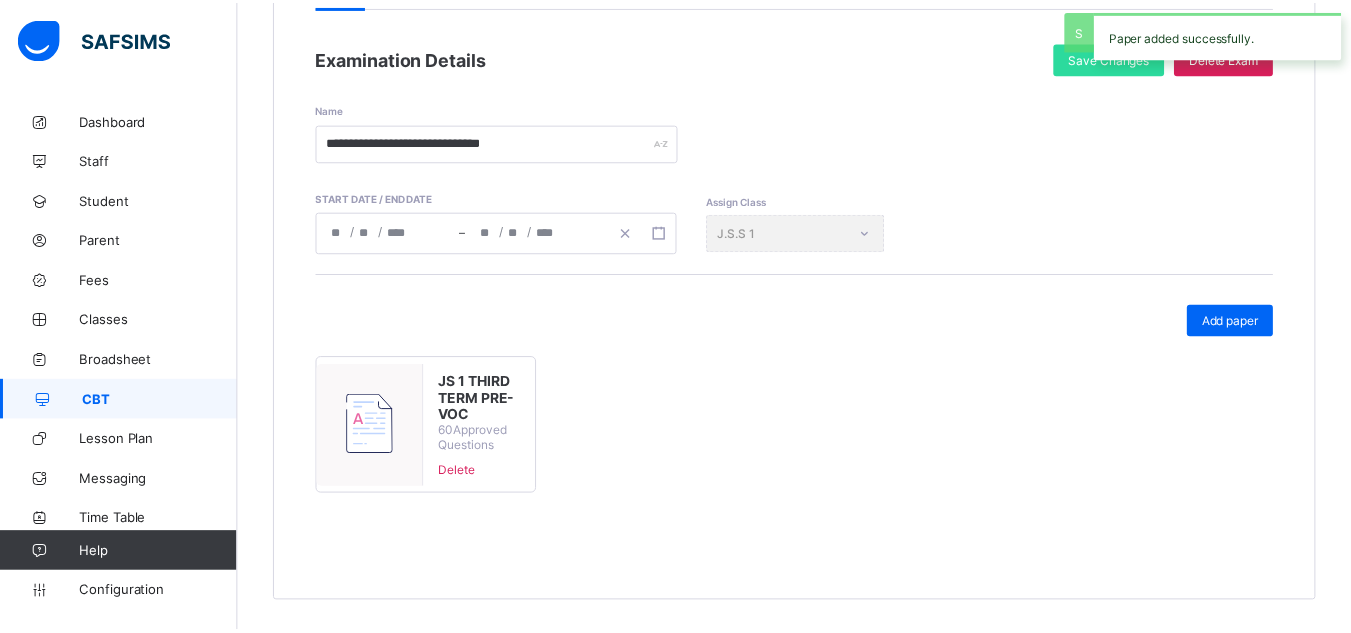 scroll, scrollTop: 272, scrollLeft: 0, axis: vertical 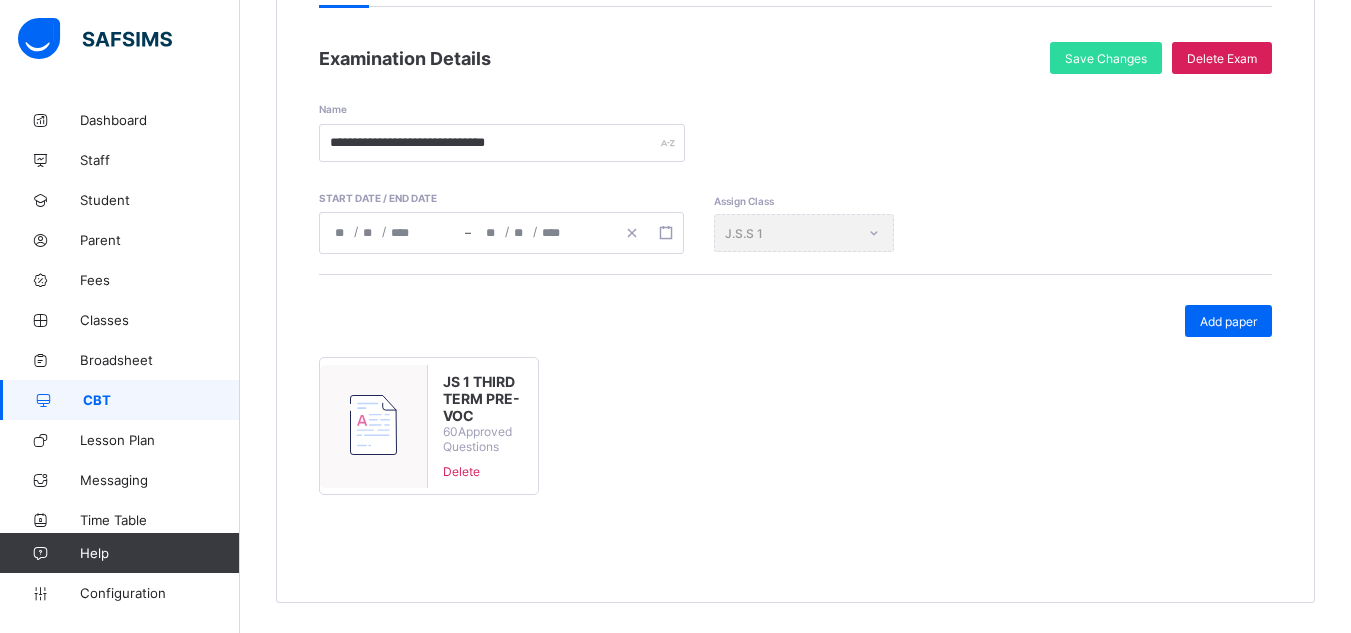 click on "CBT" at bounding box center (161, 400) 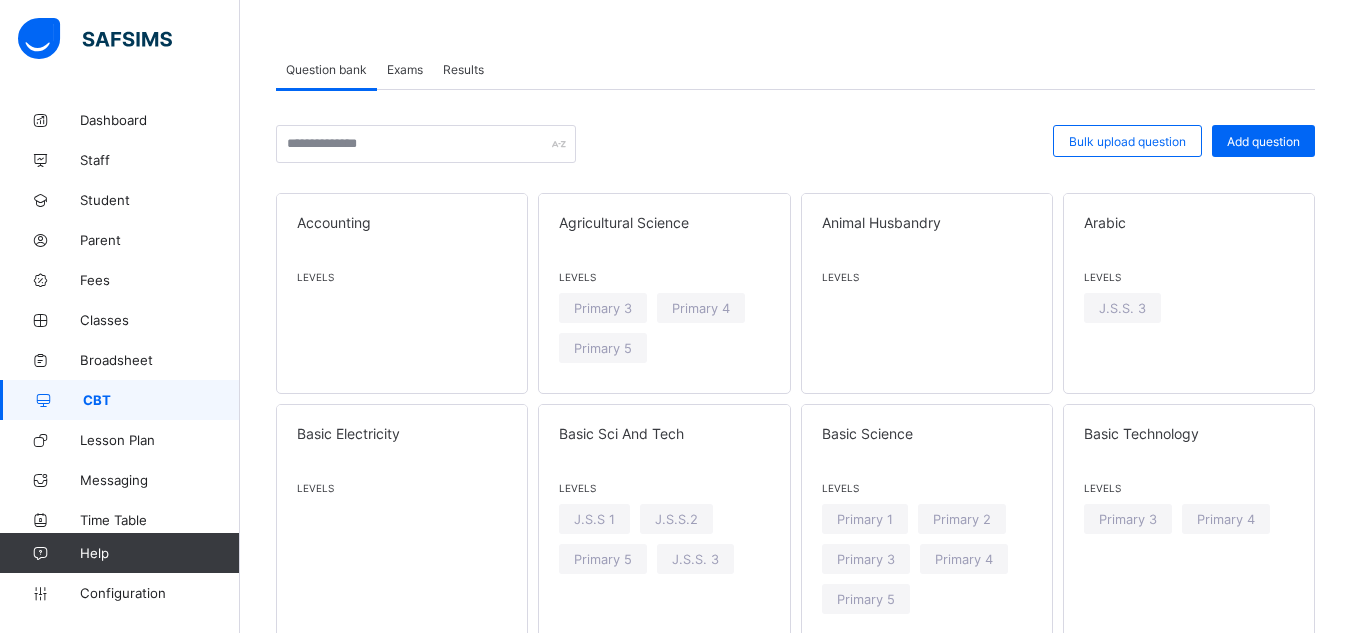 scroll, scrollTop: 272, scrollLeft: 0, axis: vertical 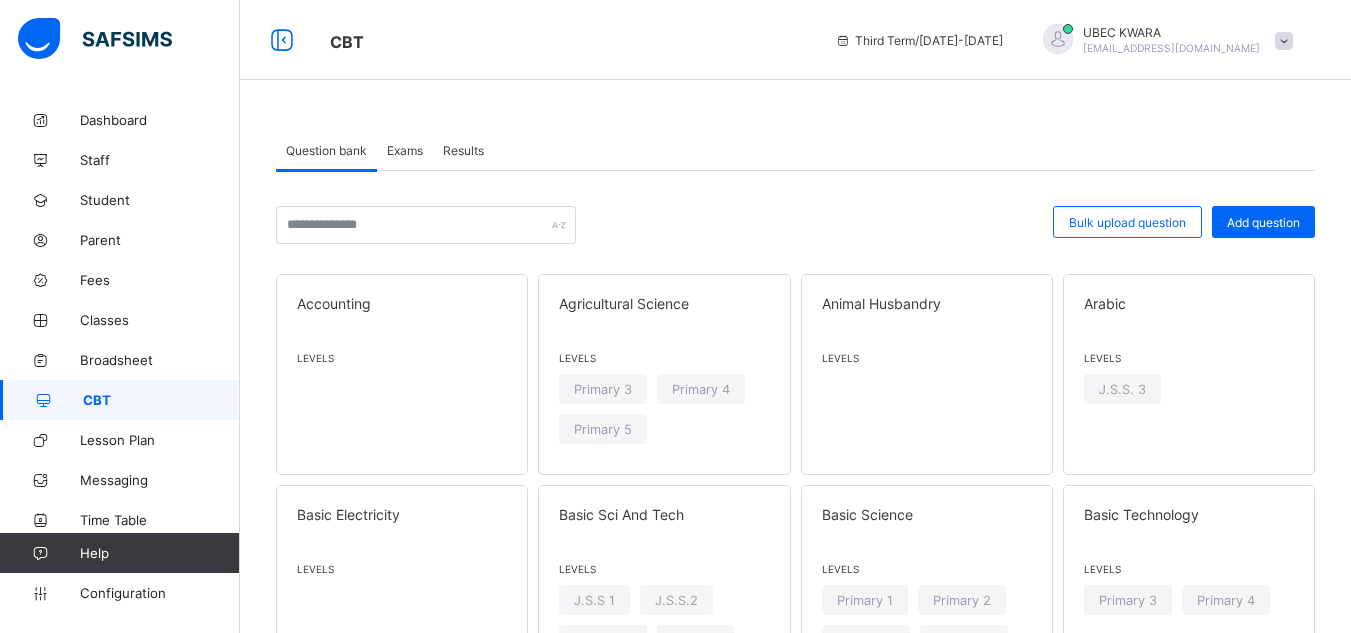 click on "Exams" at bounding box center [405, 150] 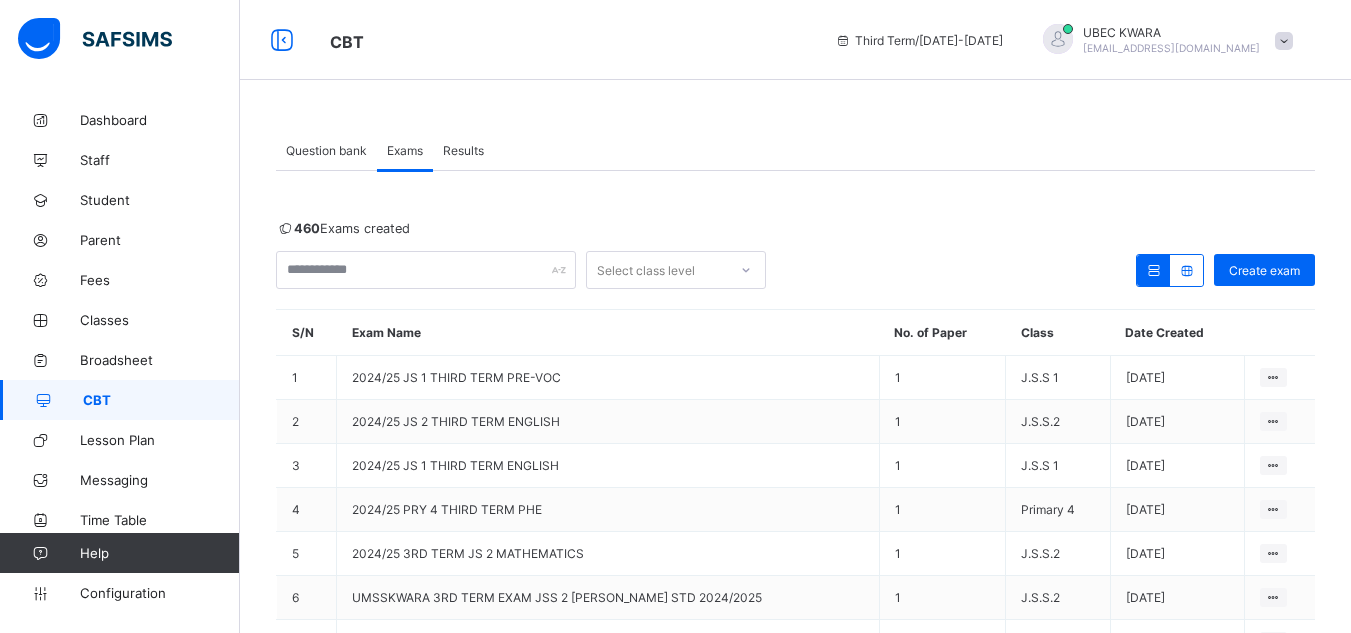 click on "Question bank" at bounding box center [326, 150] 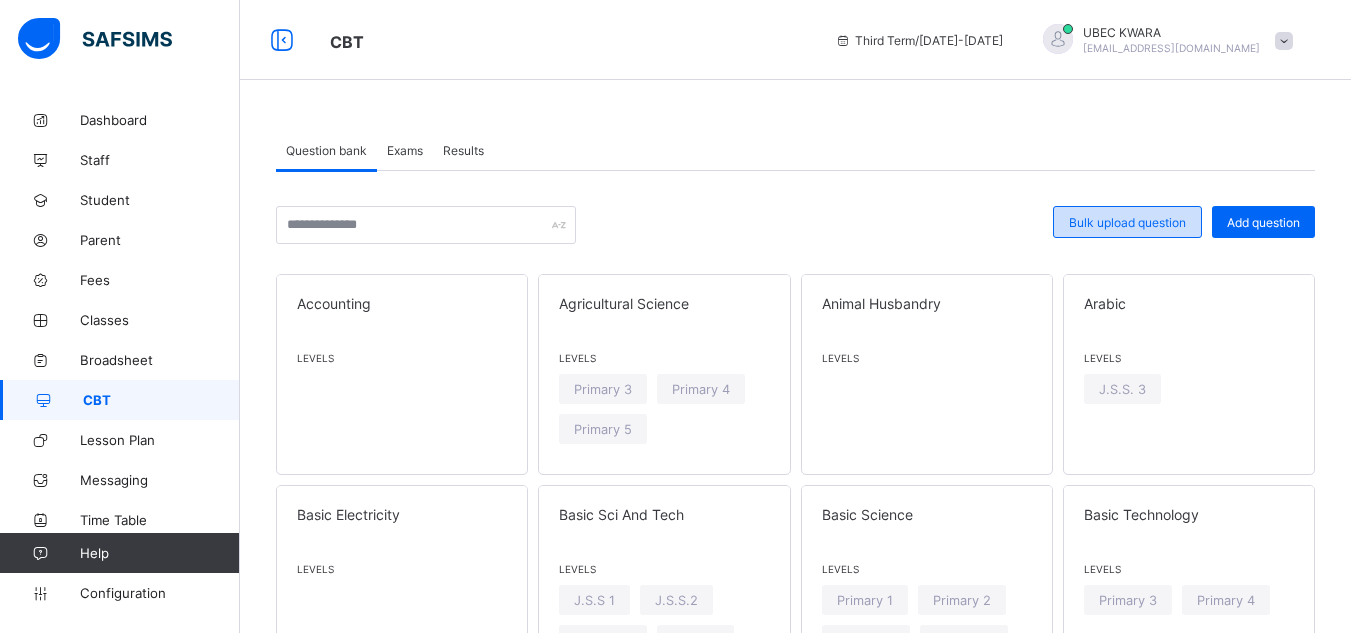 click on "Bulk upload question" at bounding box center (1127, 222) 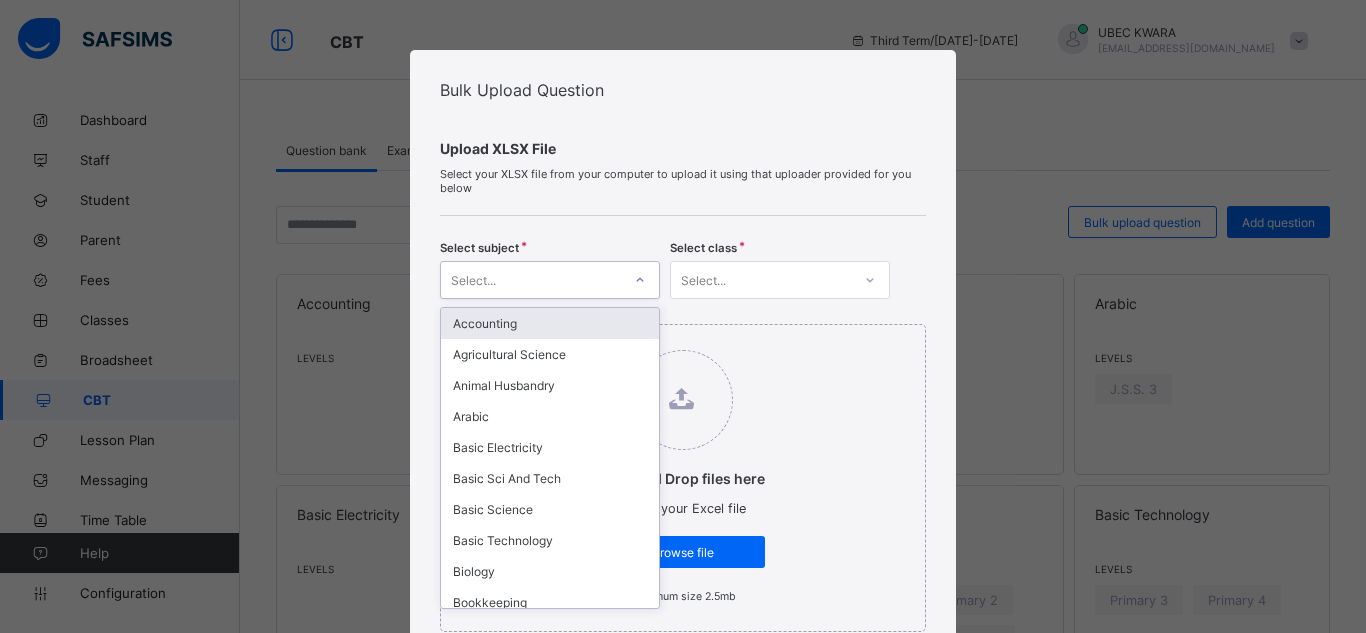 click 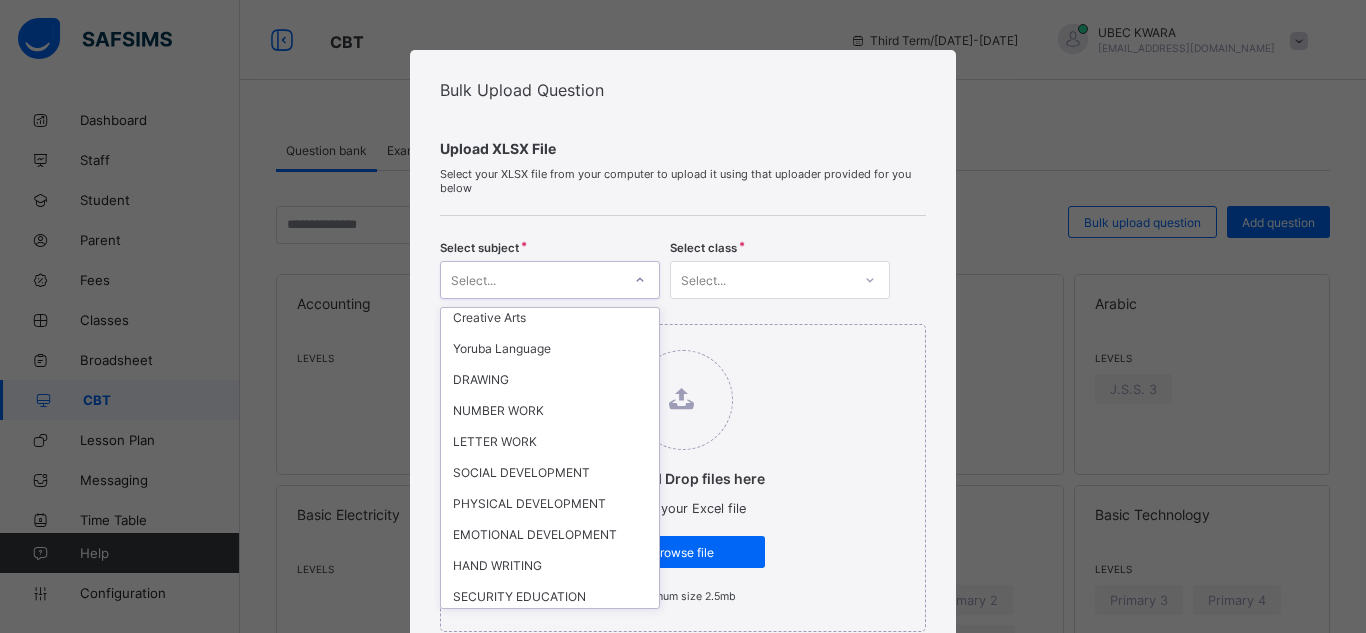 scroll, scrollTop: 1920, scrollLeft: 0, axis: vertical 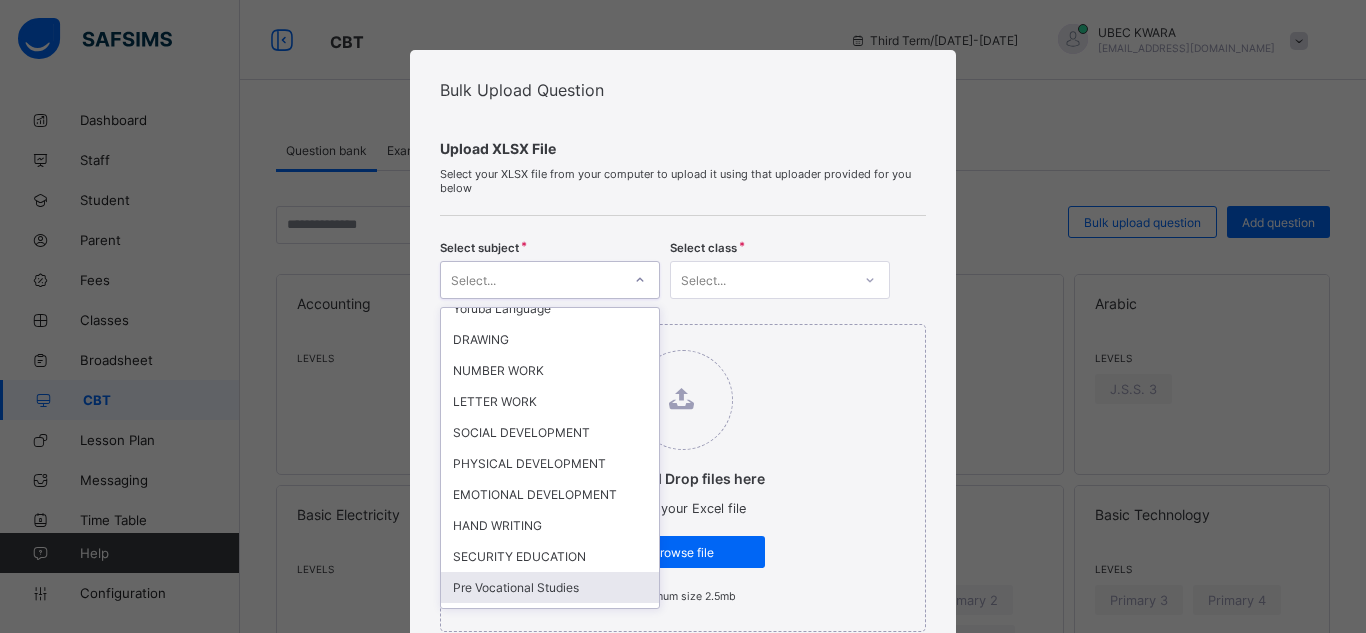 click on "Pre Vocational Studies" at bounding box center (550, 587) 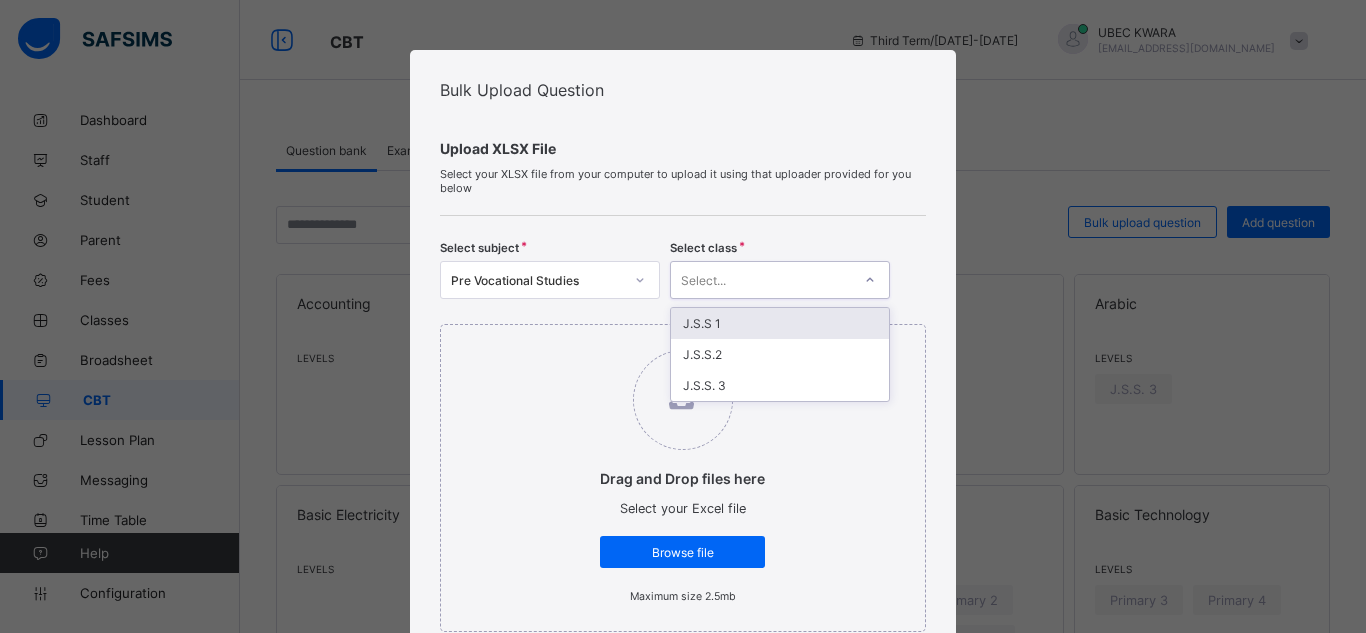 click at bounding box center [870, 280] 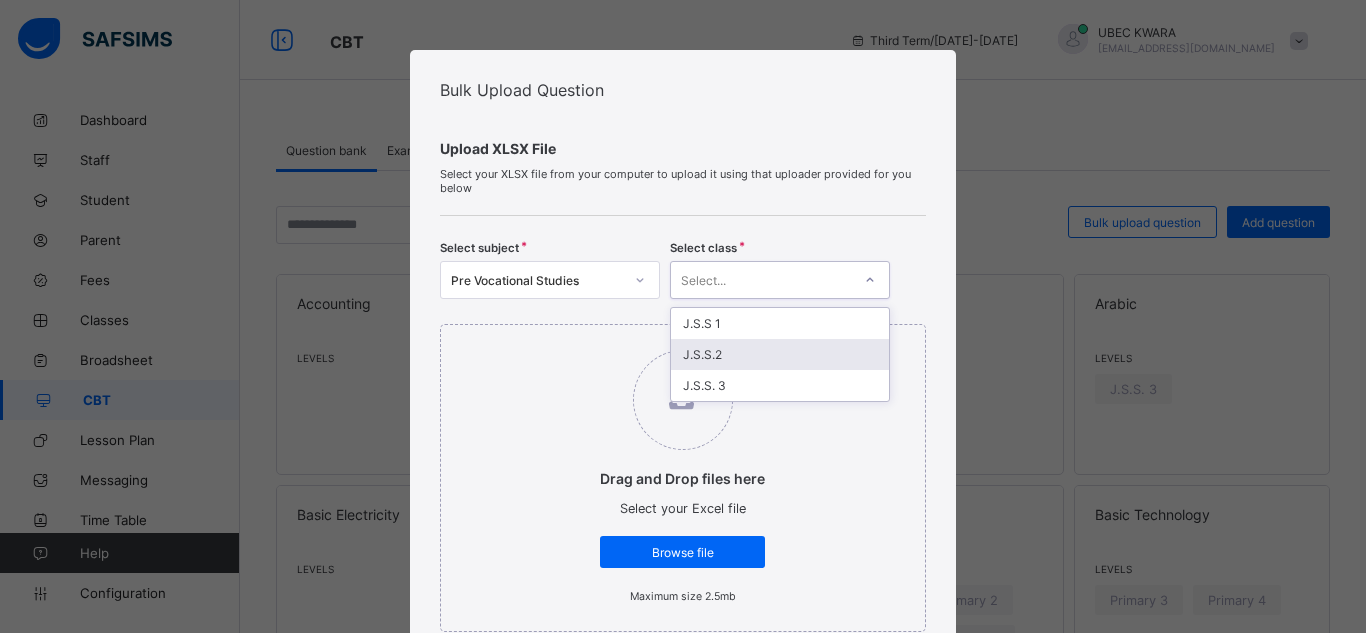 click on "J.S.S.2" at bounding box center [780, 354] 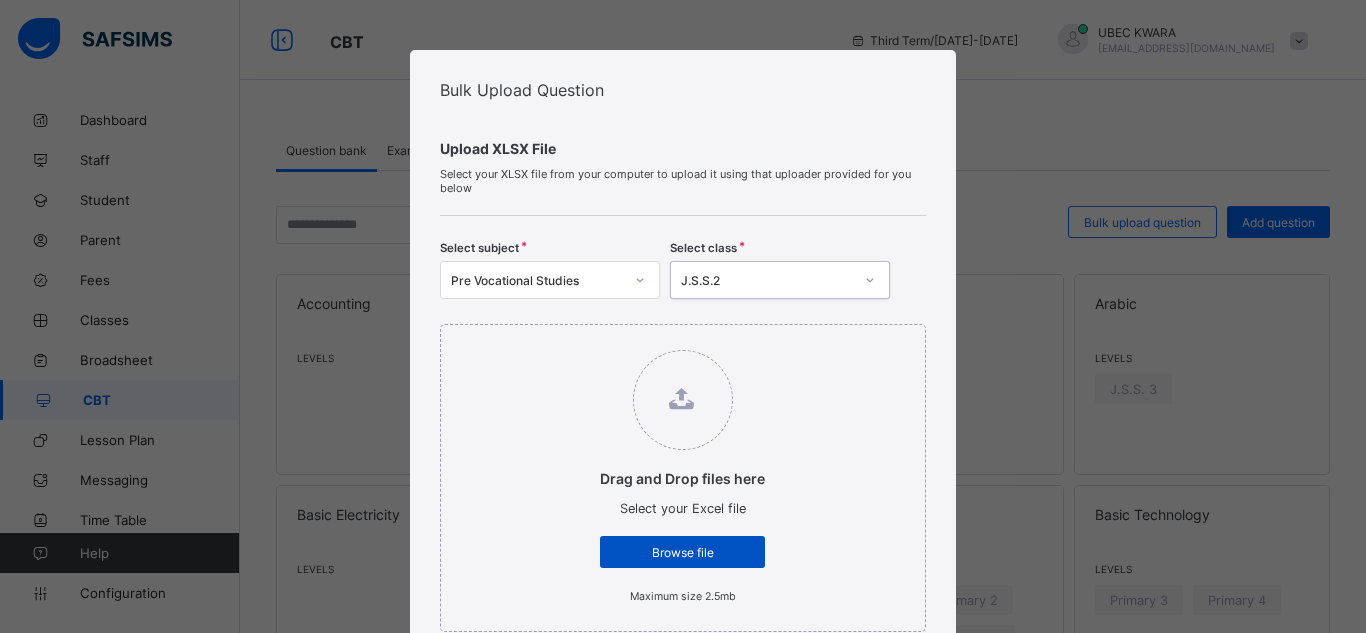 click on "Browse file" at bounding box center [682, 552] 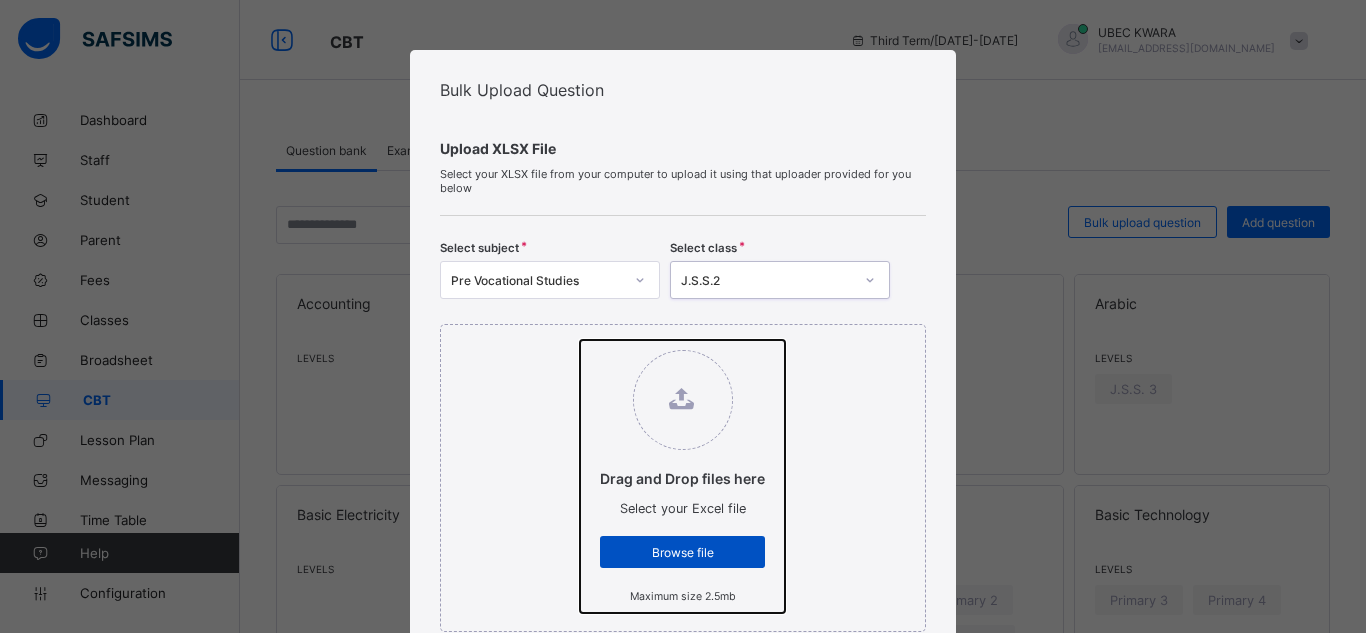 click on "Drag and Drop files here Select your Excel file Browse file Maximum size 2.5mb" at bounding box center (580, 340) 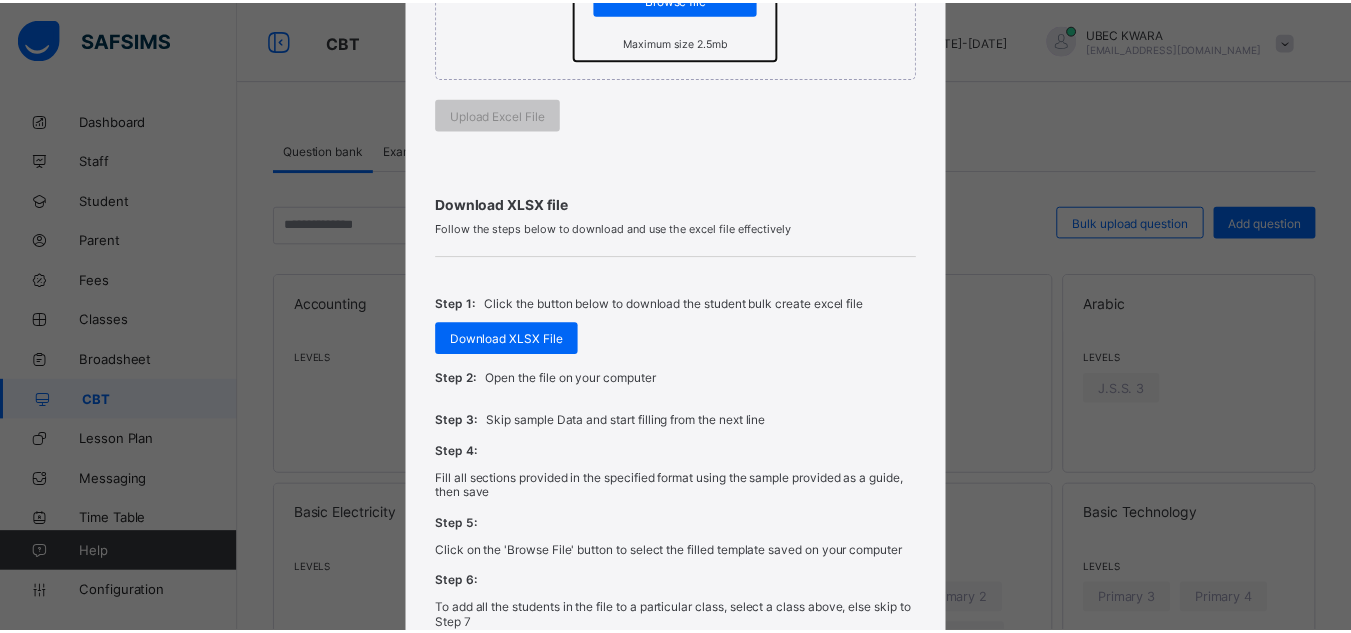 scroll, scrollTop: 788, scrollLeft: 0, axis: vertical 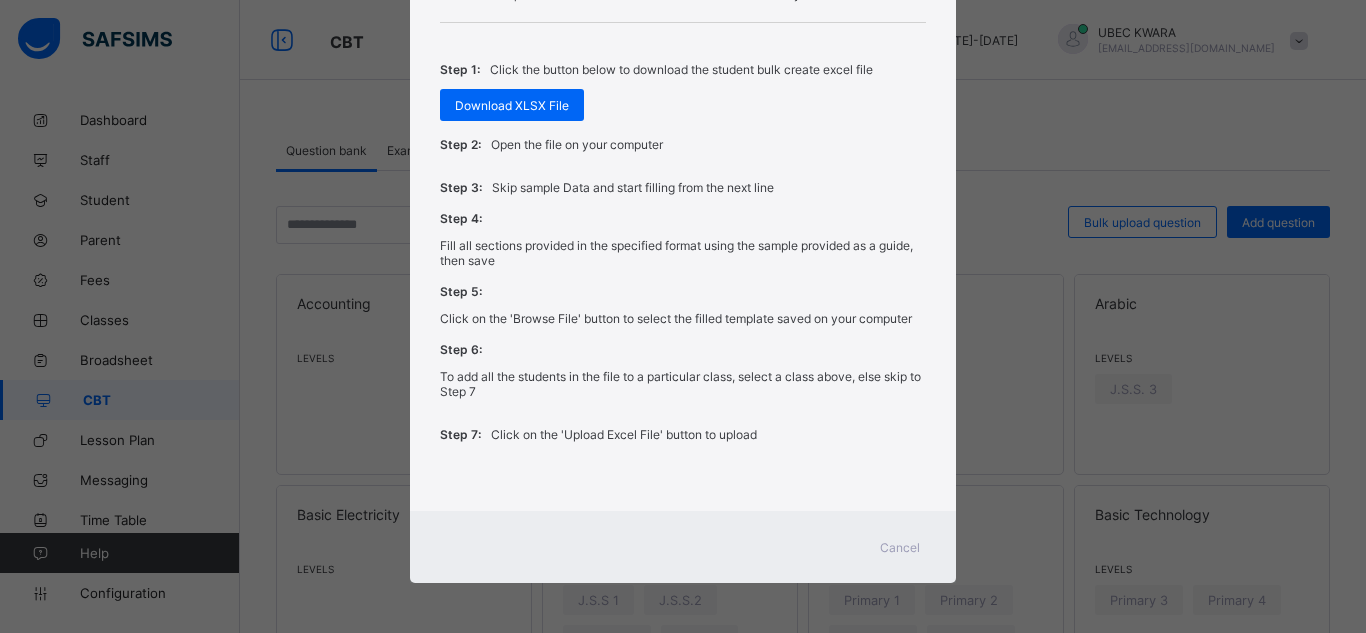 click on "Cancel" at bounding box center [900, 547] 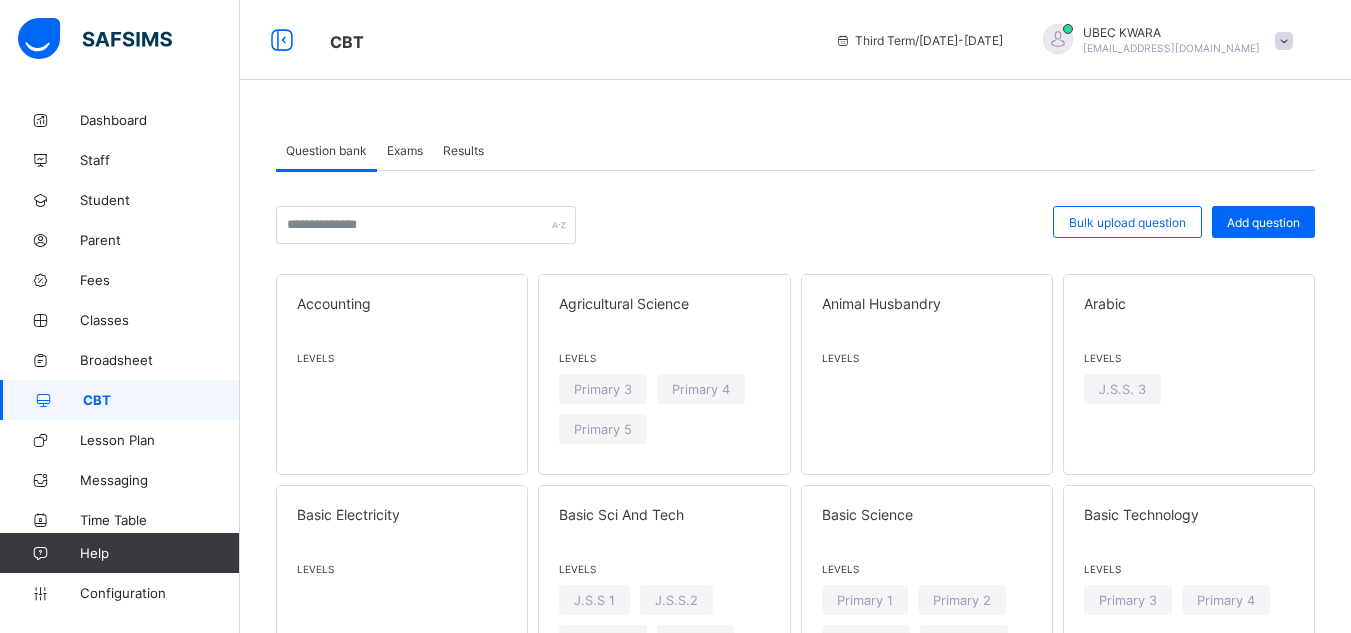 click on "Exams" at bounding box center [405, 150] 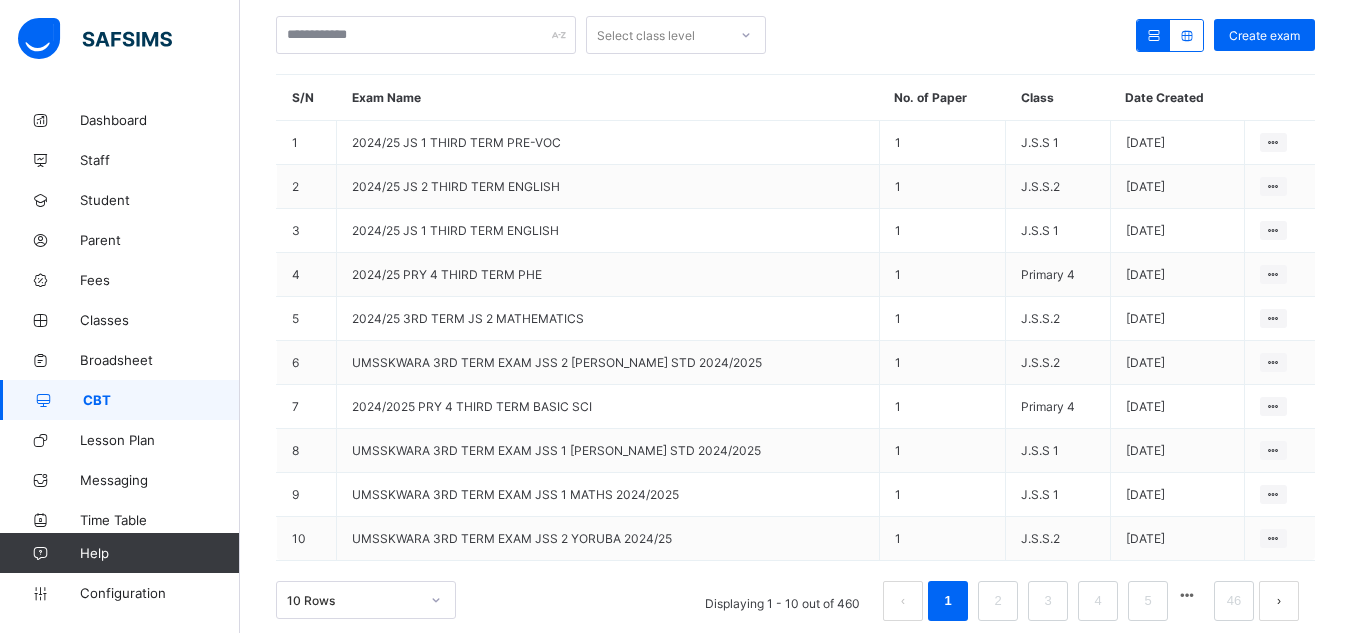 scroll, scrollTop: 268, scrollLeft: 0, axis: vertical 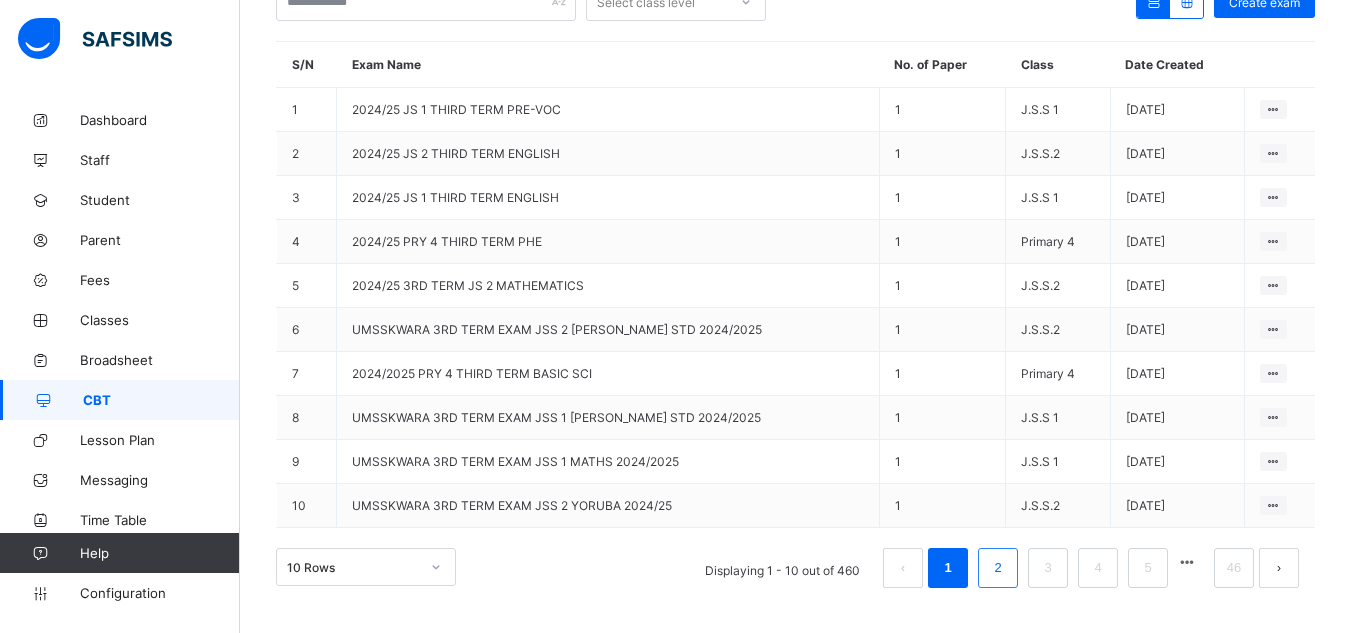 click on "2" at bounding box center [997, 568] 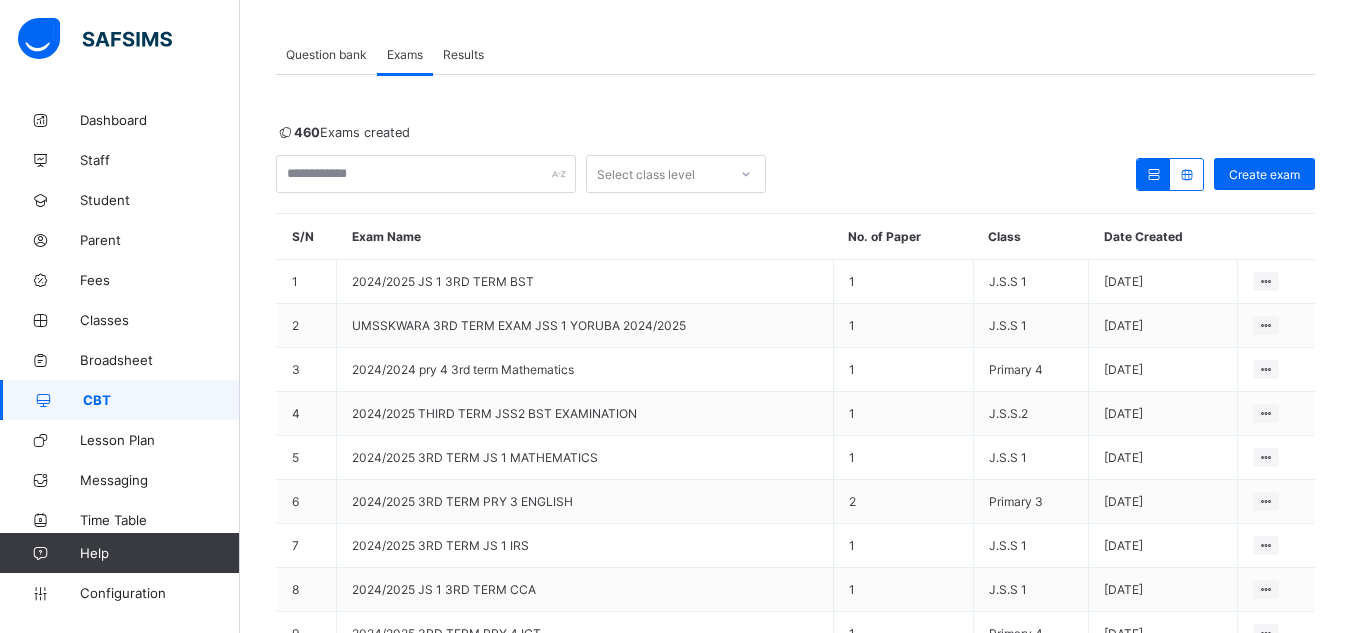 scroll, scrollTop: 268, scrollLeft: 0, axis: vertical 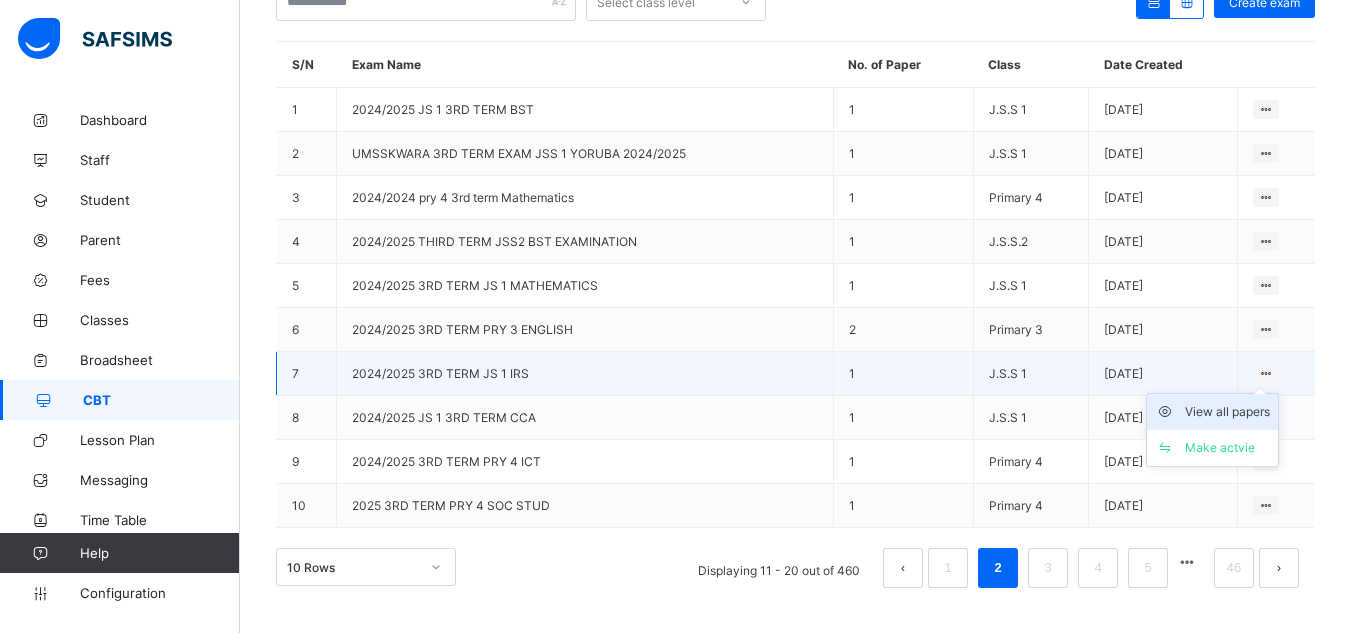 click on "View all papers" at bounding box center [1227, 412] 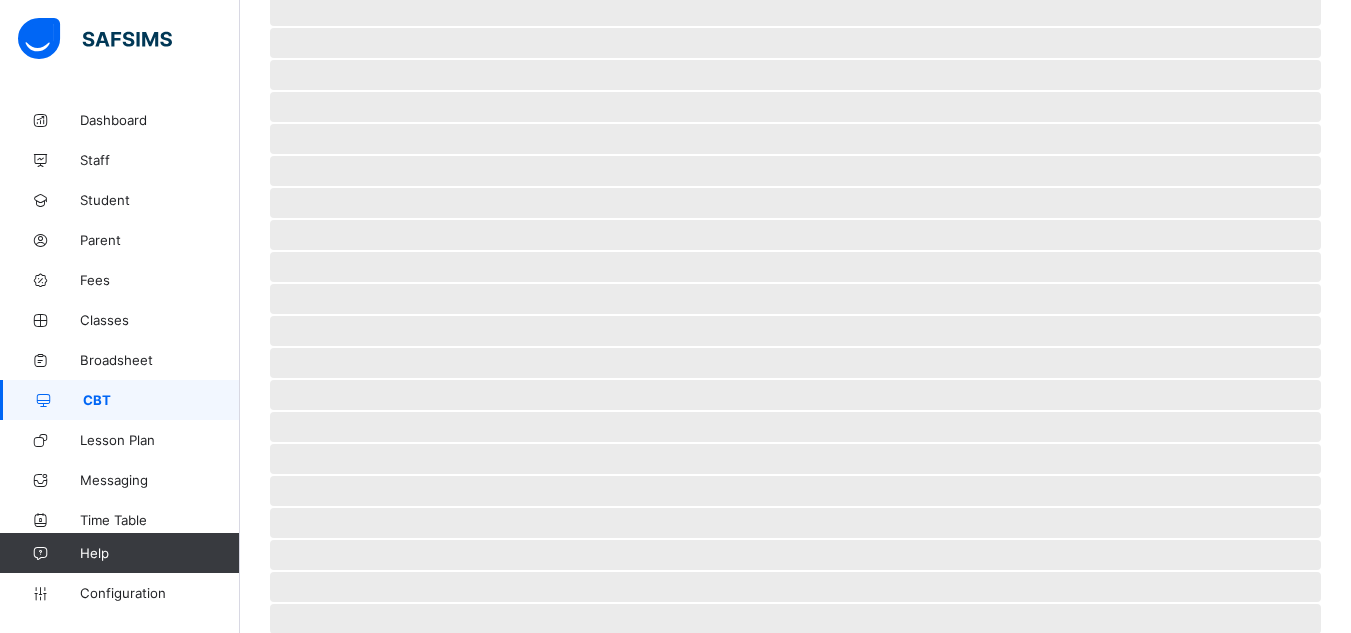 scroll, scrollTop: 0, scrollLeft: 0, axis: both 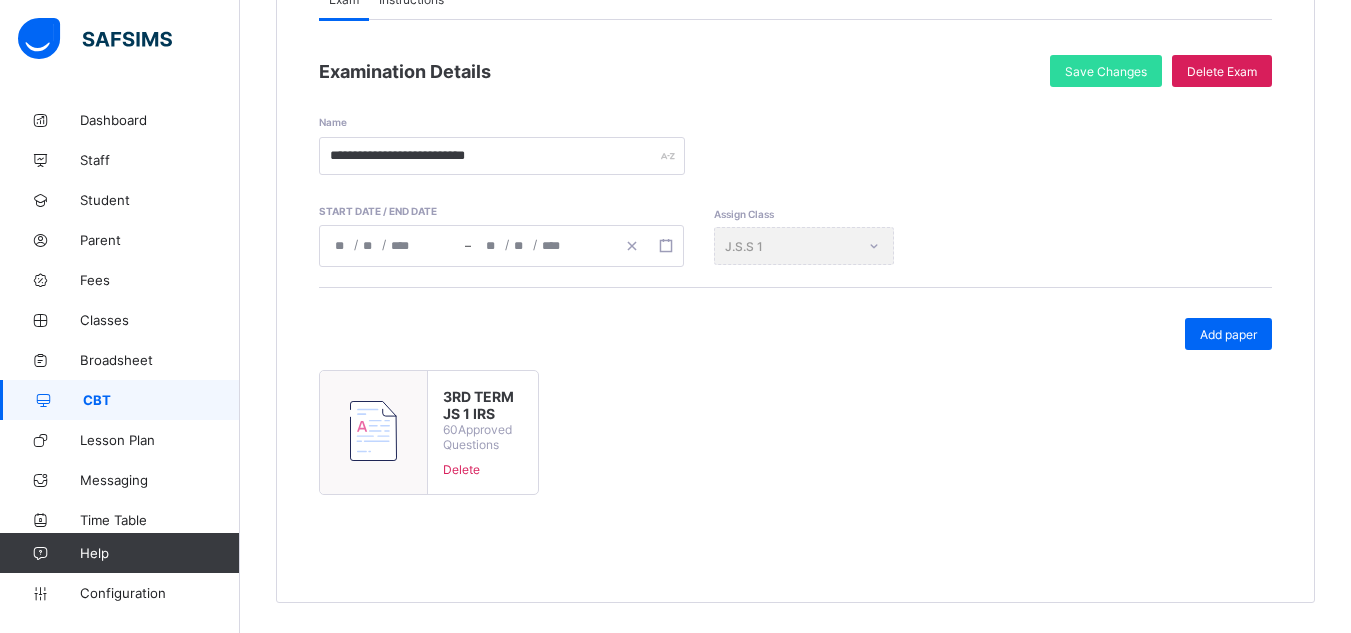 click at bounding box center (373, 431) 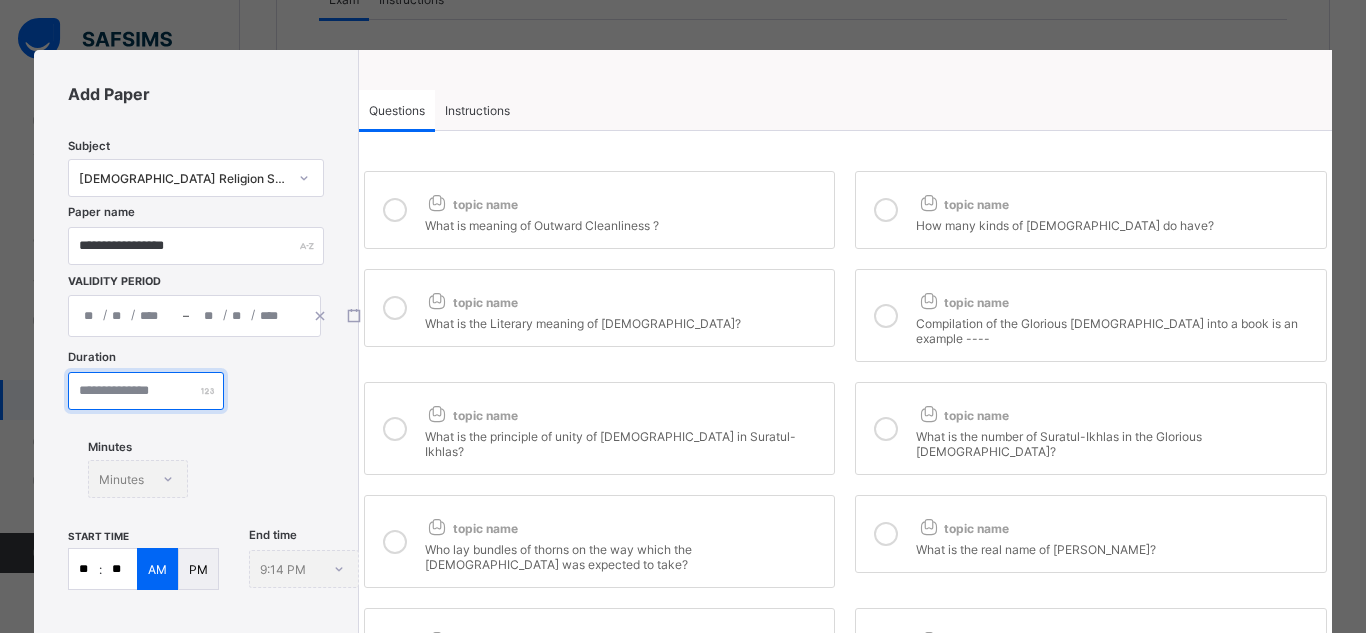 click on "****" at bounding box center [146, 391] 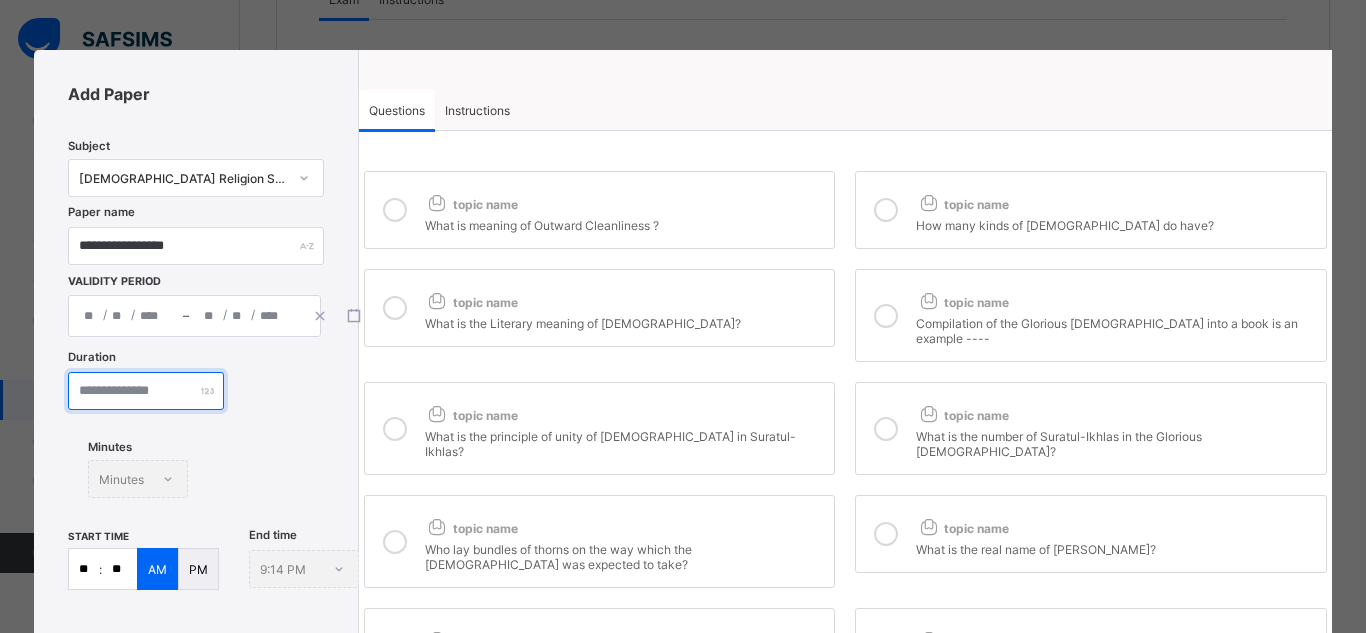 type on "**" 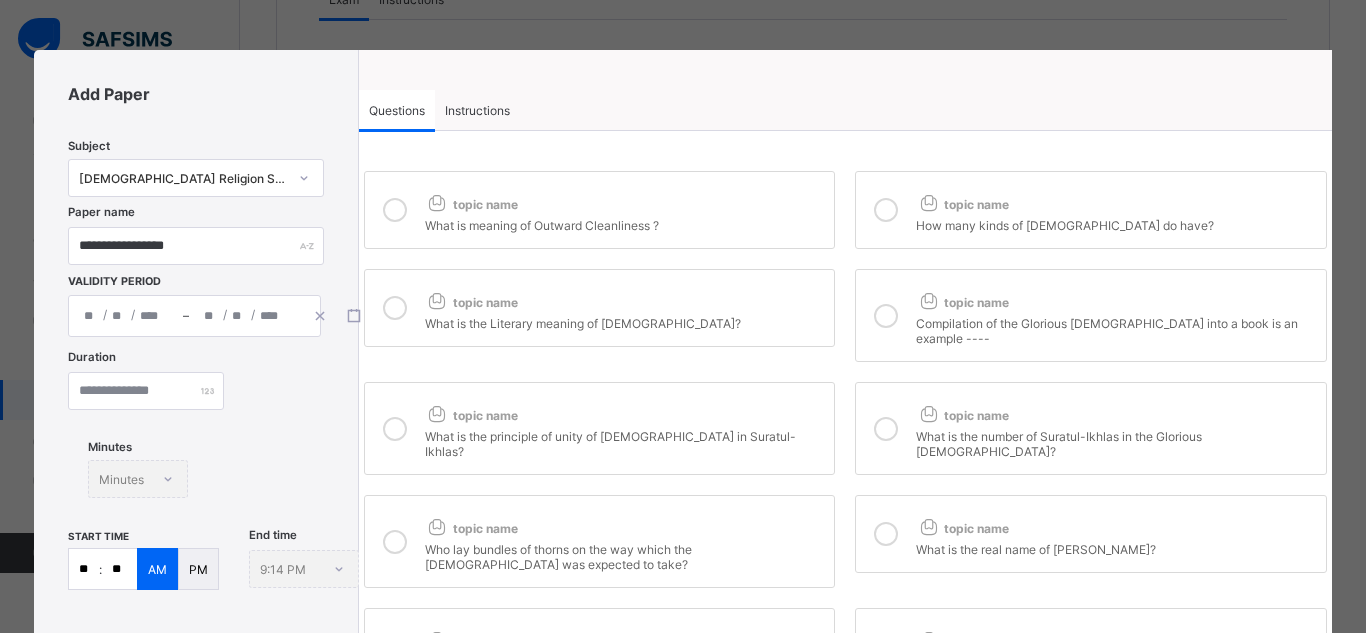 click on "**" at bounding box center (84, 569) 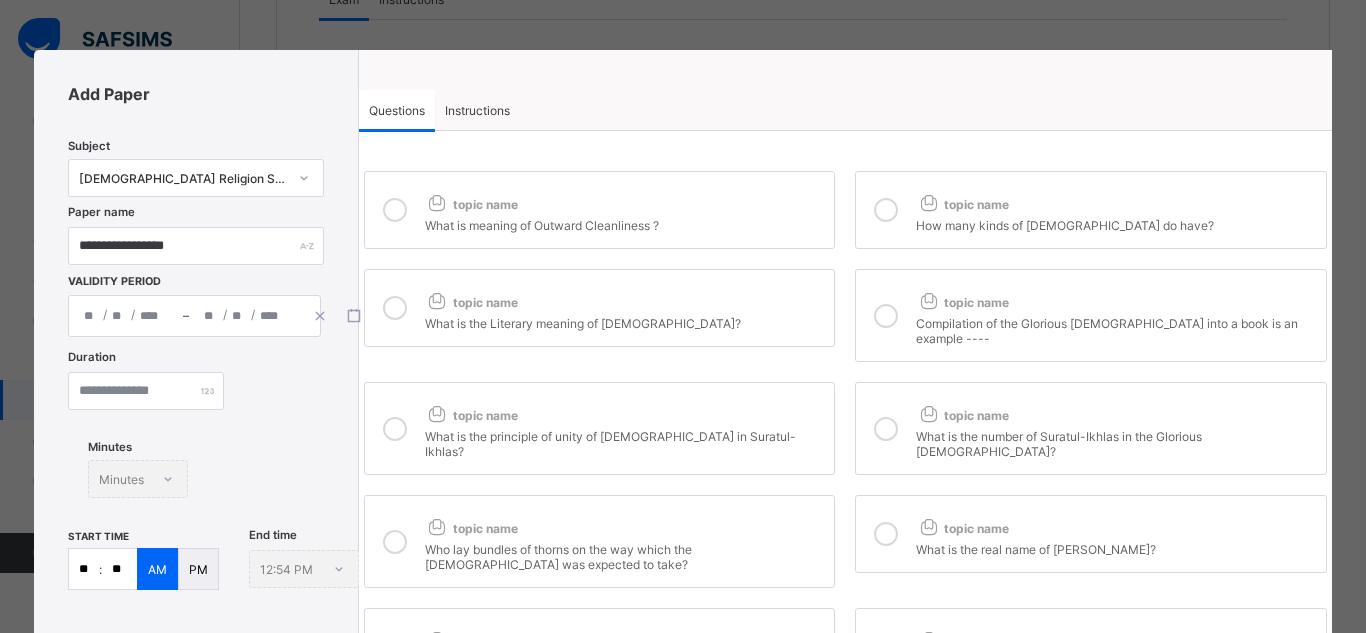type on "*" 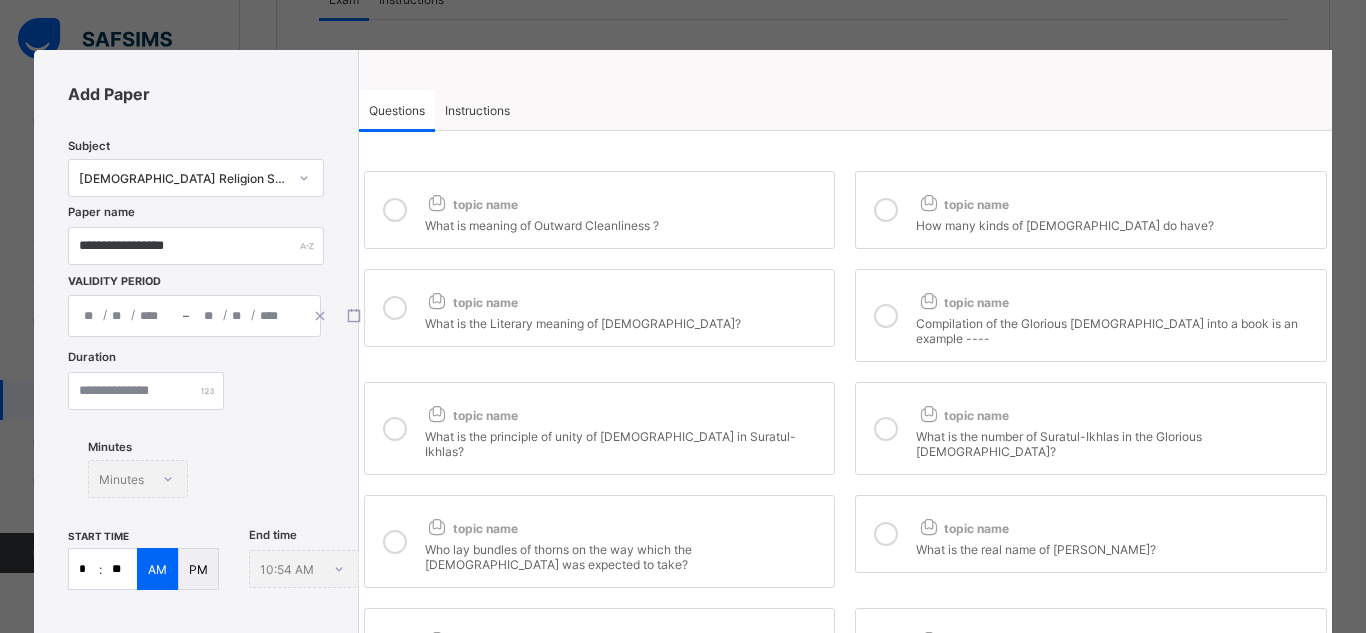 type on "*" 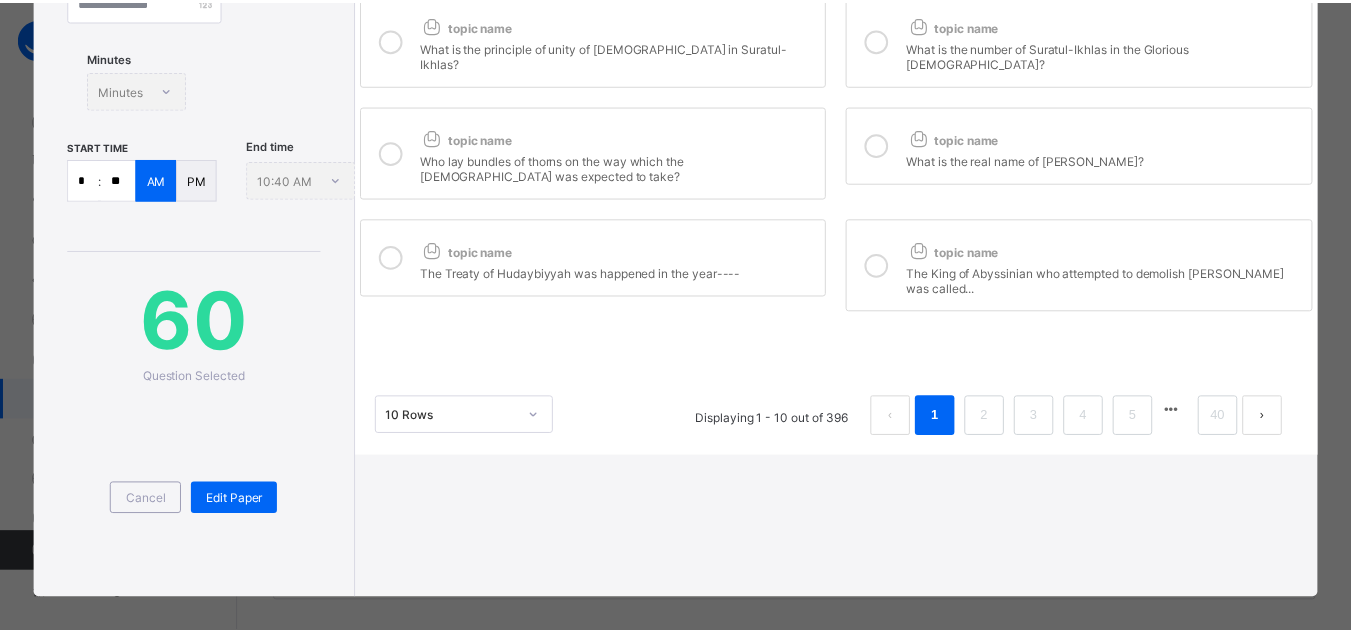 scroll, scrollTop: 406, scrollLeft: 0, axis: vertical 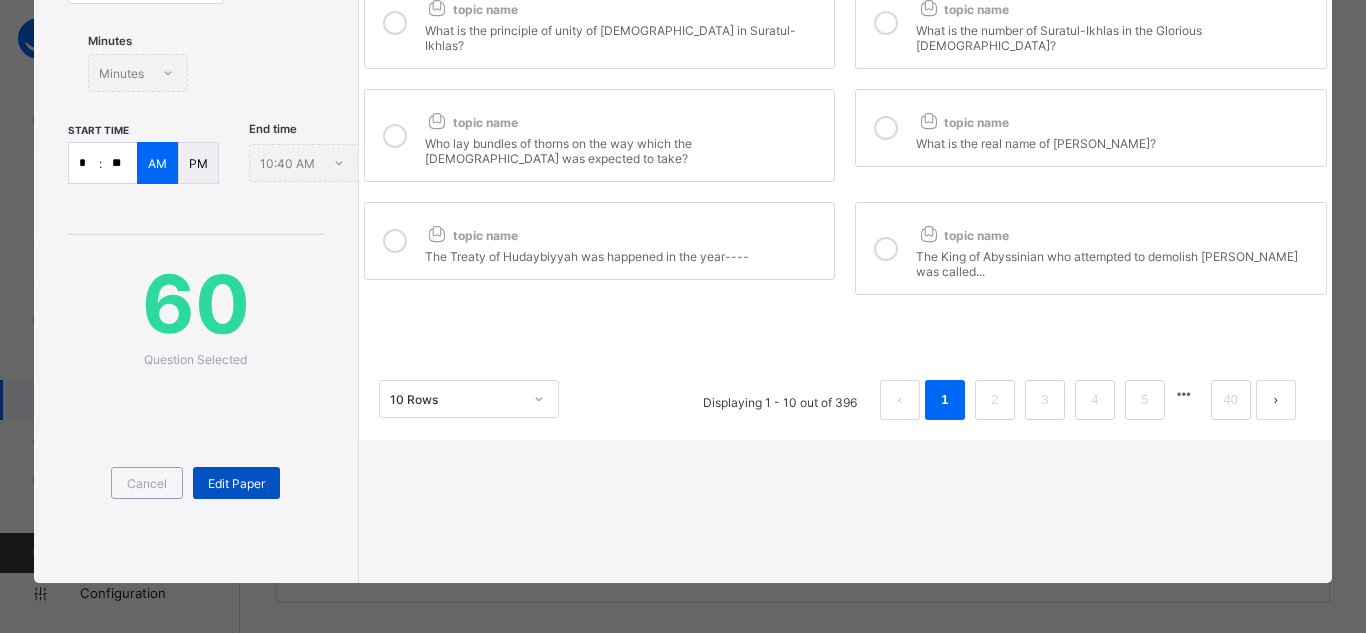 type on "**" 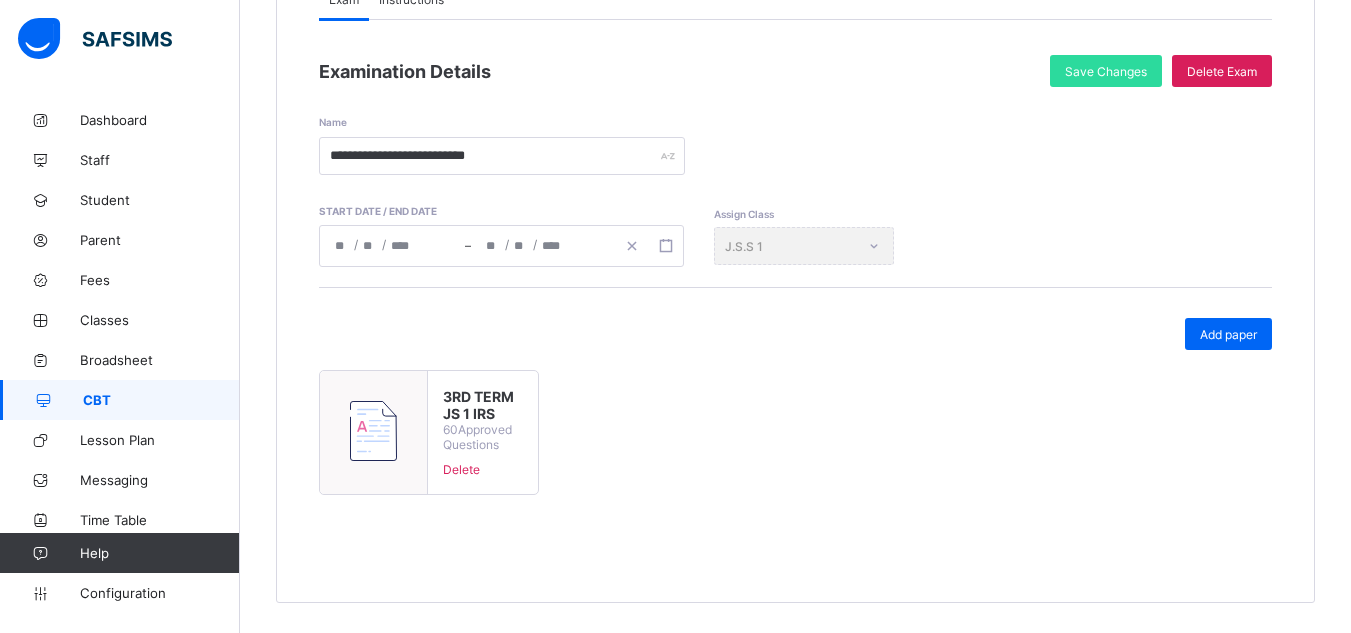 click on "CBT" at bounding box center (161, 400) 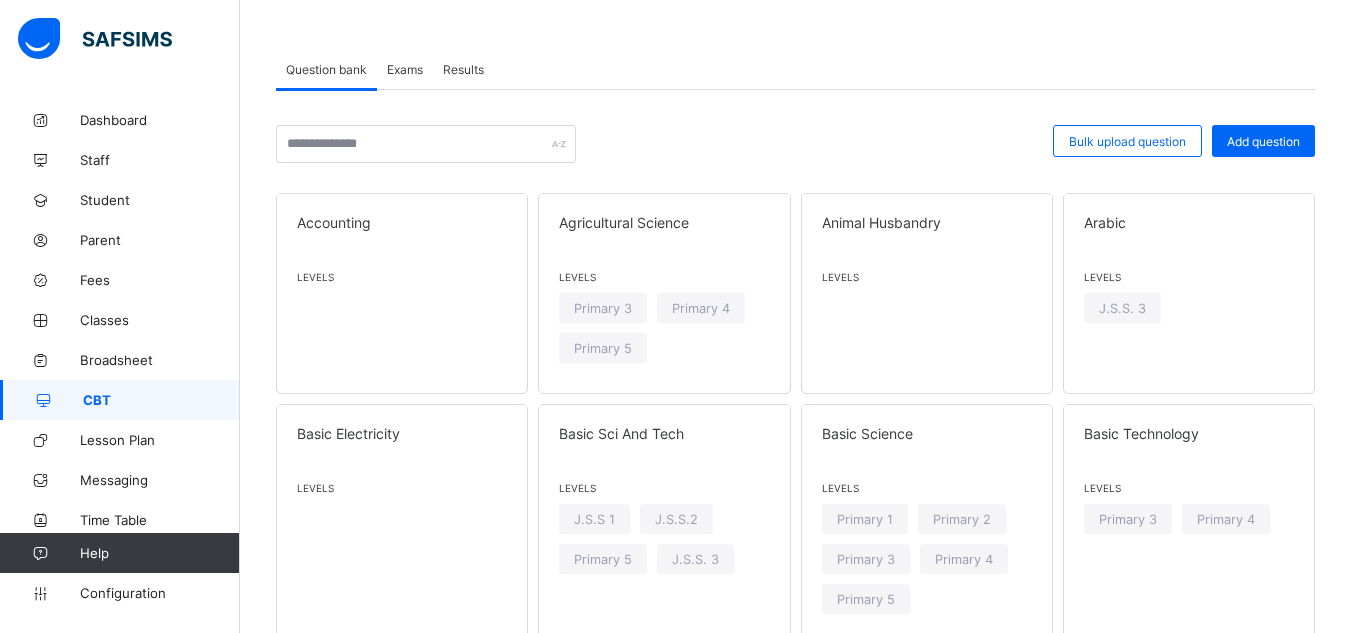 scroll, scrollTop: 259, scrollLeft: 0, axis: vertical 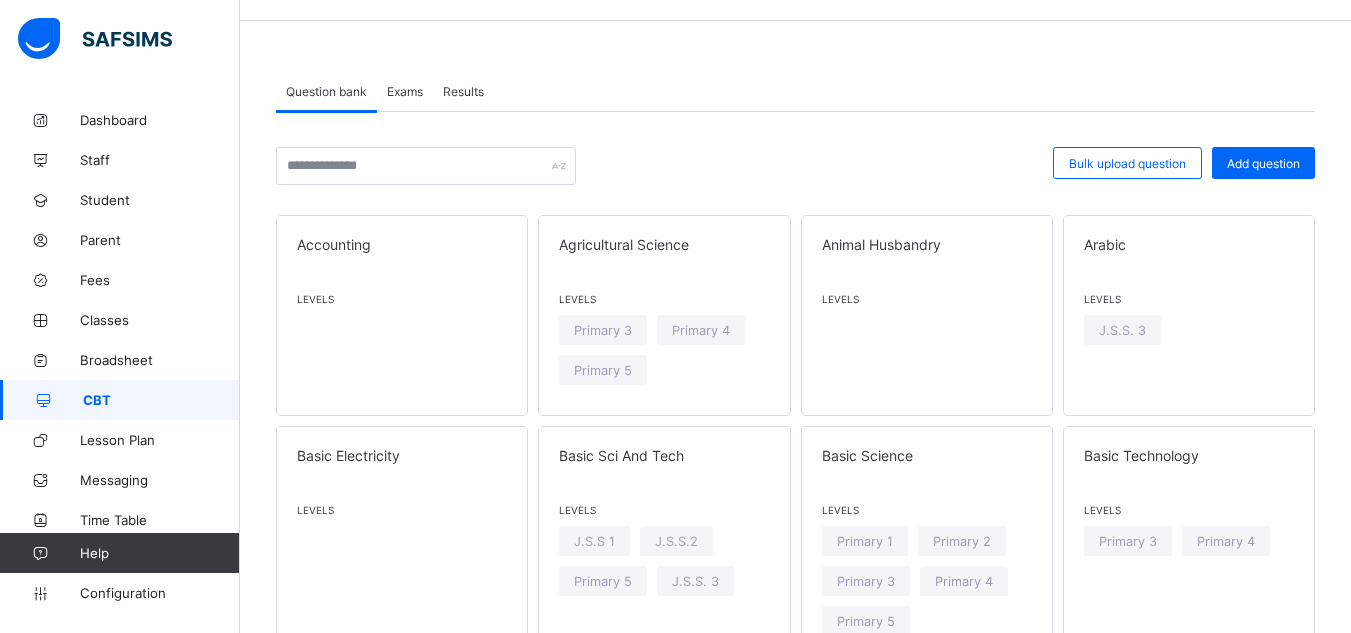click on "Exams" at bounding box center [405, 91] 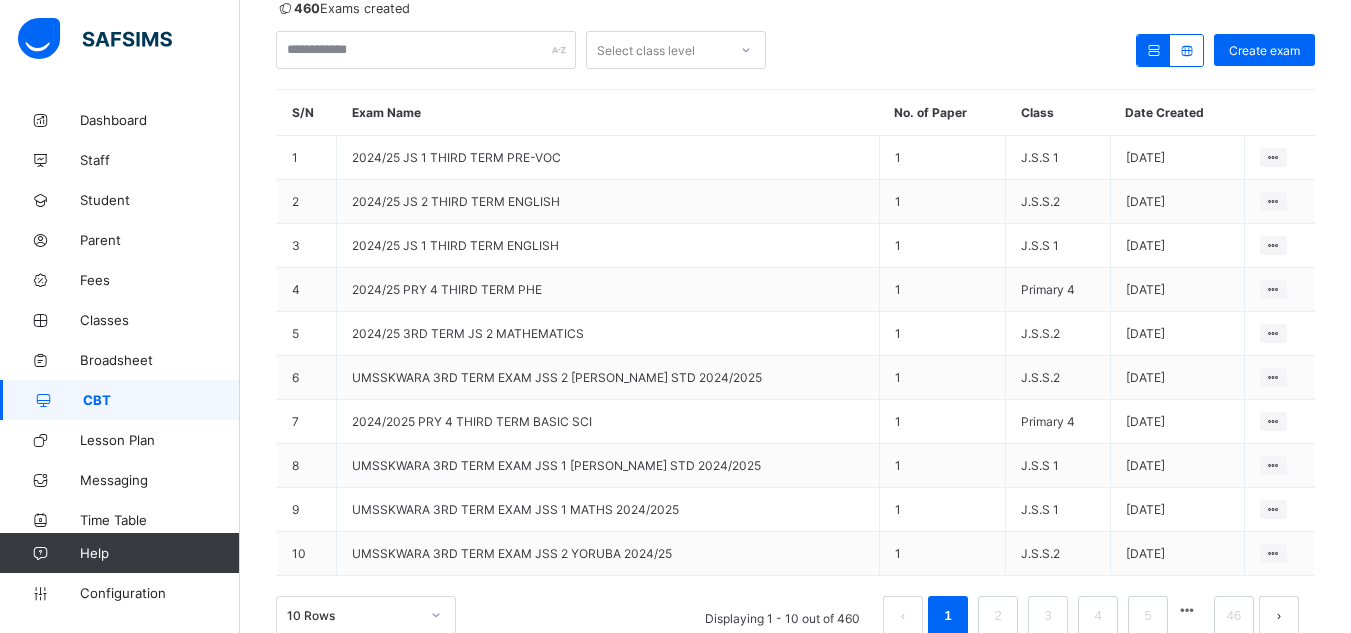 scroll, scrollTop: 268, scrollLeft: 0, axis: vertical 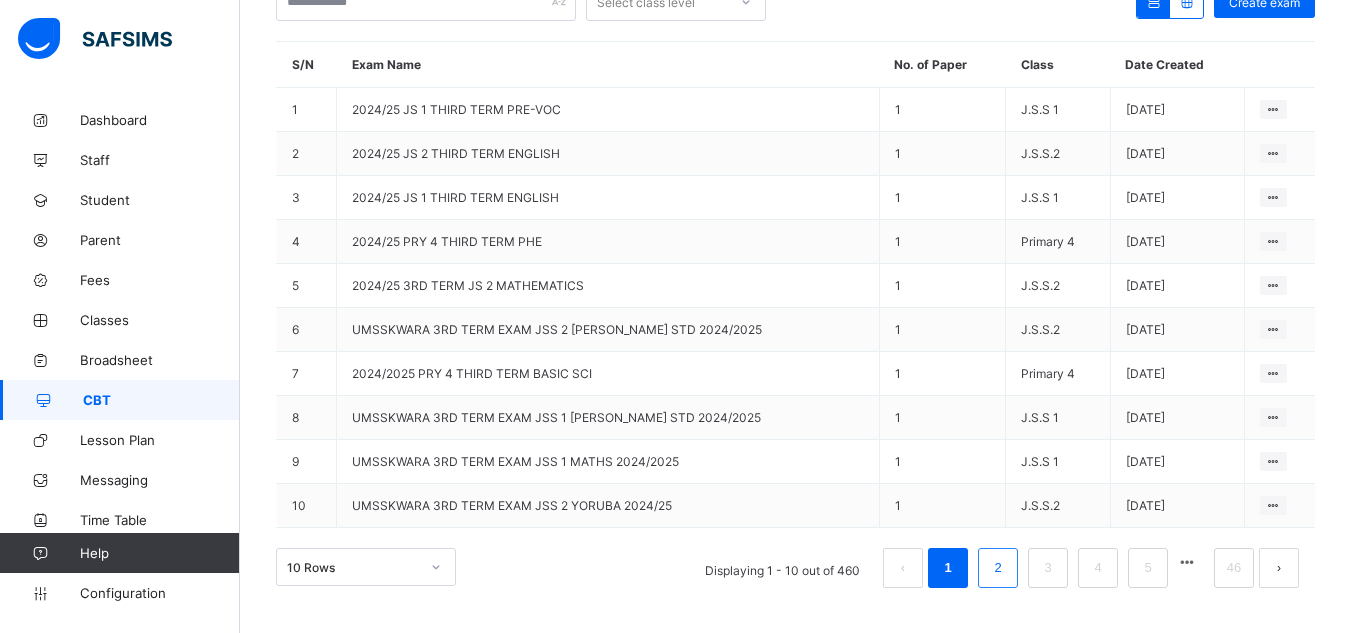 click on "2" at bounding box center [997, 568] 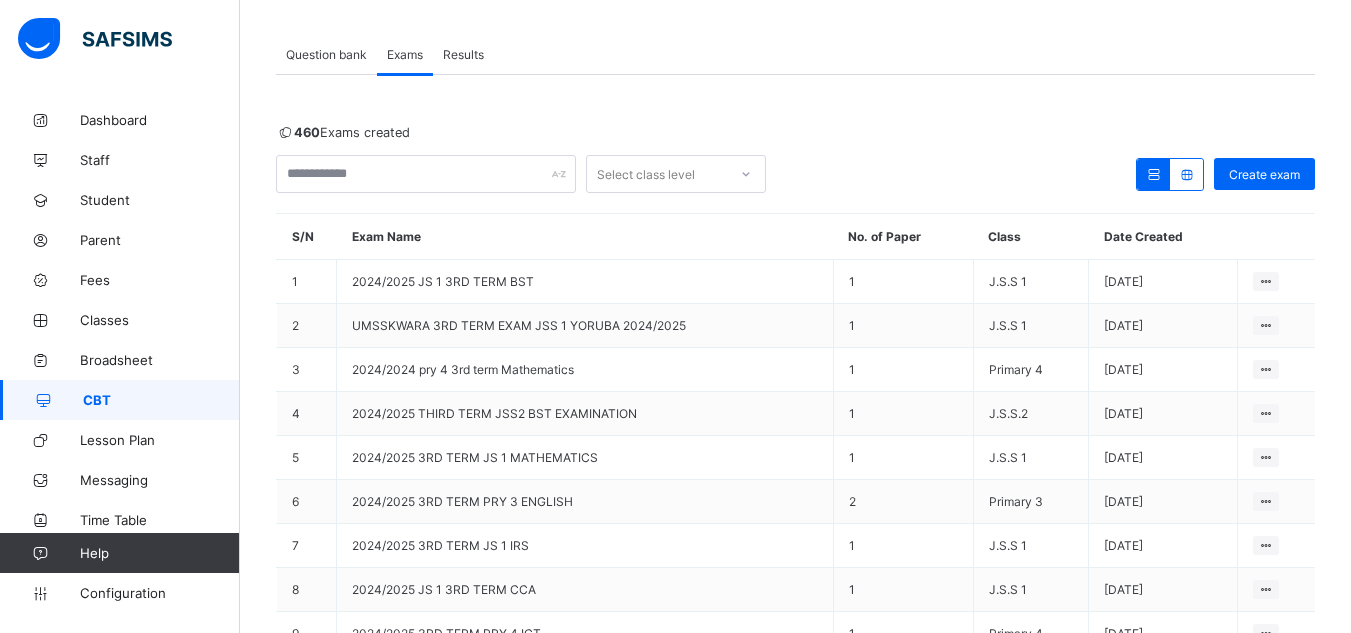 scroll, scrollTop: 268, scrollLeft: 0, axis: vertical 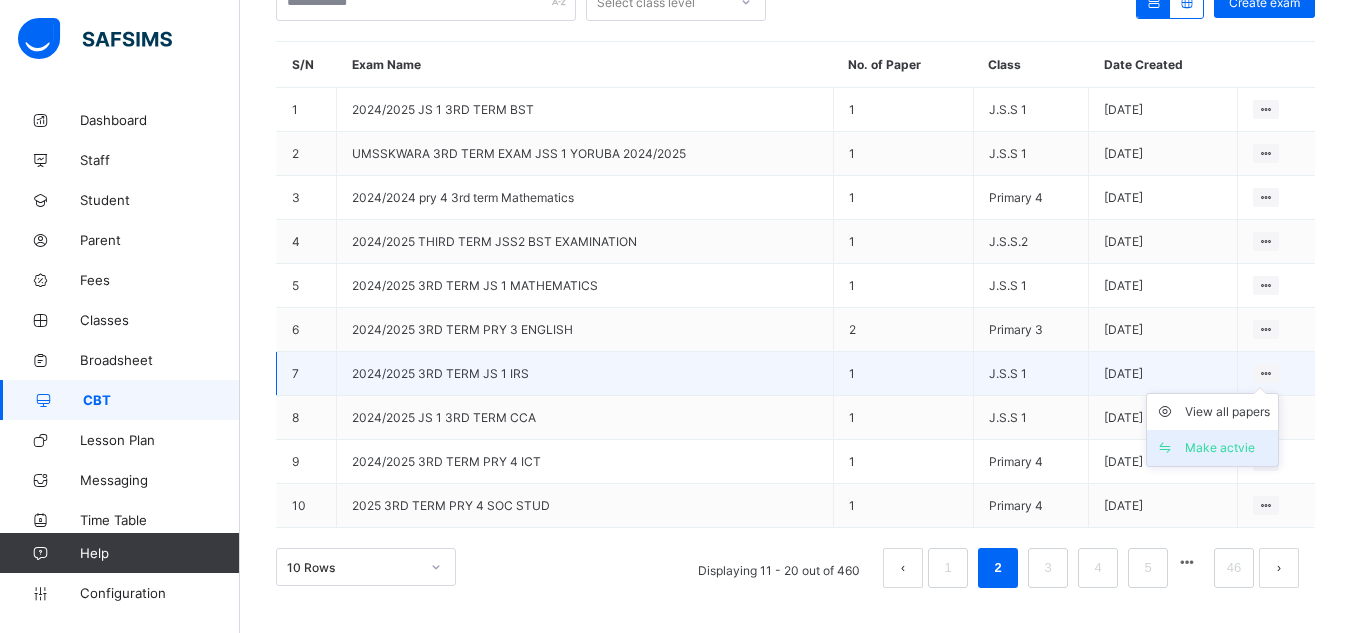 click on "Make actvie" at bounding box center [1227, 448] 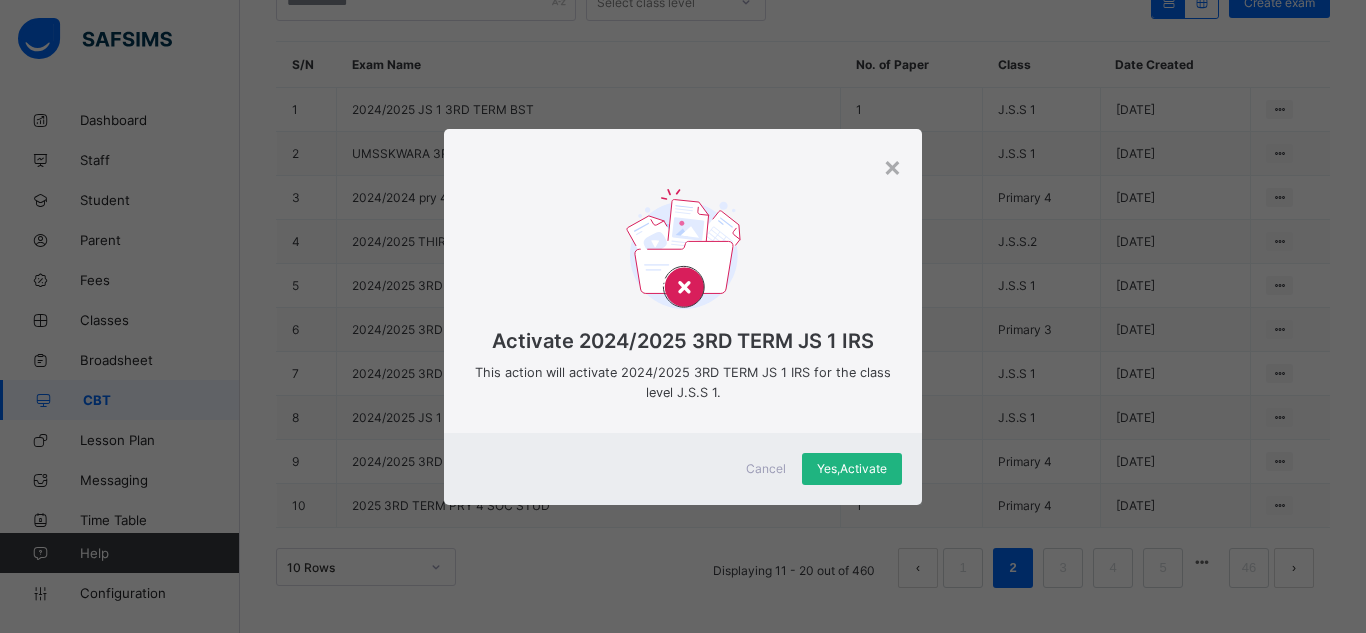 click on "Yes,  Activate" at bounding box center [852, 468] 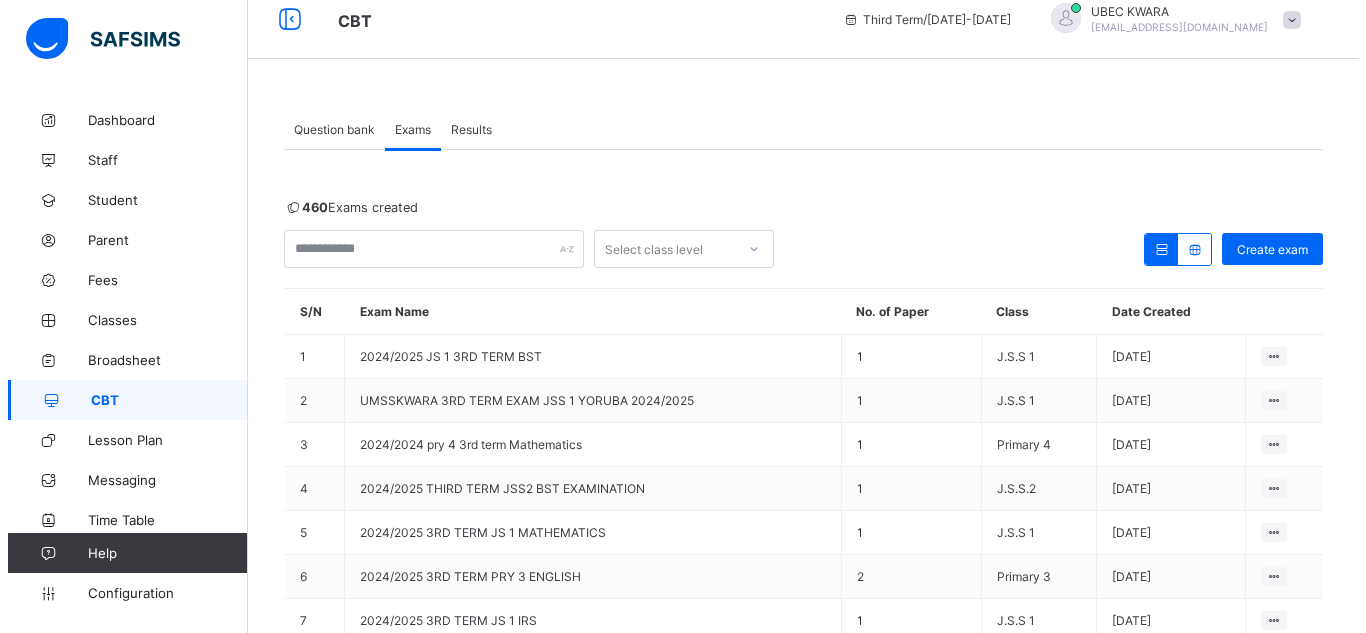 scroll, scrollTop: 0, scrollLeft: 0, axis: both 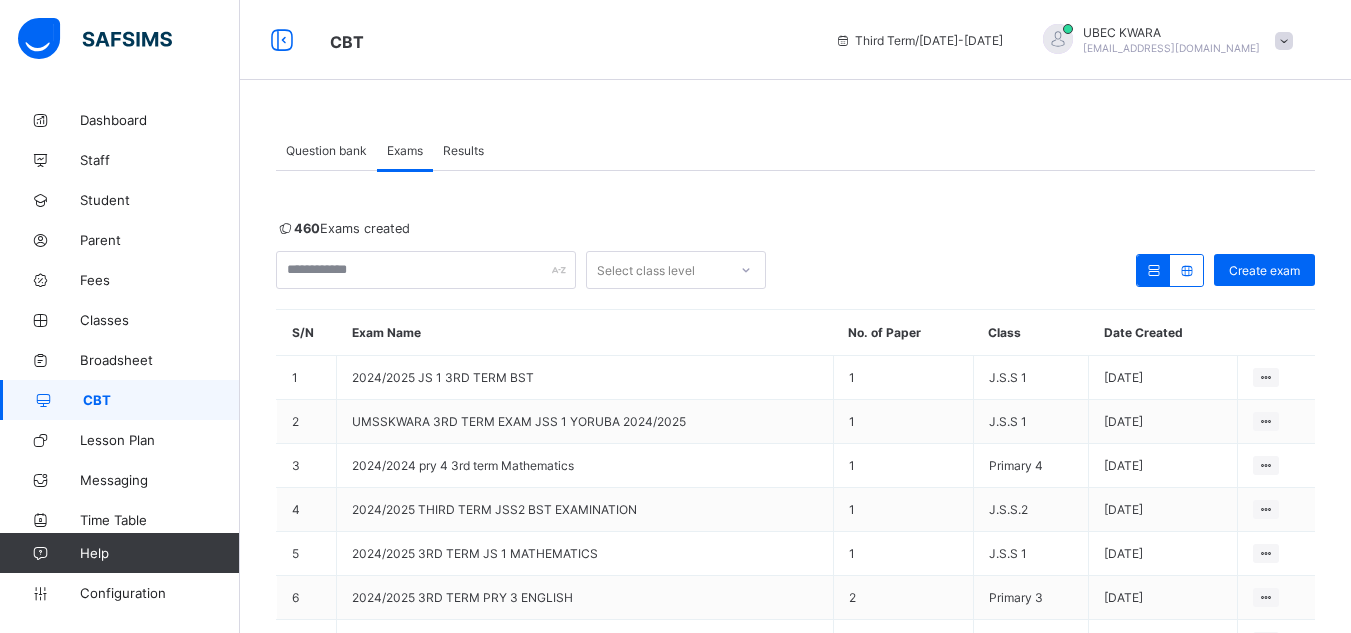 click on "Question bank" at bounding box center (326, 150) 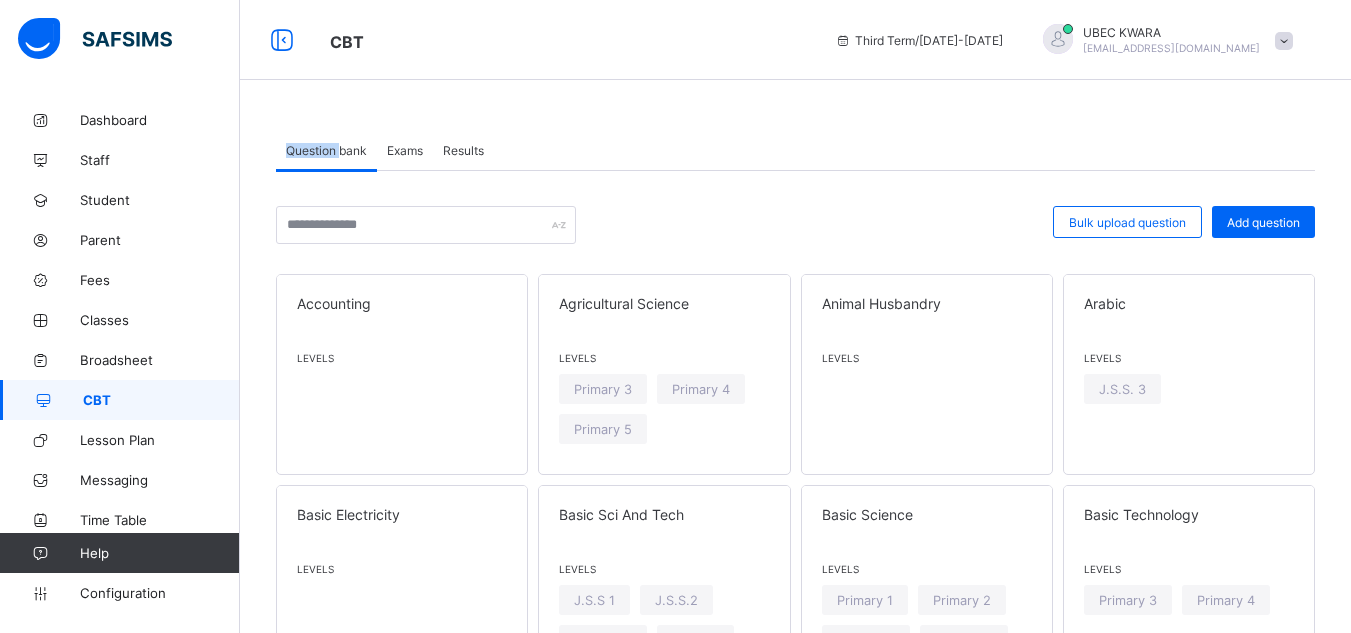 click on "Question bank" at bounding box center [326, 150] 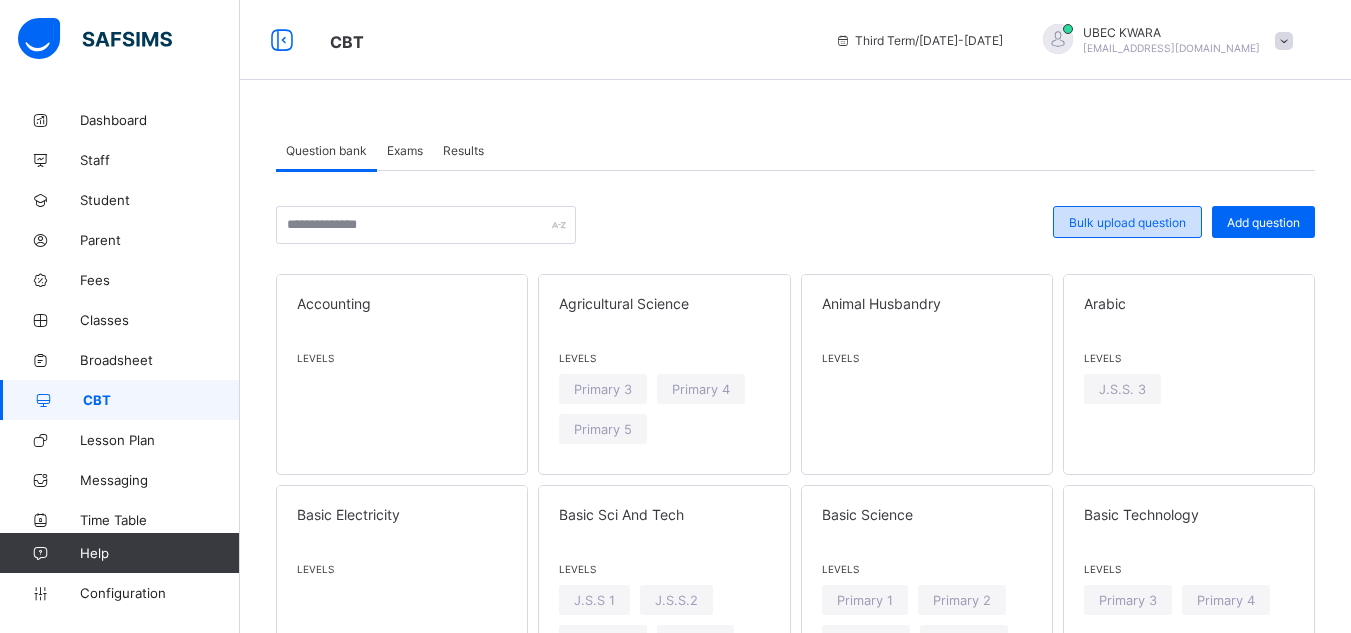 click on "Bulk upload question" at bounding box center [1127, 222] 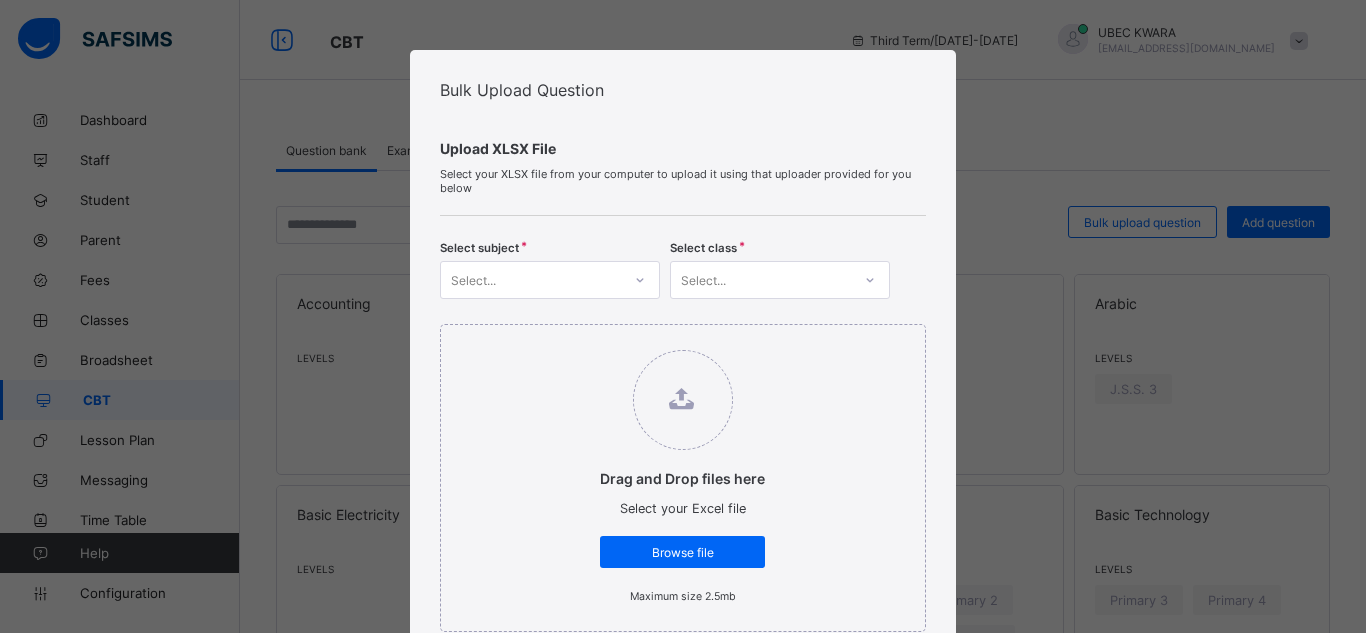 click 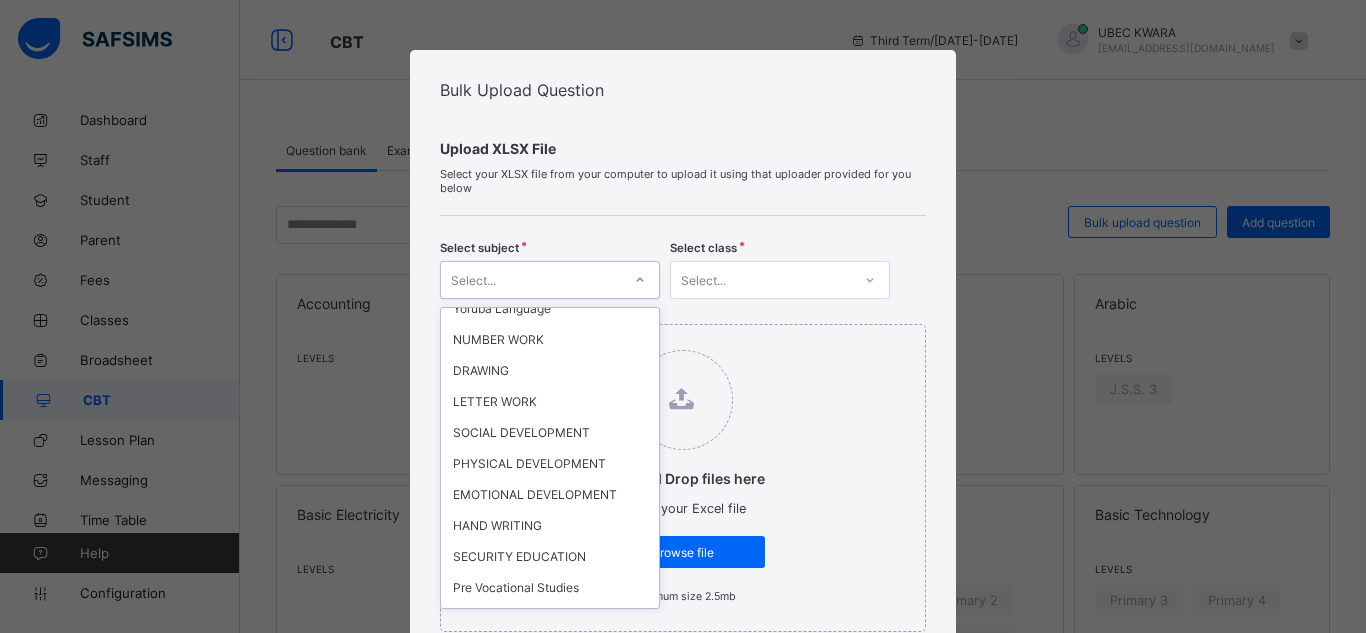 scroll, scrollTop: 1947, scrollLeft: 0, axis: vertical 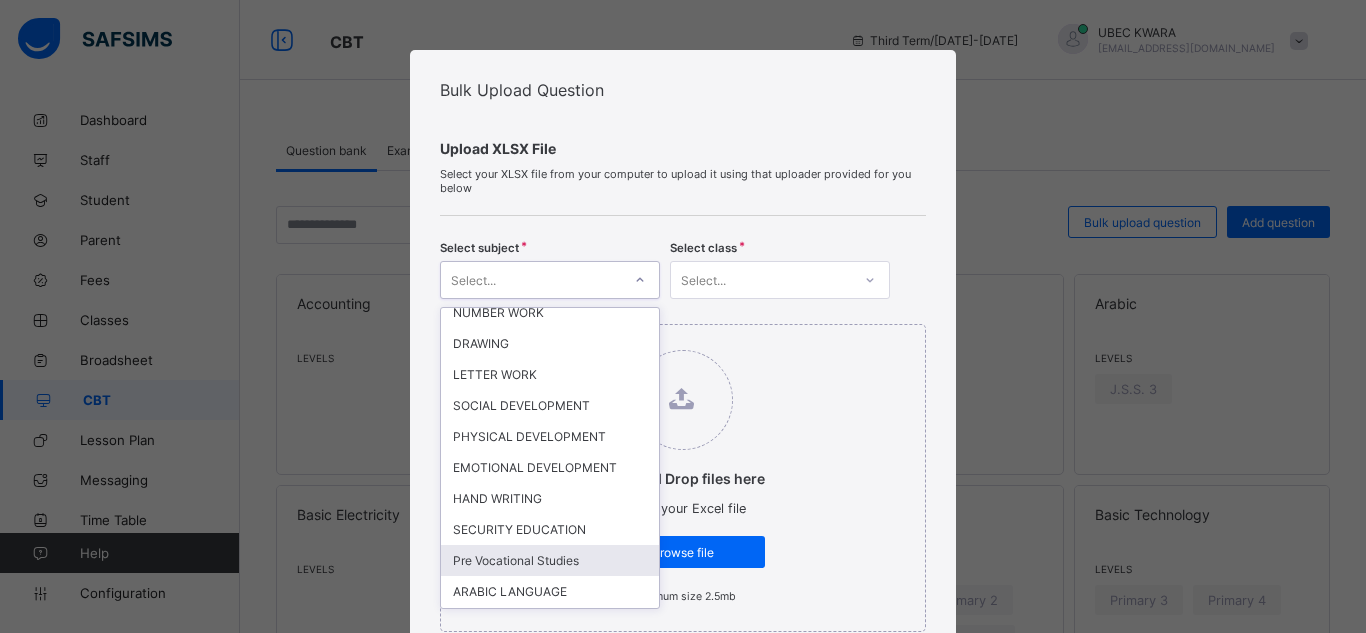 click on "Pre Vocational Studies" at bounding box center [550, 560] 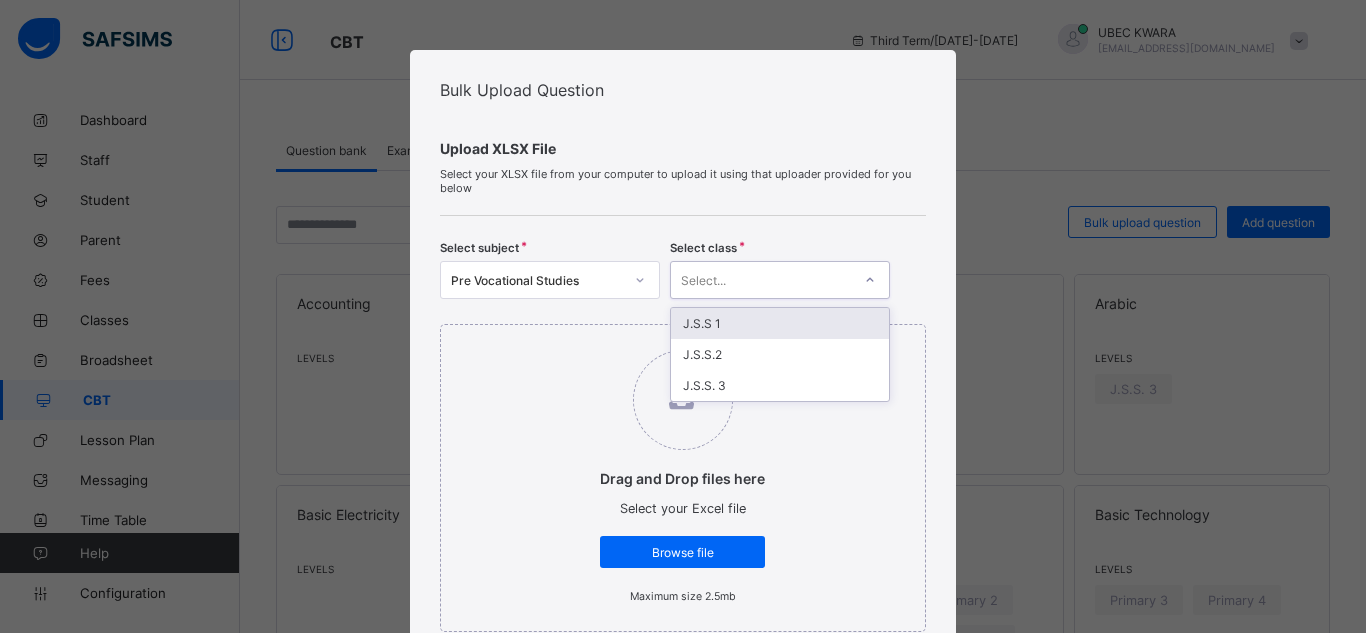 click at bounding box center (870, 280) 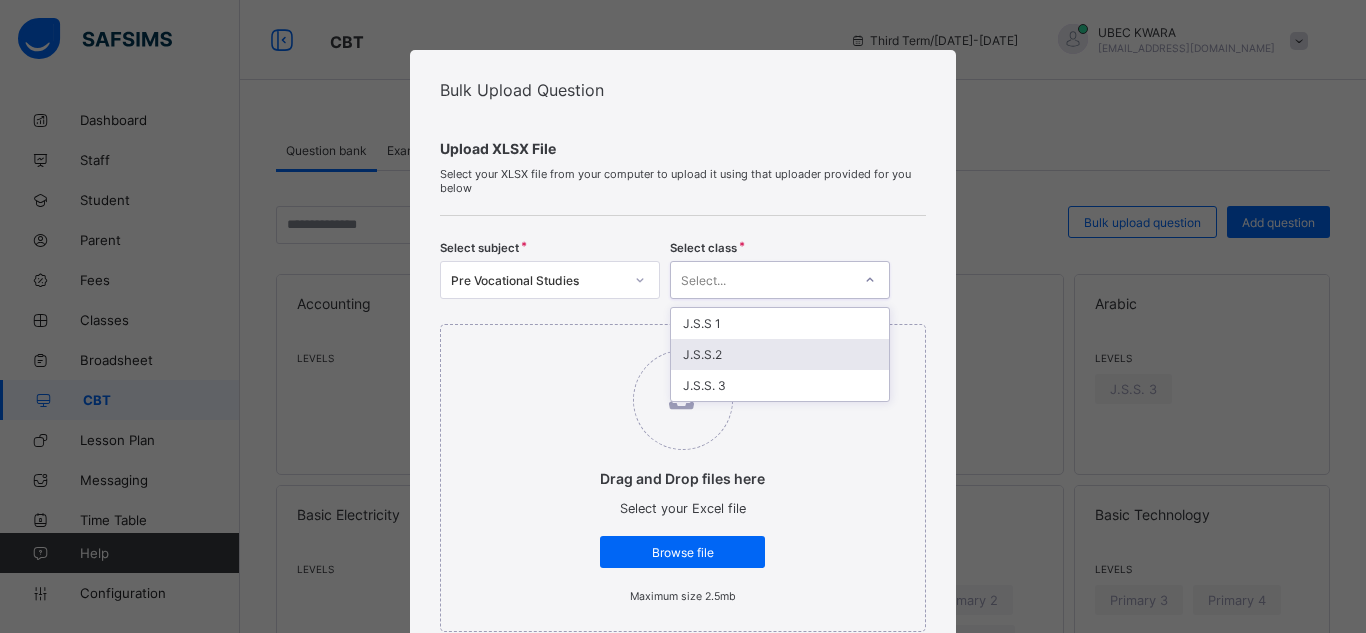 click on "J.S.S.2" at bounding box center (780, 354) 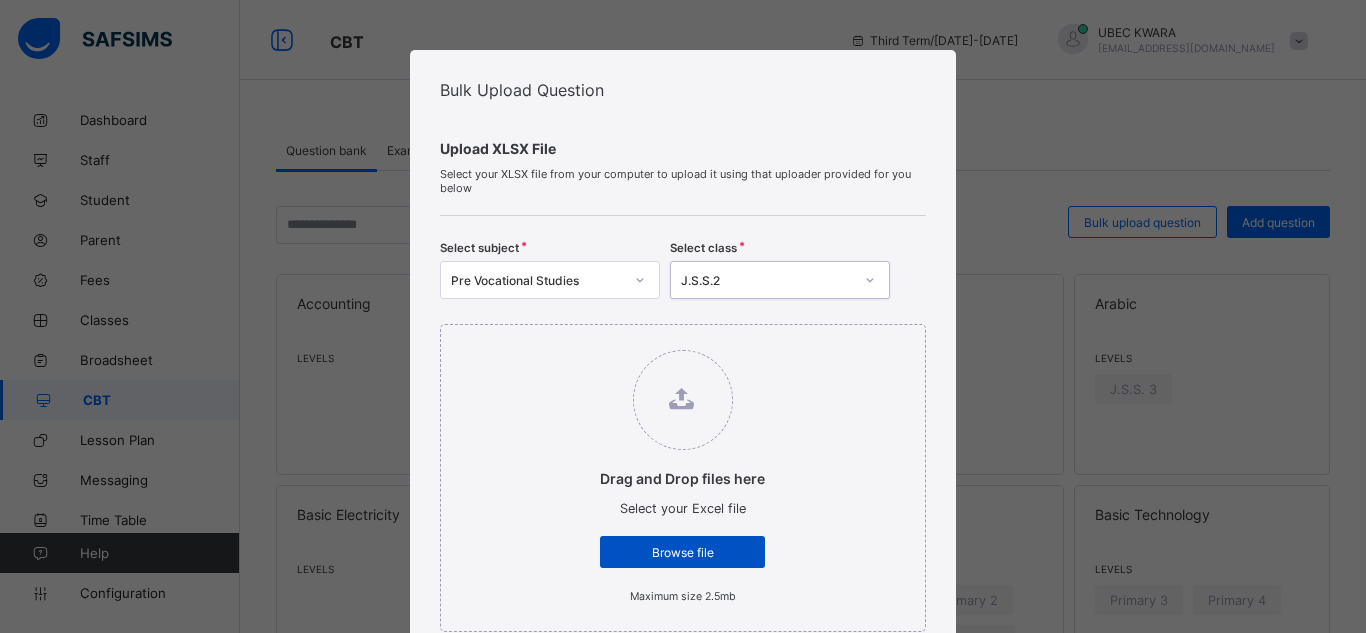 click on "Browse file" at bounding box center (682, 552) 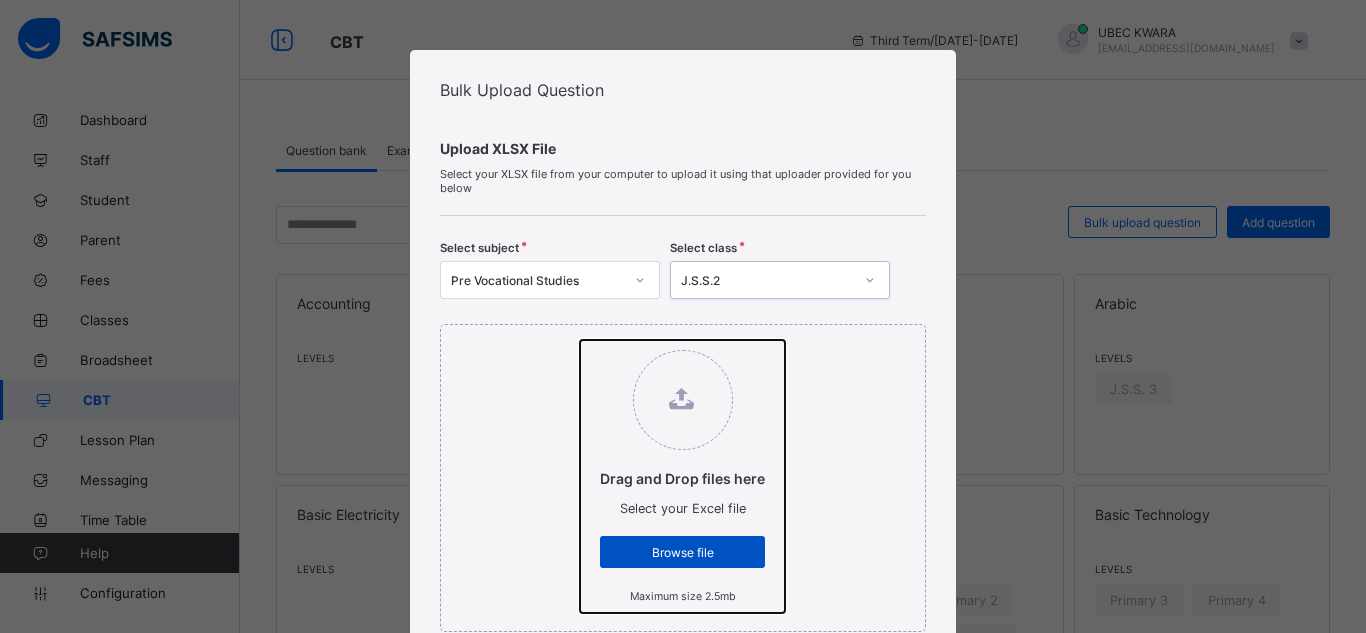 click on "Drag and Drop files here Select your Excel file Browse file Maximum size 2.5mb" at bounding box center (580, 340) 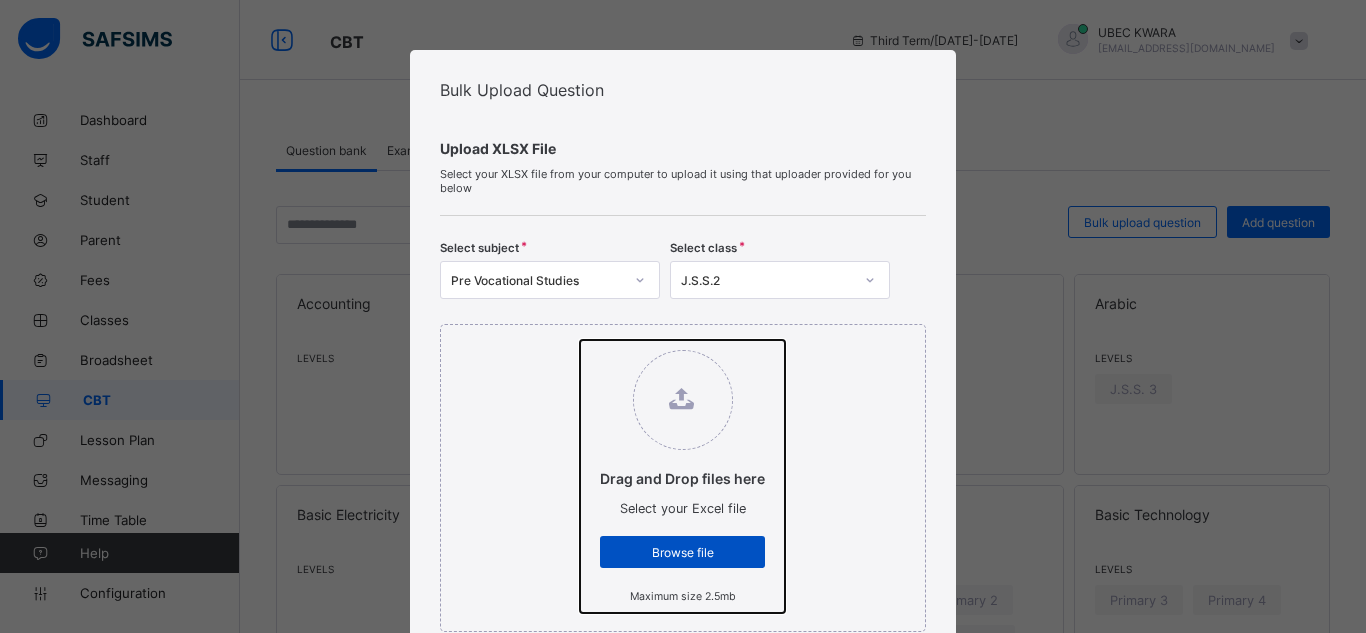 type on "**********" 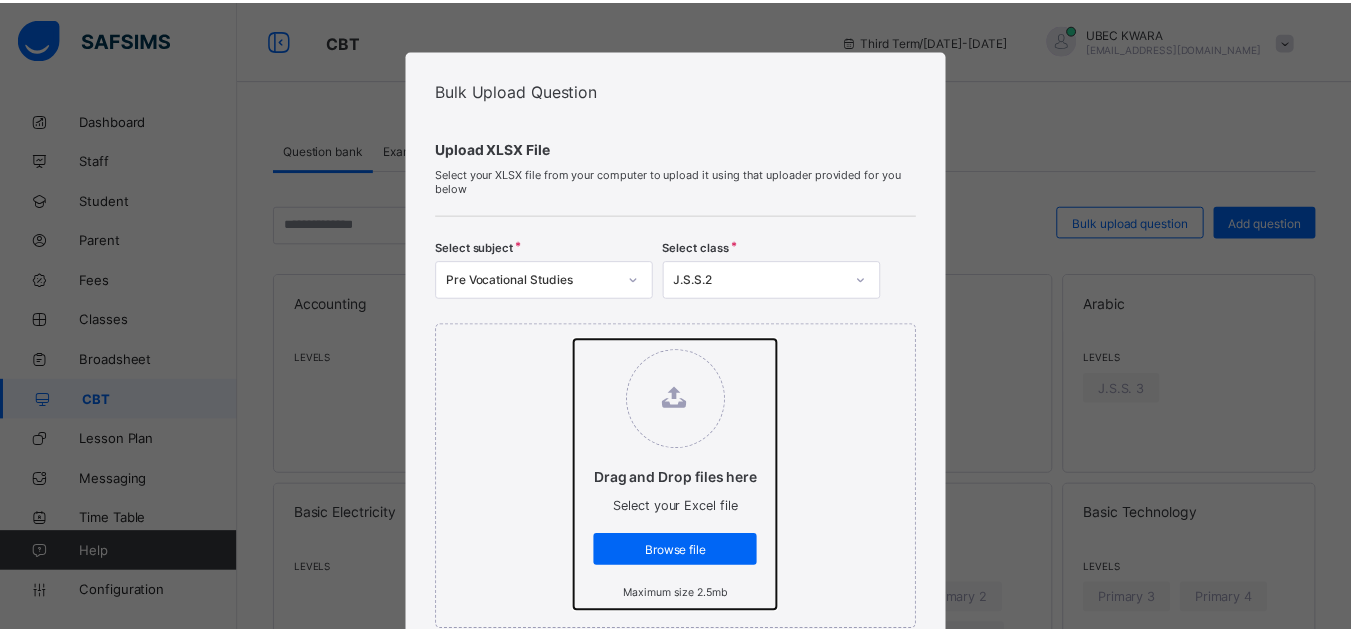 scroll, scrollTop: 554, scrollLeft: 0, axis: vertical 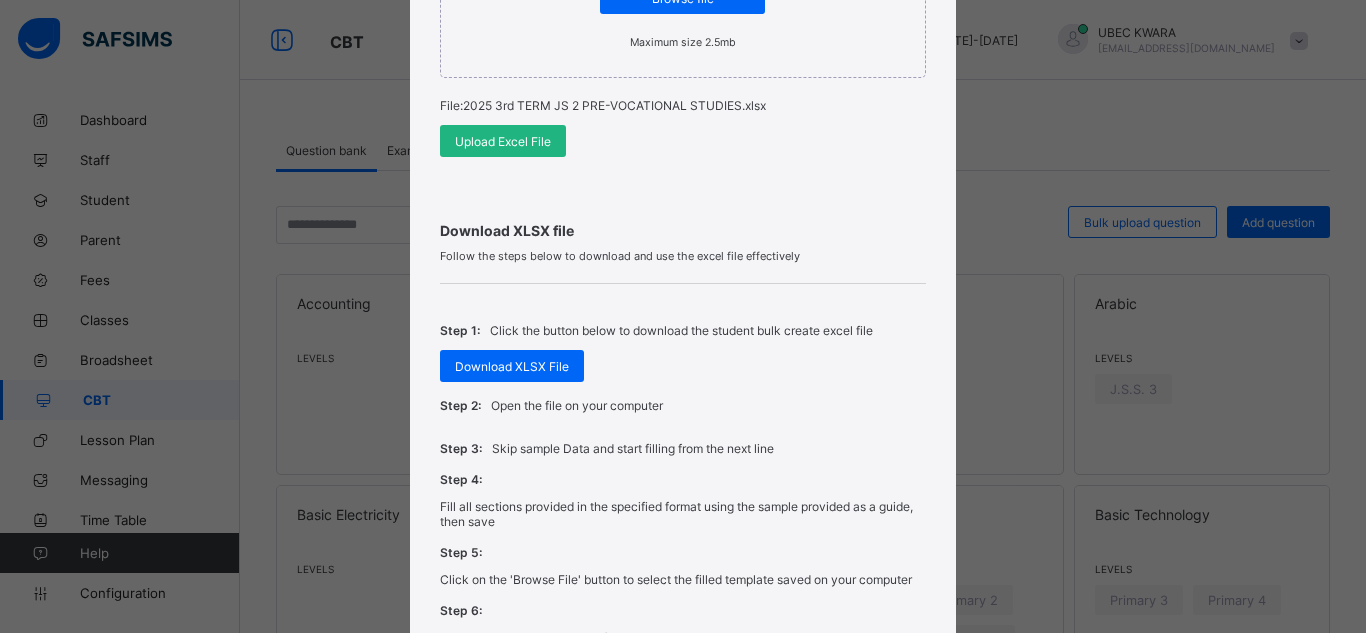 click on "Upload Excel File" at bounding box center [503, 141] 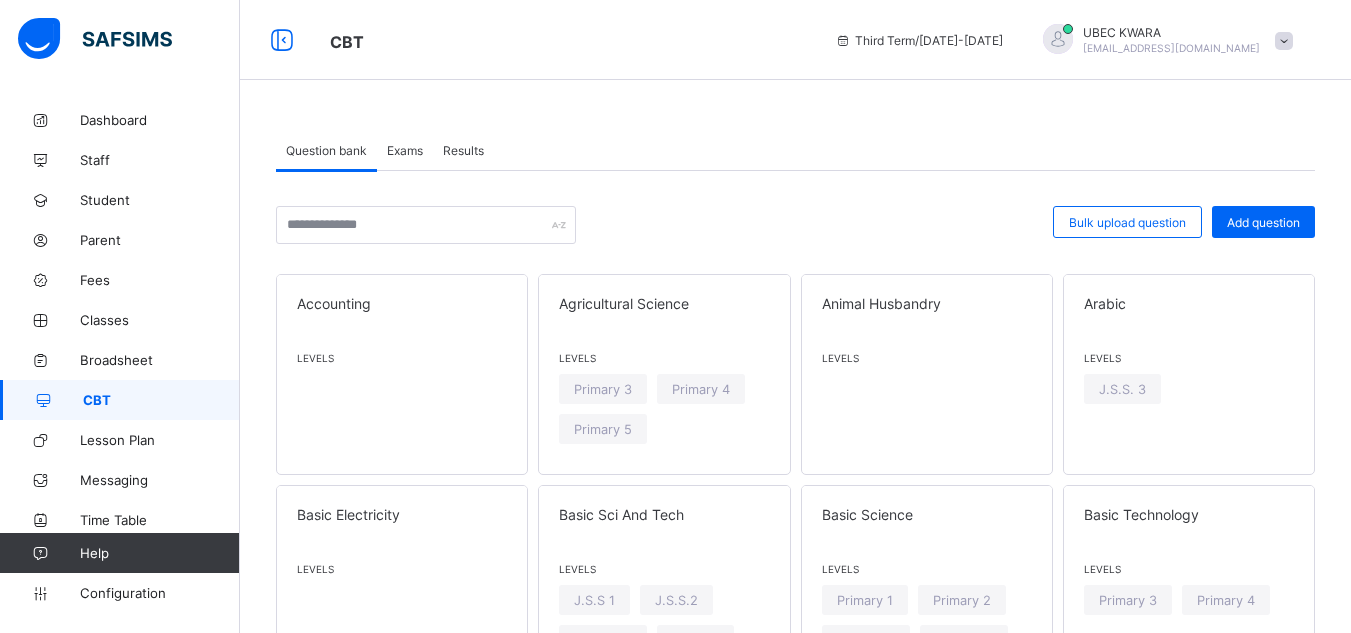 click on "Exams" at bounding box center [405, 150] 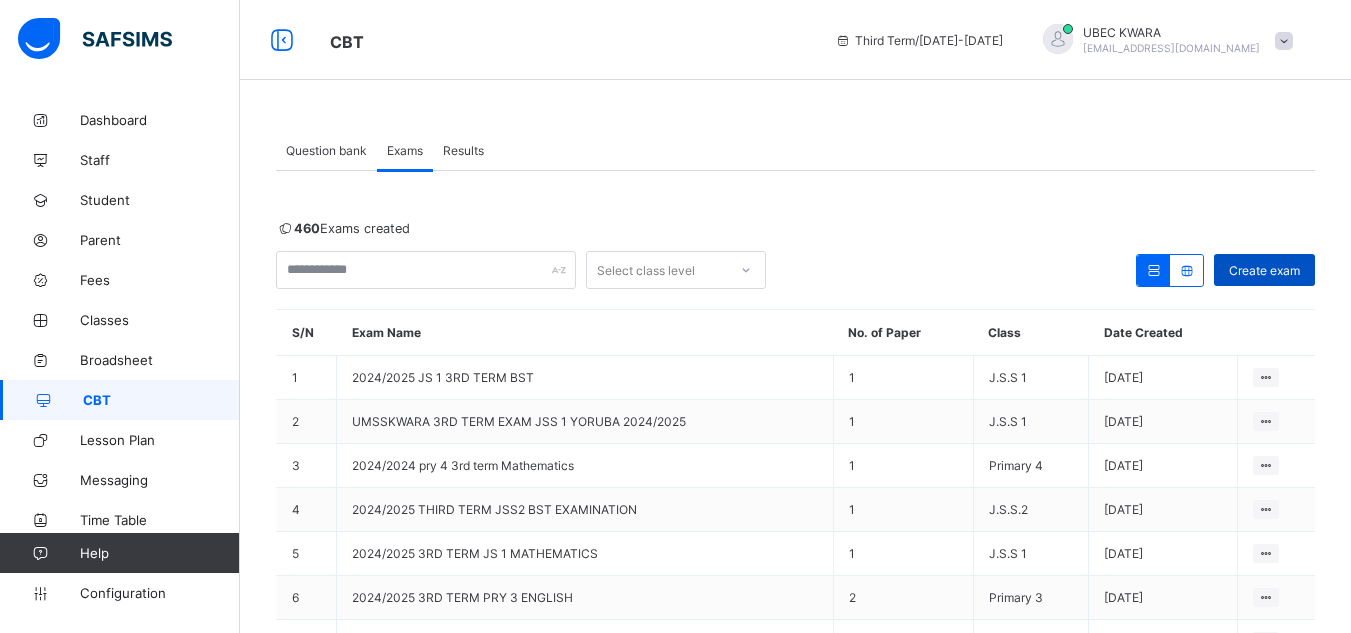 click on "Create exam" at bounding box center [1264, 270] 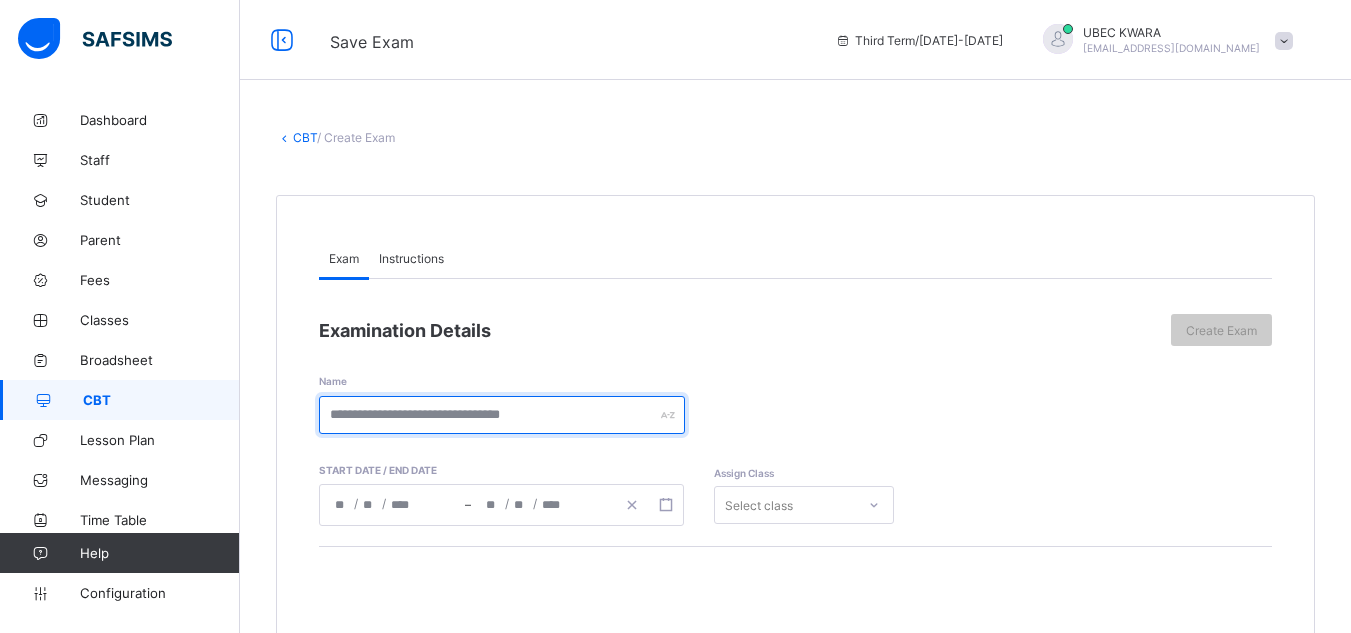 click at bounding box center [502, 415] 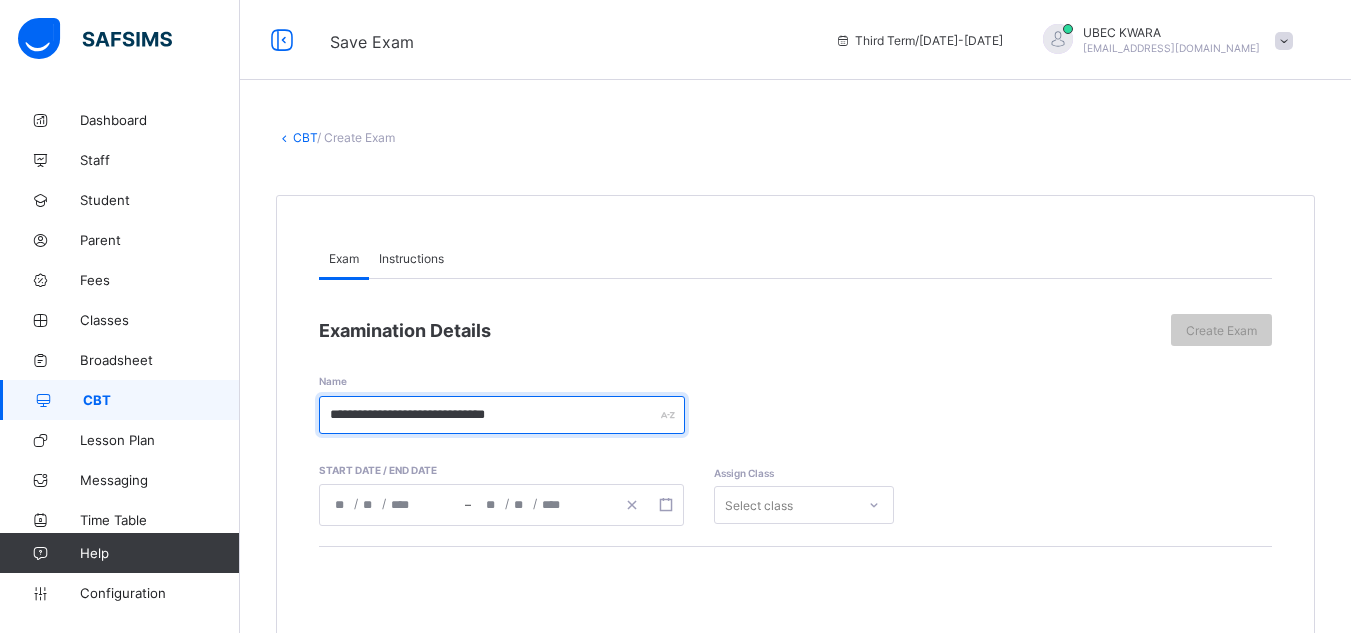 type on "**********" 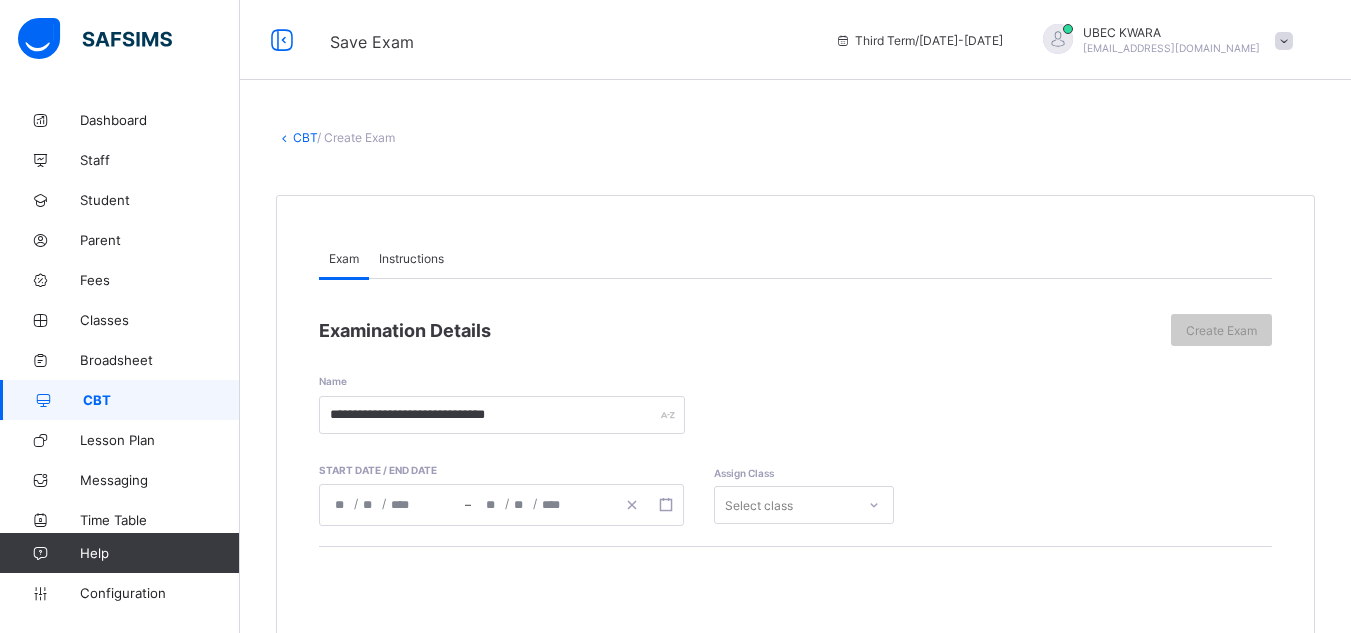 click 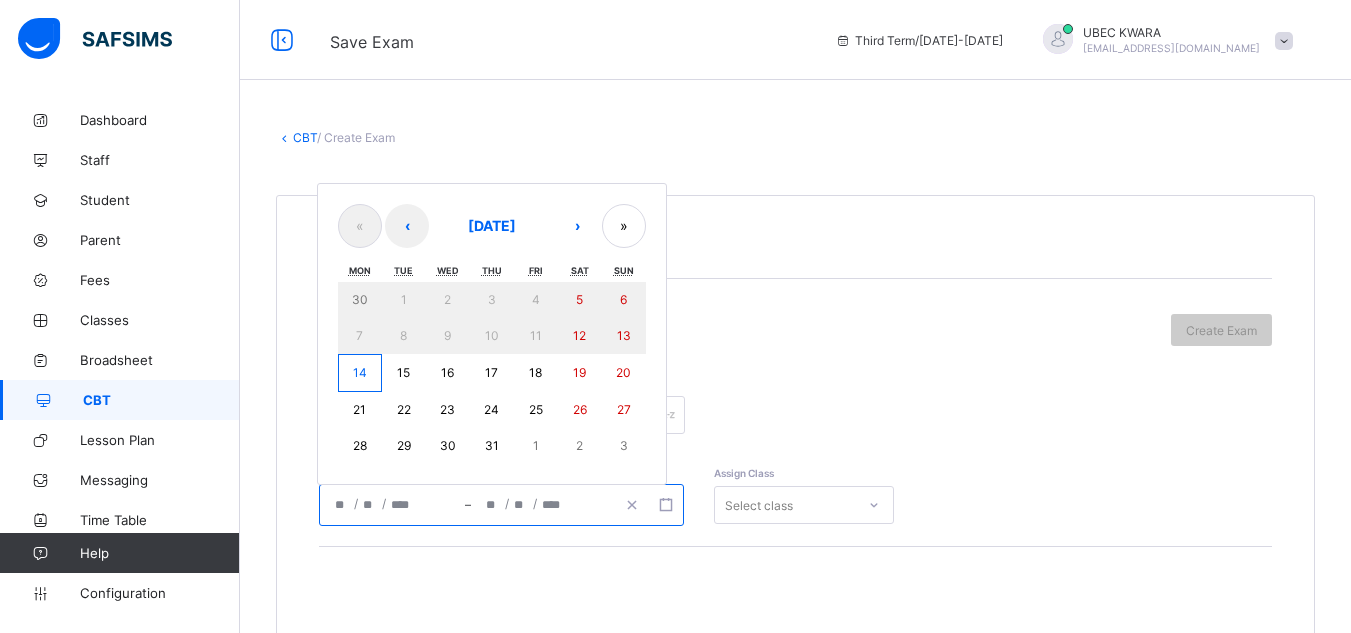 click on "14" at bounding box center [360, 372] 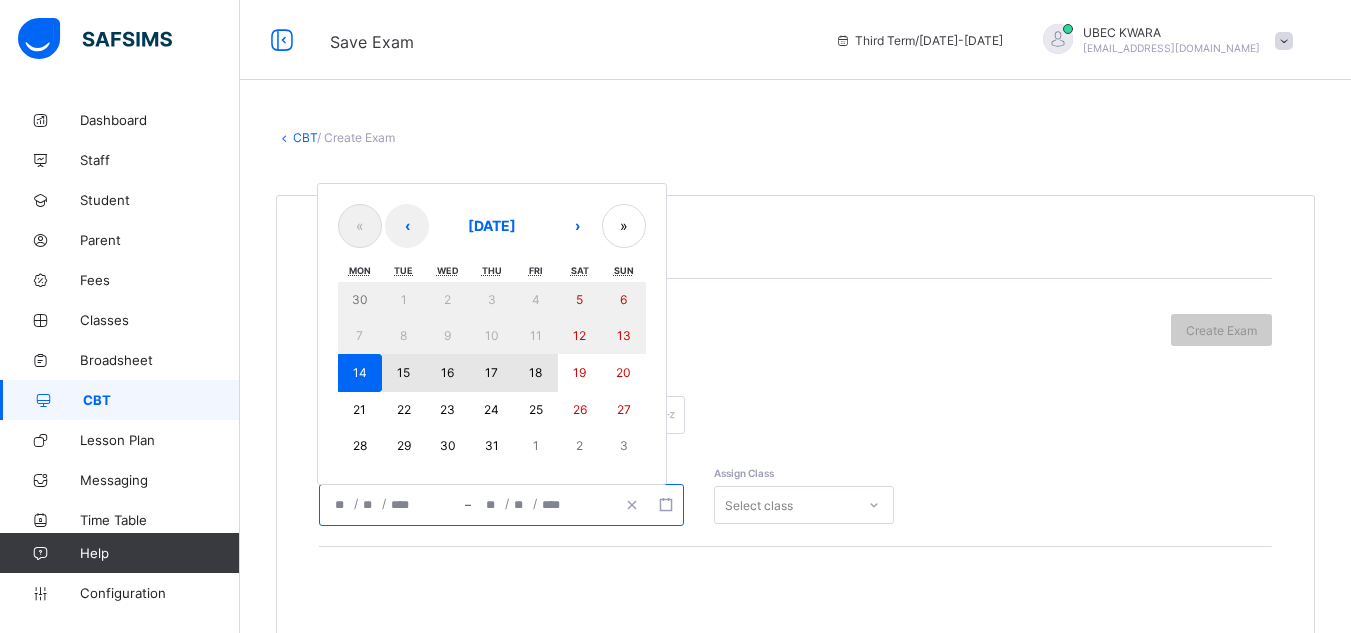 drag, startPoint x: 359, startPoint y: 371, endPoint x: 550, endPoint y: 373, distance: 191.01047 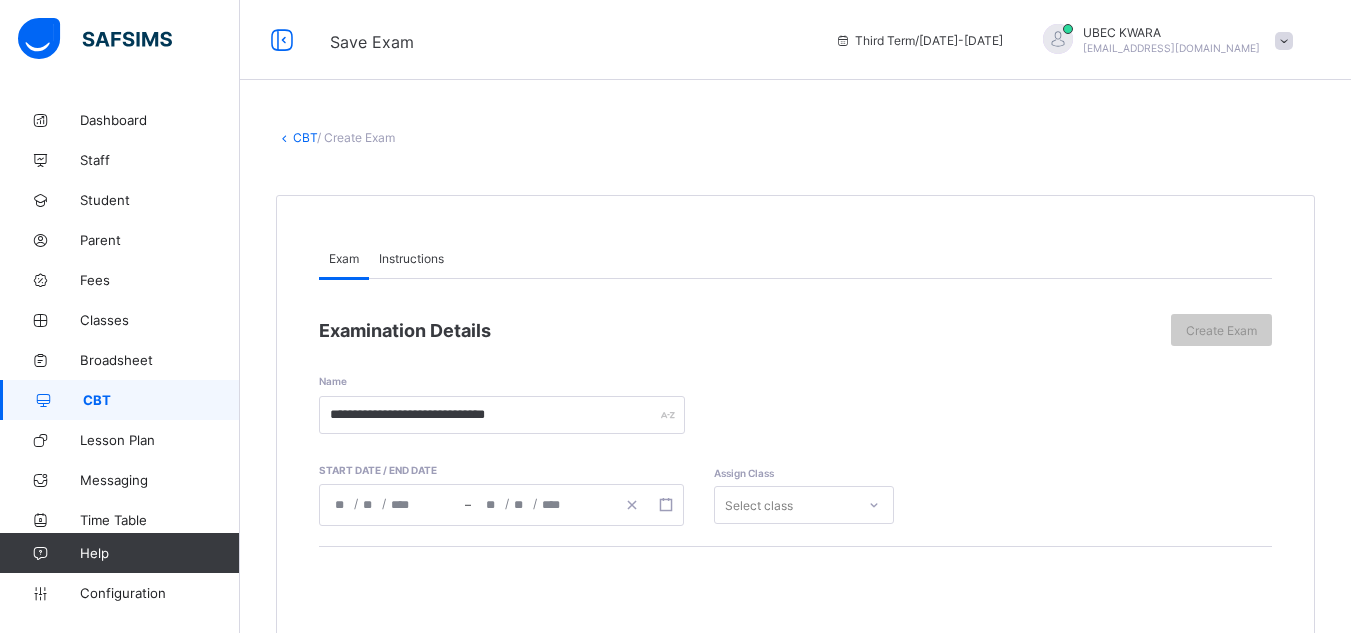click on "Select class" at bounding box center [804, 505] 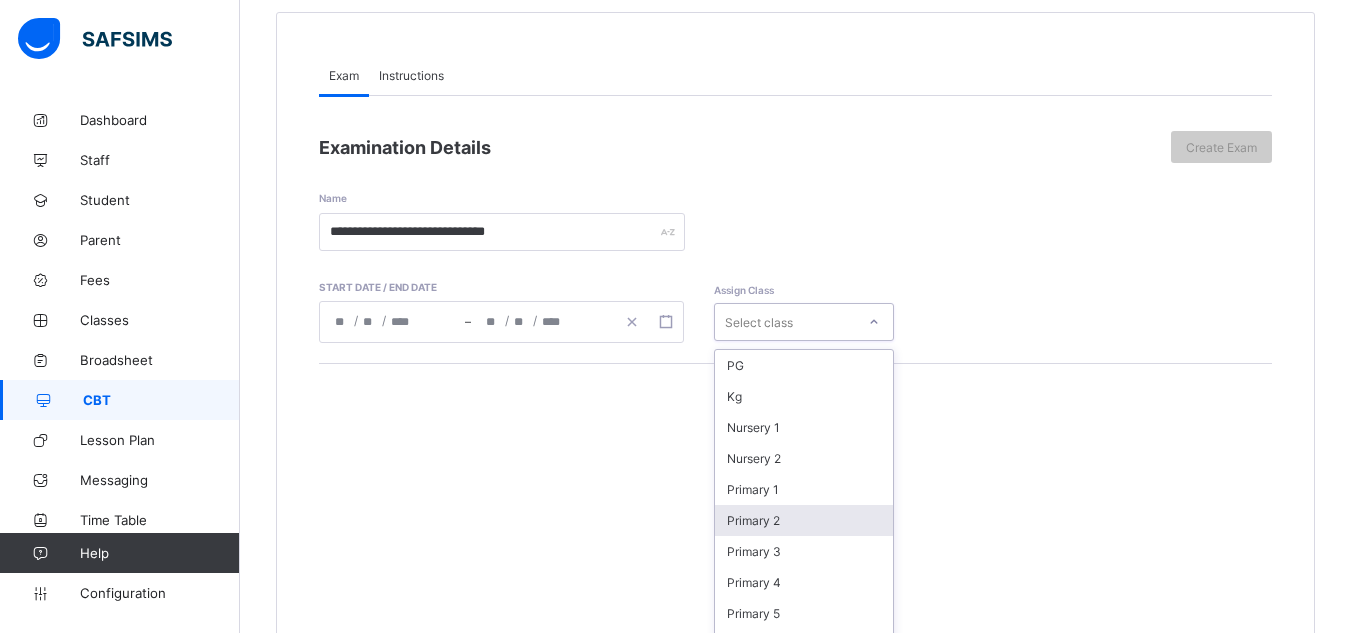 scroll, scrollTop: 209, scrollLeft: 0, axis: vertical 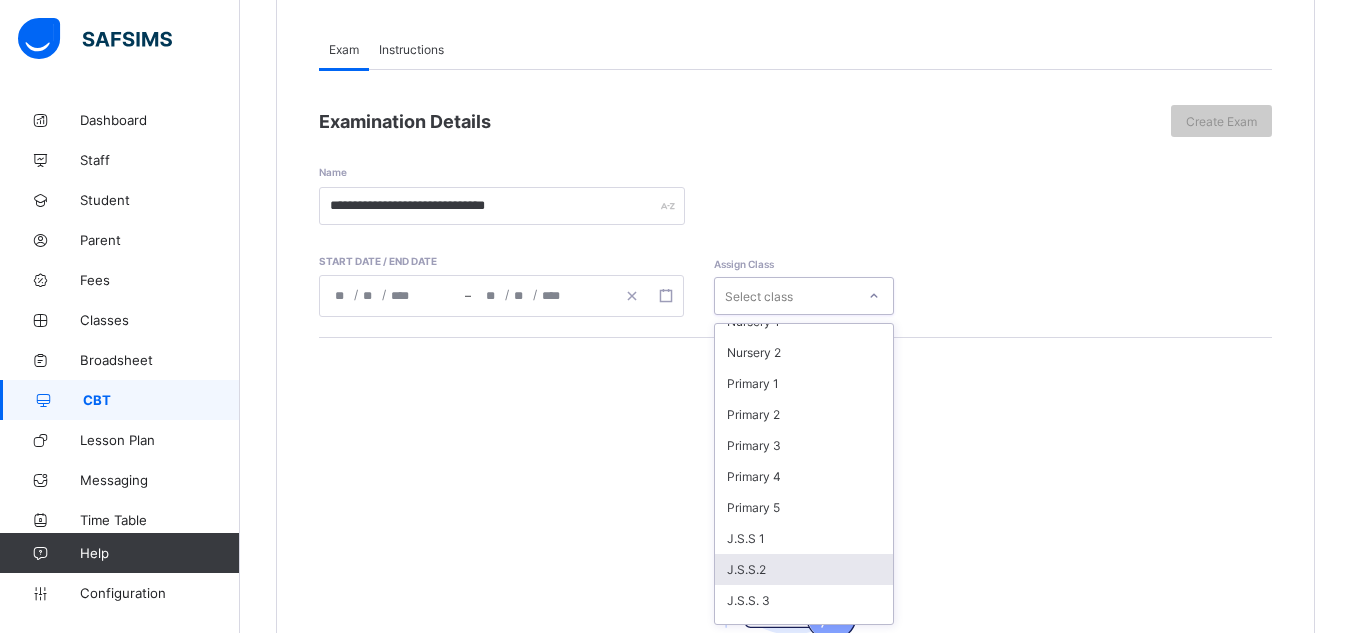 click on "J.S.S.2" at bounding box center [804, 569] 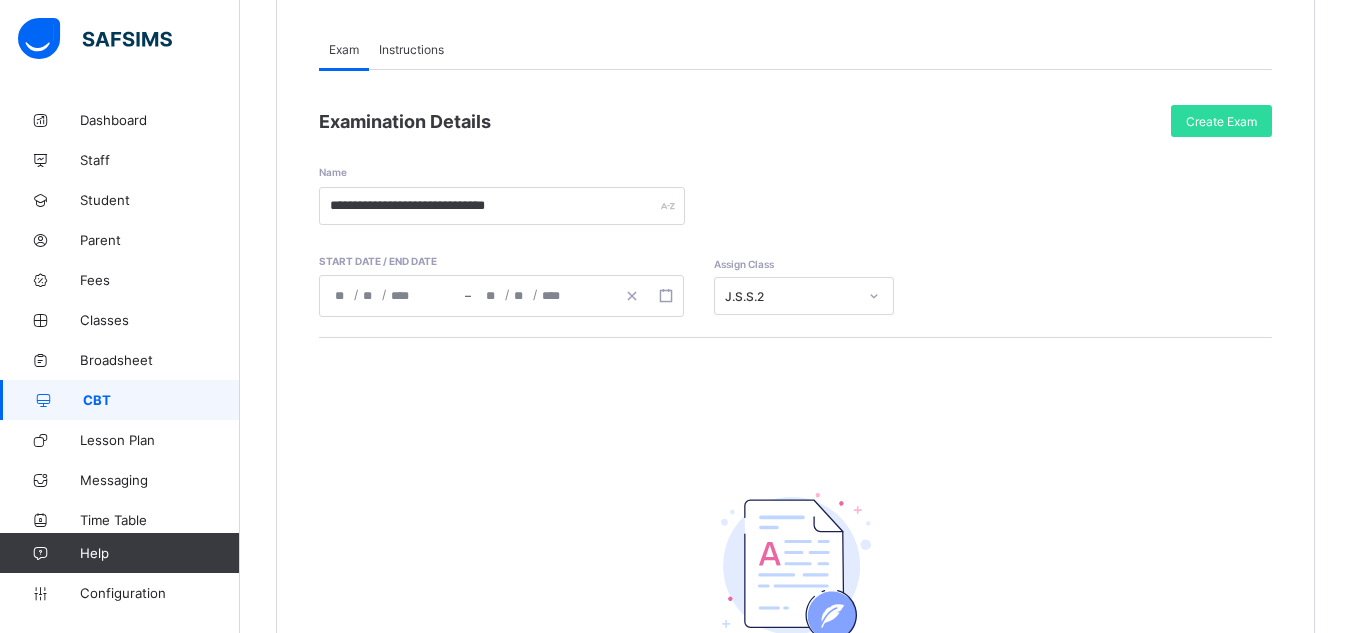 click on "Instructions" at bounding box center (411, 49) 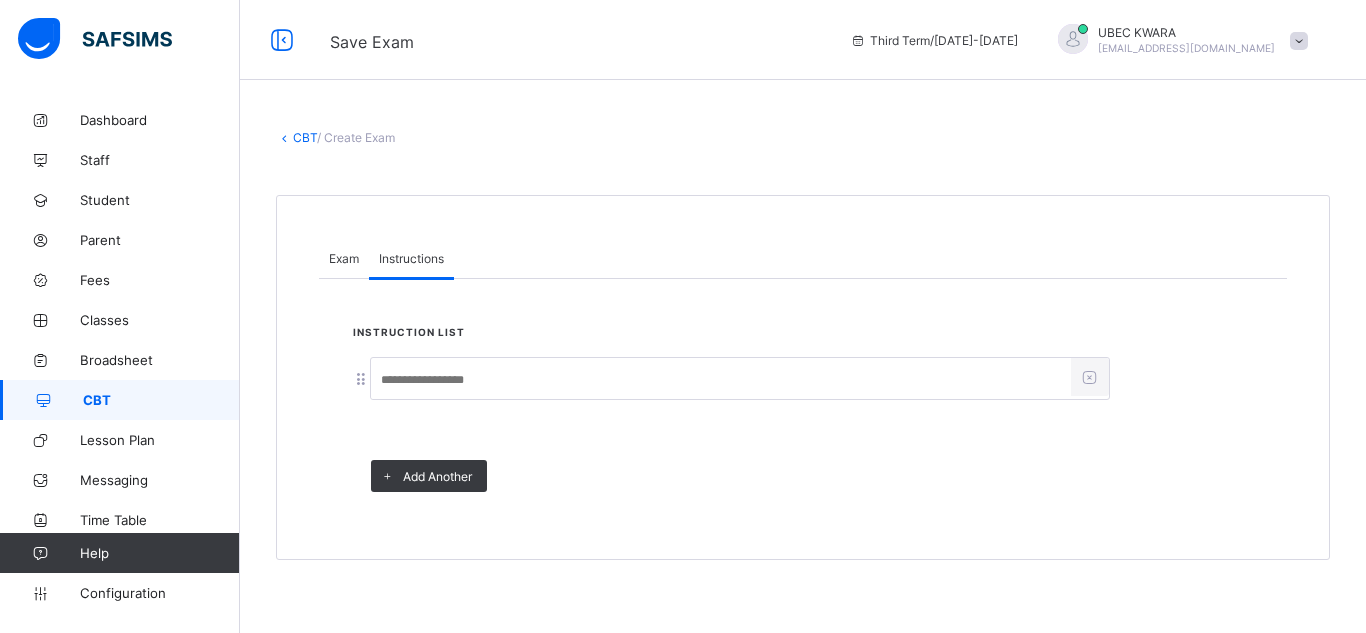 click at bounding box center [721, 380] 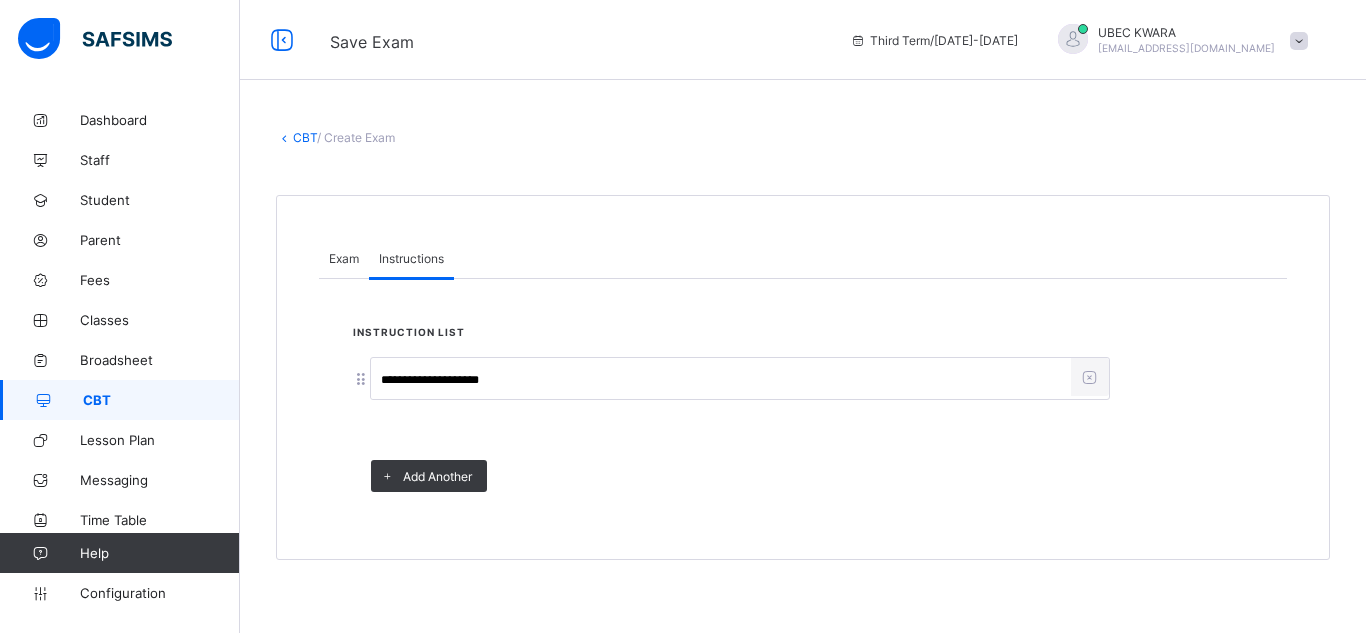 type on "**********" 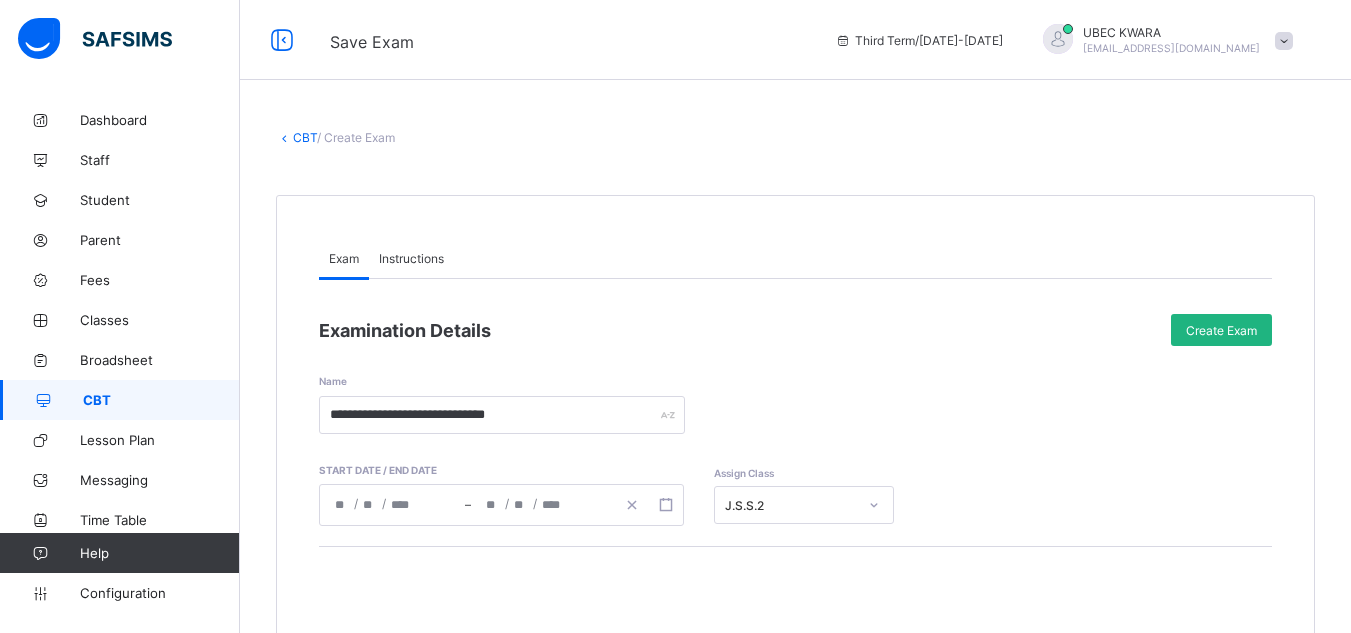 click on "Create Exam" at bounding box center (1221, 330) 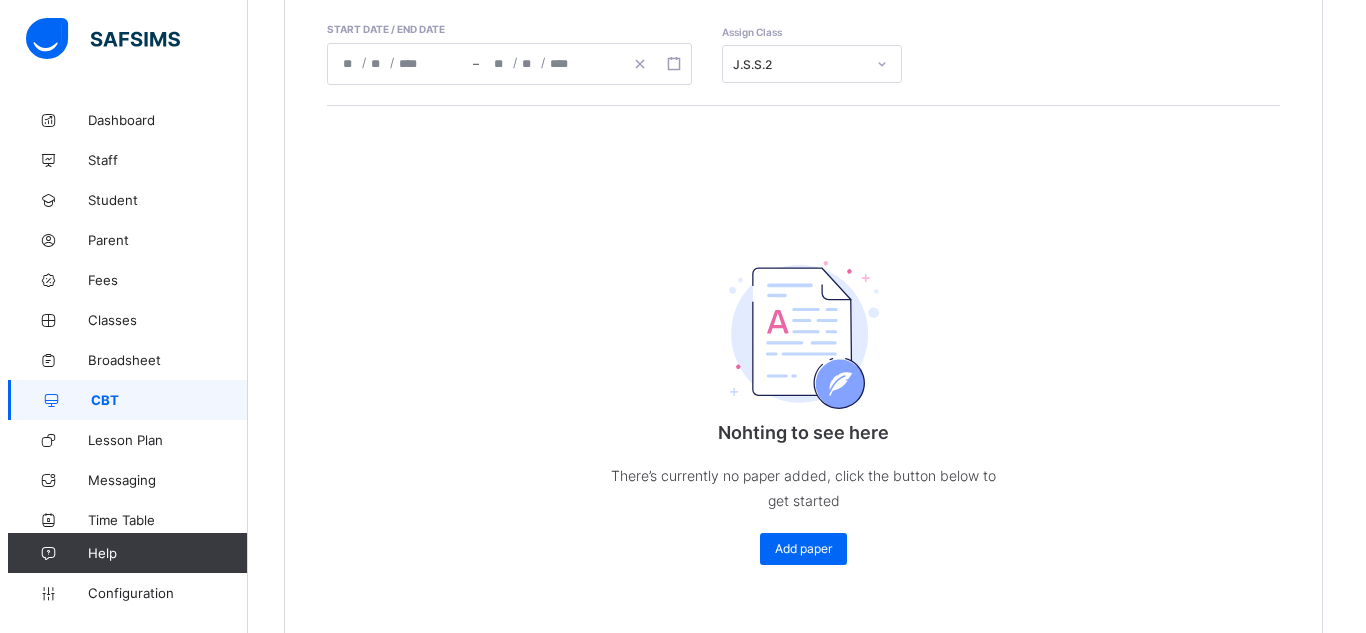 scroll, scrollTop: 480, scrollLeft: 0, axis: vertical 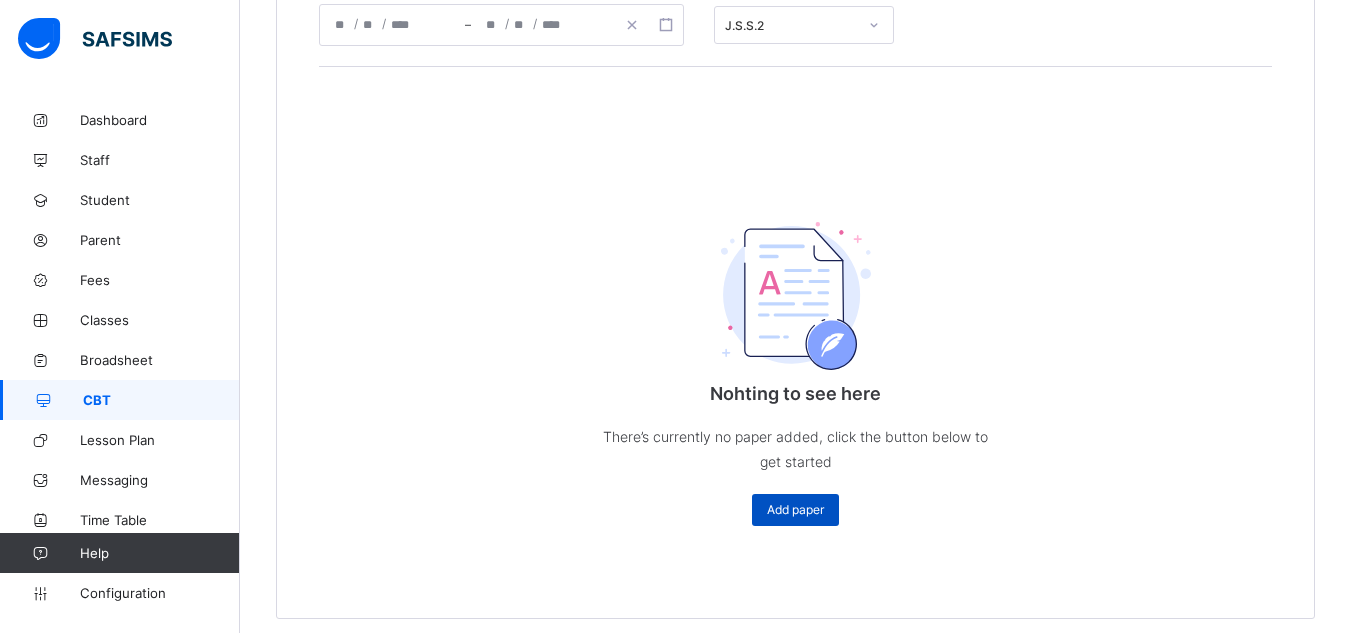 click on "Add paper" at bounding box center [795, 509] 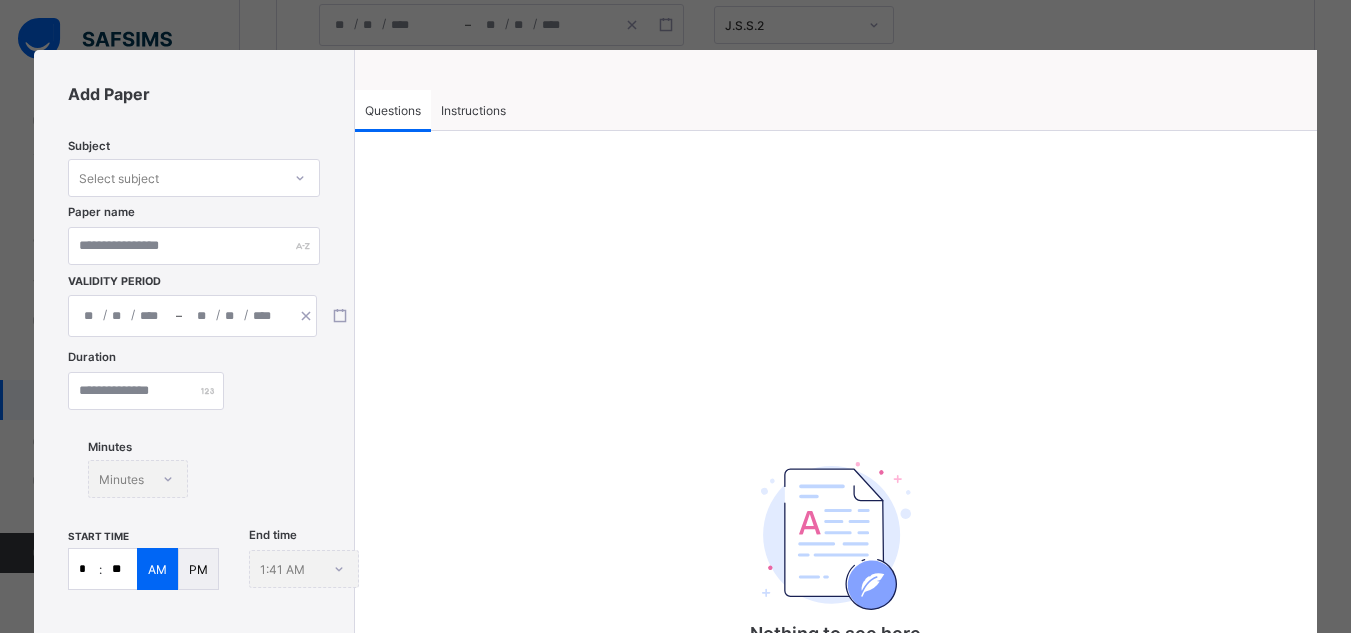 click on "Select subject" at bounding box center (175, 178) 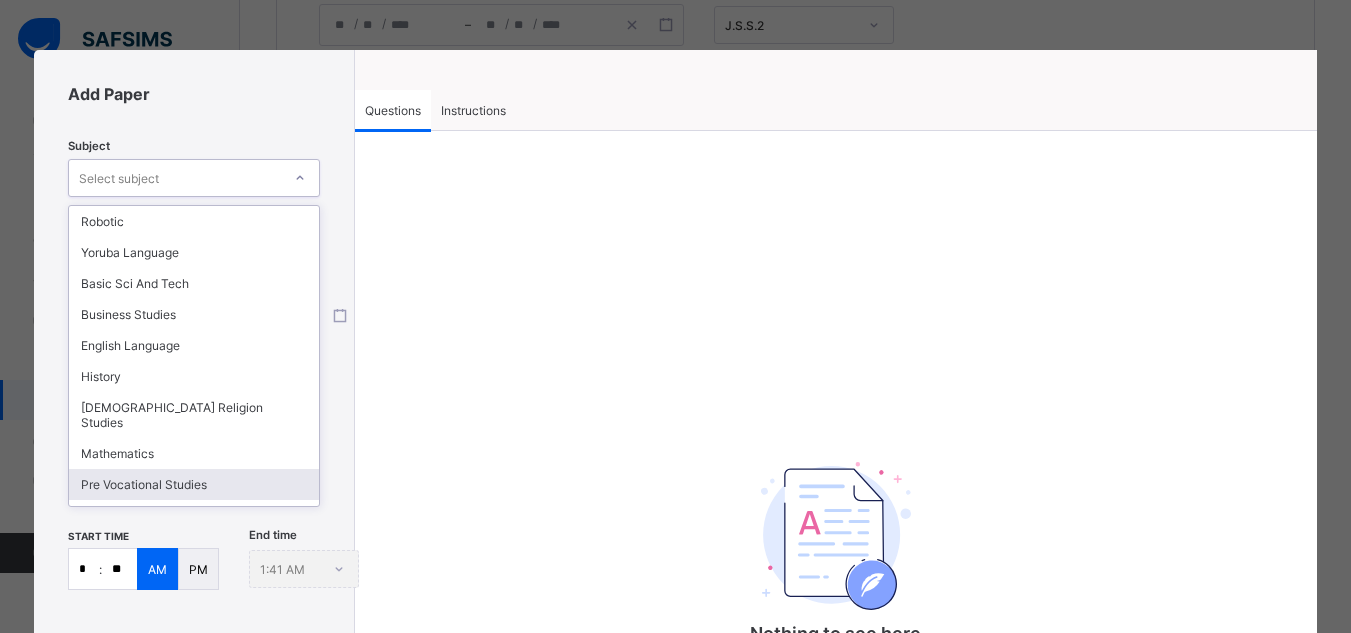 click on "Pre Vocational Studies" at bounding box center (194, 484) 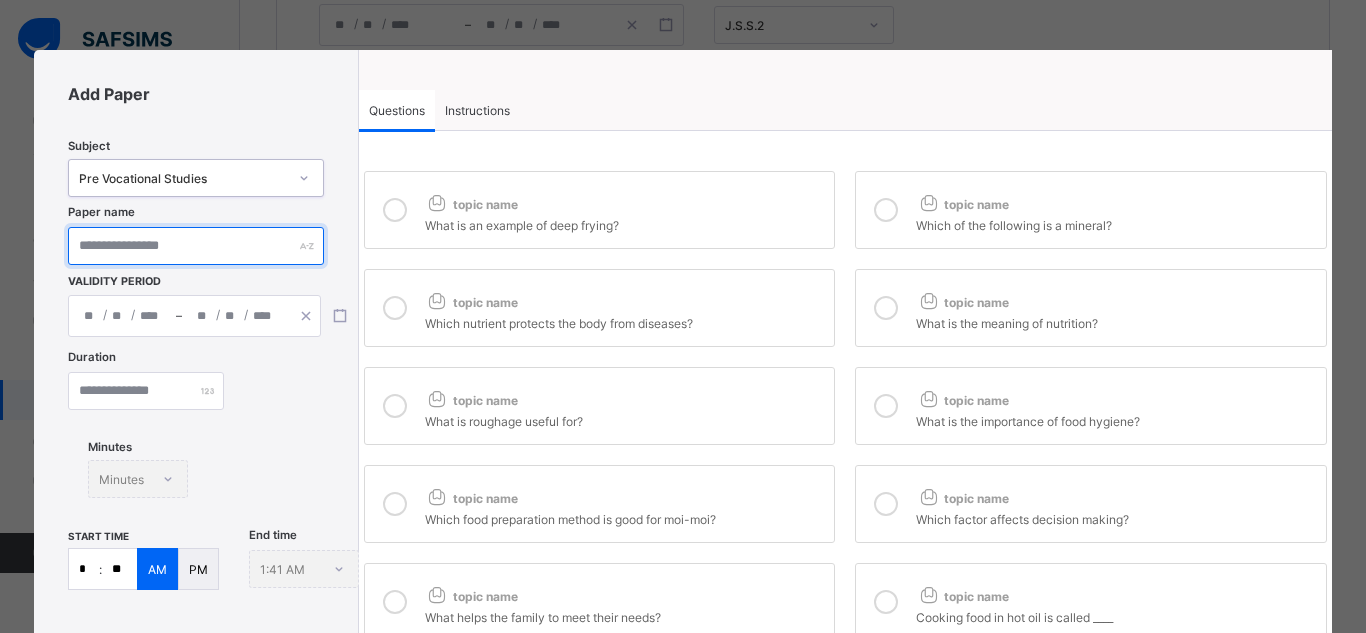 click at bounding box center (195, 246) 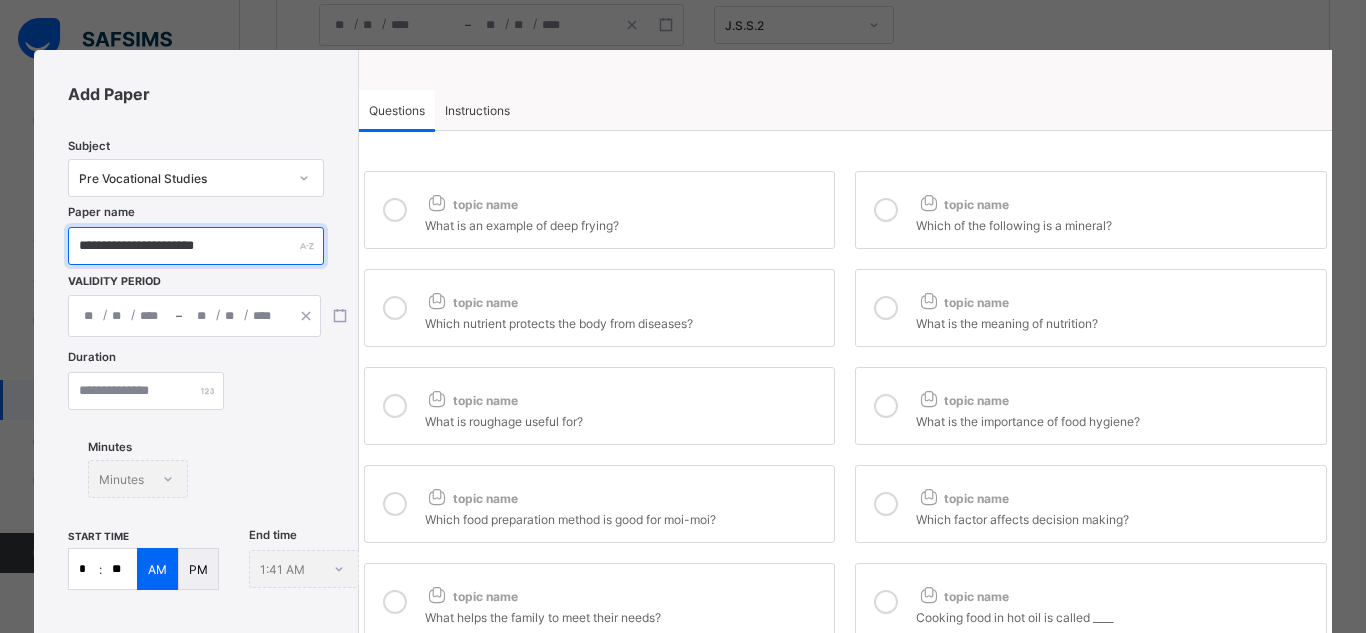 type on "**********" 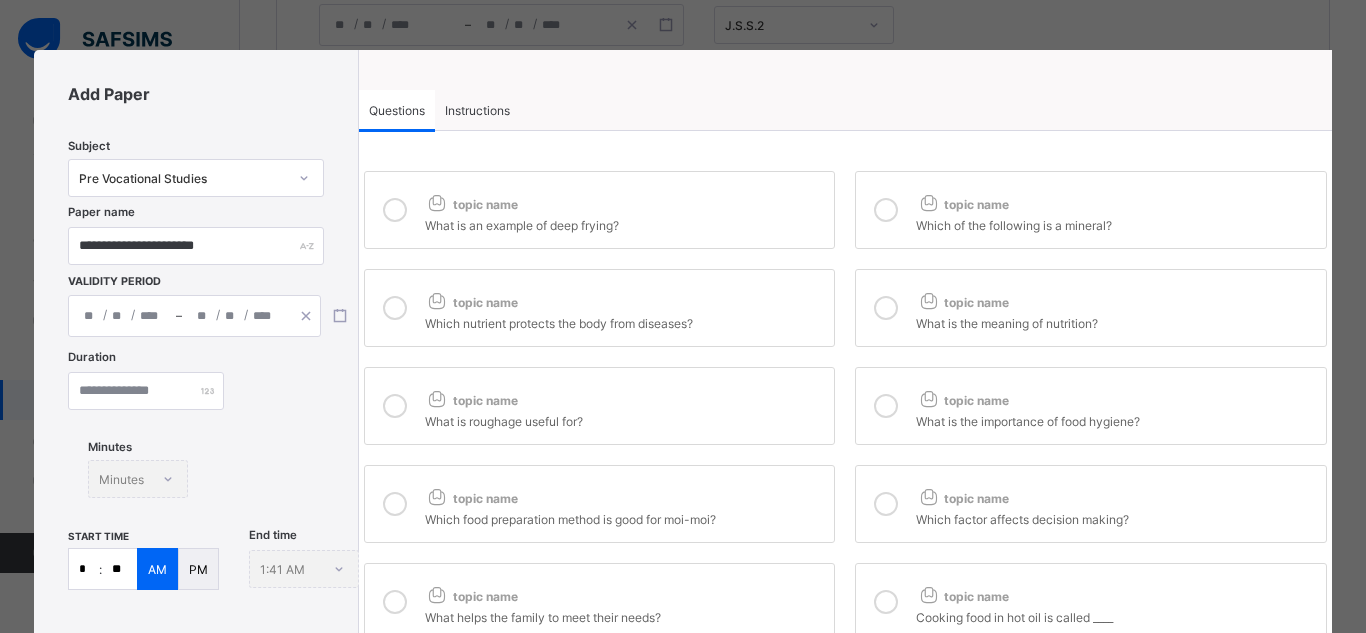click on "/ / – / /" at bounding box center [194, 316] 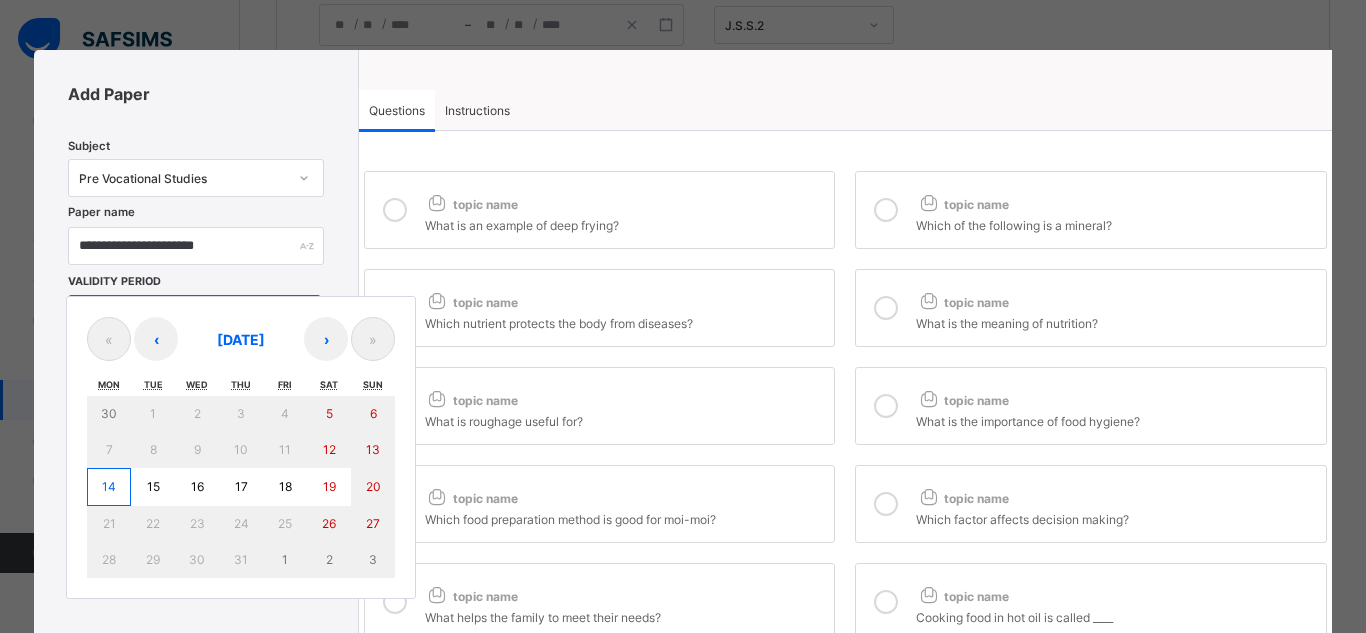 click on "14" at bounding box center [109, 486] 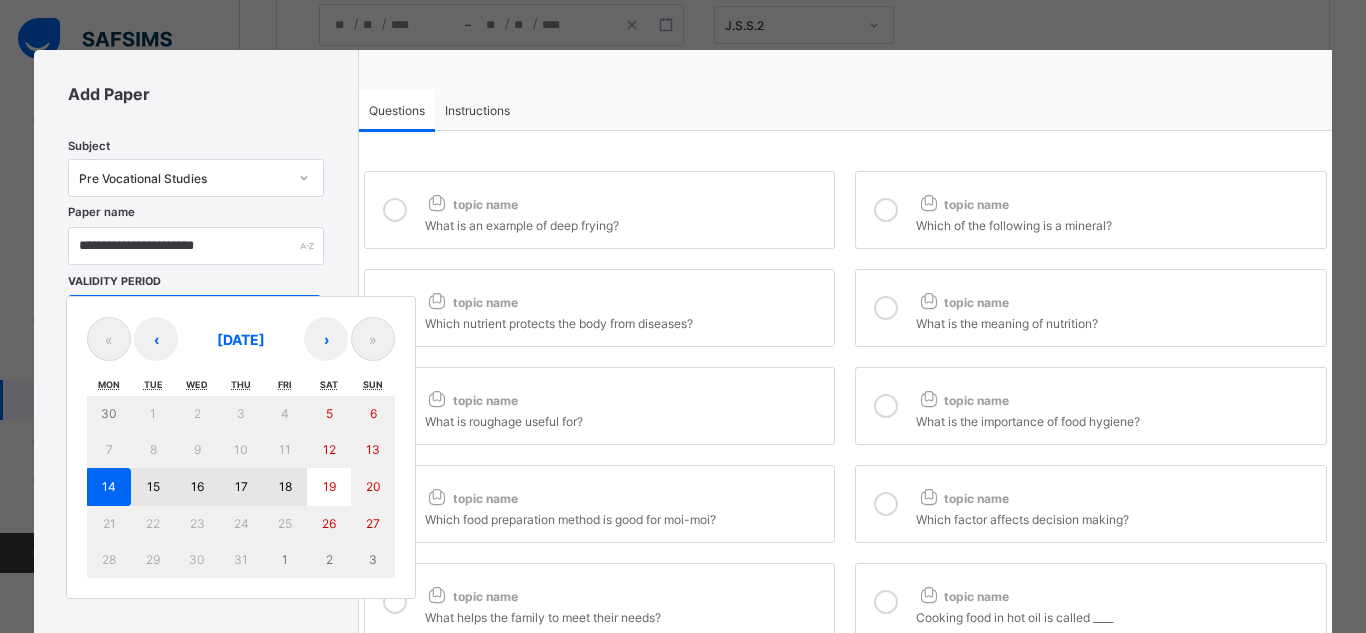 drag, startPoint x: 109, startPoint y: 480, endPoint x: 293, endPoint y: 481, distance: 184.00272 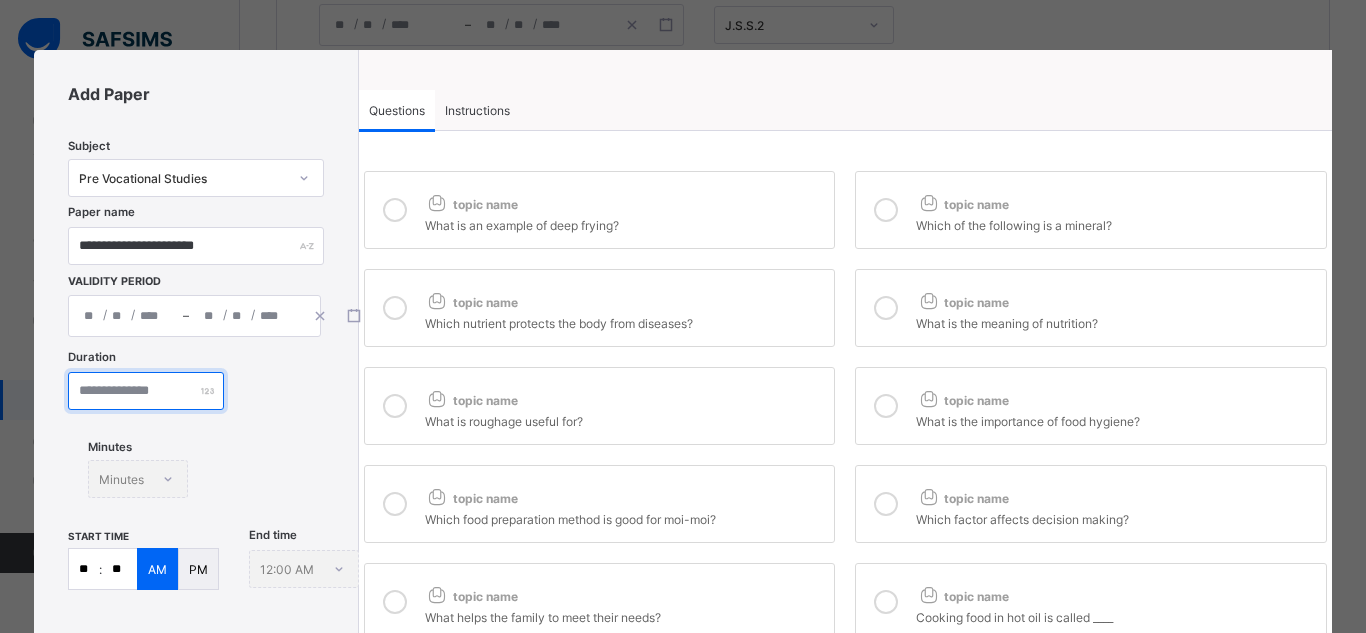 click at bounding box center (146, 391) 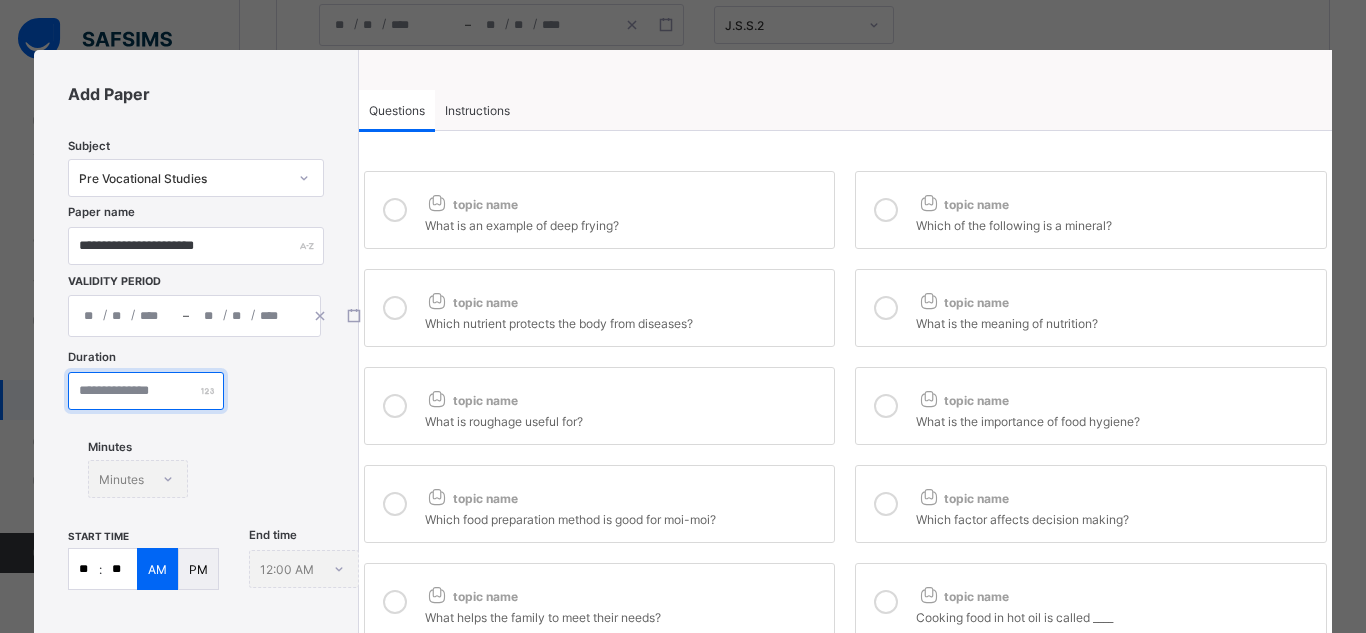 type on "**" 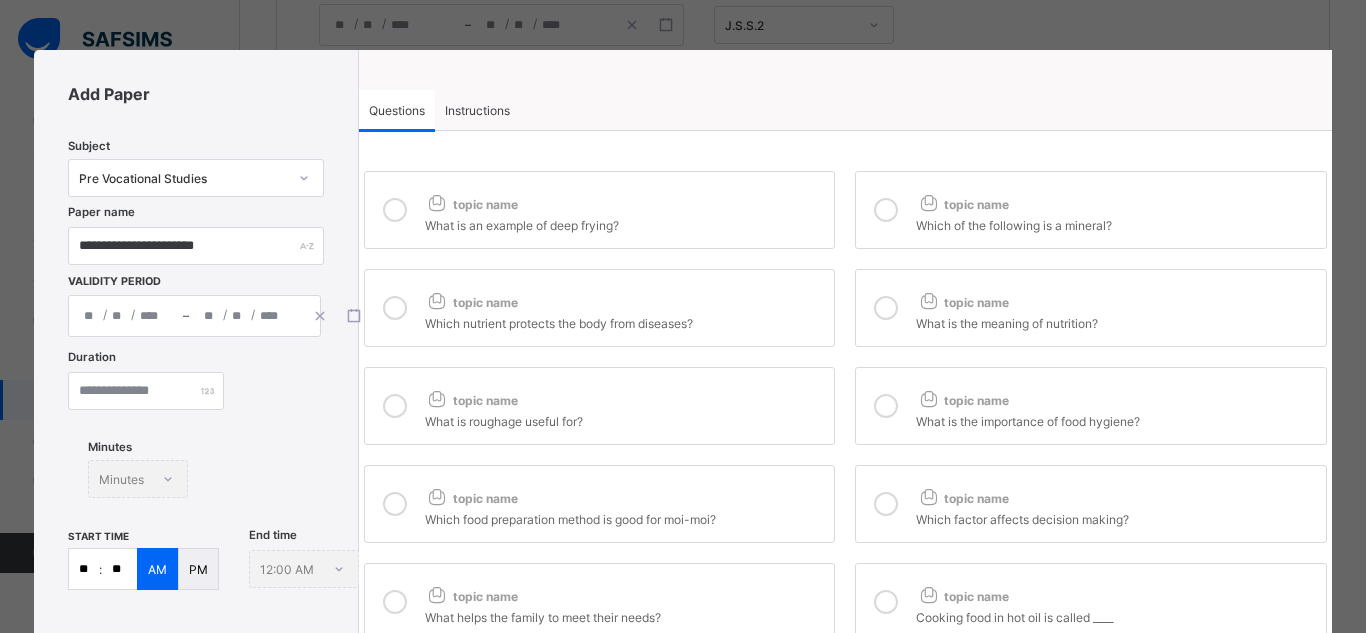 click on "**" at bounding box center [84, 569] 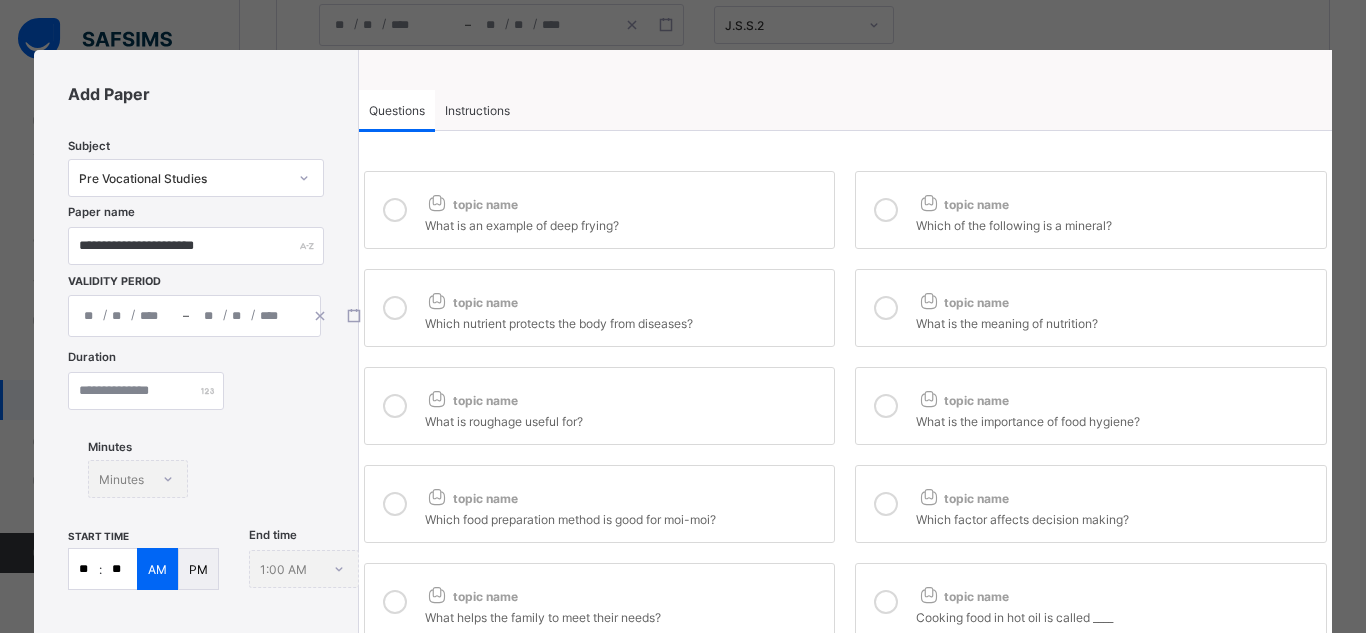 type on "*" 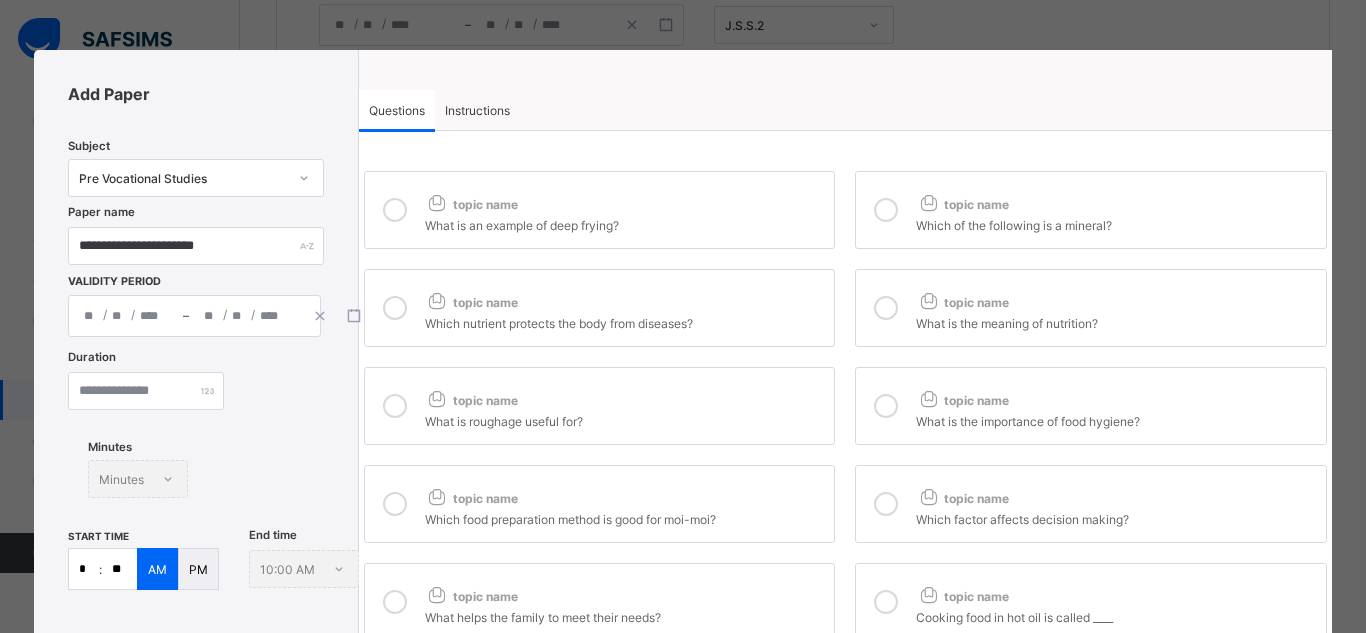type on "*" 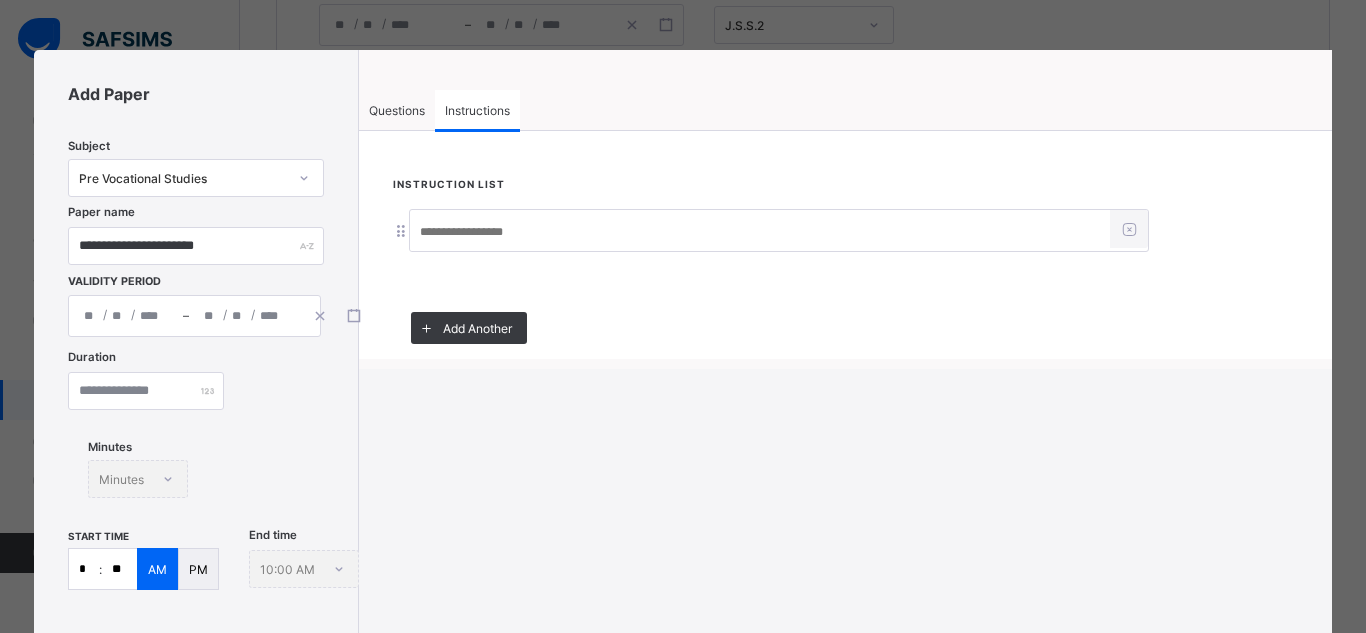click at bounding box center [760, 232] 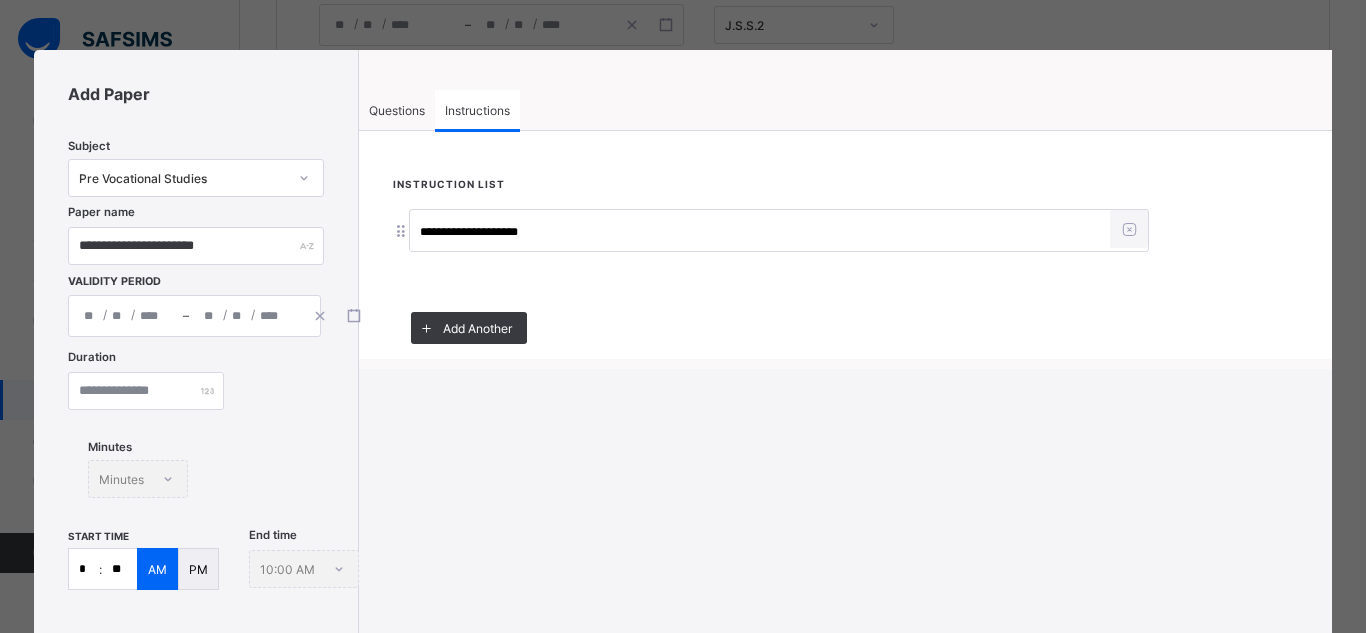 type on "**********" 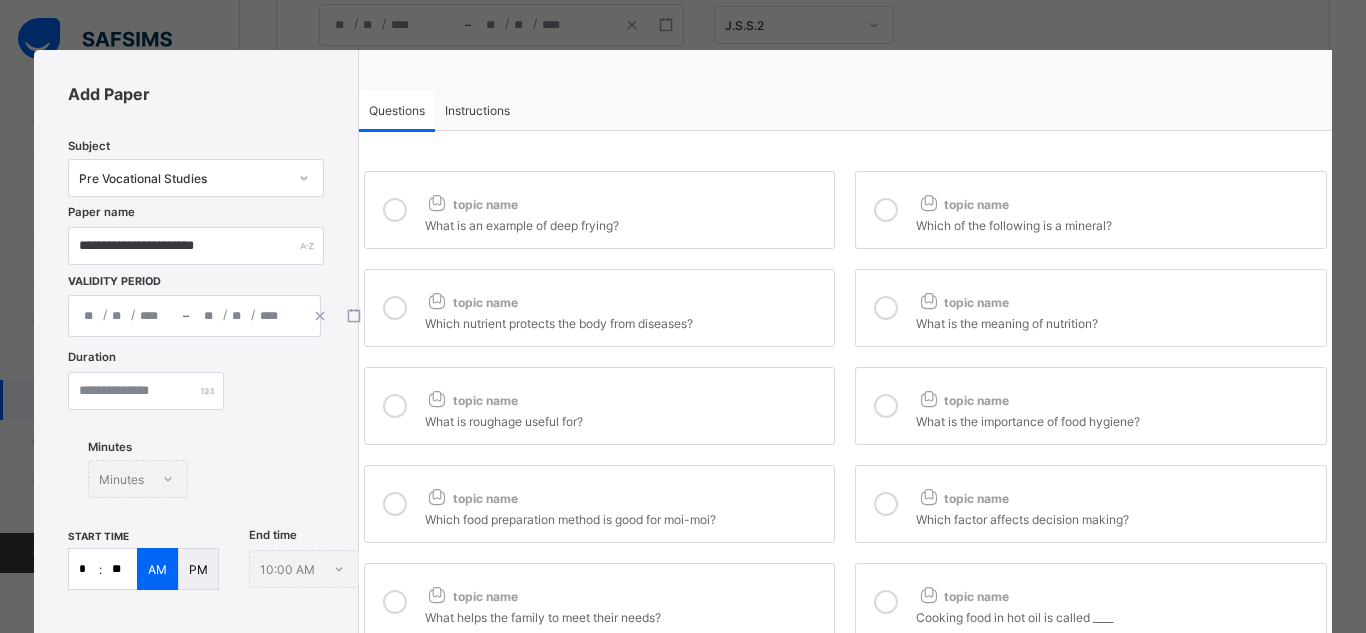 click at bounding box center (395, 210) 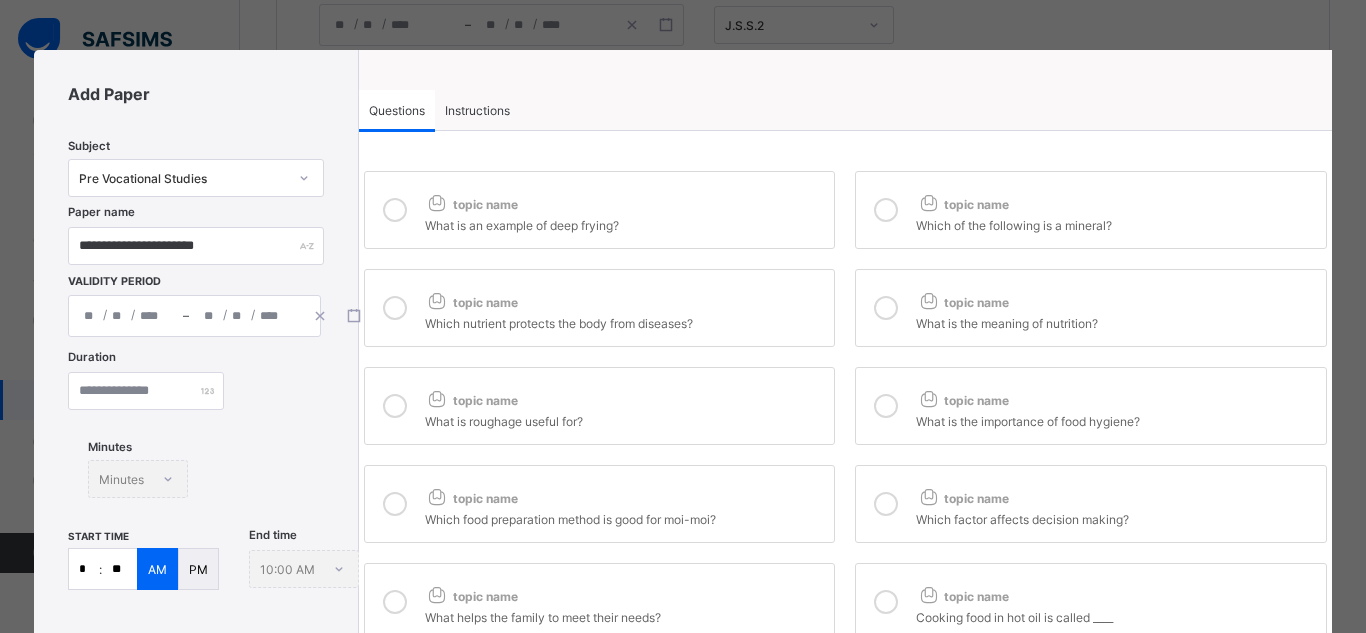 click at bounding box center (886, 210) 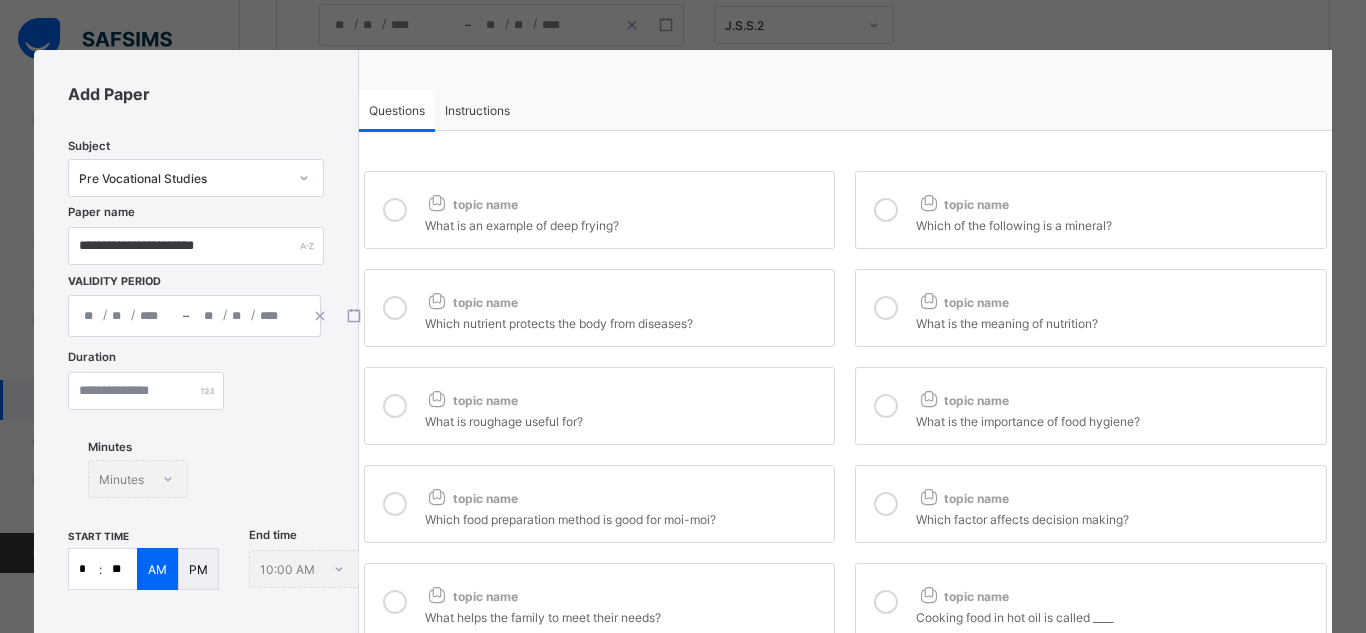 click at bounding box center [395, 308] 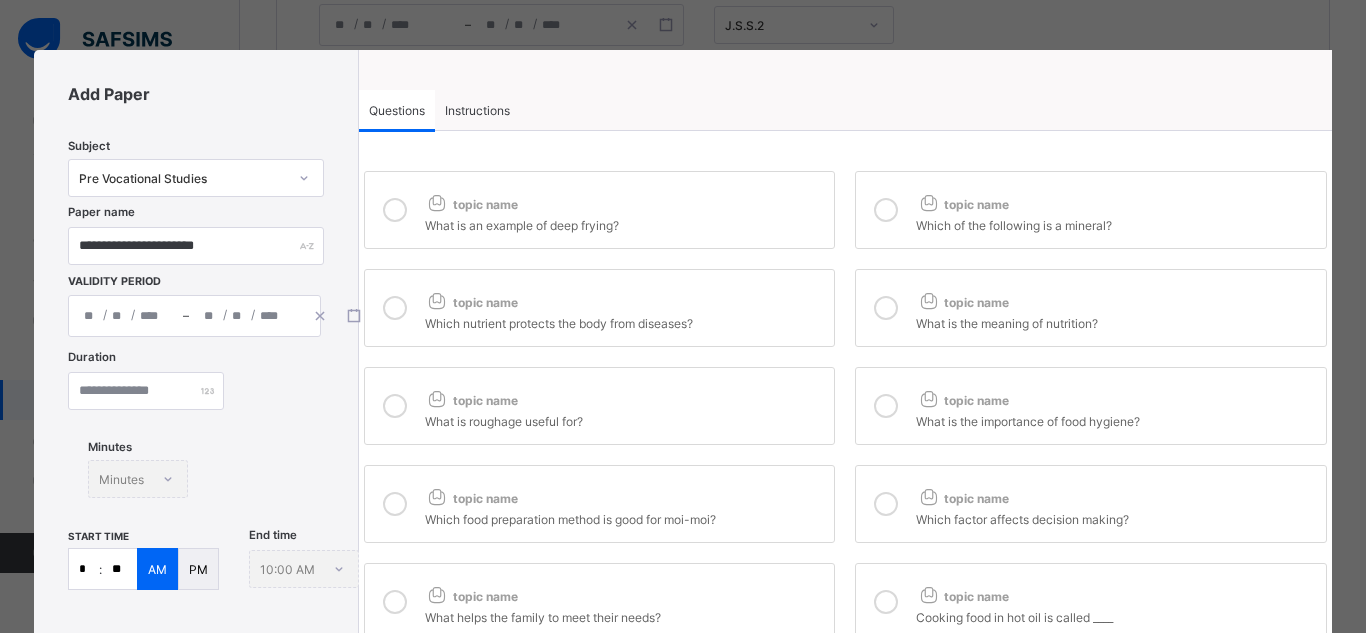 click at bounding box center [886, 308] 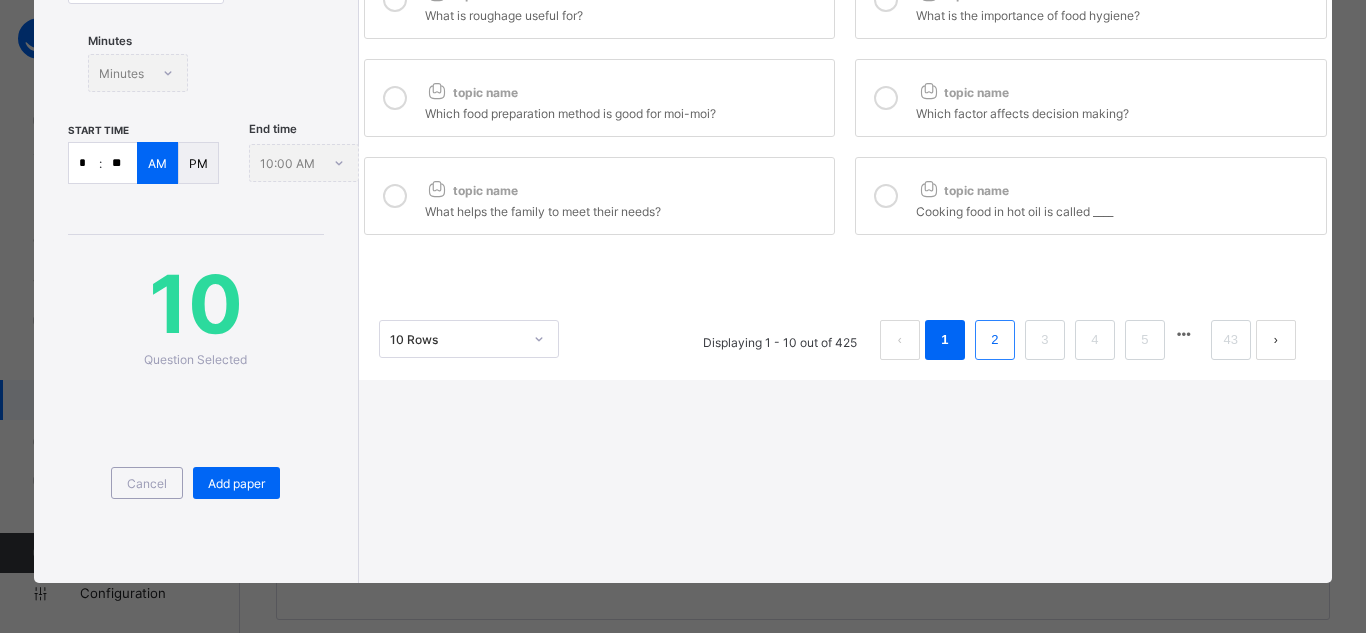 click on "2" at bounding box center (994, 340) 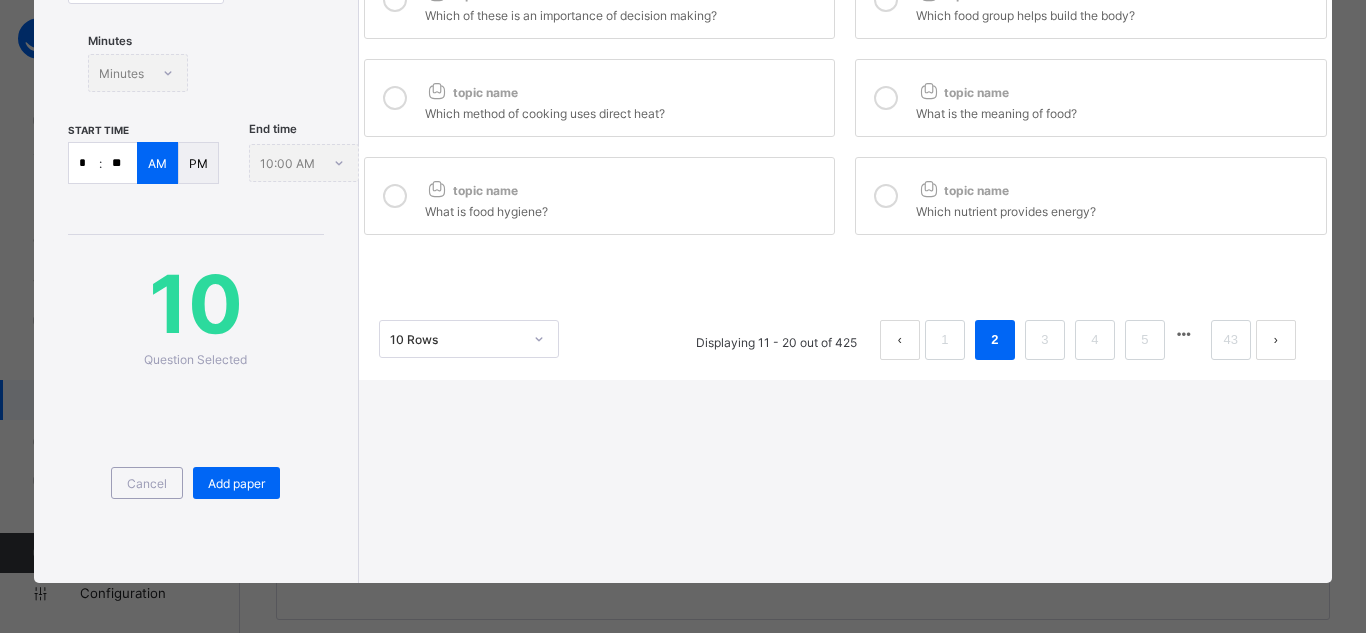 scroll, scrollTop: 0, scrollLeft: 0, axis: both 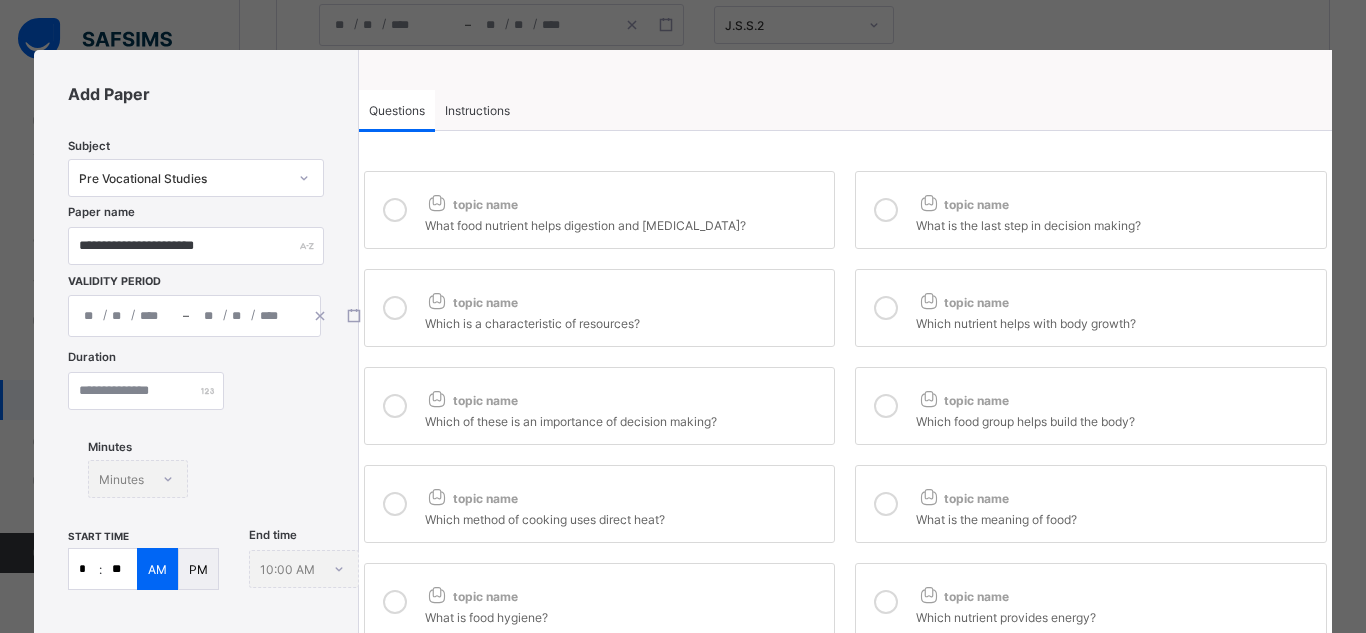 click on "topic name   What food nutrient helps digestion and [MEDICAL_DATA]?" at bounding box center [600, 210] 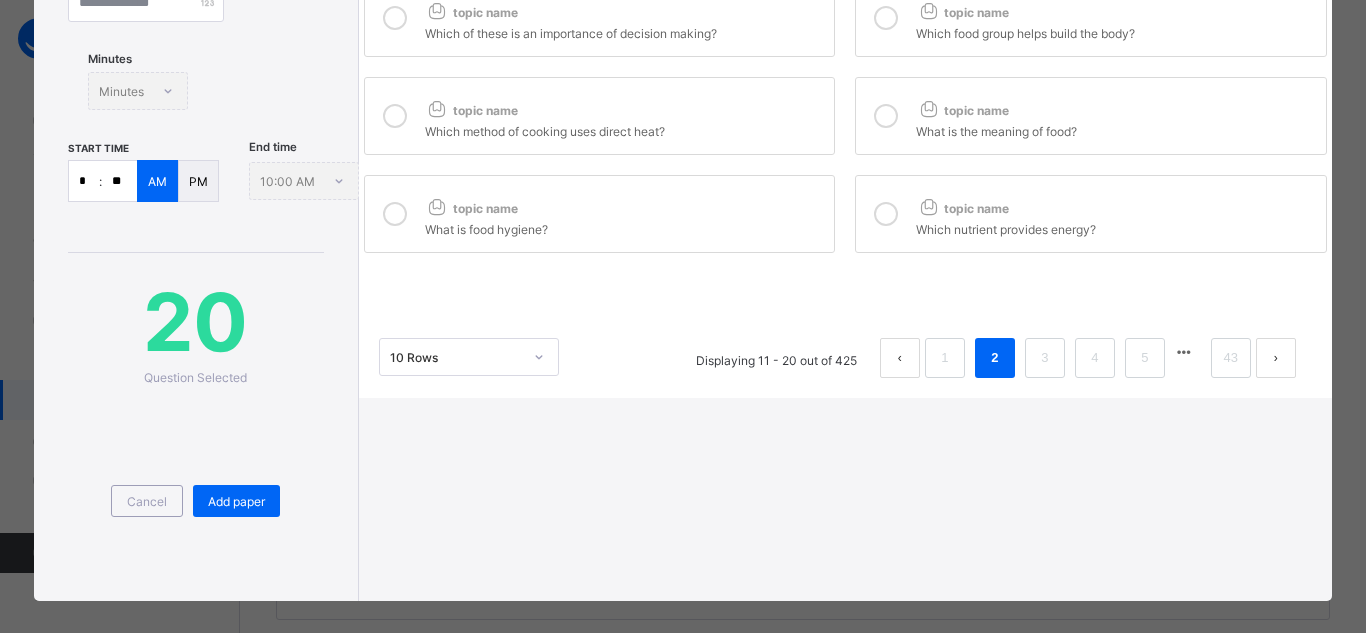 scroll, scrollTop: 406, scrollLeft: 0, axis: vertical 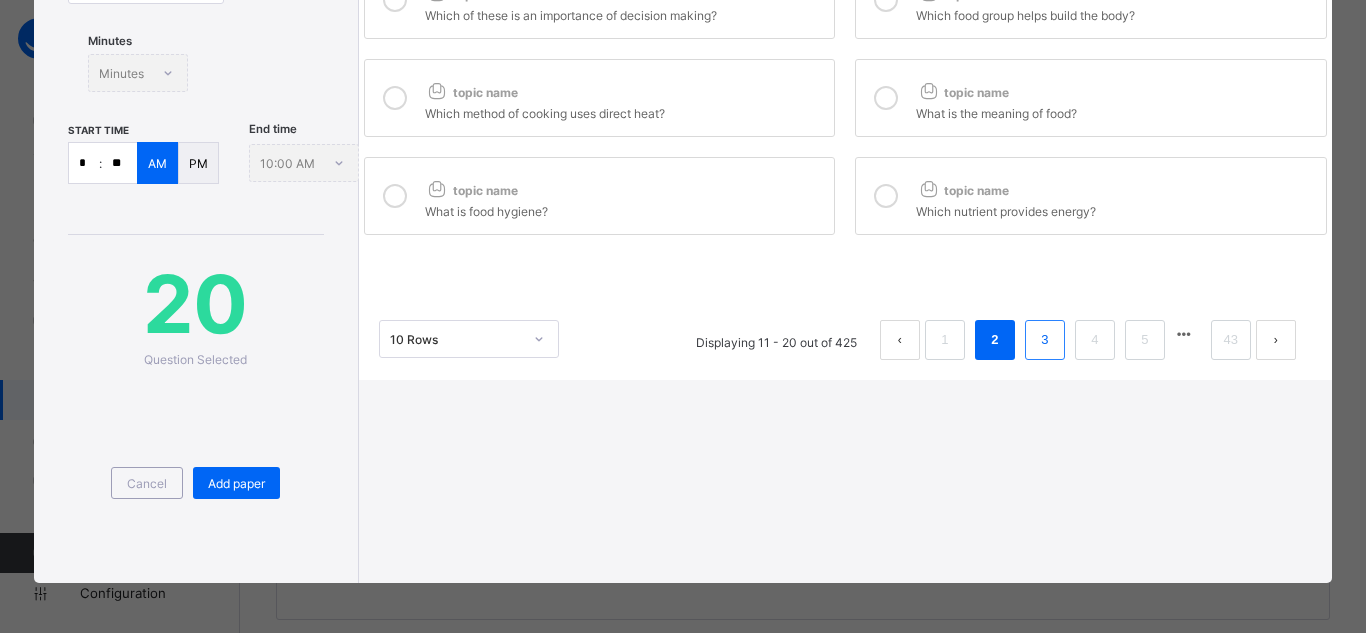 click on "3" at bounding box center (1044, 340) 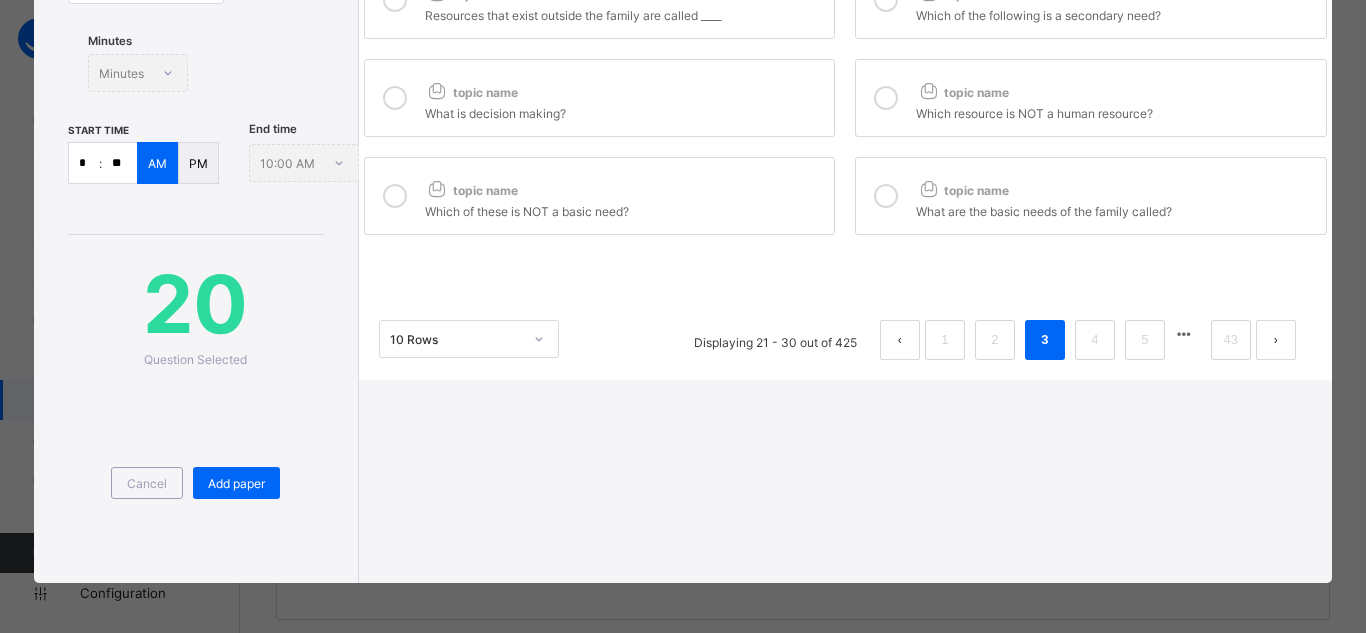 click on "What are the basic needs of the family called?" at bounding box center (1116, 209) 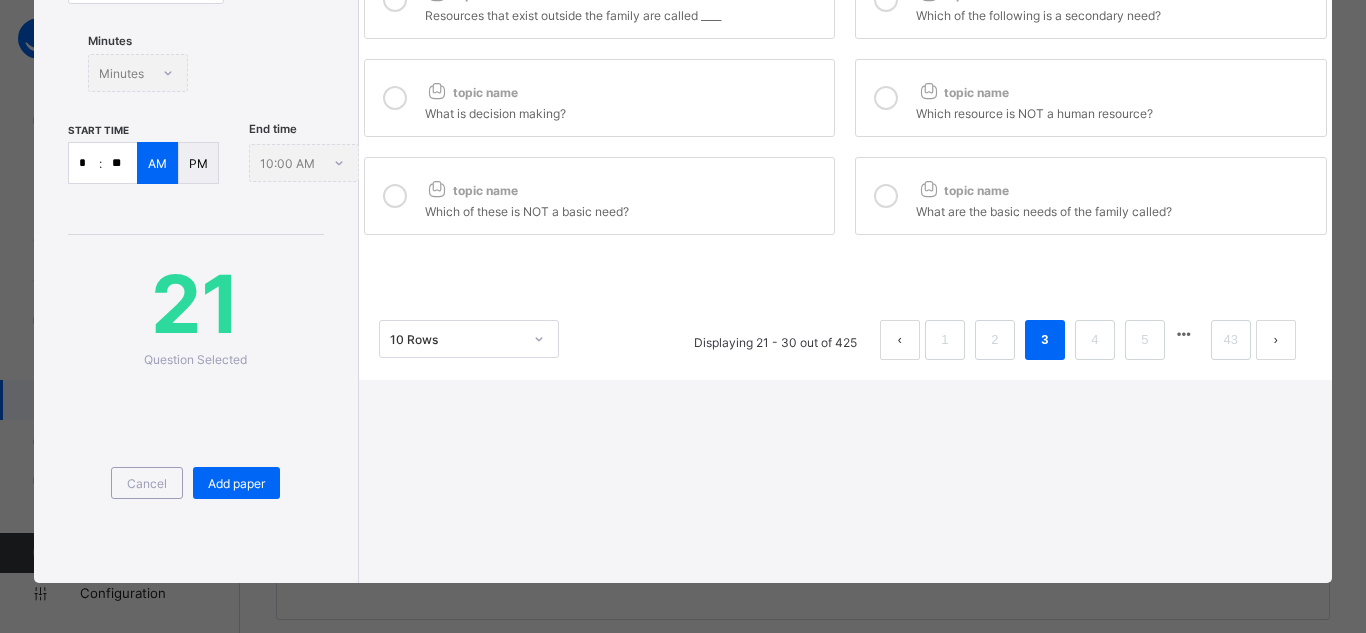 click on "topic name   Which of these is NOT a basic need?" at bounding box center (600, 196) 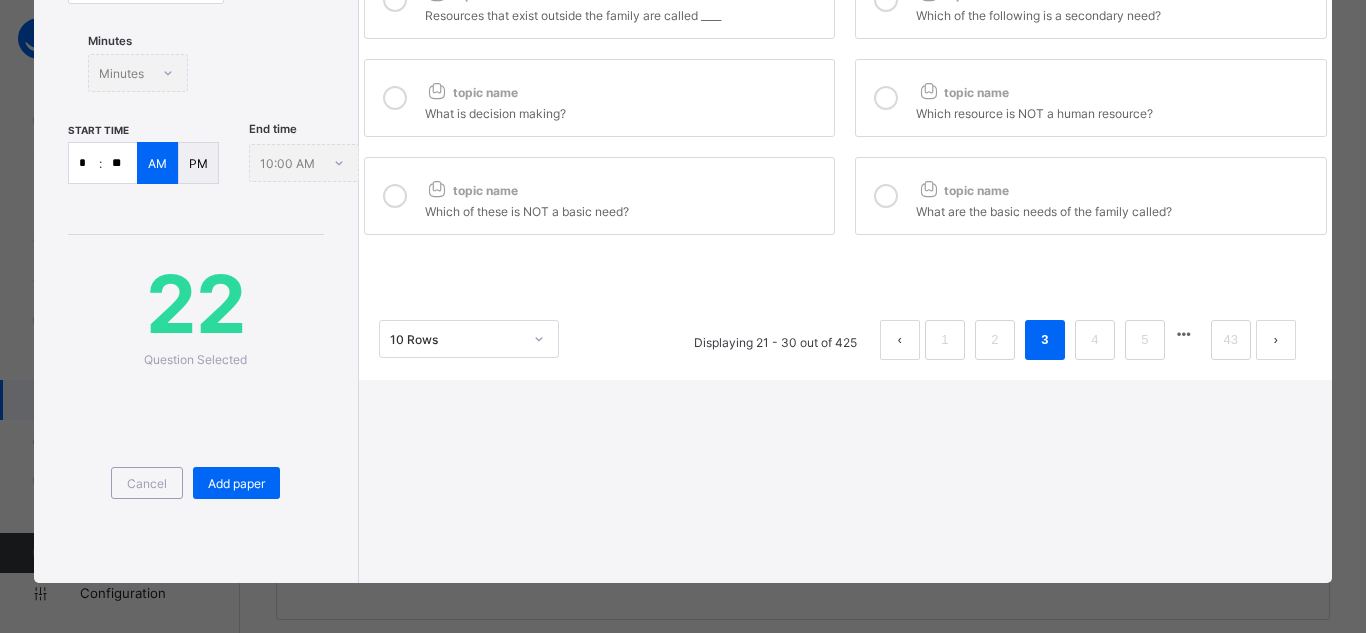 click on "topic name   What is decision making?" at bounding box center [600, 98] 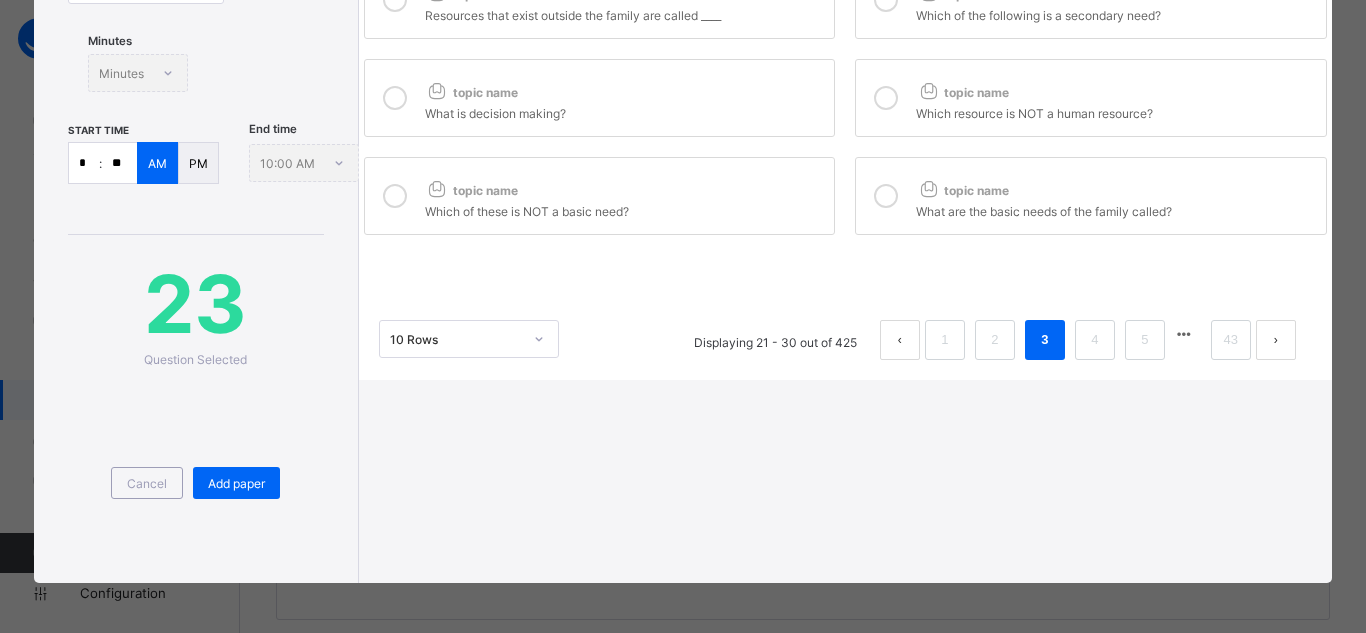 click on "Which resource is NOT a human resource?" at bounding box center (1116, 111) 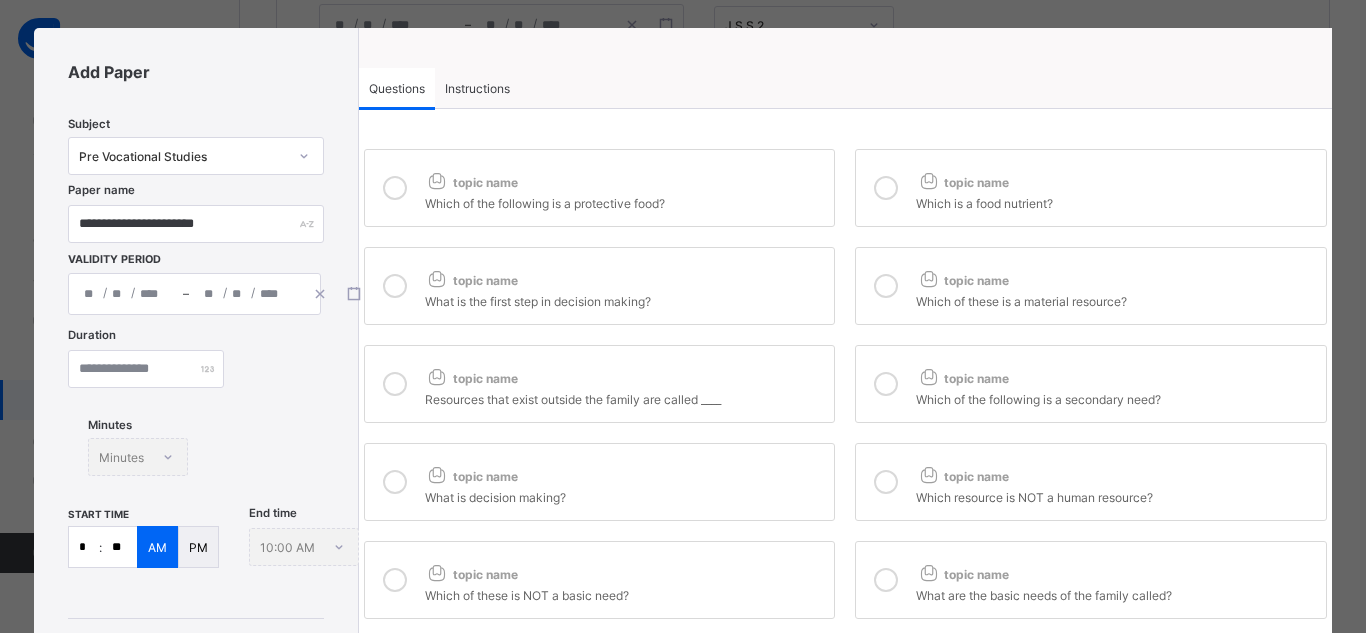 scroll, scrollTop: 0, scrollLeft: 0, axis: both 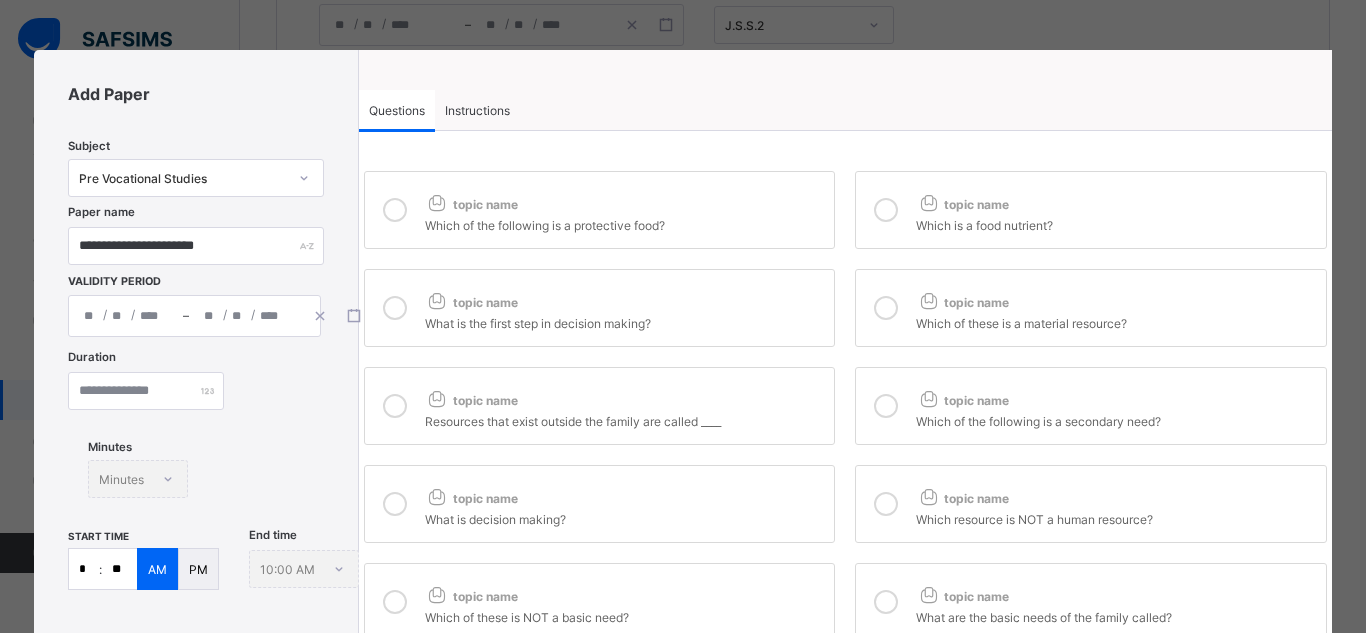 click on "topic name" at bounding box center (625, 396) 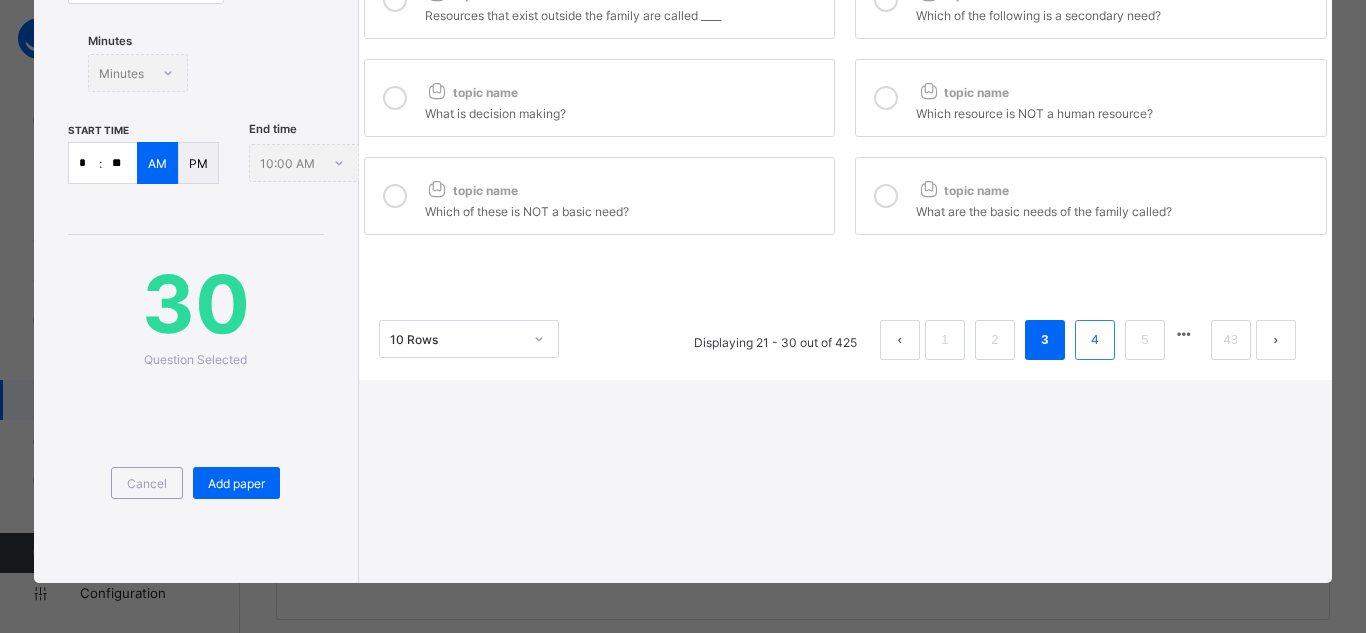 click on "4" at bounding box center [1095, 340] 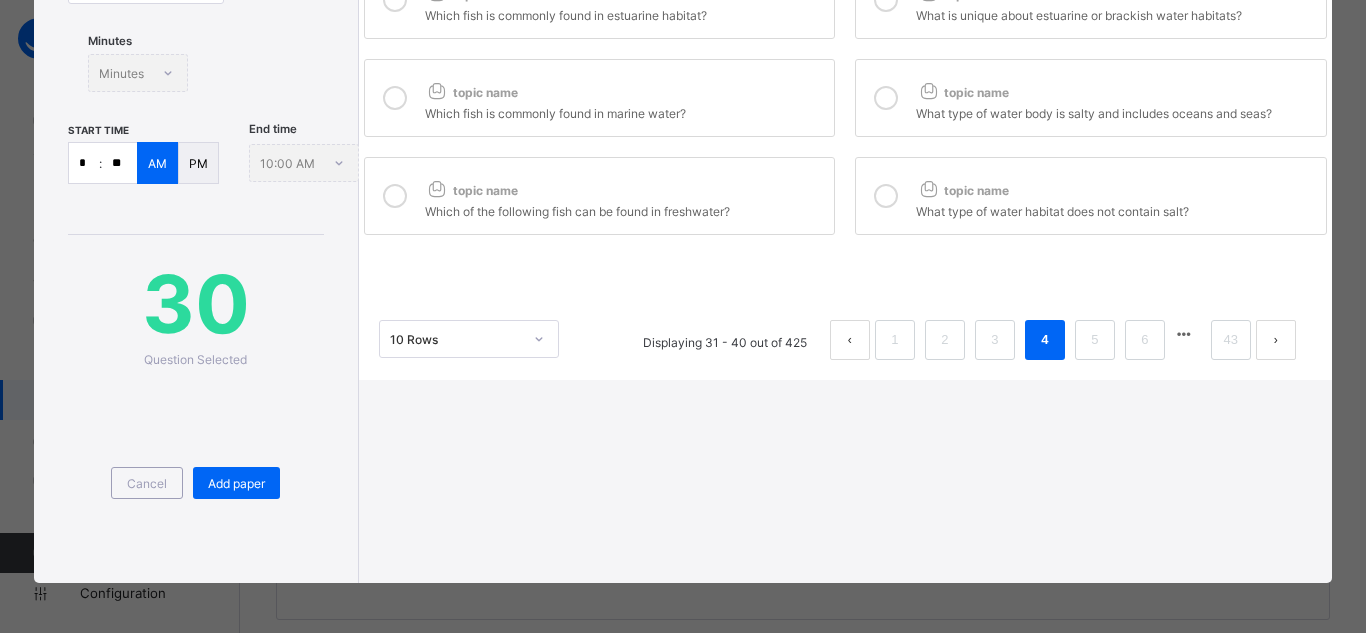 click on "What type of water habitat does not contain salt?" at bounding box center (1116, 209) 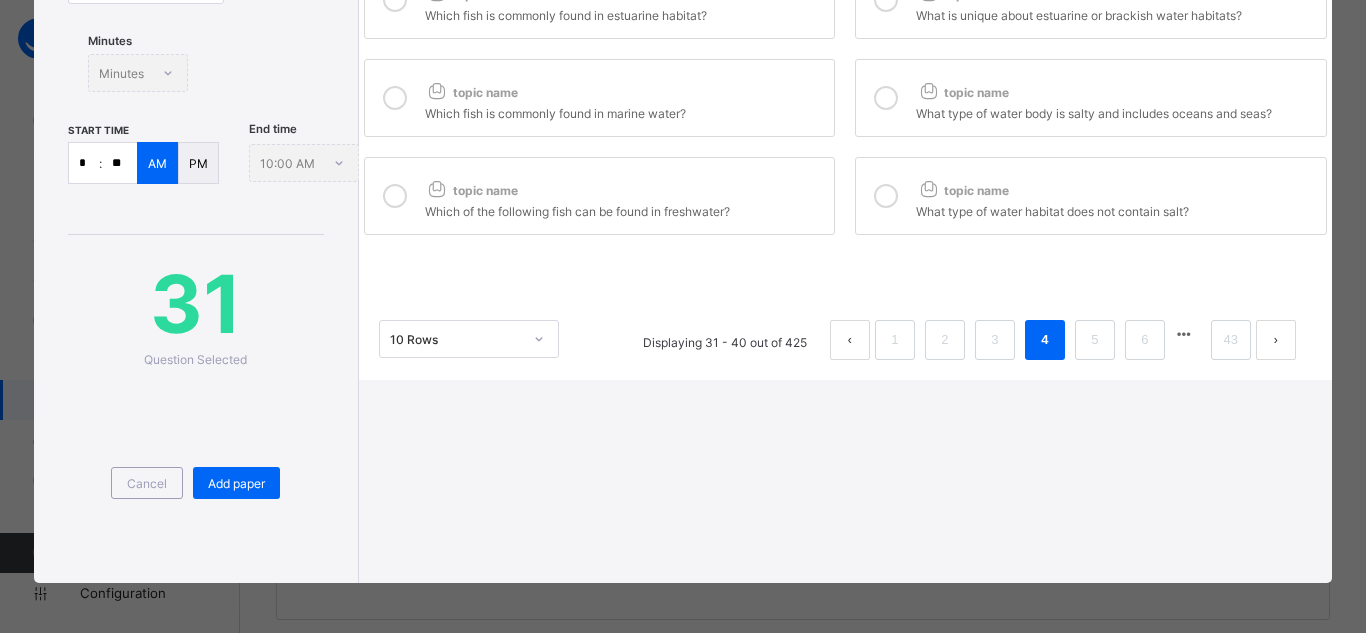 click on "topic name   Which of the following fish can be found in freshwater?" at bounding box center (600, 196) 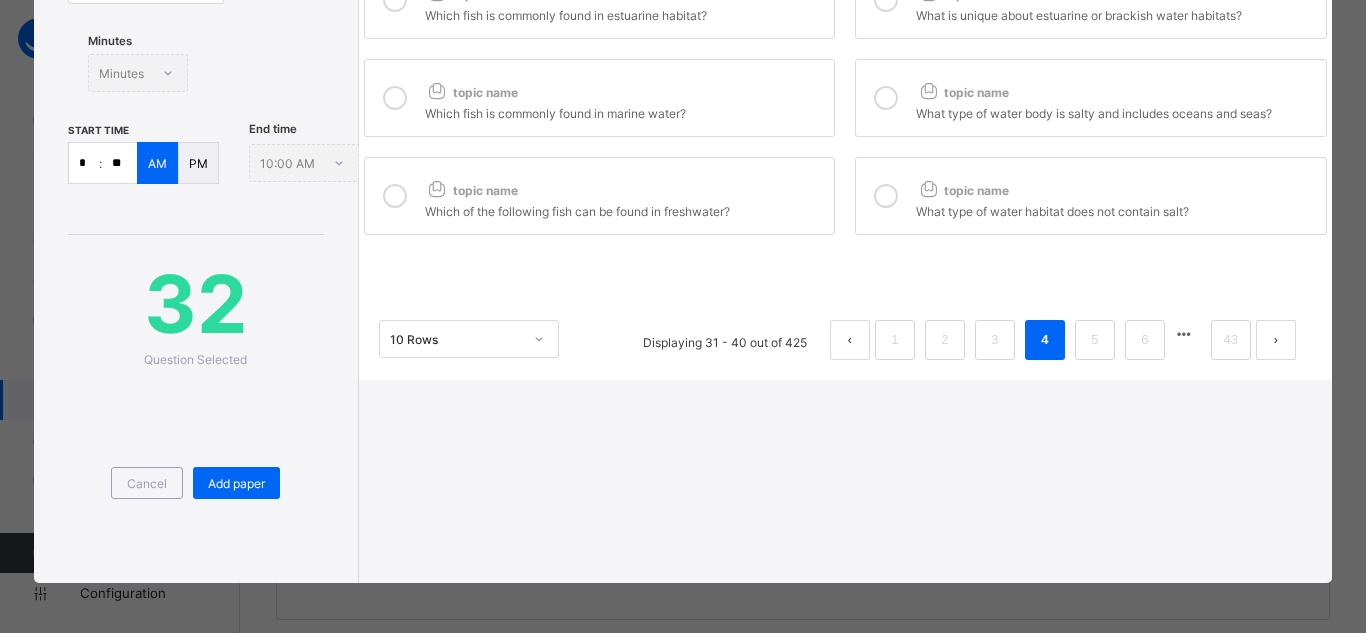 click on "topic name" at bounding box center (625, 88) 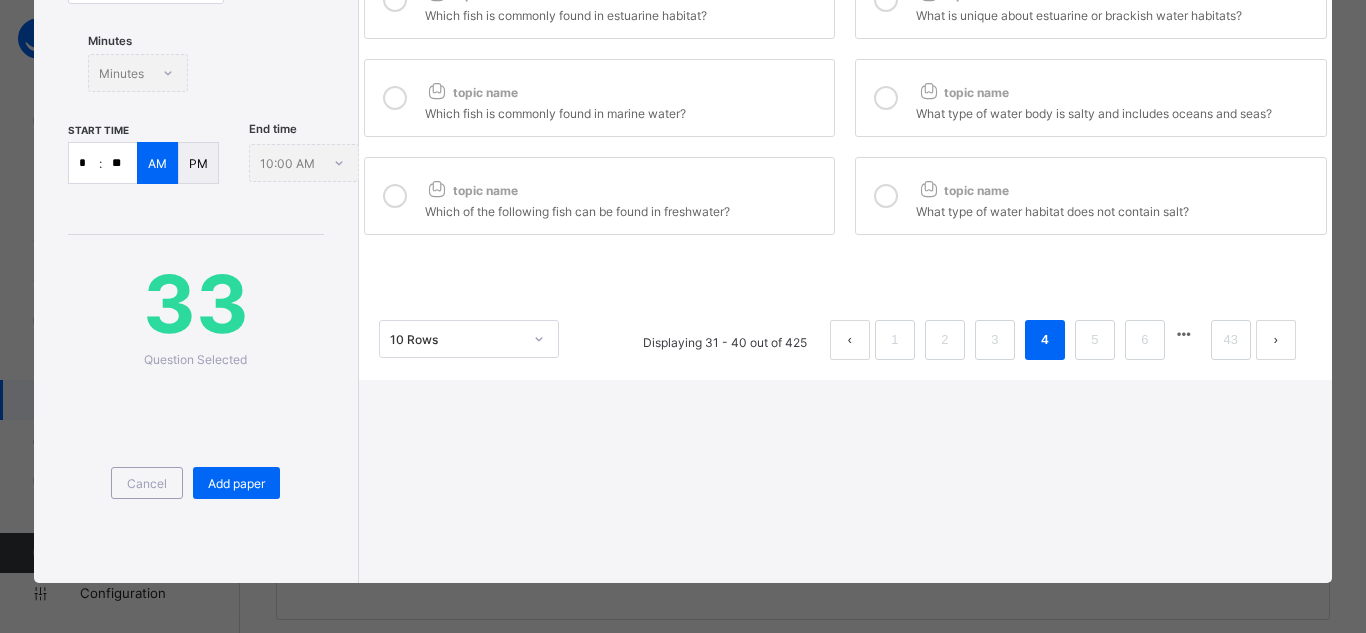 click on "topic name   What type of water body is salty and includes oceans and seas?" at bounding box center [1091, 98] 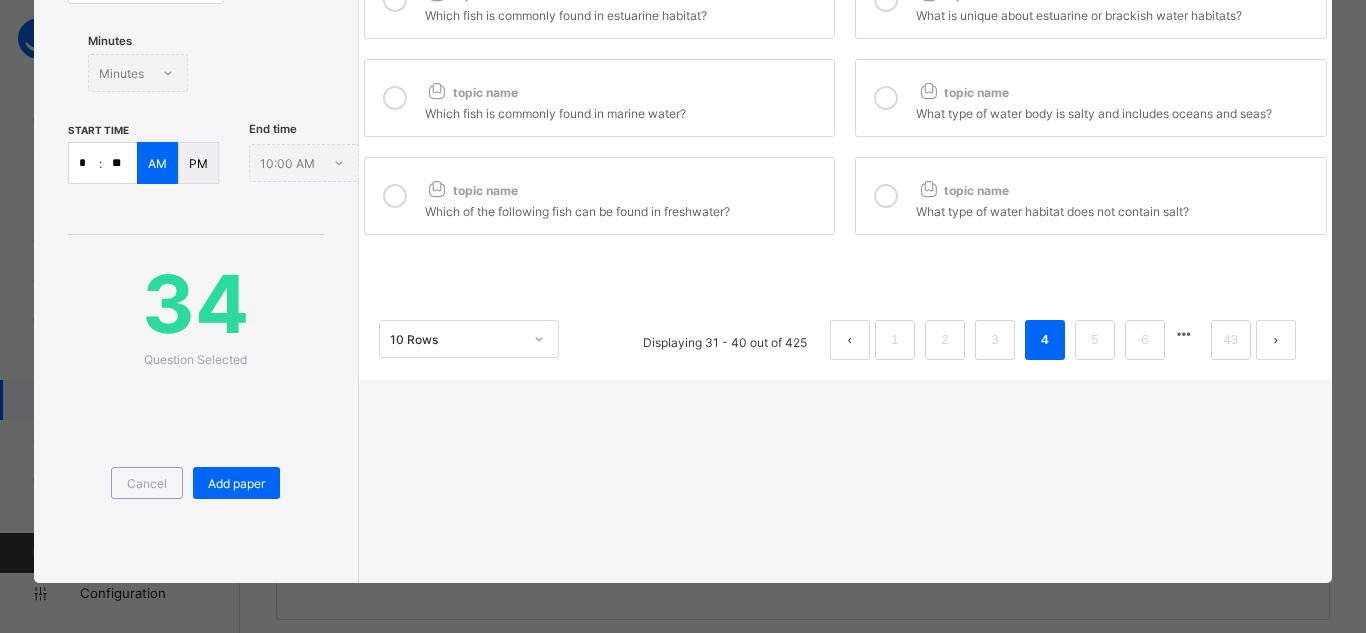 scroll, scrollTop: 0, scrollLeft: 0, axis: both 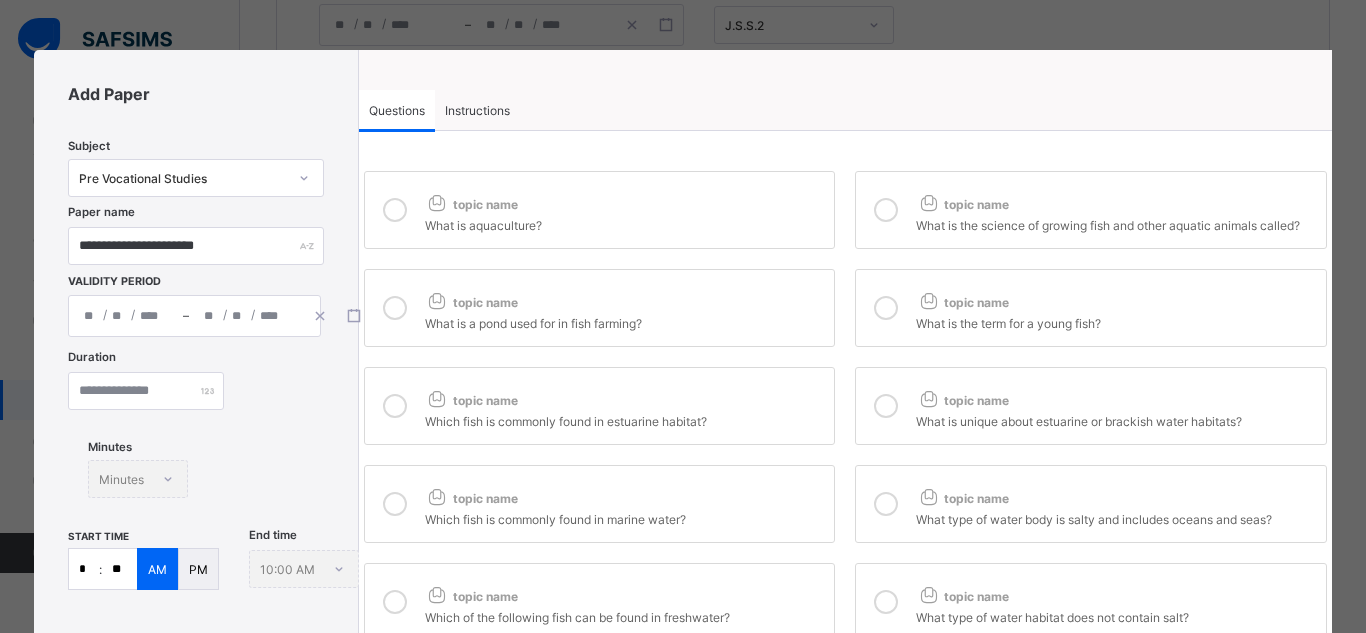 click on "topic name" at bounding box center [625, 396] 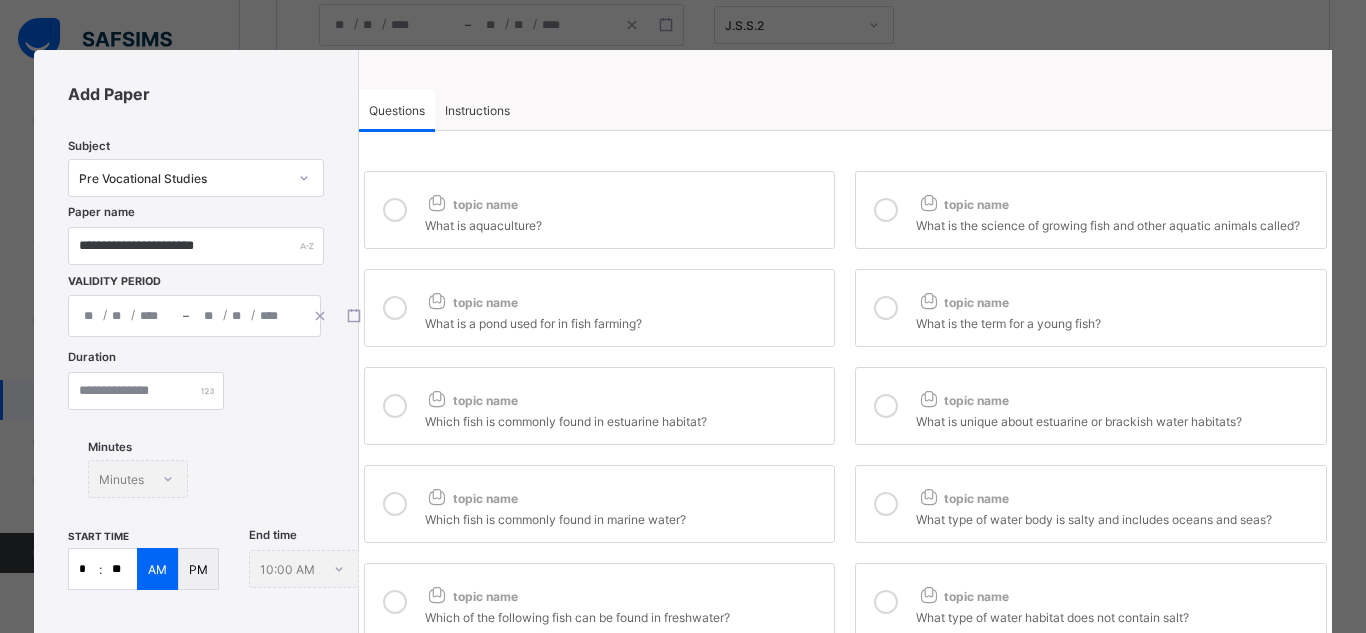 click at bounding box center [886, 308] 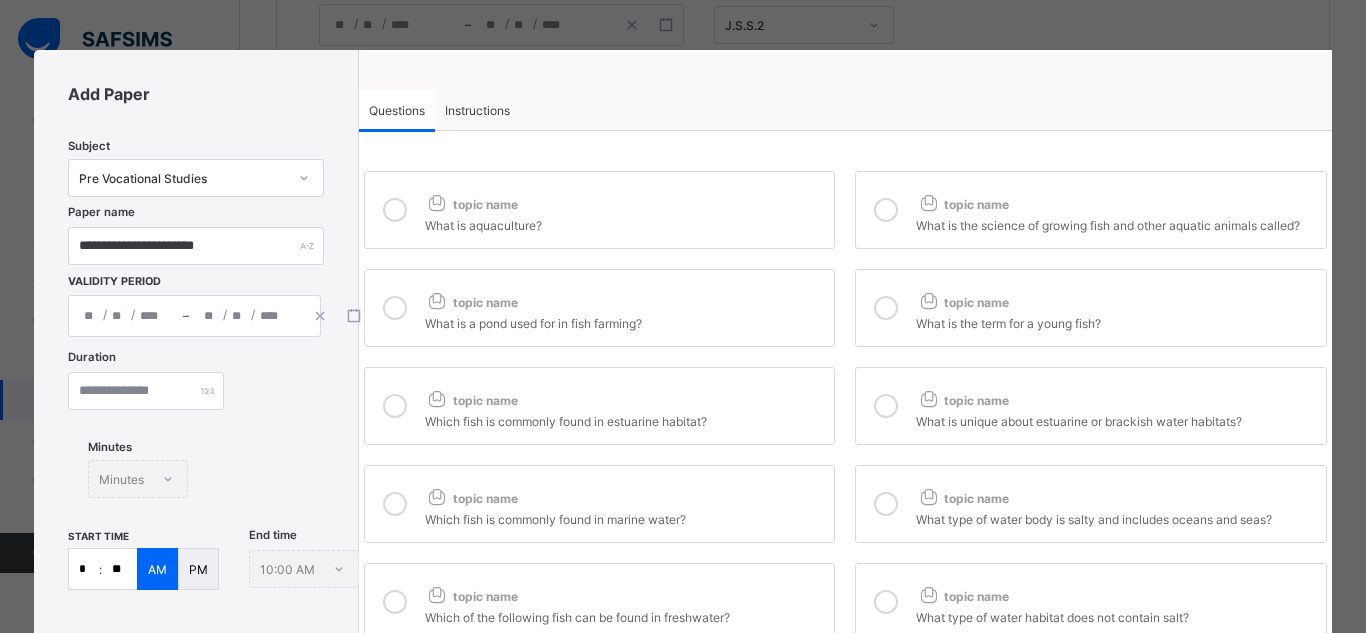 scroll, scrollTop: 406, scrollLeft: 0, axis: vertical 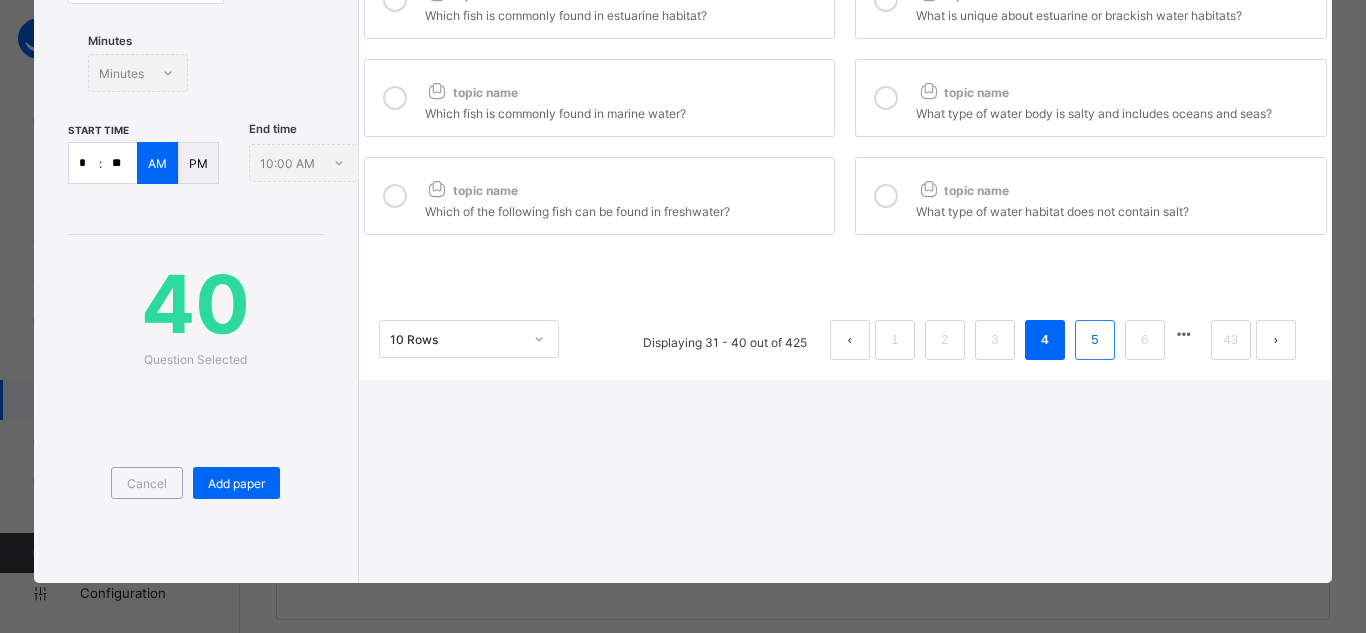 click on "5" at bounding box center (1094, 340) 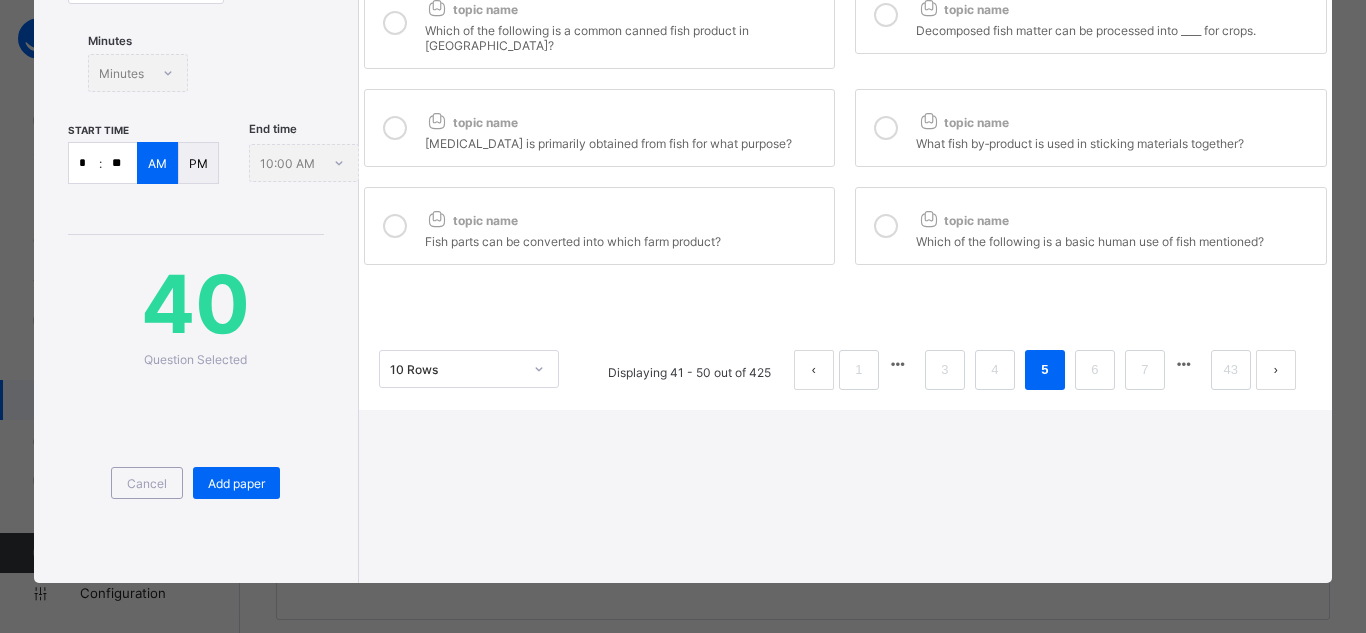 click on "topic name" at bounding box center (962, 220) 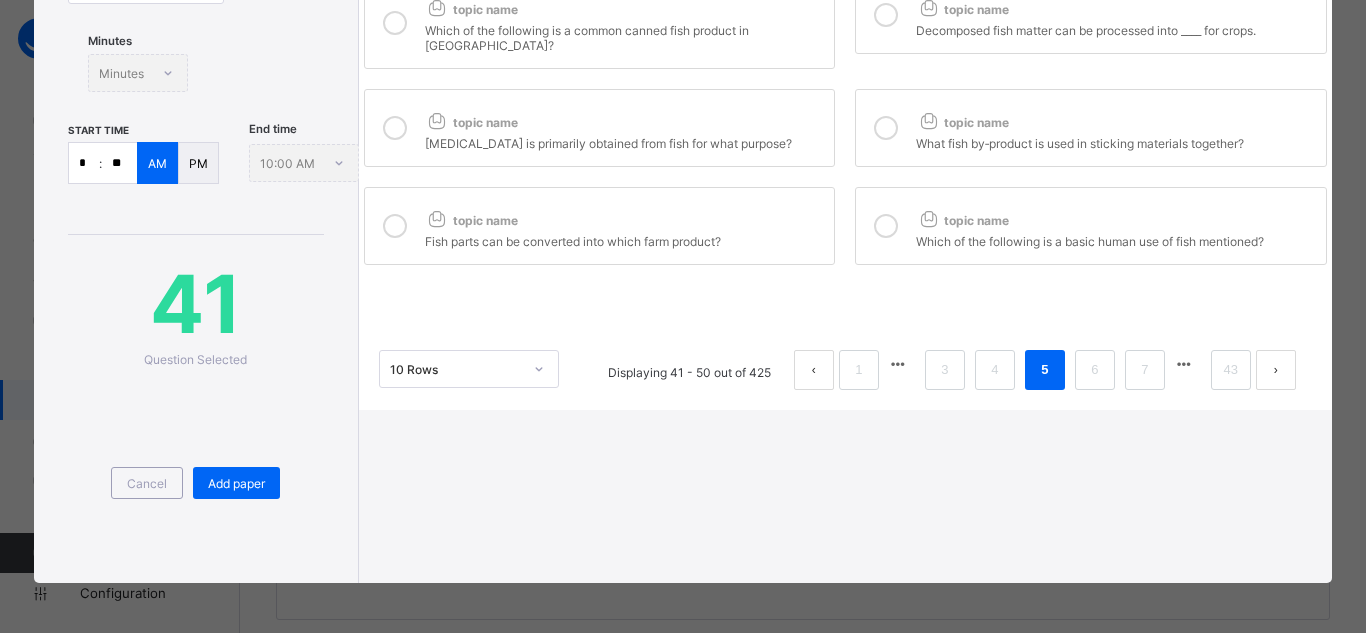 click on "topic name" at bounding box center (625, 216) 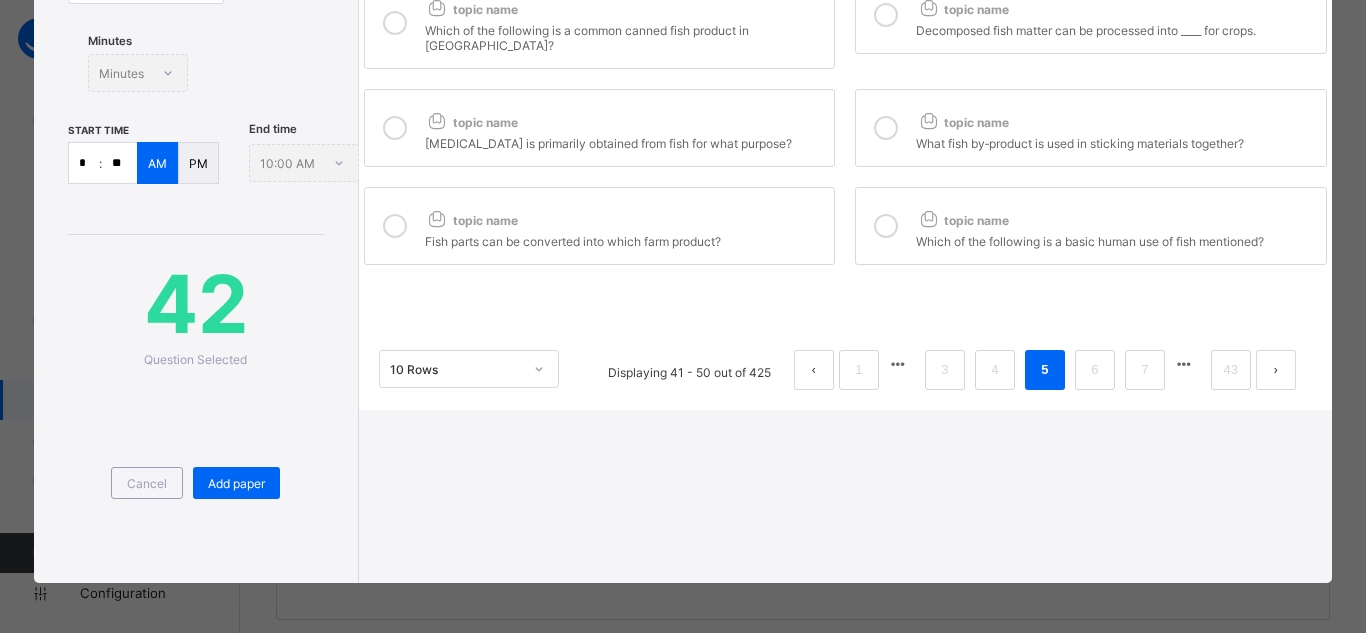 click on "[MEDICAL_DATA] is primarily obtained from fish for what purpose?" at bounding box center (625, 141) 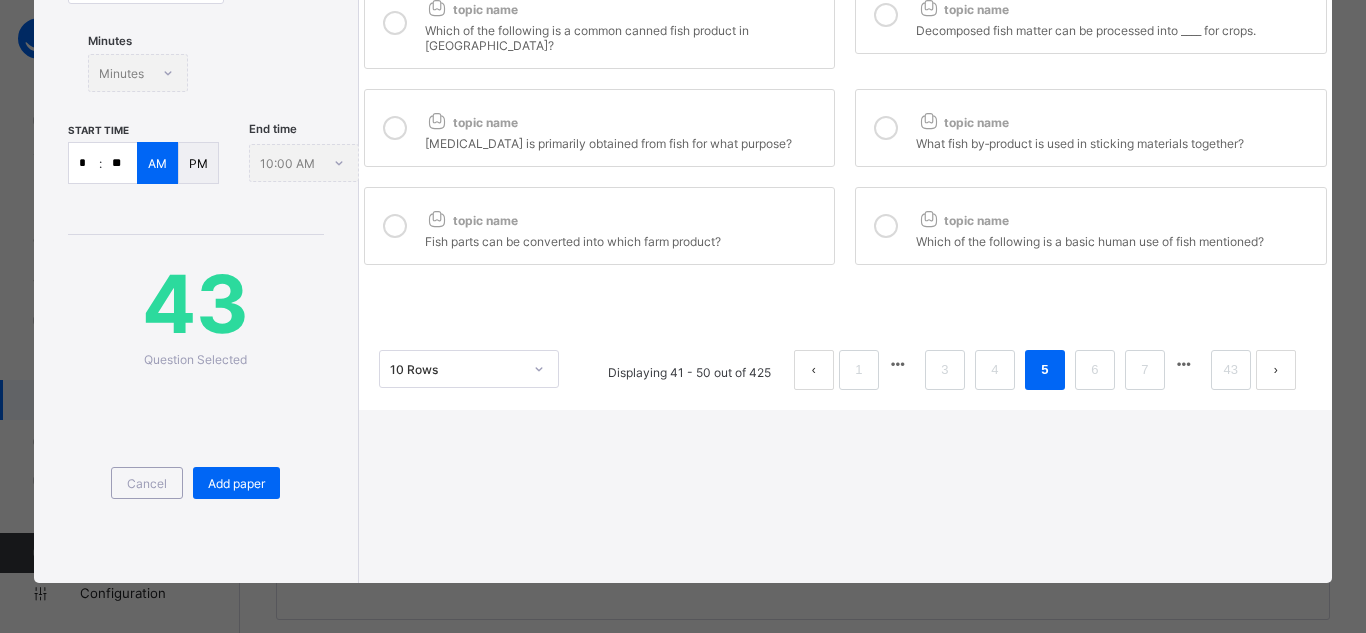 click on "What fish by‑product is used in sticking materials together?" at bounding box center (1116, 141) 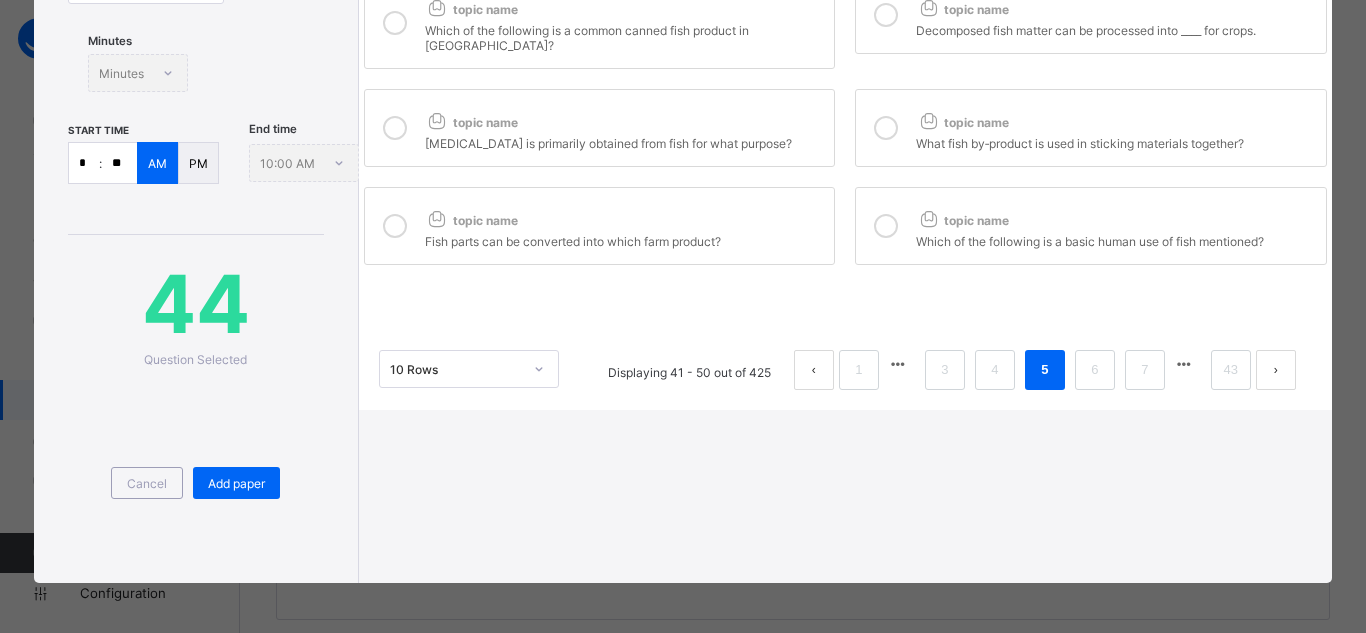 scroll, scrollTop: 0, scrollLeft: 0, axis: both 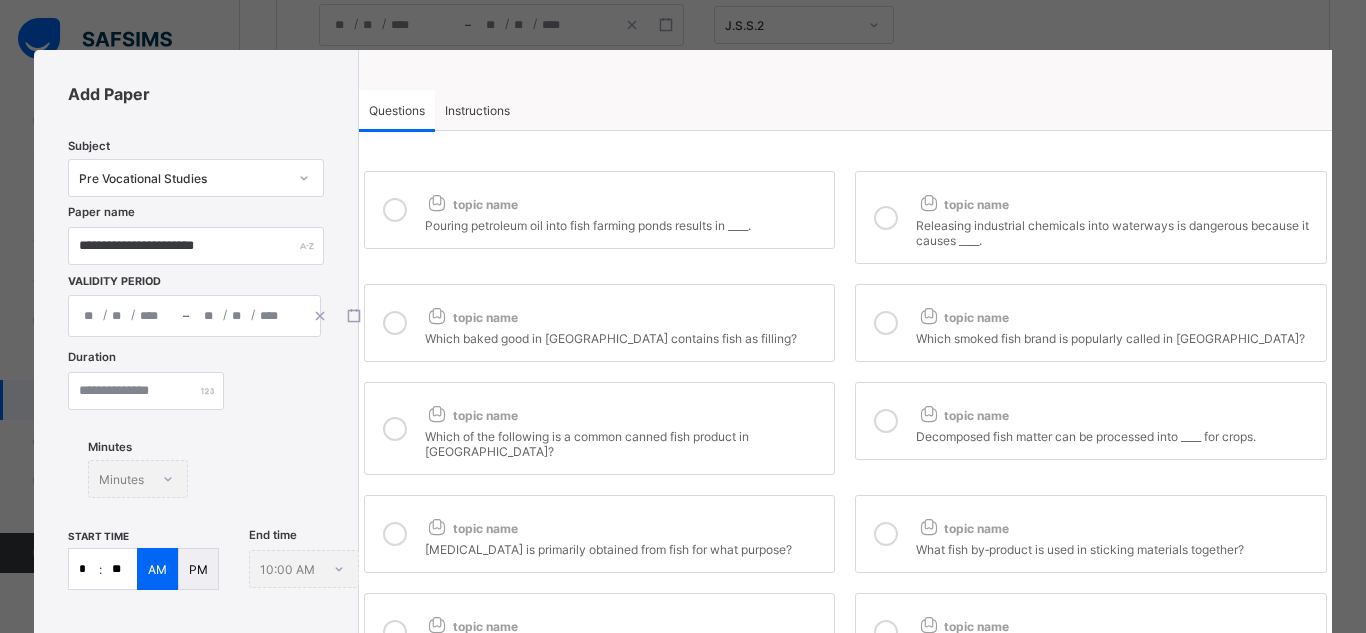 click at bounding box center (886, 421) 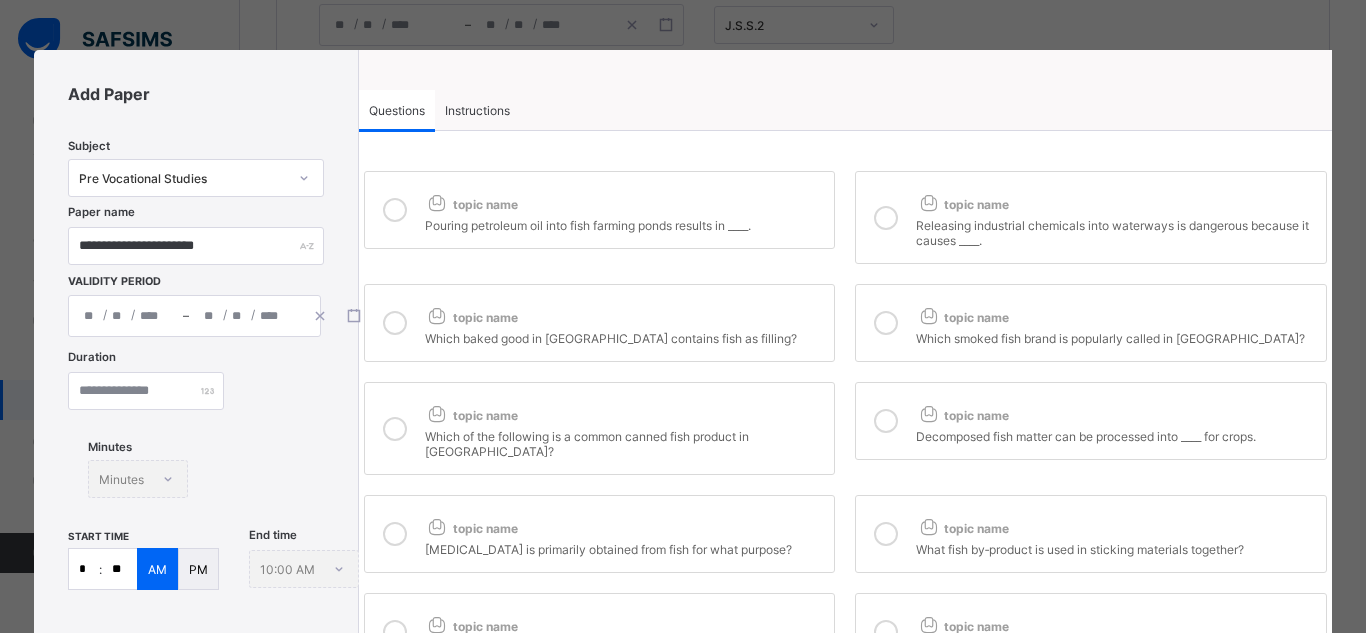 click on "Which baked good in [GEOGRAPHIC_DATA] contains fish as filling?" at bounding box center (625, 336) 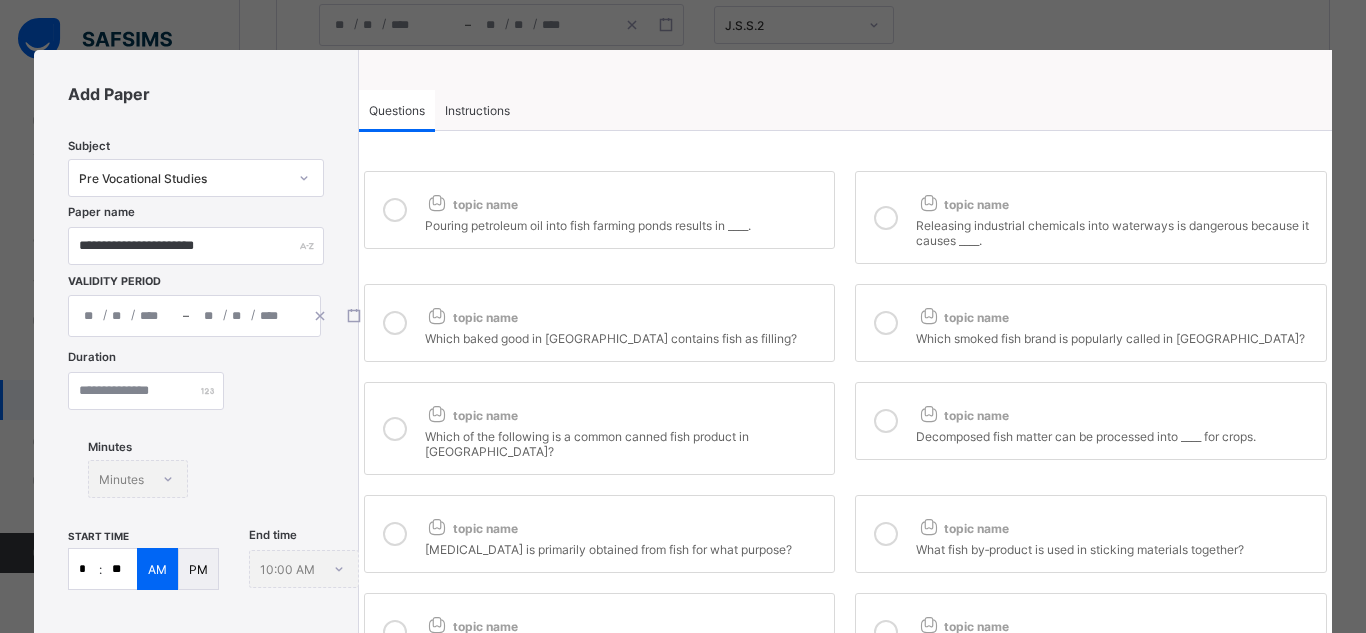 click at bounding box center [886, 218] 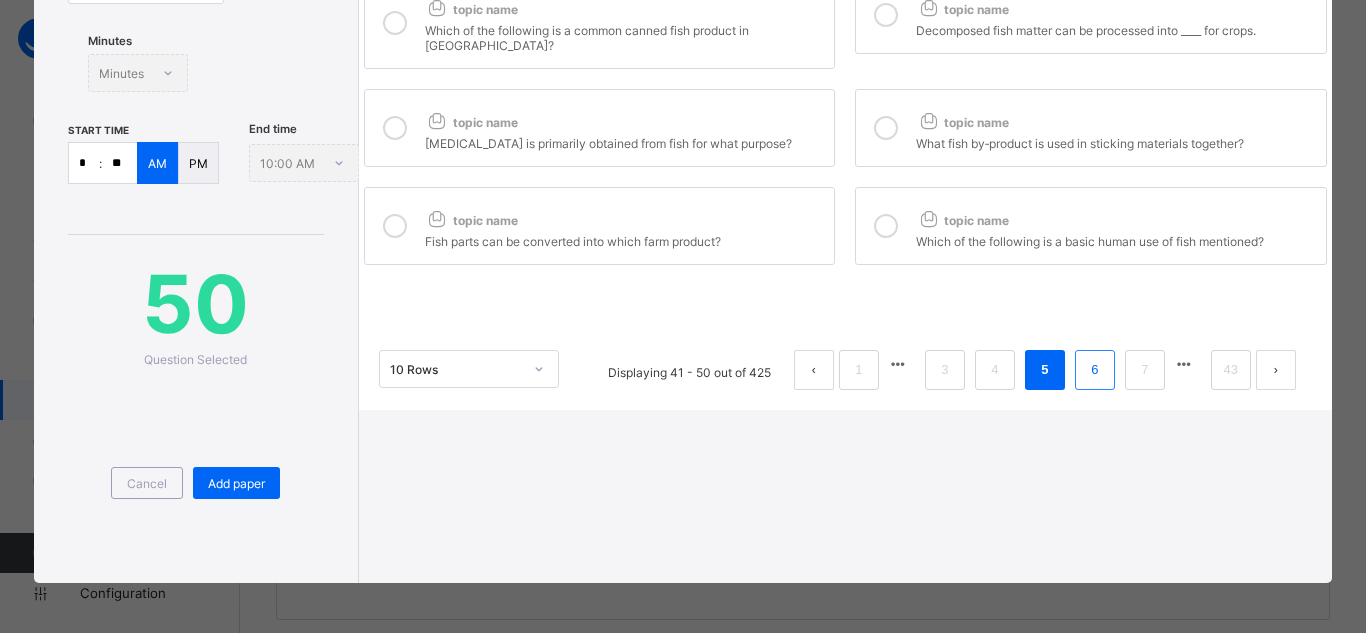 click on "6" at bounding box center (1094, 370) 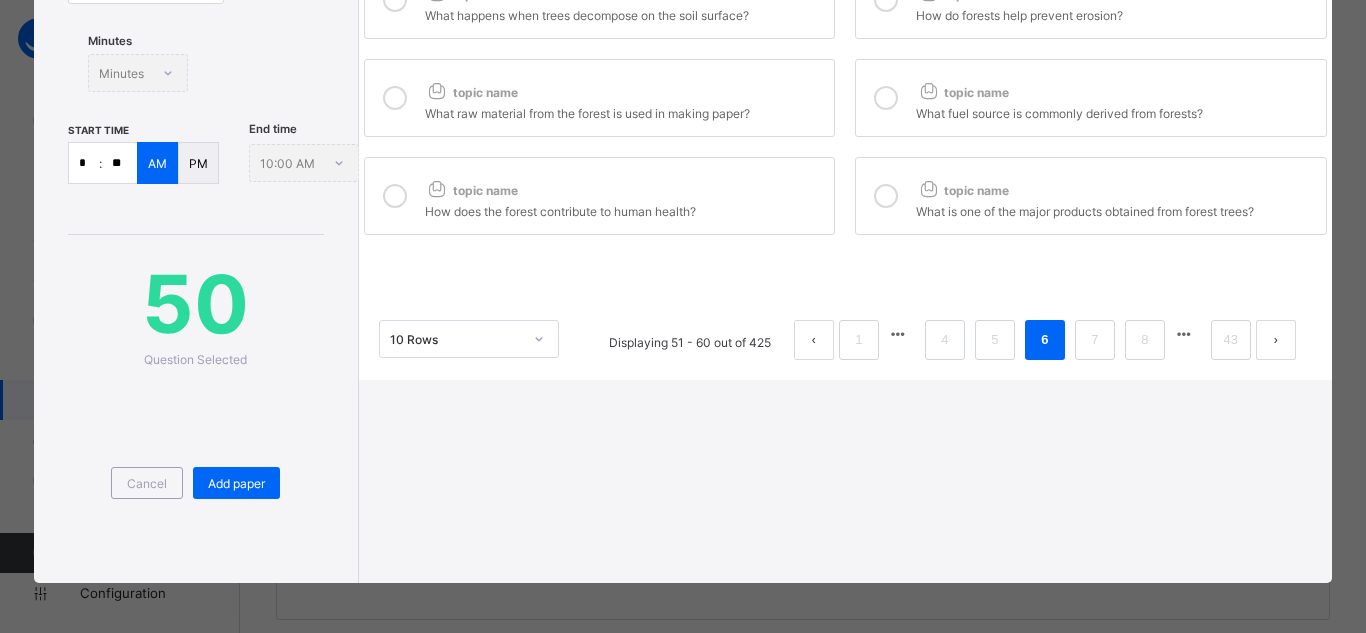 click at bounding box center [928, 188] 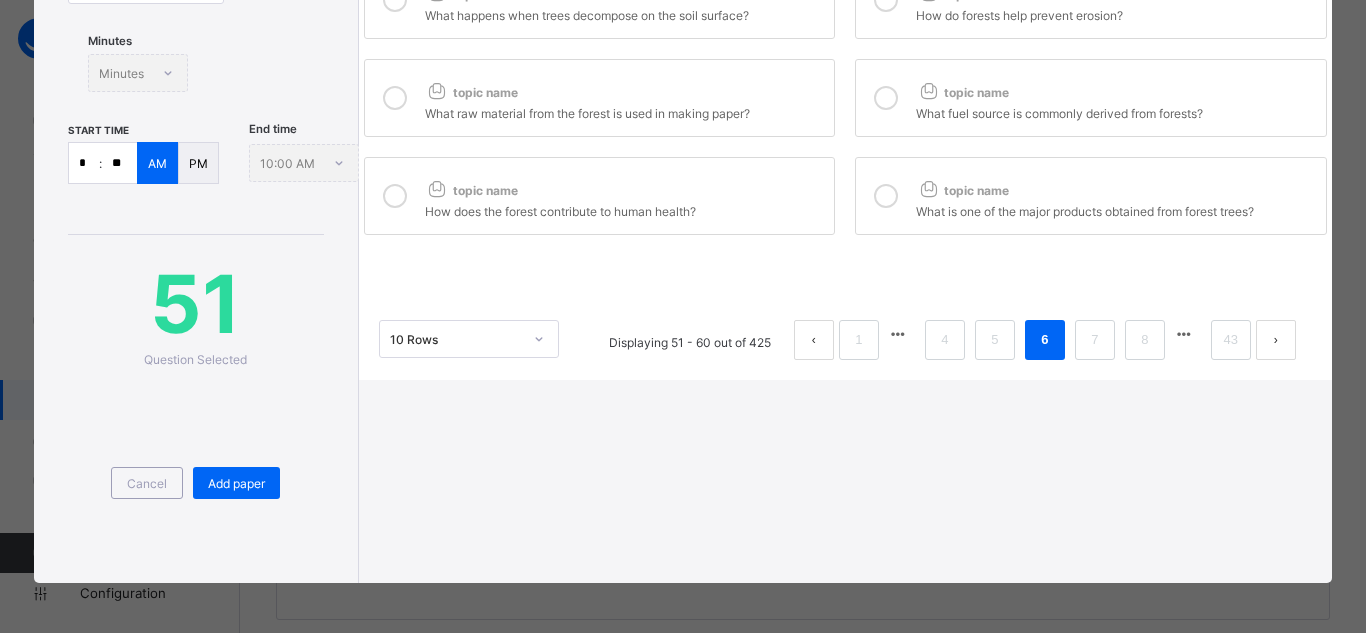 click on "topic name   Why should the government encourage tree planting?       topic name   What is one way forests increase water availability?       topic name   How do forests help reduce noise levels?       topic name   Which of the following is a way forests purify the environment?       topic name   What happens when trees decompose on the soil surface?       topic name   How do forests help prevent erosion?       topic name   What raw material from the forest is used in making paper?       topic name   What fuel source is commonly derived from forests?       topic name   How does the forest contribute to human health?       topic name   What is one of the major products obtained from forest trees?" at bounding box center (845, 0) 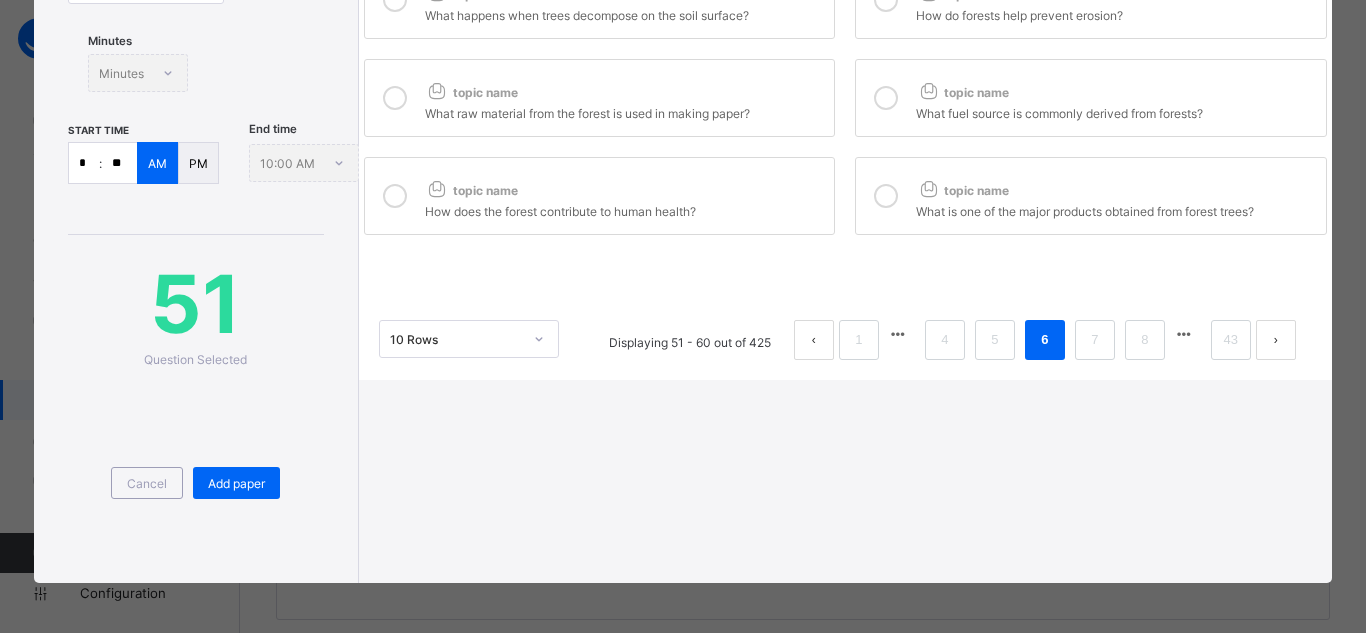 click on "What raw material from the forest is used in making paper?" at bounding box center (625, 111) 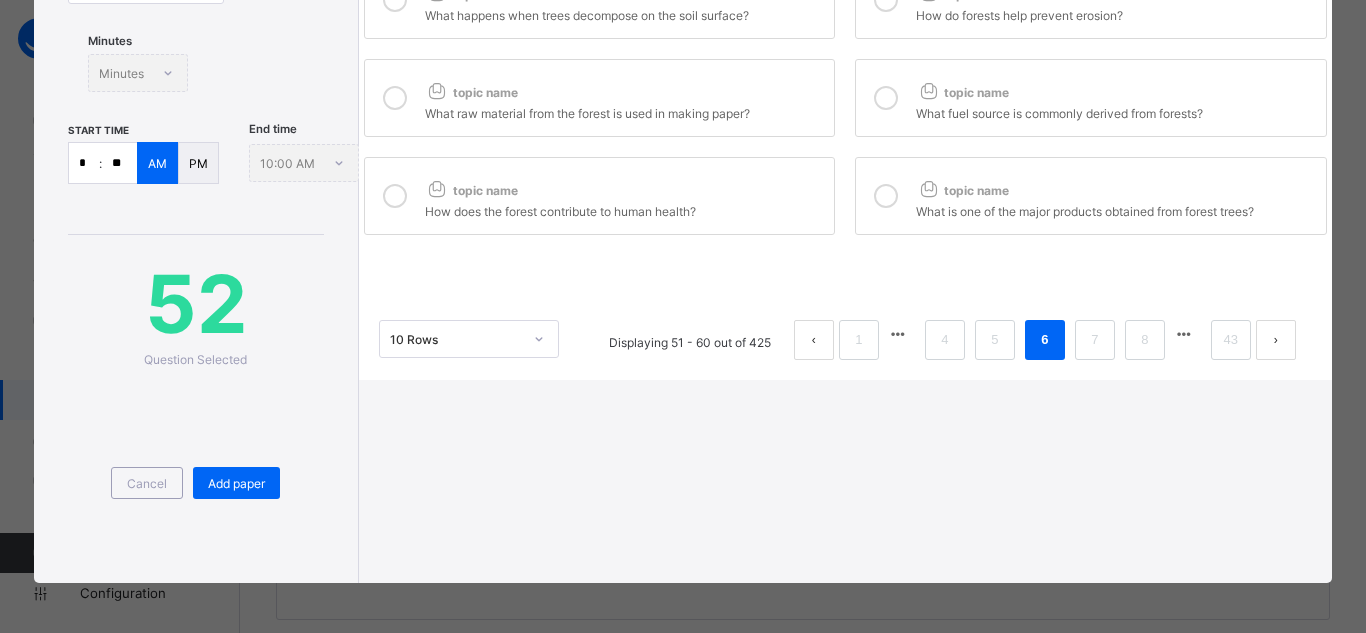 click on "How does the forest contribute to human health?" at bounding box center [625, 209] 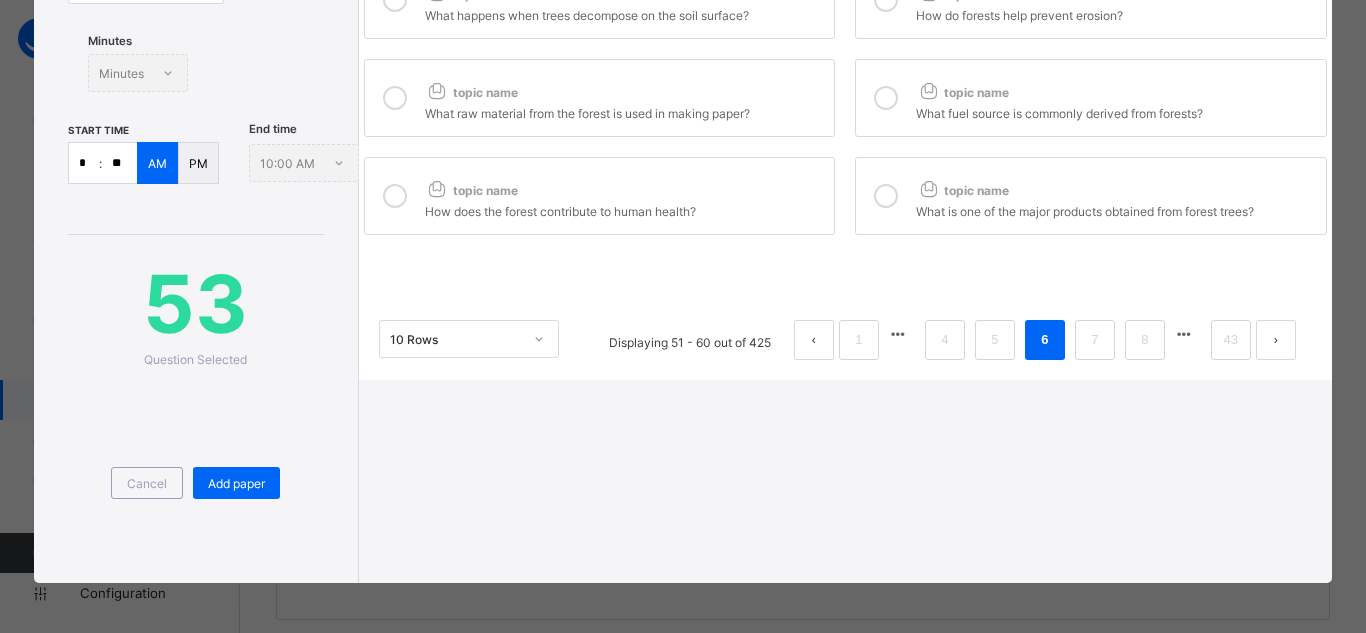 click on "topic name   What fuel source is commonly derived from forests?" at bounding box center [1091, 98] 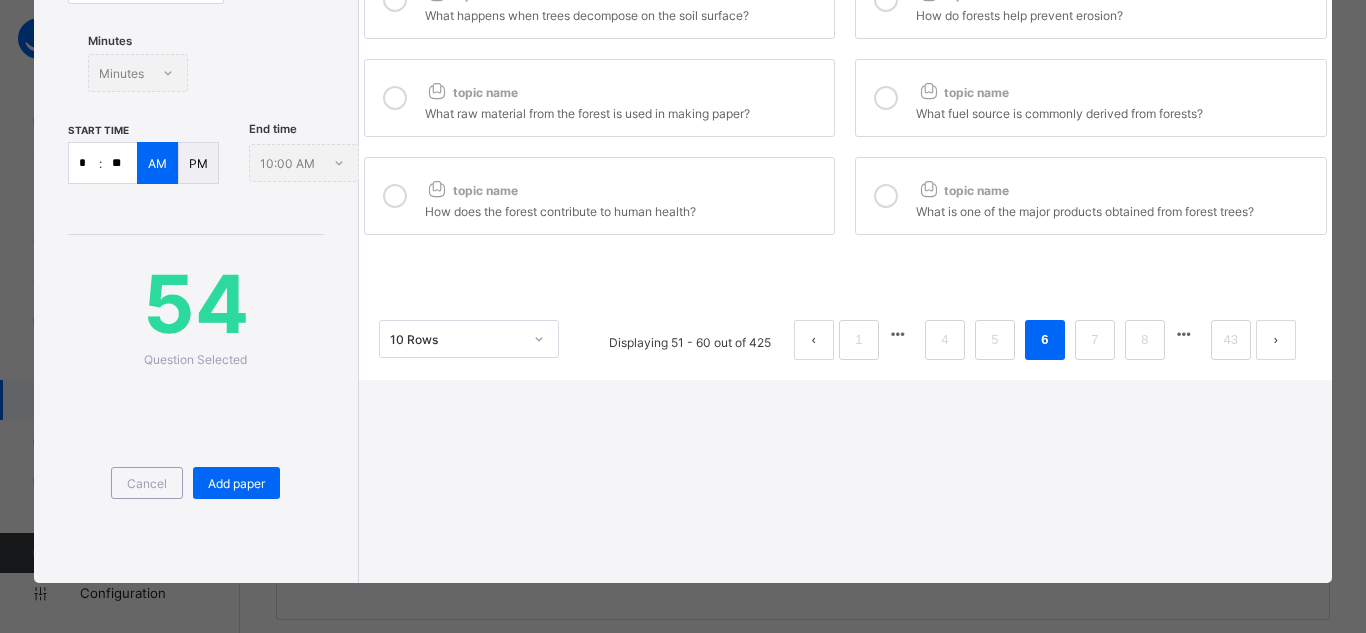 scroll, scrollTop: 0, scrollLeft: 0, axis: both 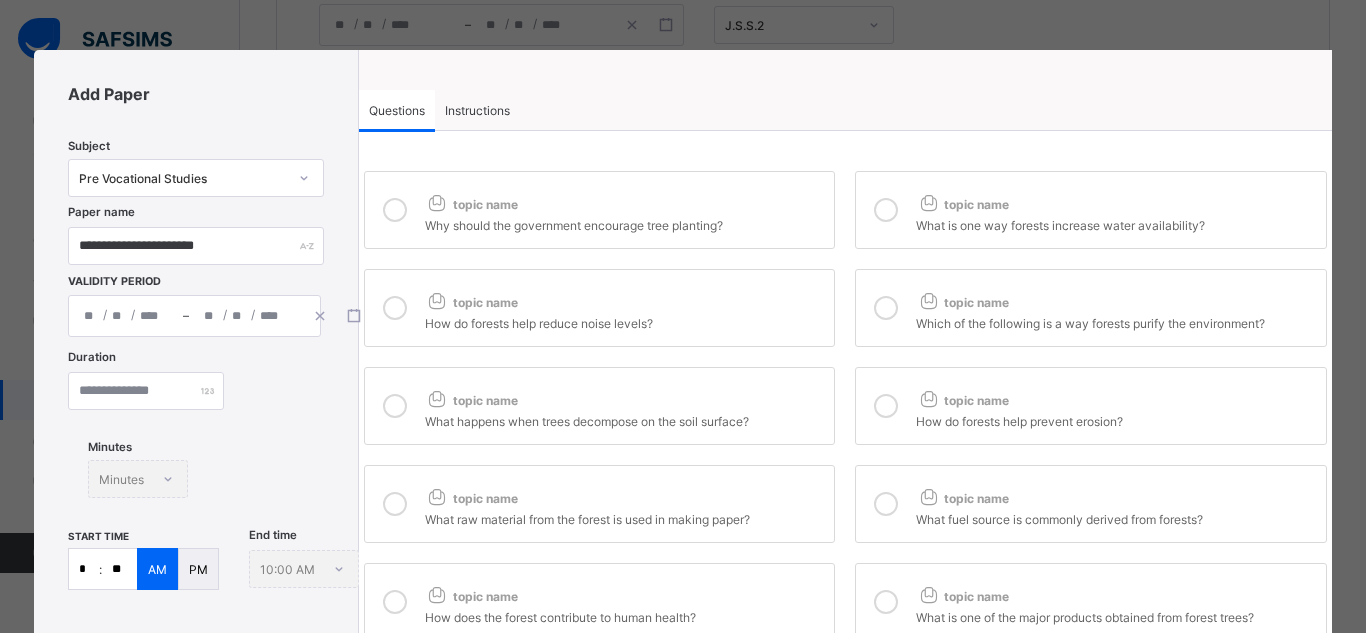 click at bounding box center (886, 406) 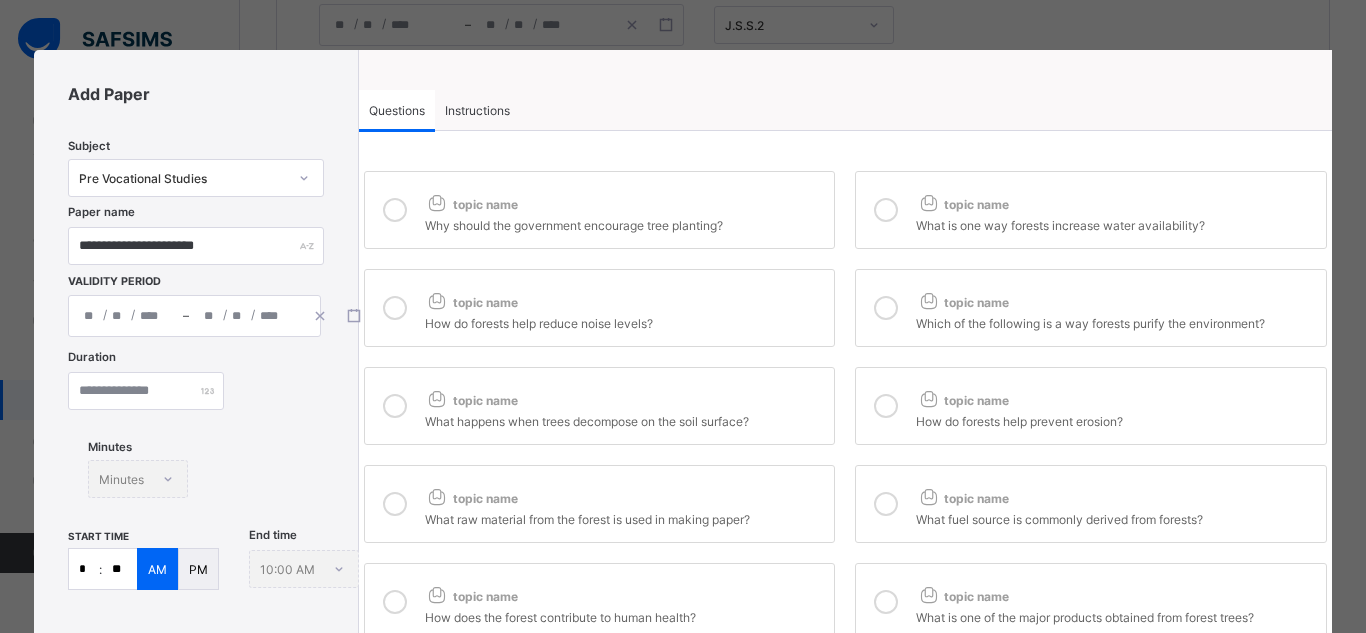 scroll, scrollTop: 406, scrollLeft: 0, axis: vertical 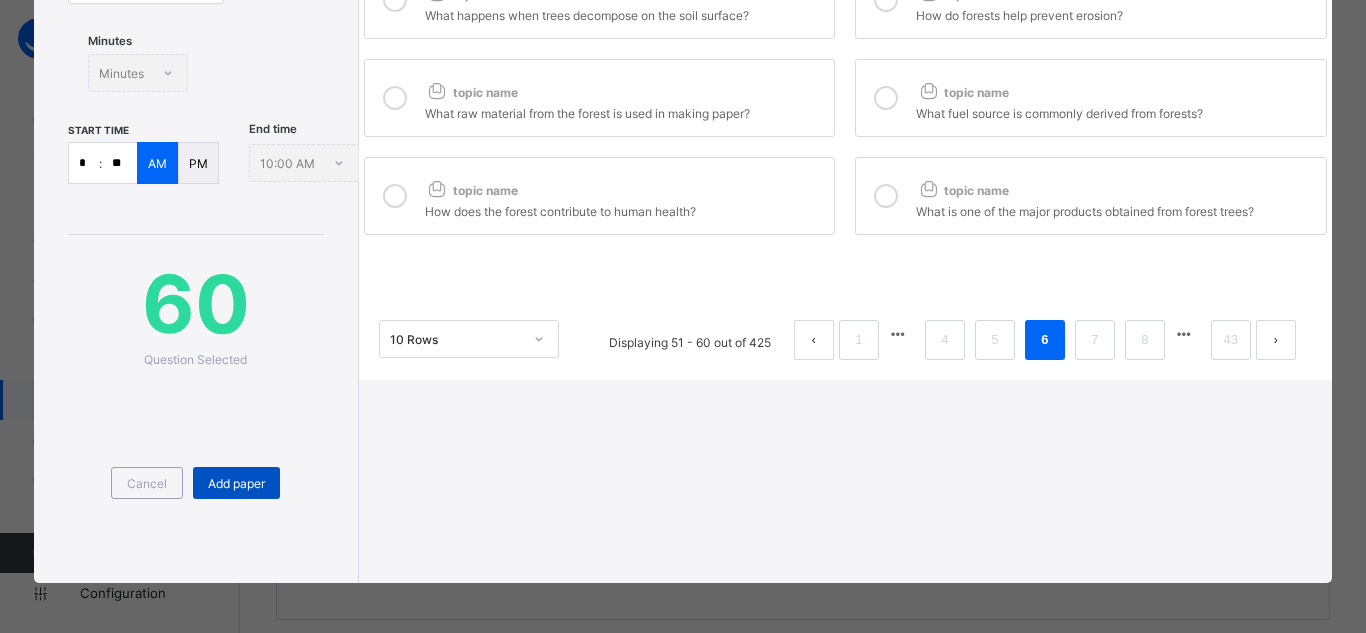 click on "Add paper" at bounding box center [236, 483] 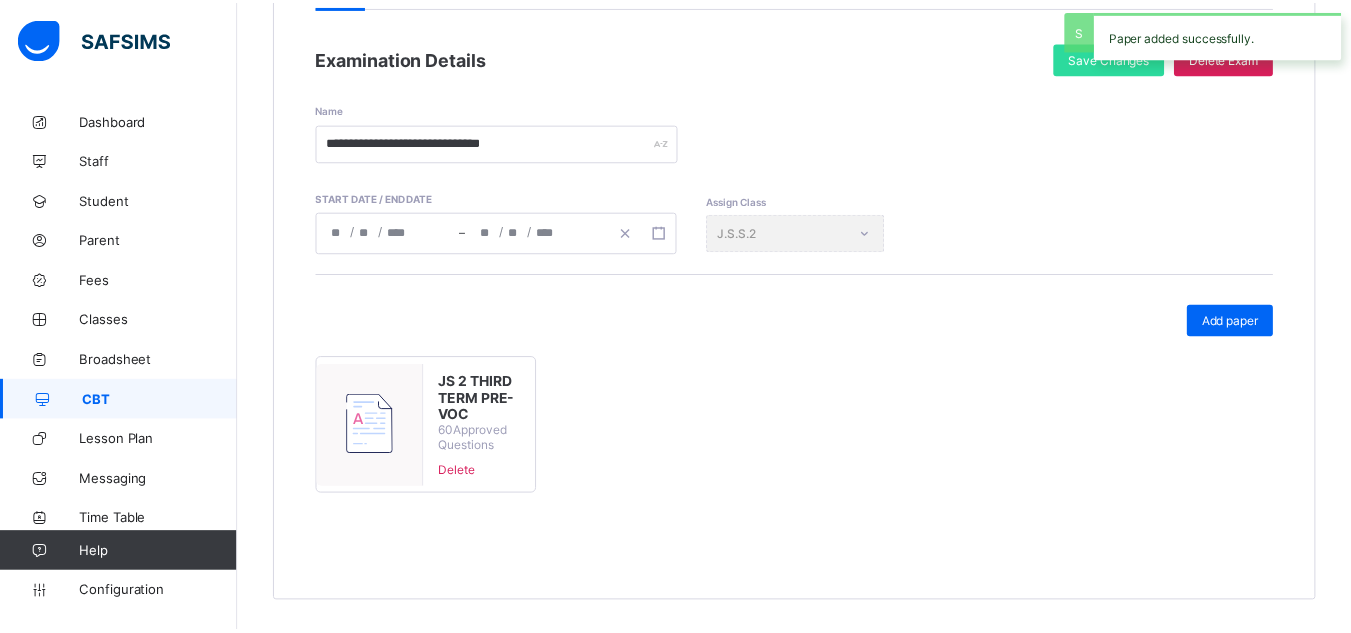 scroll, scrollTop: 272, scrollLeft: 0, axis: vertical 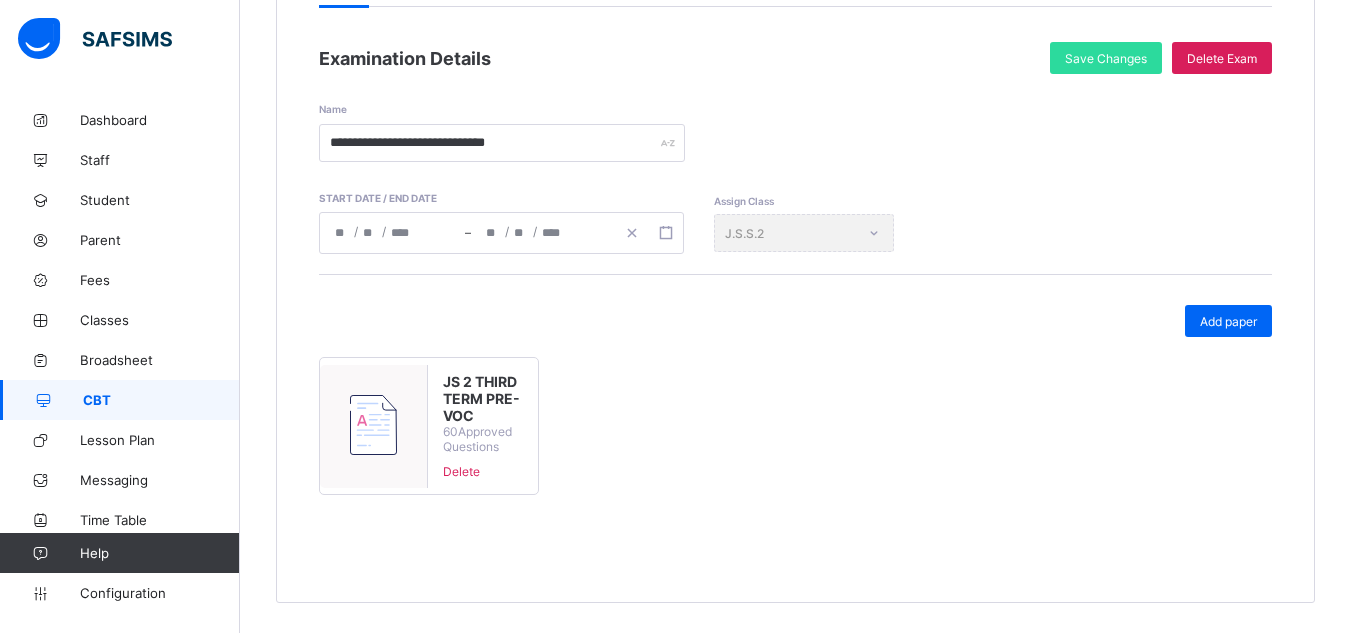 click on "CBT" at bounding box center [161, 400] 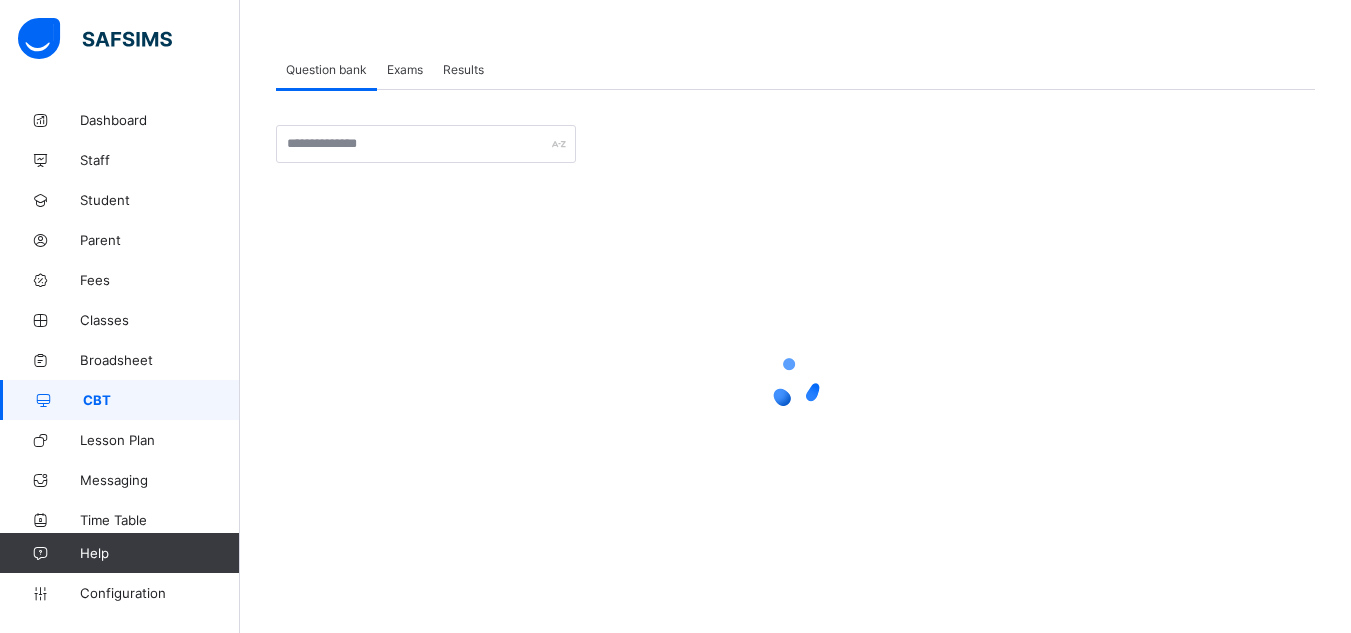 scroll, scrollTop: 81, scrollLeft: 0, axis: vertical 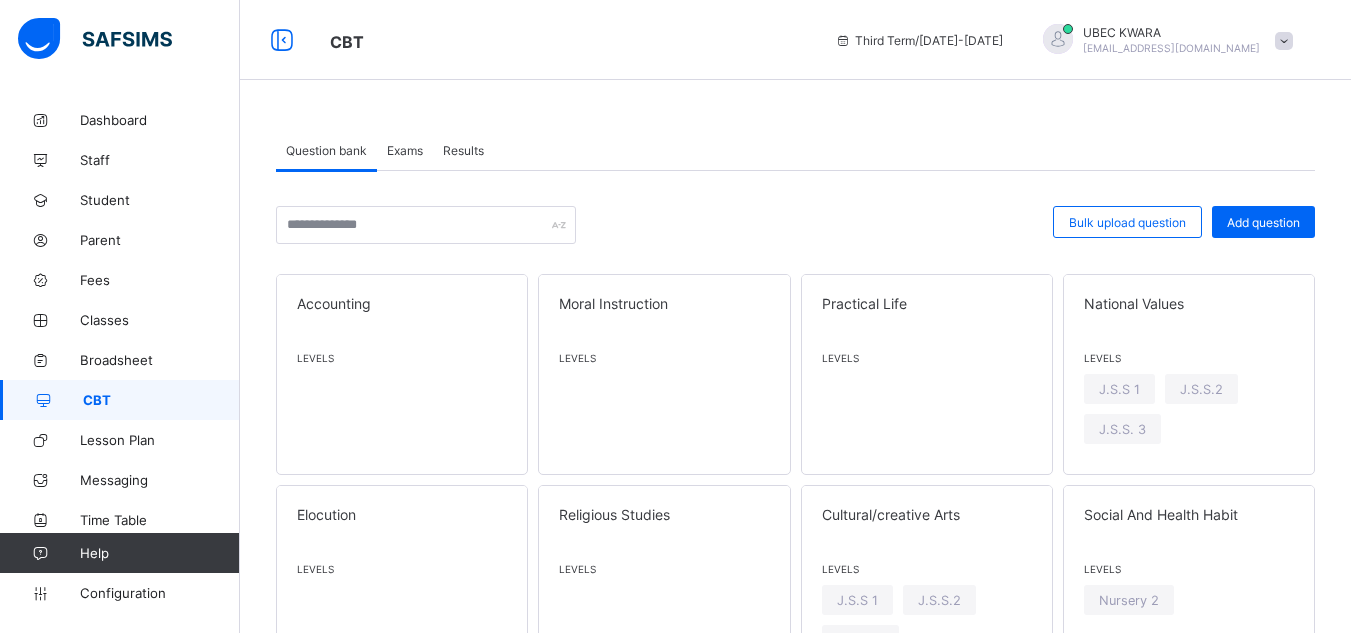 click on "Exams" at bounding box center [405, 150] 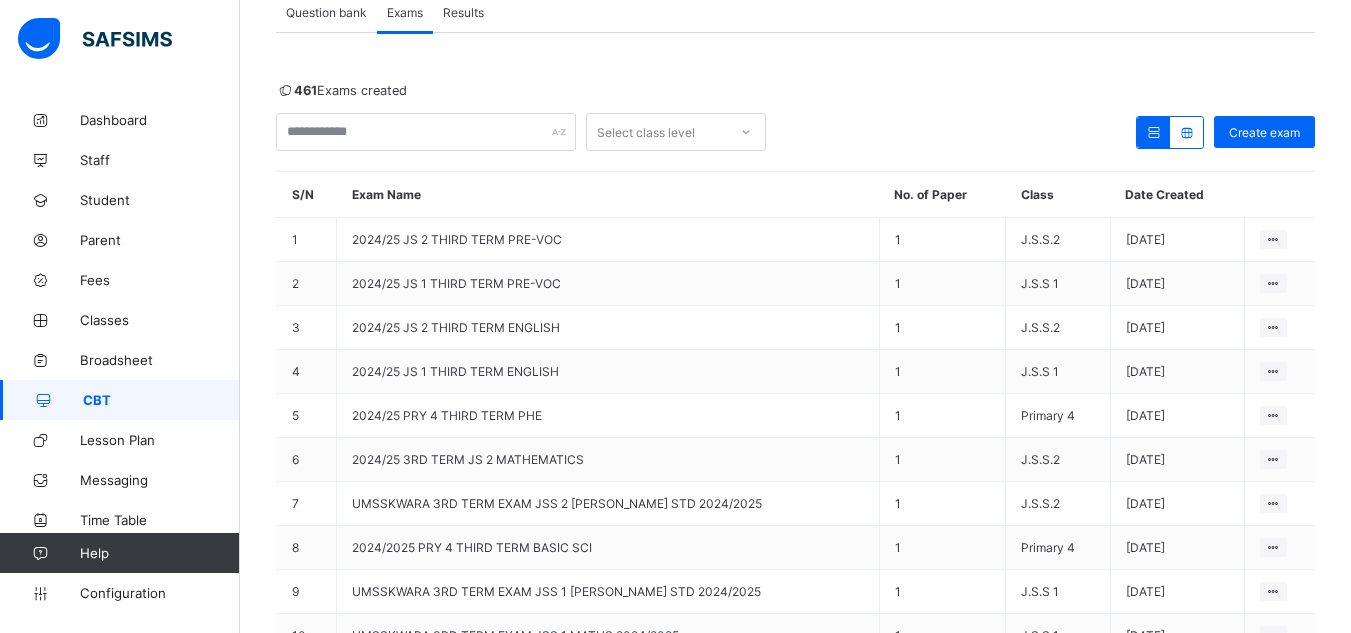 scroll, scrollTop: 160, scrollLeft: 0, axis: vertical 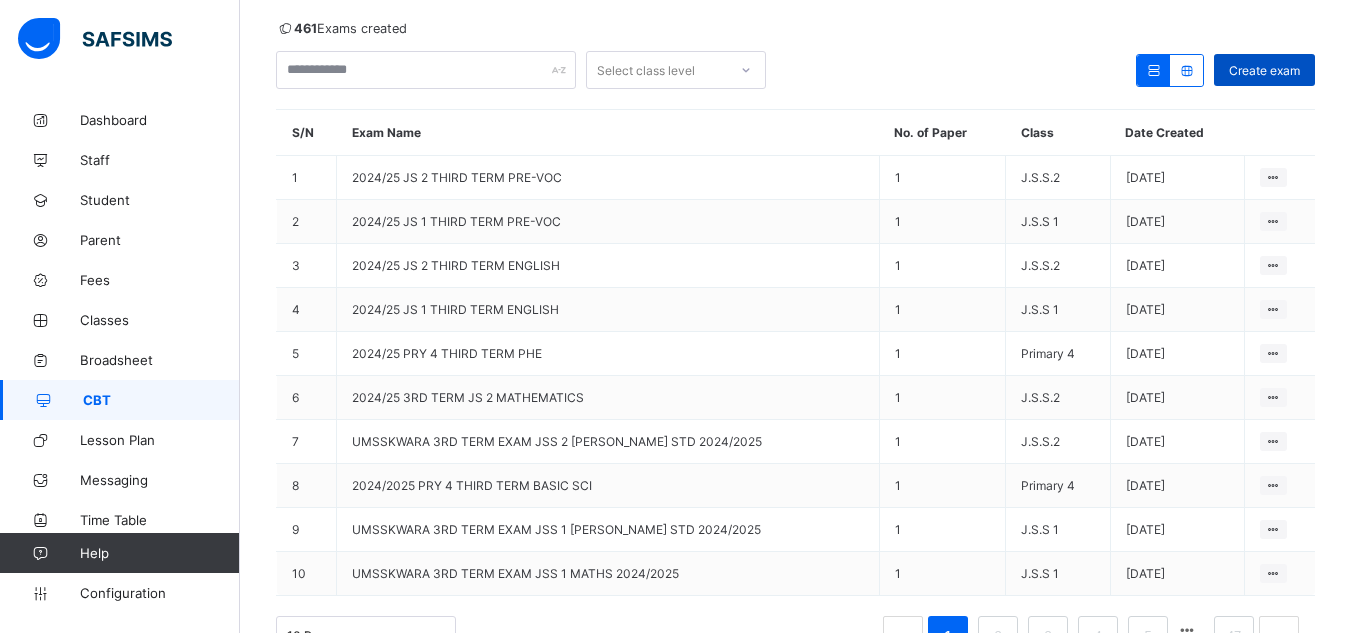 click on "Create exam" at bounding box center [1264, 70] 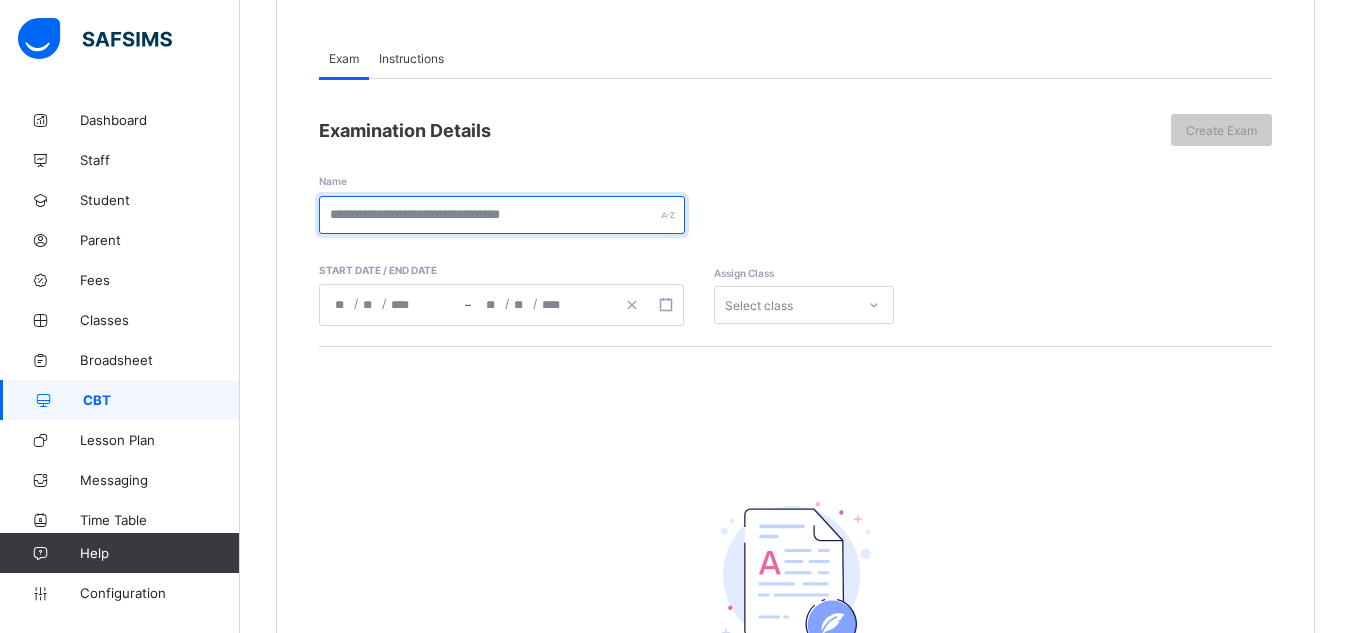 click at bounding box center [502, 215] 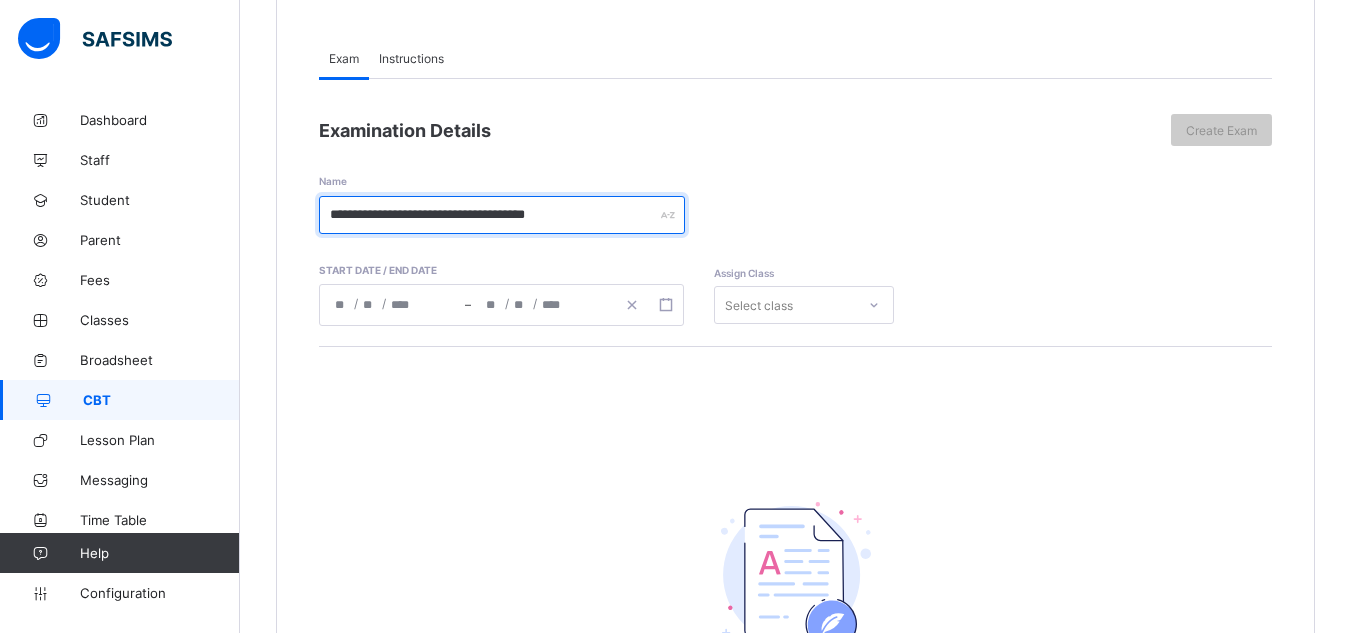 type on "**********" 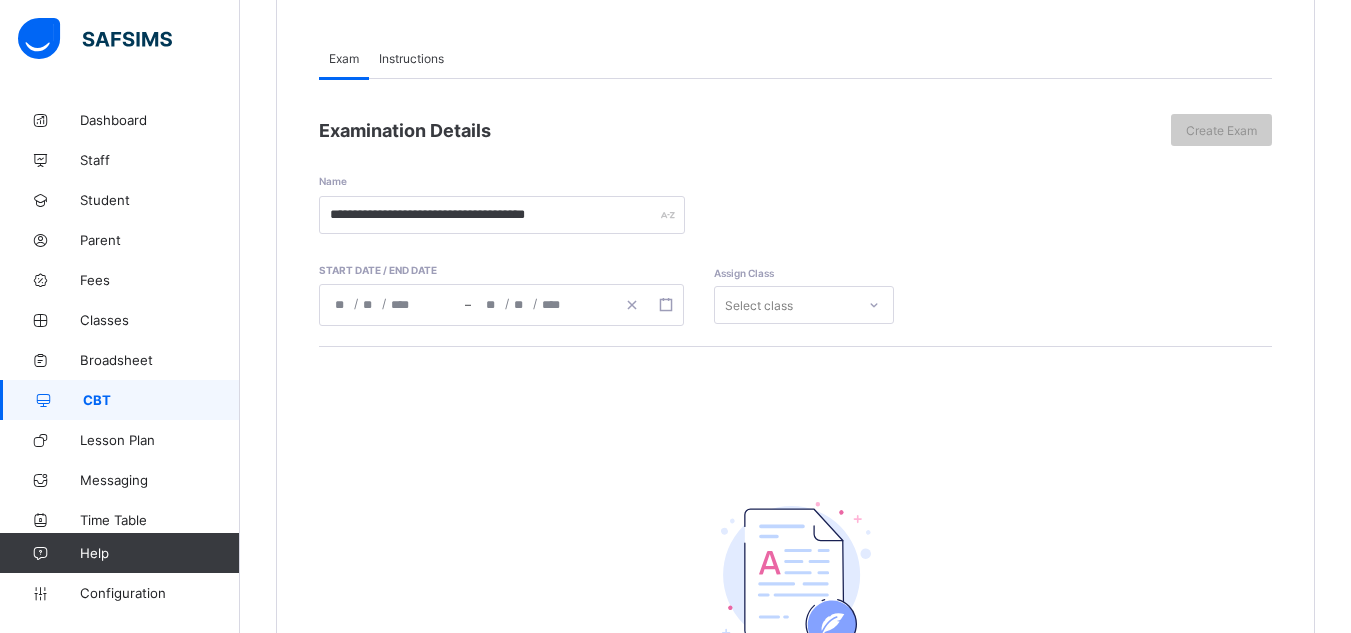 click on "/ / – / /" at bounding box center (501, 305) 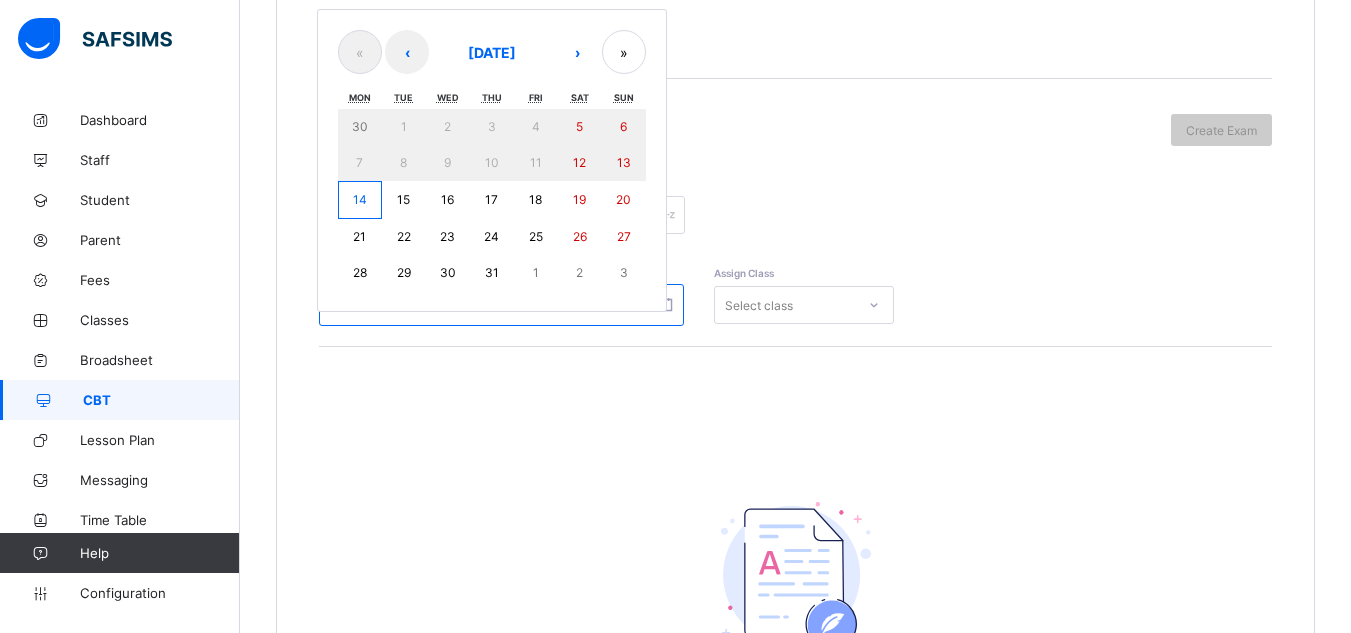 click on "14" at bounding box center (360, 200) 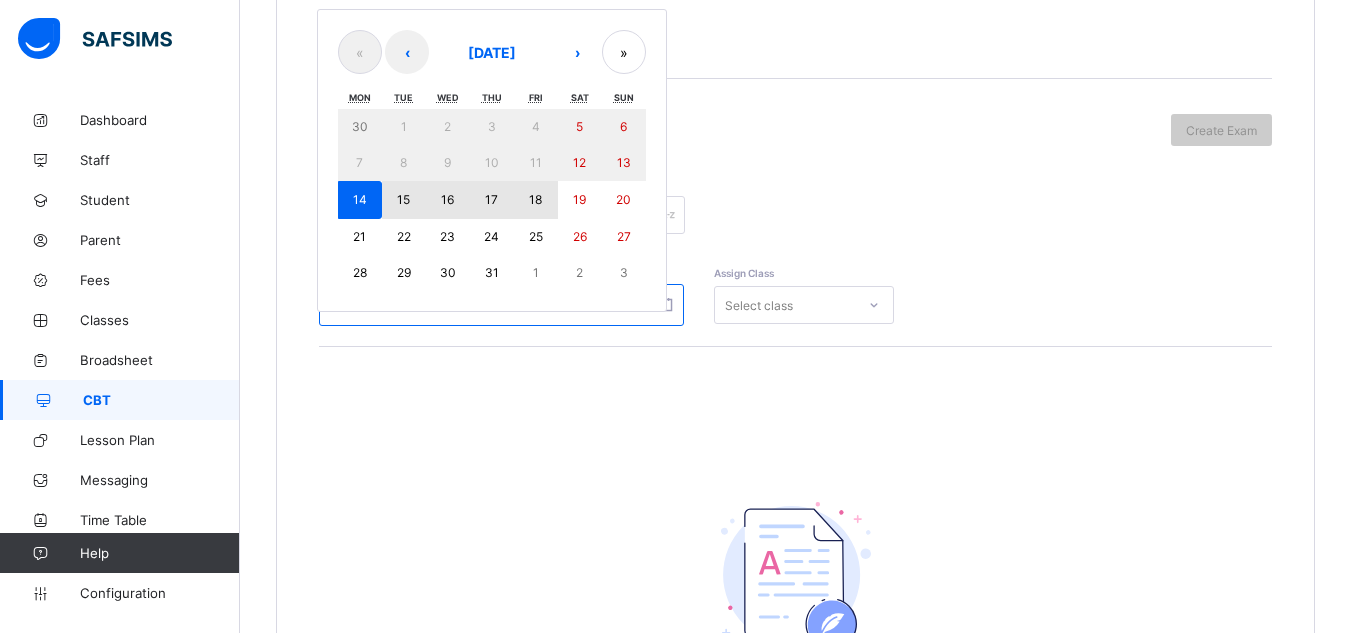 drag, startPoint x: 359, startPoint y: 188, endPoint x: 529, endPoint y: 198, distance: 170.29387 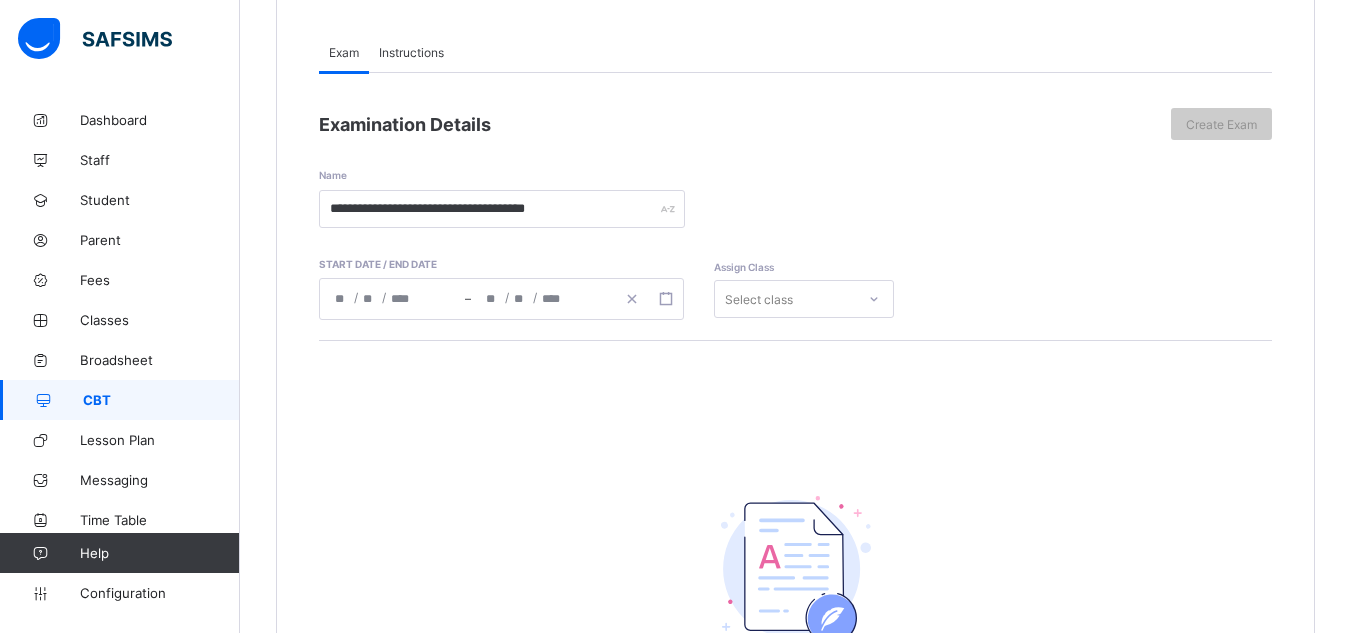 click at bounding box center (874, 299) 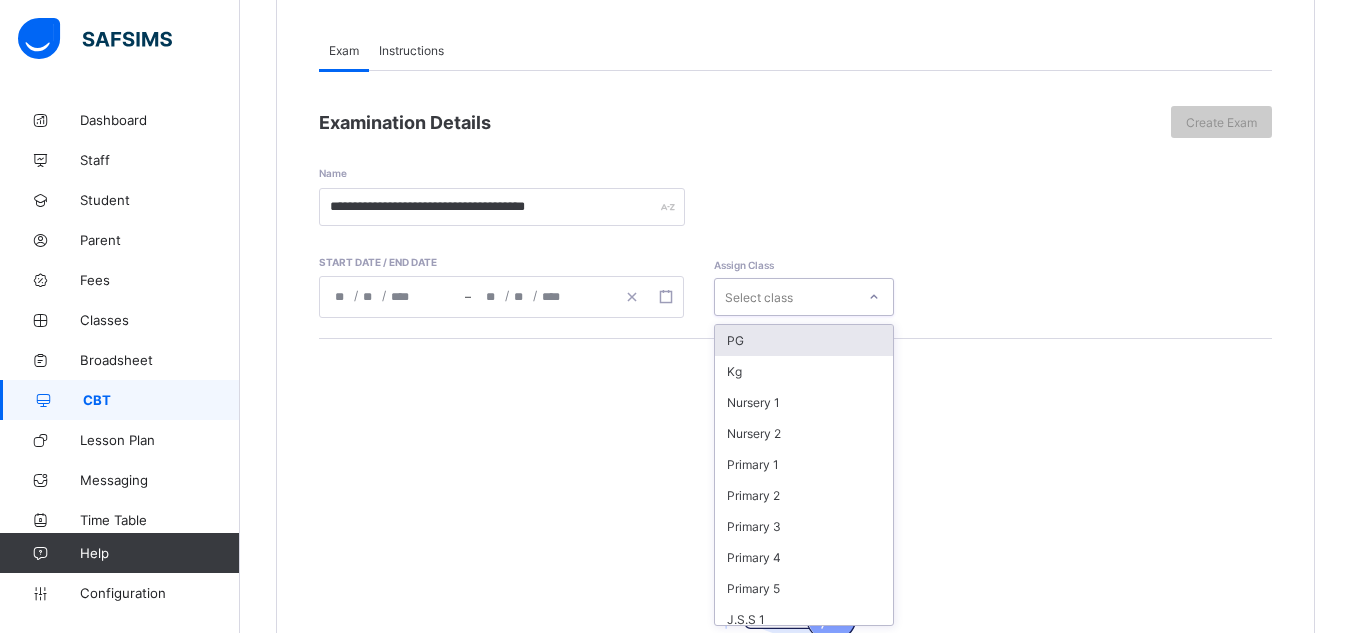 scroll, scrollTop: 209, scrollLeft: 0, axis: vertical 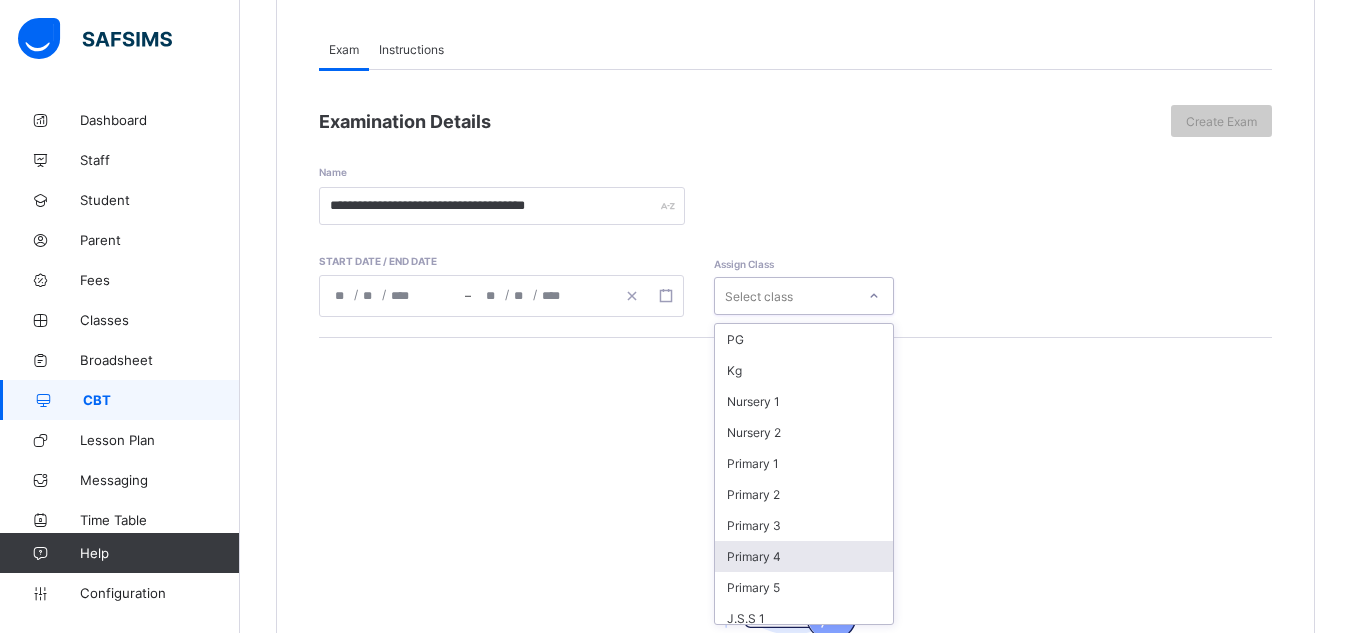 click on "Primary 4" at bounding box center [804, 556] 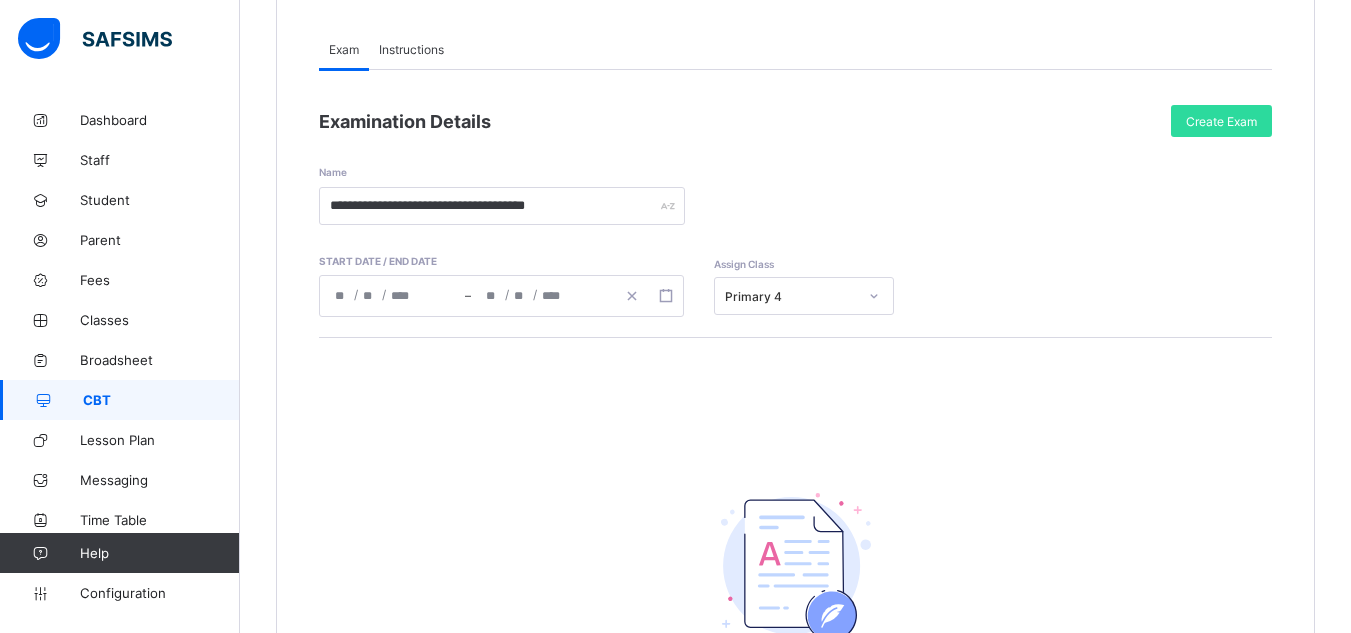 click on "Instructions" at bounding box center (411, 49) 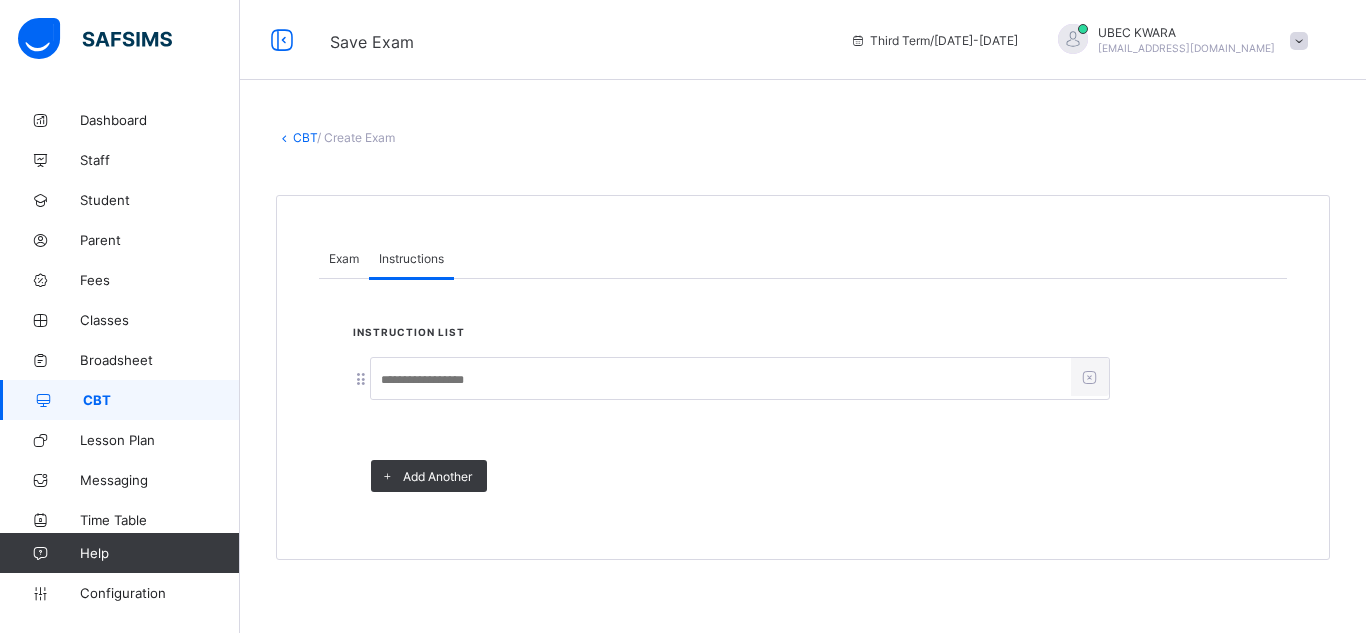 click at bounding box center (721, 380) 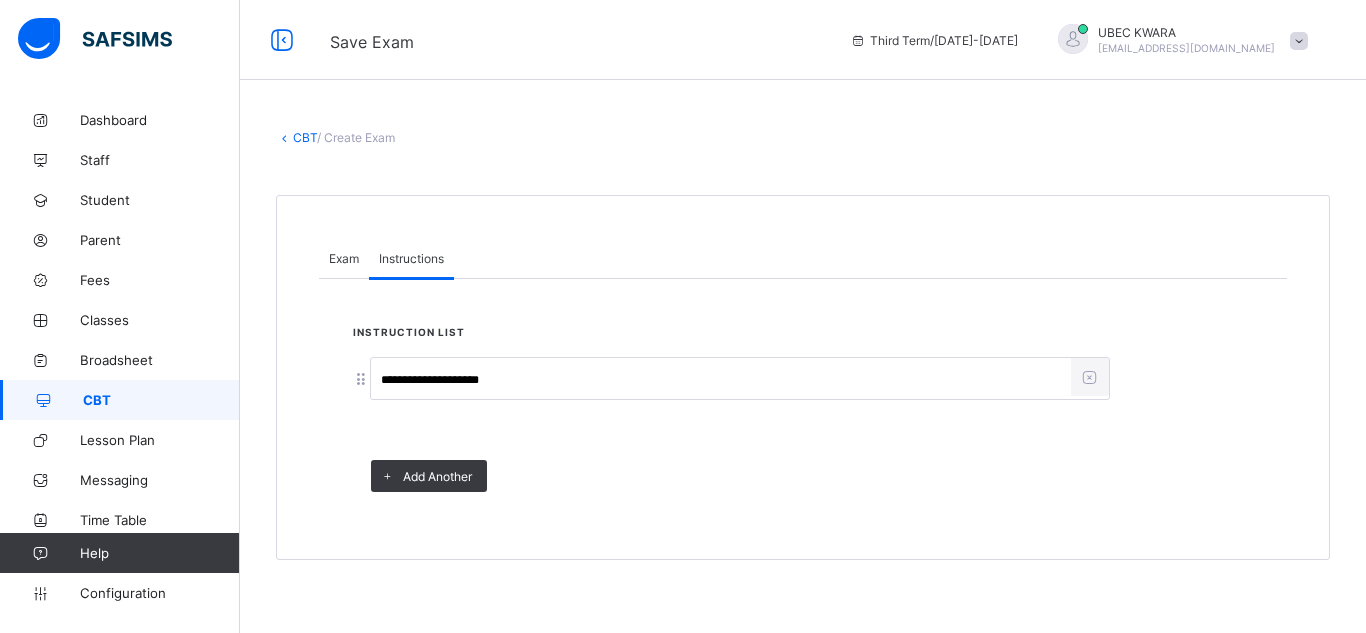 type on "**********" 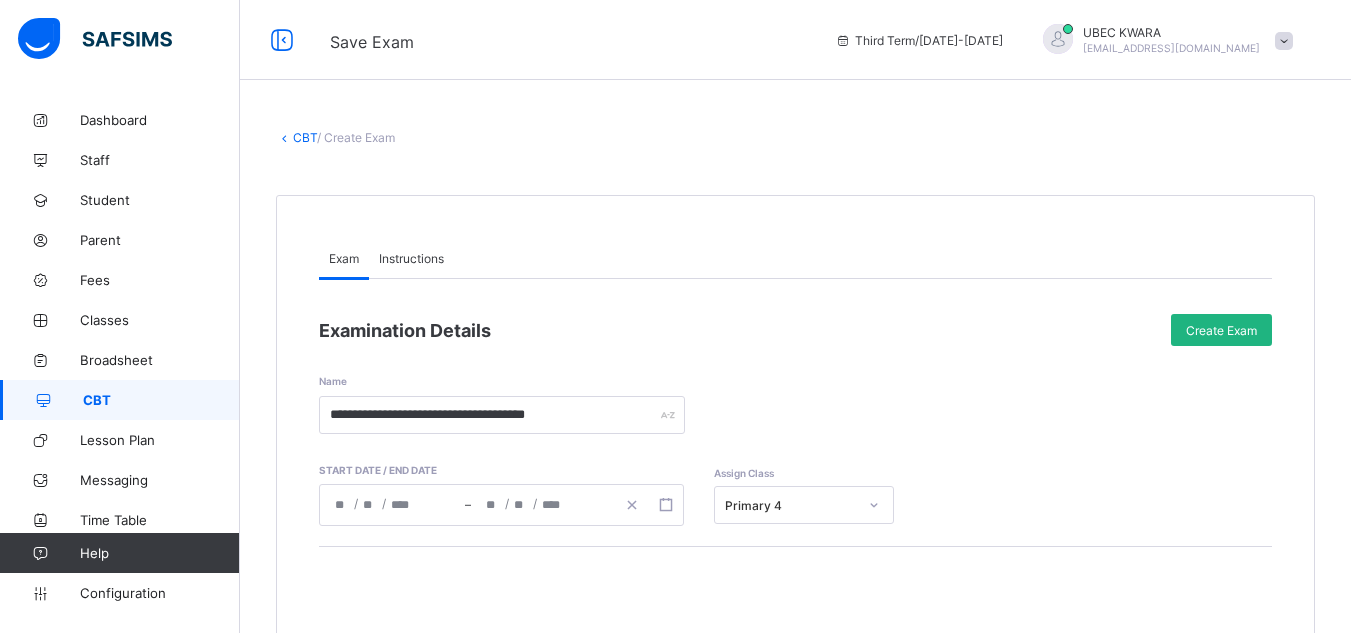 click on "Create Exam" at bounding box center (1221, 330) 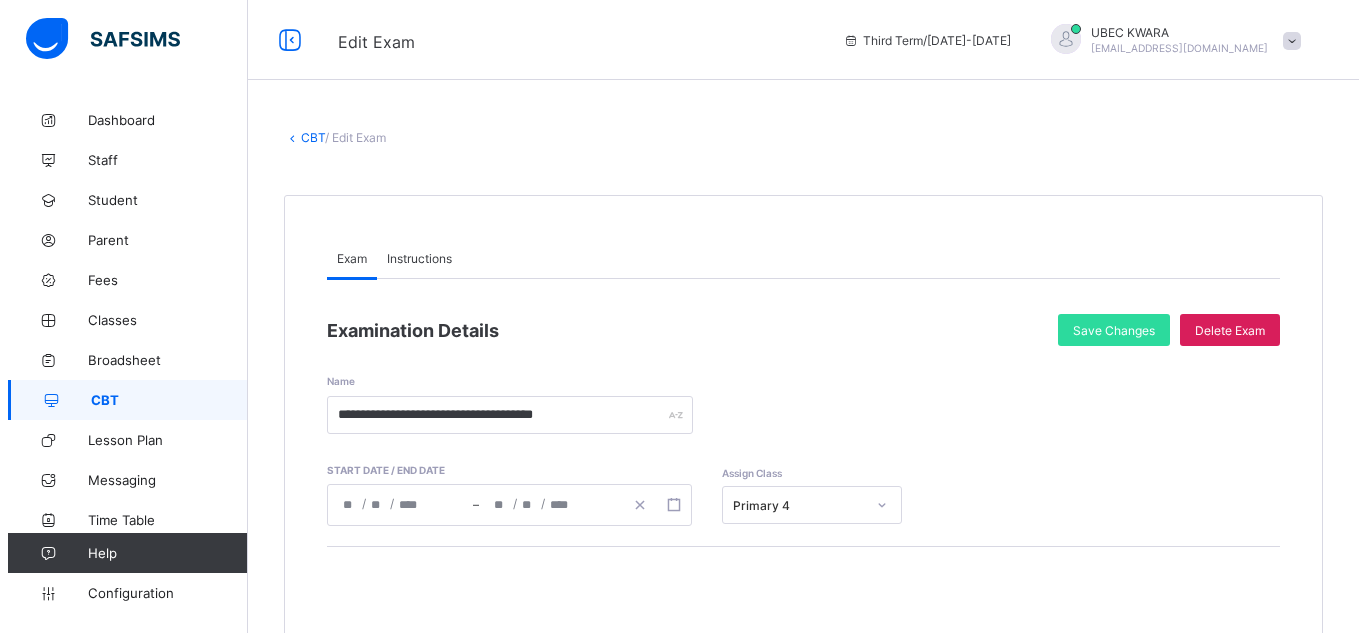 scroll, scrollTop: 497, scrollLeft: 0, axis: vertical 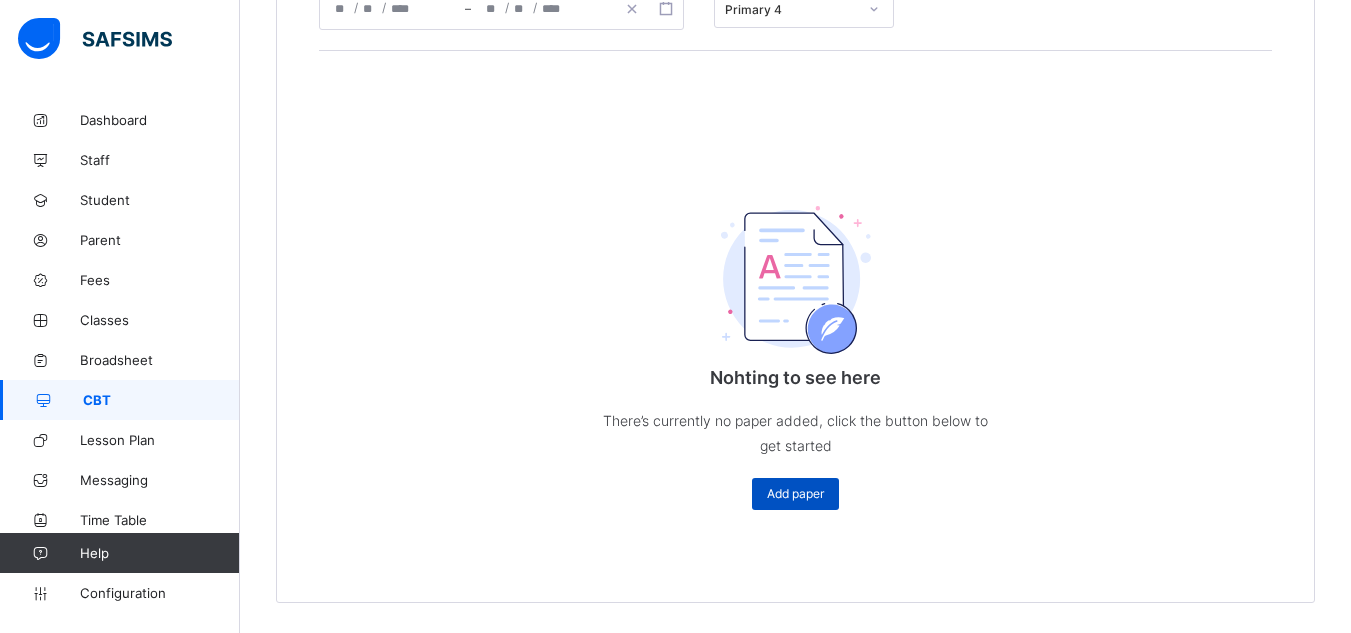 click on "Add paper" at bounding box center (795, 493) 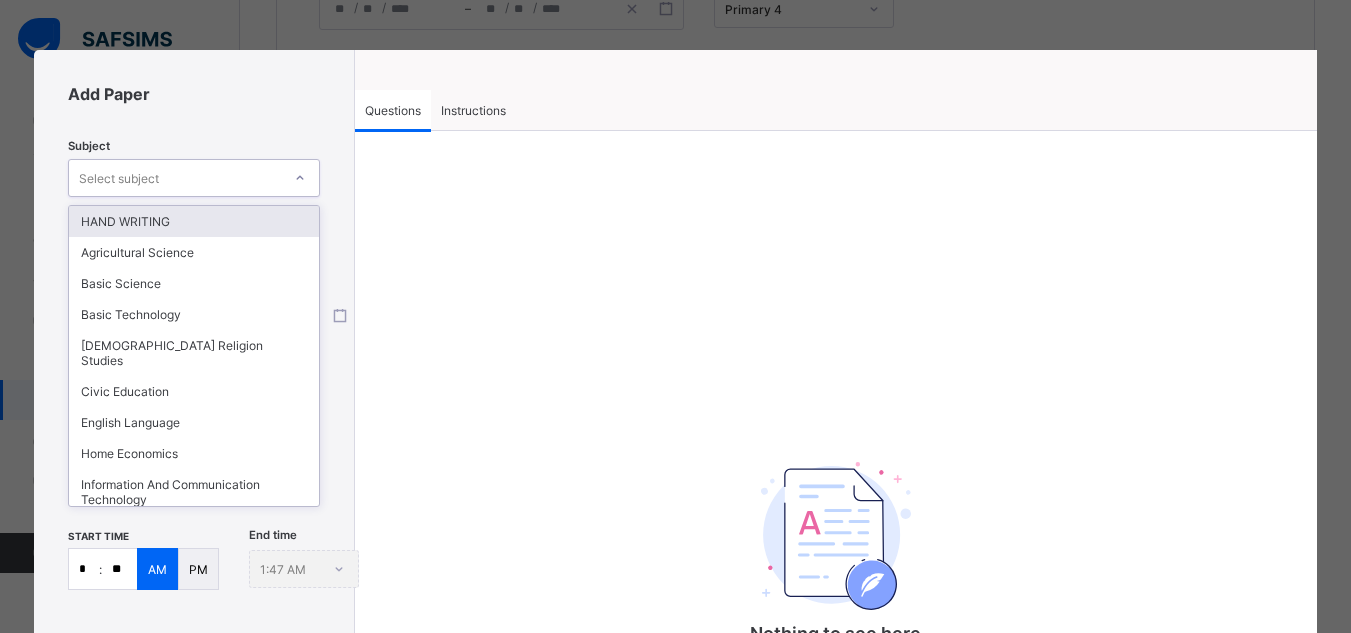 click at bounding box center [300, 178] 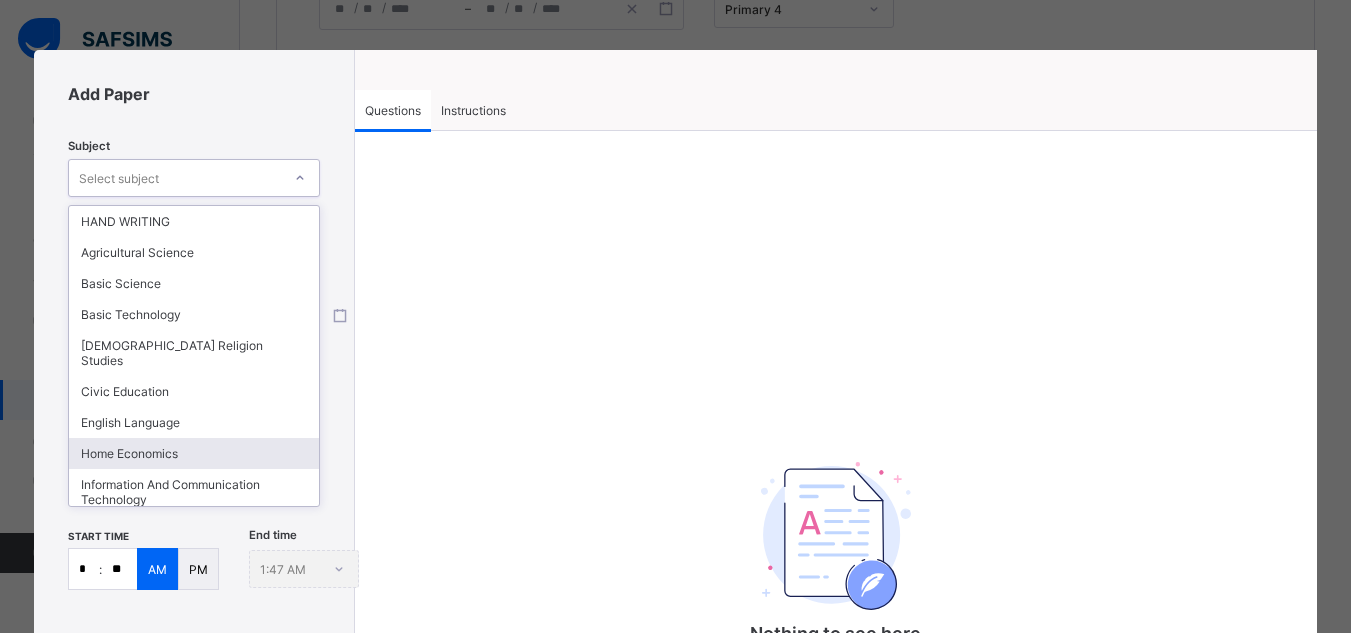 click on "Home Economics" at bounding box center (194, 453) 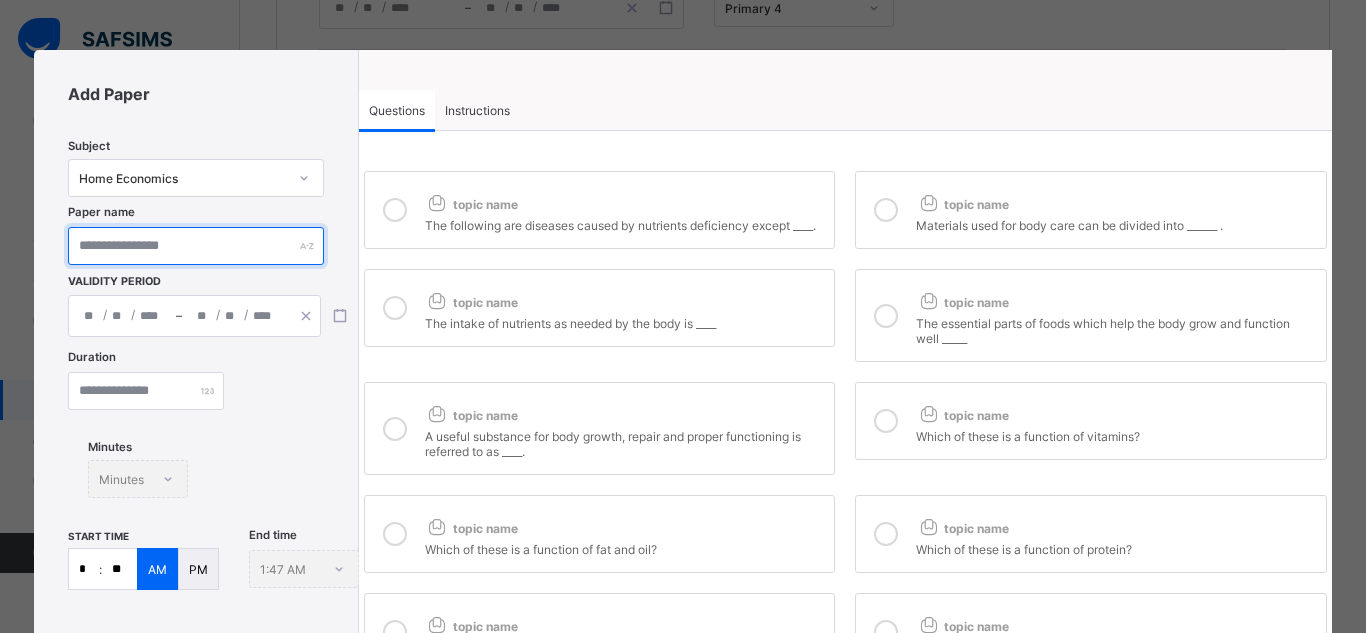 click at bounding box center (195, 246) 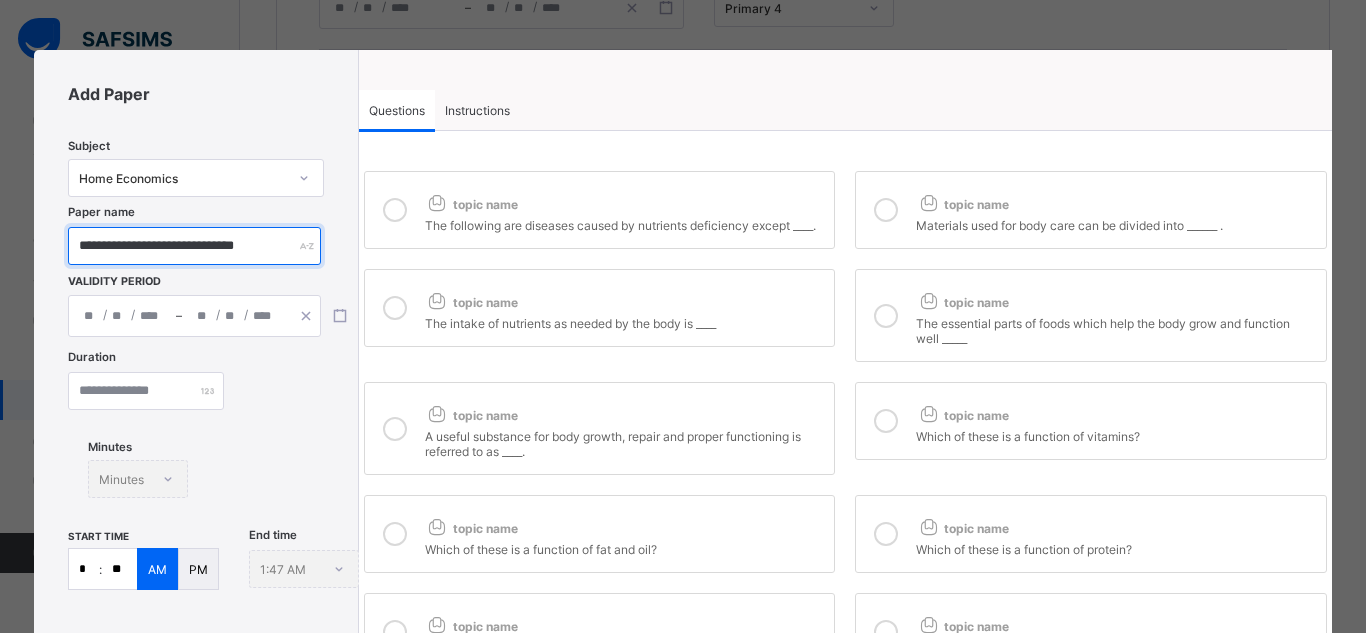 scroll, scrollTop: 0, scrollLeft: 22, axis: horizontal 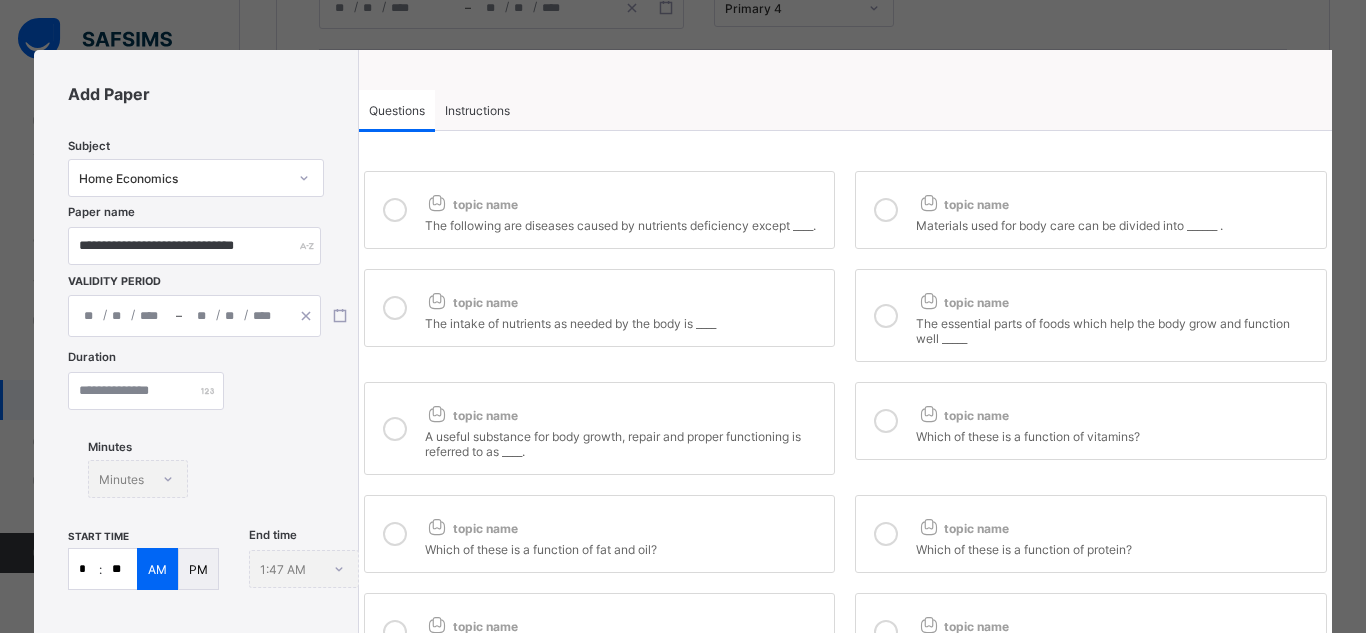 click on "/ /" at bounding box center (122, 316) 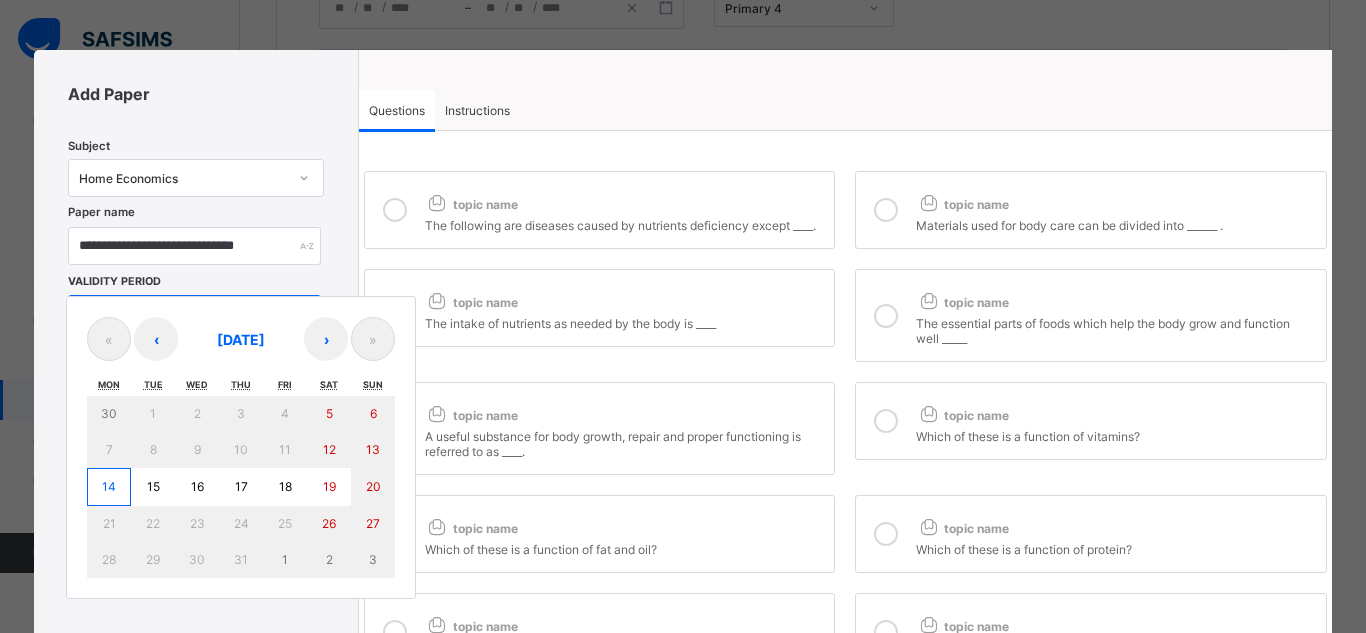 click on "14" at bounding box center [109, 486] 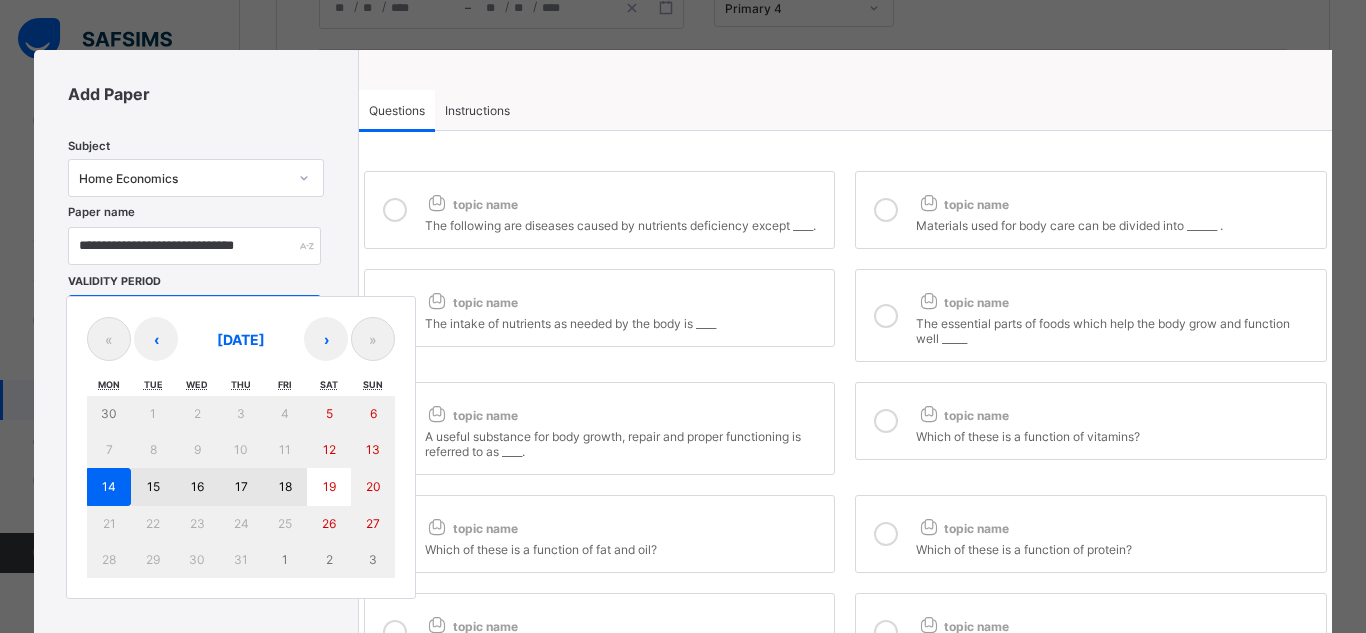 drag, startPoint x: 110, startPoint y: 488, endPoint x: 293, endPoint y: 477, distance: 183.3303 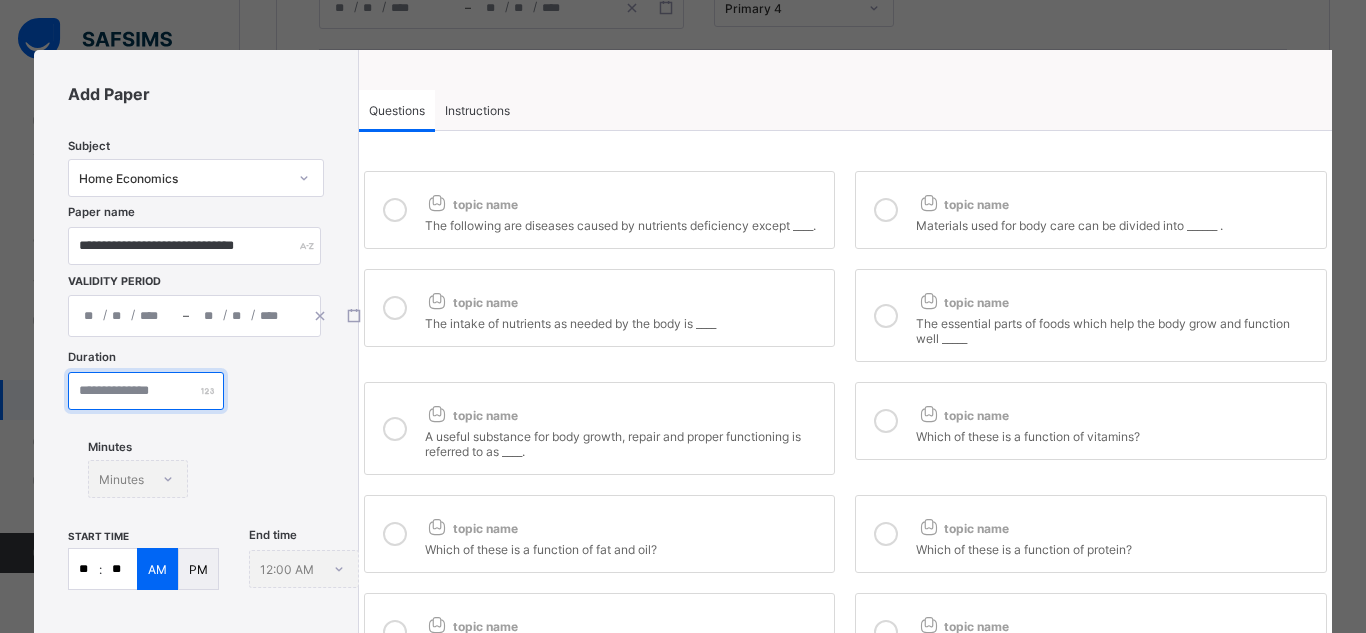 click at bounding box center (146, 391) 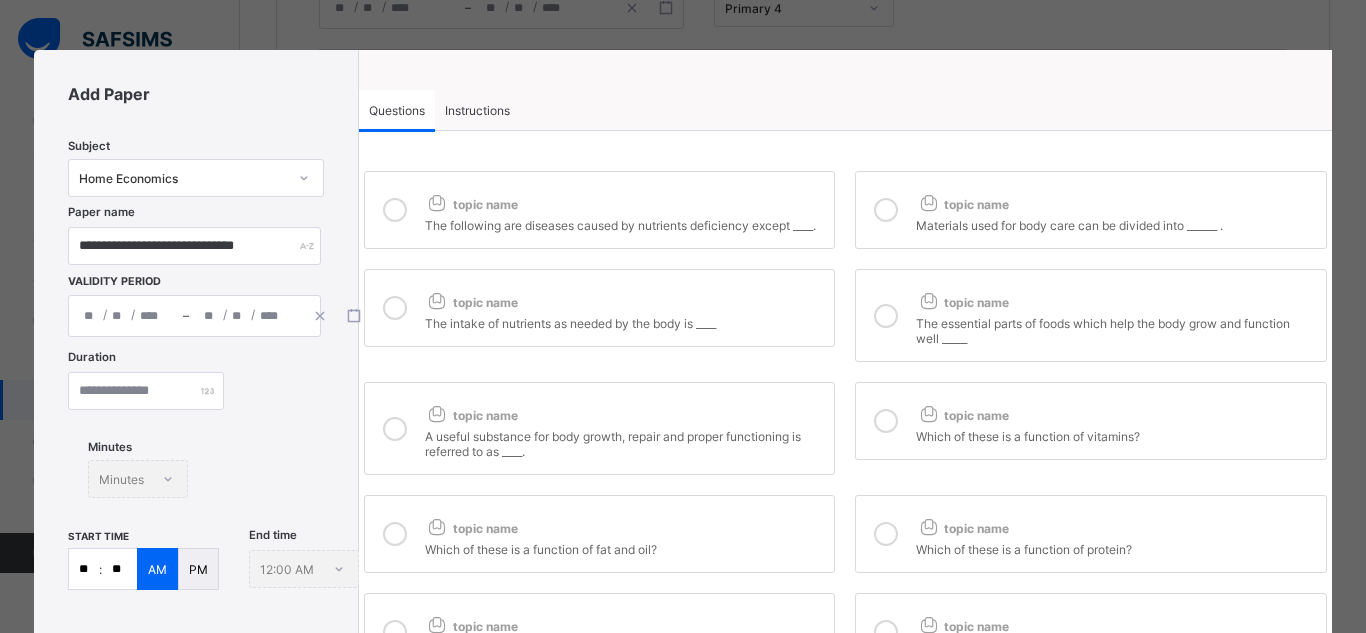 click on "Instructions" at bounding box center (477, 110) 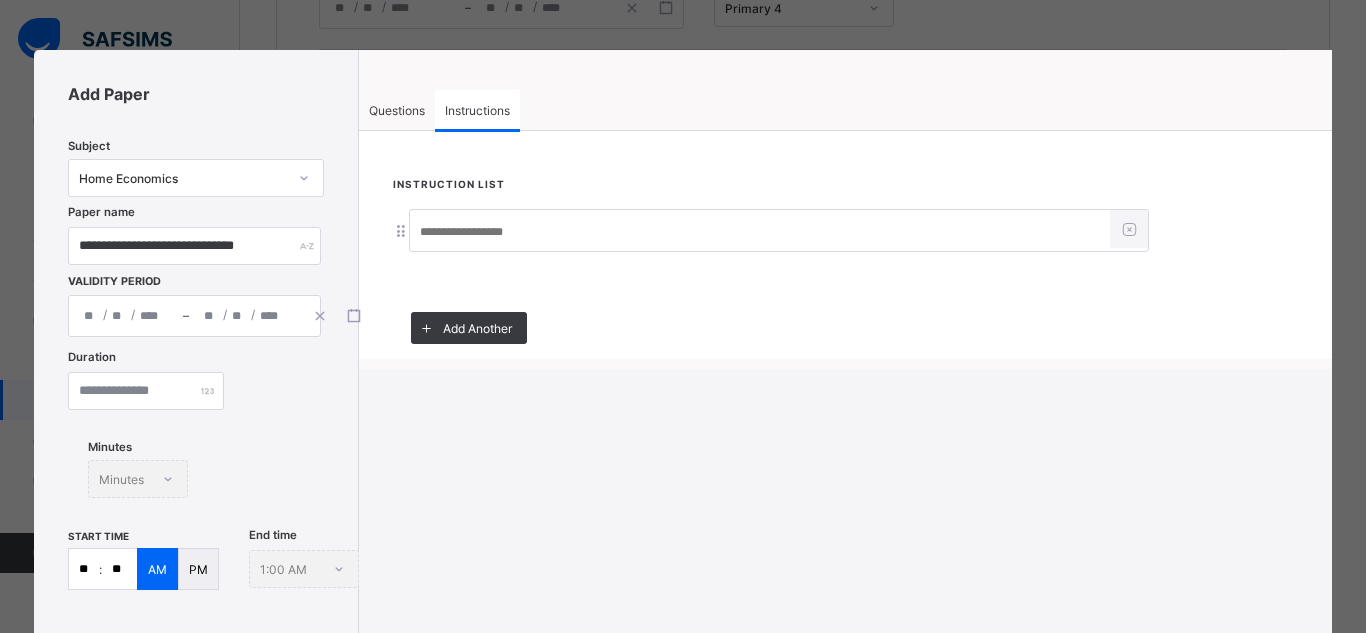 click at bounding box center (760, 232) 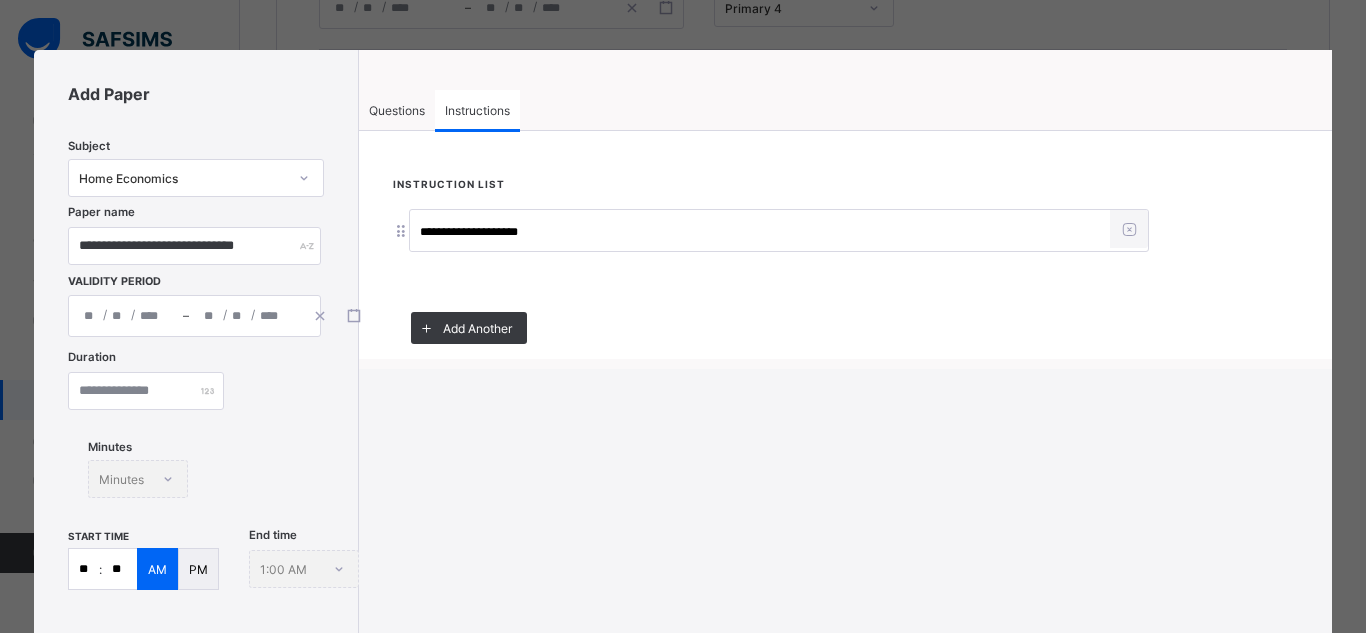 type on "**********" 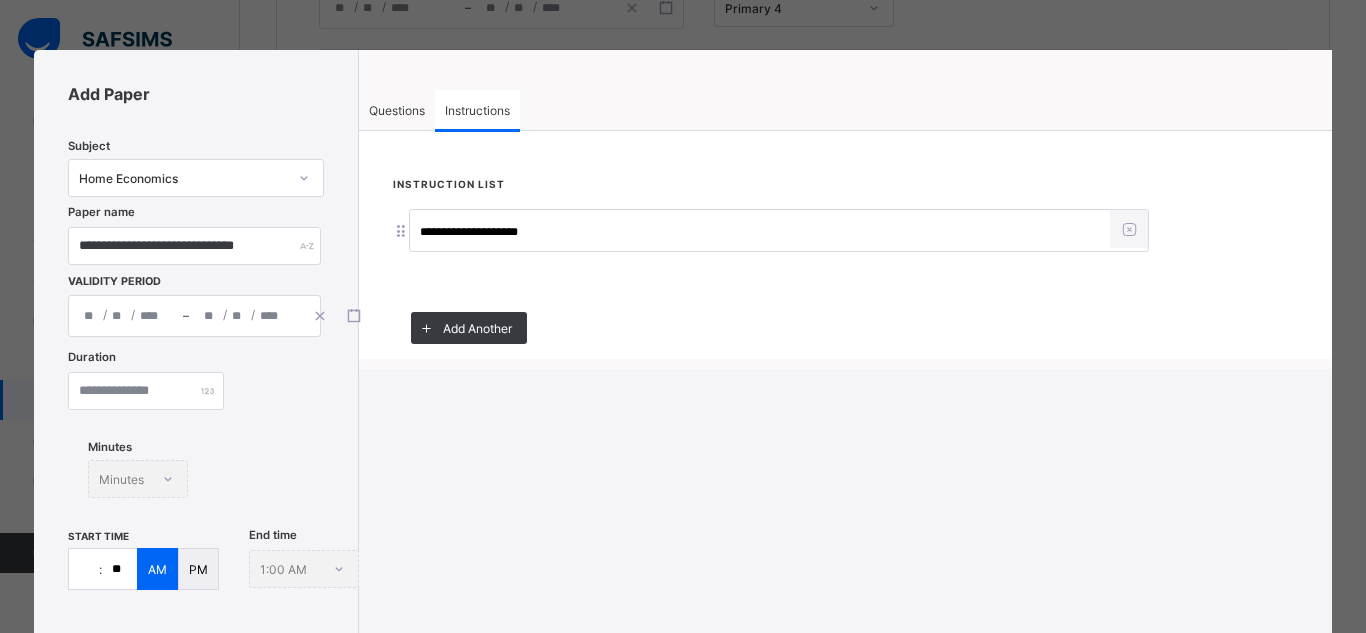 click at bounding box center (84, 569) 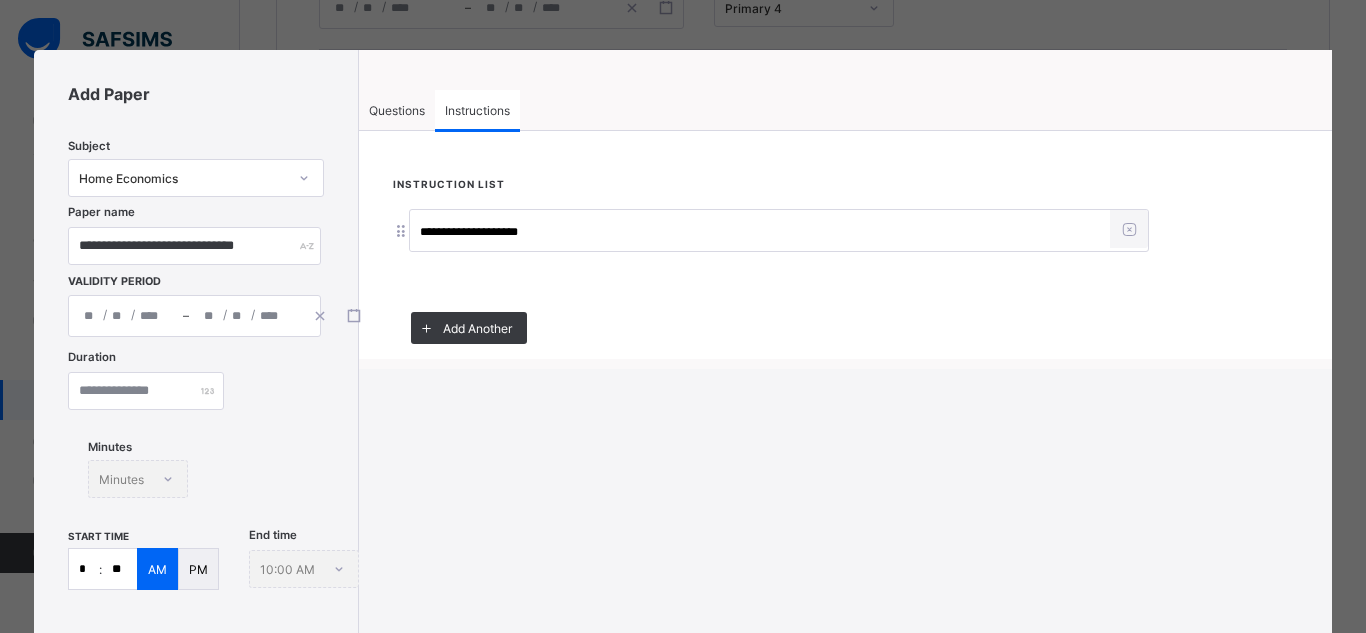 type on "*" 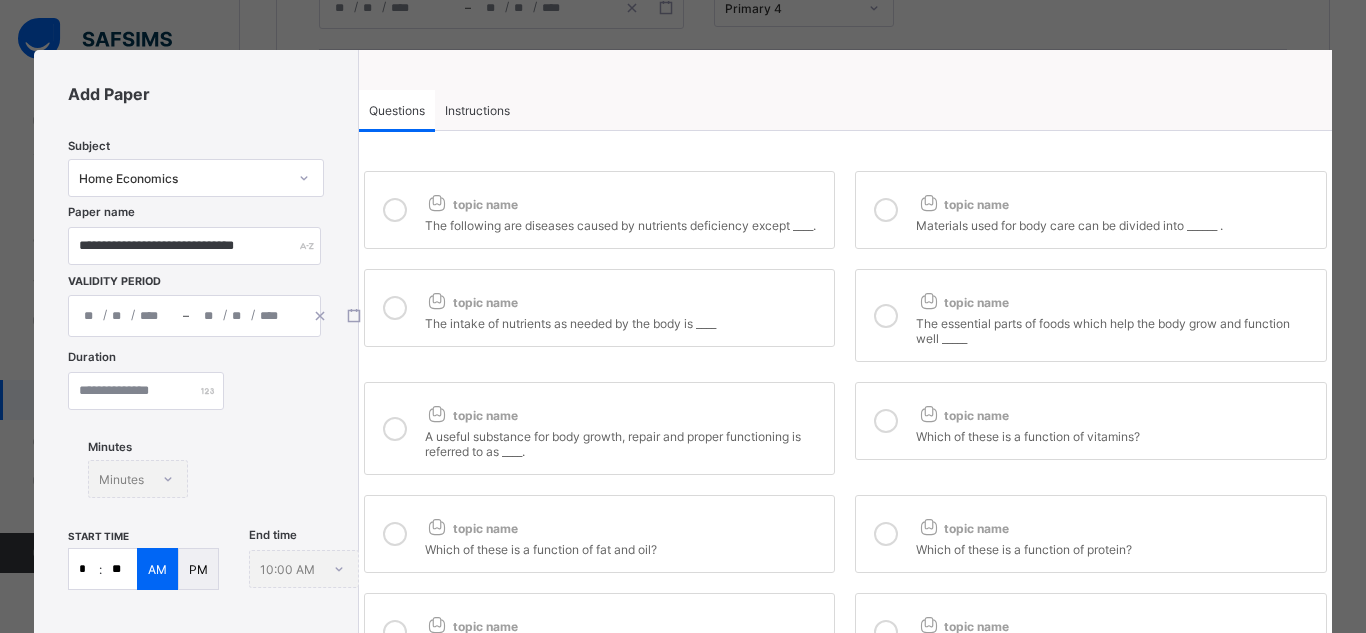 click at bounding box center (395, 210) 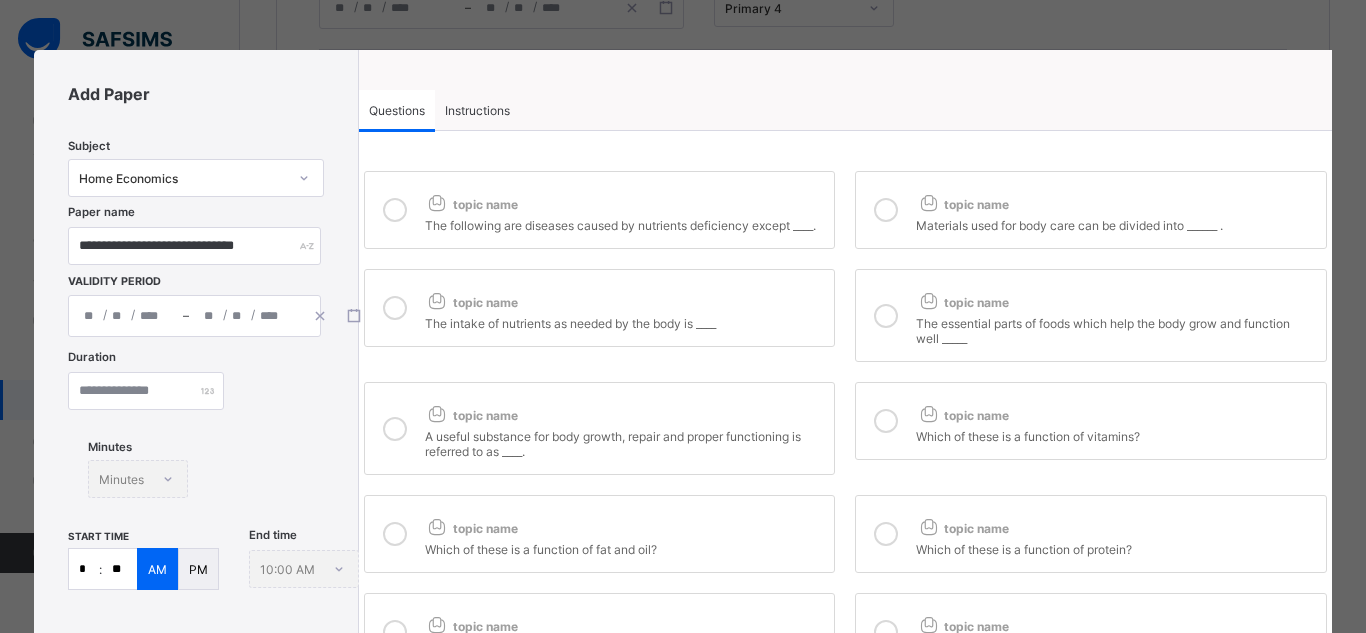 click at bounding box center [886, 210] 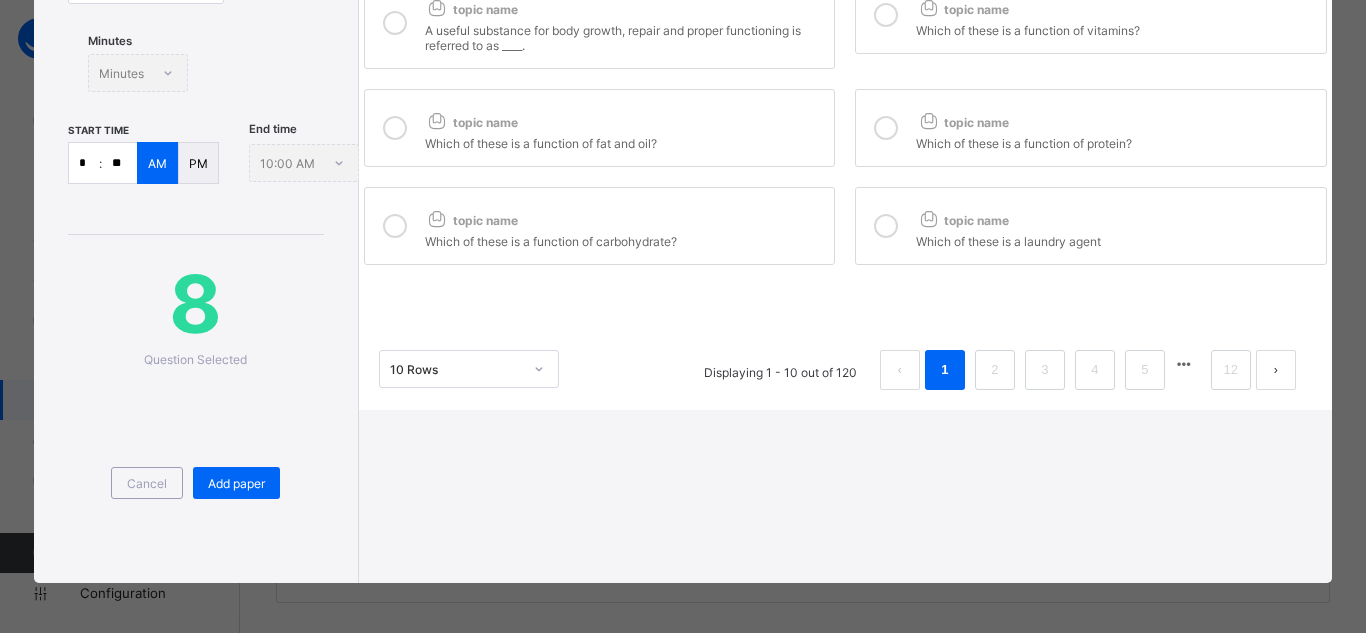 click on "topic name   Which of these is a function of carbohydrate?" at bounding box center (600, 226) 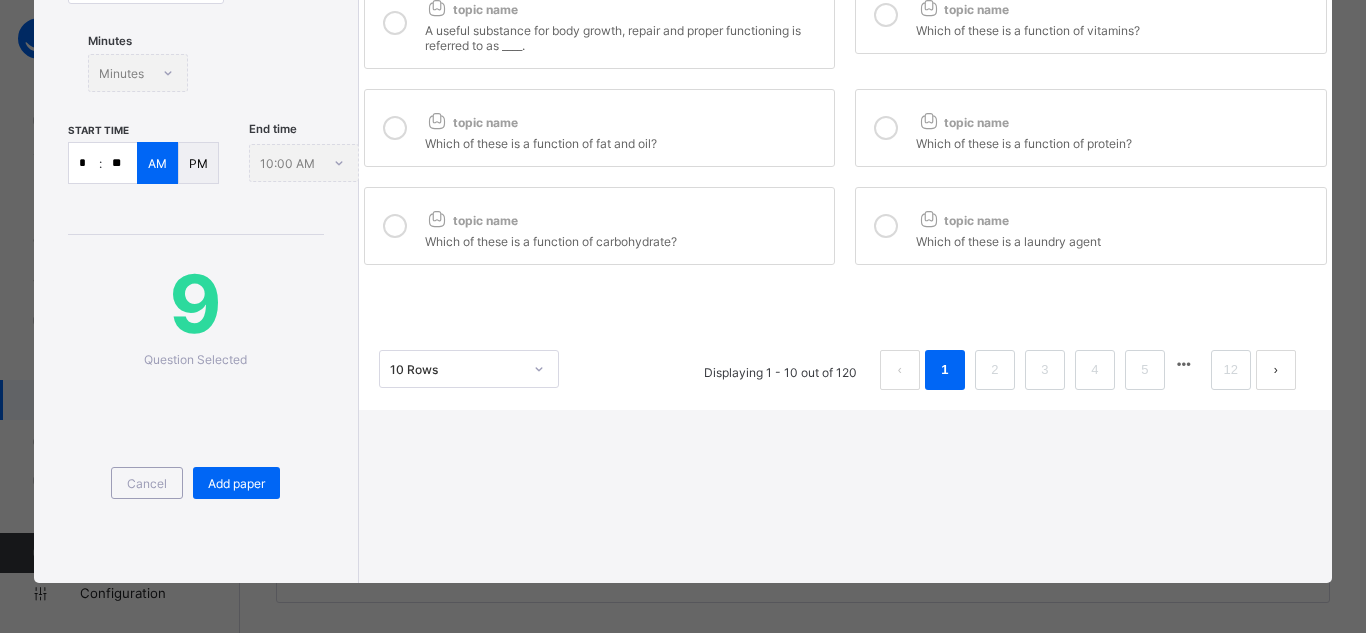 click at bounding box center [886, 226] 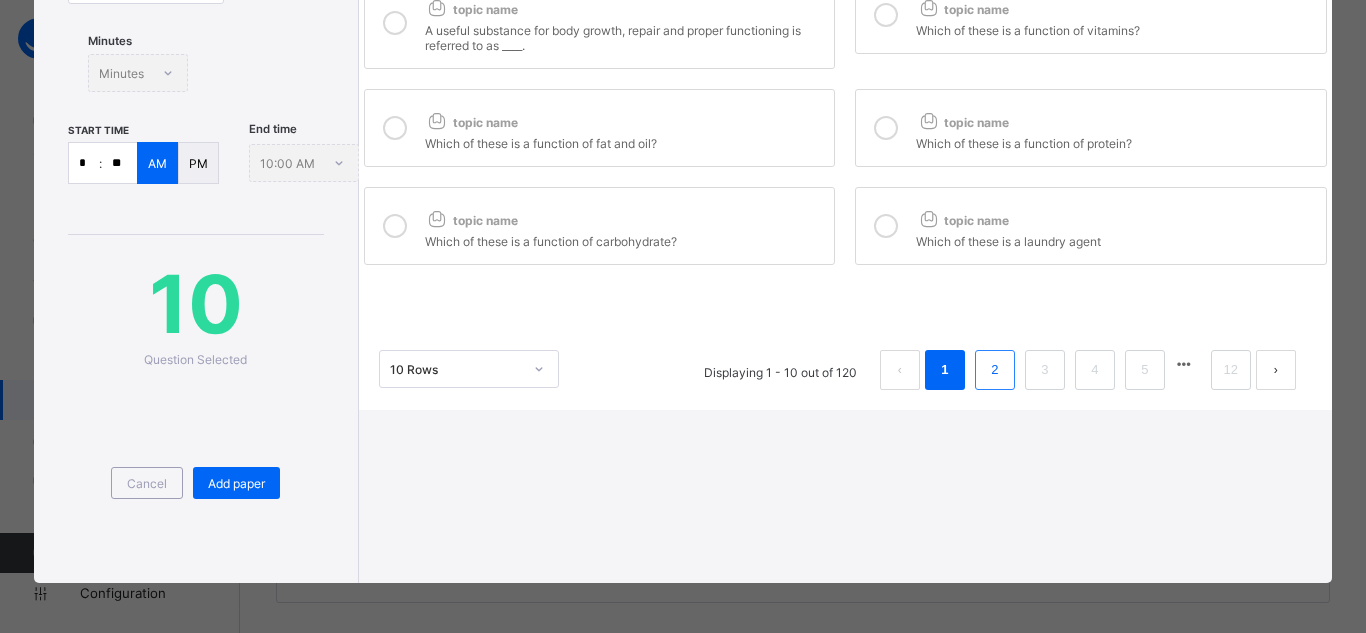 click on "2" at bounding box center (994, 370) 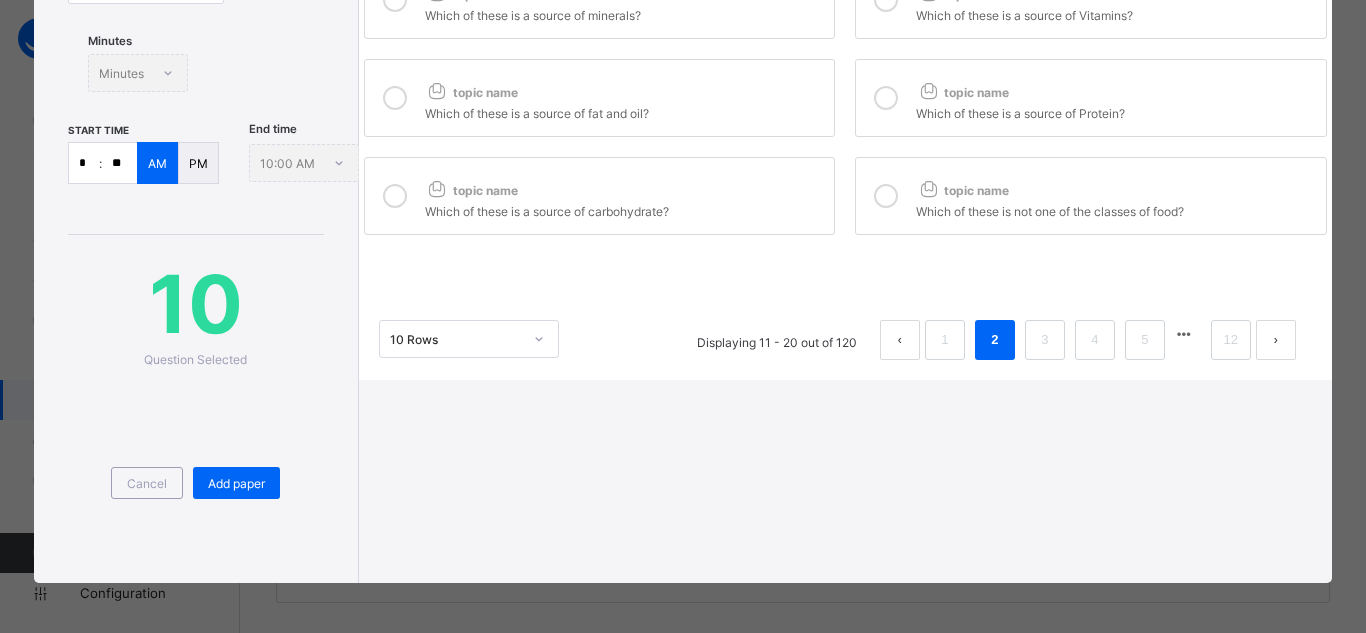 click on "topic name   Which of these is not one of the classes of food?" at bounding box center [1091, 196] 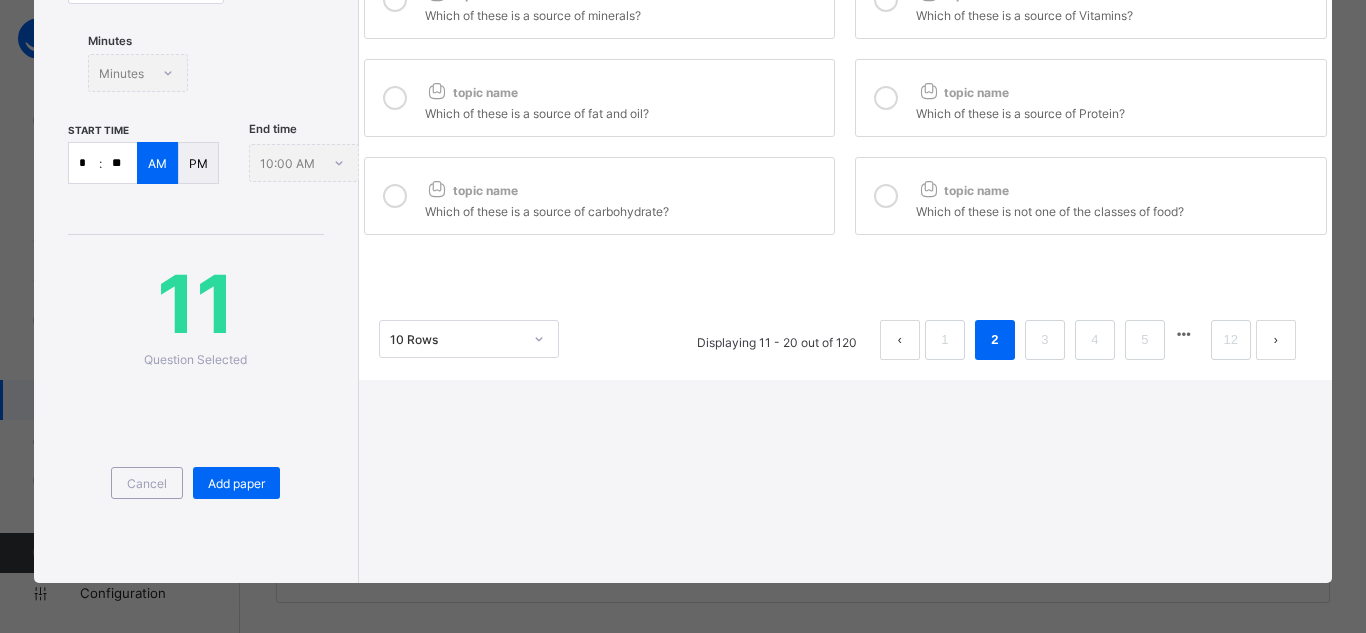 click on "Which of these is a source of carbohydrate?" at bounding box center [625, 209] 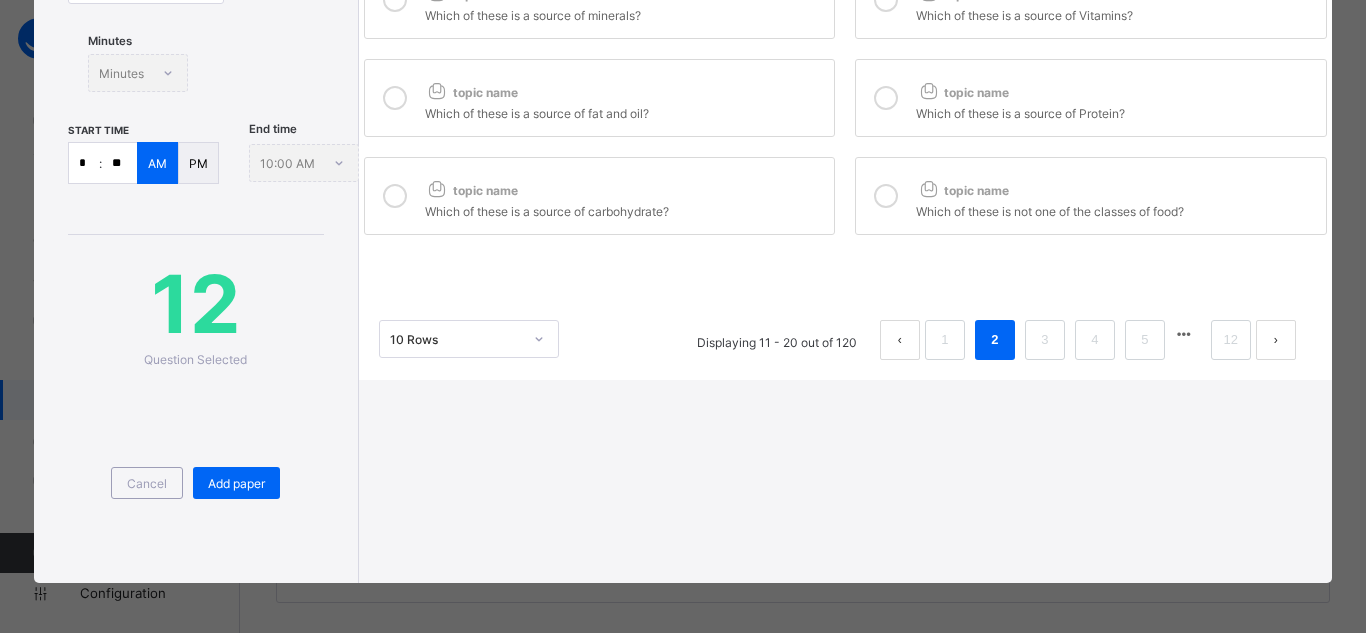 click on "topic name" at bounding box center (625, 88) 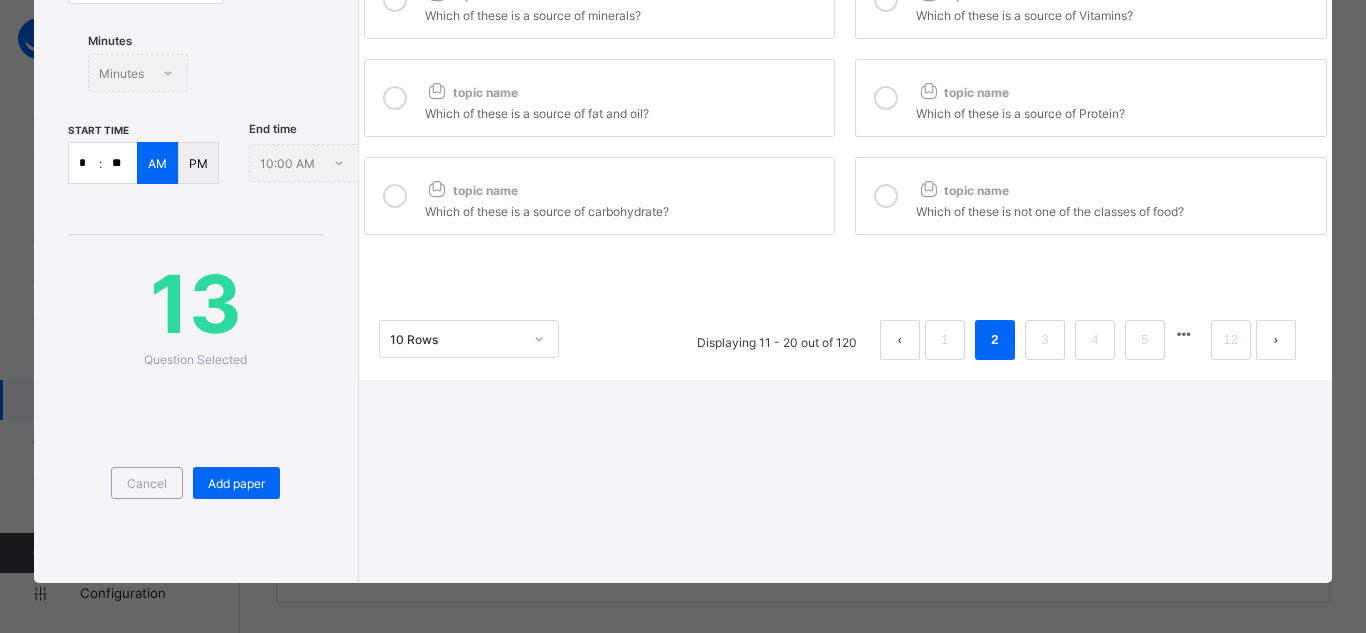 click at bounding box center [886, 98] 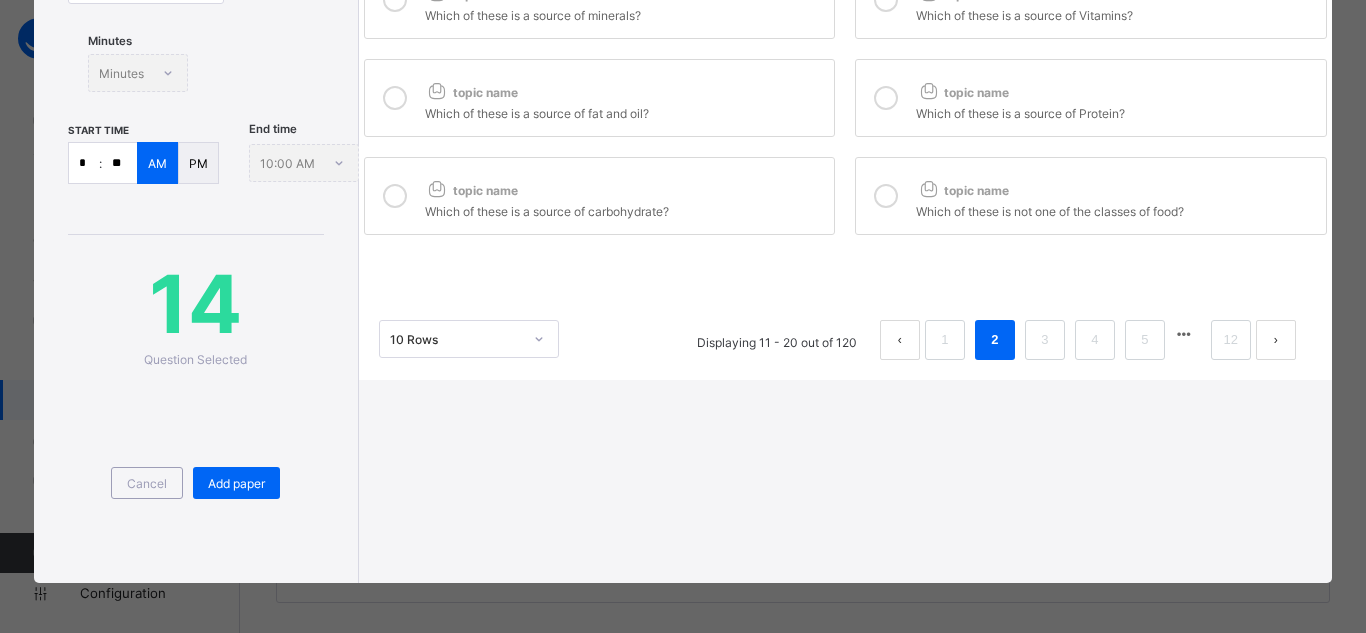 click at bounding box center (886, 0) 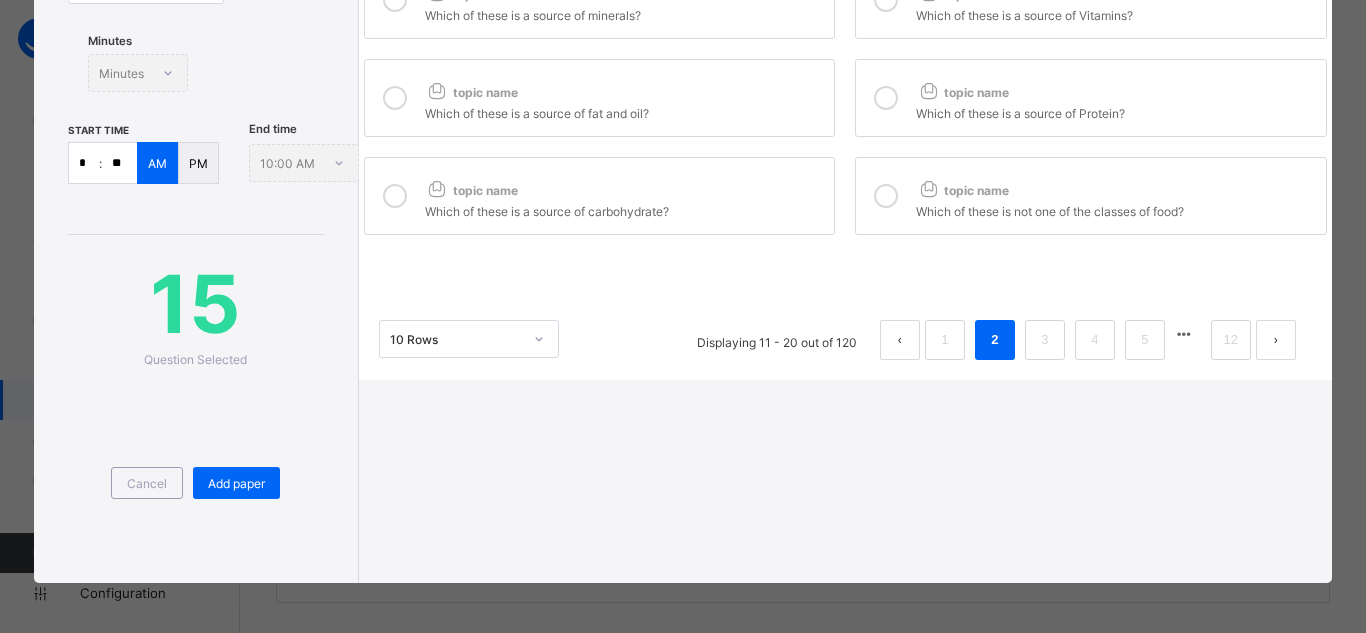 click on "topic name   Which of these is a source of minerals?" at bounding box center [600, 0] 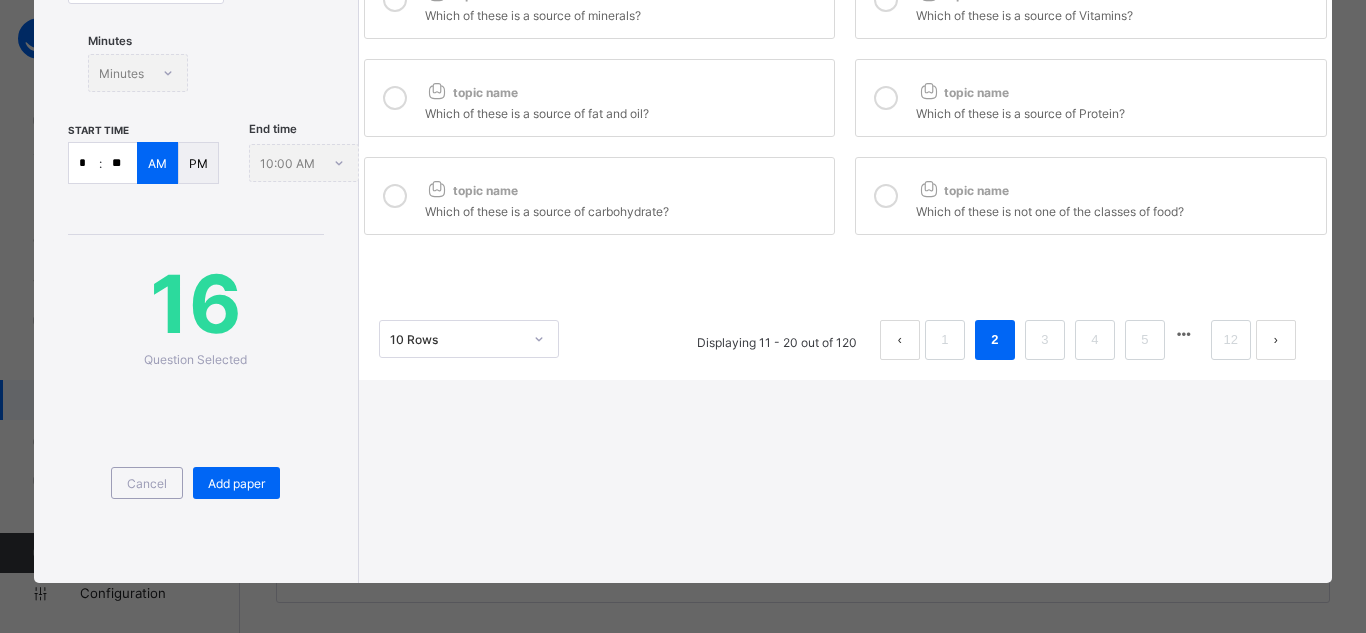 scroll, scrollTop: 0, scrollLeft: 0, axis: both 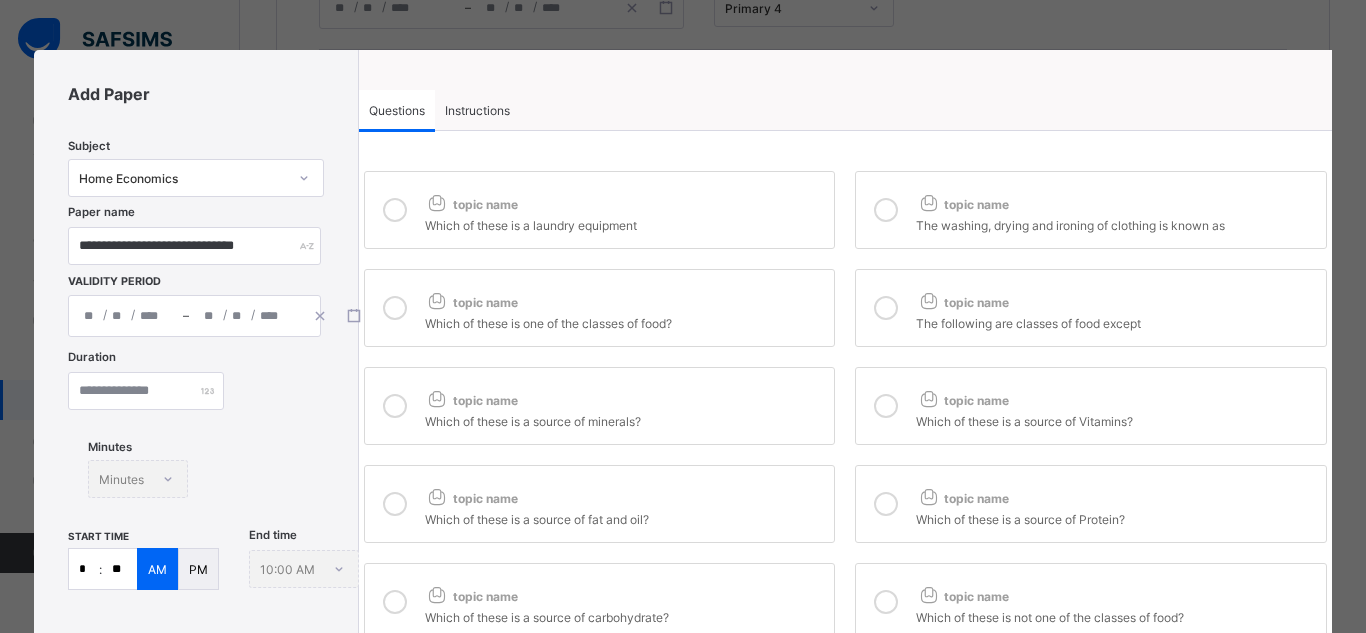 click on "topic name" at bounding box center [625, 298] 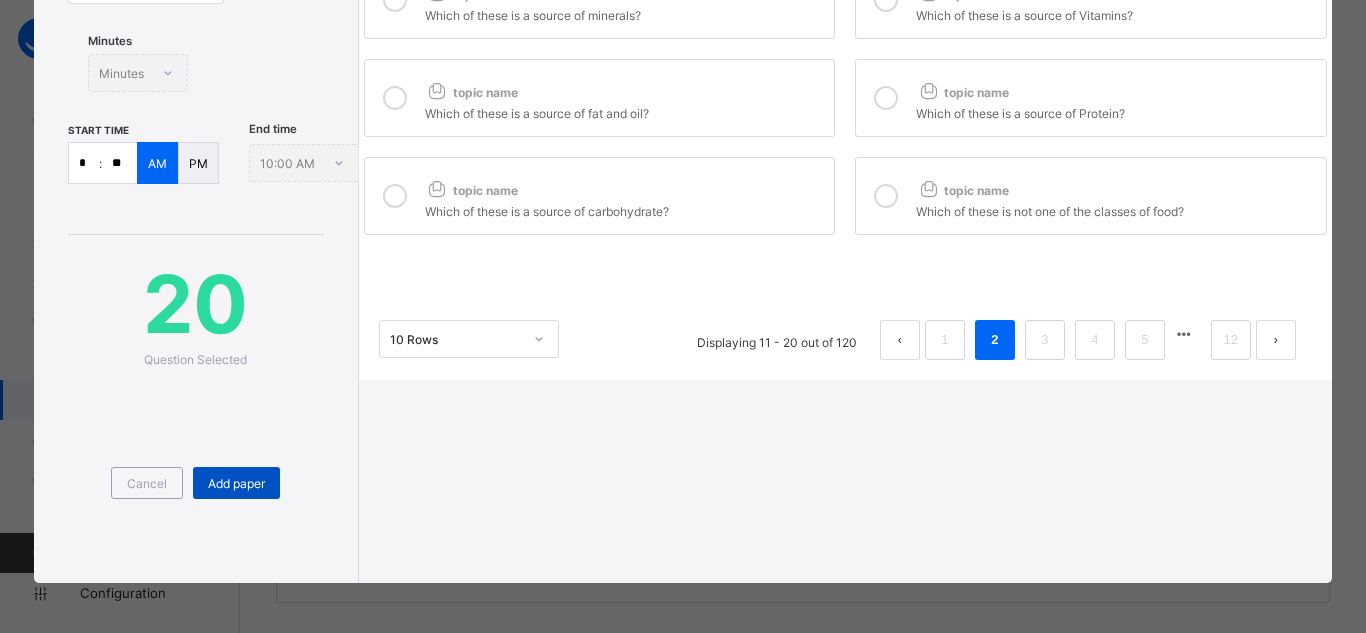 click on "Add paper" at bounding box center (236, 483) 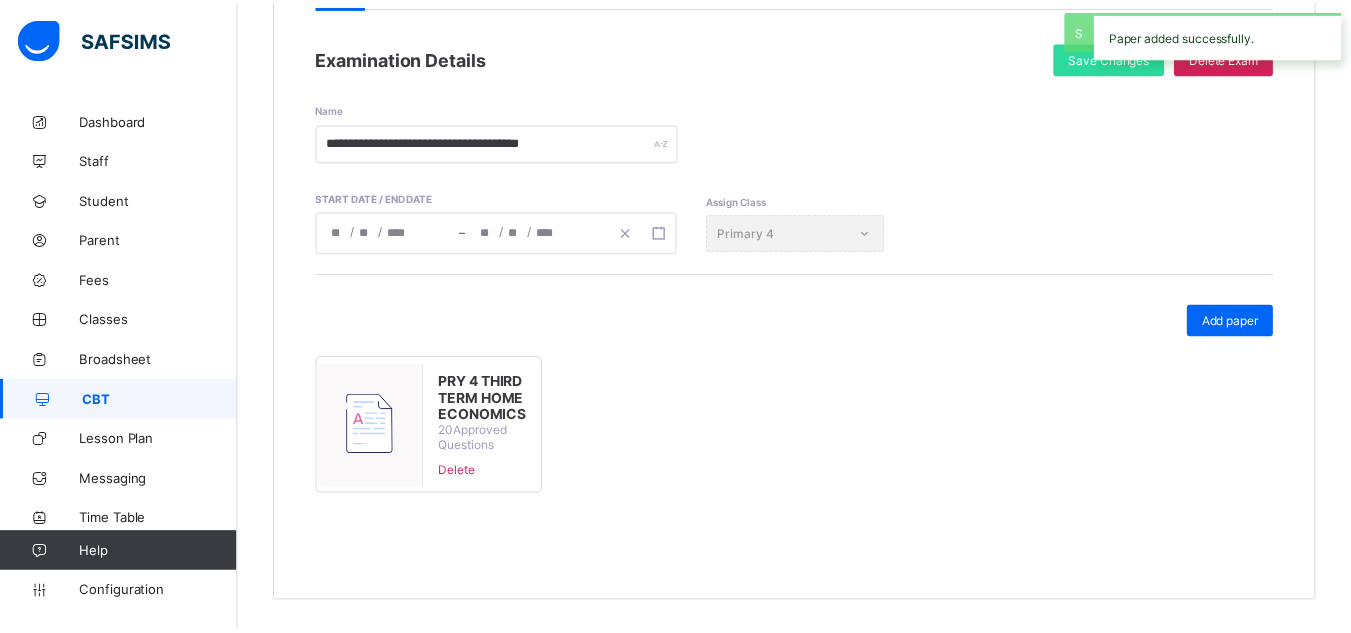 scroll, scrollTop: 272, scrollLeft: 0, axis: vertical 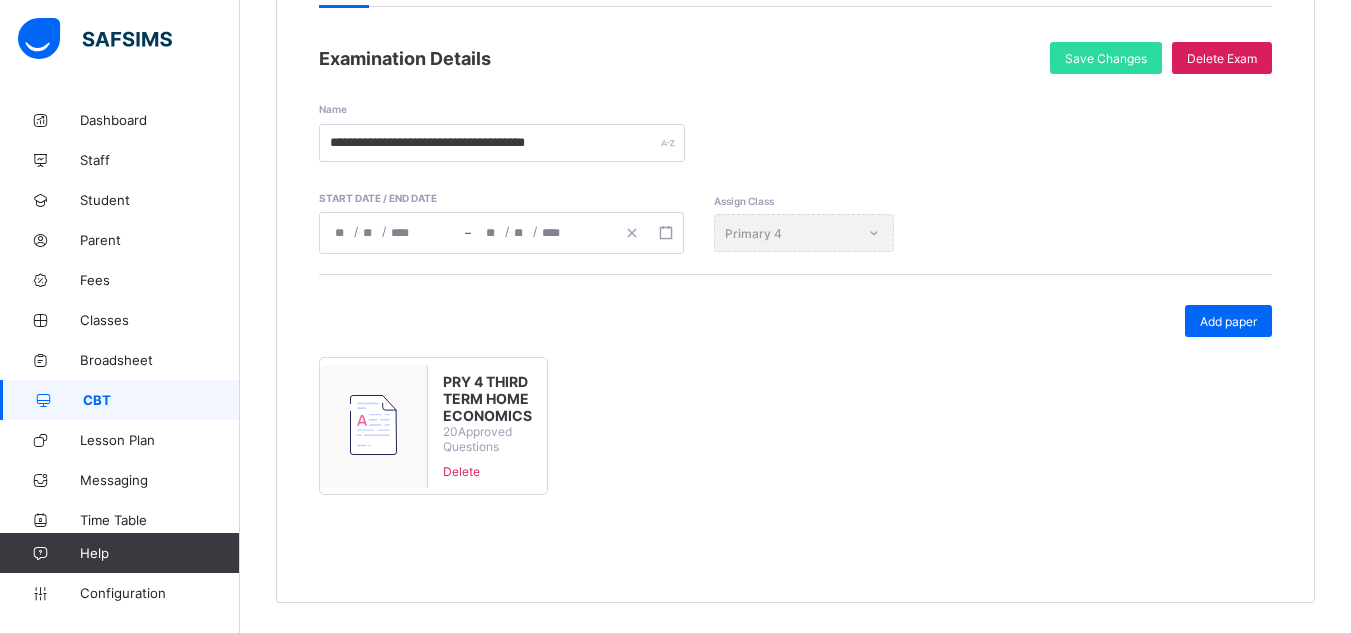 click on "CBT" at bounding box center (161, 400) 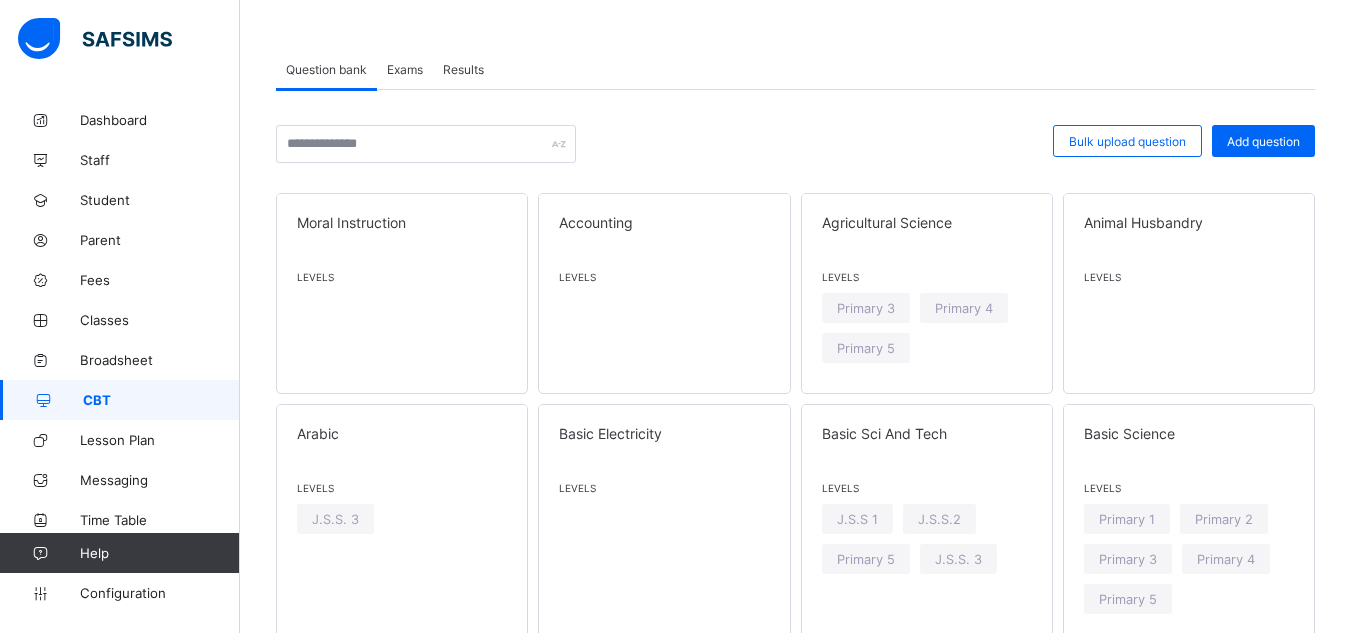 scroll, scrollTop: 272, scrollLeft: 0, axis: vertical 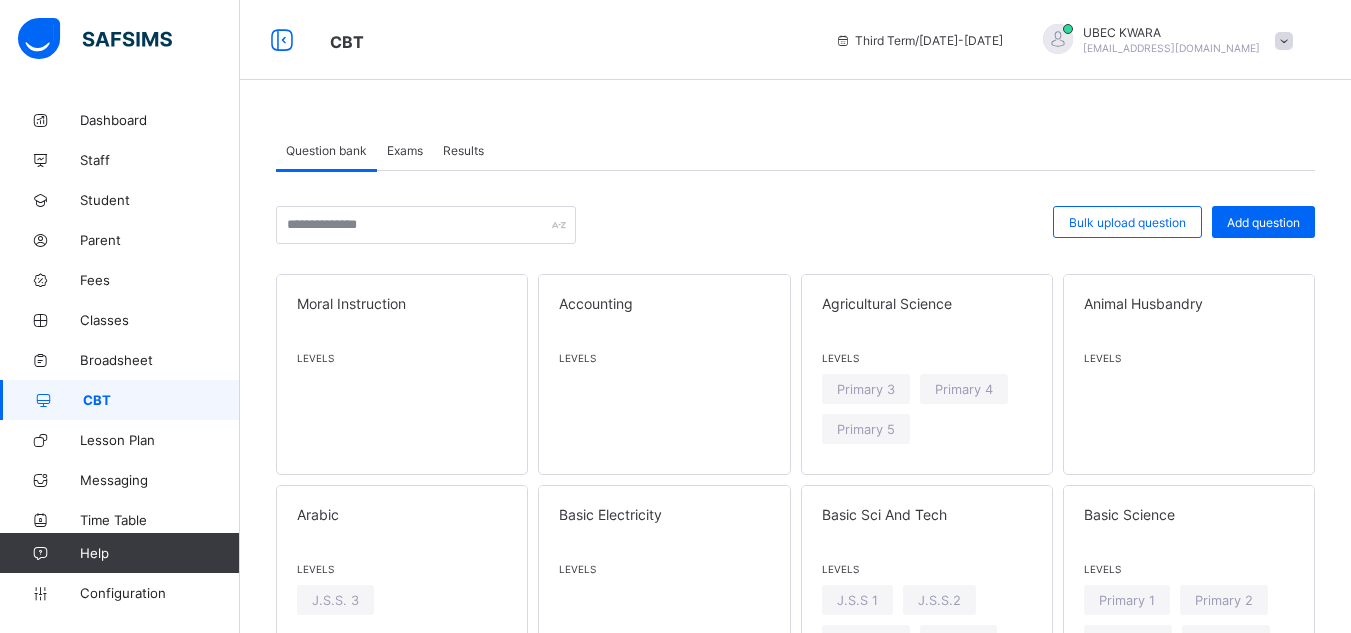 click on "Exams" at bounding box center [405, 150] 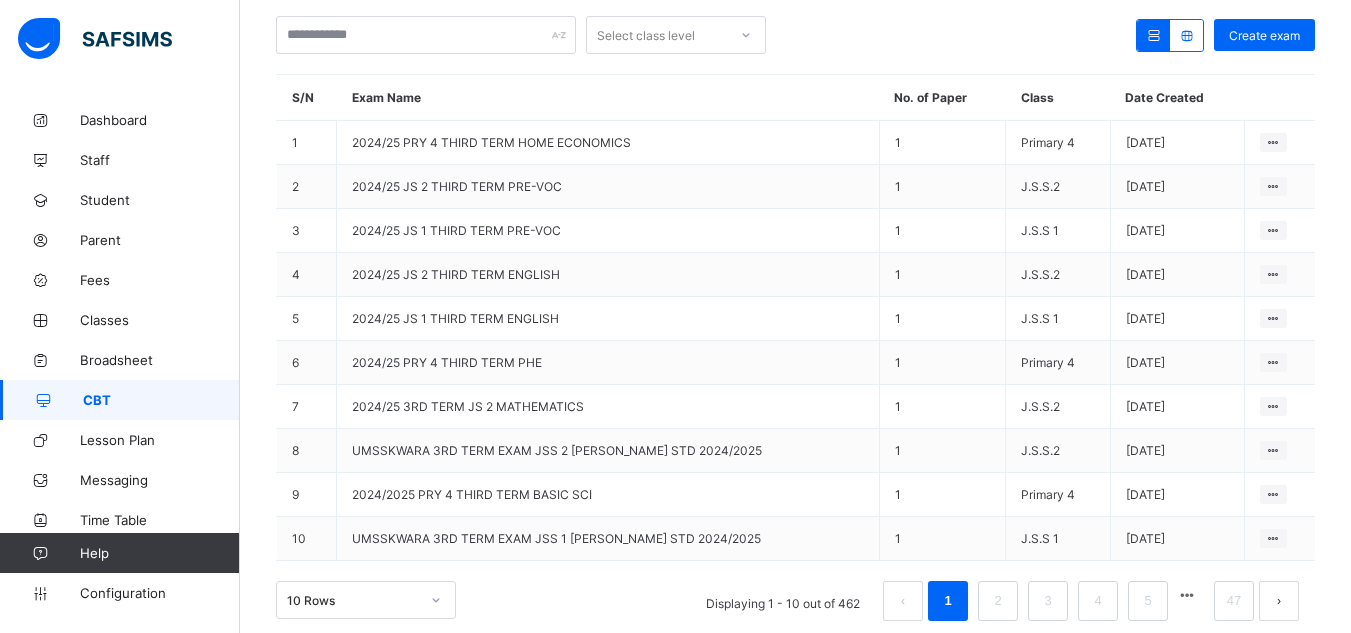 scroll, scrollTop: 240, scrollLeft: 0, axis: vertical 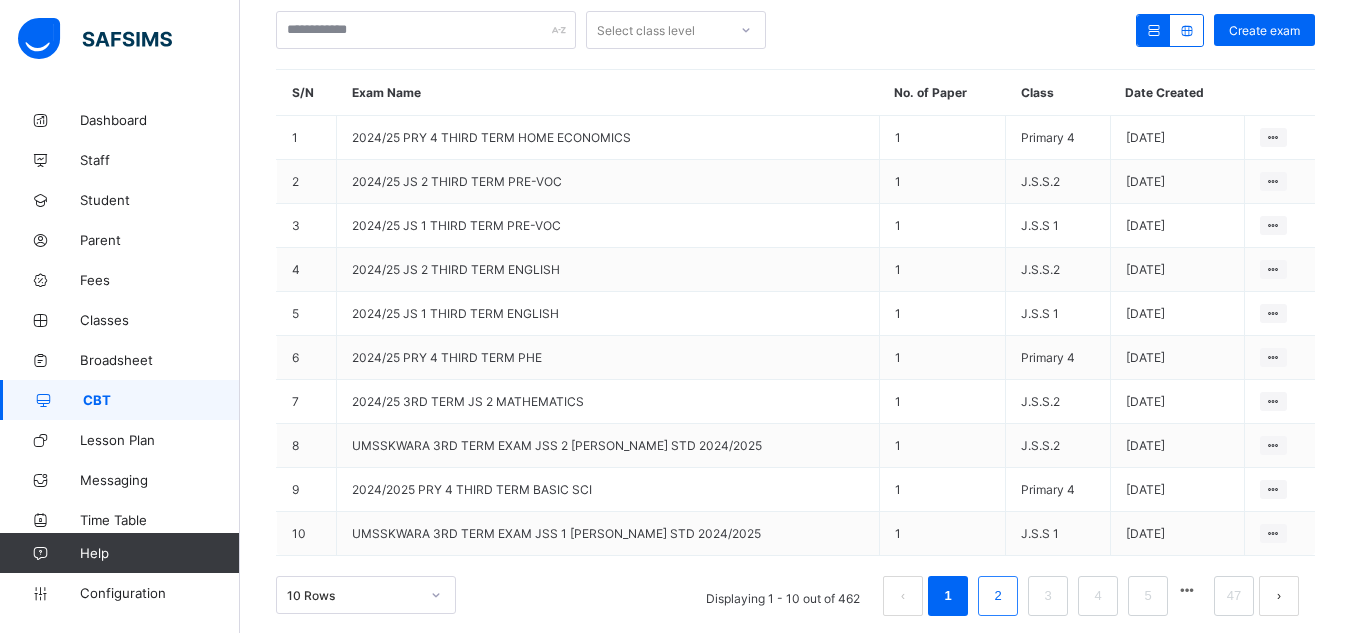 click on "2" at bounding box center [997, 596] 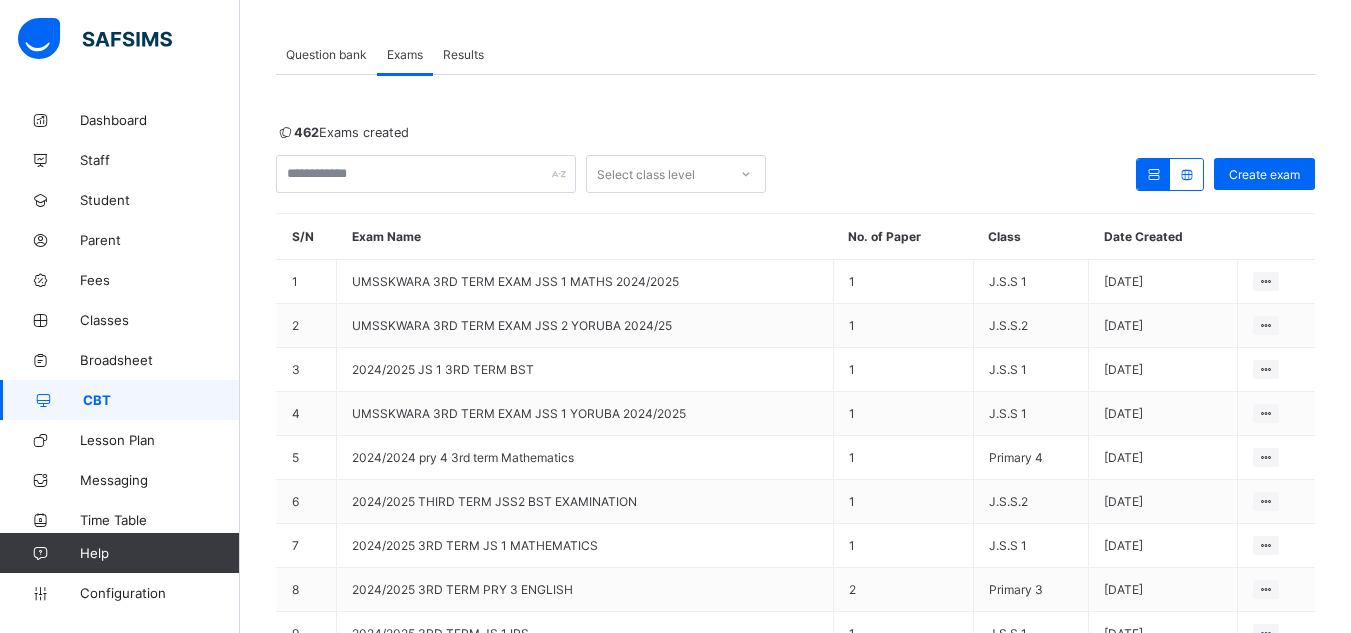 scroll, scrollTop: 240, scrollLeft: 0, axis: vertical 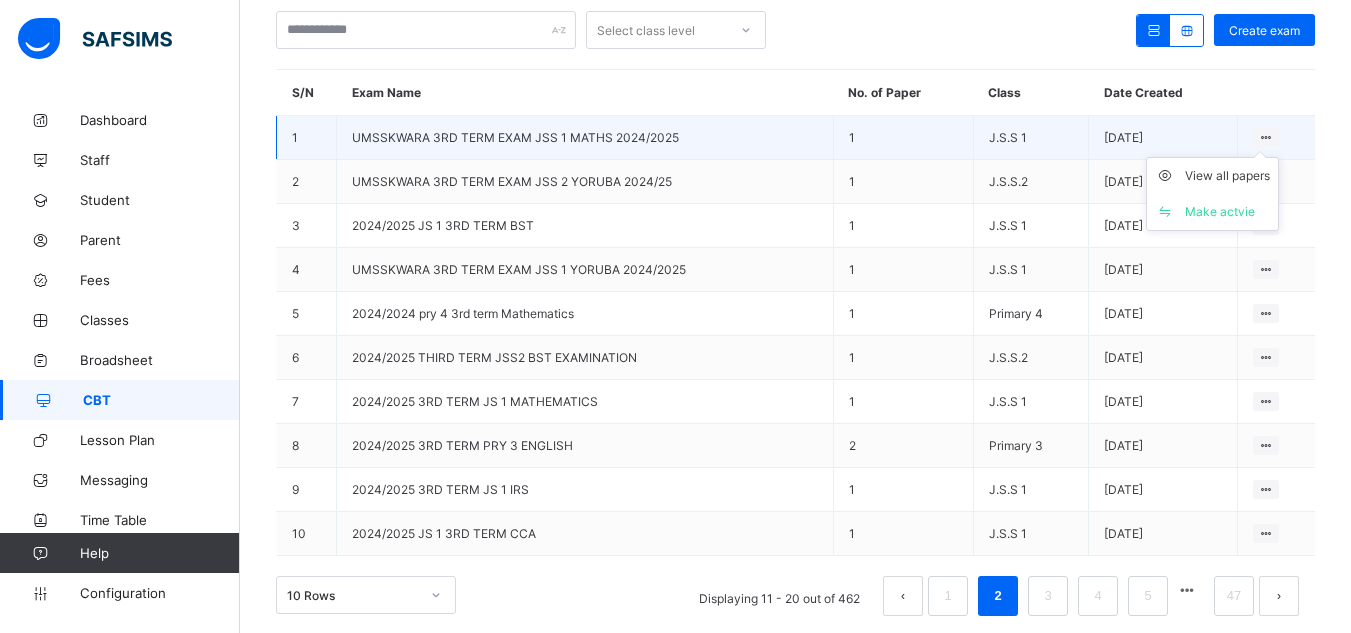 click on "View all papers Make actvie" at bounding box center [1212, 194] 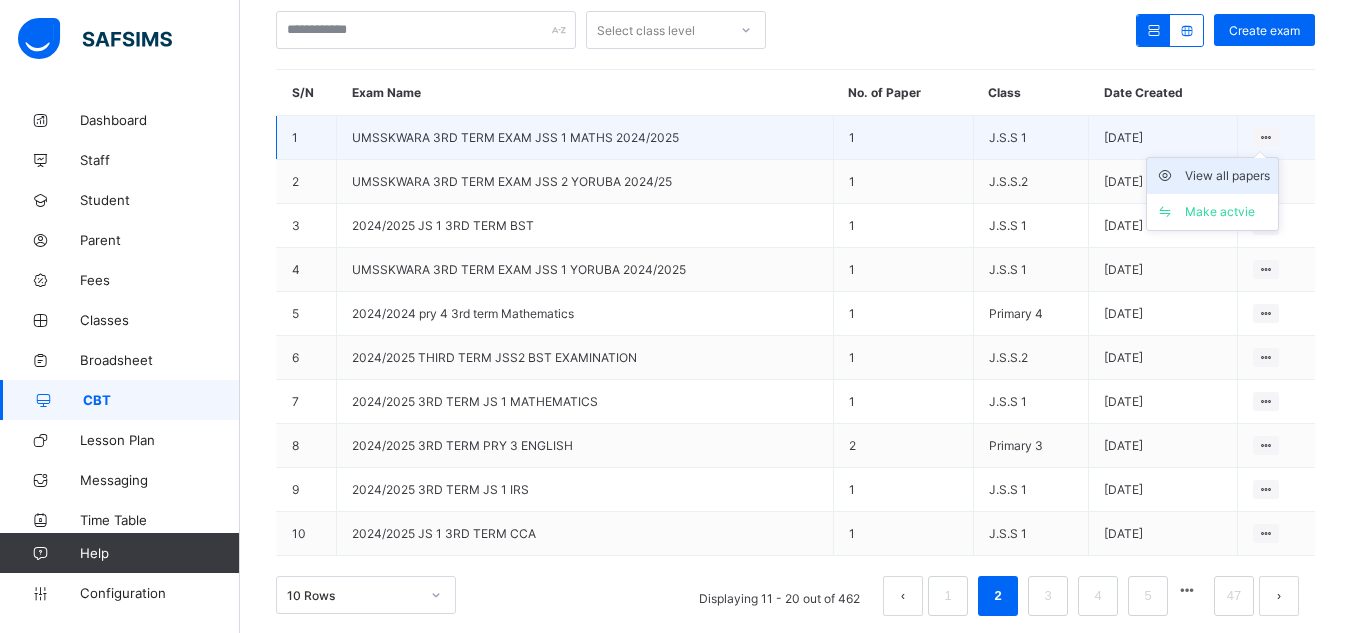 click on "View all papers" at bounding box center [1227, 176] 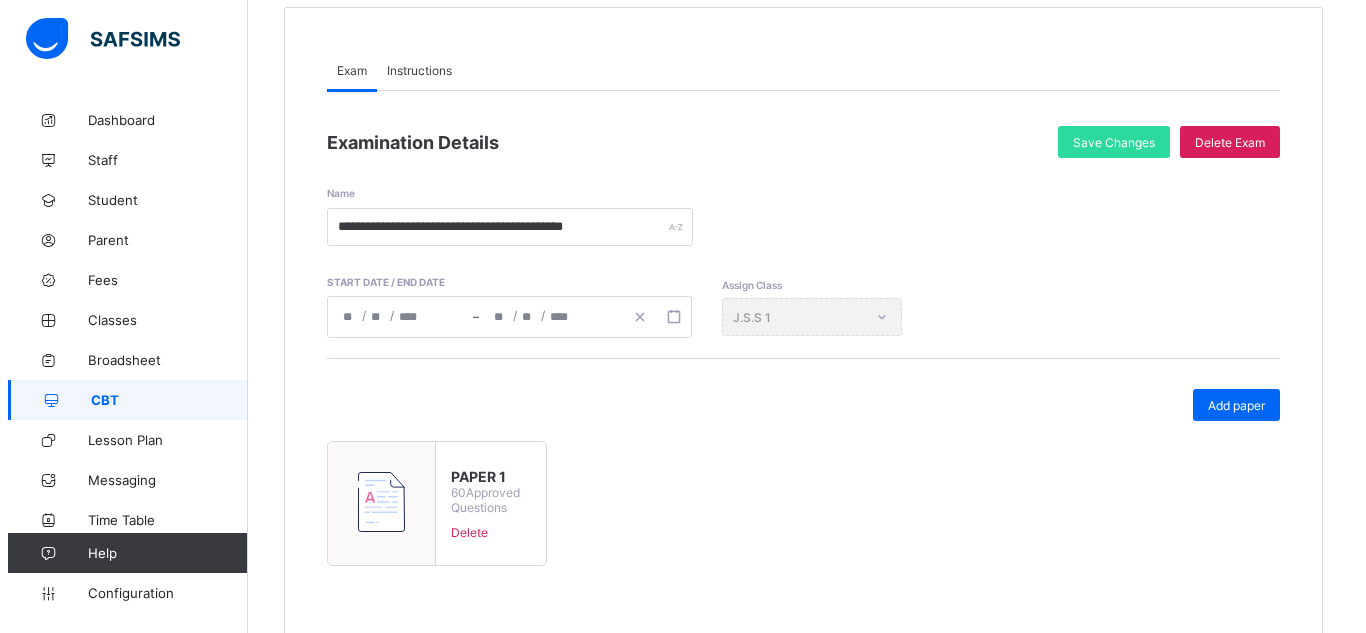 scroll, scrollTop: 240, scrollLeft: 0, axis: vertical 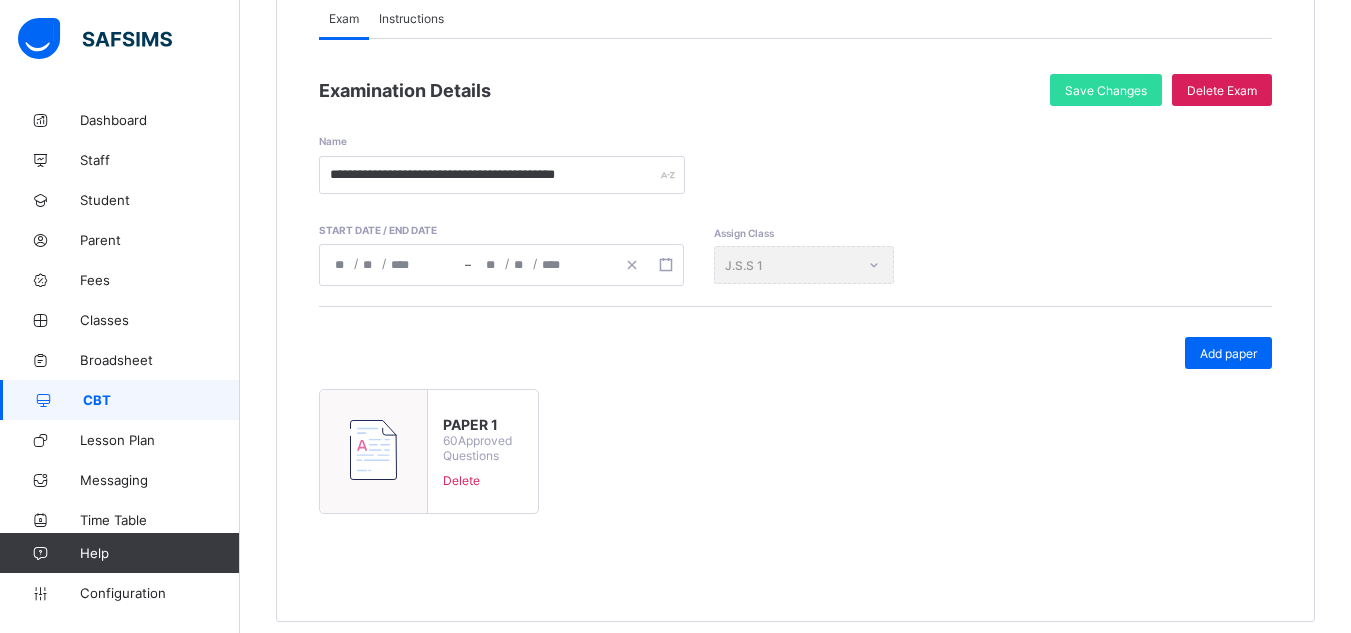 click at bounding box center [373, 450] 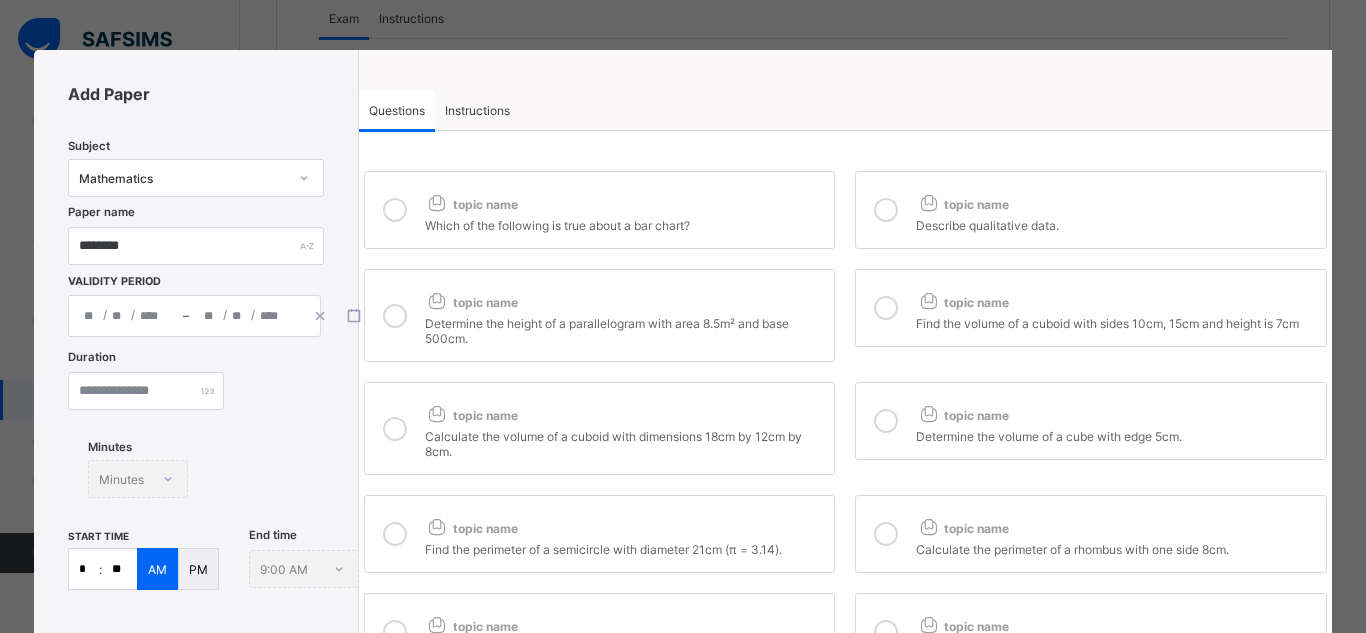 click on "*" at bounding box center (84, 569) 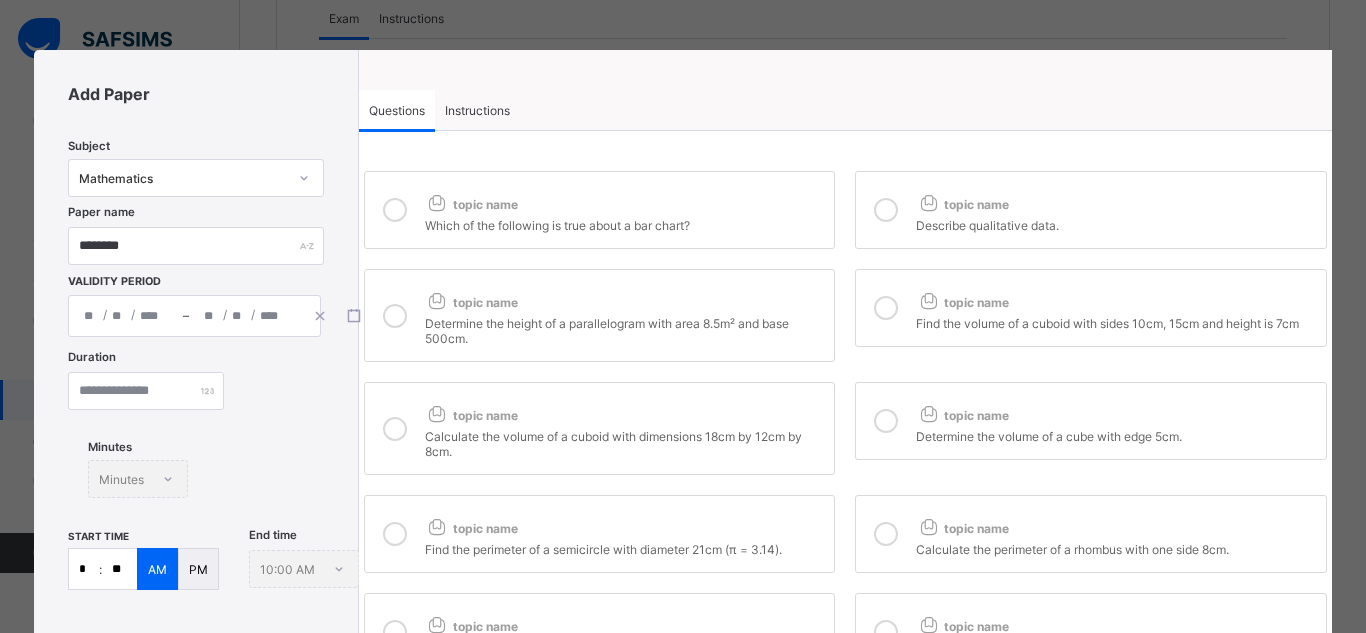 type on "*" 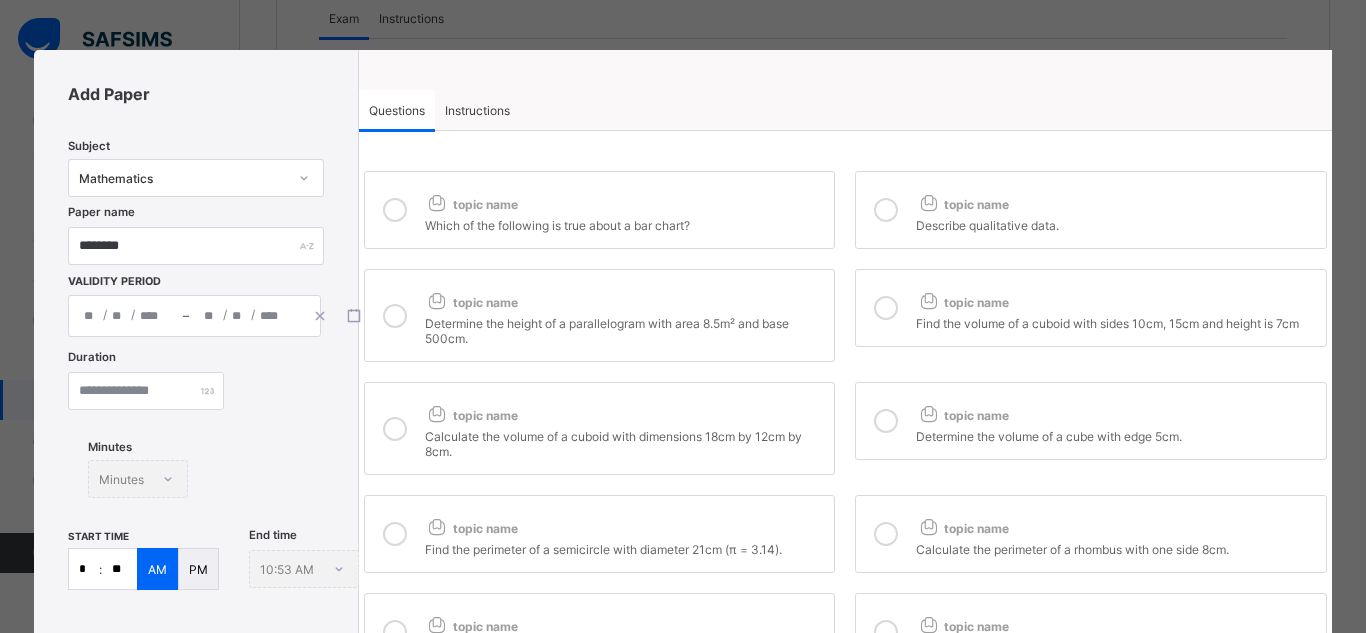 type on "**" 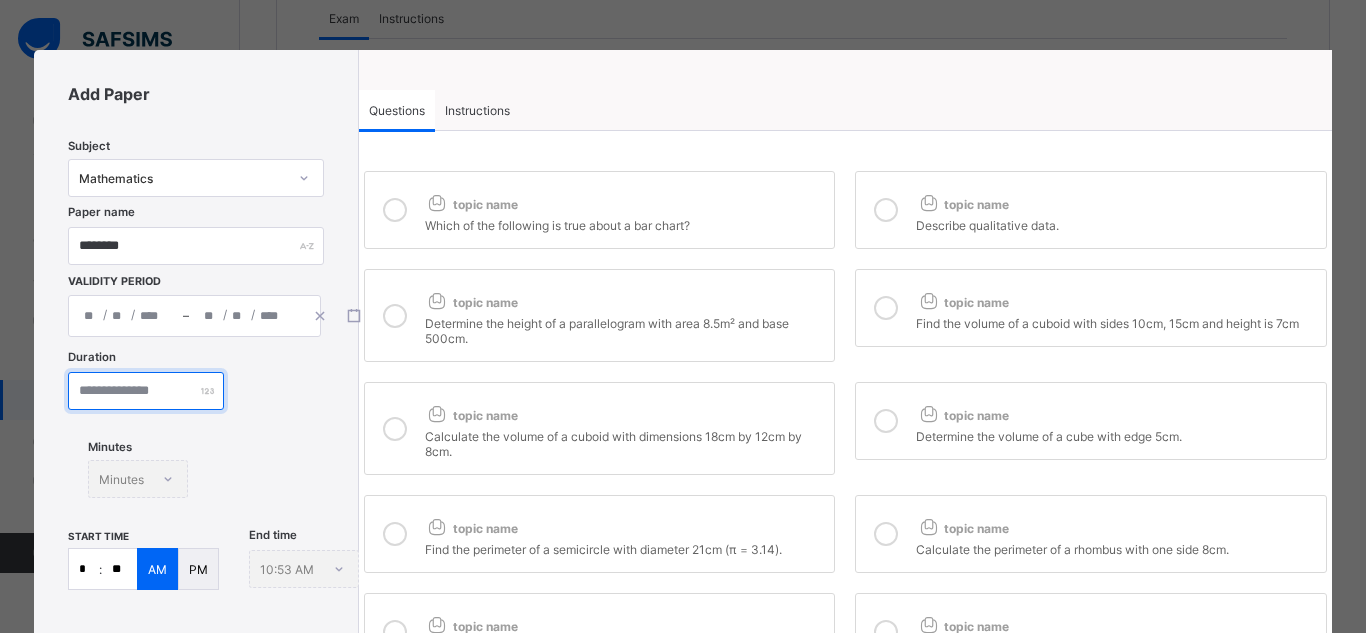 click on "**" at bounding box center [146, 391] 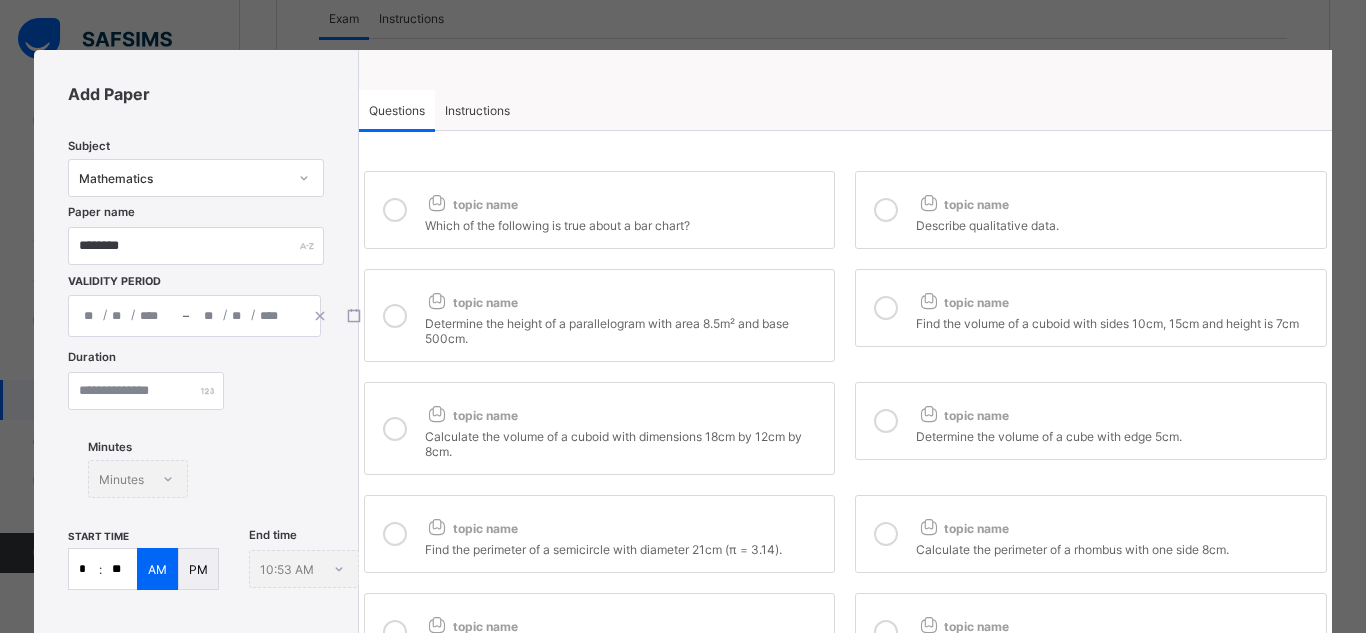 click on "Duration ** Minutes Minutes" at bounding box center [195, 440] 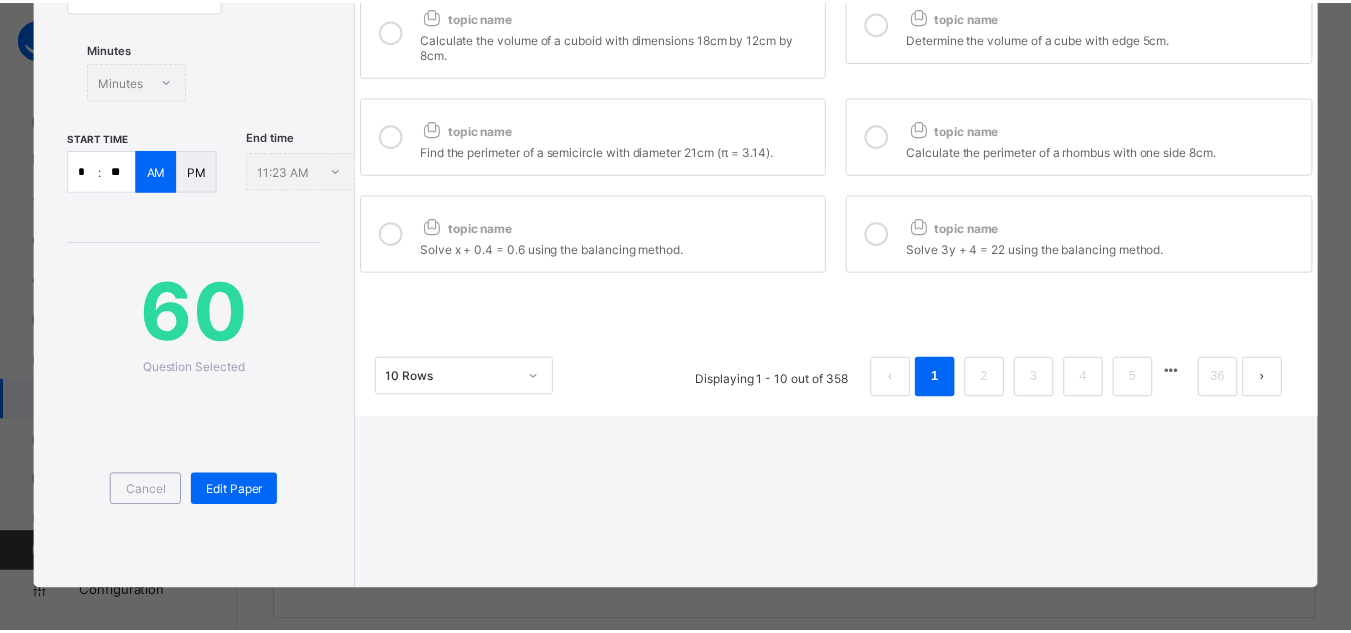 scroll, scrollTop: 406, scrollLeft: 0, axis: vertical 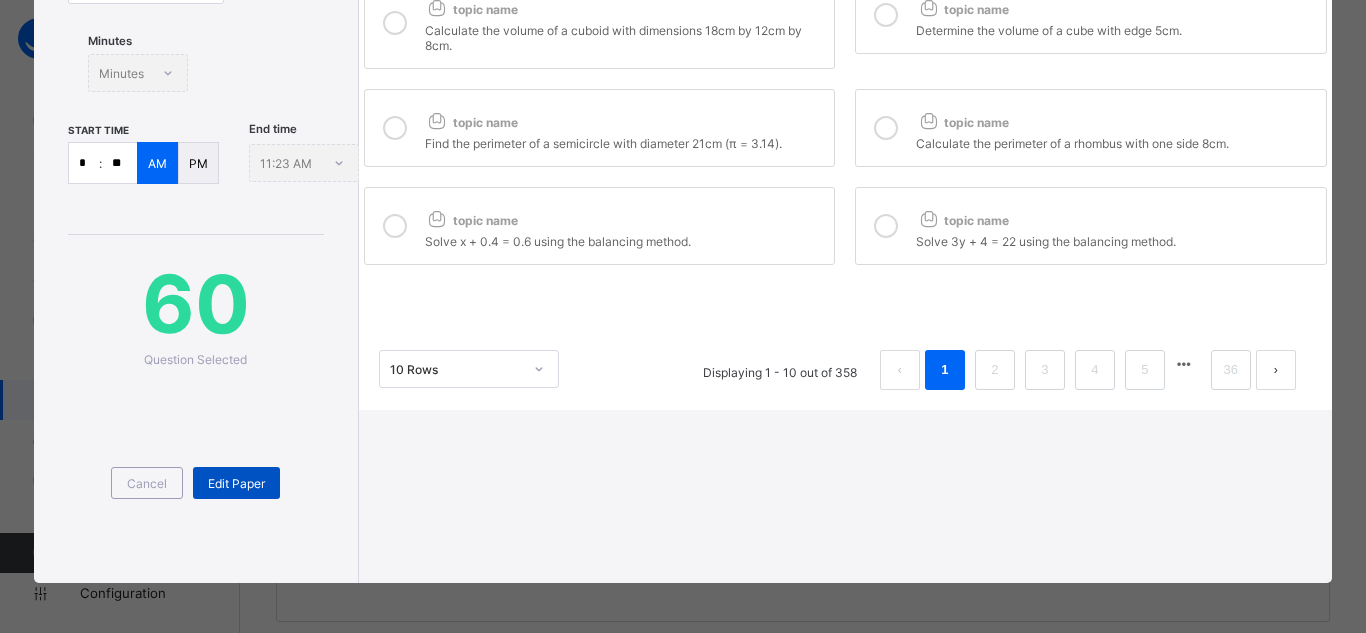 click on "Edit Paper" at bounding box center [236, 483] 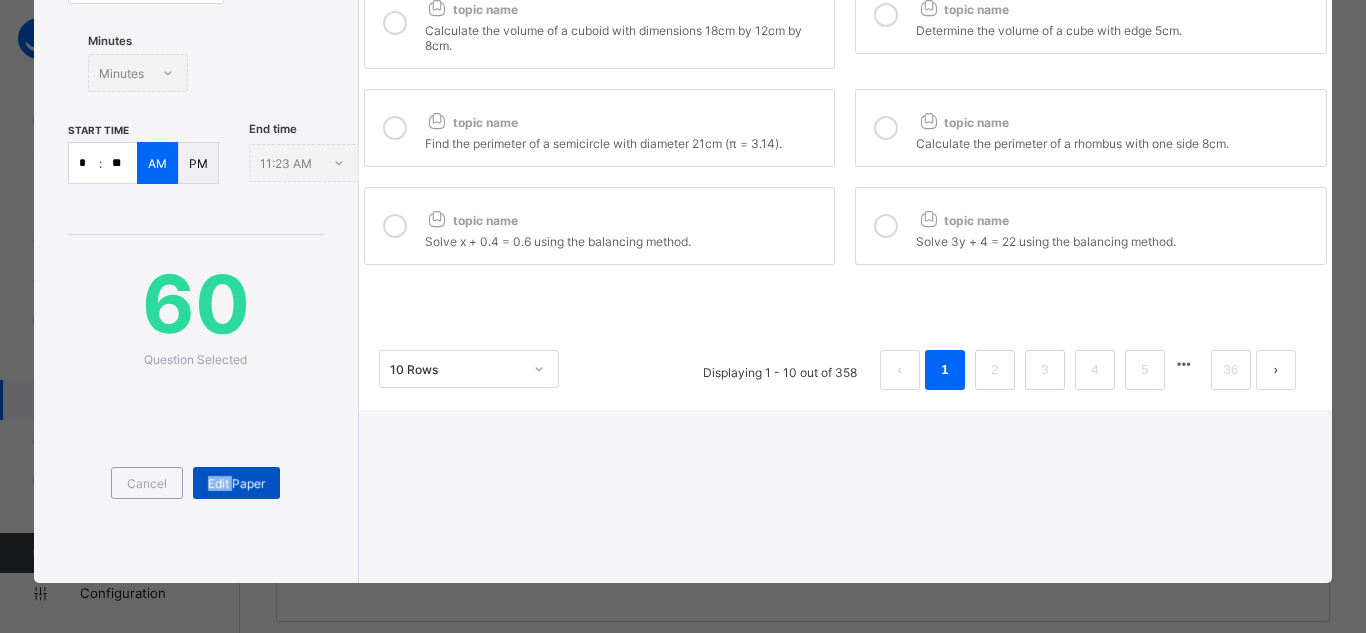 click on "Edit Paper" at bounding box center [236, 483] 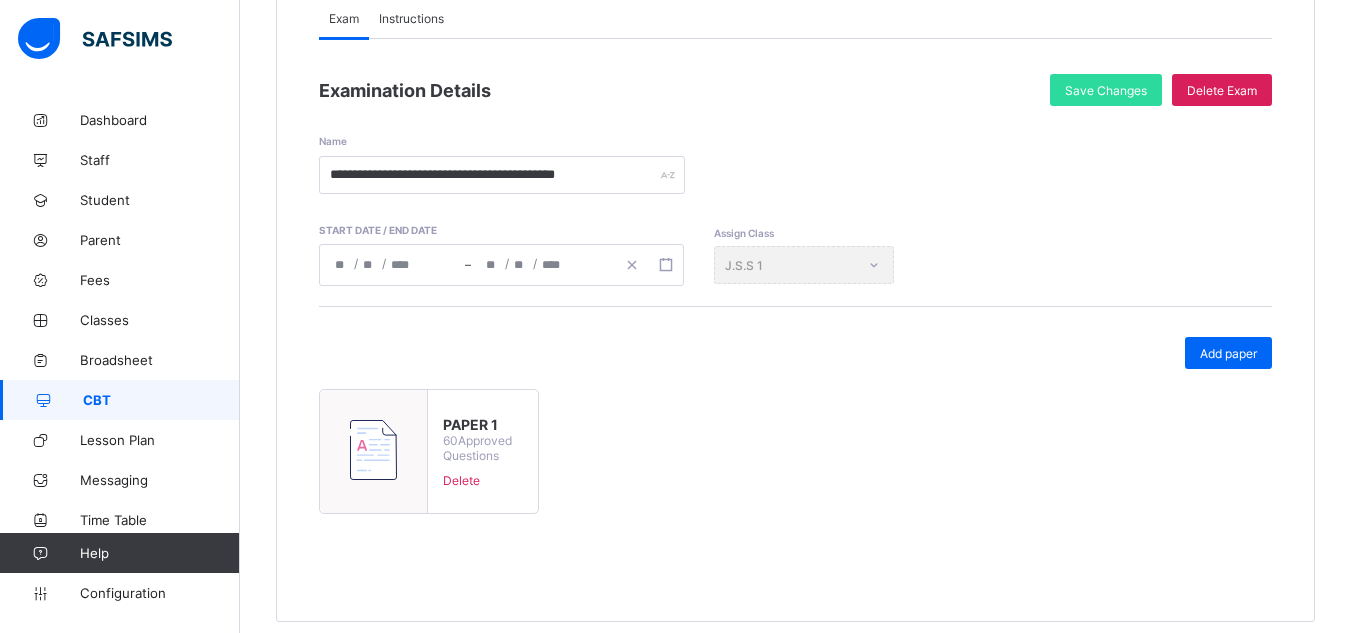 click on "CBT" at bounding box center (120, 400) 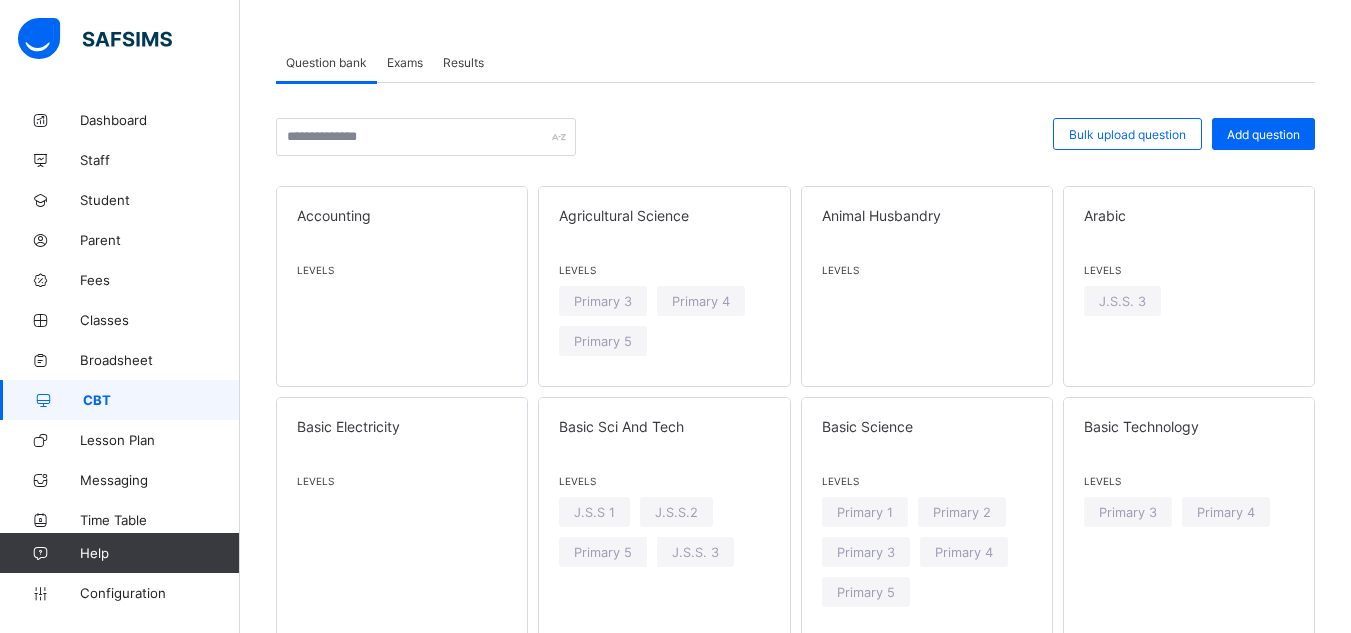 scroll, scrollTop: 80, scrollLeft: 0, axis: vertical 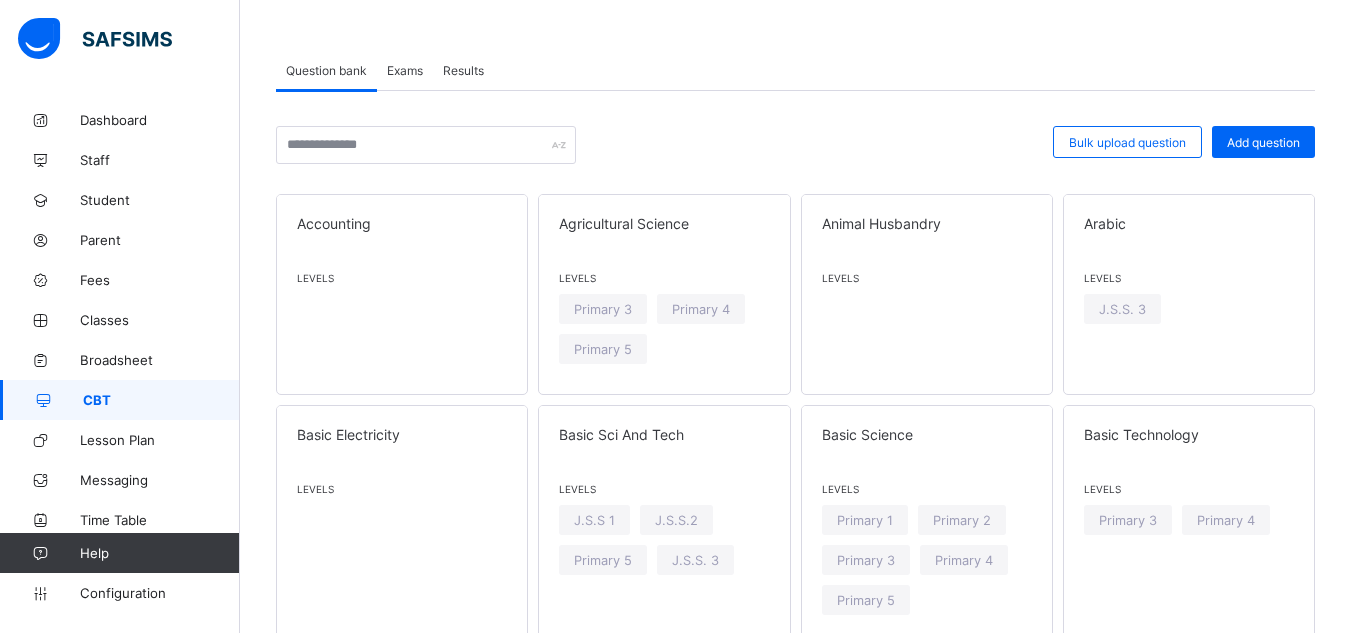 click on "Exams" at bounding box center [405, 70] 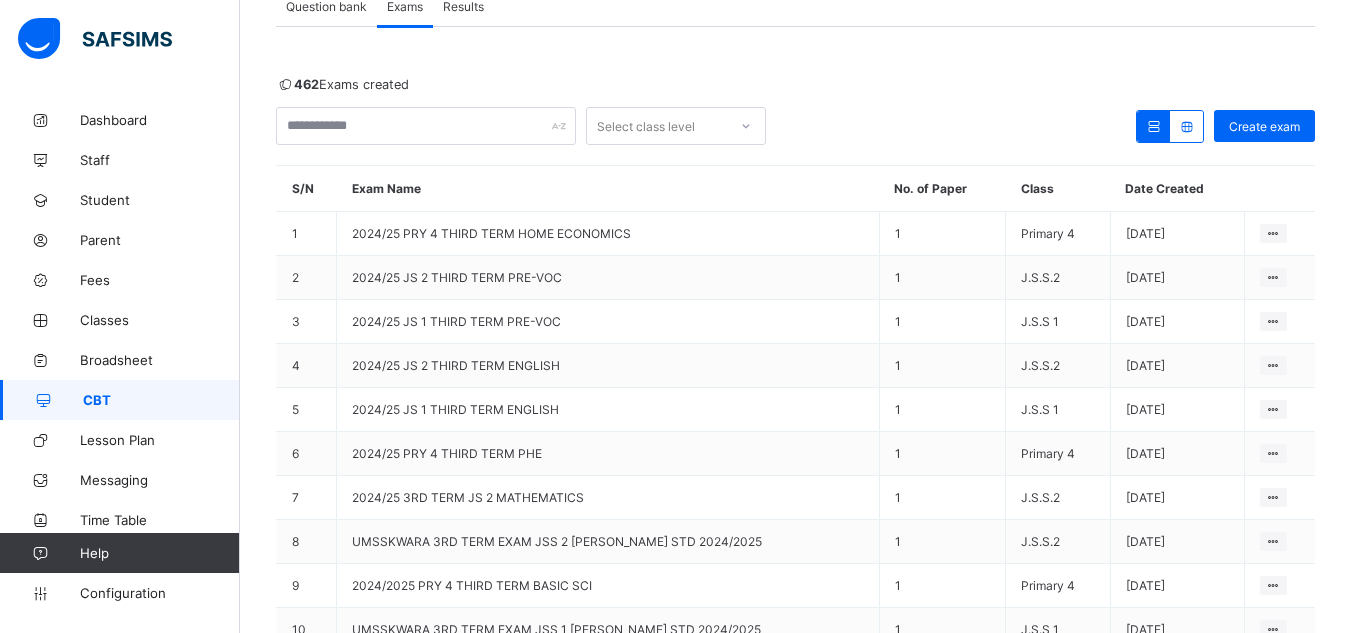 scroll, scrollTop: 268, scrollLeft: 0, axis: vertical 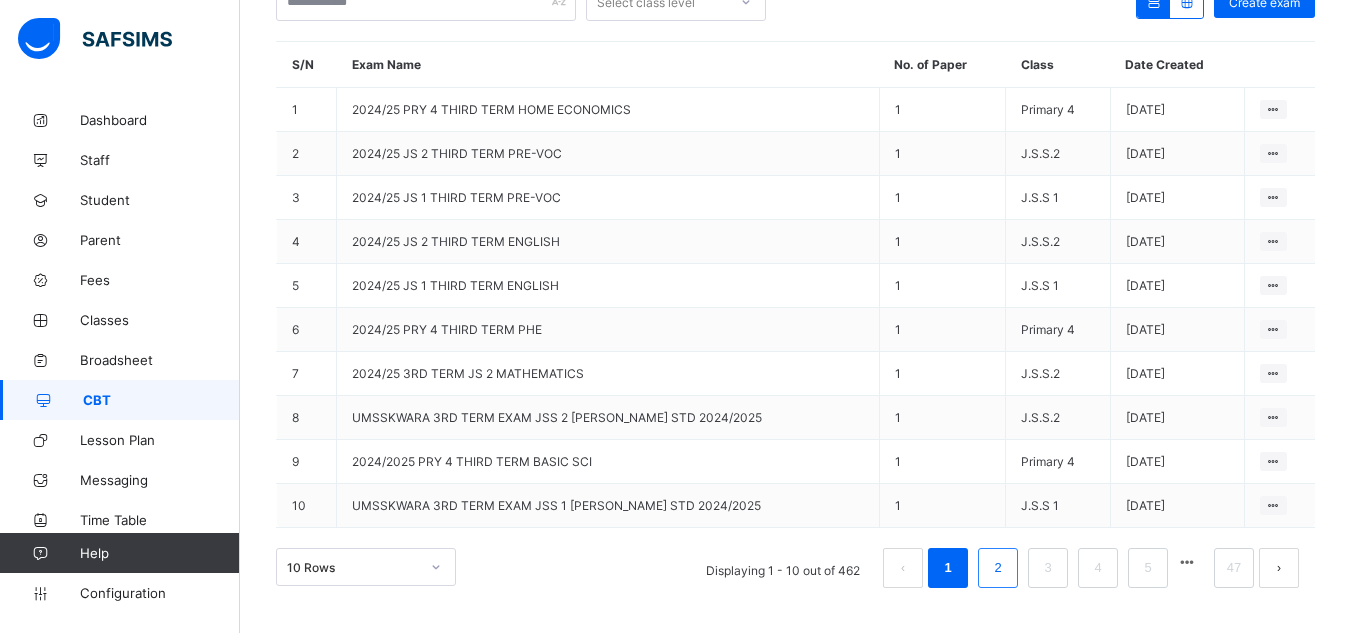 click on "2" at bounding box center [997, 568] 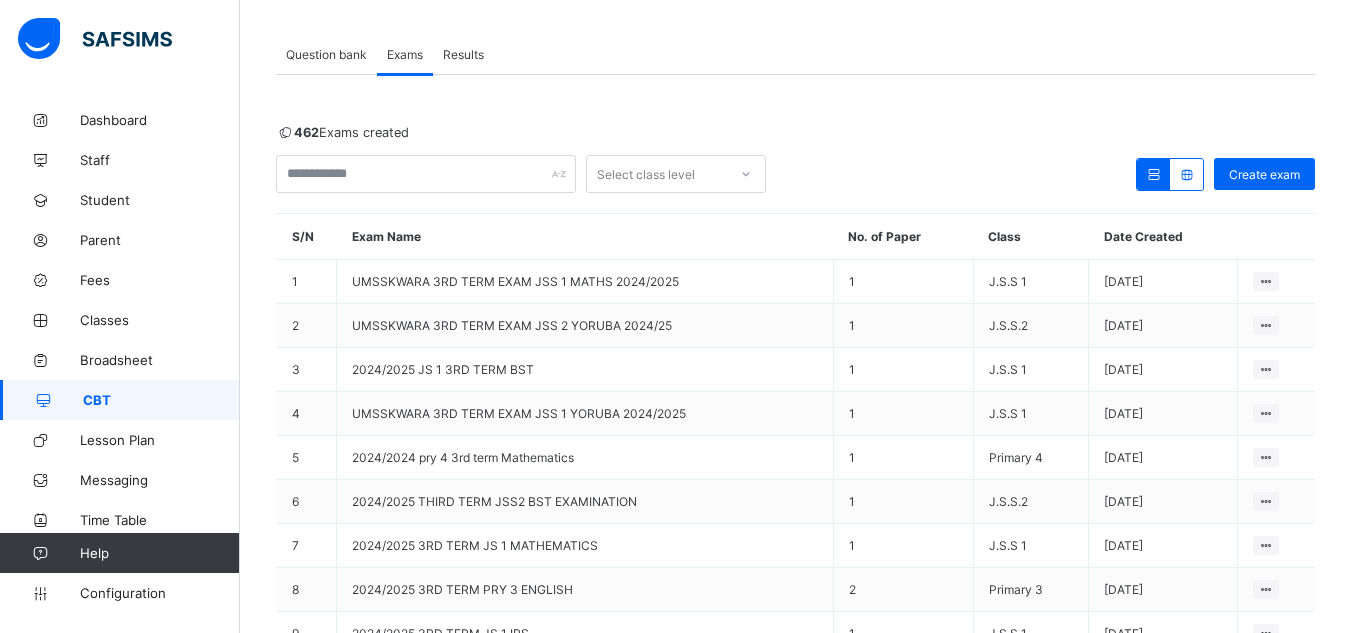 scroll, scrollTop: 268, scrollLeft: 0, axis: vertical 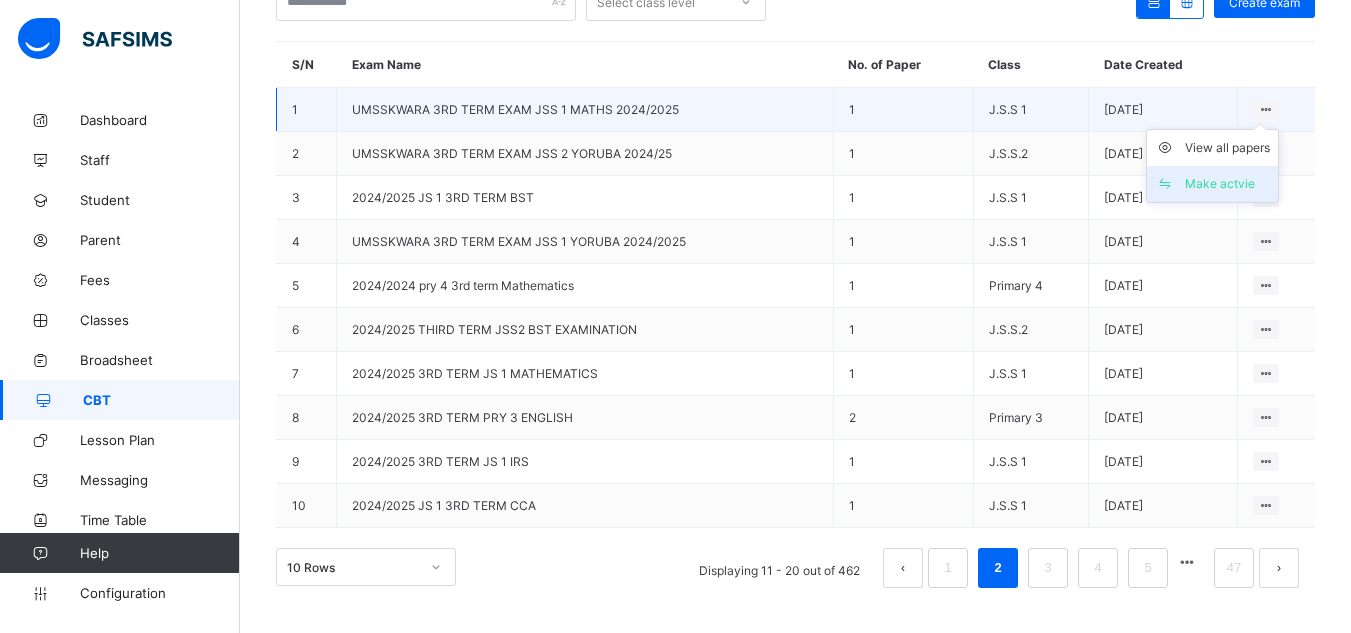 click on "Make actvie" at bounding box center (1227, 184) 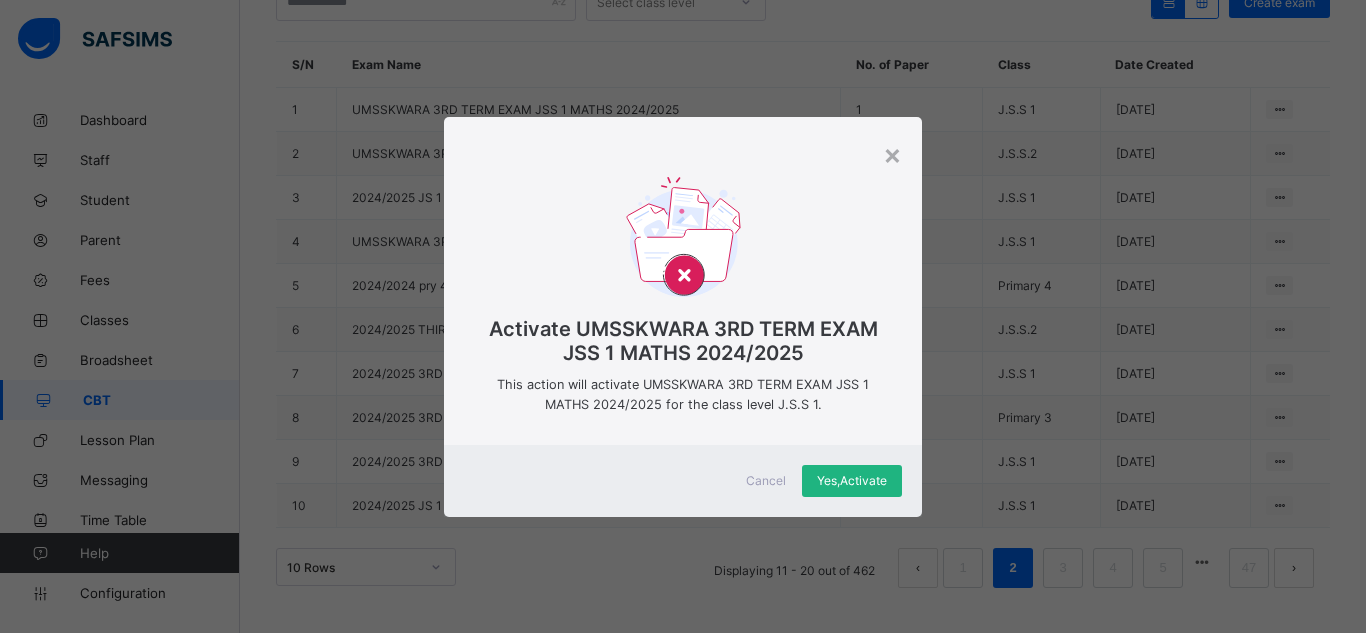 click on "Yes,  Activate" at bounding box center (852, 480) 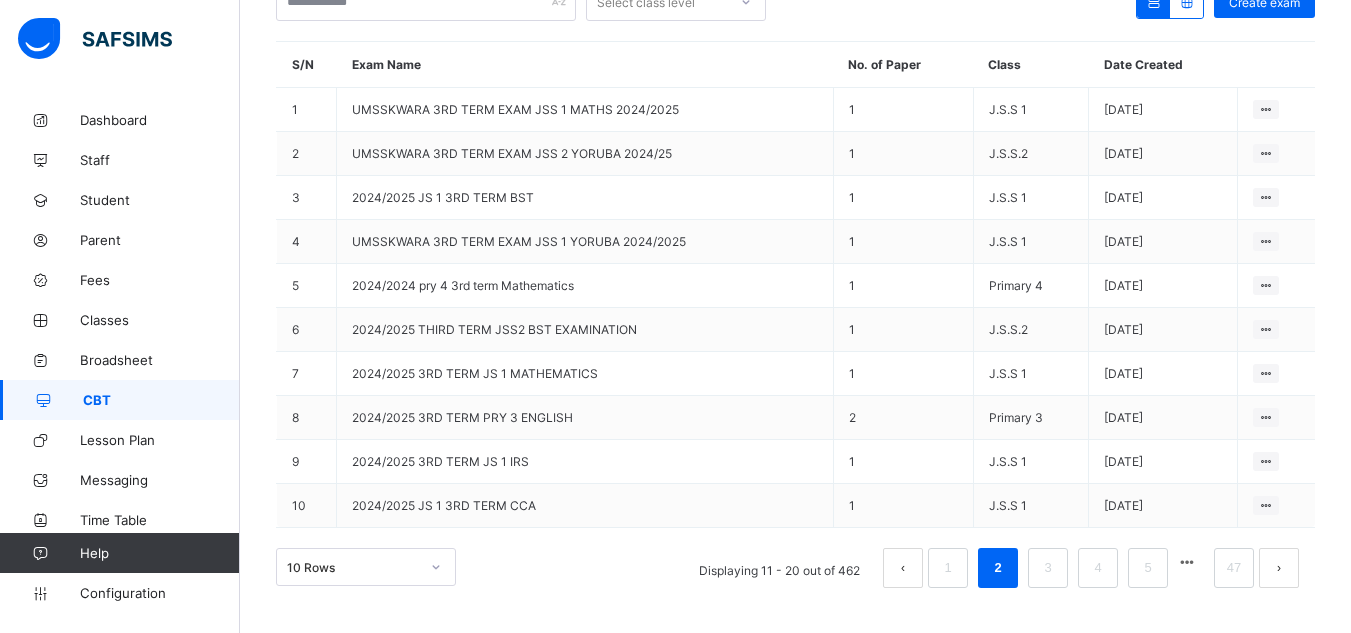 scroll, scrollTop: 28, scrollLeft: 0, axis: vertical 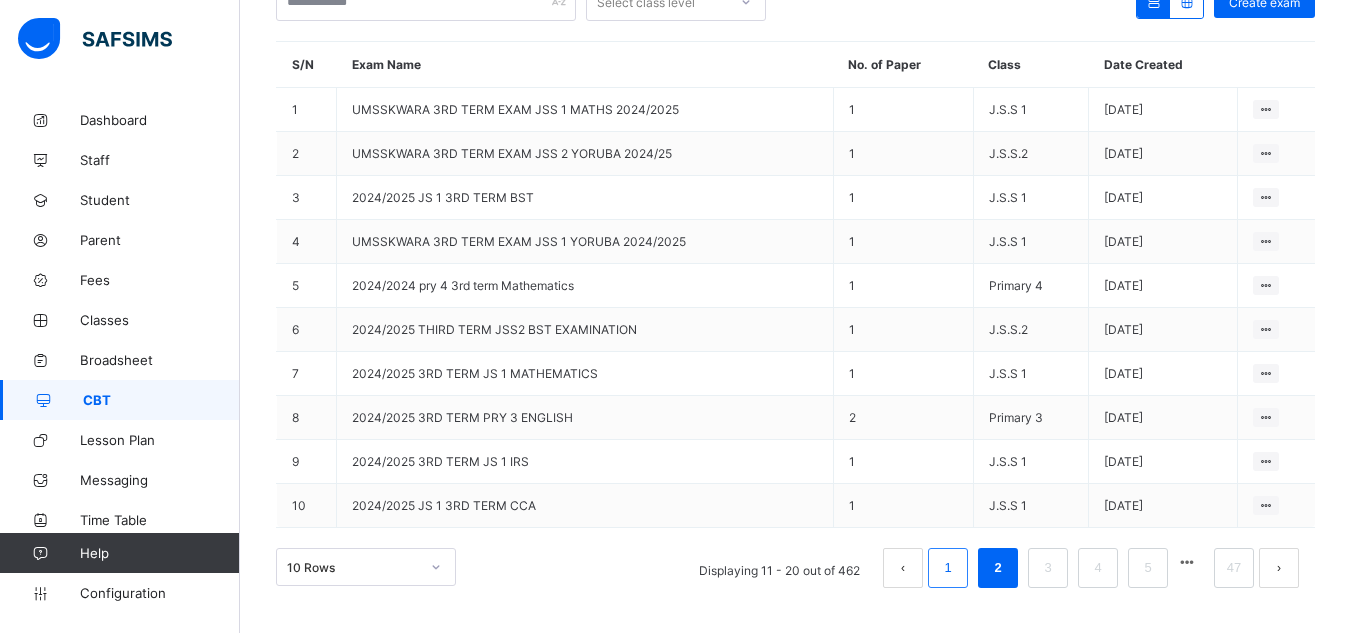 click on "1" at bounding box center (948, 568) 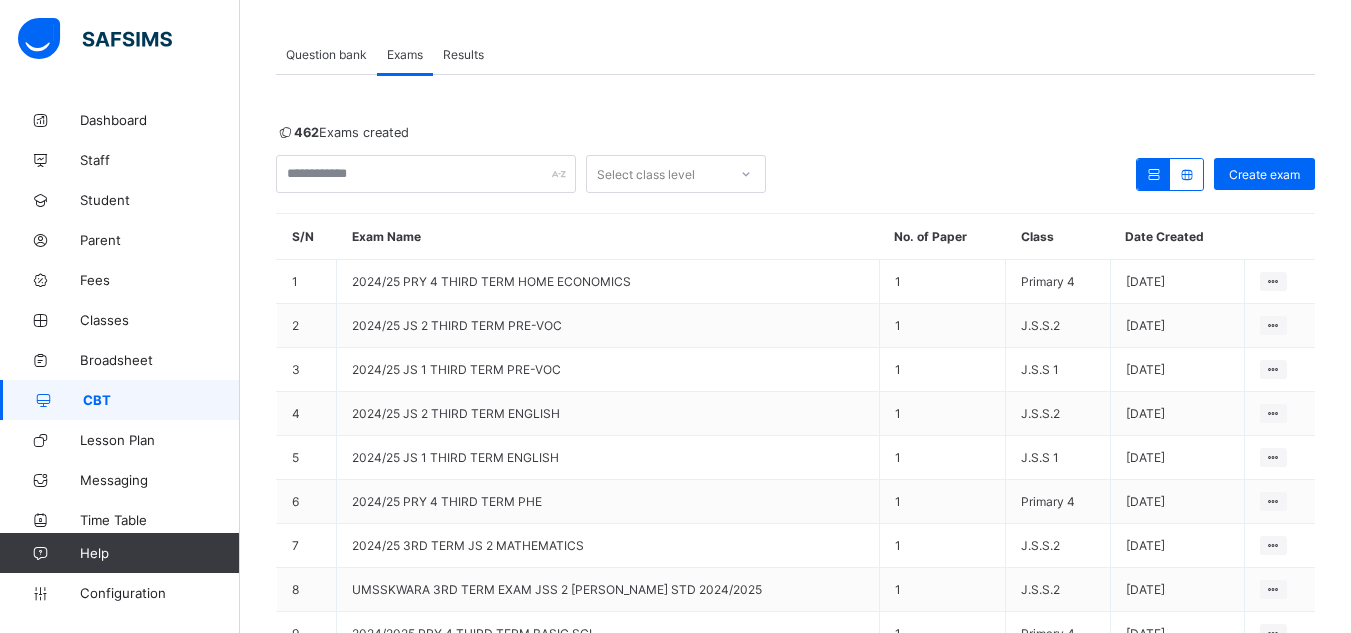 scroll, scrollTop: 268, scrollLeft: 0, axis: vertical 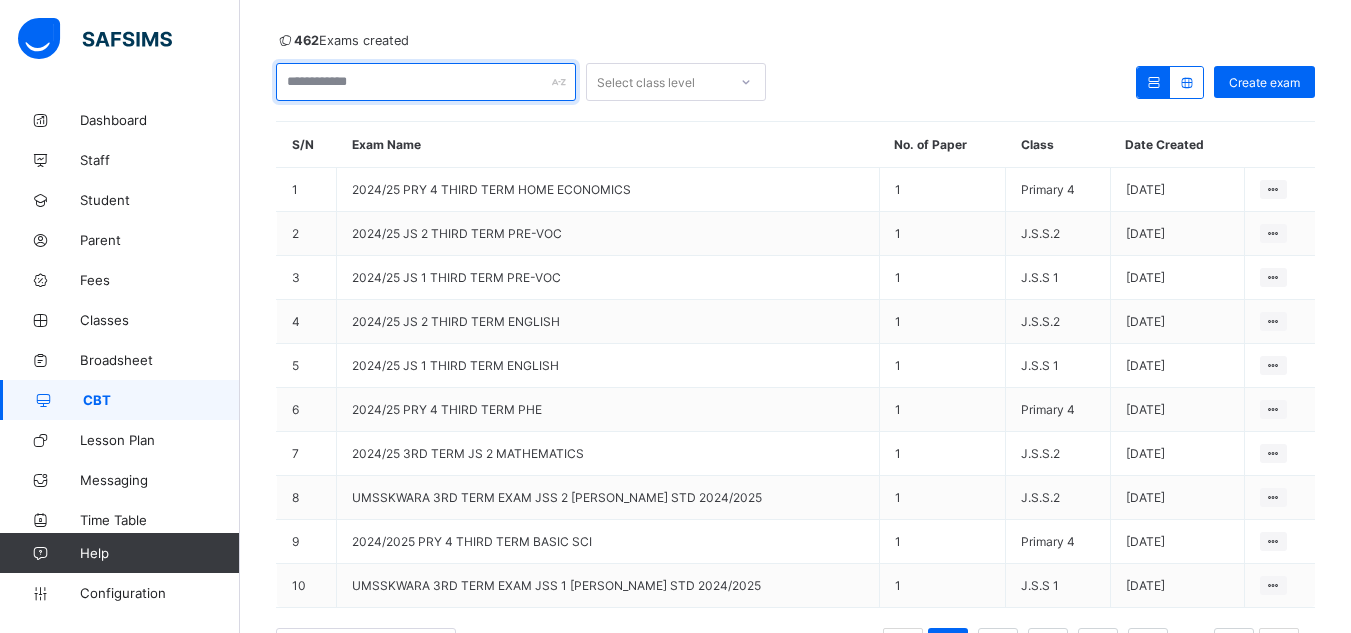 click at bounding box center [426, 82] 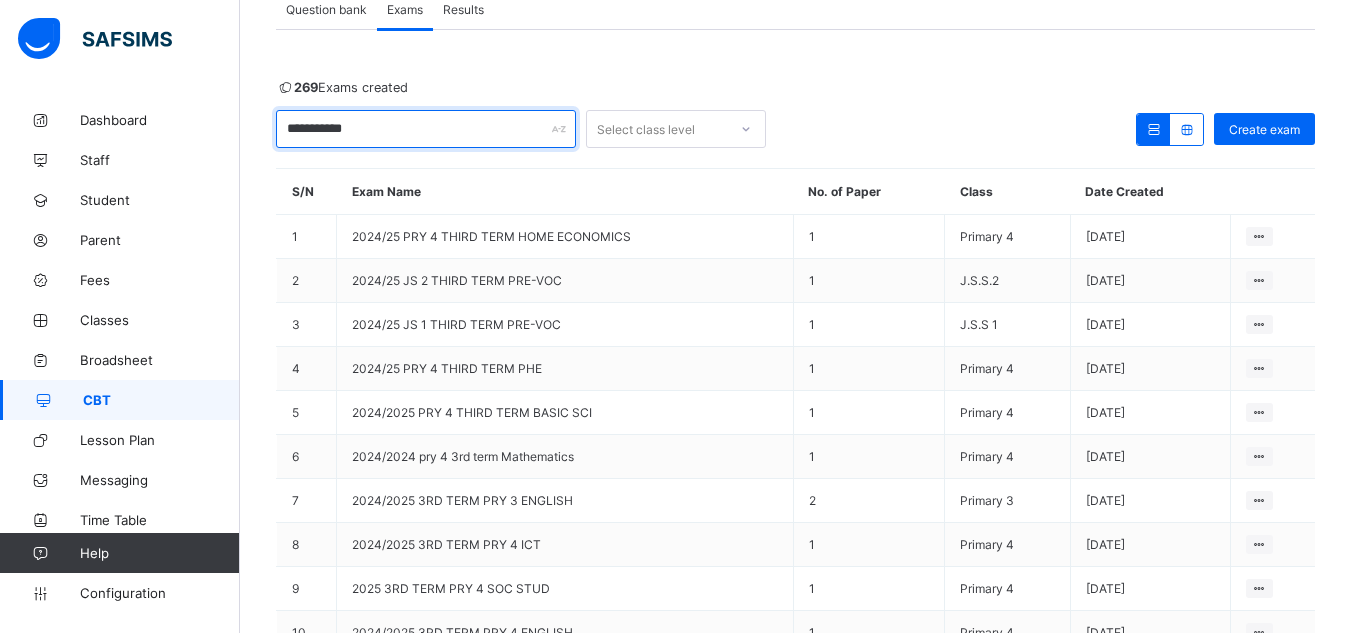scroll, scrollTop: 188, scrollLeft: 0, axis: vertical 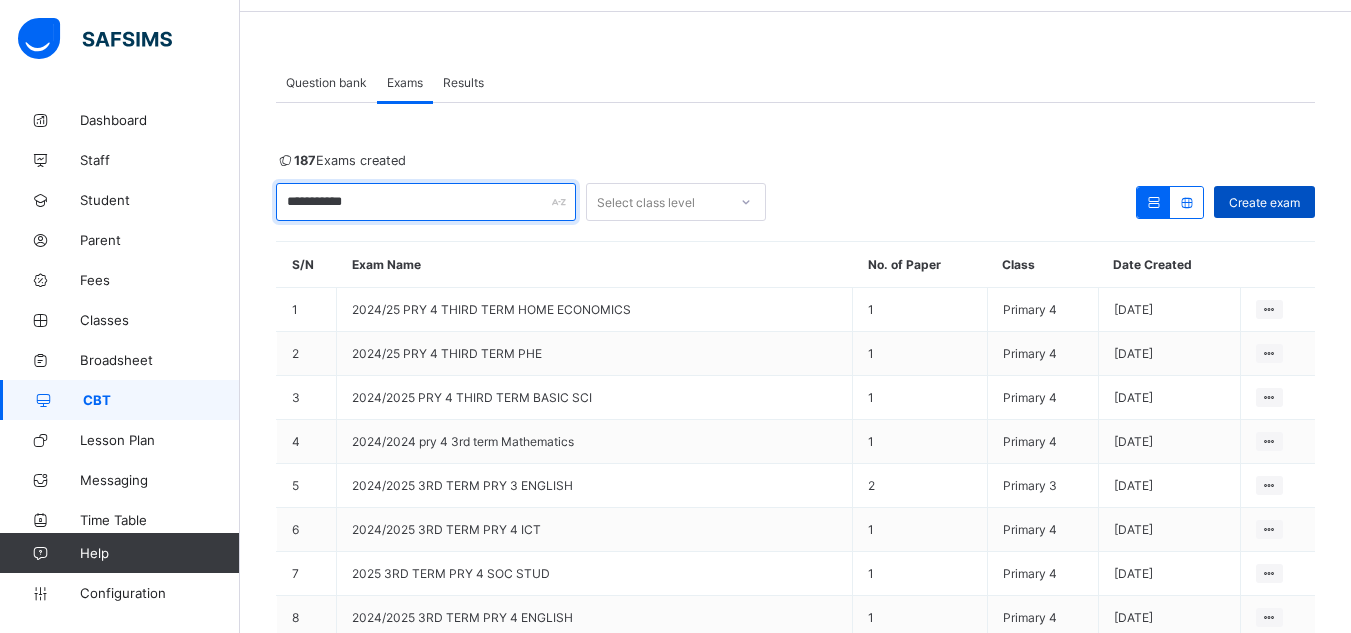 type on "**********" 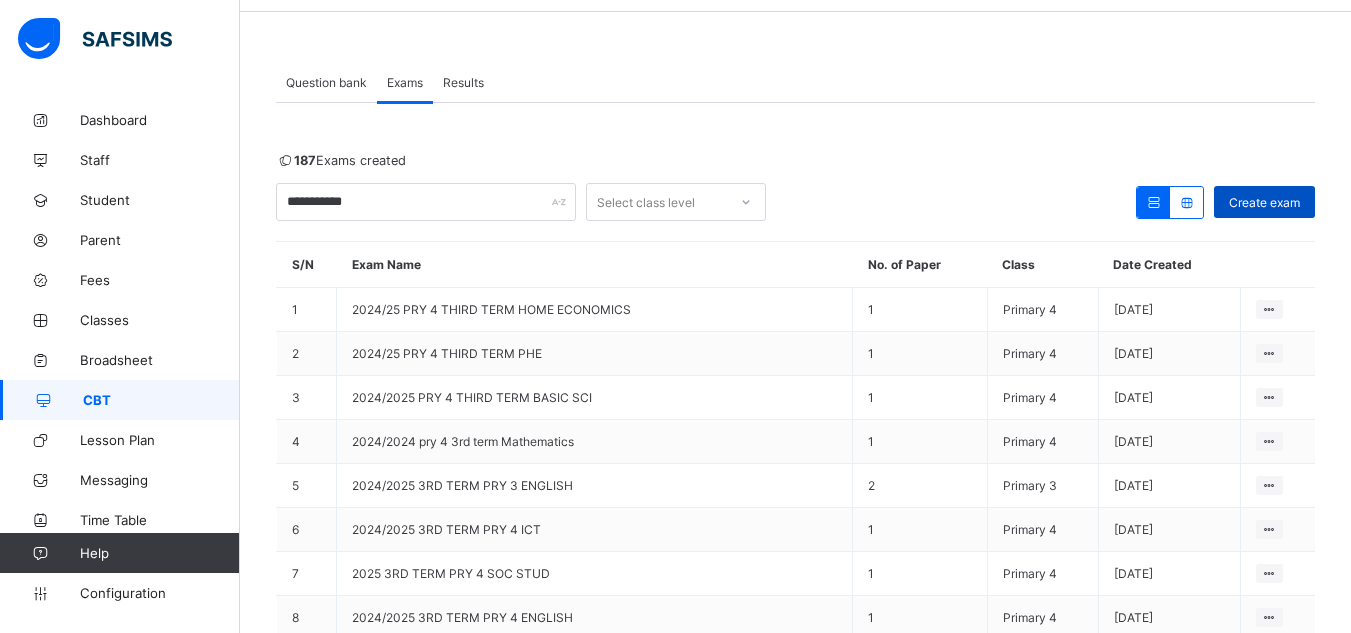 click on "Create exam" at bounding box center [1264, 202] 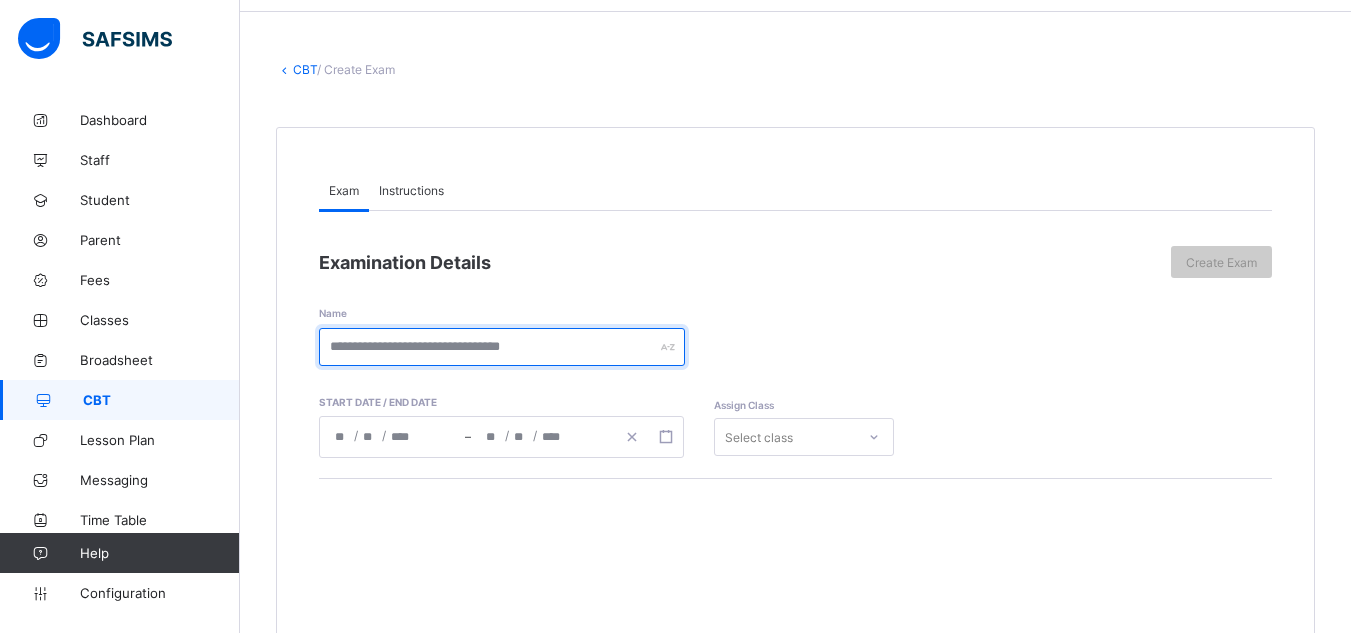 click at bounding box center (502, 347) 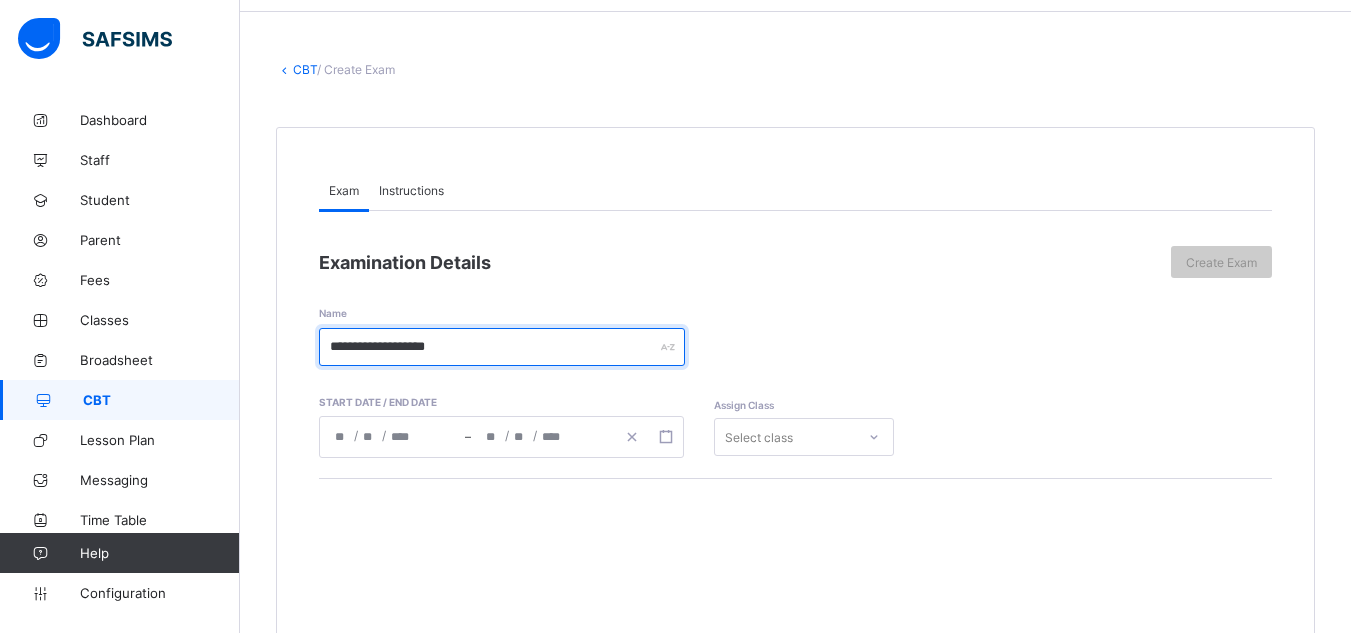 type on "**********" 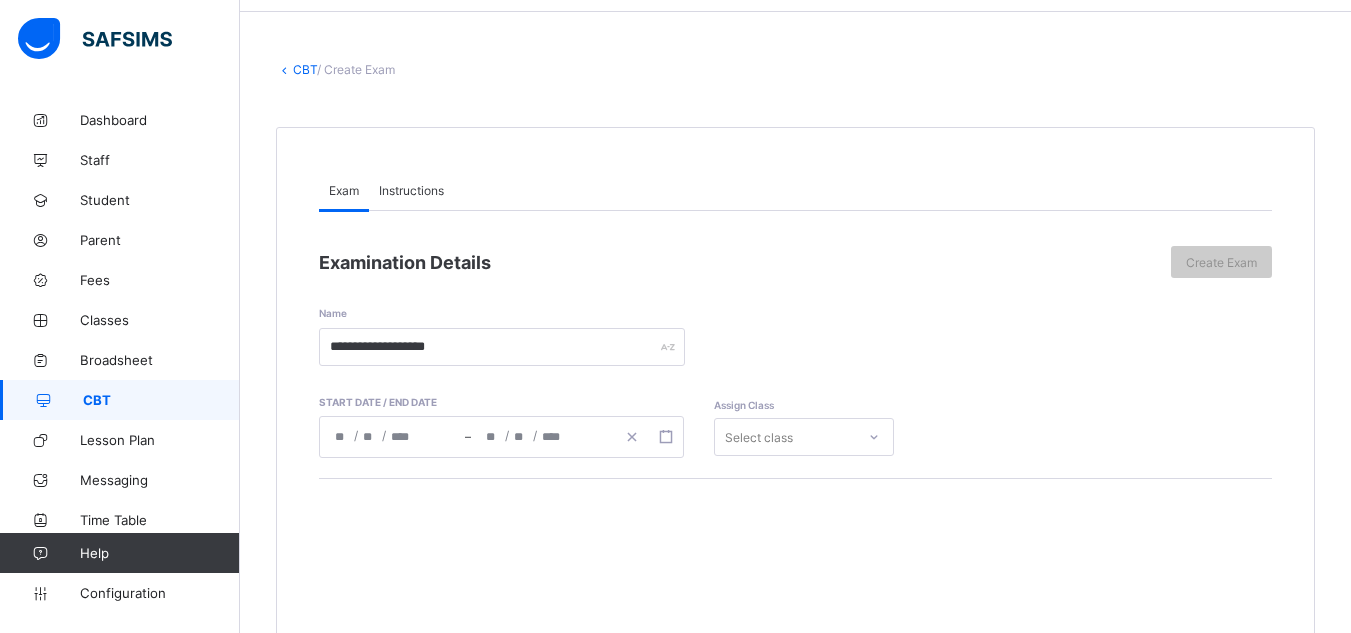 click 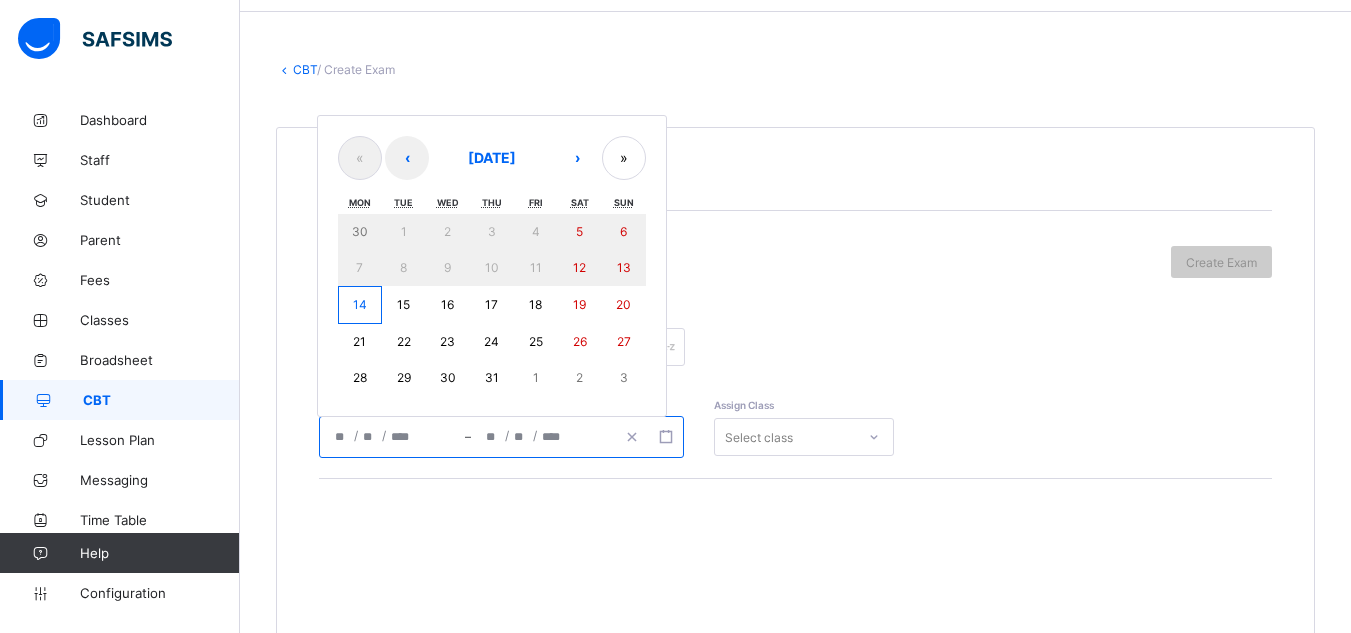 click on "14" at bounding box center [360, 304] 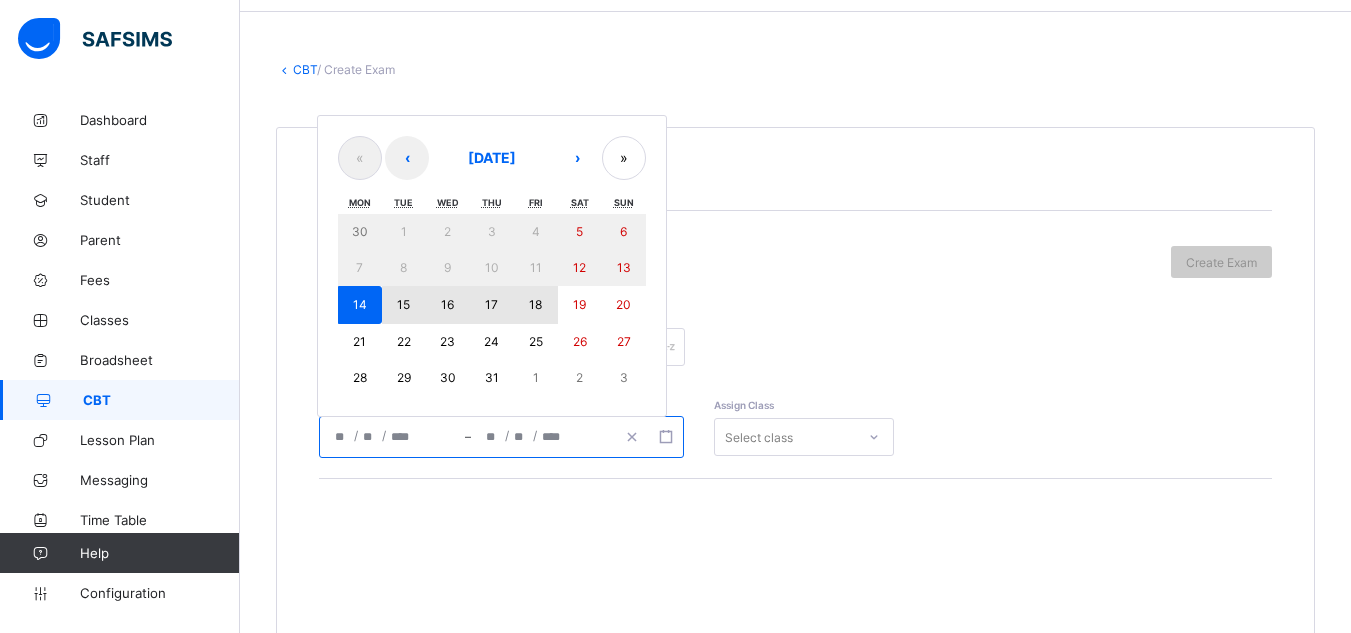drag, startPoint x: 355, startPoint y: 309, endPoint x: 532, endPoint y: 304, distance: 177.0706 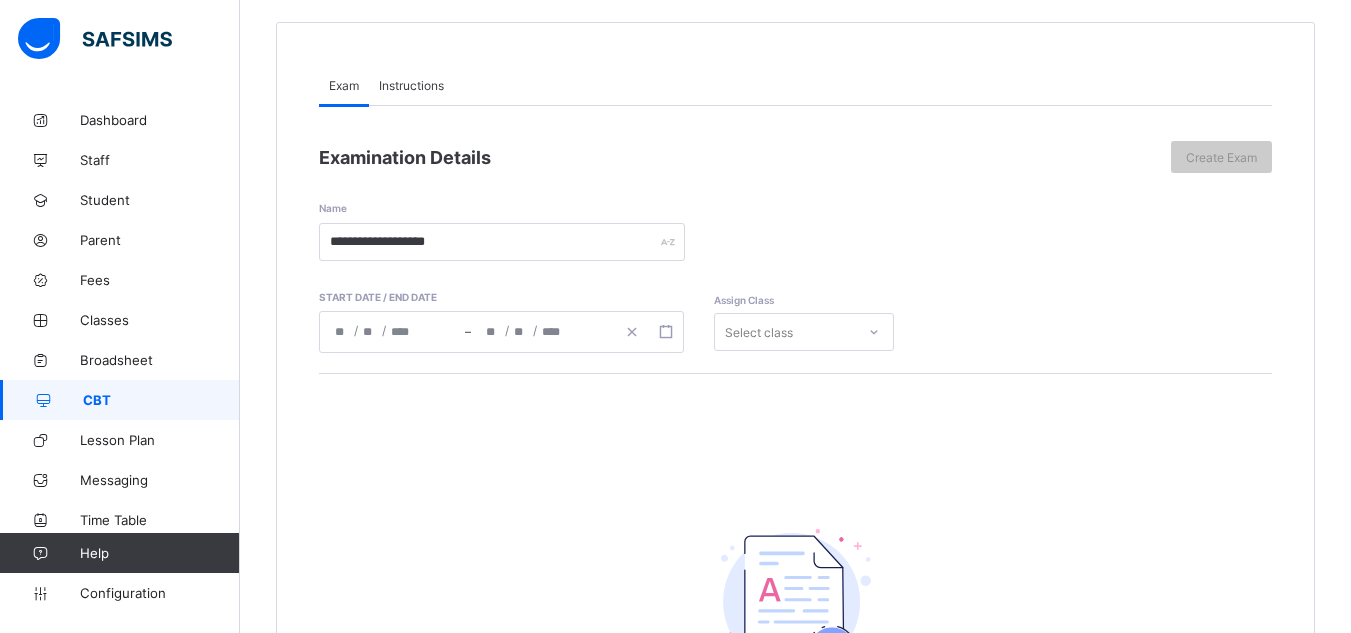 click on "Select class" at bounding box center [804, 332] 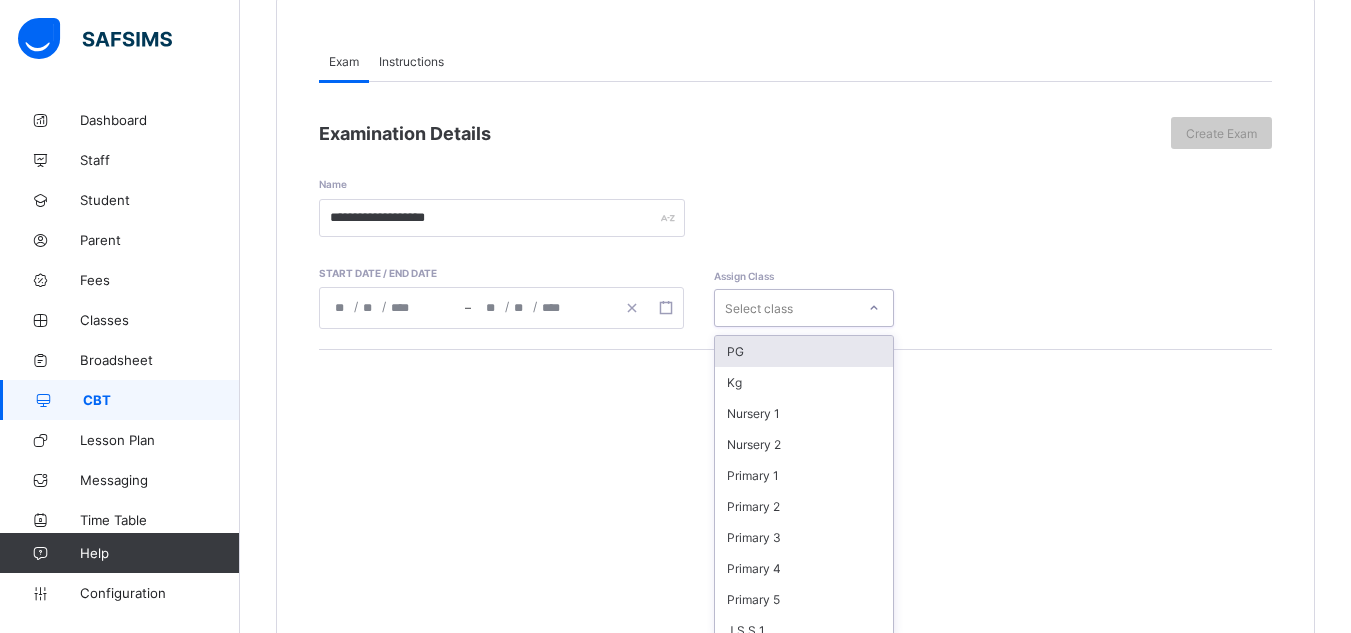 scroll, scrollTop: 209, scrollLeft: 0, axis: vertical 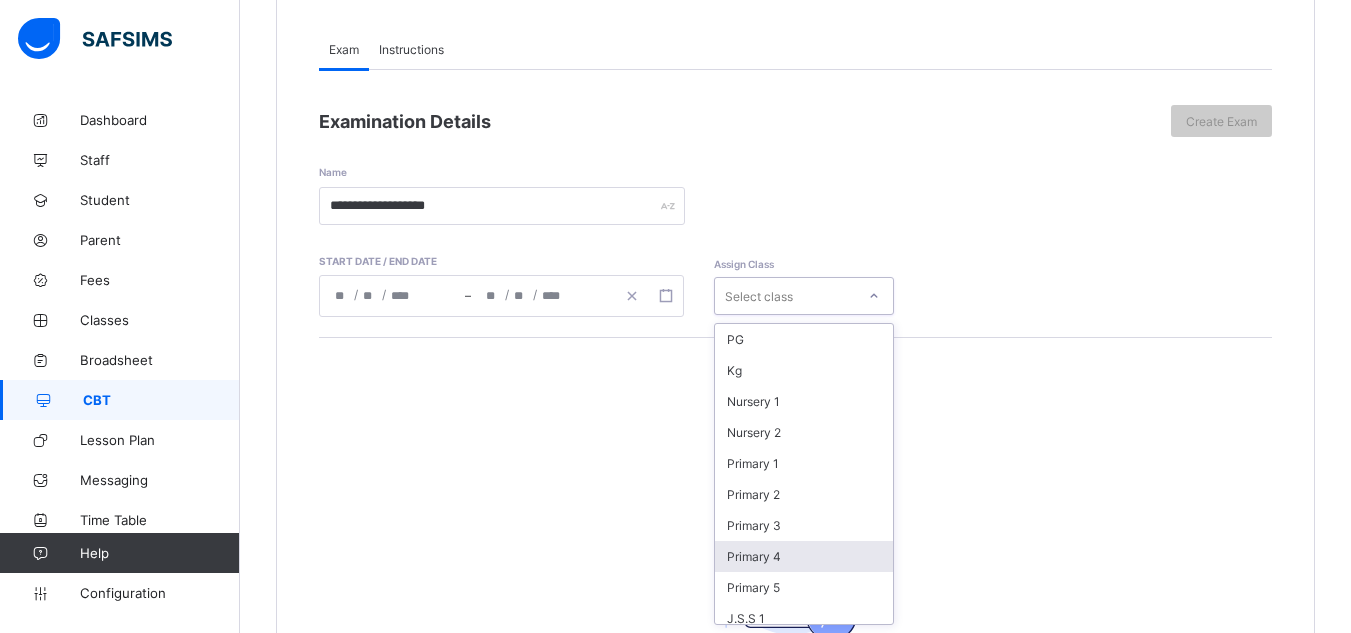 click on "Primary 4" at bounding box center [804, 556] 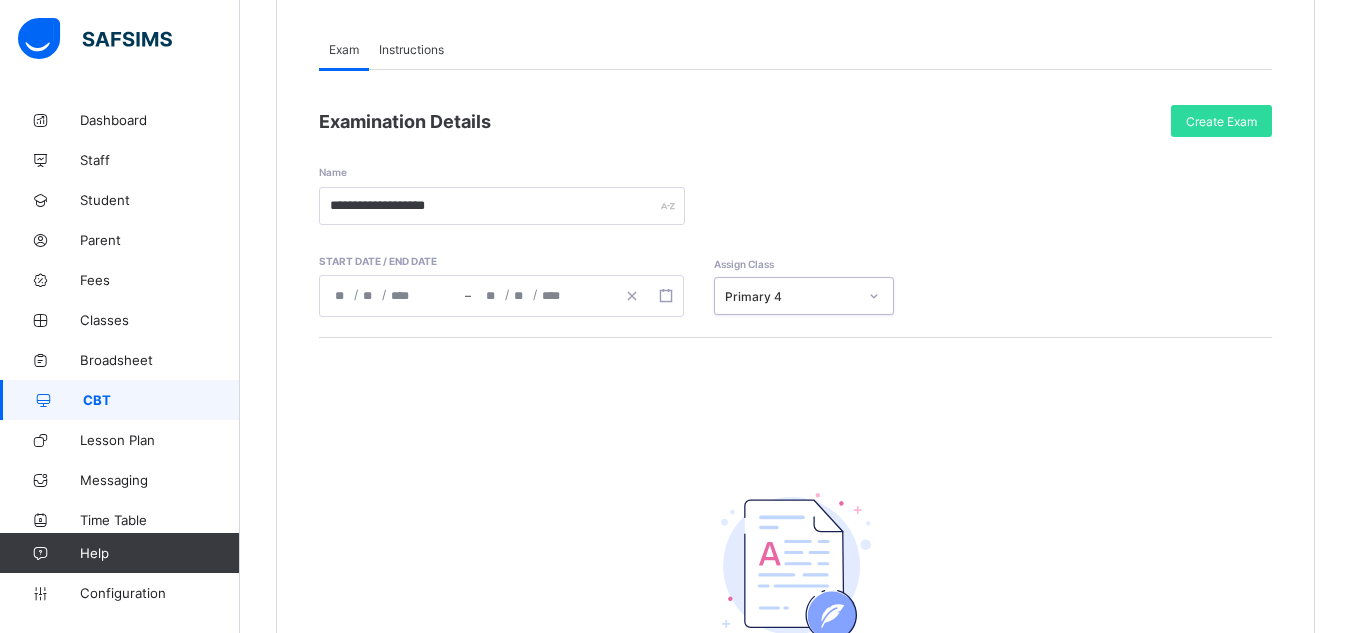 click on "Instructions" at bounding box center [411, 49] 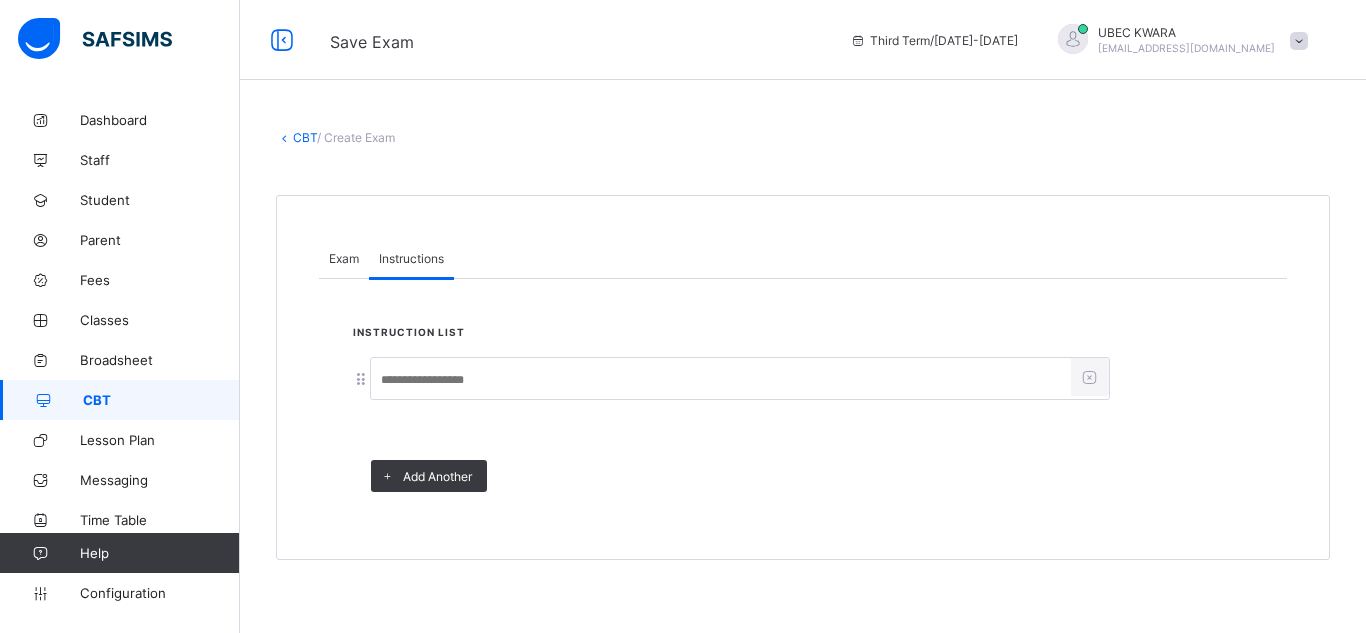 click at bounding box center (721, 380) 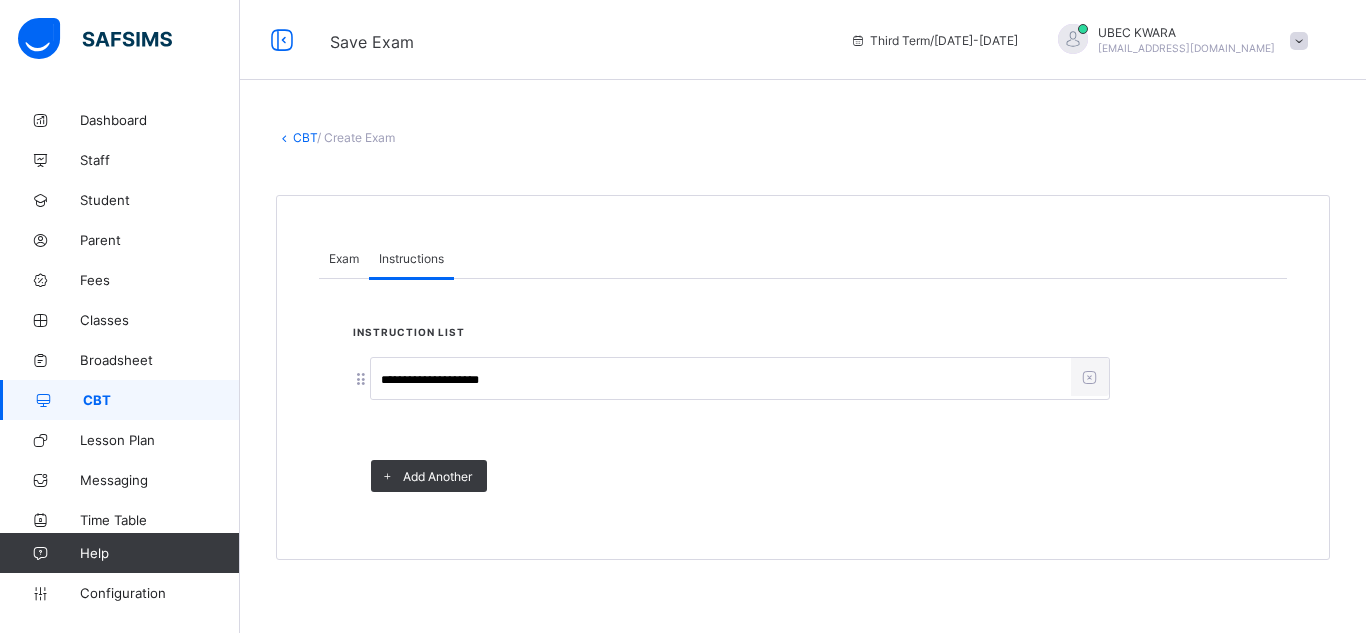 type on "**********" 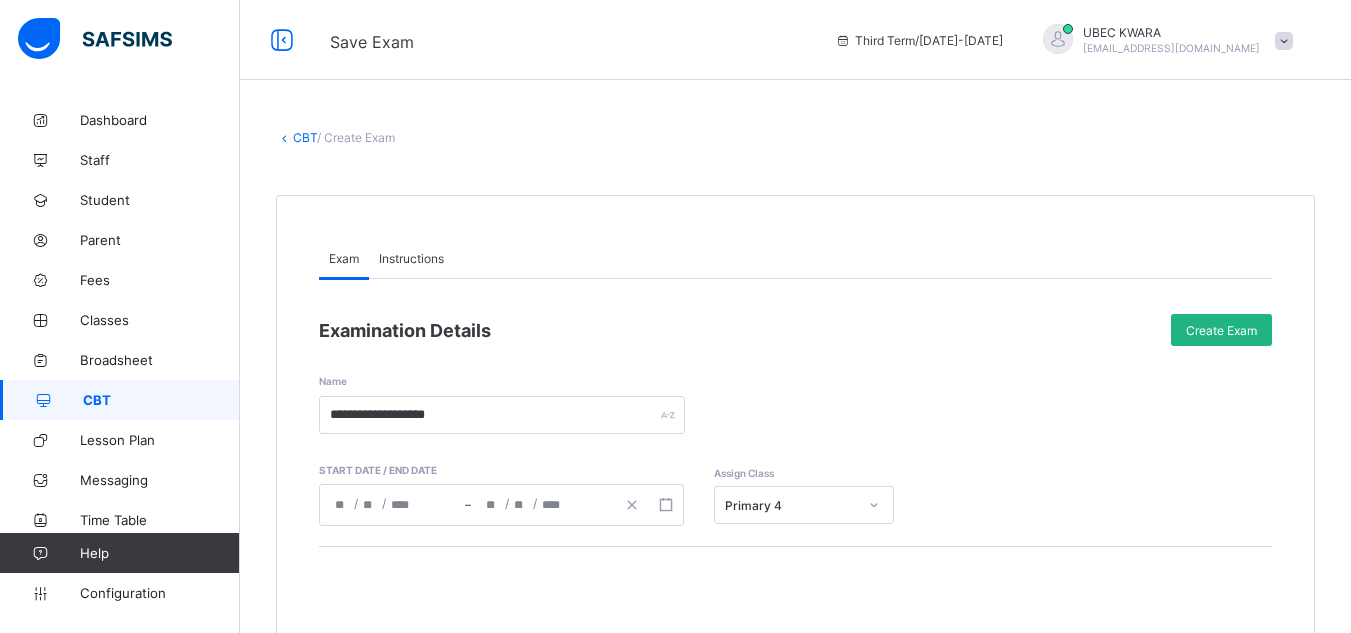 click on "Create Exam" at bounding box center [1221, 330] 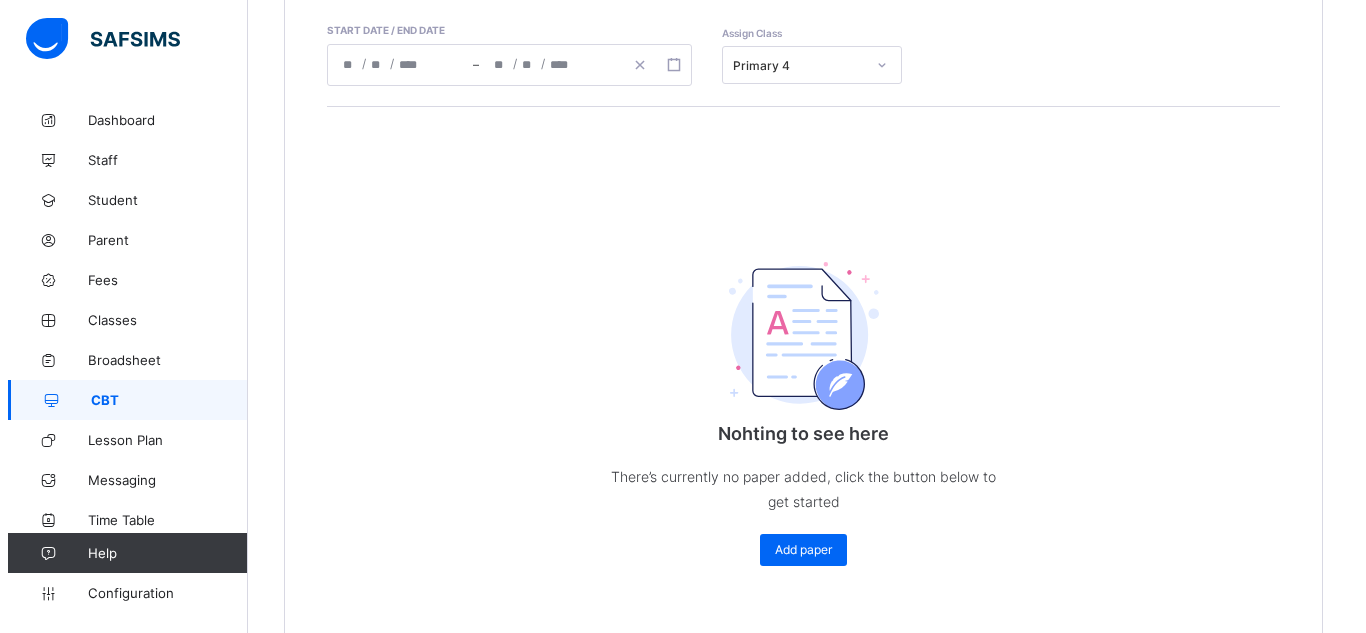 scroll, scrollTop: 480, scrollLeft: 0, axis: vertical 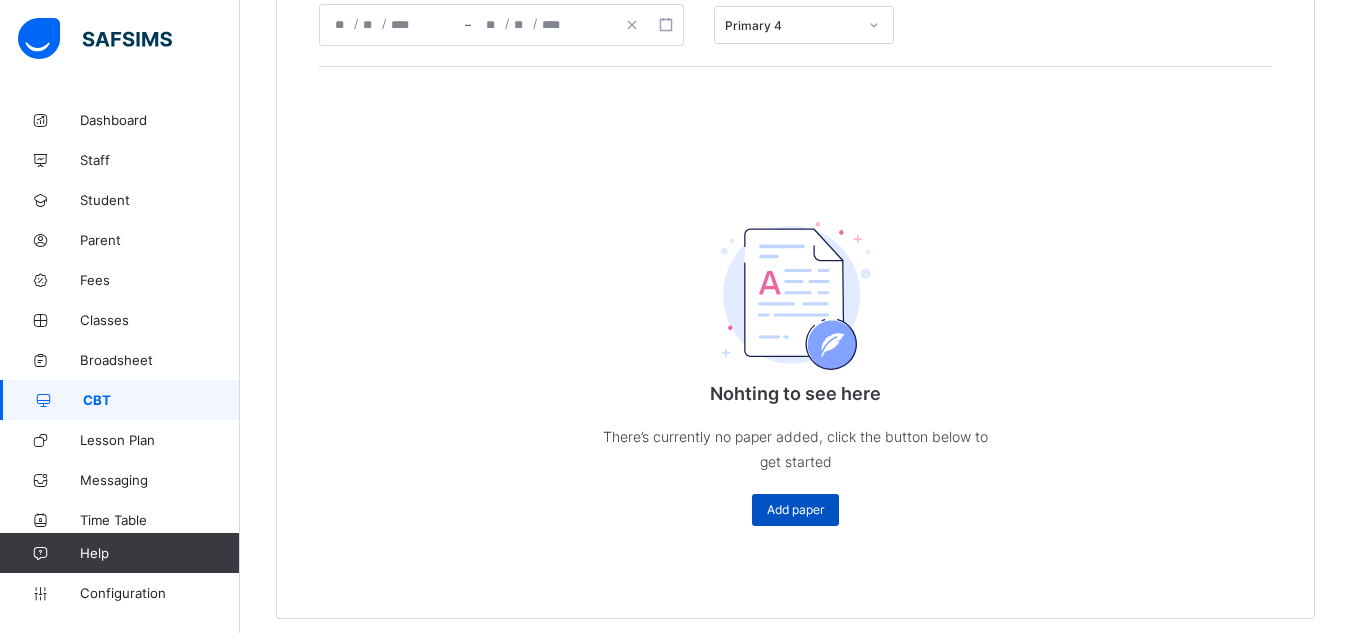 click on "Add paper" at bounding box center (795, 509) 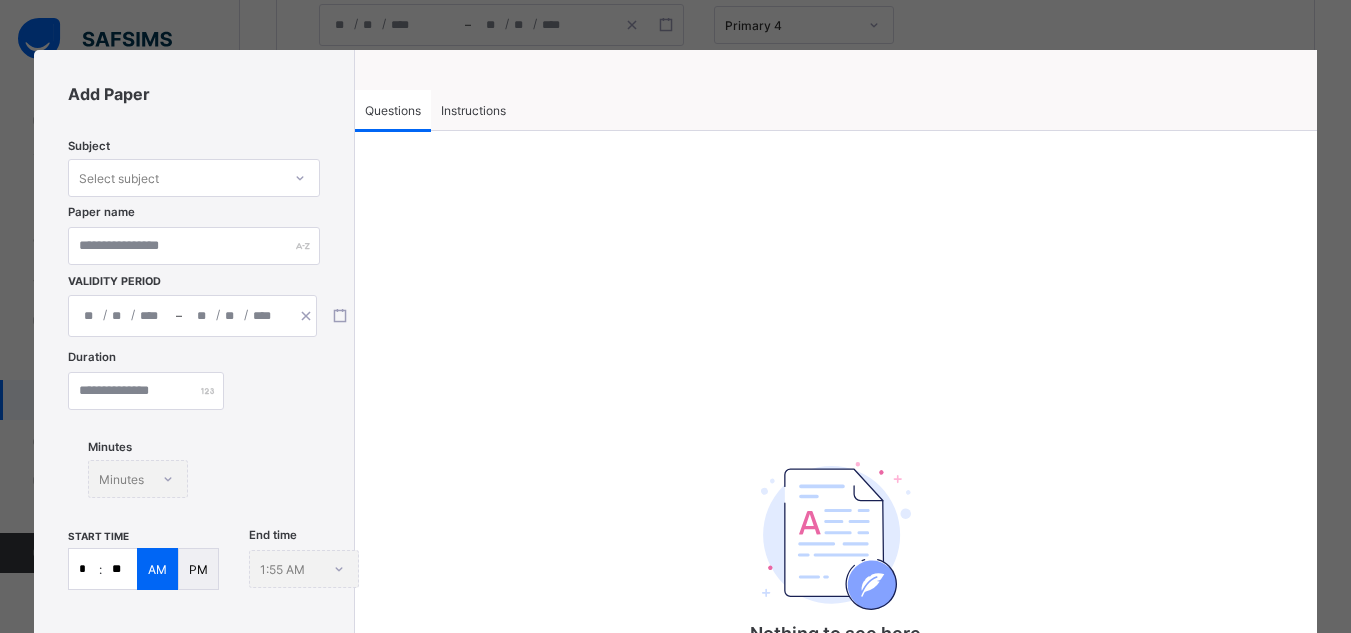 click 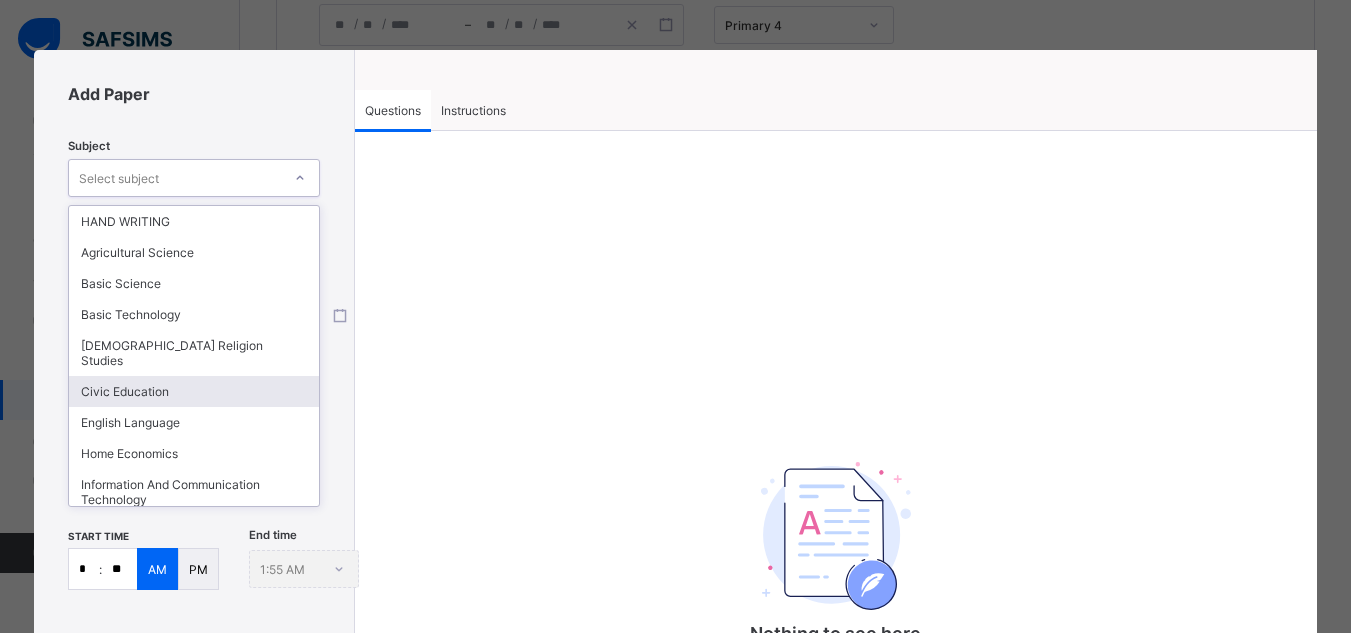 click on "Civic Education" at bounding box center (194, 391) 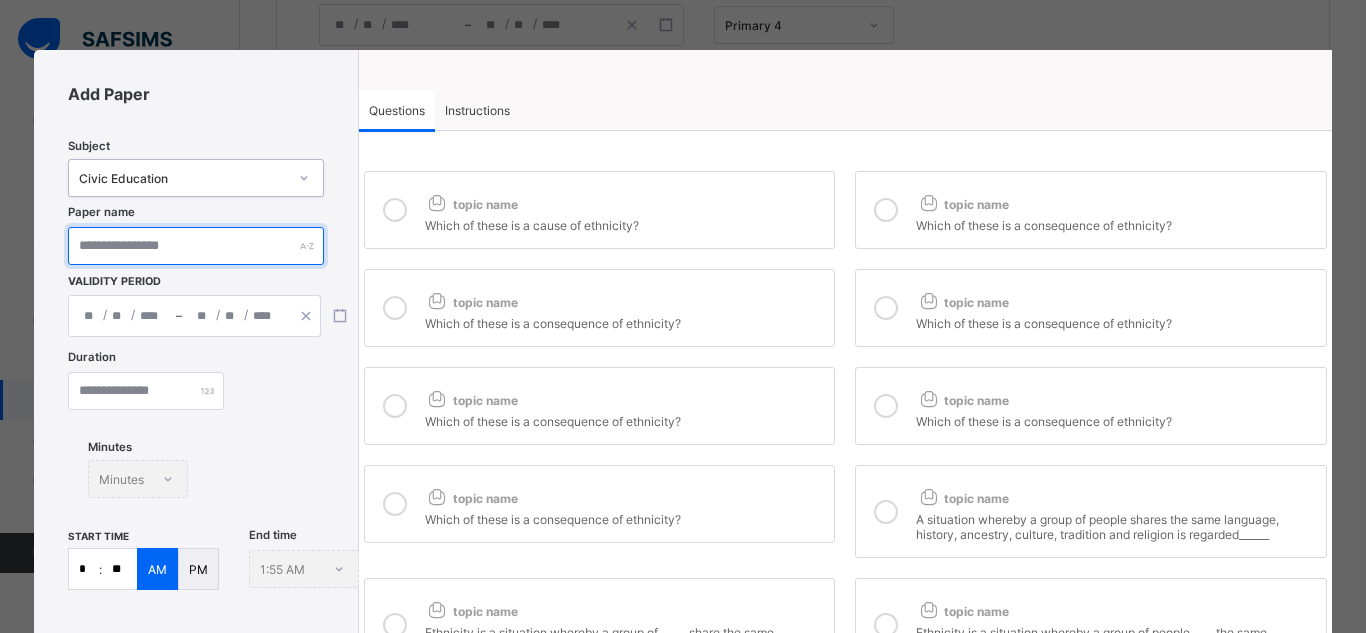 click at bounding box center [195, 246] 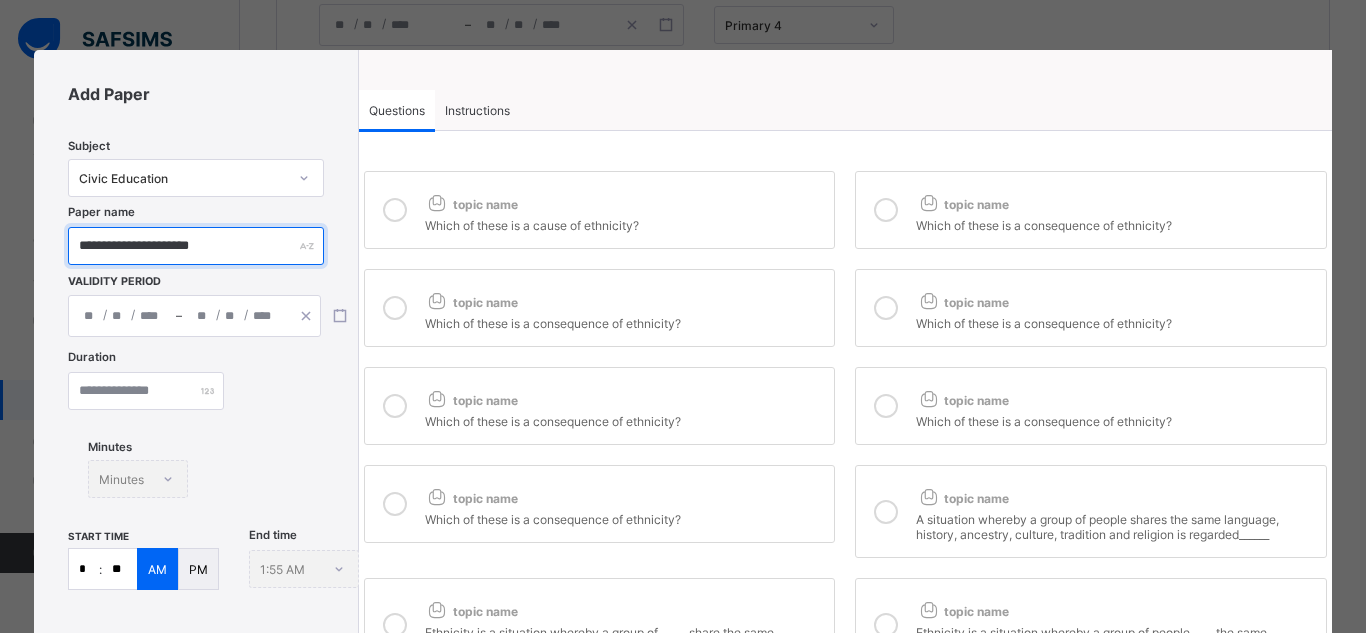 type on "**********" 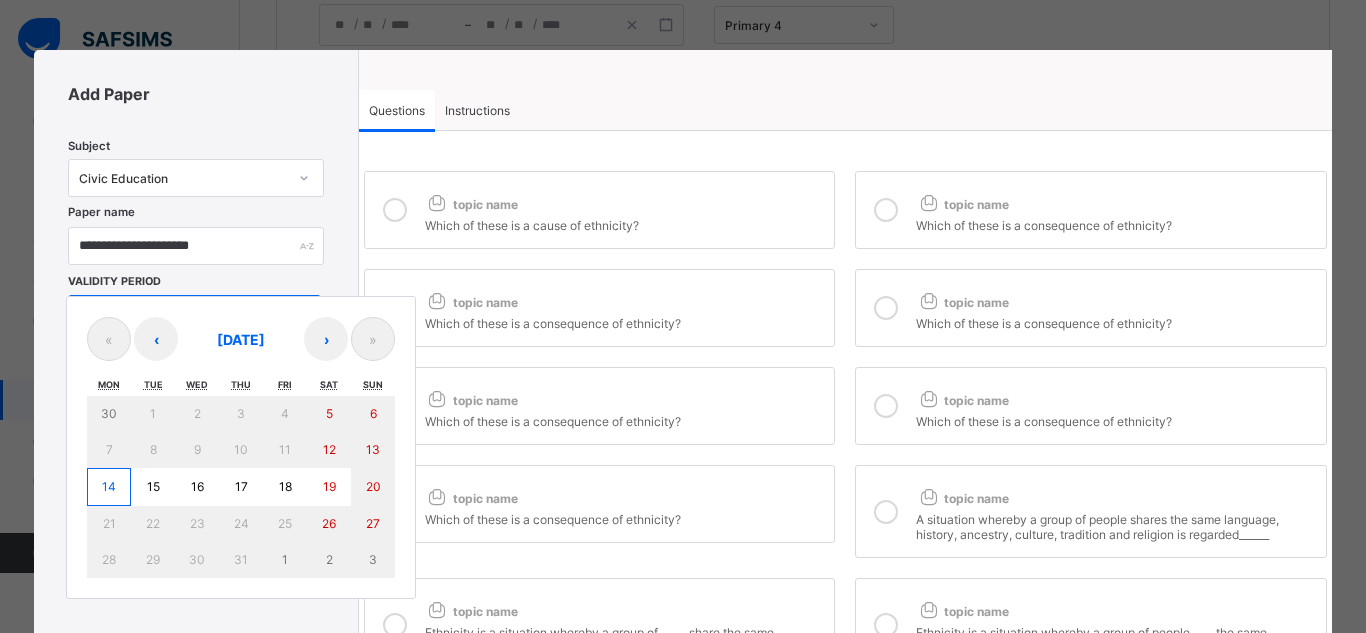 click on "/ / – / / « ‹ [DATE] › » Mon Tue Wed Thu Fri Sat Sun 30 1 2 3 4 5 6 7 8 9 10 11 12 13 14 15 16 17 18 19 20 21 22 23 24 25 26 27 28 29 30 31 1 2 3" at bounding box center [194, 316] 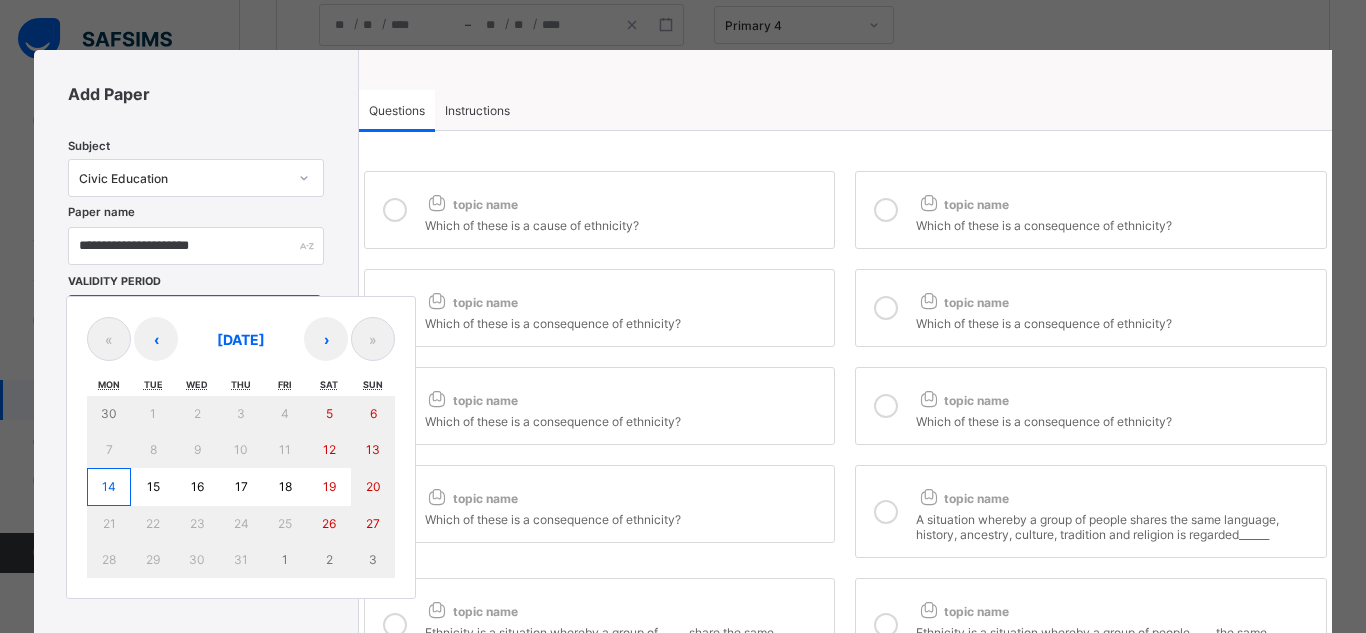 click on "14" at bounding box center [109, 487] 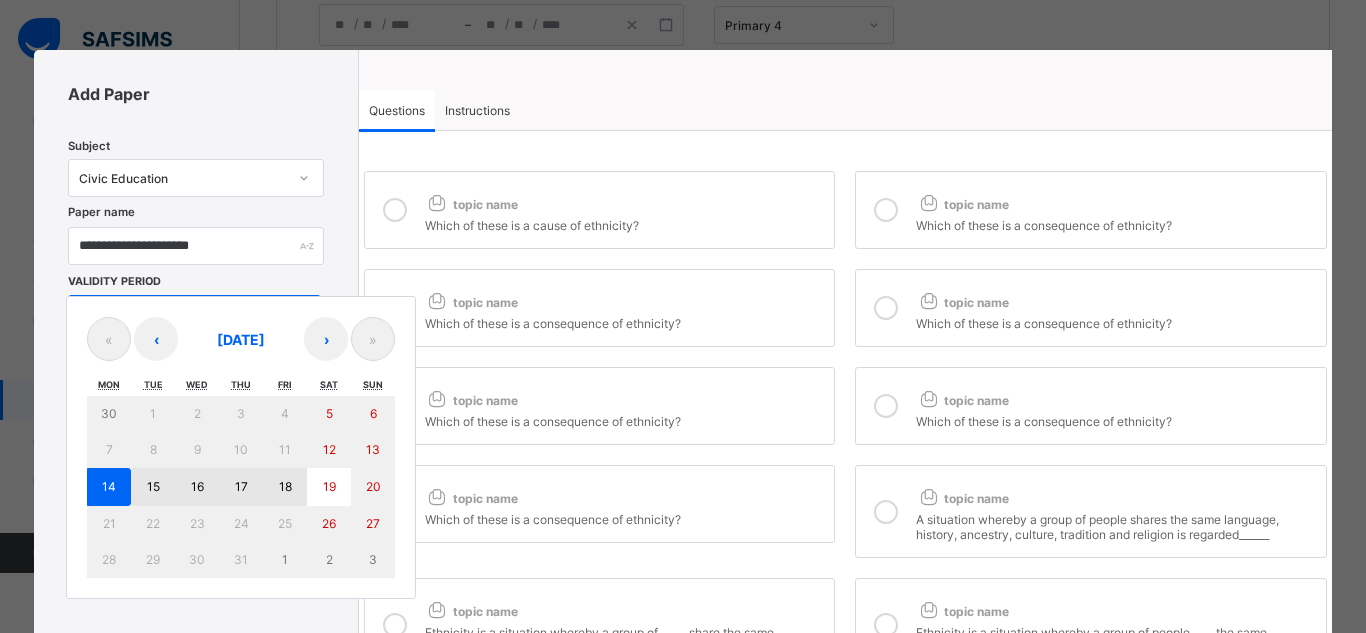 drag, startPoint x: 111, startPoint y: 495, endPoint x: 284, endPoint y: 492, distance: 173.02602 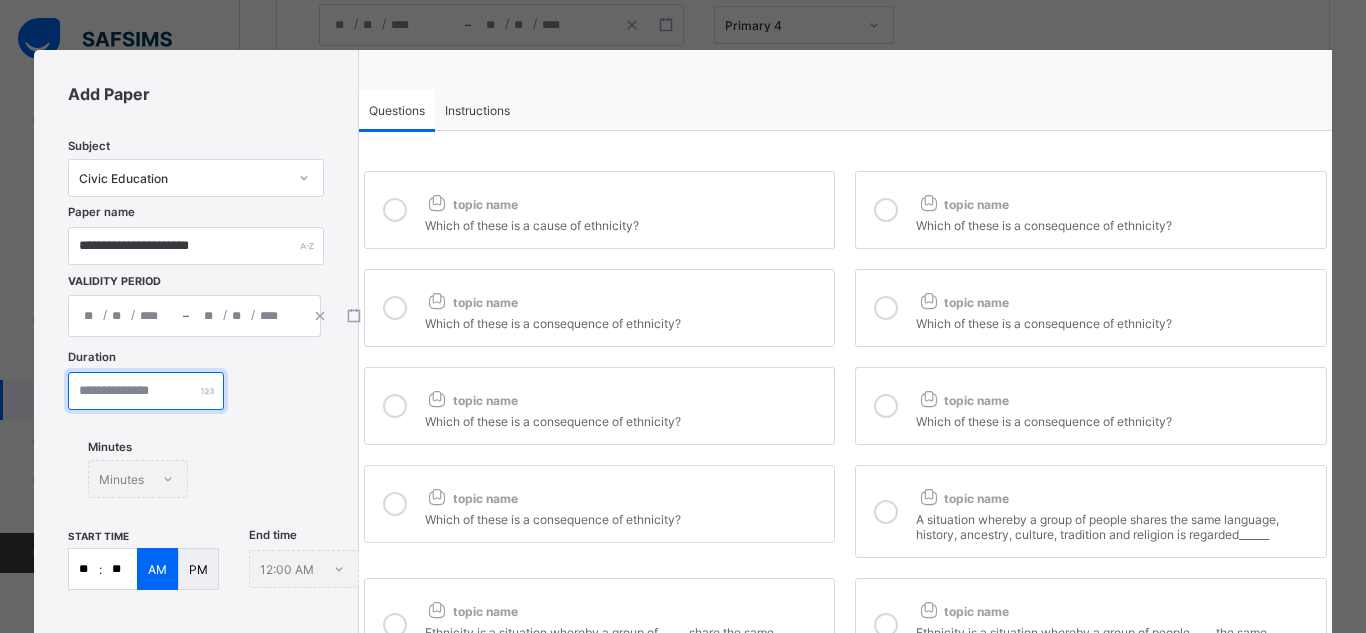 click at bounding box center (146, 391) 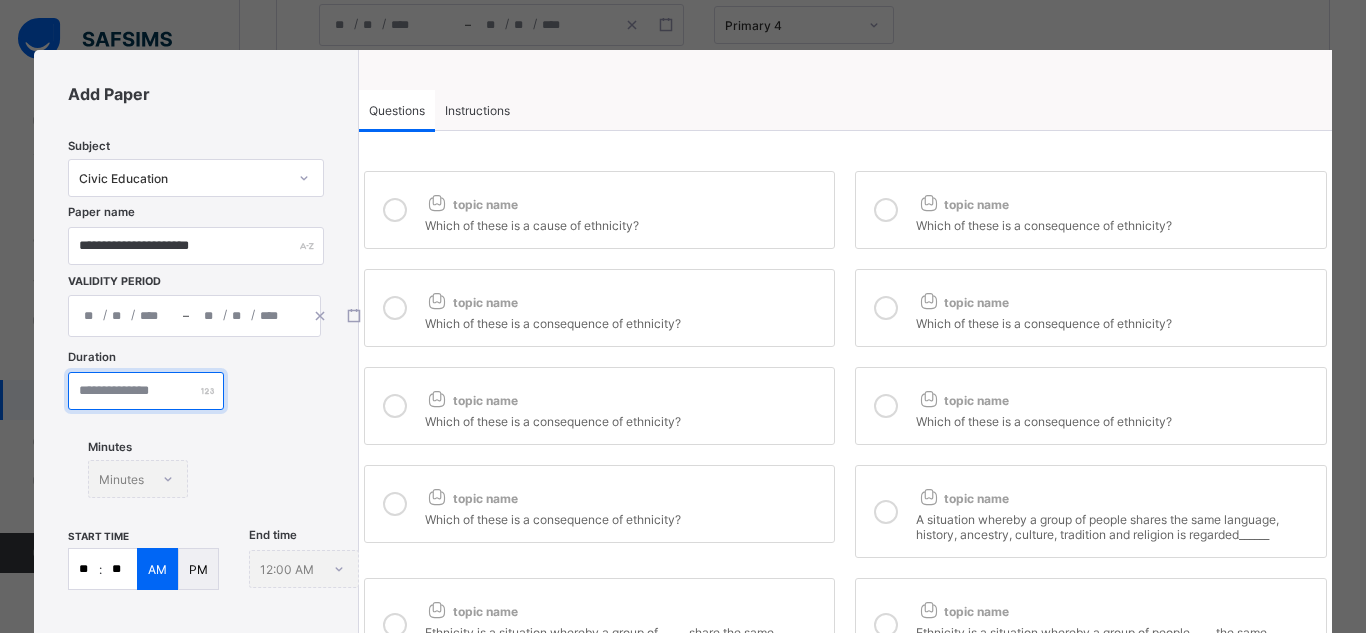 type on "**" 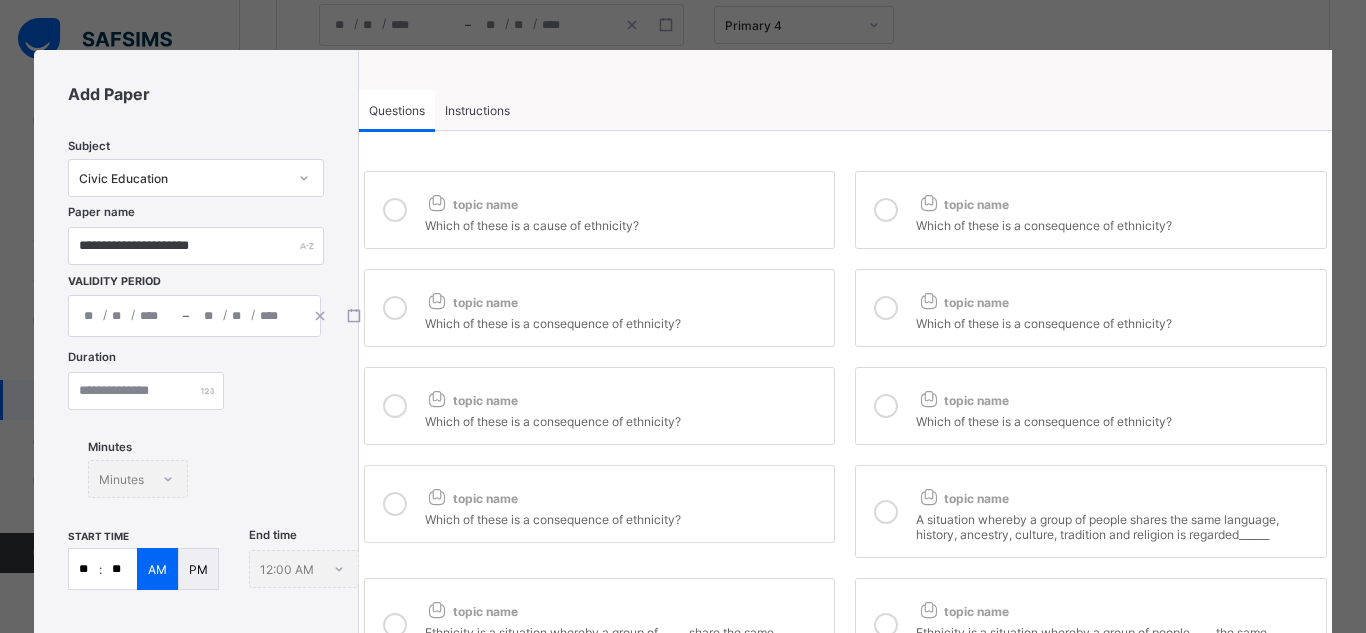 click on "Instructions" at bounding box center (477, 110) 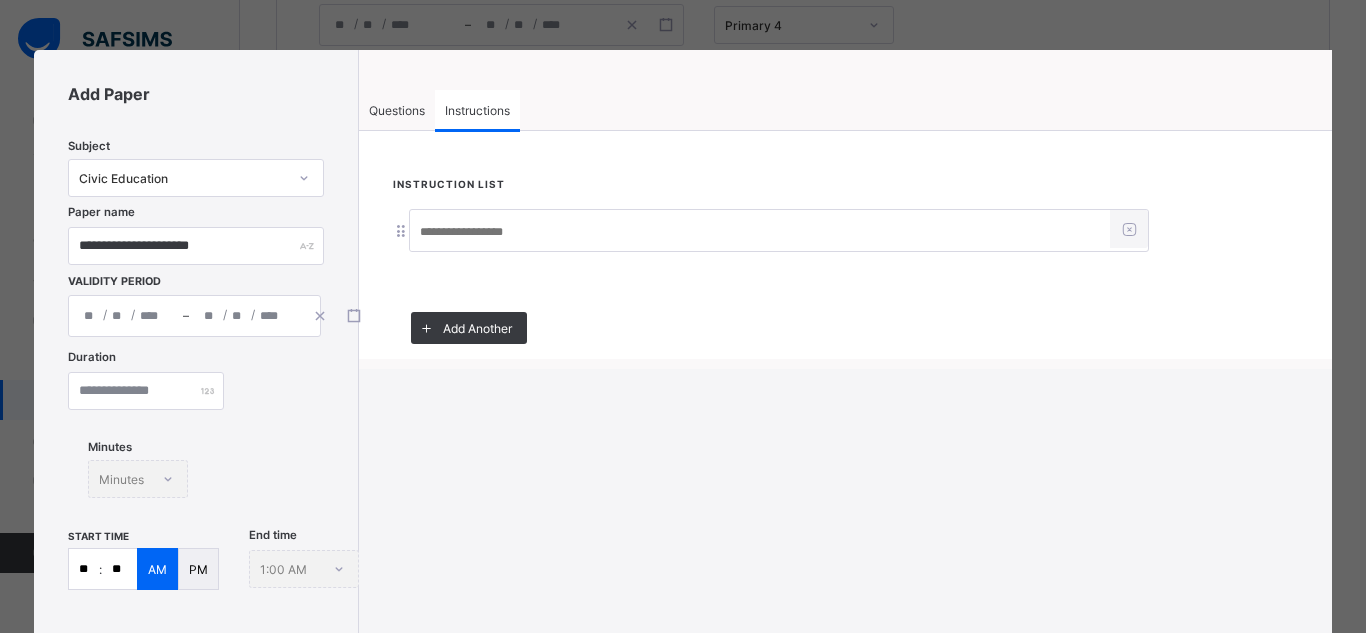 click at bounding box center [760, 232] 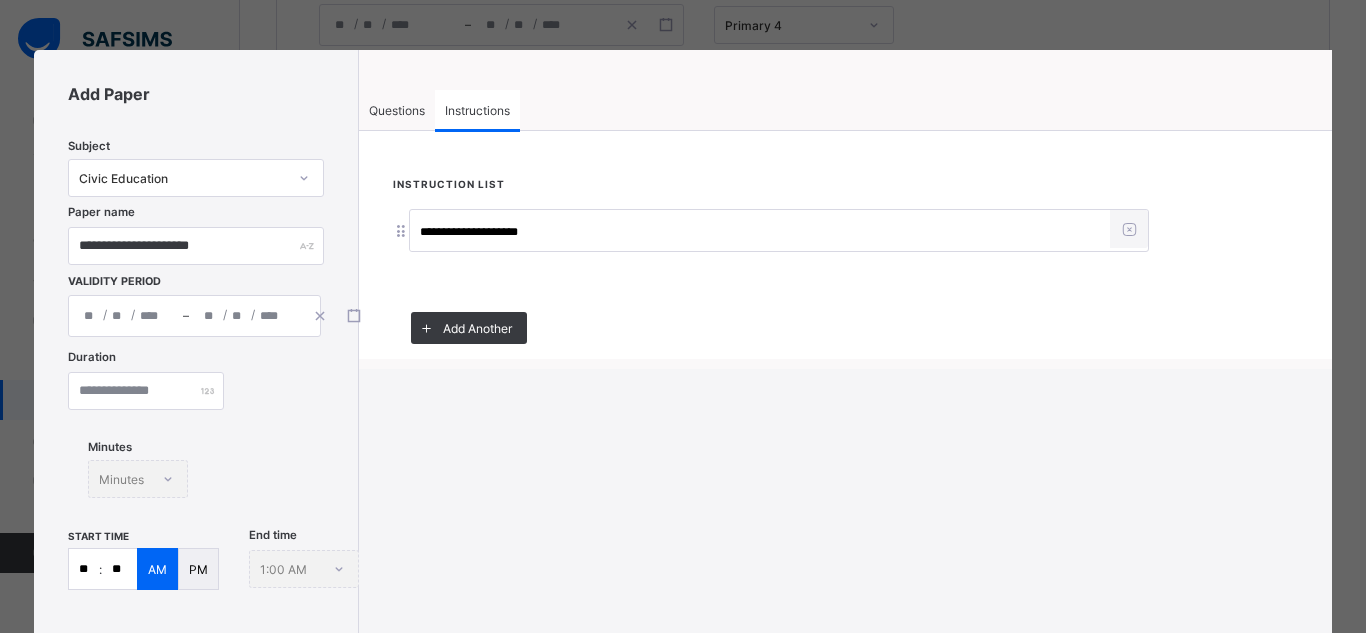 type on "**********" 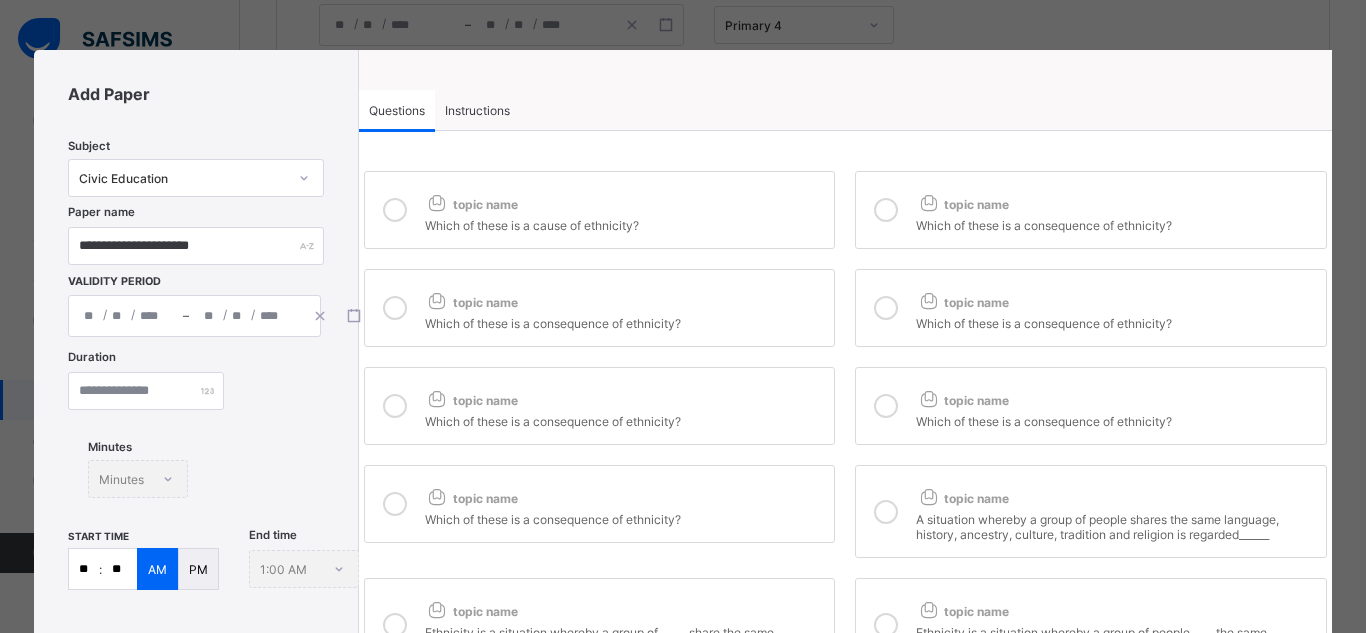 scroll, scrollTop: 406, scrollLeft: 0, axis: vertical 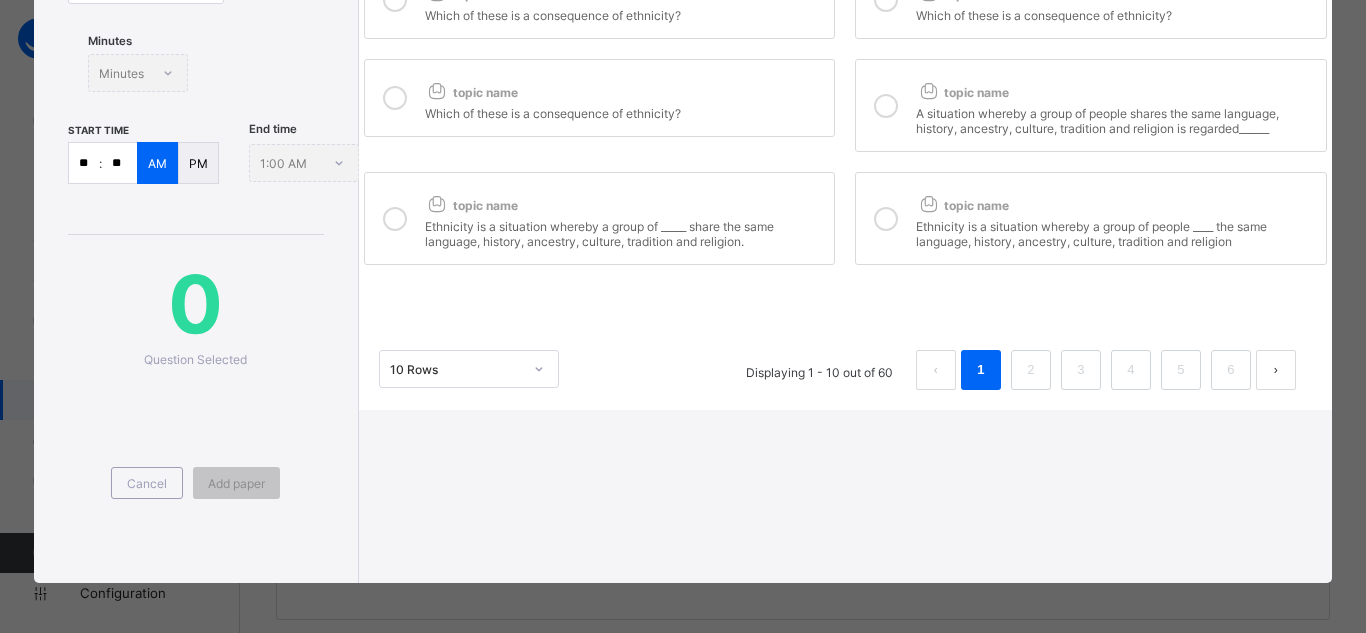 click at bounding box center (395, 219) 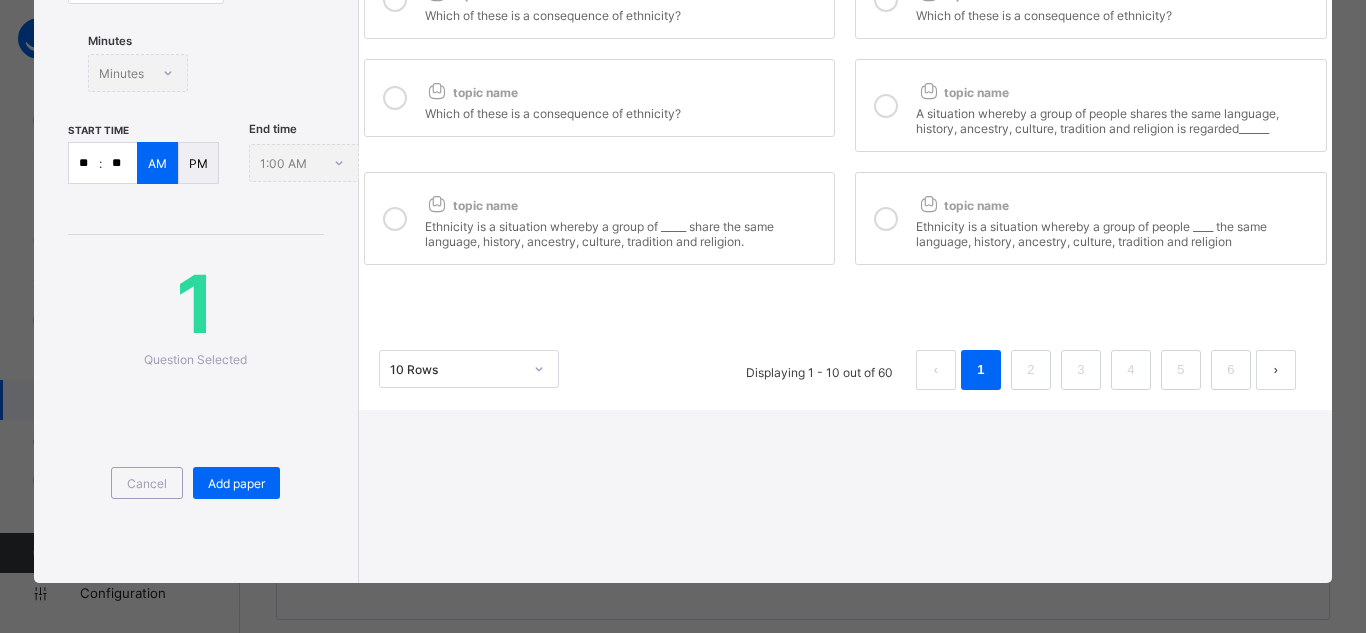 click at bounding box center (886, 219) 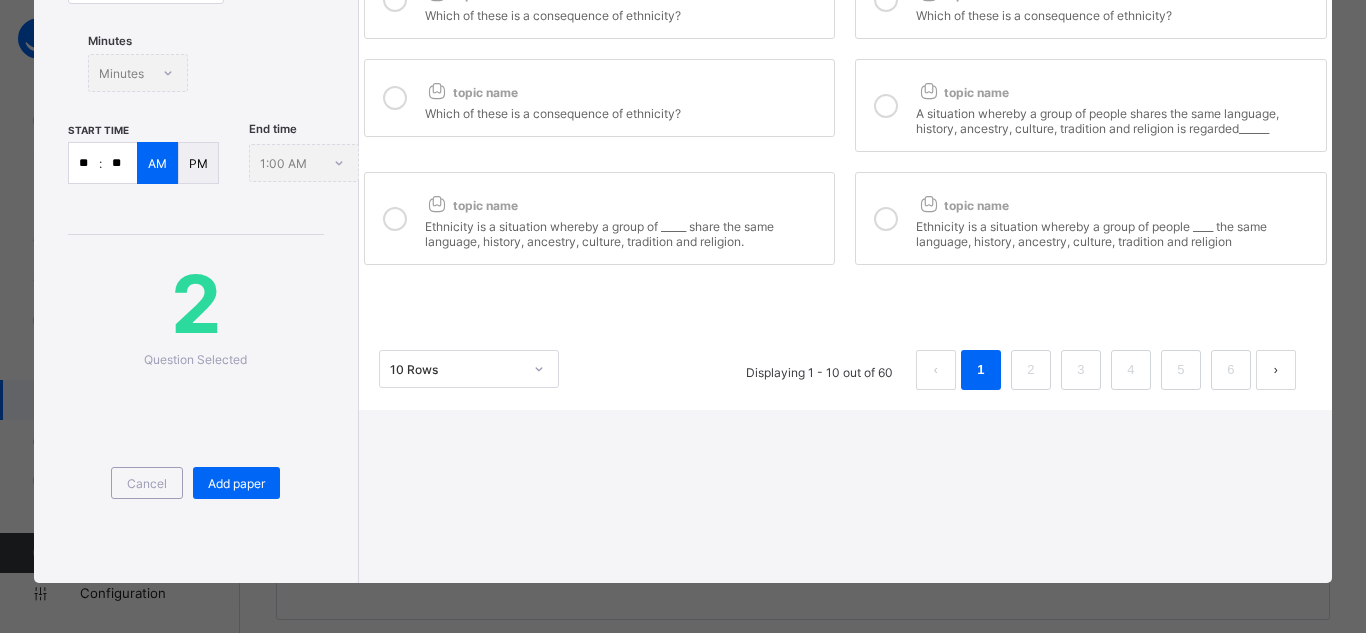 click at bounding box center [395, 98] 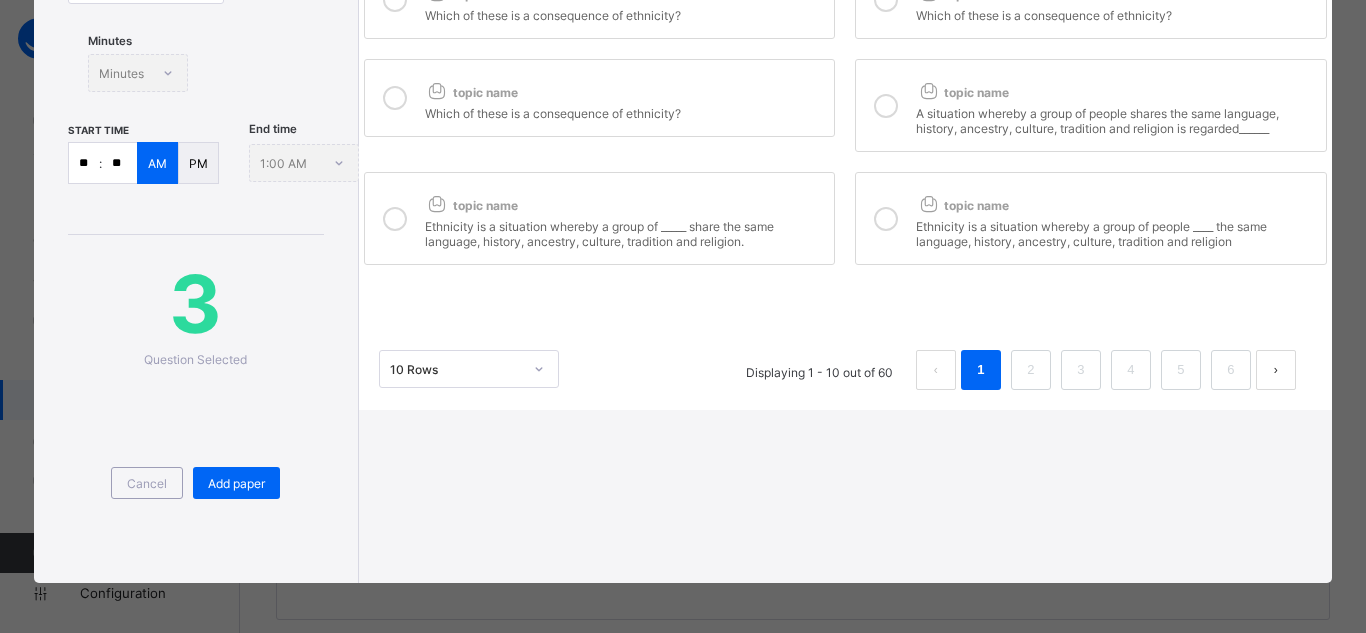 click at bounding box center (886, 106) 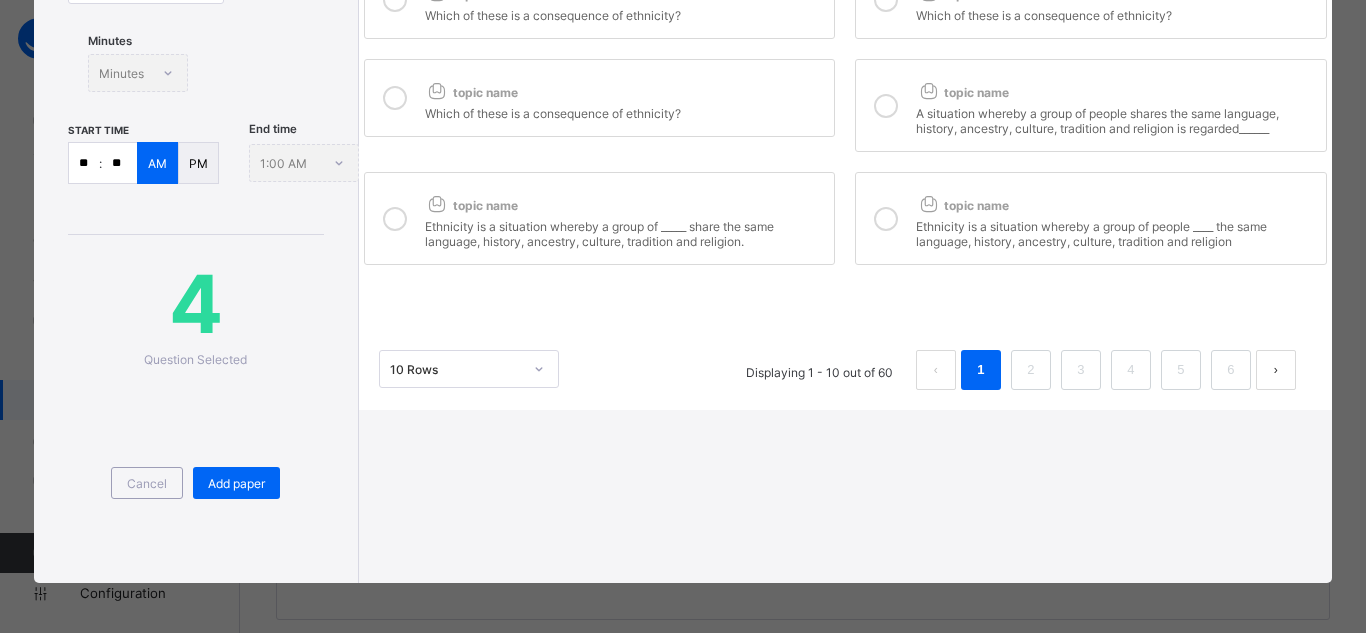 scroll, scrollTop: 0, scrollLeft: 0, axis: both 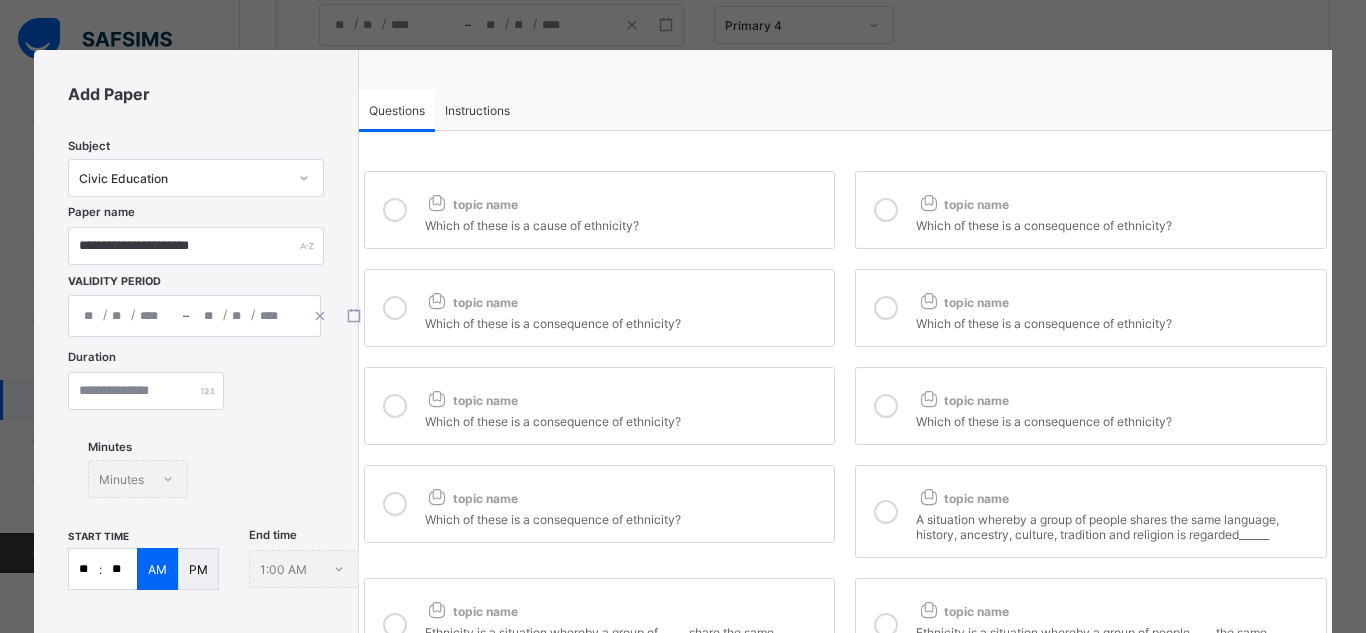 click at bounding box center (886, 406) 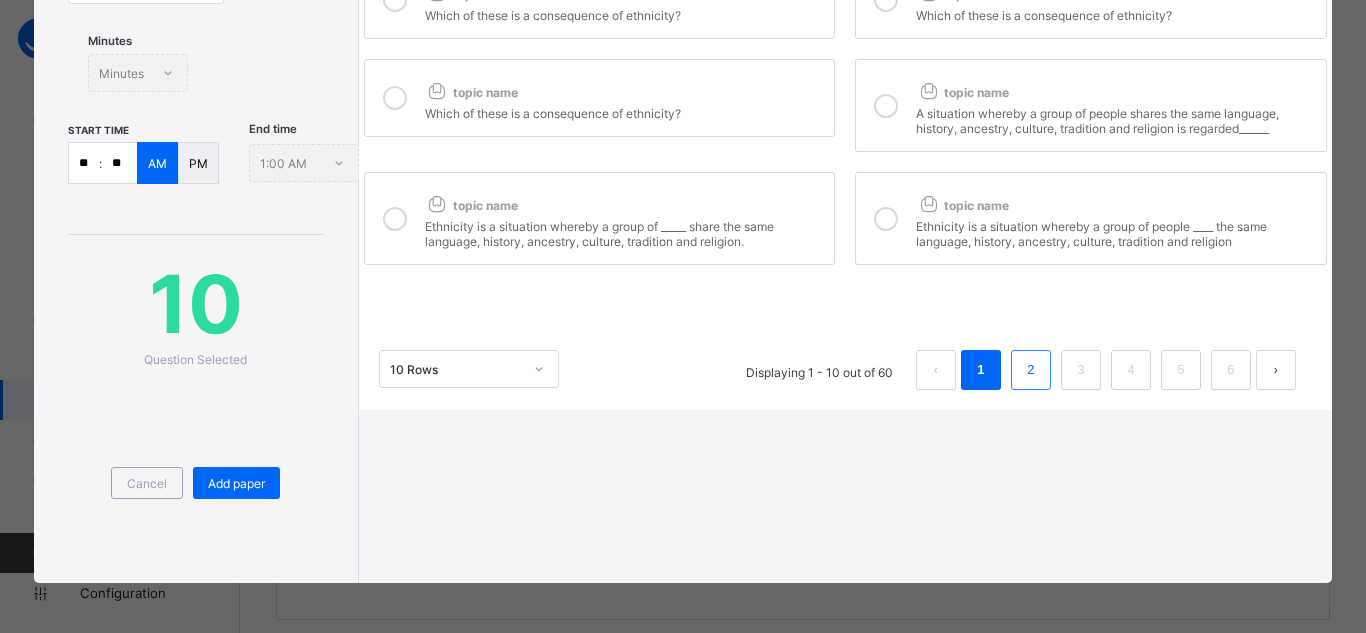click on "2" at bounding box center [1030, 370] 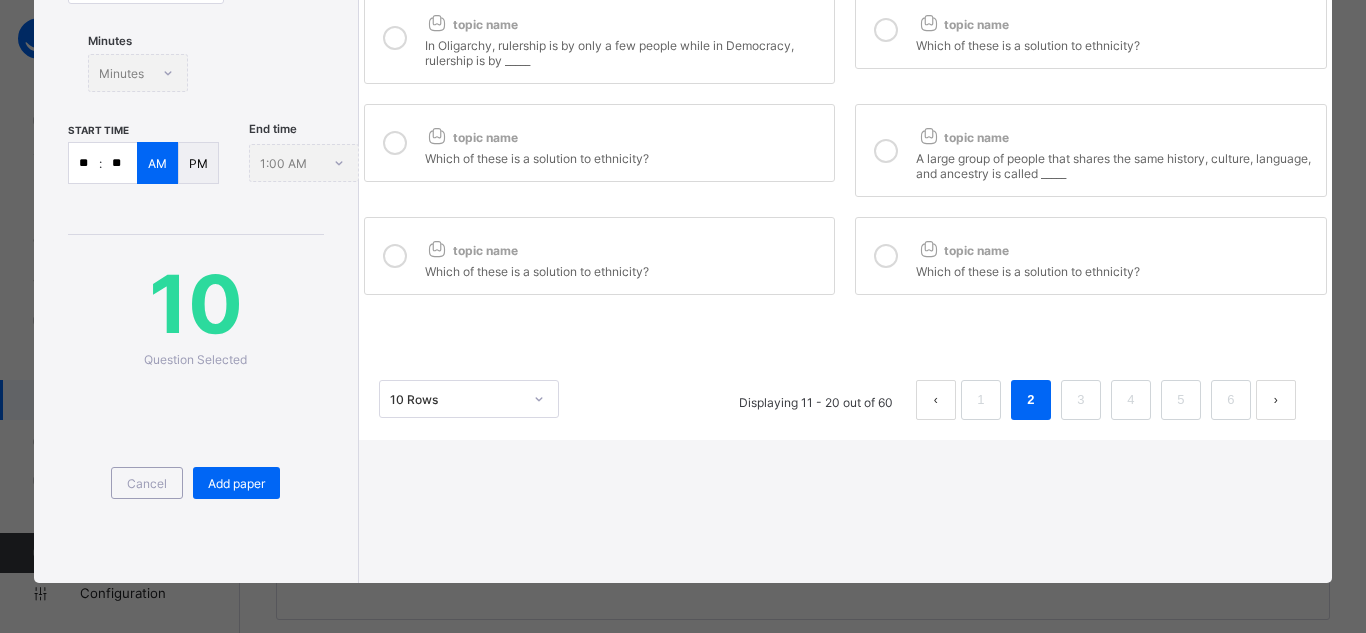 click at bounding box center (886, 256) 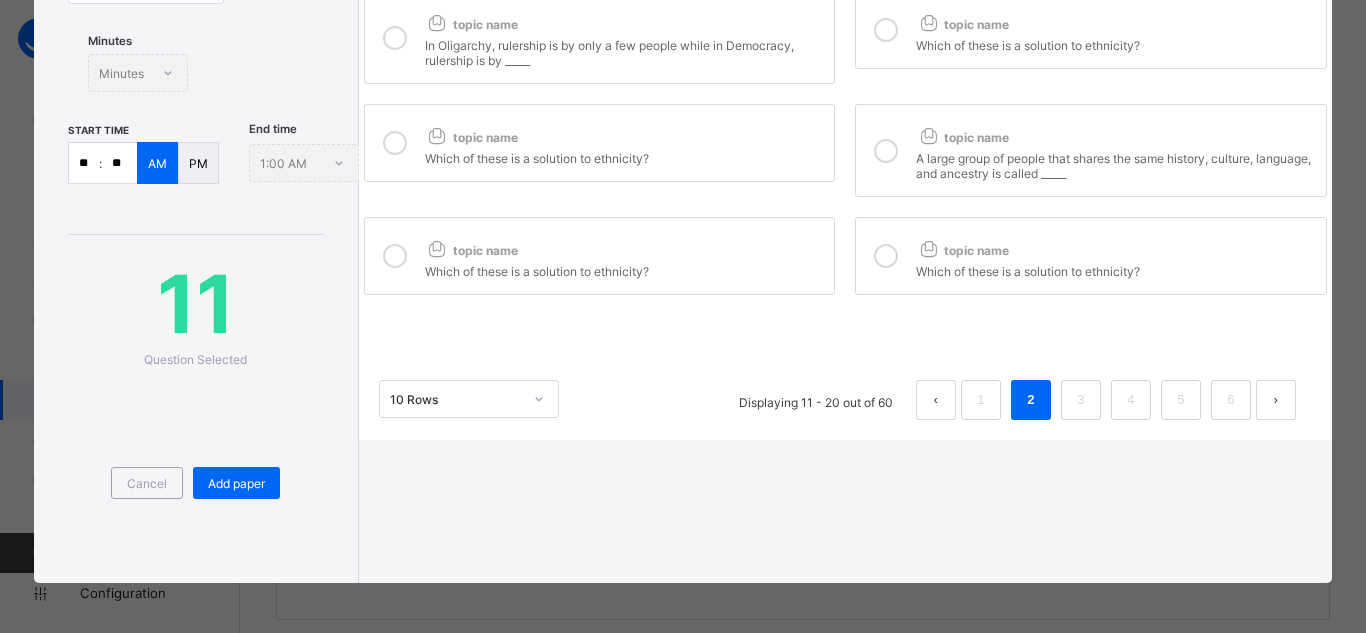 click at bounding box center (395, 256) 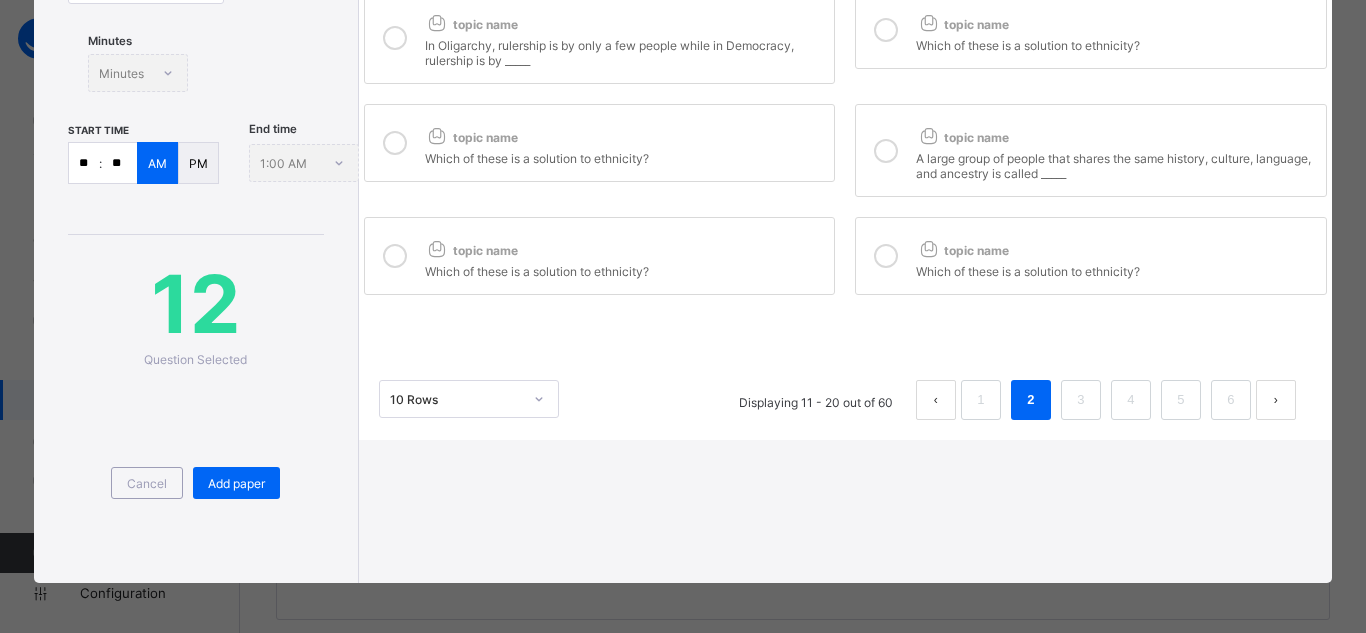 click at bounding box center (395, 143) 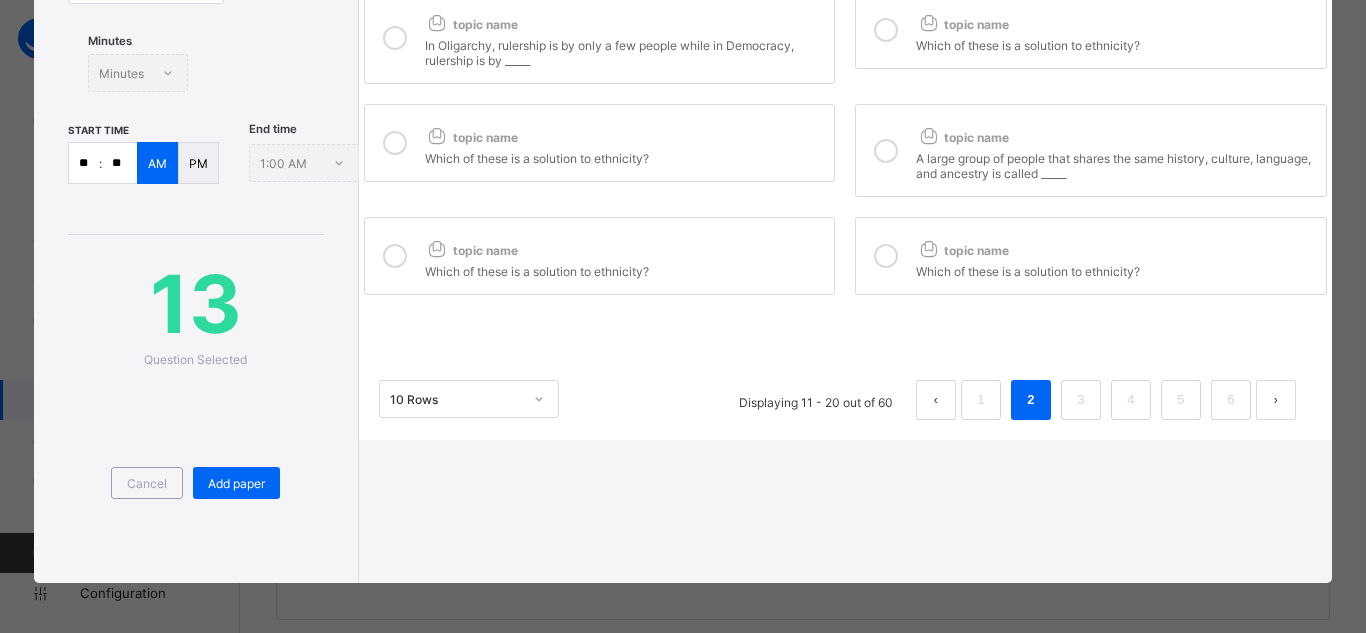 click at bounding box center (886, 151) 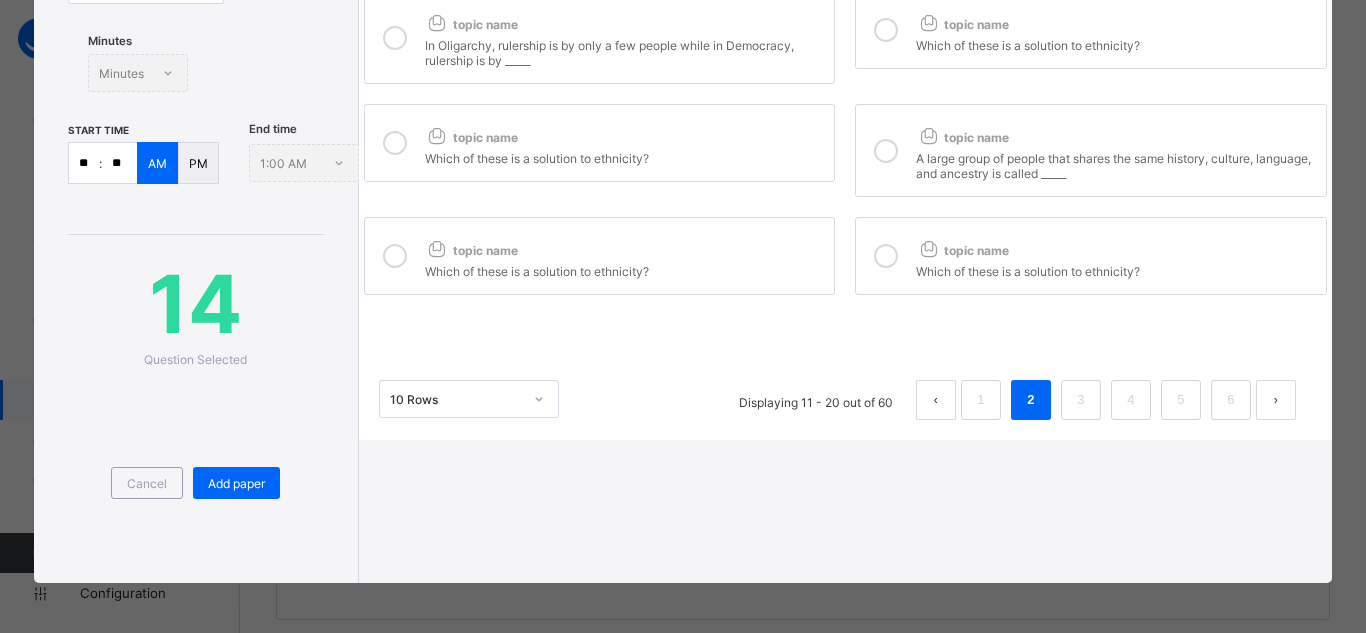 scroll, scrollTop: 0, scrollLeft: 0, axis: both 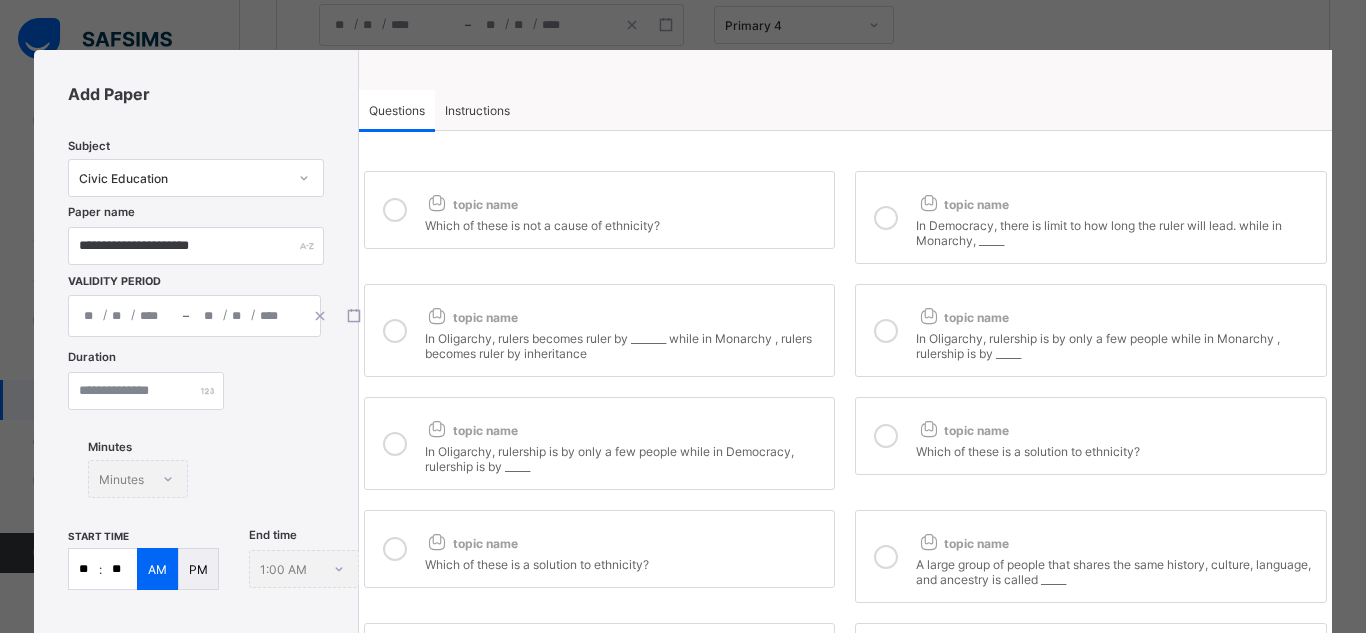 click at bounding box center (886, 436) 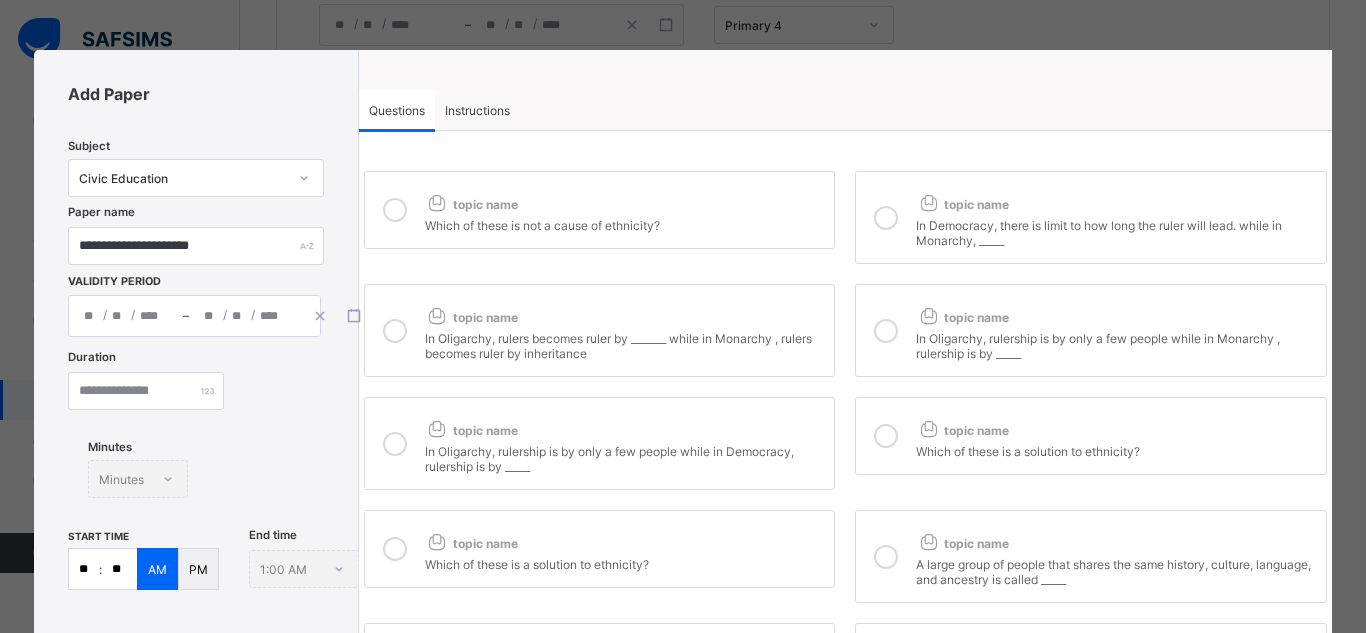 click at bounding box center [395, 444] 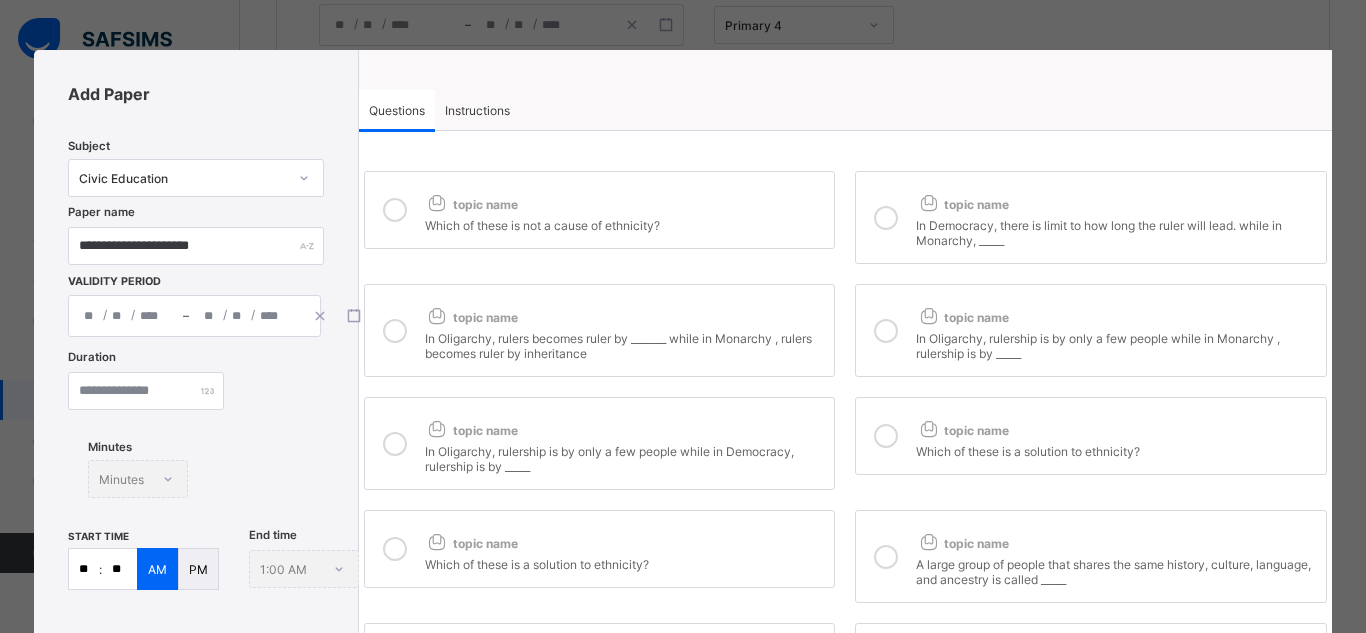 click at bounding box center [395, 331] 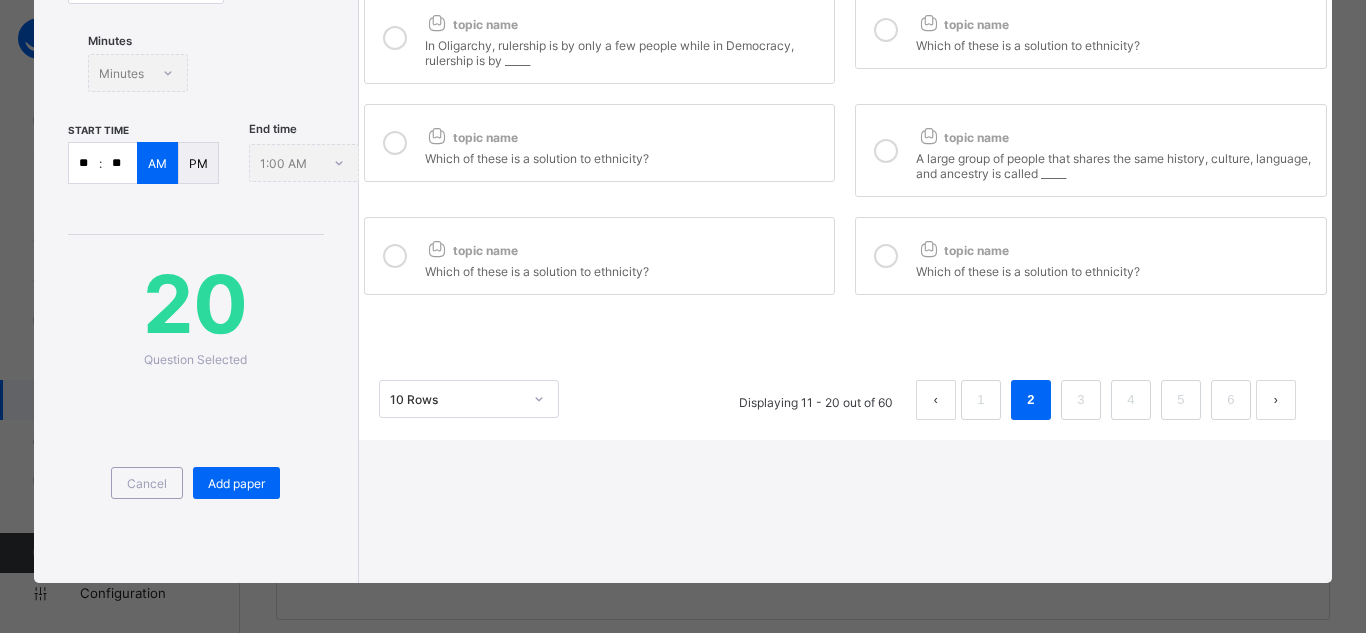 scroll, scrollTop: 0, scrollLeft: 0, axis: both 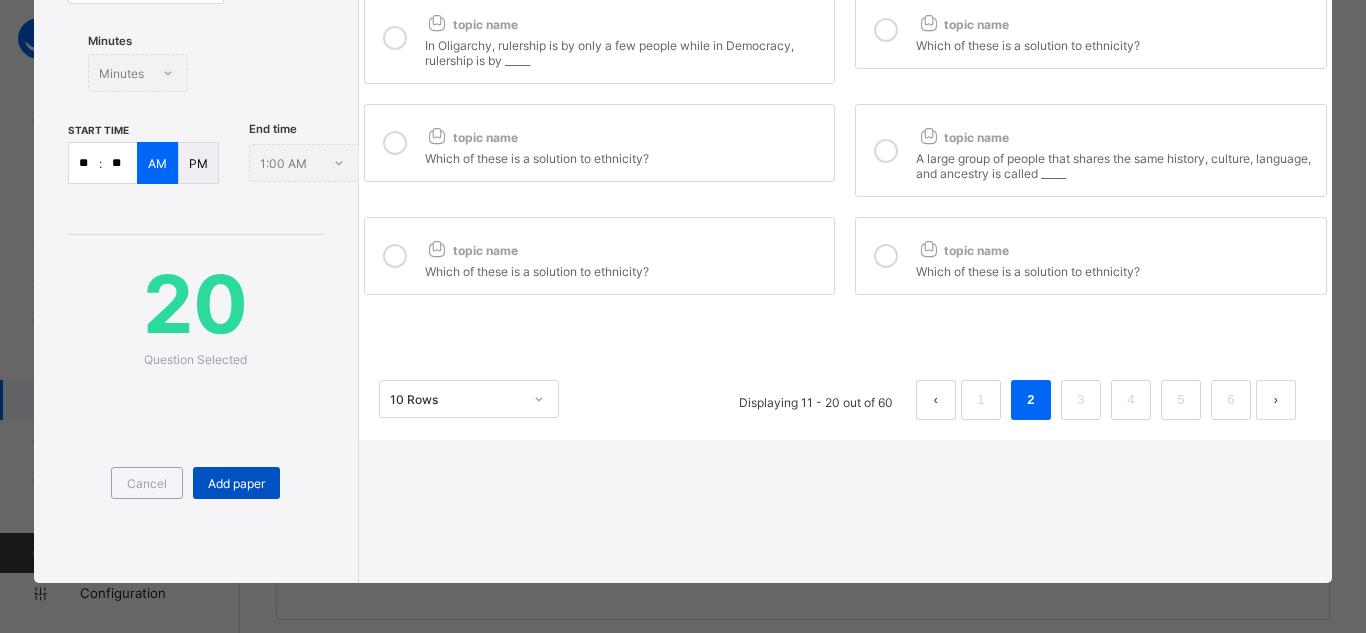 click on "Add paper" at bounding box center [236, 483] 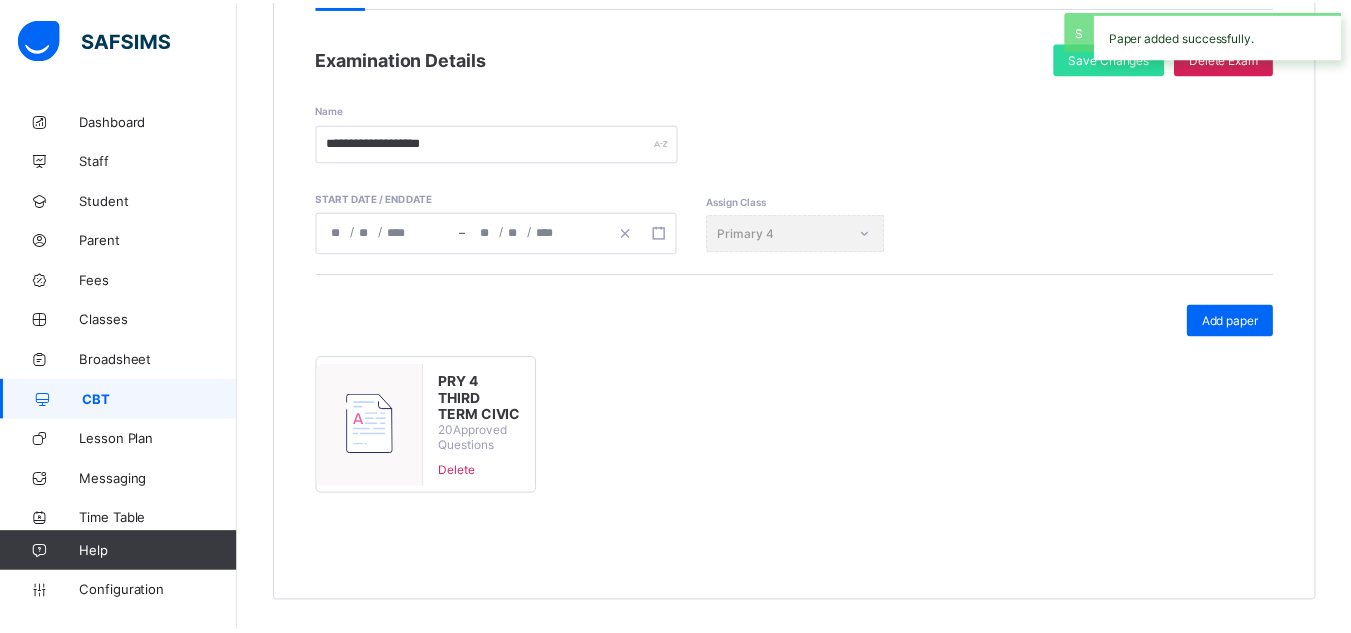scroll, scrollTop: 272, scrollLeft: 0, axis: vertical 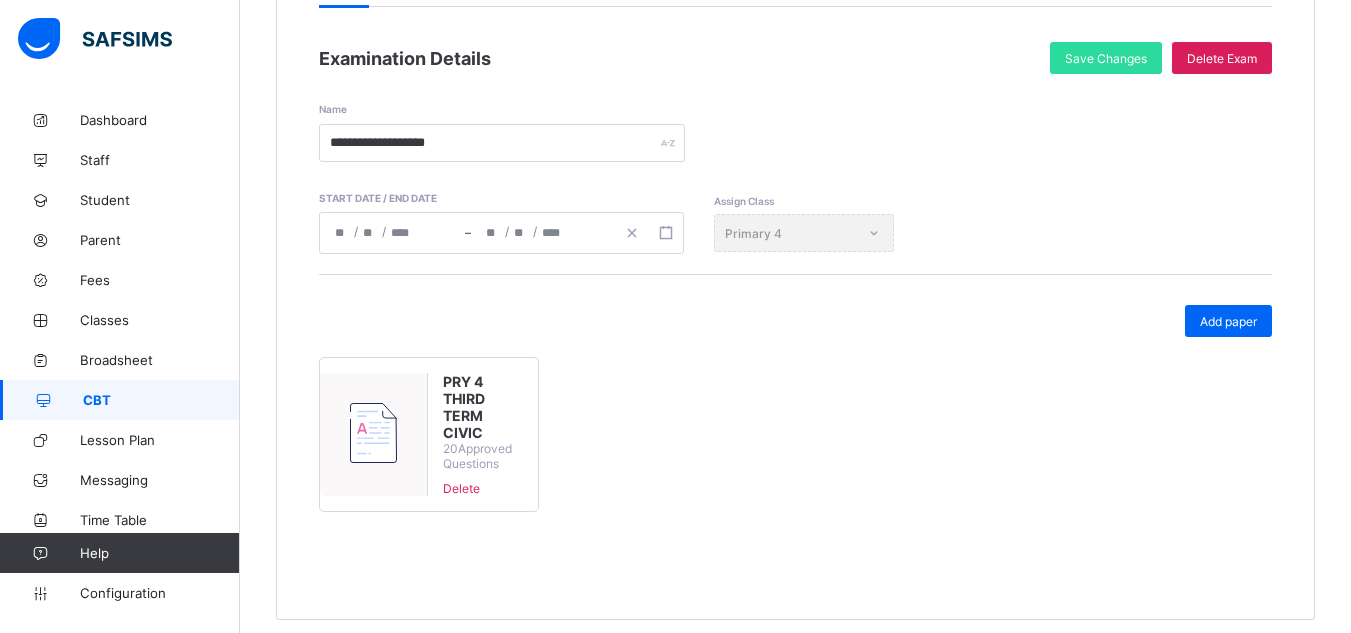 click on "CBT" at bounding box center [161, 400] 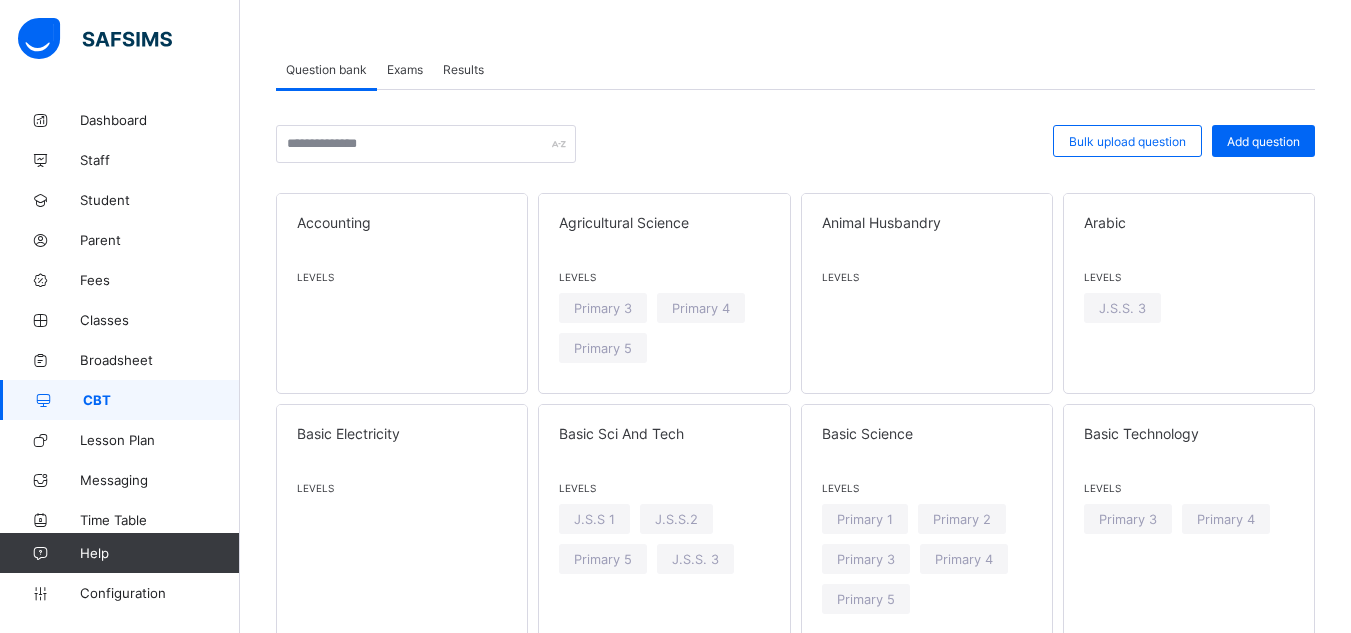 scroll, scrollTop: 272, scrollLeft: 0, axis: vertical 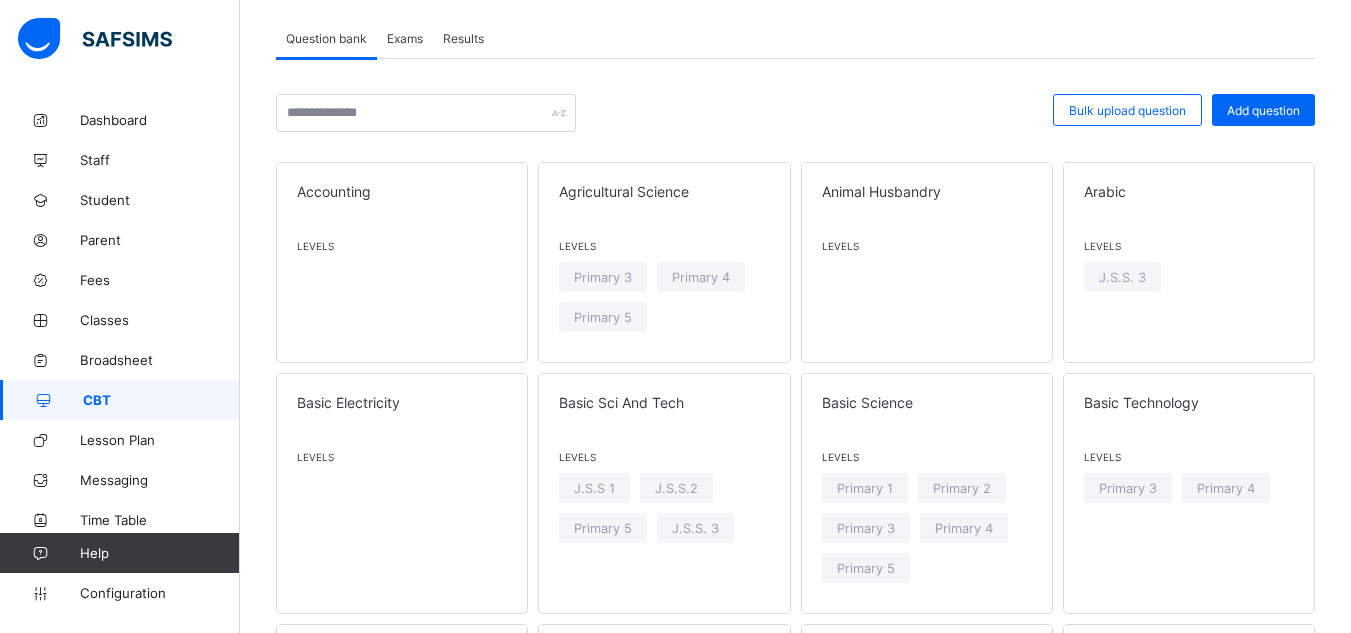 click on "Exams" at bounding box center [405, 38] 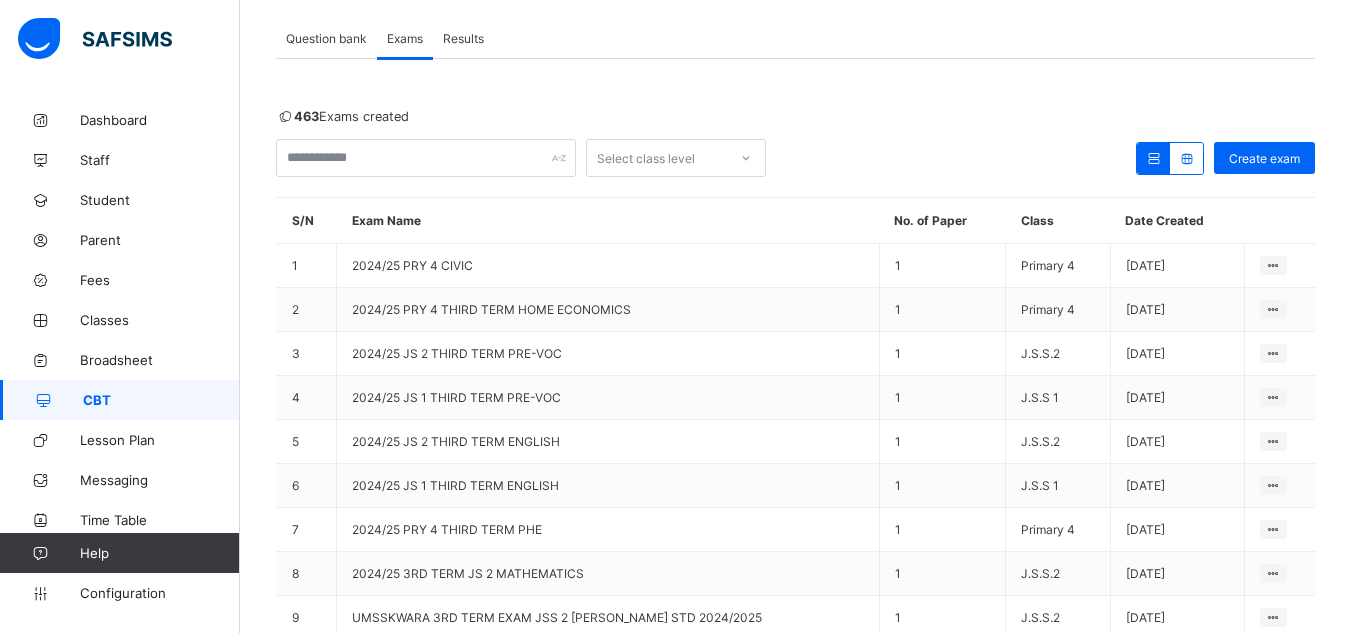 scroll, scrollTop: 268, scrollLeft: 0, axis: vertical 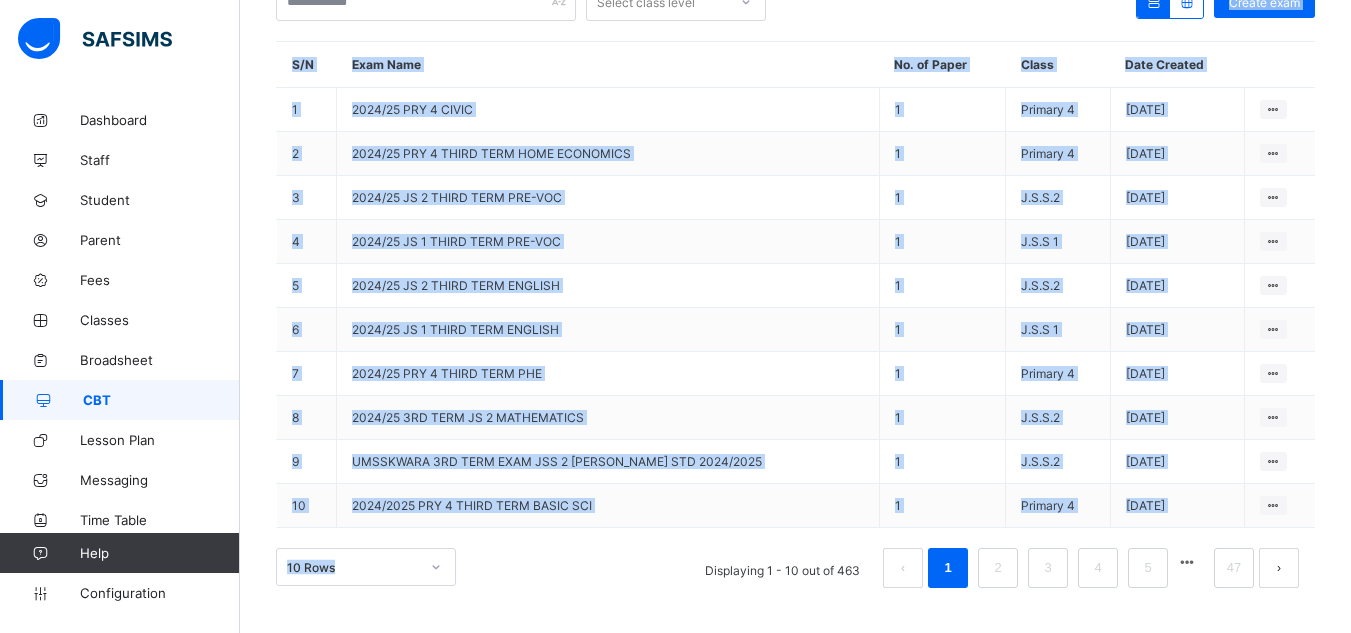drag, startPoint x: 1110, startPoint y: 139, endPoint x: 600, endPoint y: 588, distance: 679.48584 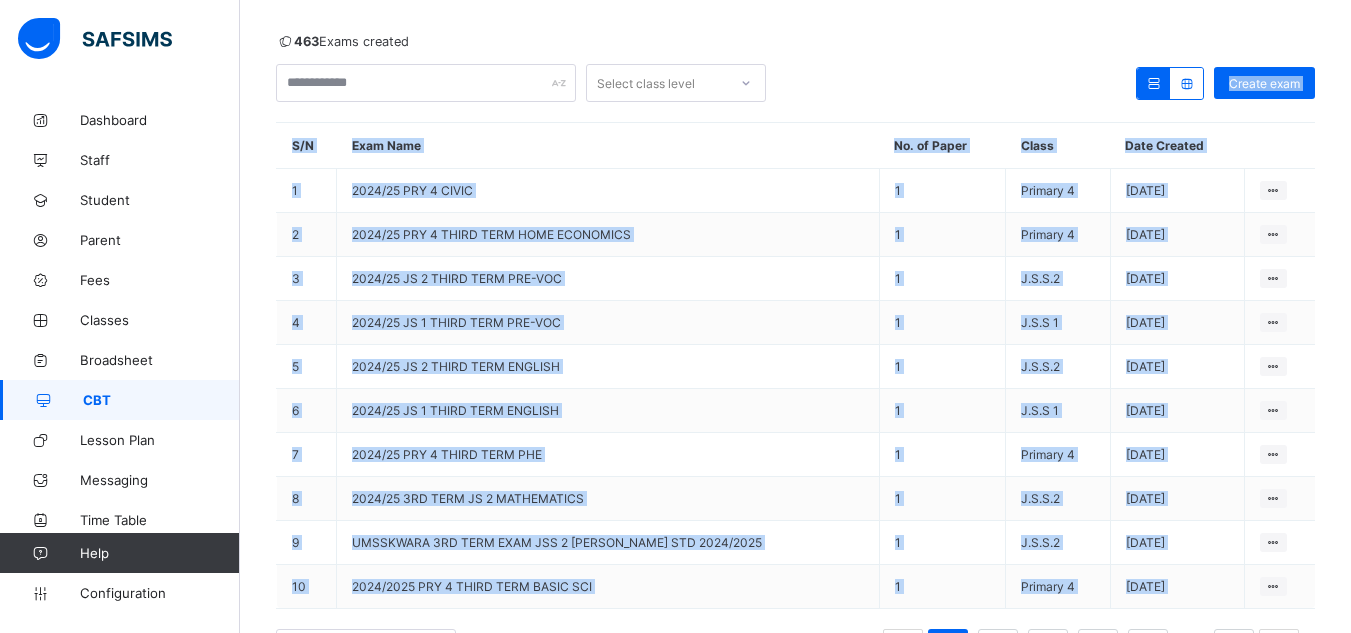 scroll, scrollTop: 148, scrollLeft: 0, axis: vertical 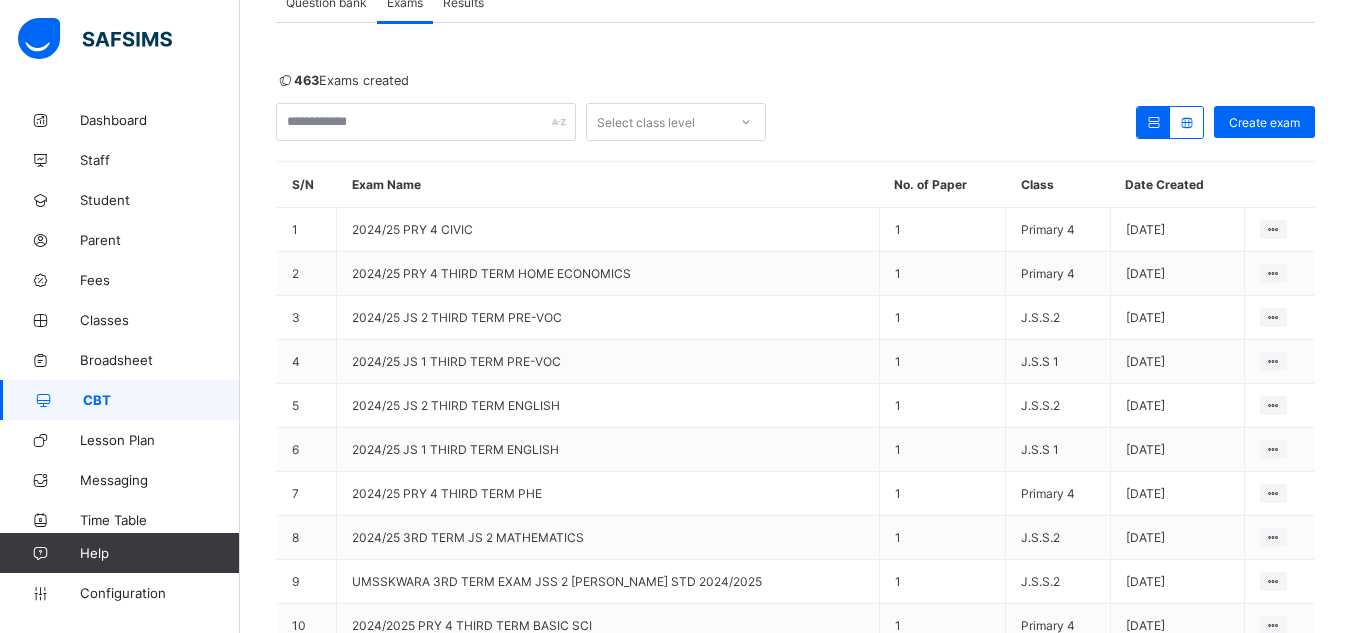 click on "463  Exams created" at bounding box center [795, 80] 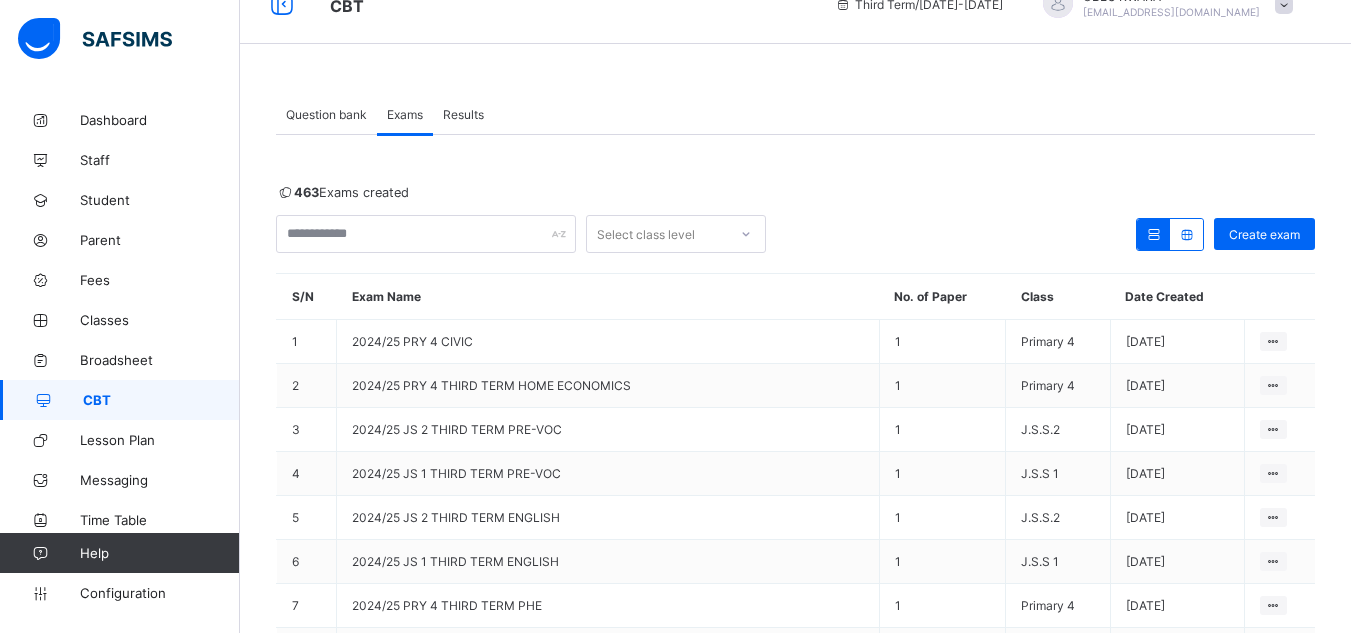 scroll, scrollTop: 28, scrollLeft: 0, axis: vertical 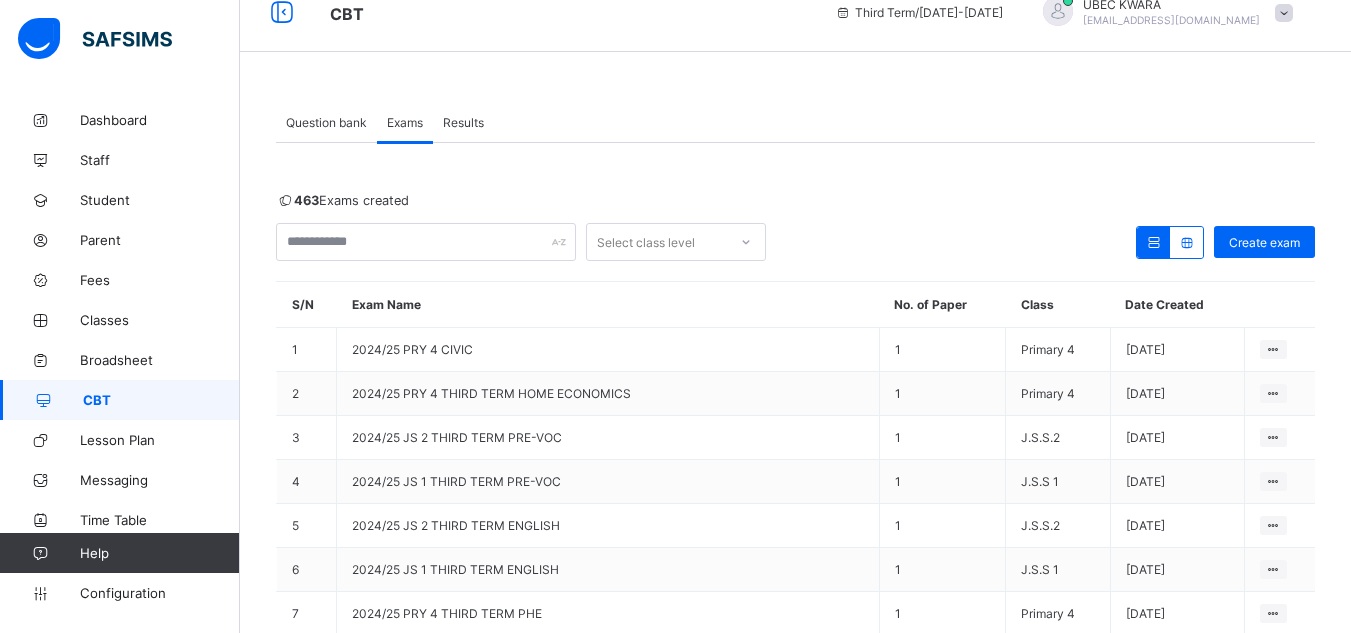 click on "Question bank" at bounding box center [326, 122] 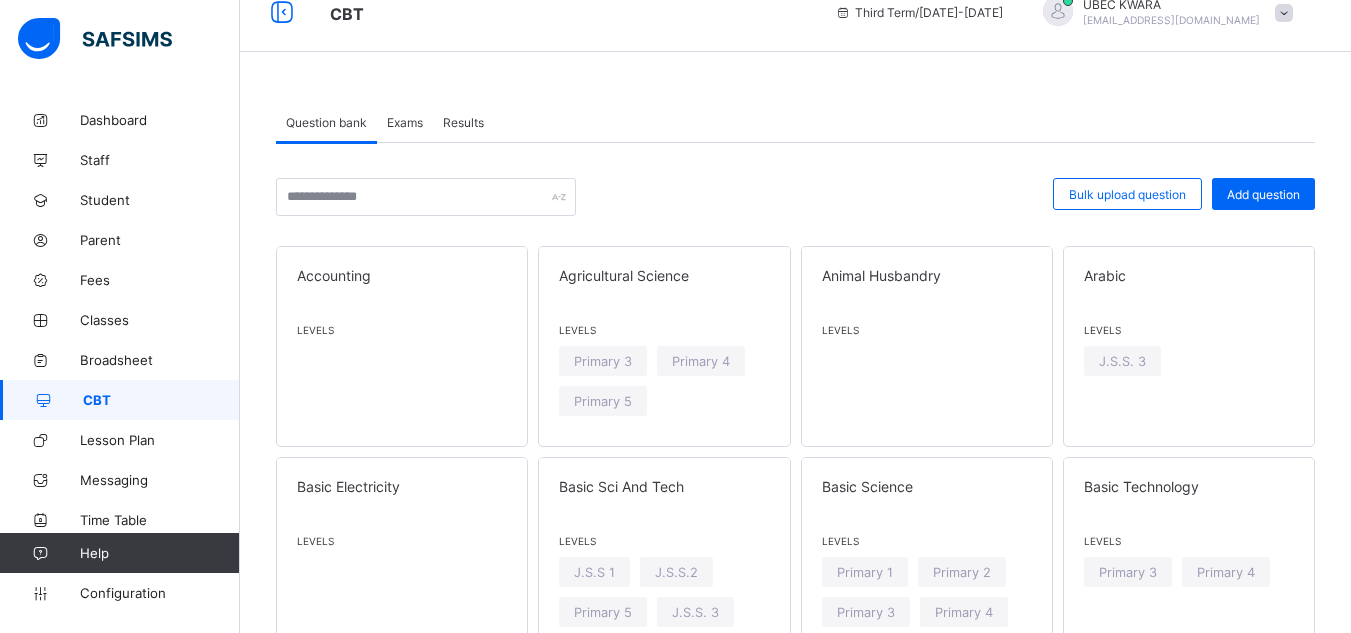 click on "Exams" at bounding box center [405, 122] 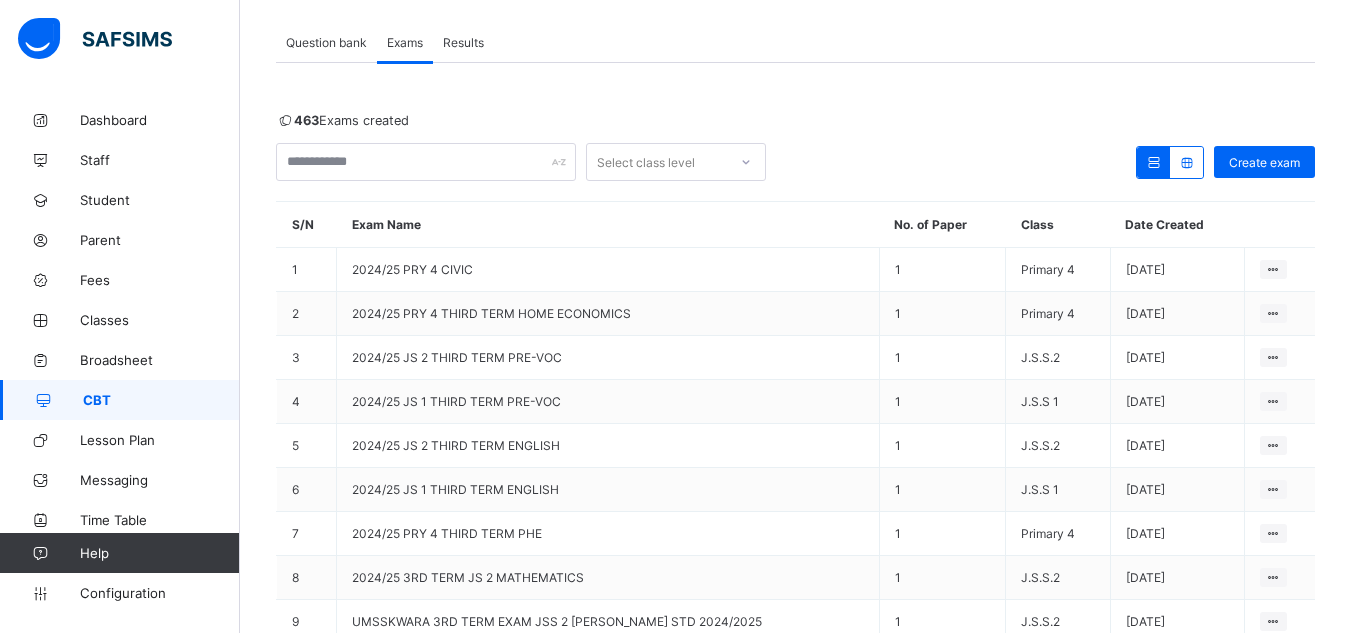 scroll, scrollTop: 148, scrollLeft: 0, axis: vertical 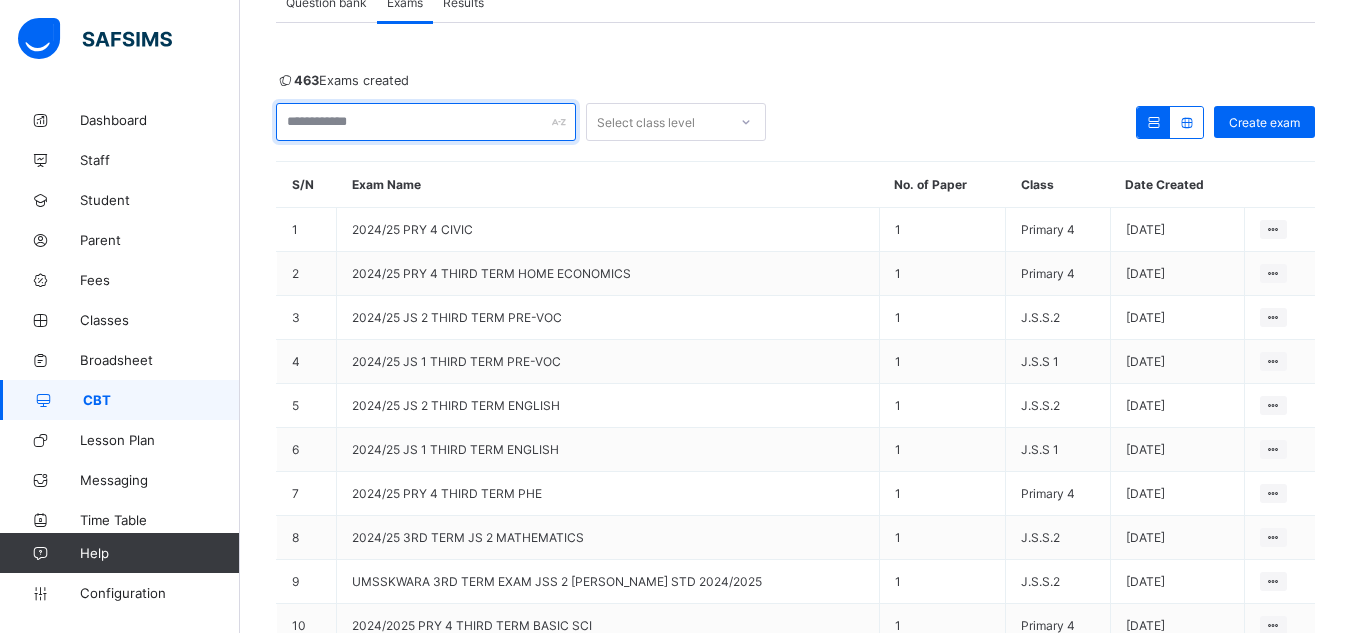 click at bounding box center (426, 122) 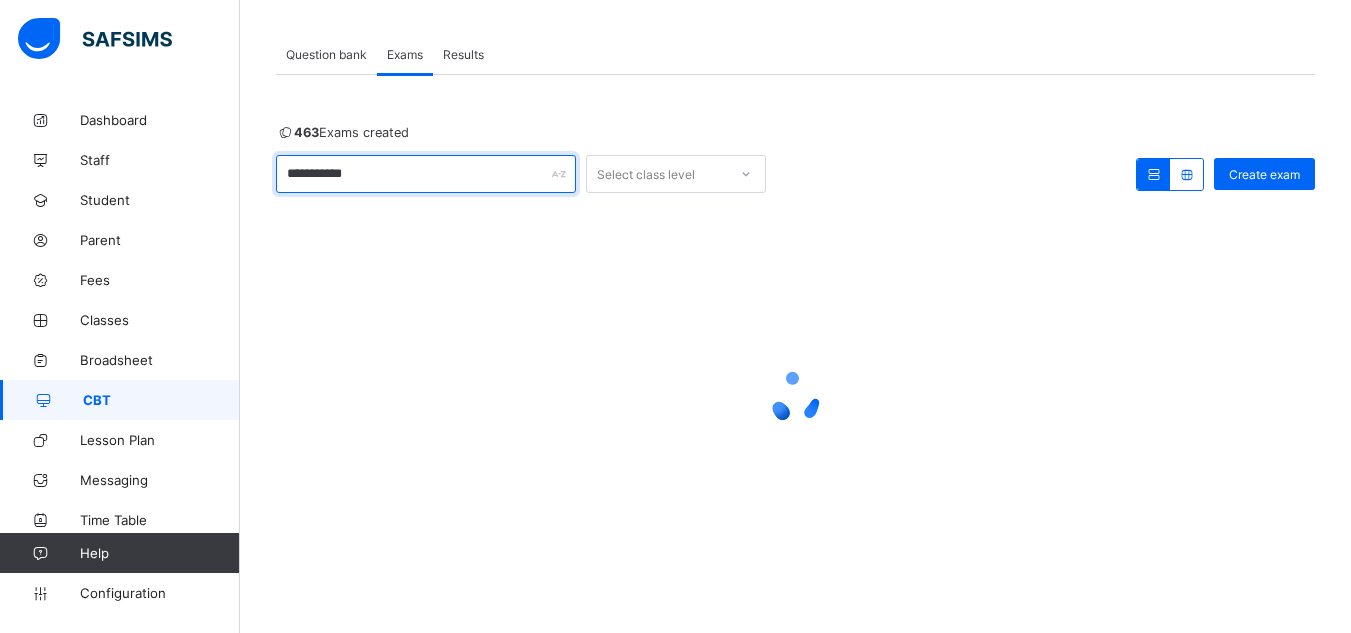 scroll, scrollTop: 0, scrollLeft: 0, axis: both 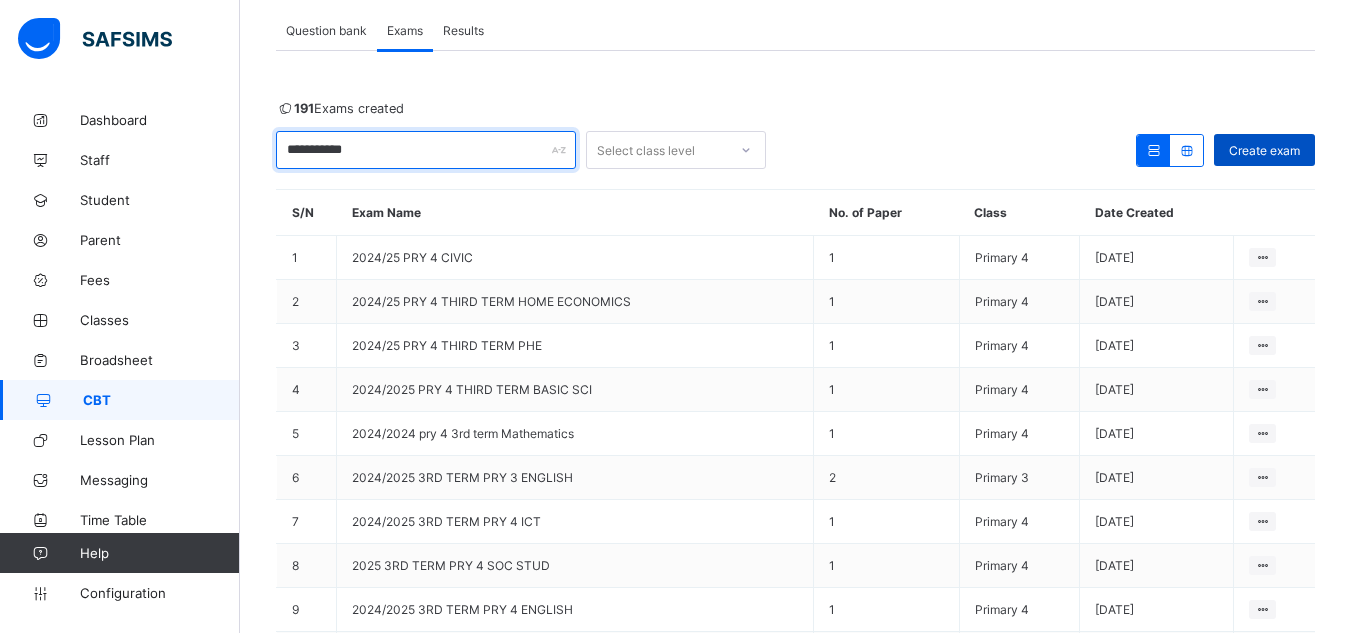 type on "**********" 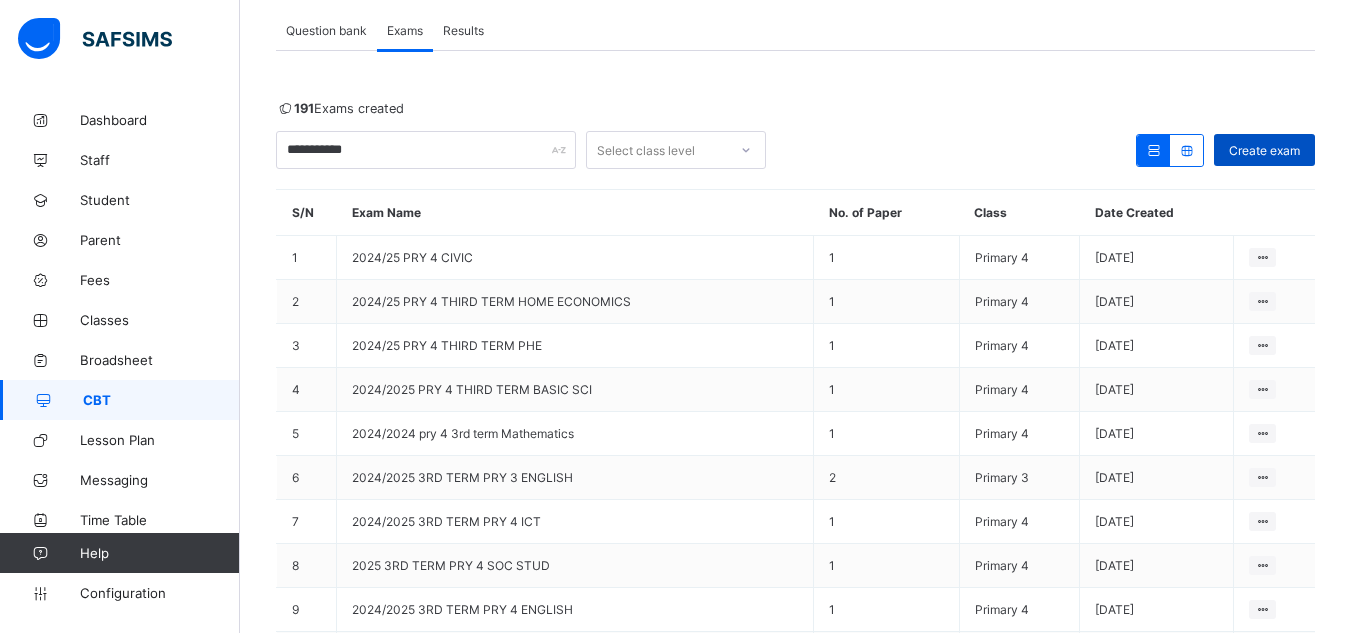 click on "Create exam" at bounding box center [1264, 150] 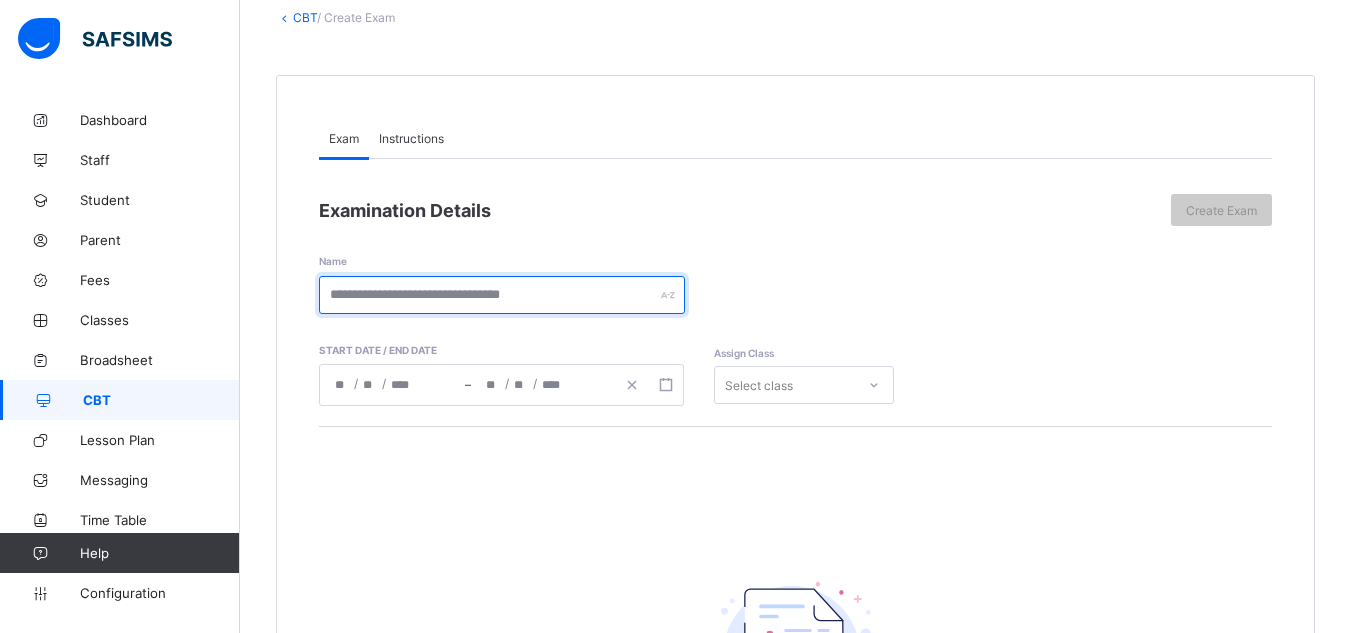 click at bounding box center (502, 295) 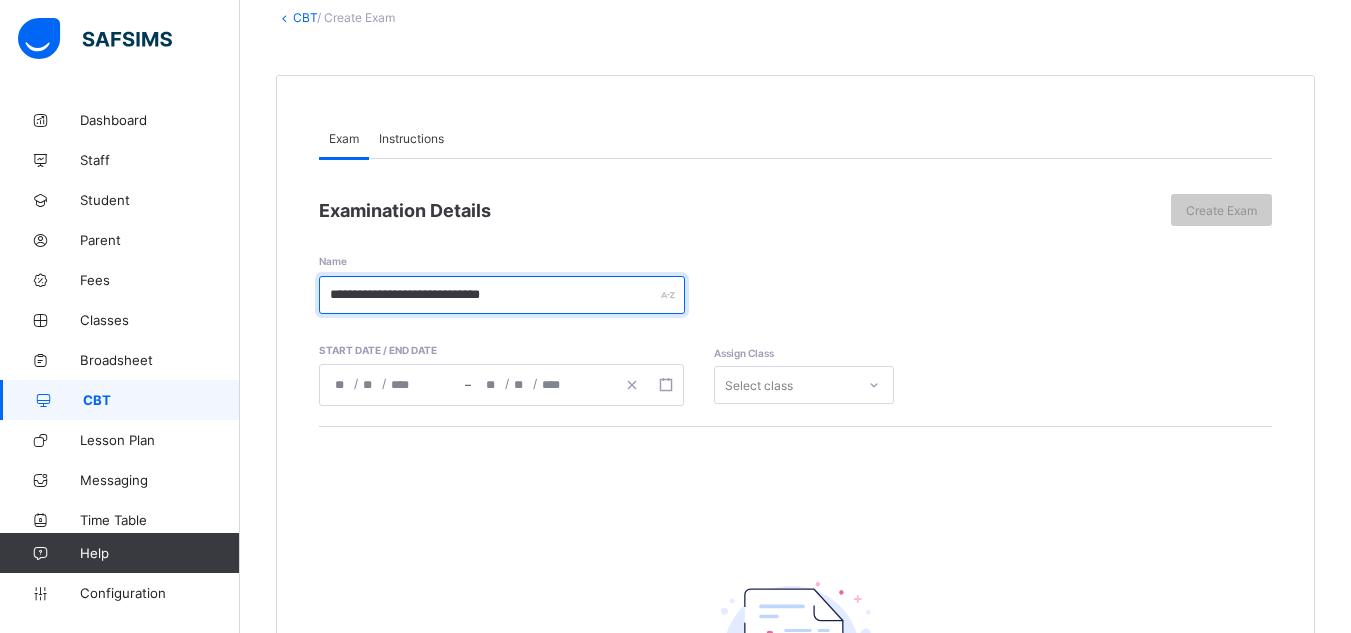 type on "**********" 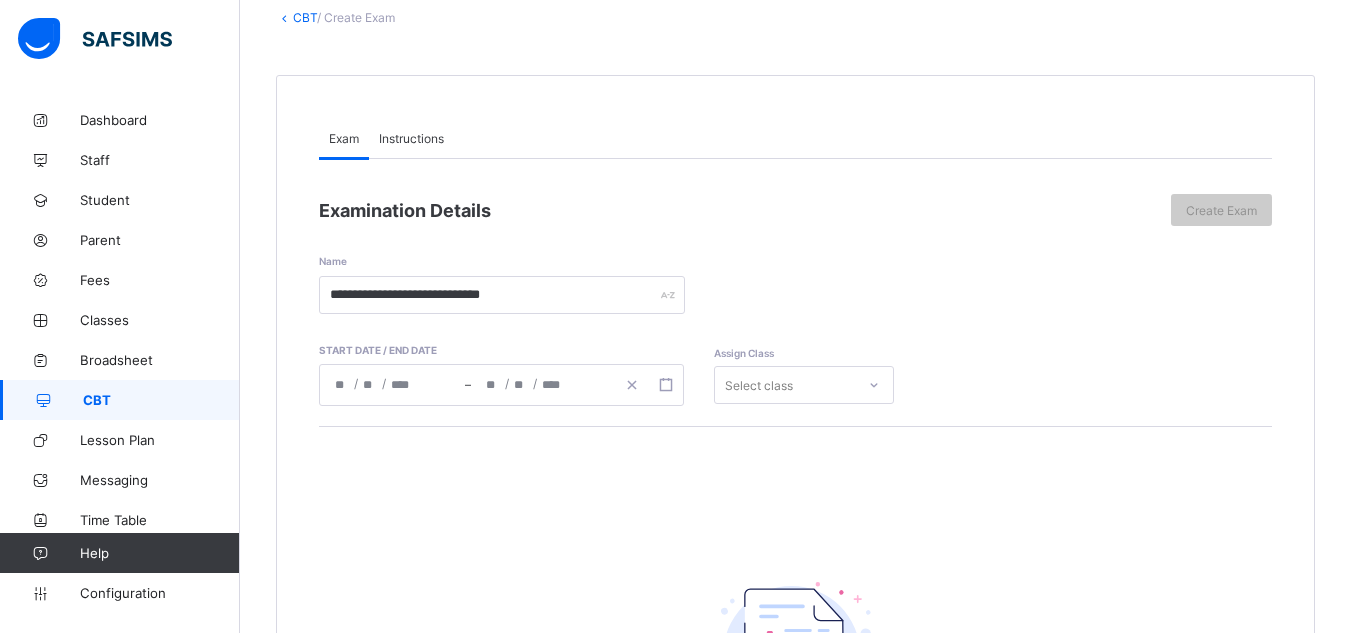click on "/ /" at bounding box center (392, 385) 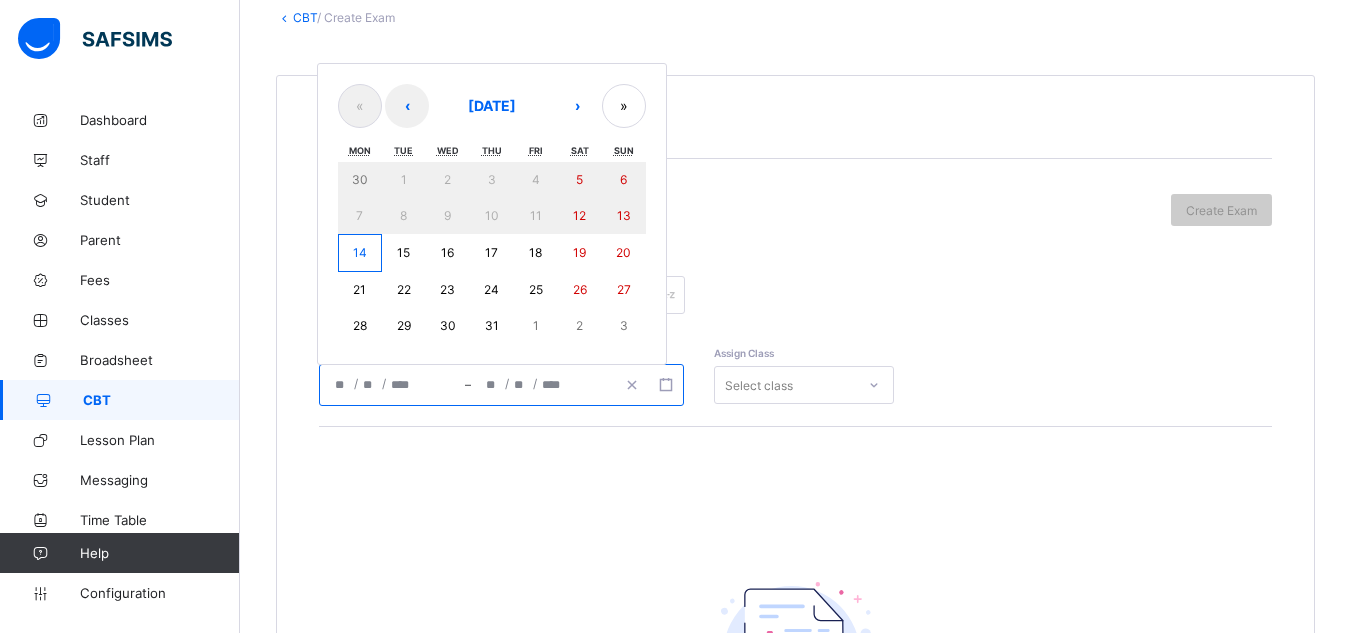click on "14" at bounding box center [360, 252] 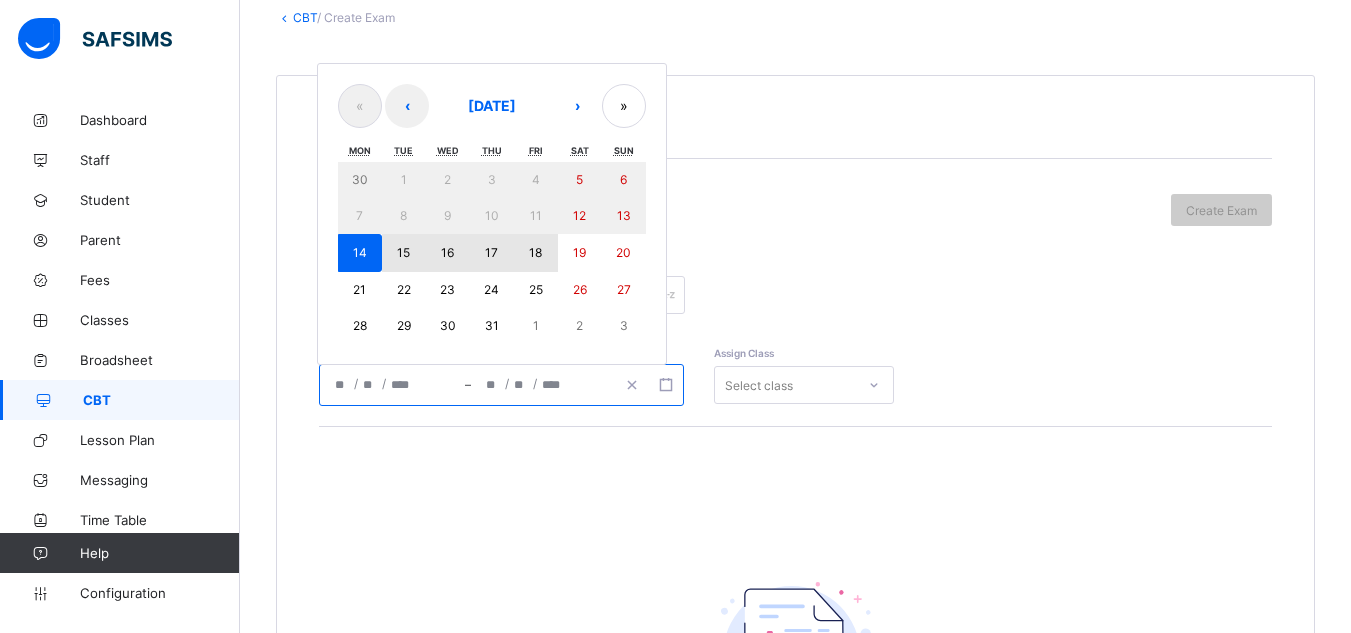 drag, startPoint x: 361, startPoint y: 251, endPoint x: 530, endPoint y: 247, distance: 169.04733 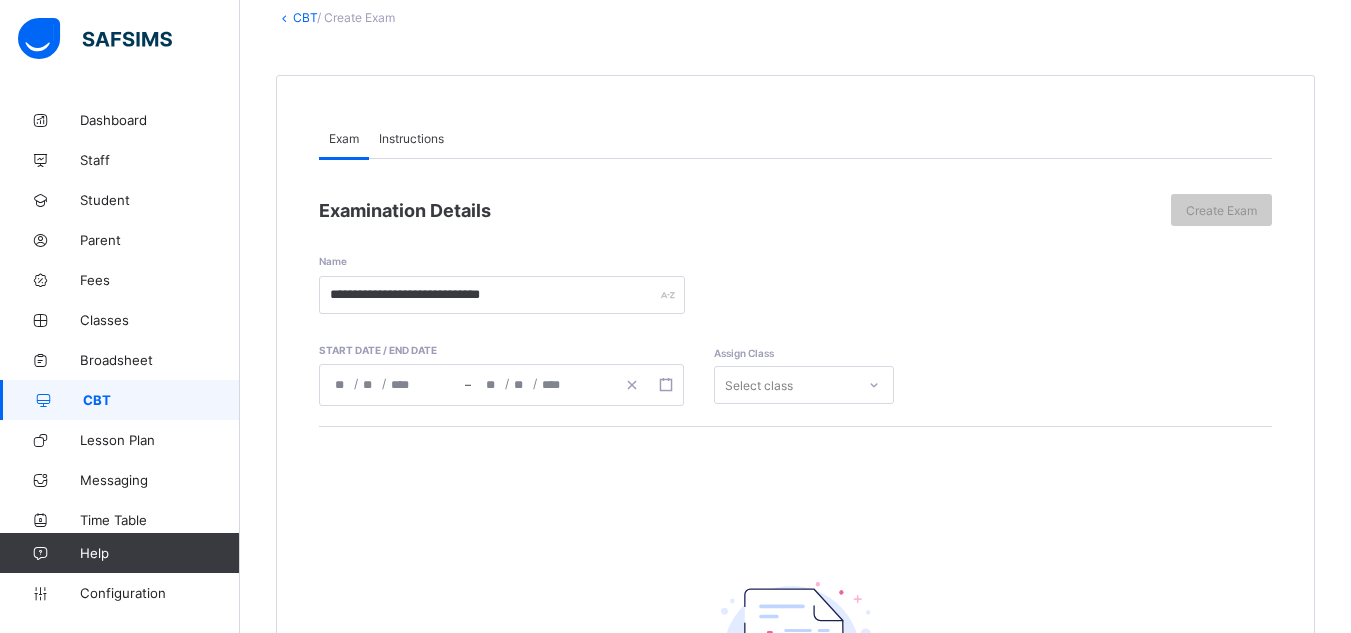 click on "**********" at bounding box center [795, 537] 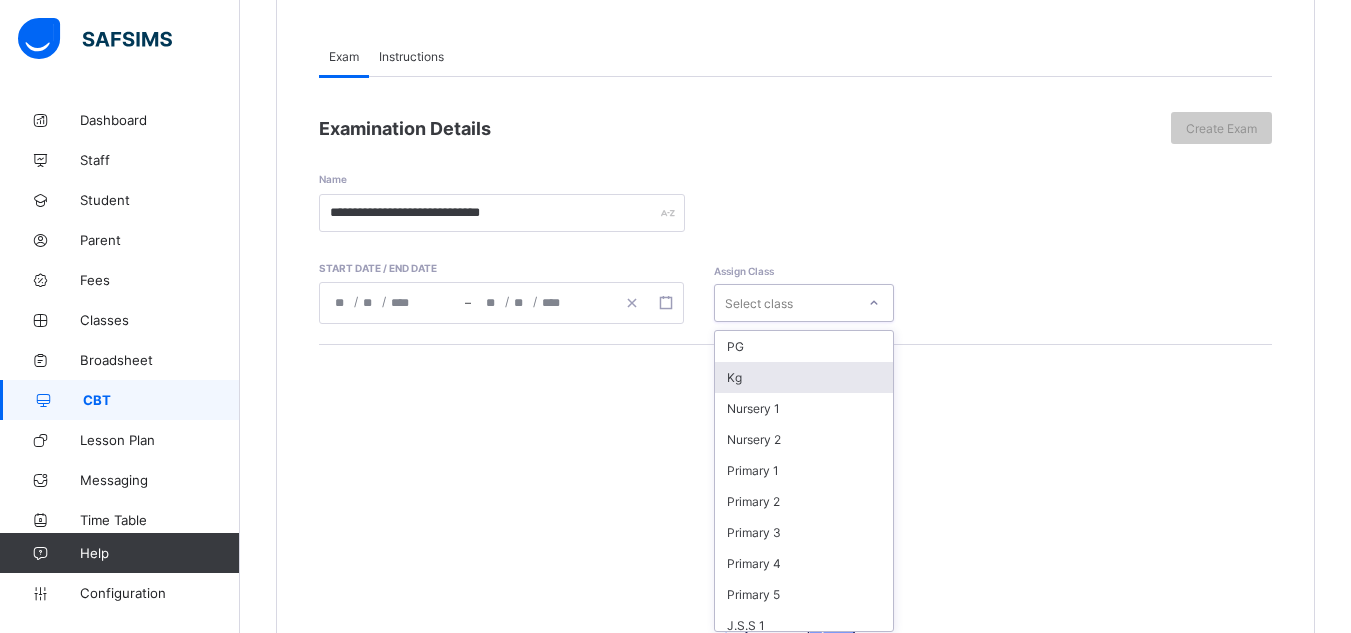scroll, scrollTop: 209, scrollLeft: 0, axis: vertical 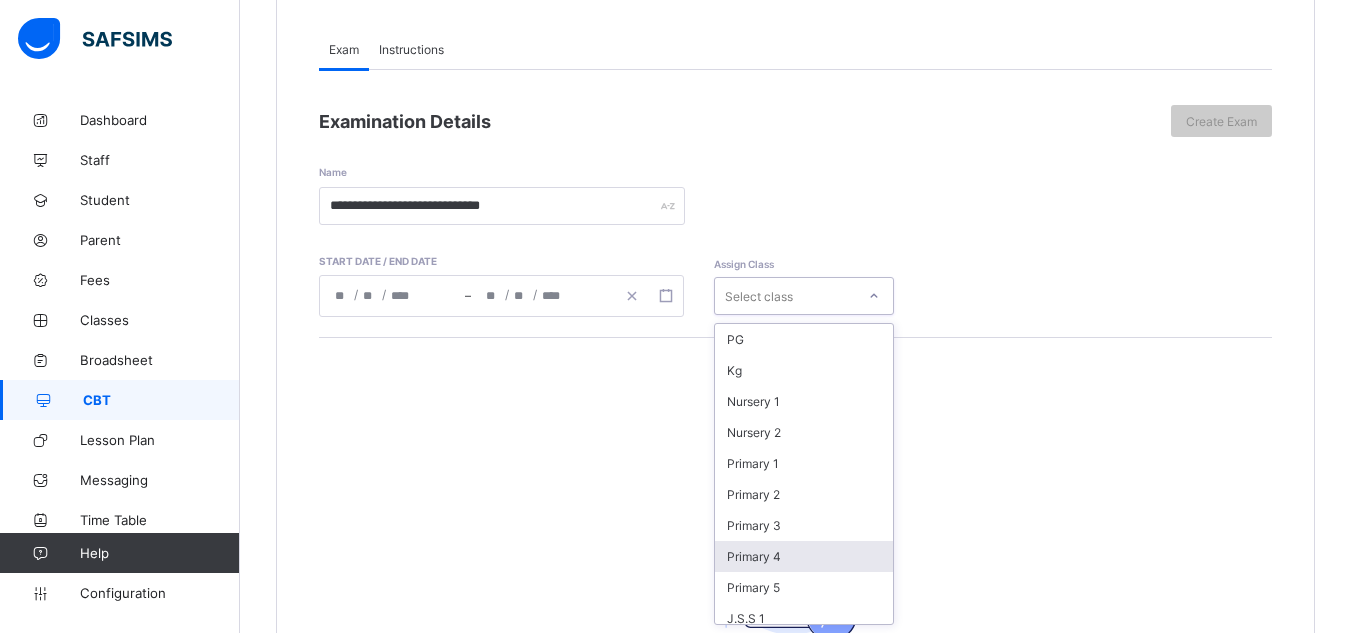 click on "Primary 4" at bounding box center (804, 556) 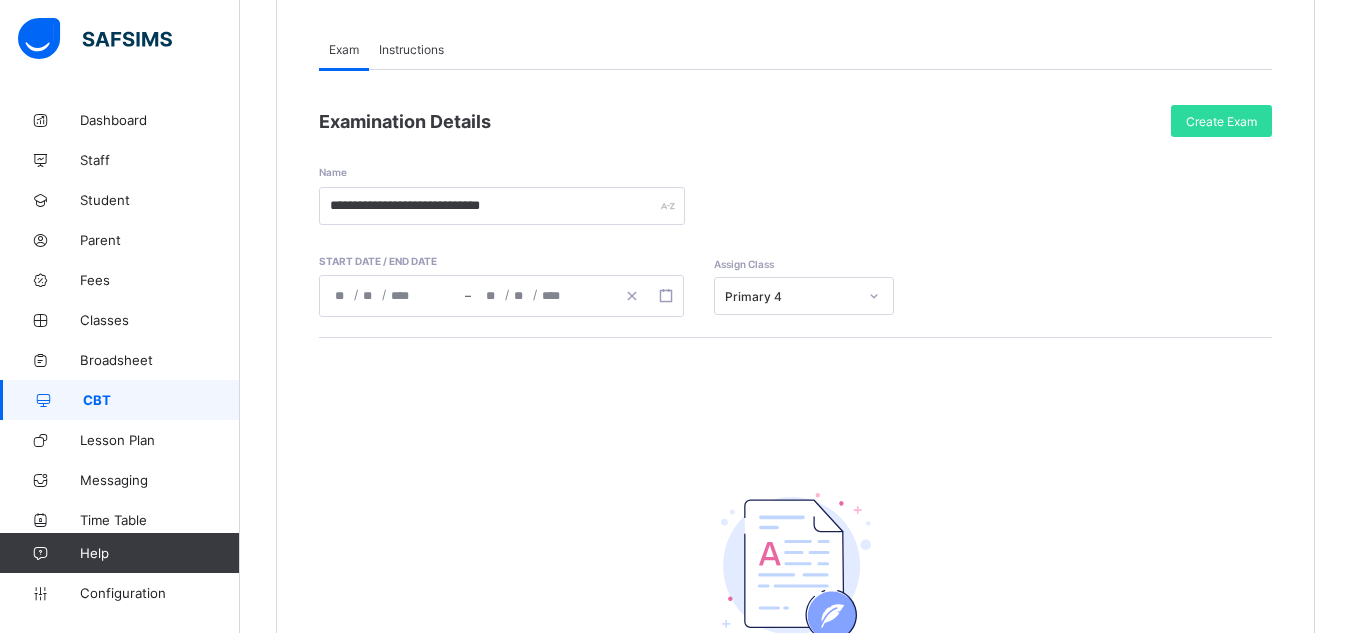 click on "Instructions" at bounding box center [411, 49] 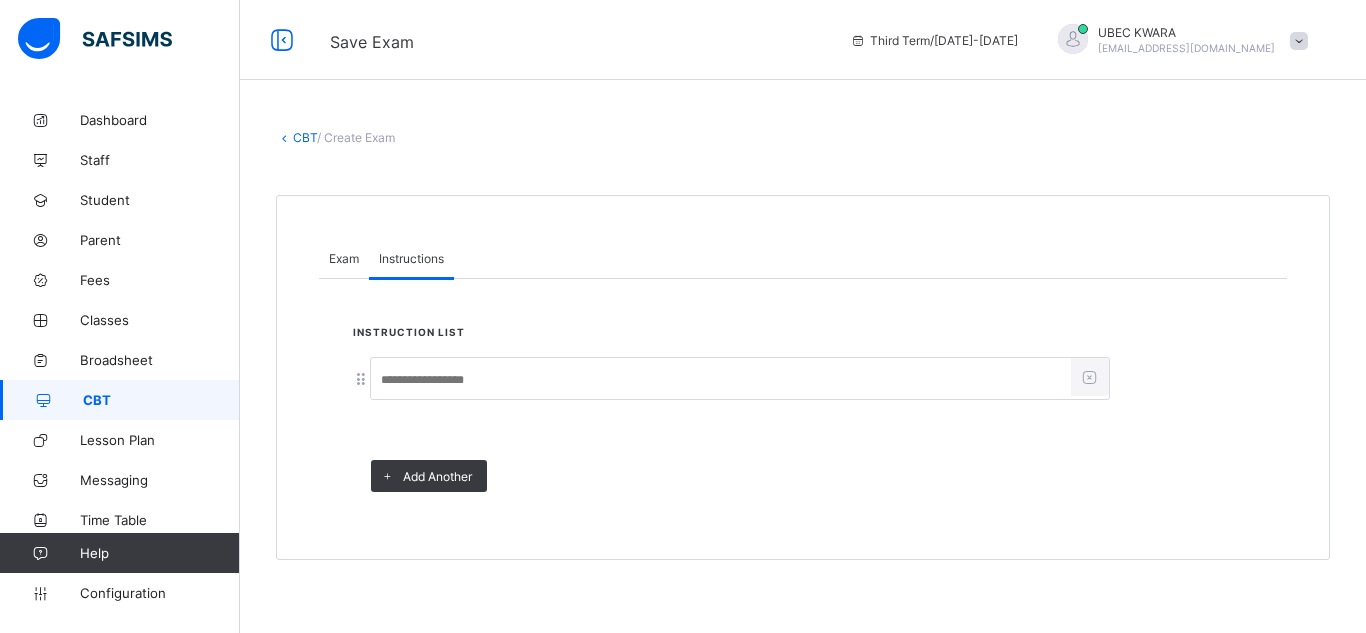 click at bounding box center [721, 380] 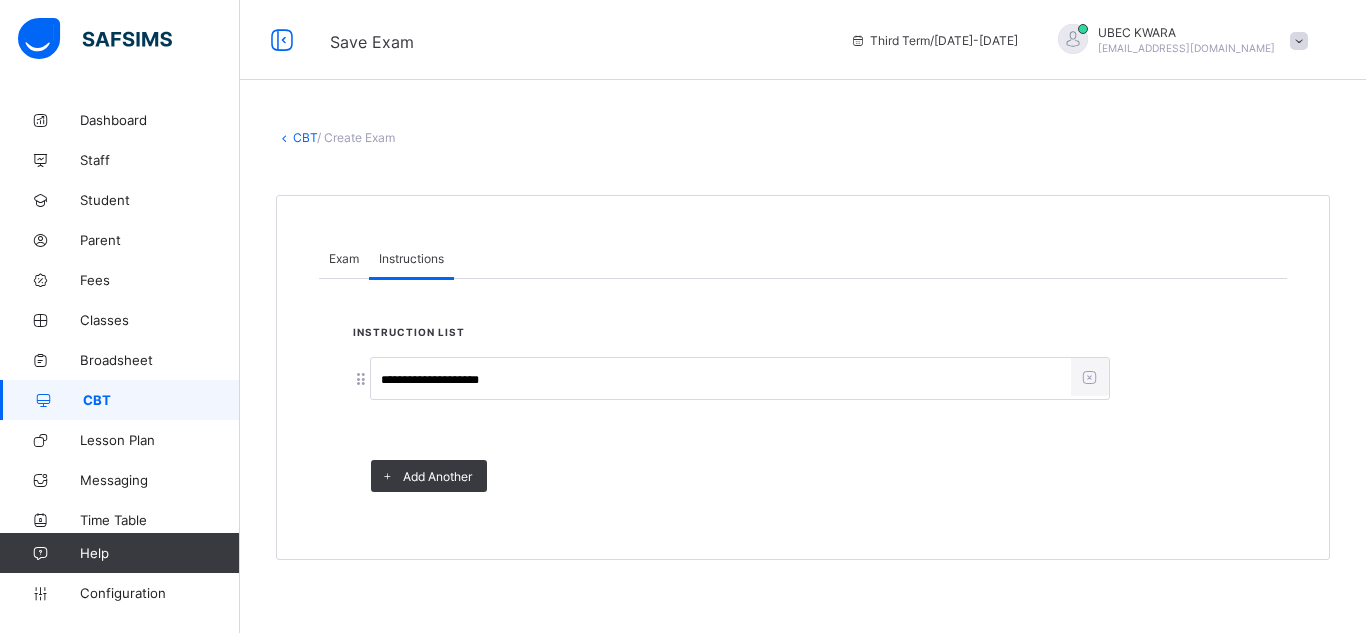 type on "**********" 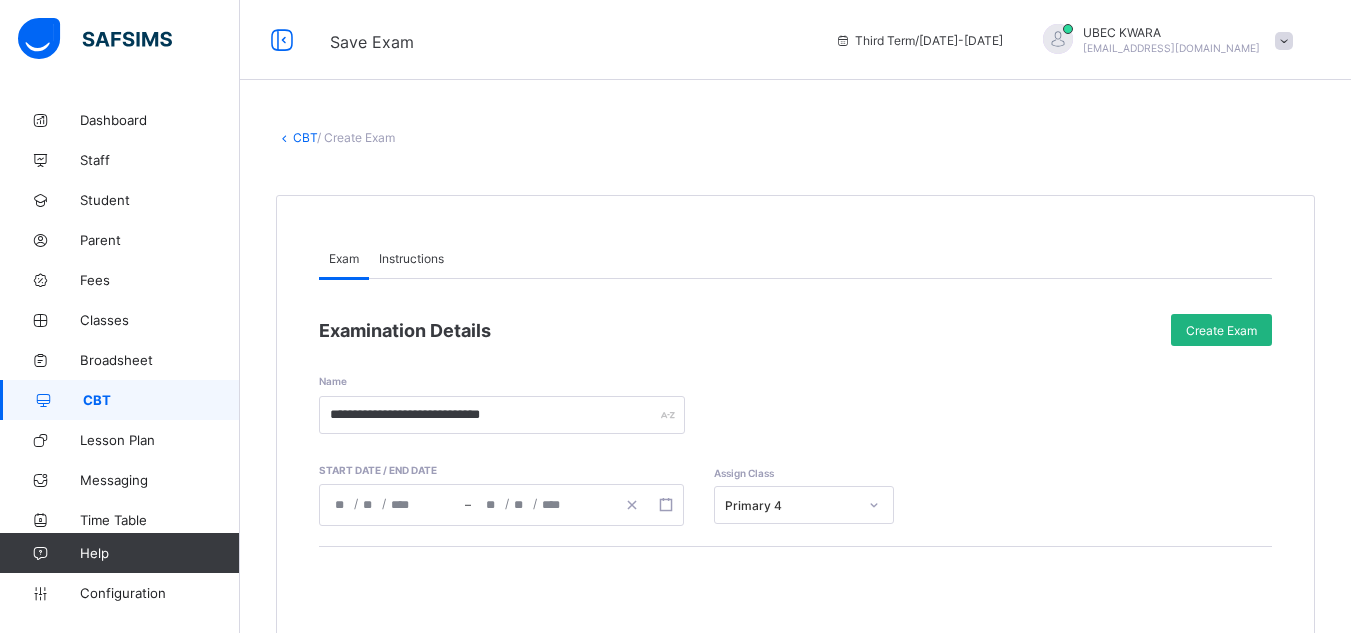 click on "Create Exam" at bounding box center (1221, 330) 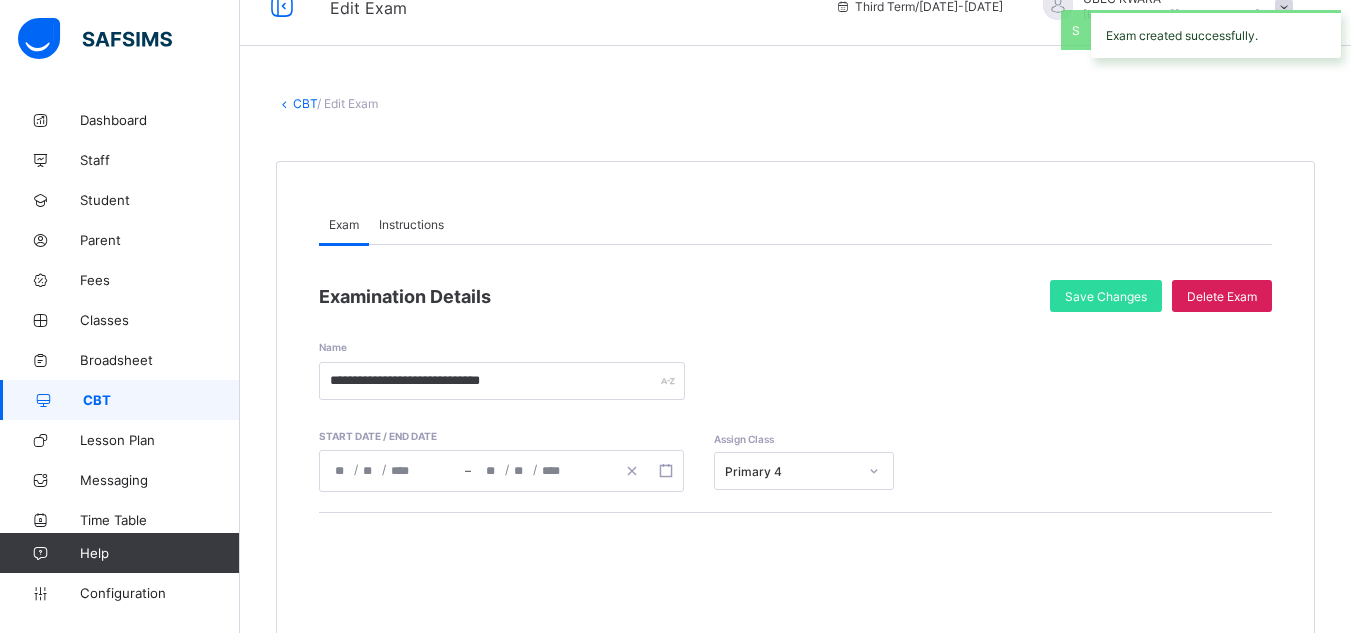 scroll, scrollTop: 40, scrollLeft: 0, axis: vertical 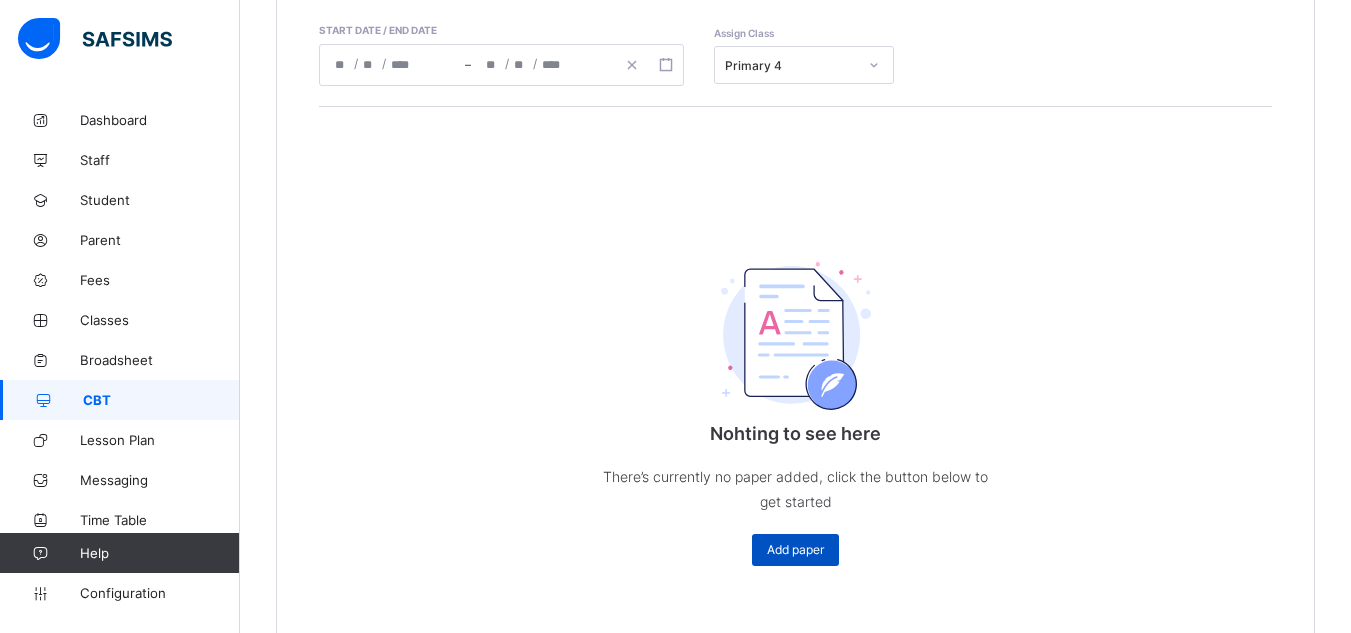 click on "Add paper" at bounding box center [795, 549] 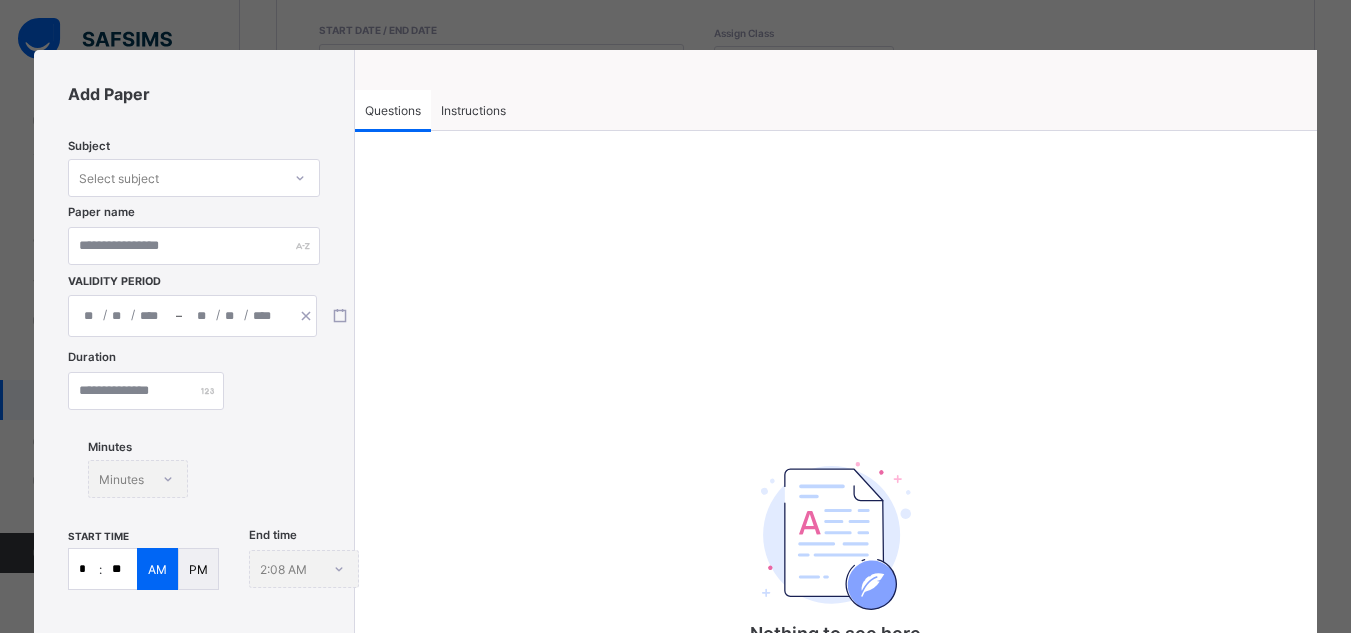 click 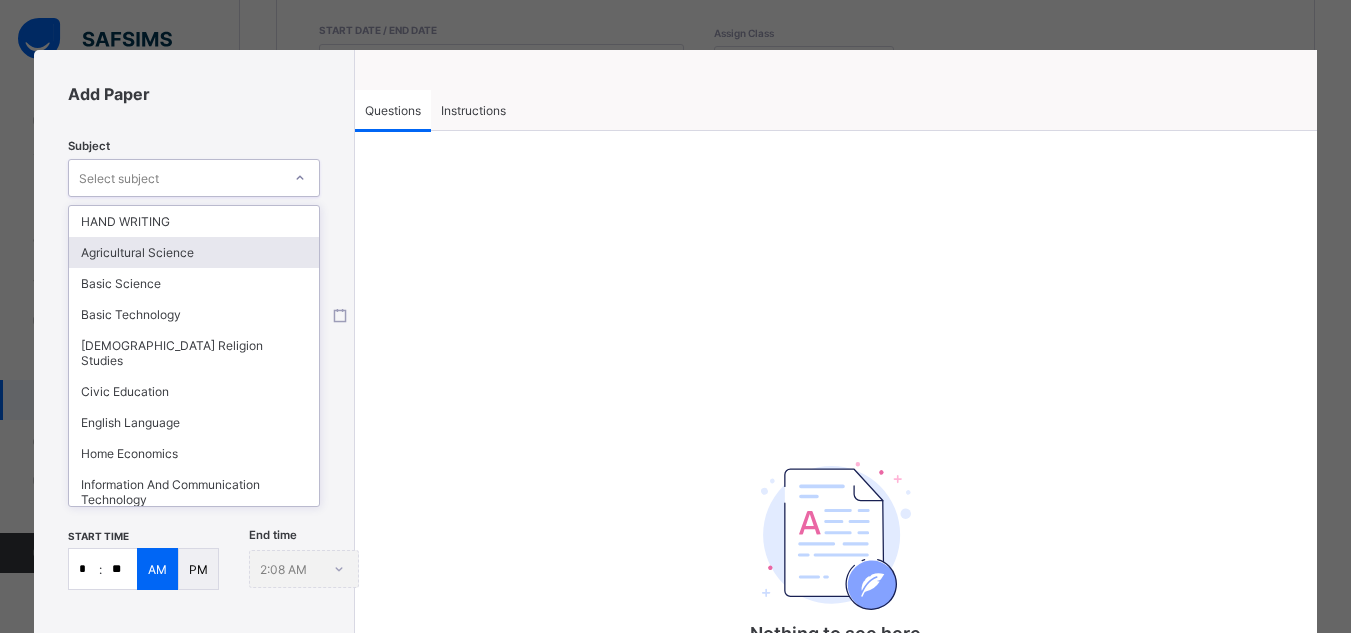 click on "Agricultural Science" at bounding box center [194, 252] 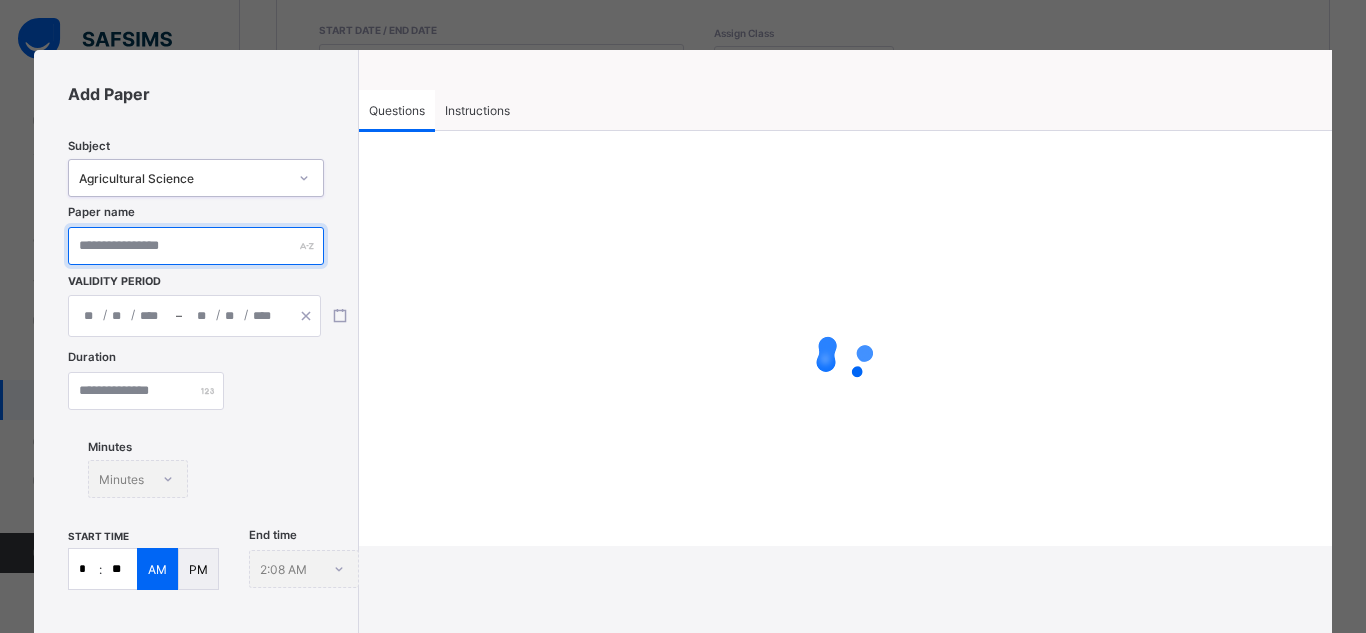 click at bounding box center [195, 246] 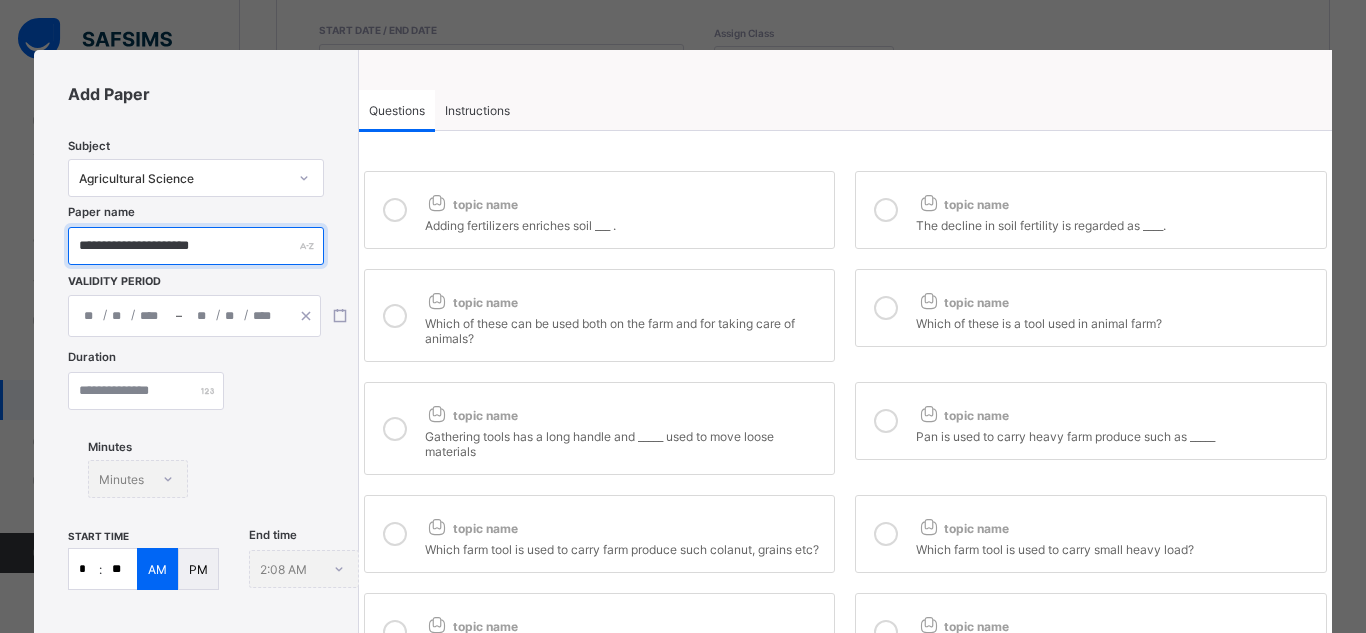 type on "**********" 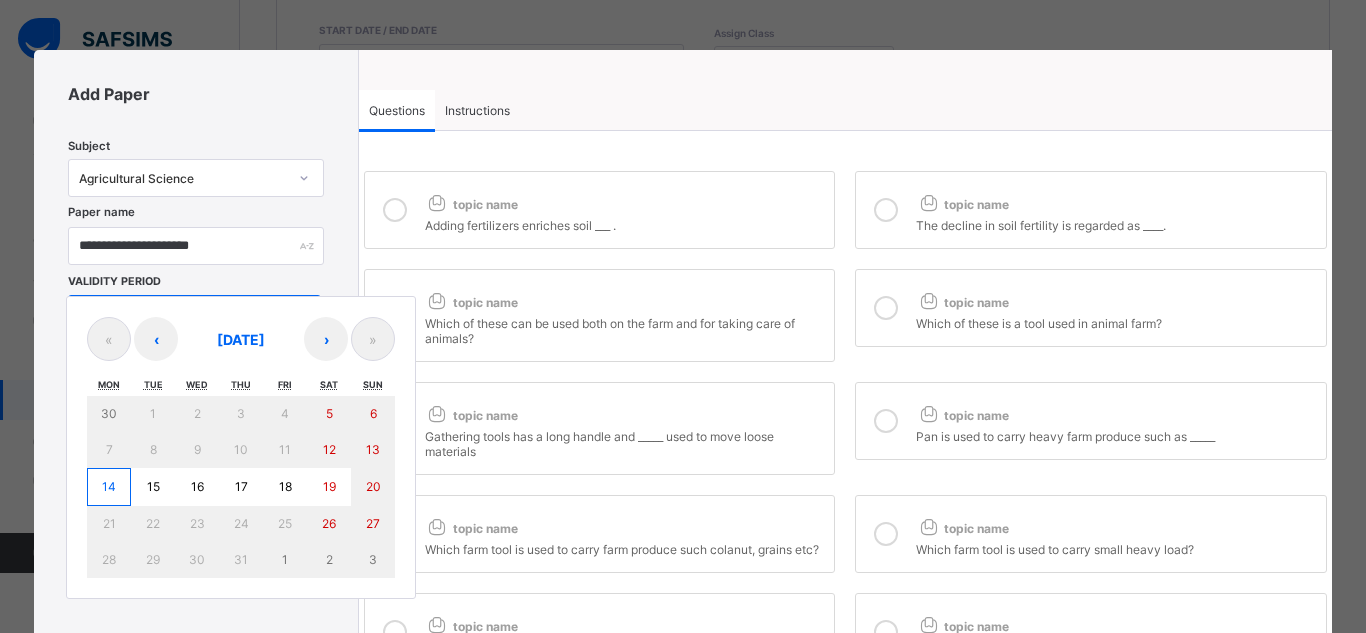 click on "/ / – / / « ‹ [DATE] › » Mon Tue Wed Thu Fri Sat Sun 30 1 2 3 4 5 6 7 8 9 10 11 12 13 14 15 16 17 18 19 20 21 22 23 24 25 26 27 28 29 30 31 1 2 3" at bounding box center (194, 316) 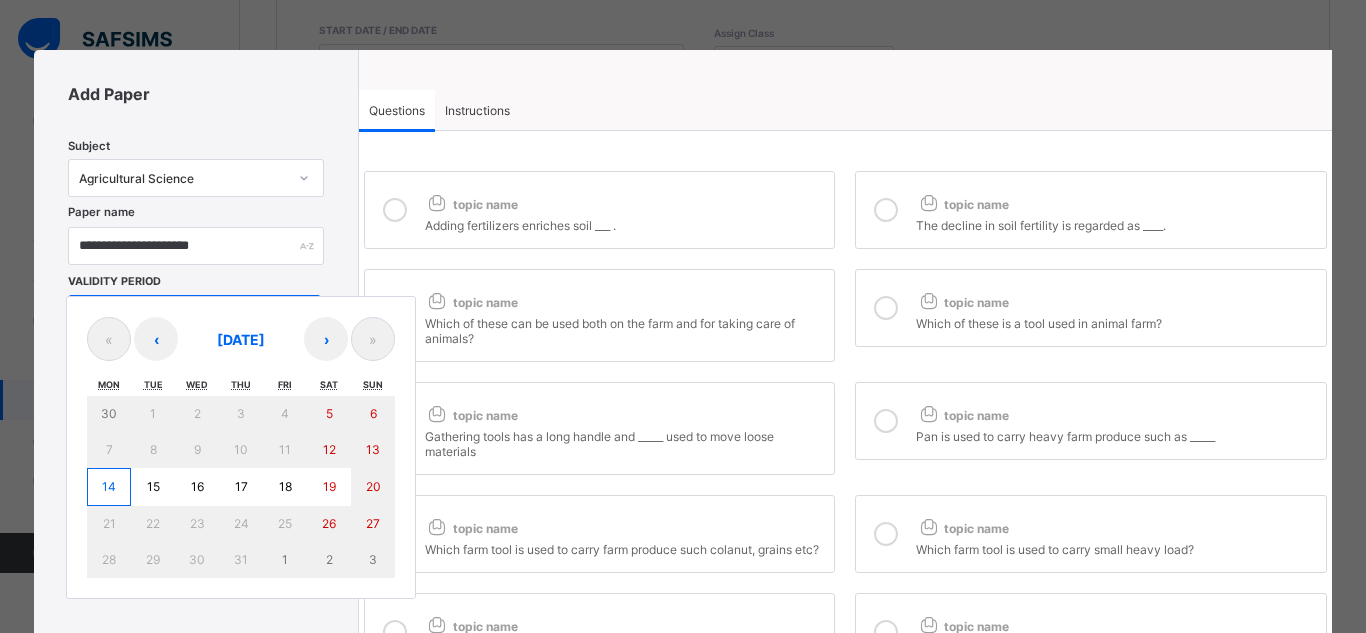 click on "14" at bounding box center (109, 486) 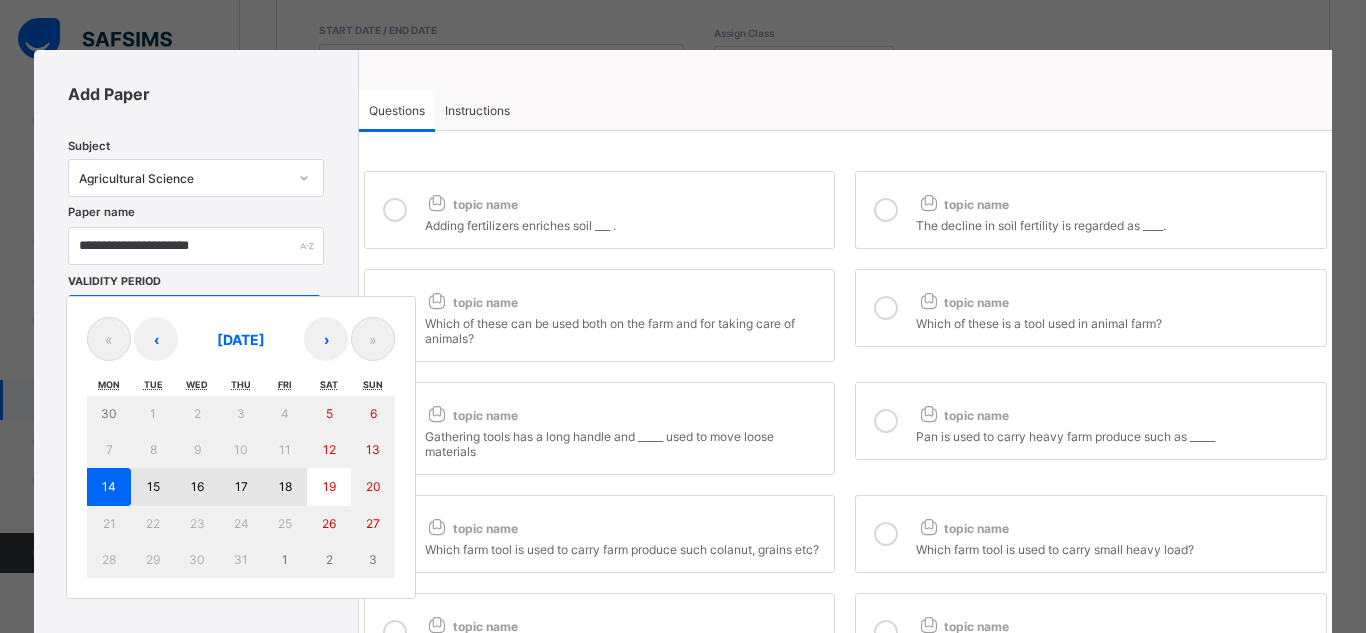 drag, startPoint x: 109, startPoint y: 488, endPoint x: 292, endPoint y: 484, distance: 183.04372 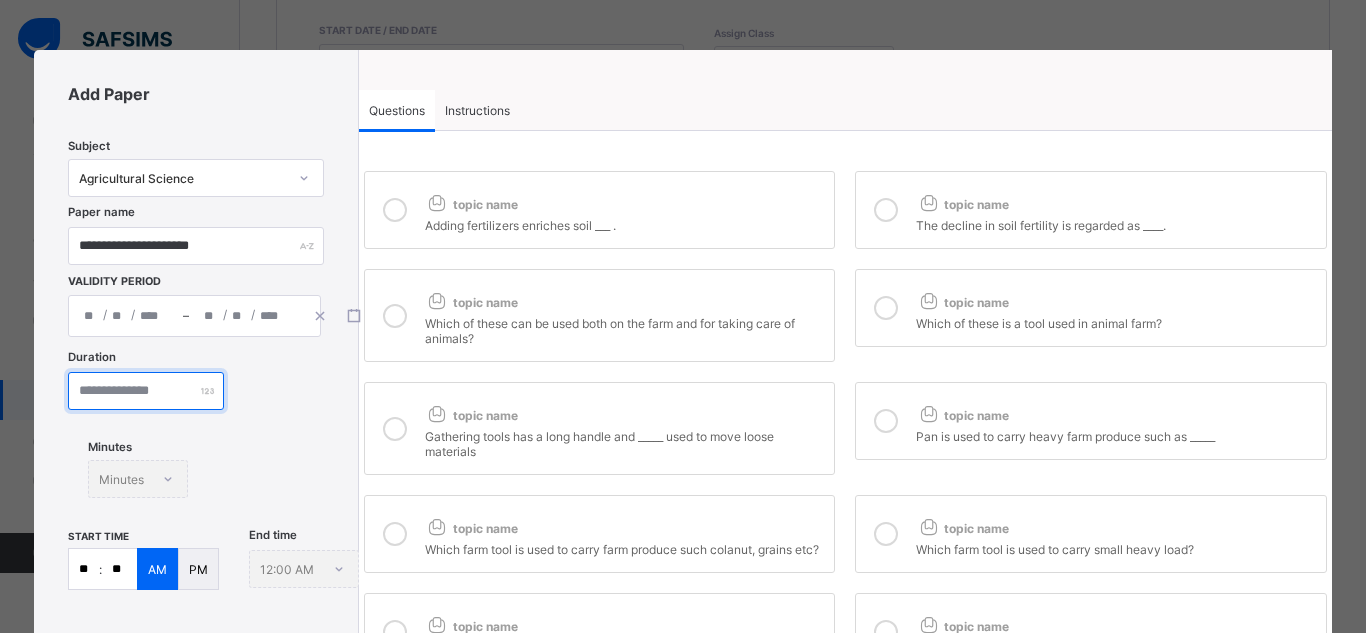 click at bounding box center [146, 391] 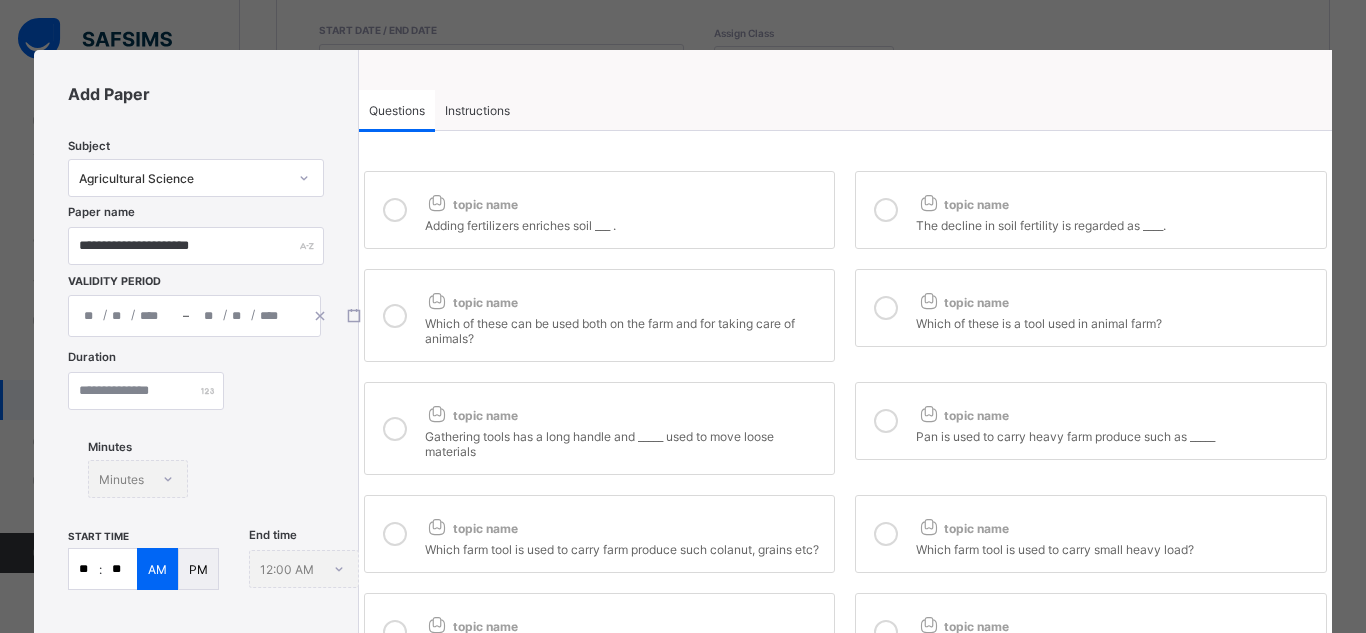 click on "**" at bounding box center [84, 569] 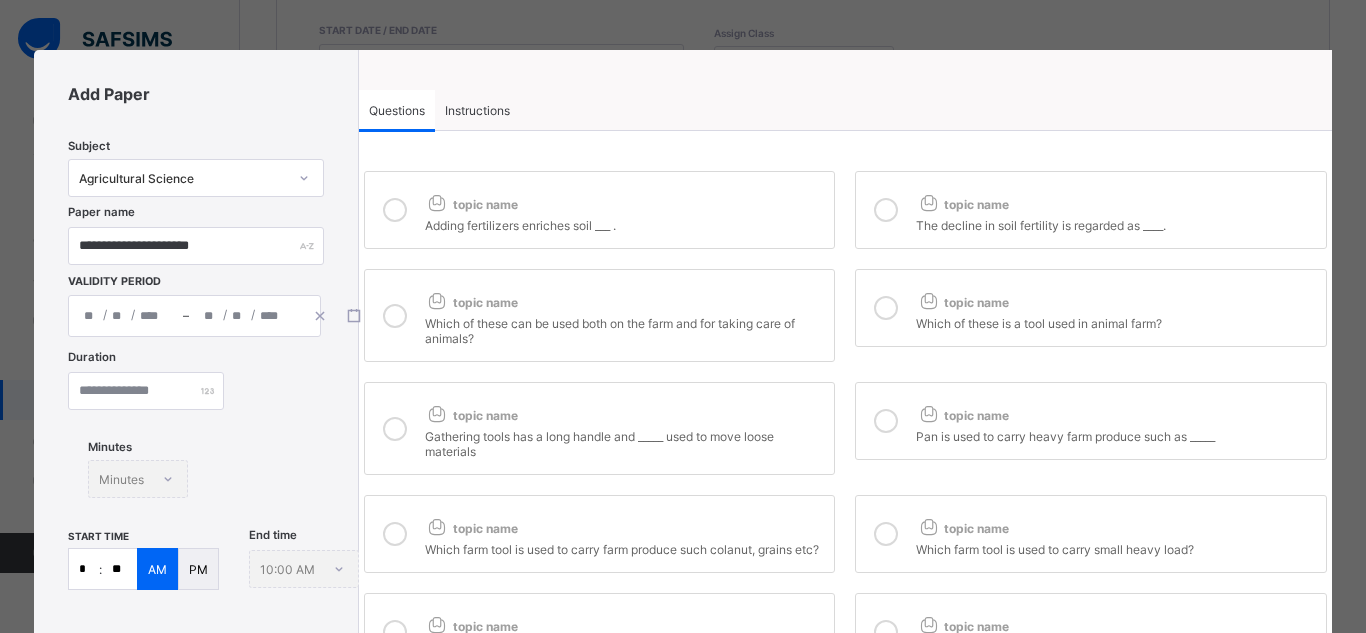 click on "Duration ** Minutes Minutes" at bounding box center [195, 440] 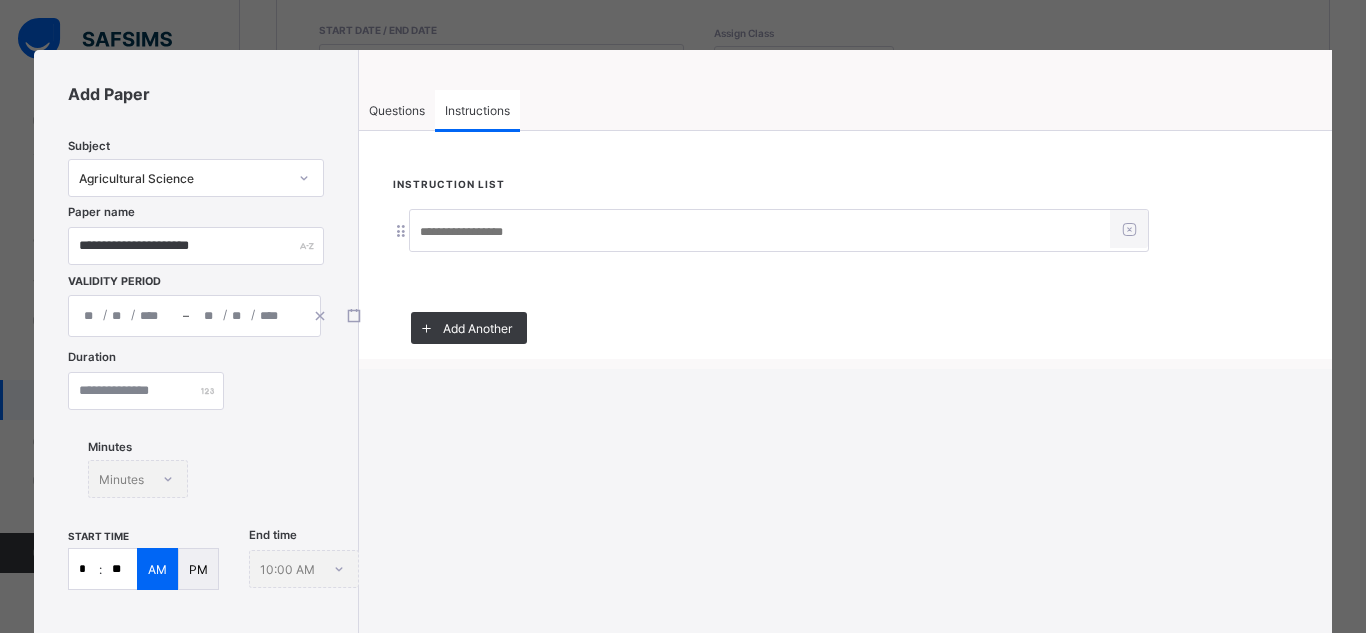 click at bounding box center [760, 232] 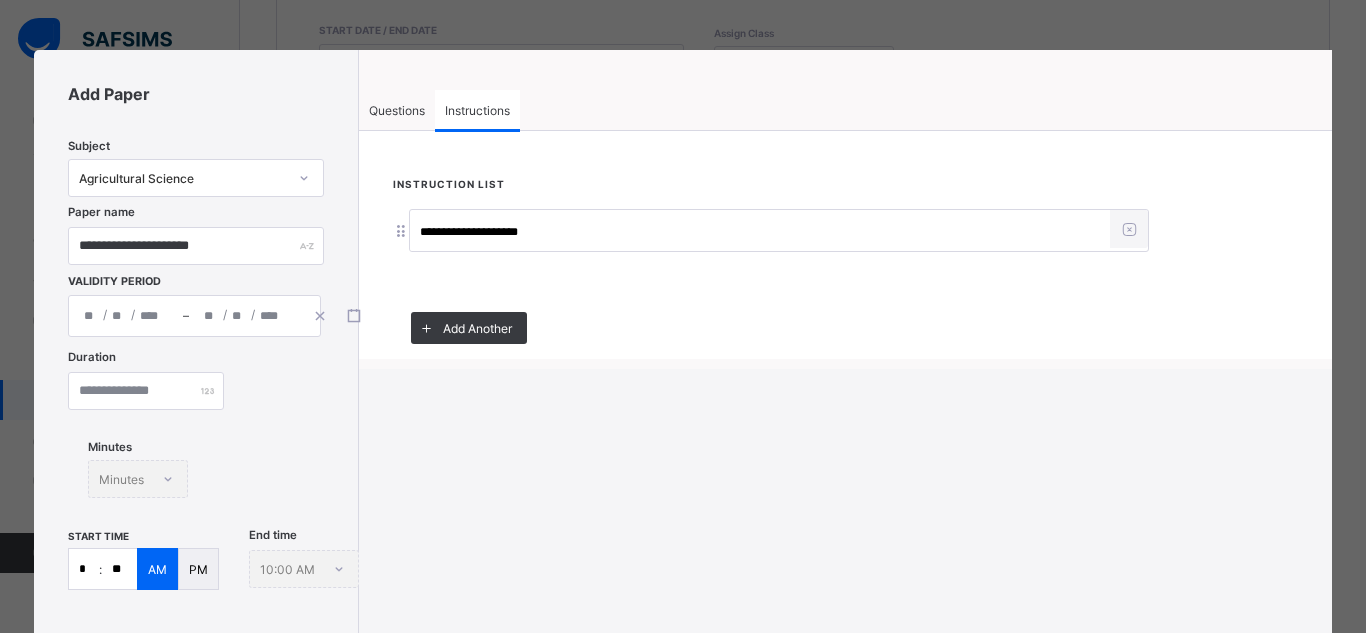 click on "Questions" at bounding box center (397, 110) 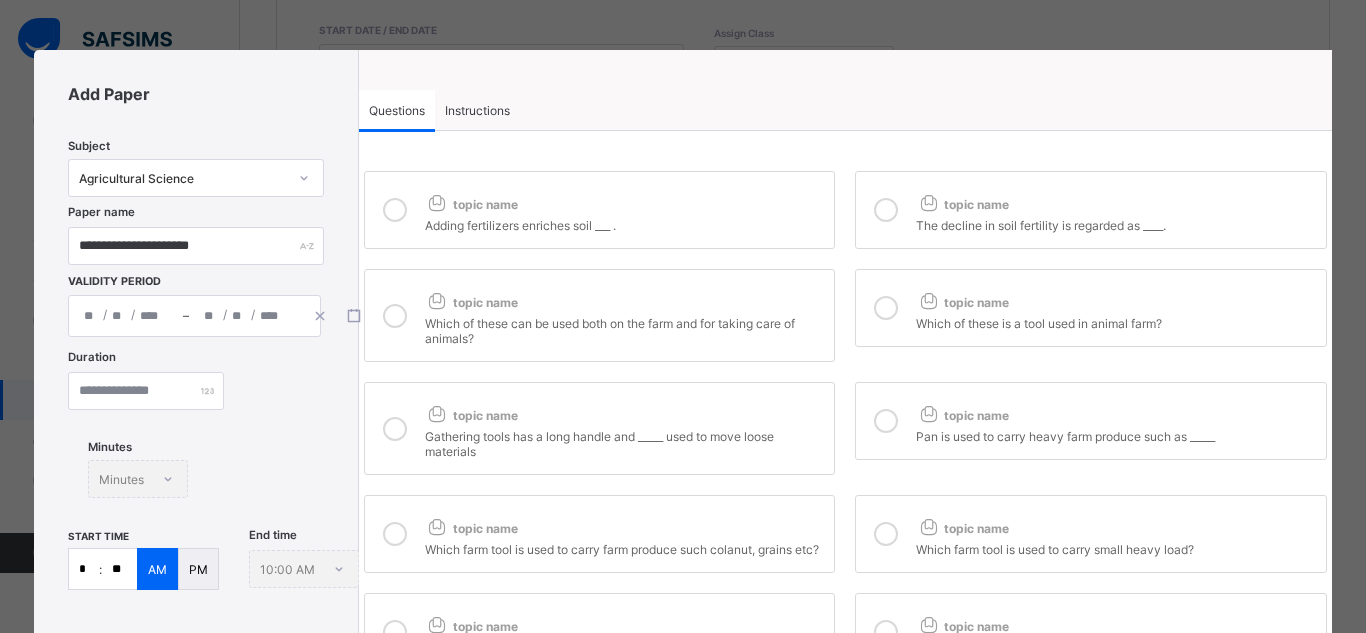 click on "topic name" at bounding box center [625, 298] 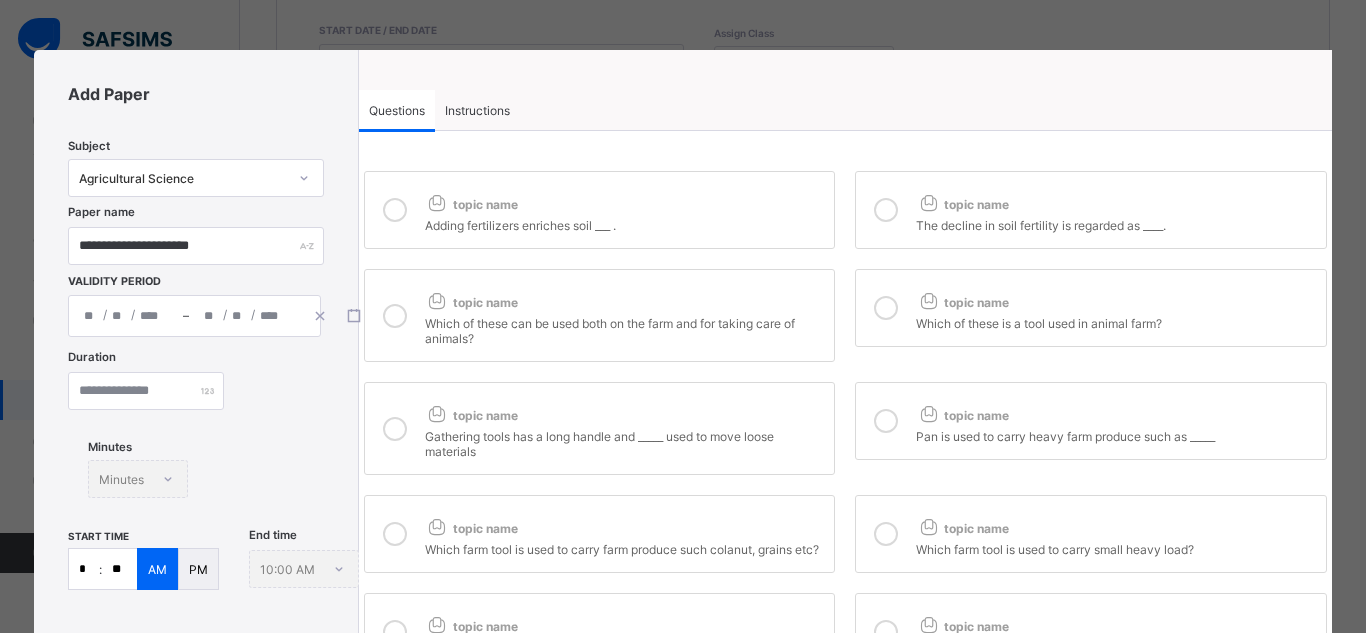 click on "topic name   Which of these is a tool used in animal farm?" at bounding box center (1091, 308) 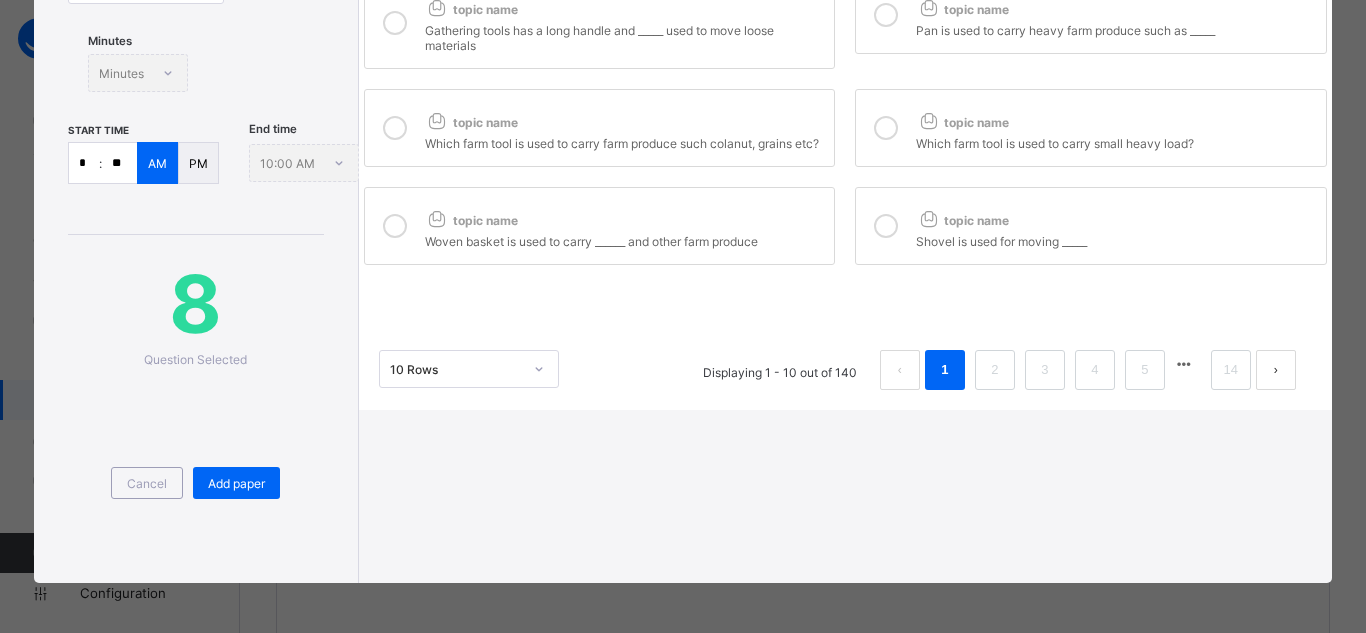 click on "topic name   Shovel is used for  moving _____" at bounding box center [1091, 226] 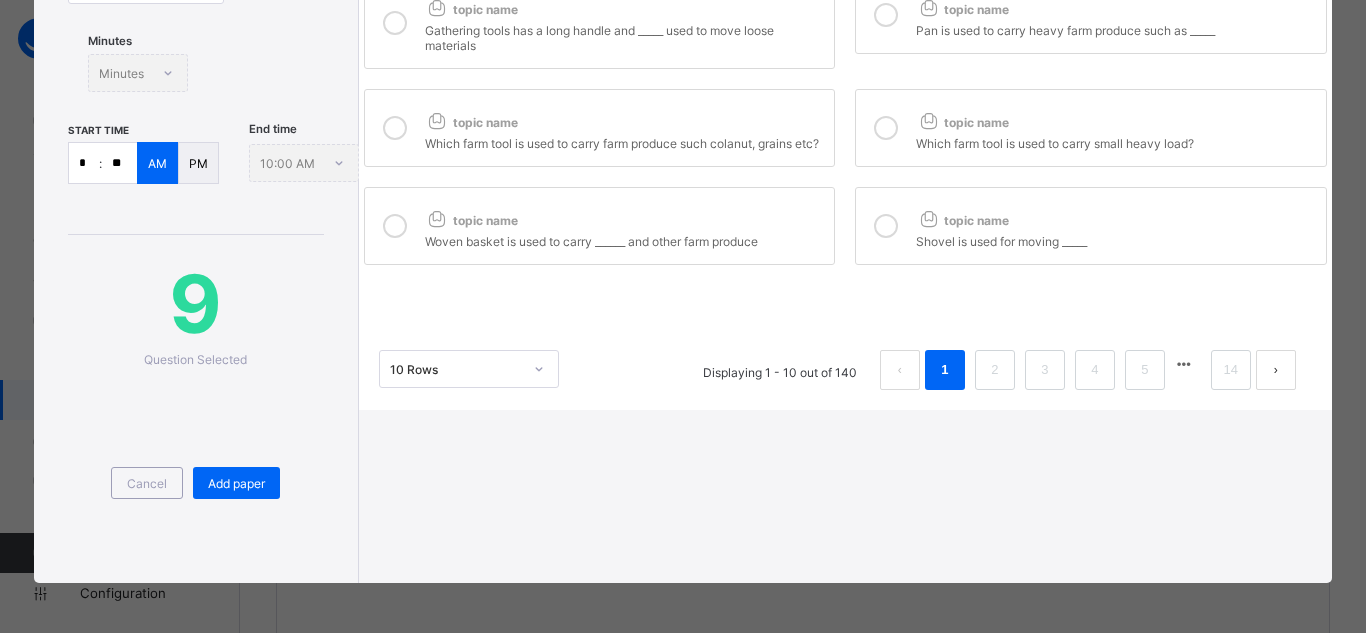 click on "topic name" at bounding box center (625, 216) 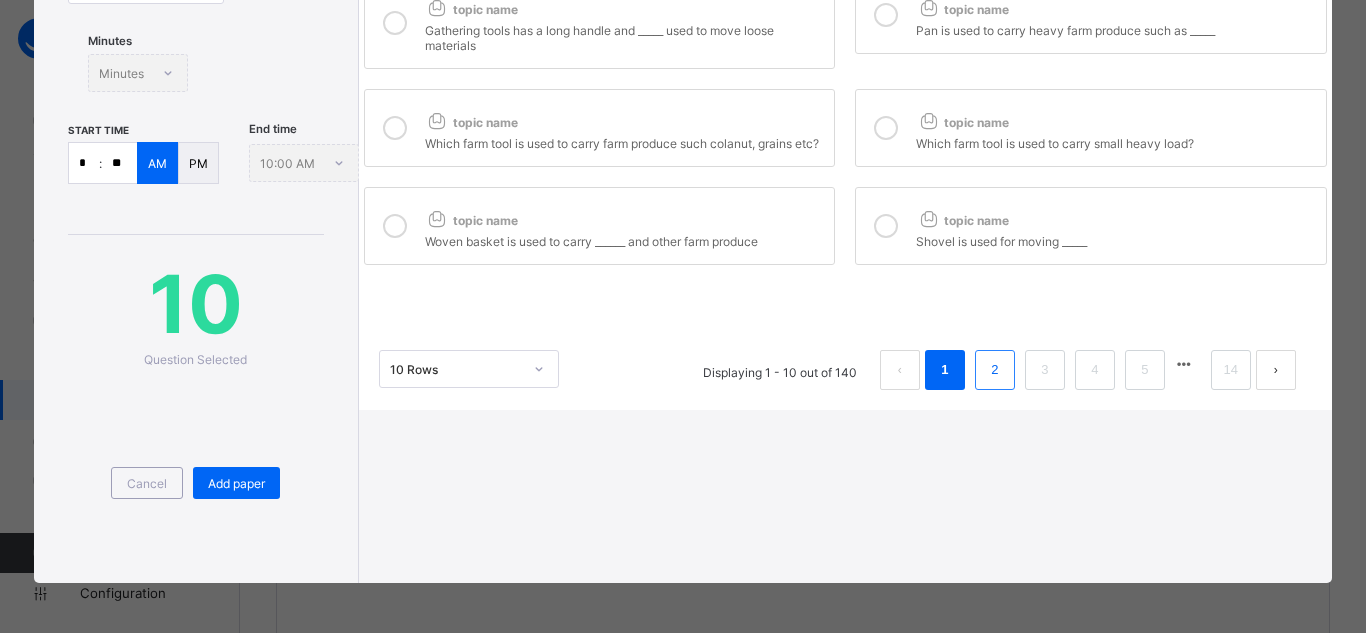 click on "2" at bounding box center [995, 370] 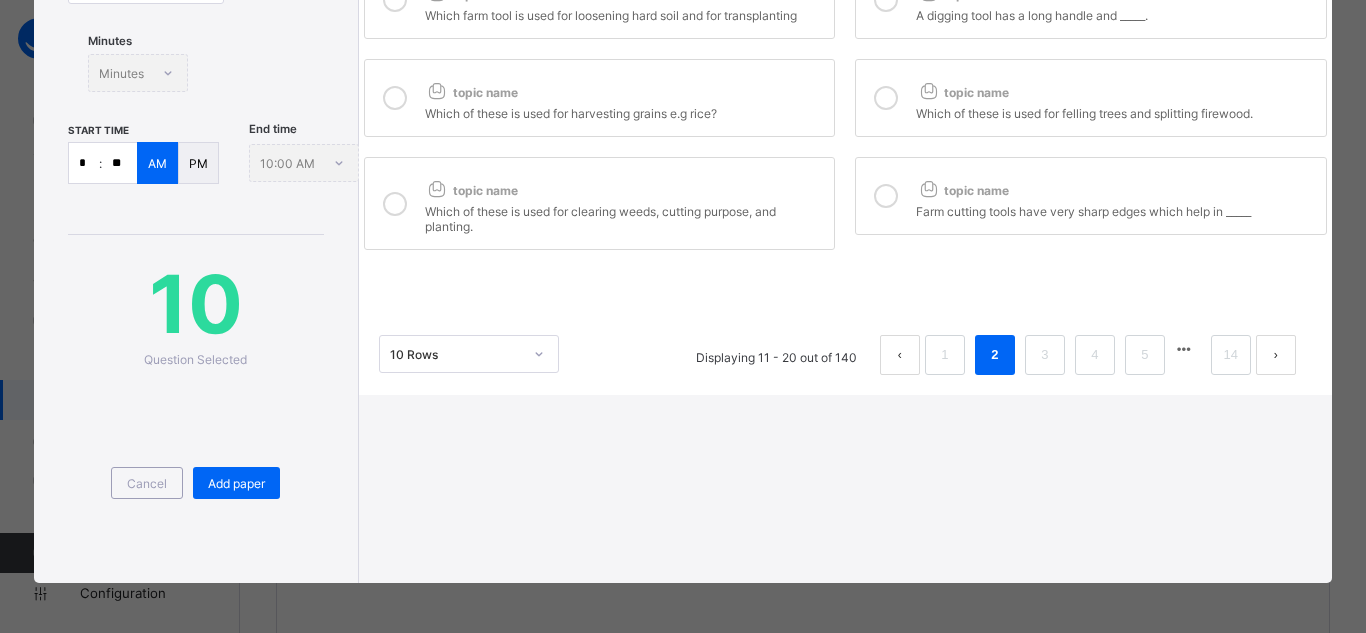 click on "Farm cutting tools have very sharp edges which help in _____" at bounding box center [1116, 209] 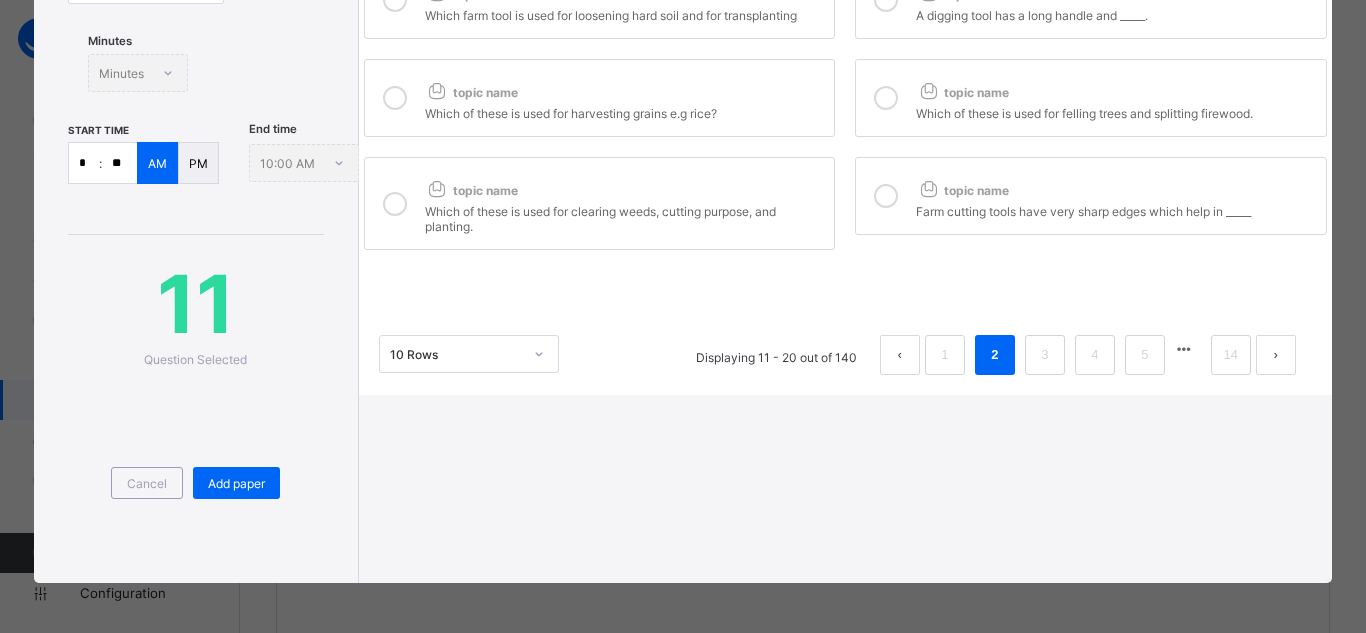 click on "Which of these is used for clearing weeds, cutting purpose, and planting." at bounding box center [625, 216] 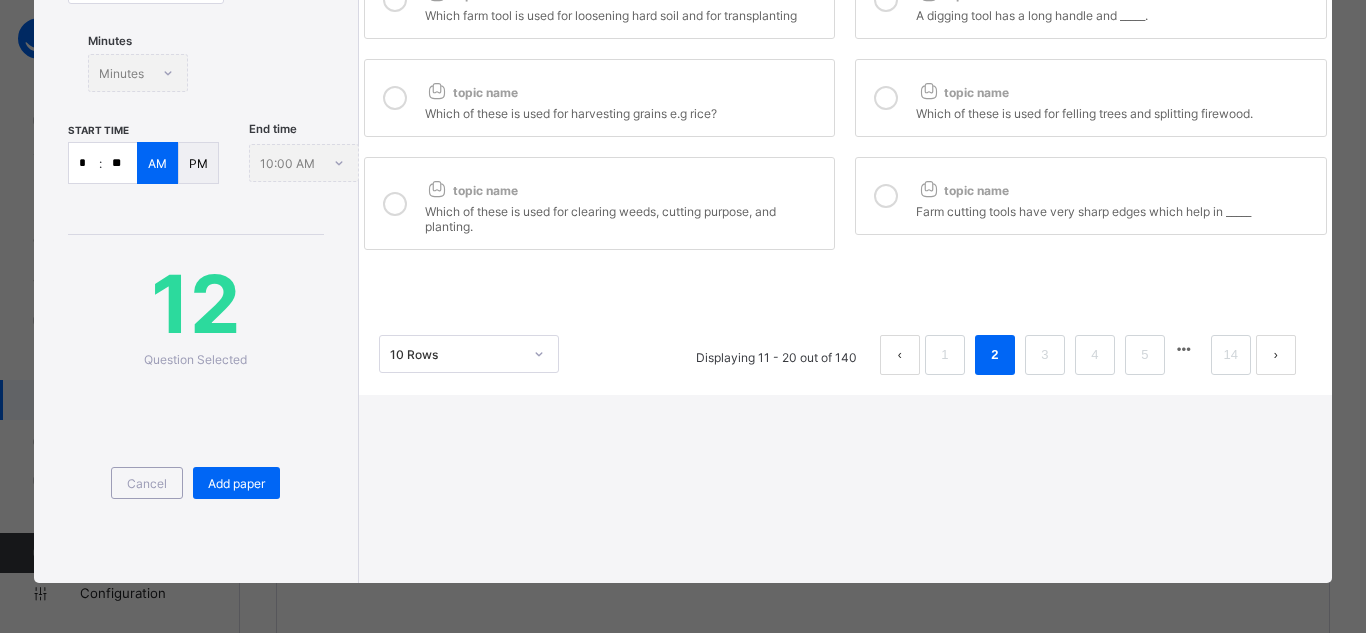 click on "Which of these is used for harvesting grains e.g rice?" at bounding box center [625, 111] 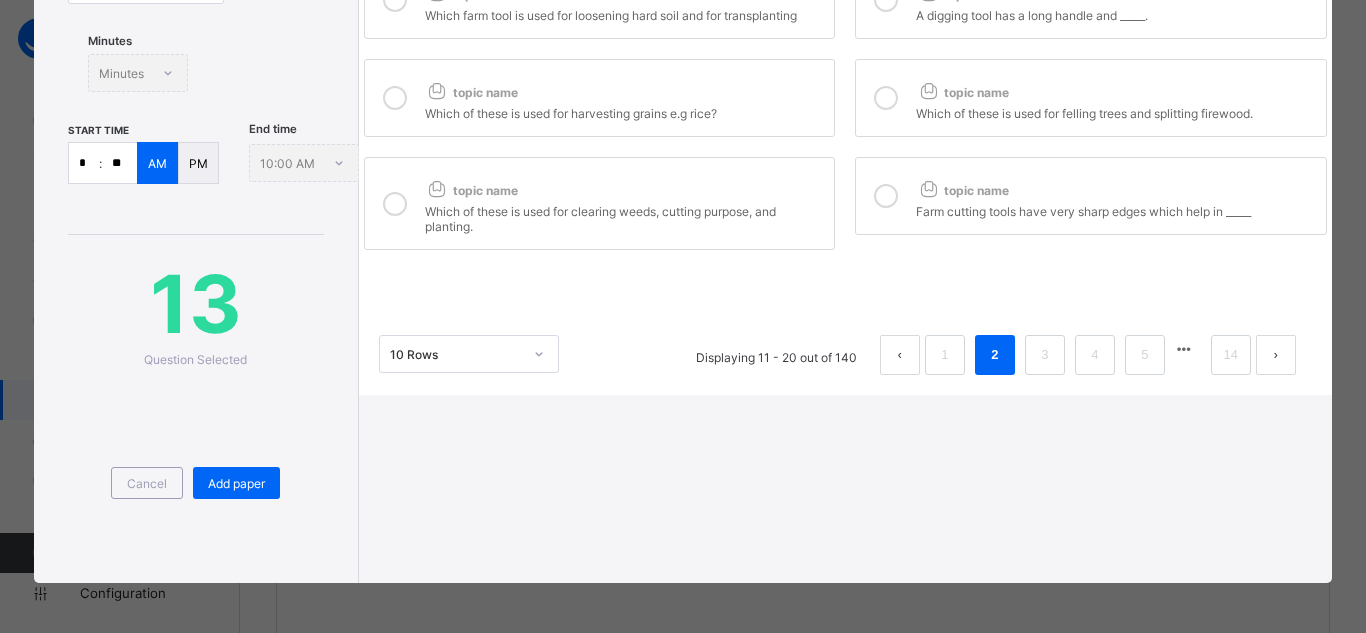 click at bounding box center (928, 90) 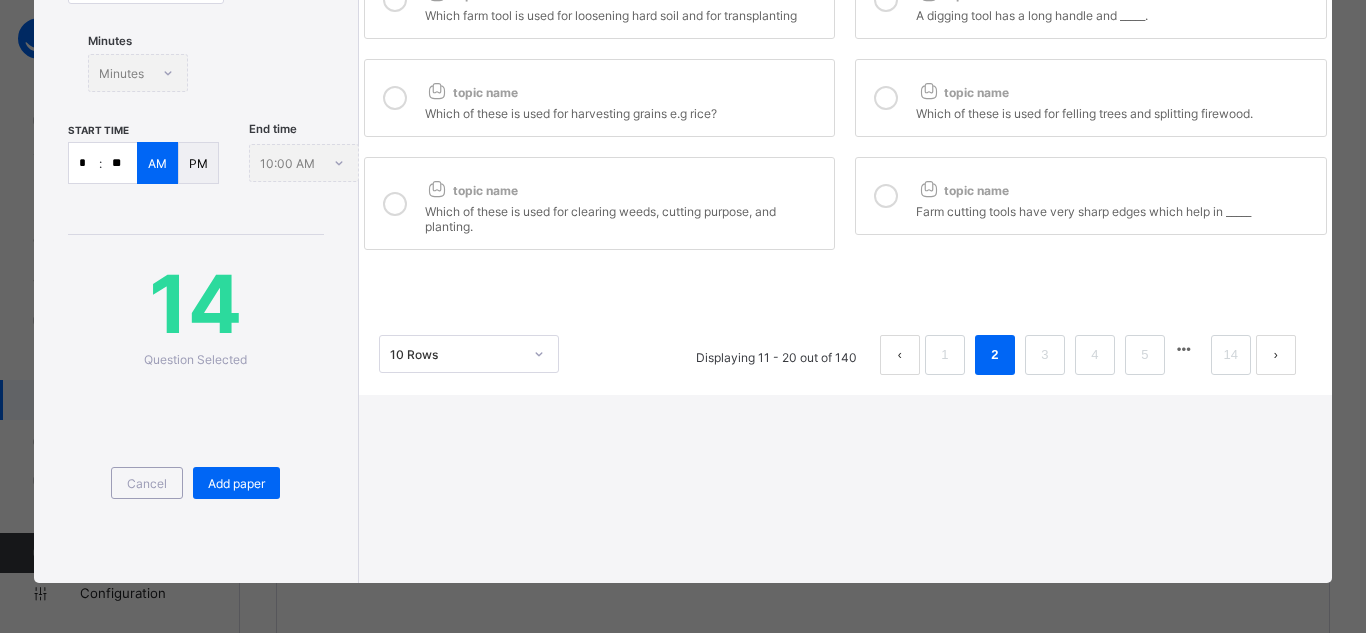 scroll, scrollTop: 0, scrollLeft: 0, axis: both 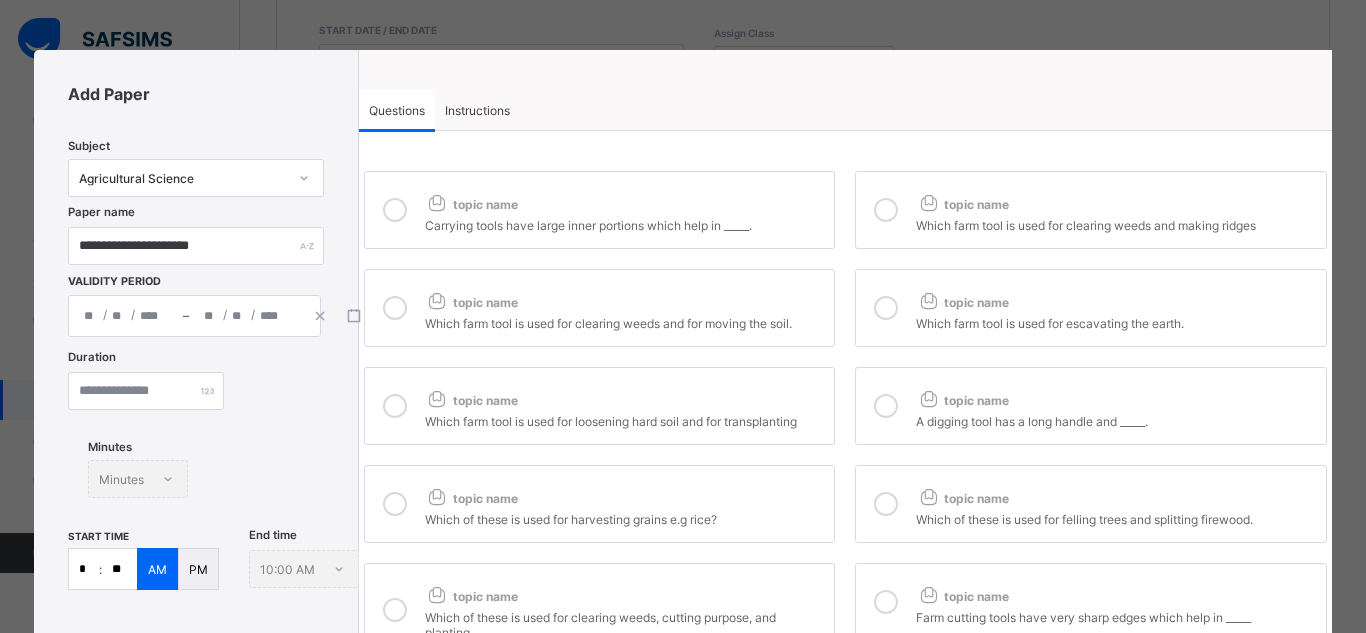 click at bounding box center (928, 398) 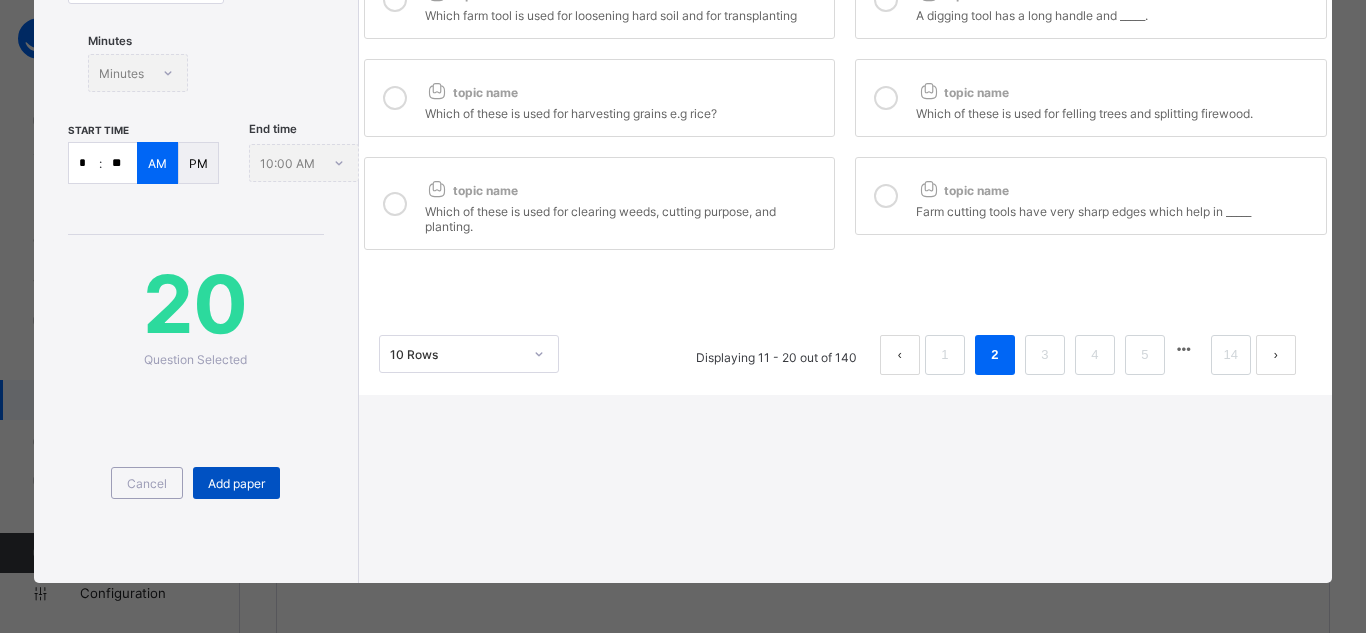 click on "Add paper" at bounding box center [236, 483] 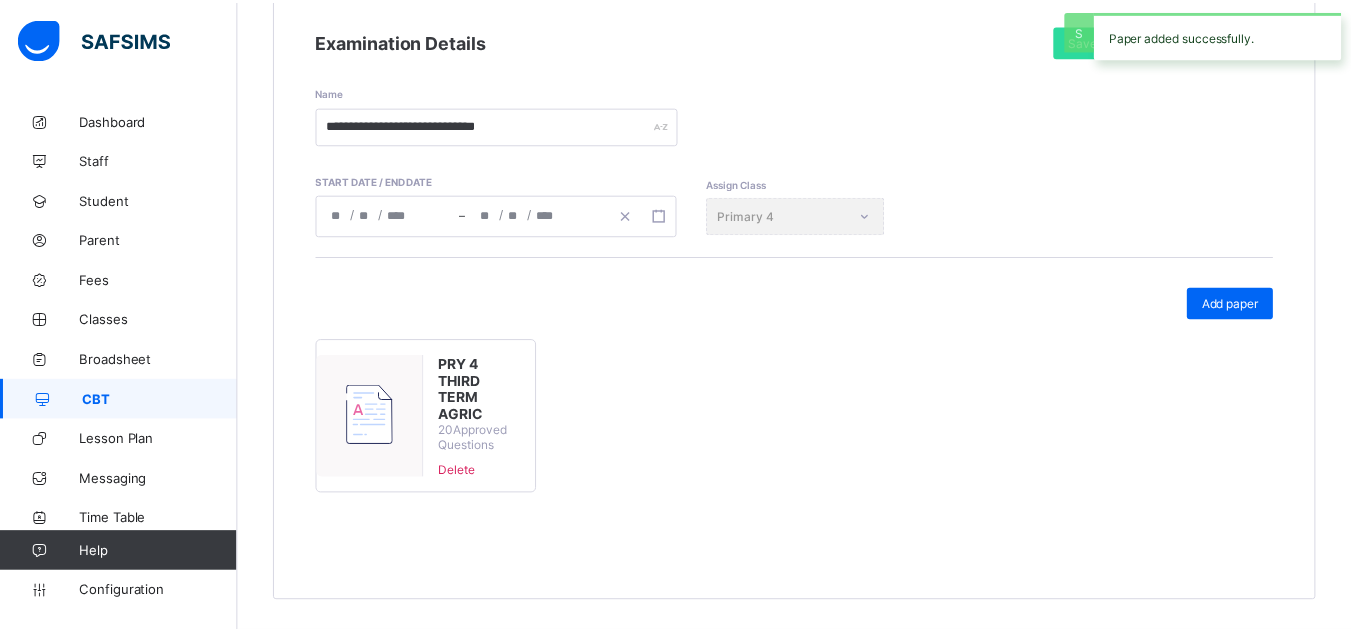 scroll, scrollTop: 289, scrollLeft: 0, axis: vertical 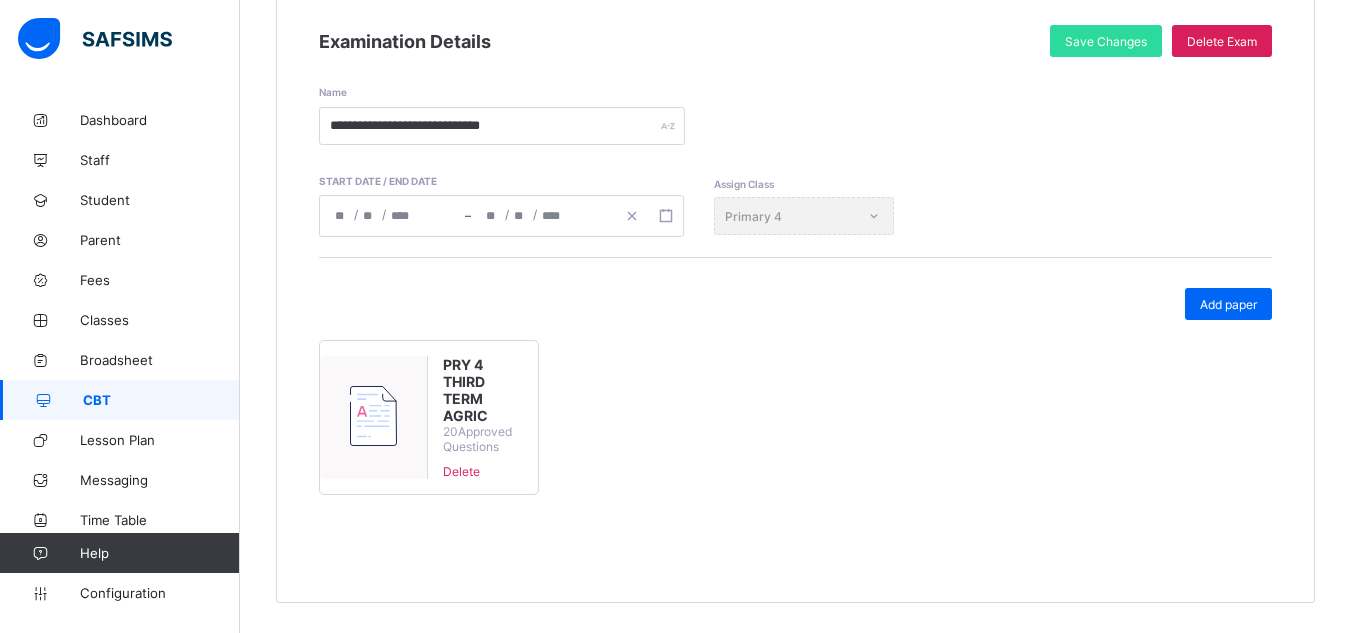 click on "CBT" at bounding box center [161, 400] 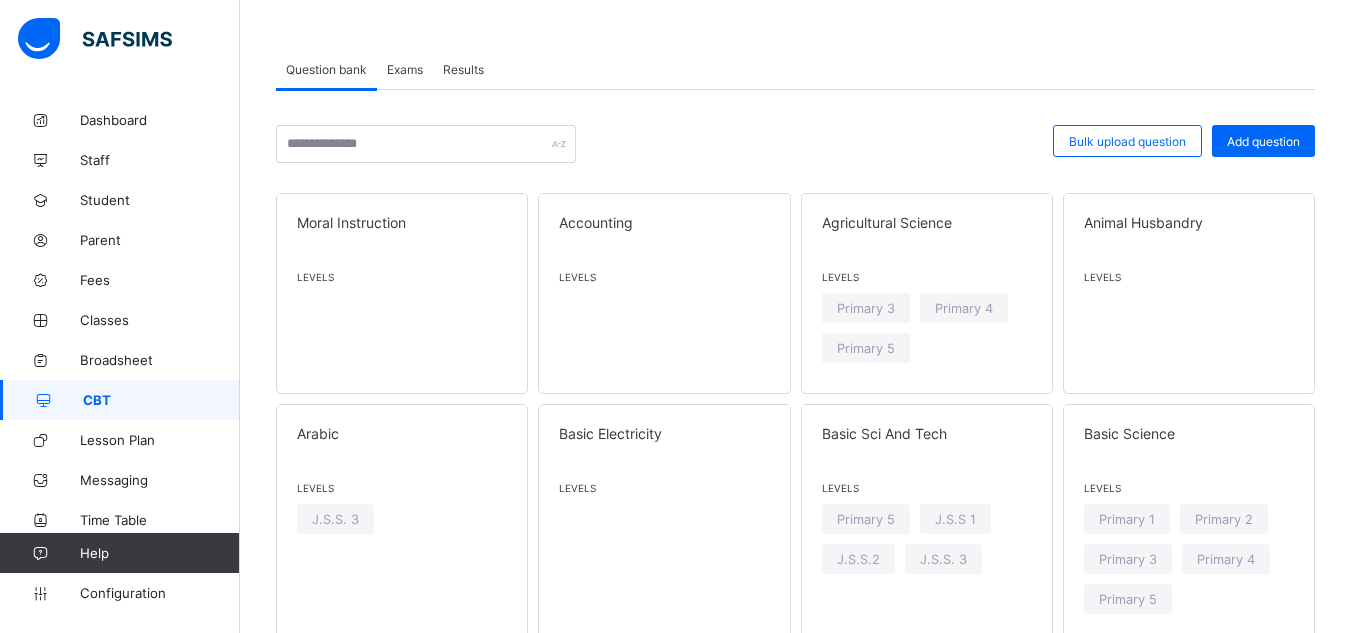scroll, scrollTop: 289, scrollLeft: 0, axis: vertical 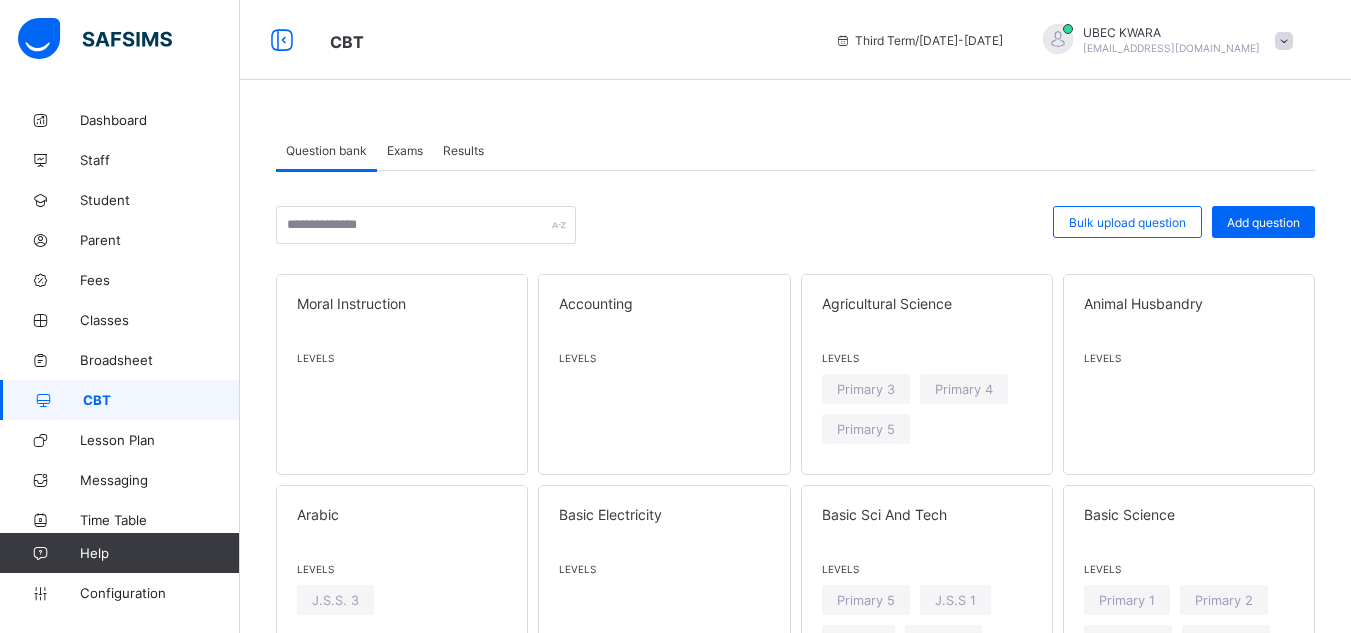 click on "Exams" at bounding box center [405, 150] 